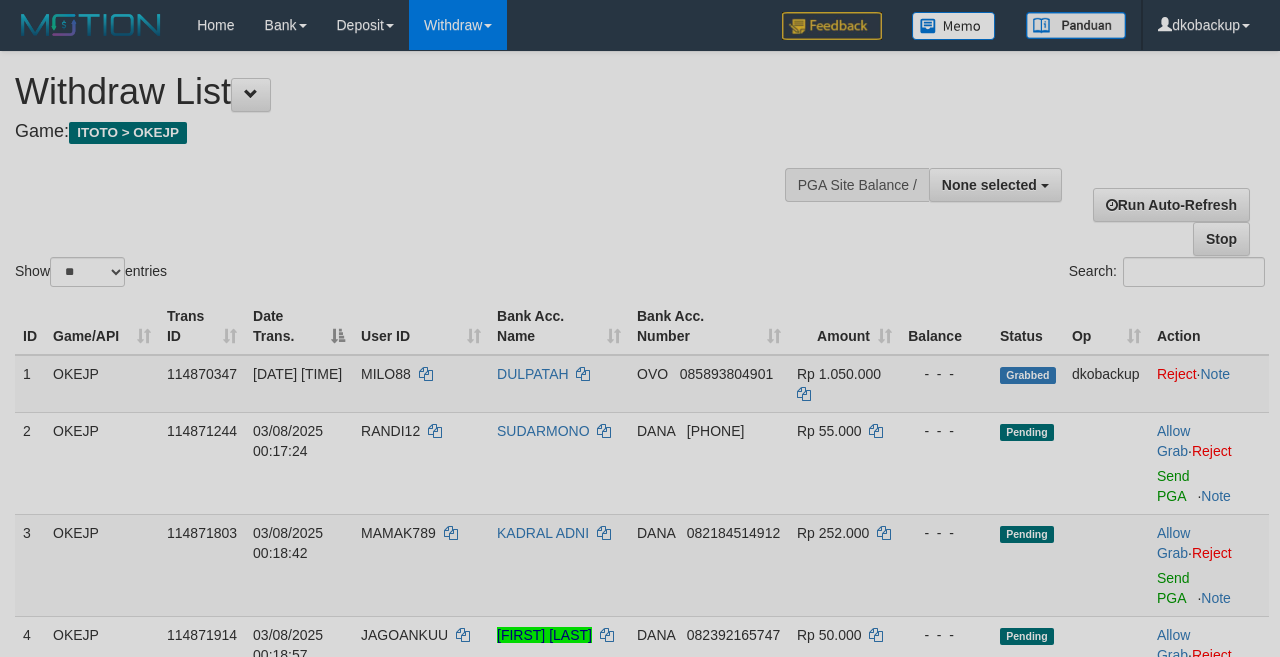 select 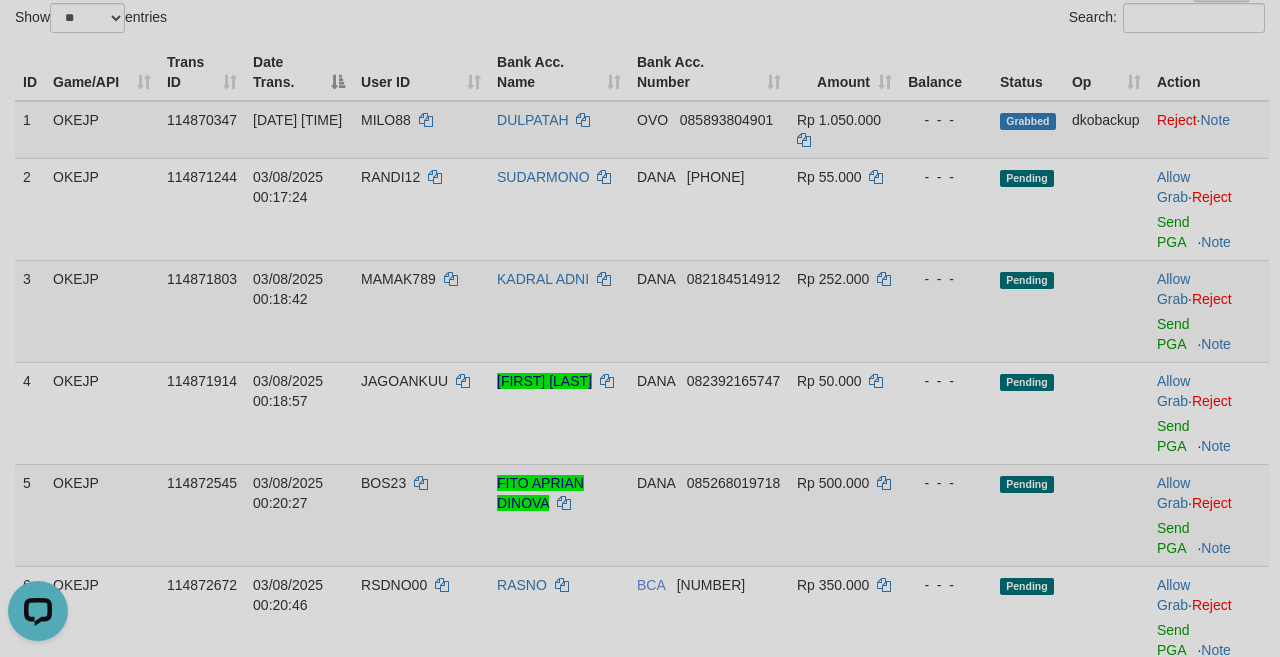 scroll, scrollTop: 0, scrollLeft: 0, axis: both 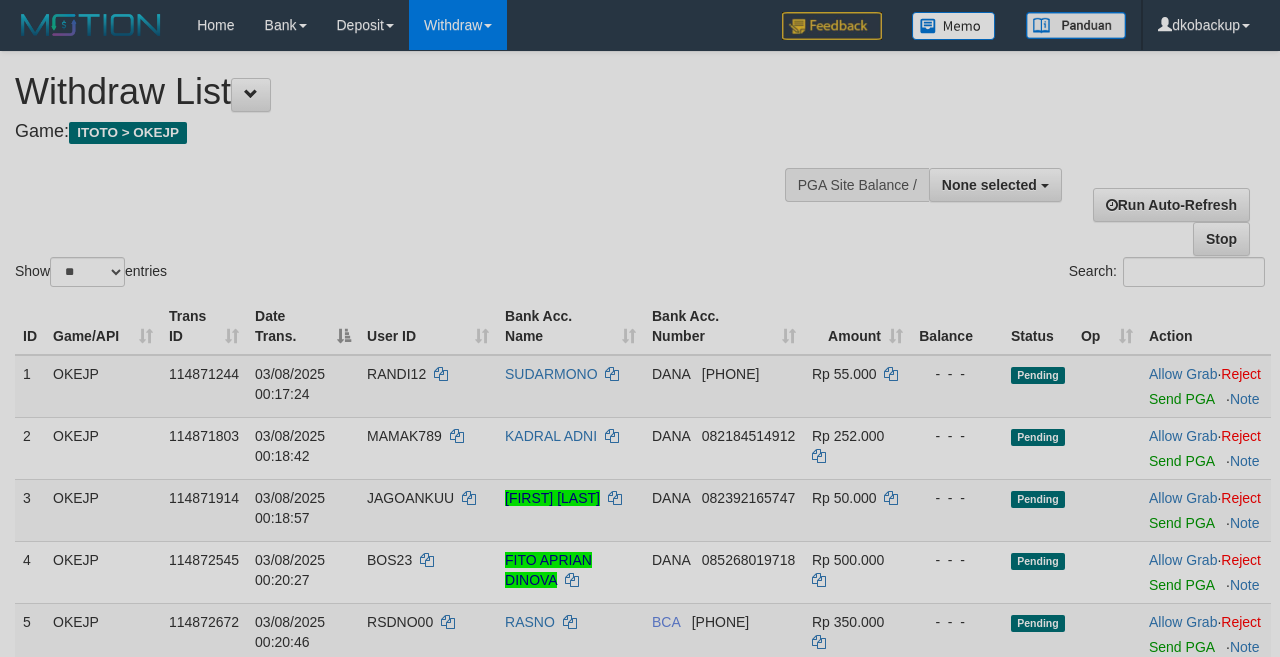 select 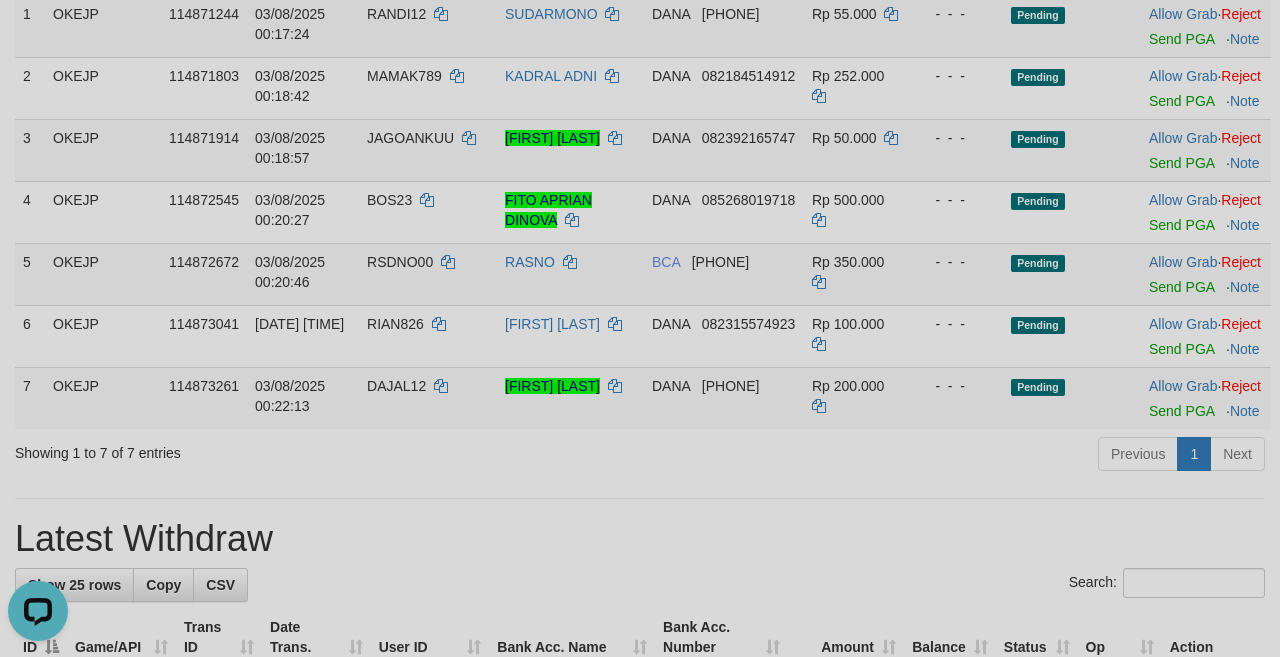 scroll, scrollTop: 0, scrollLeft: 0, axis: both 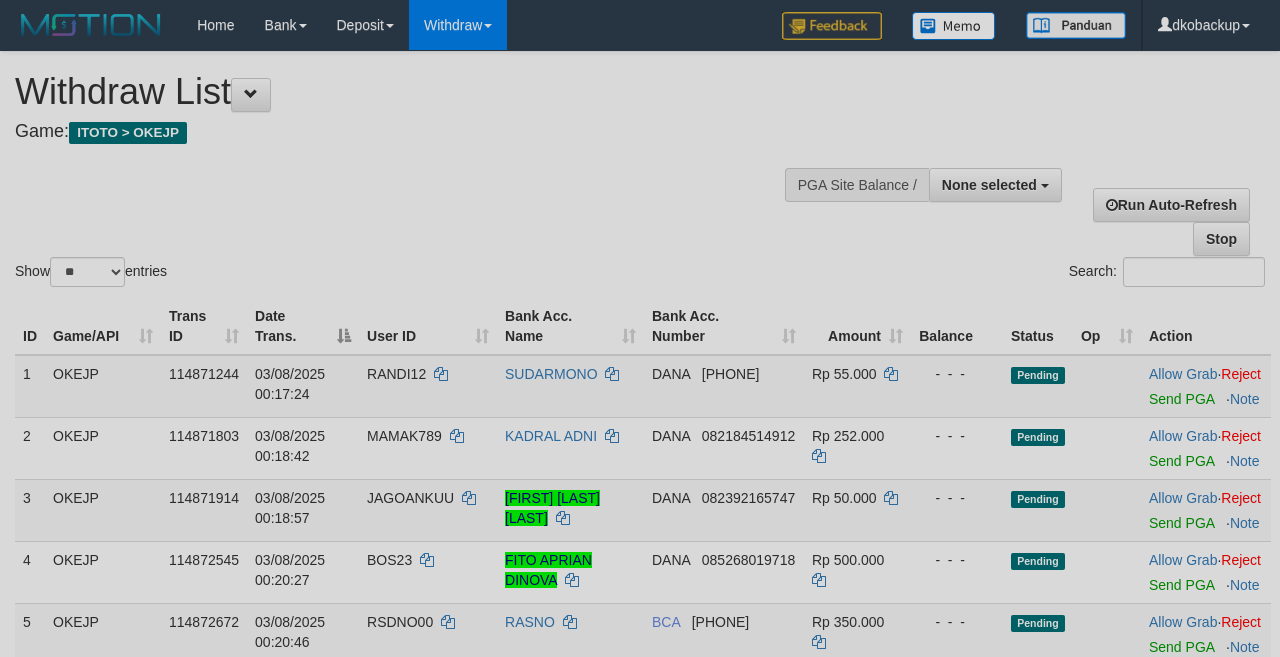 select 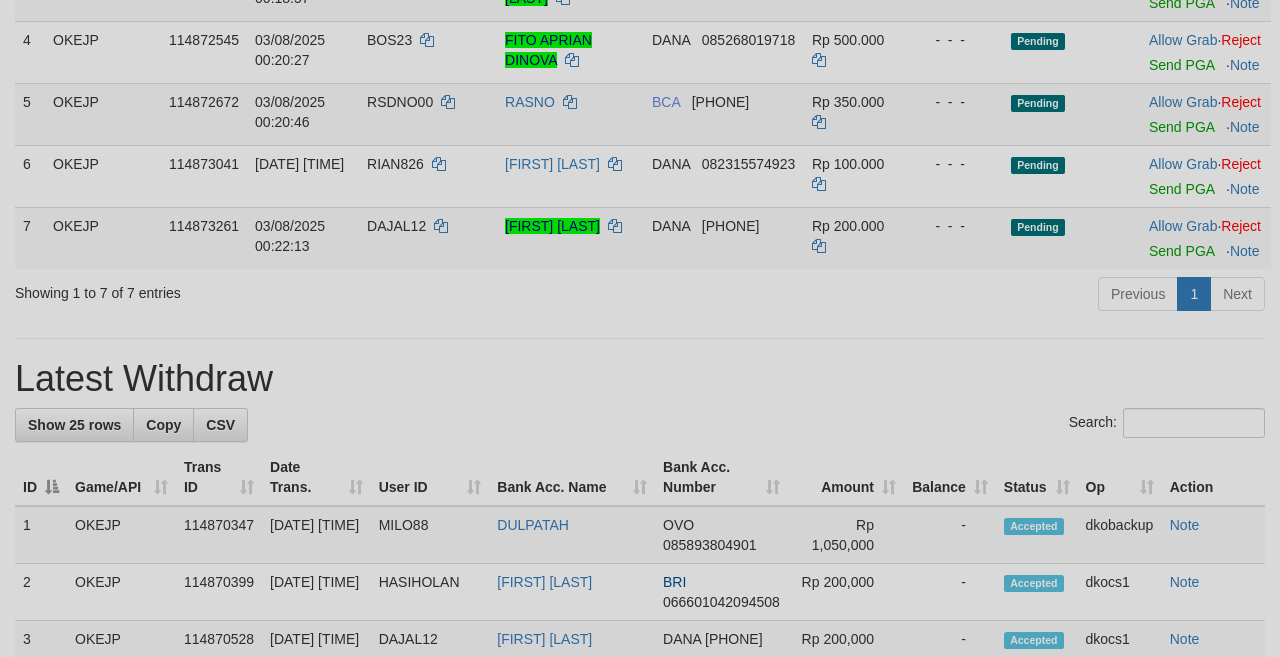 scroll, scrollTop: 360, scrollLeft: 0, axis: vertical 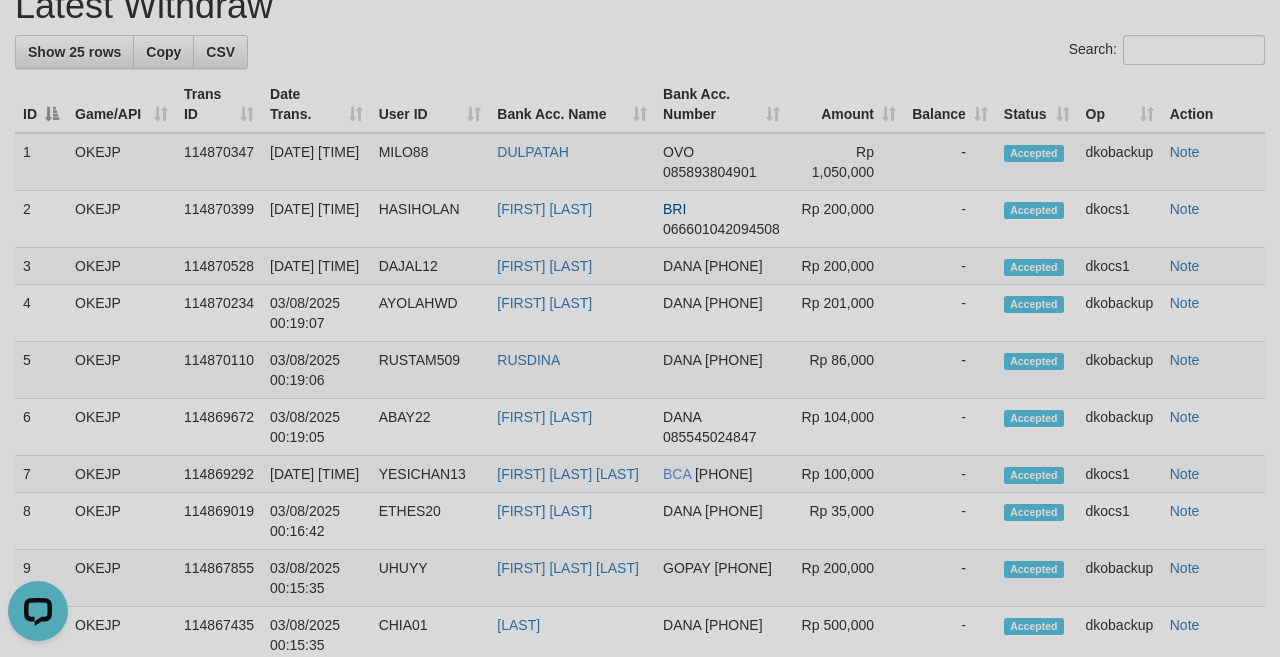 click on "**********" at bounding box center (640, 375) 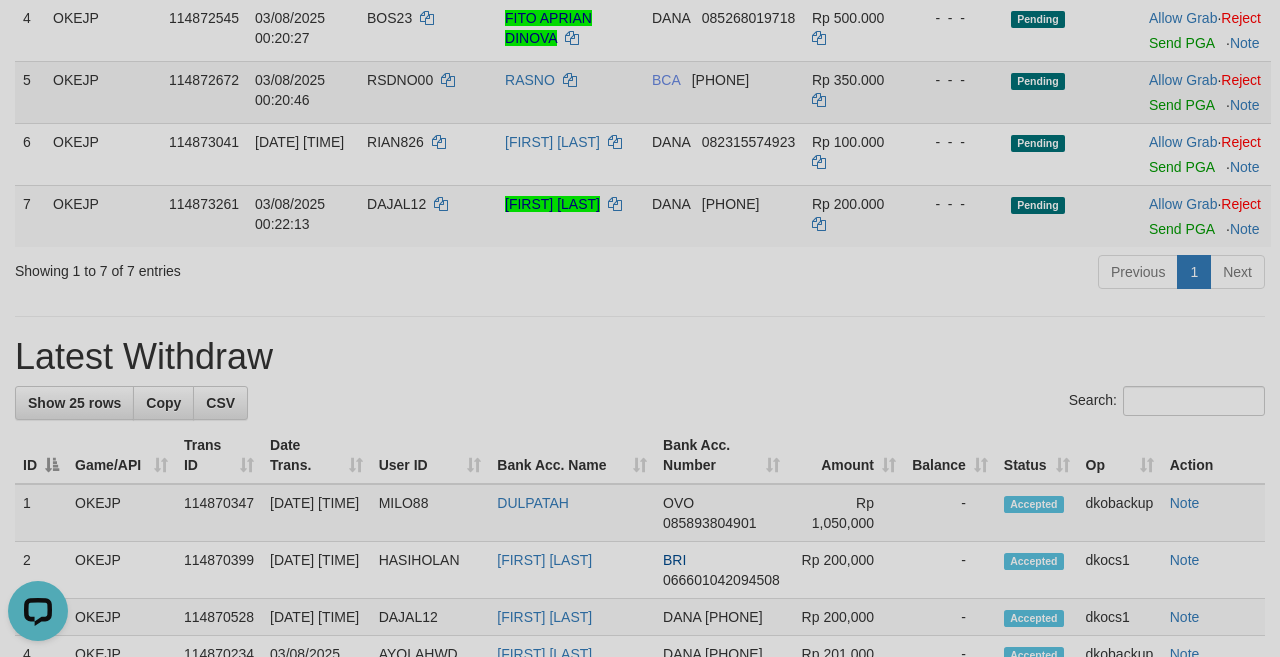 scroll, scrollTop: 537, scrollLeft: 0, axis: vertical 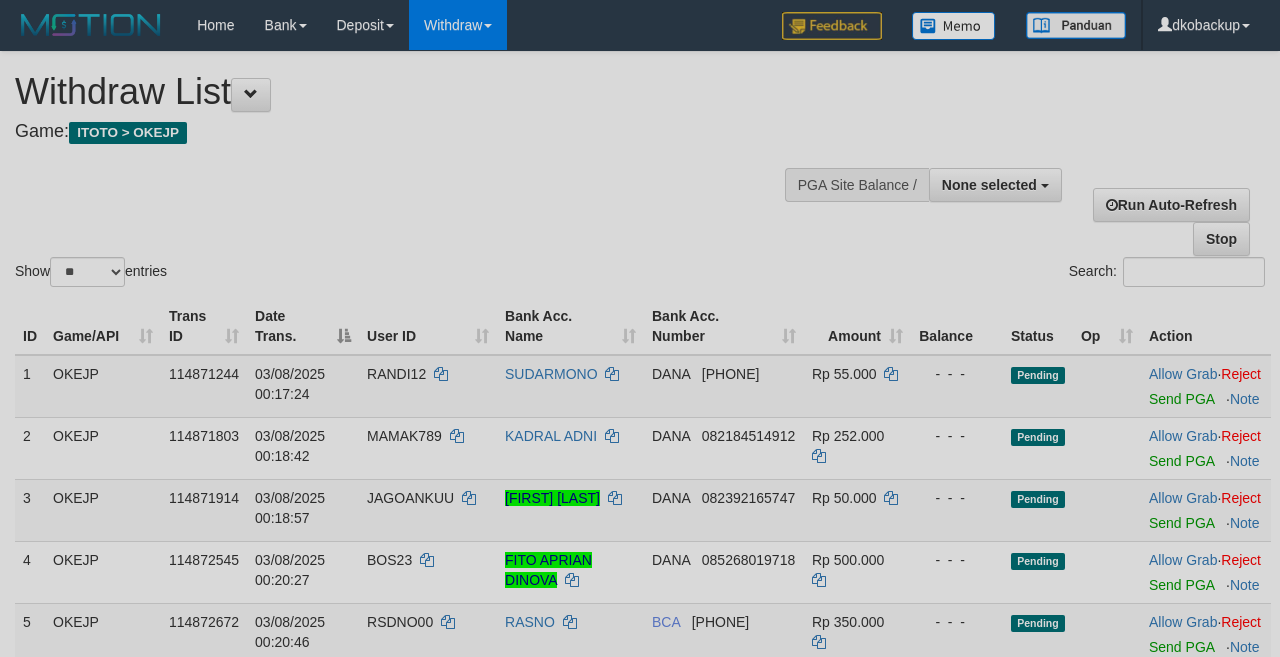 select 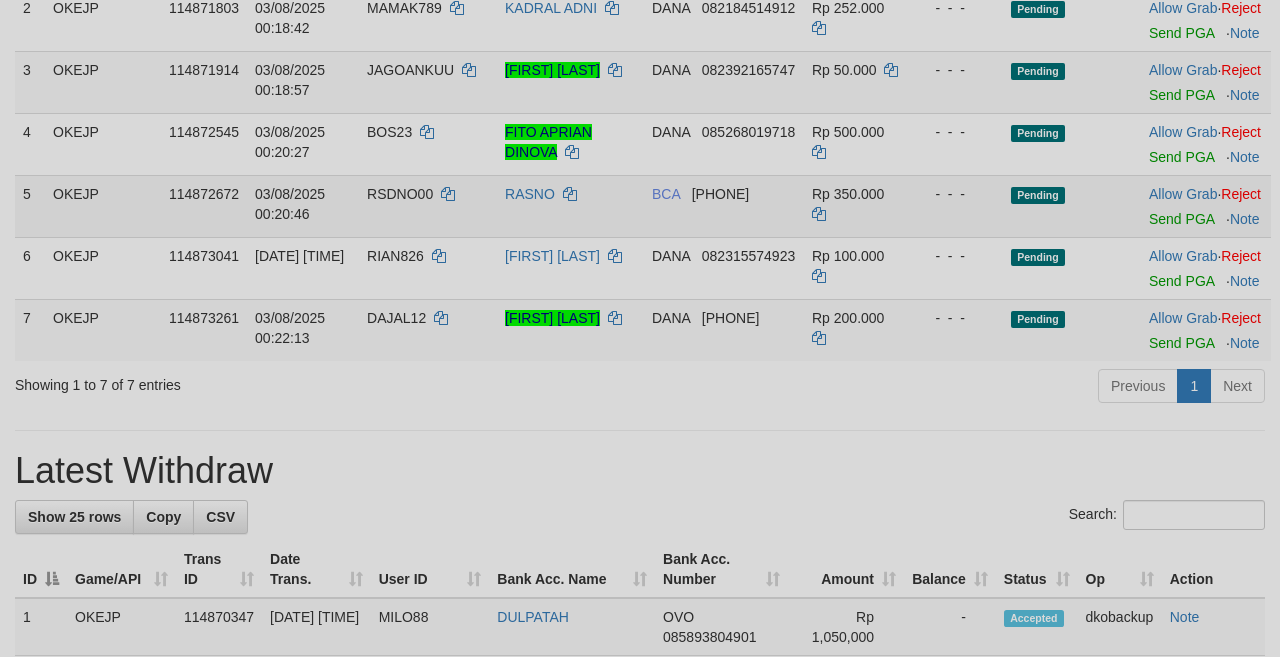 scroll, scrollTop: 360, scrollLeft: 0, axis: vertical 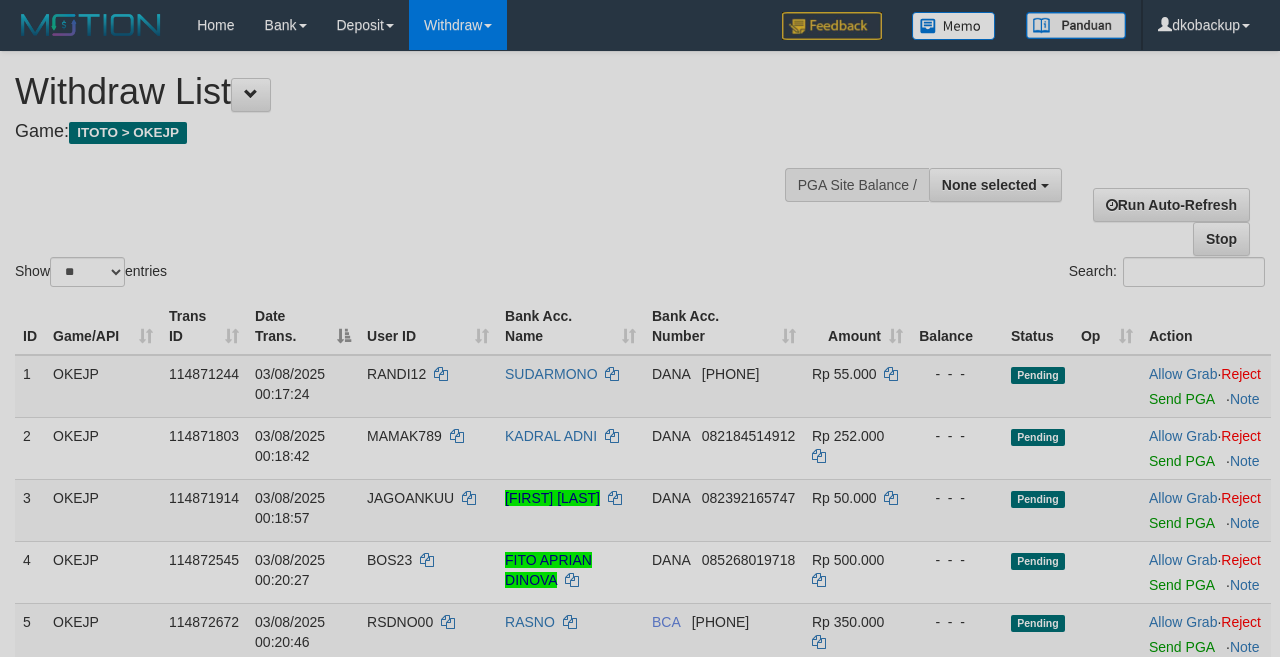 select 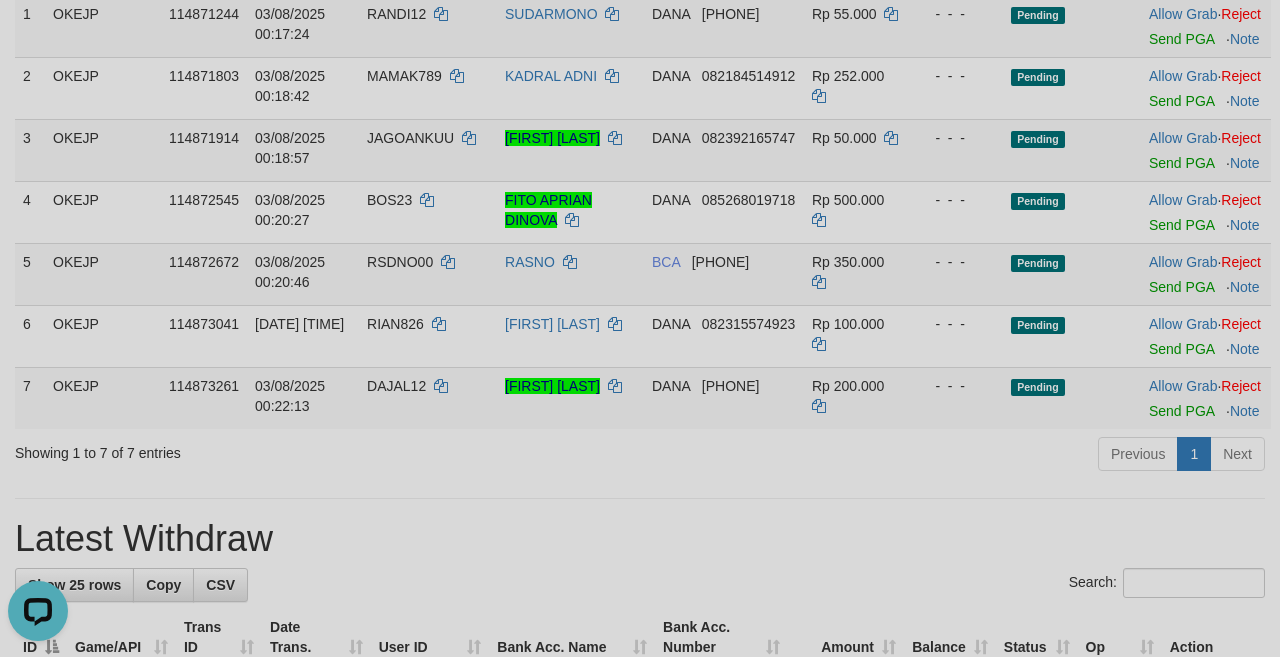 scroll, scrollTop: 0, scrollLeft: 0, axis: both 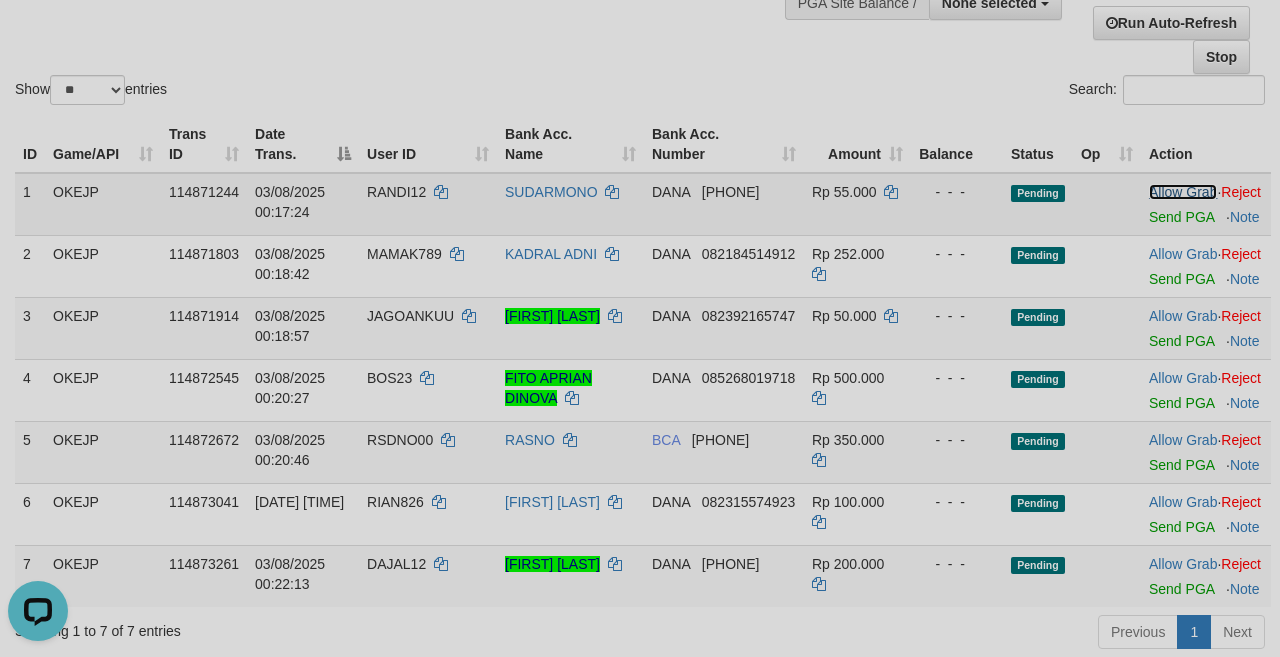 click on "Allow Grab" at bounding box center [1183, 192] 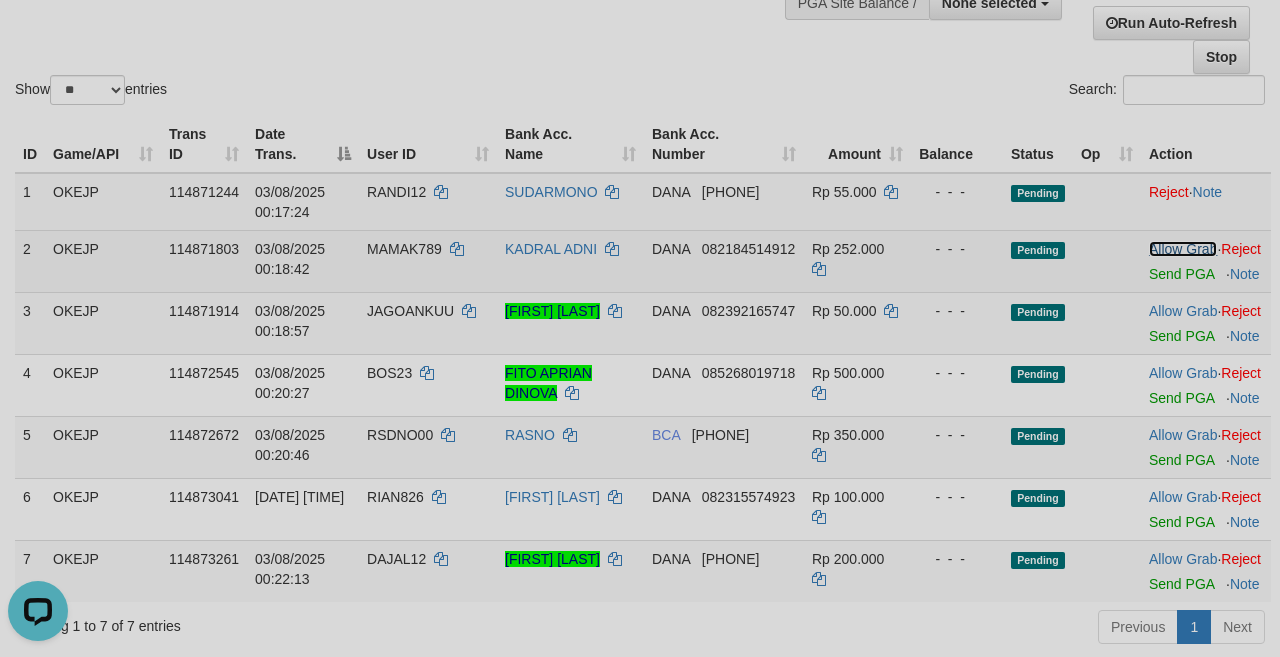 click on "Allow Grab" at bounding box center (1183, 249) 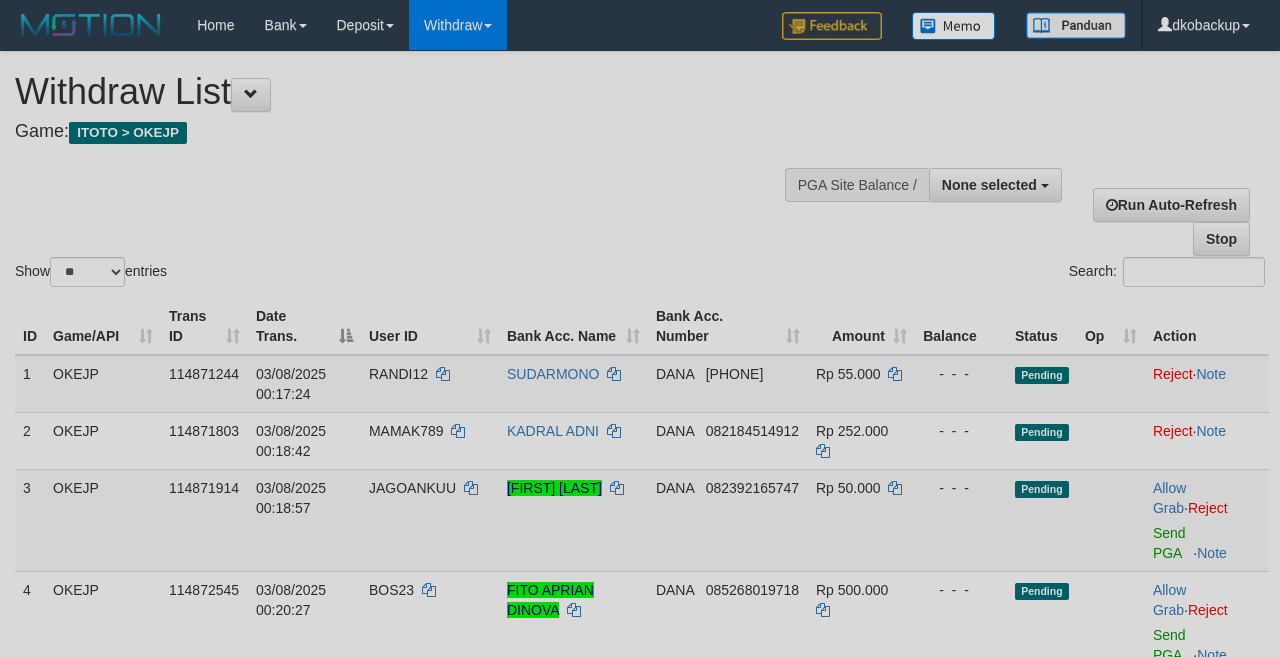 select 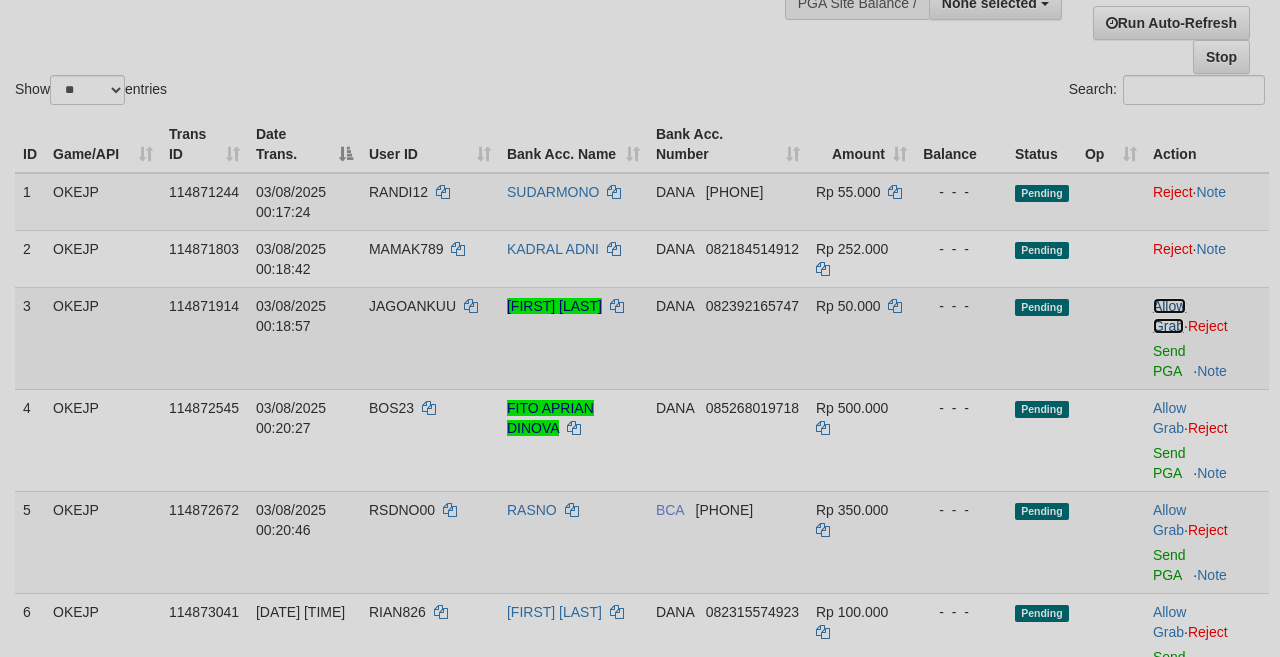 click on "Allow Grab" at bounding box center (1169, 316) 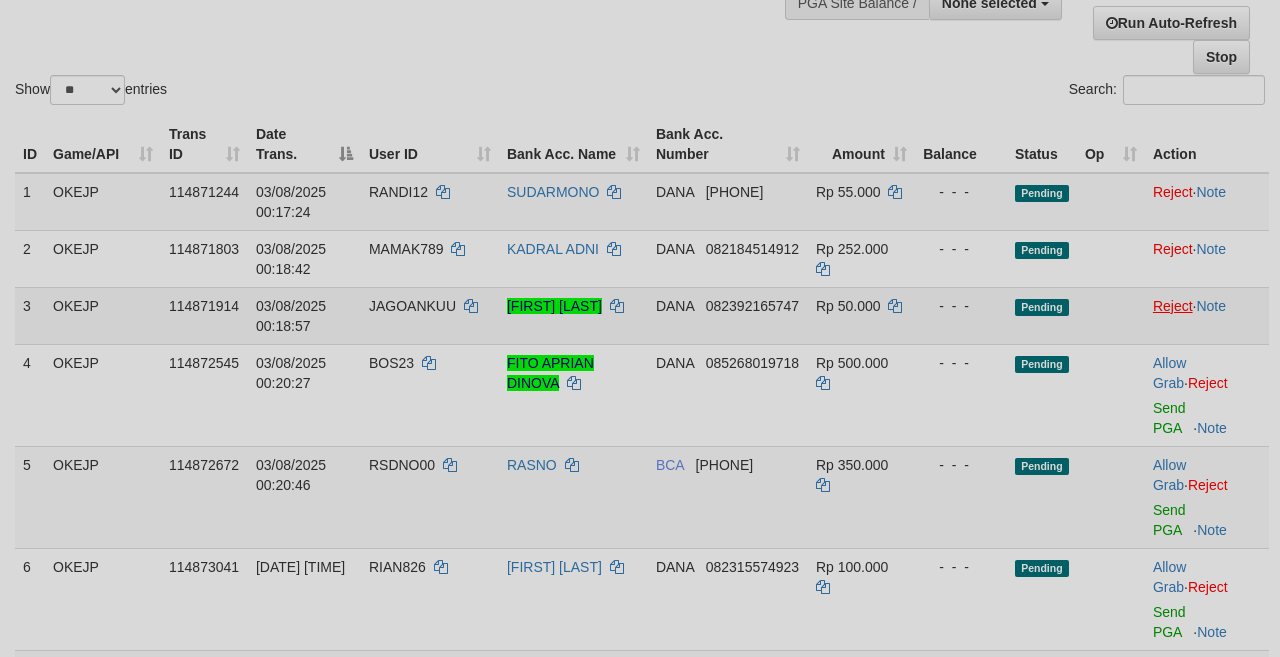 scroll, scrollTop: 360, scrollLeft: 0, axis: vertical 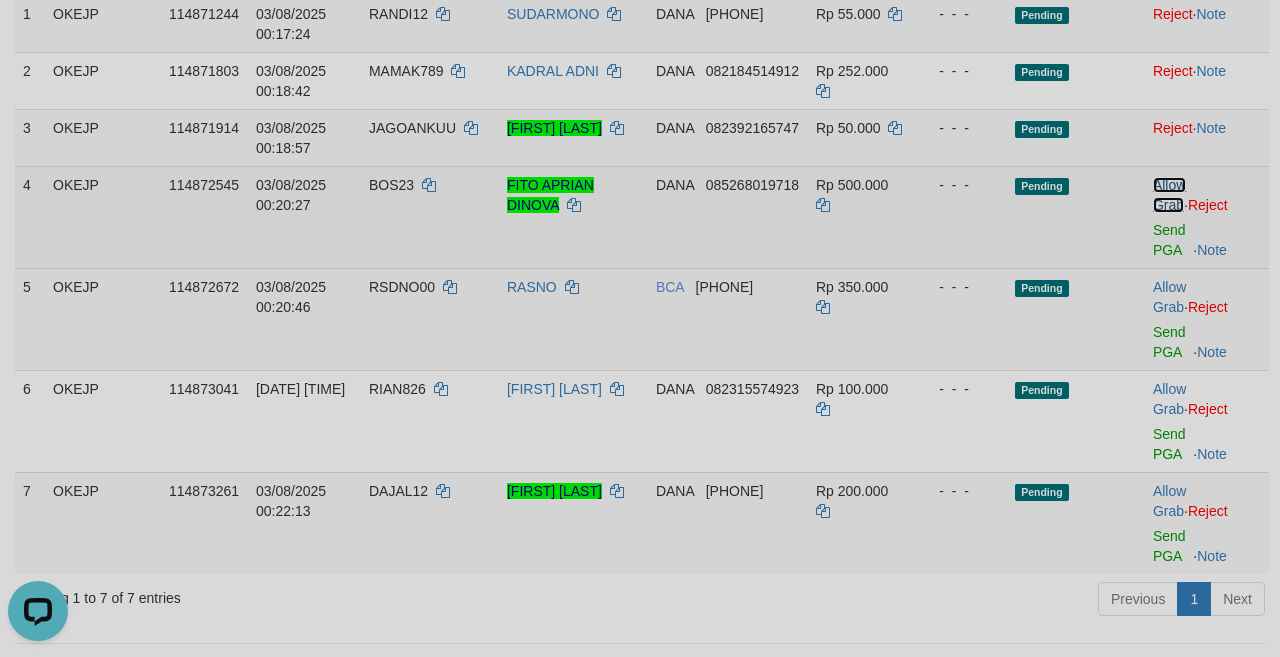 click on "Allow Grab" at bounding box center (1169, 195) 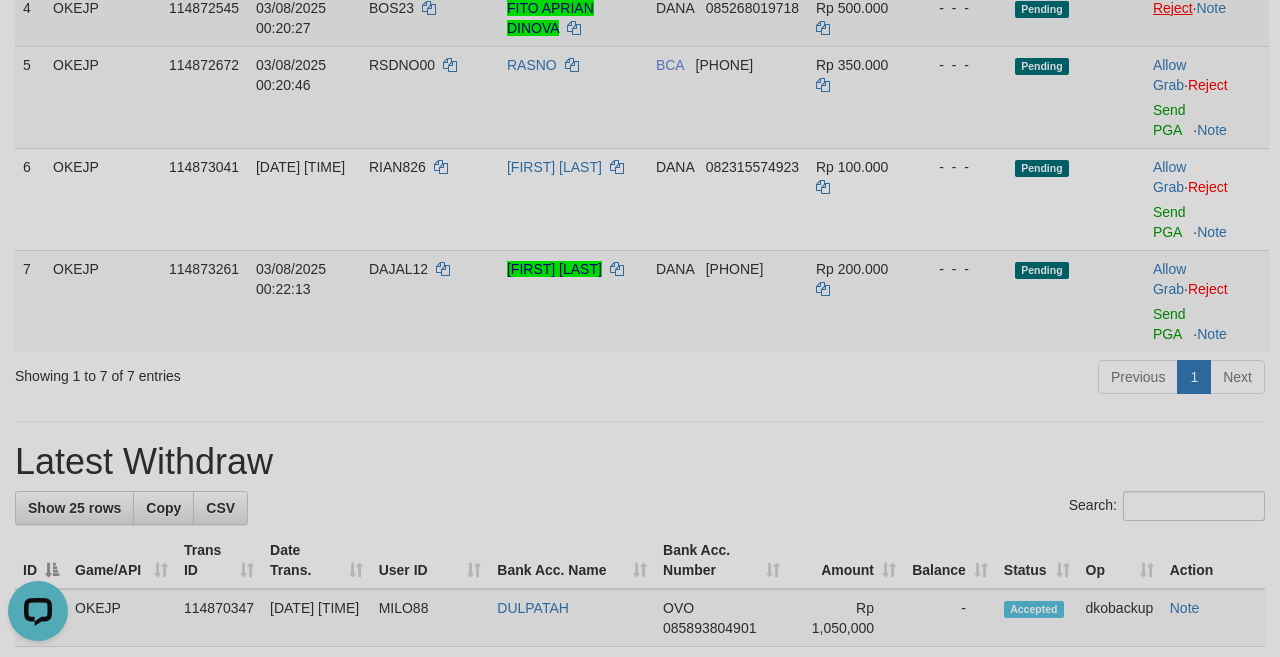 scroll, scrollTop: 538, scrollLeft: 0, axis: vertical 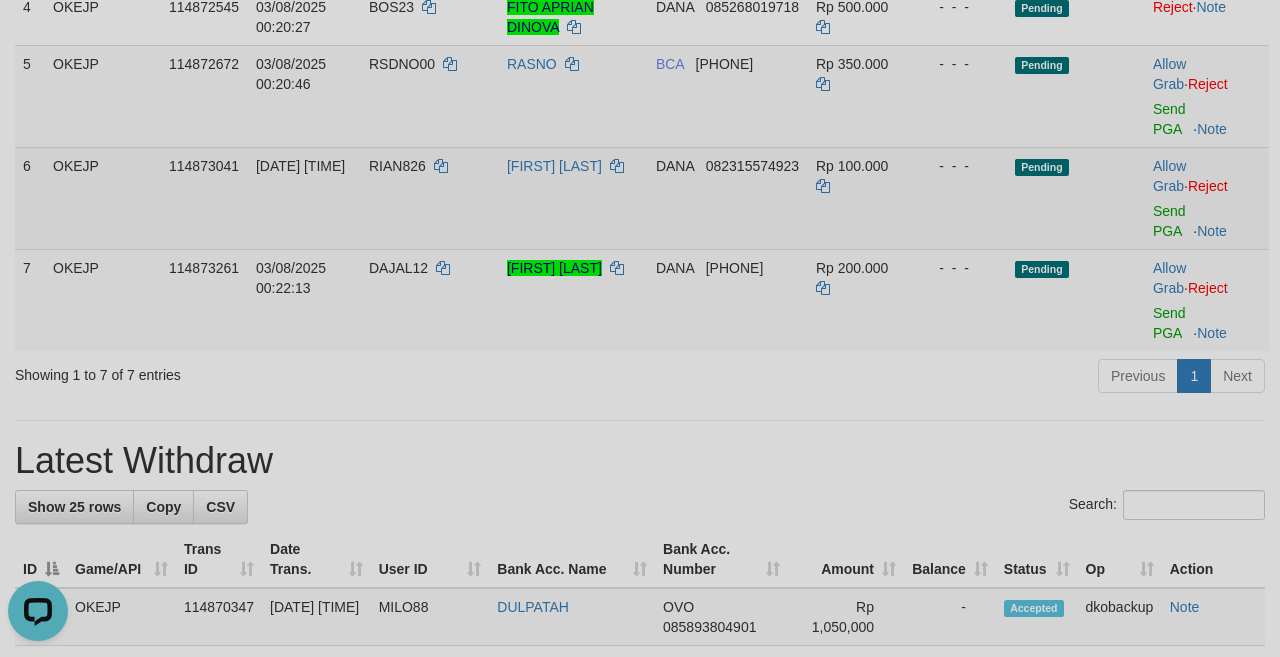 click on "Allow Grab   ·    Reject Send PGA     ·    Note" at bounding box center (1207, 198) 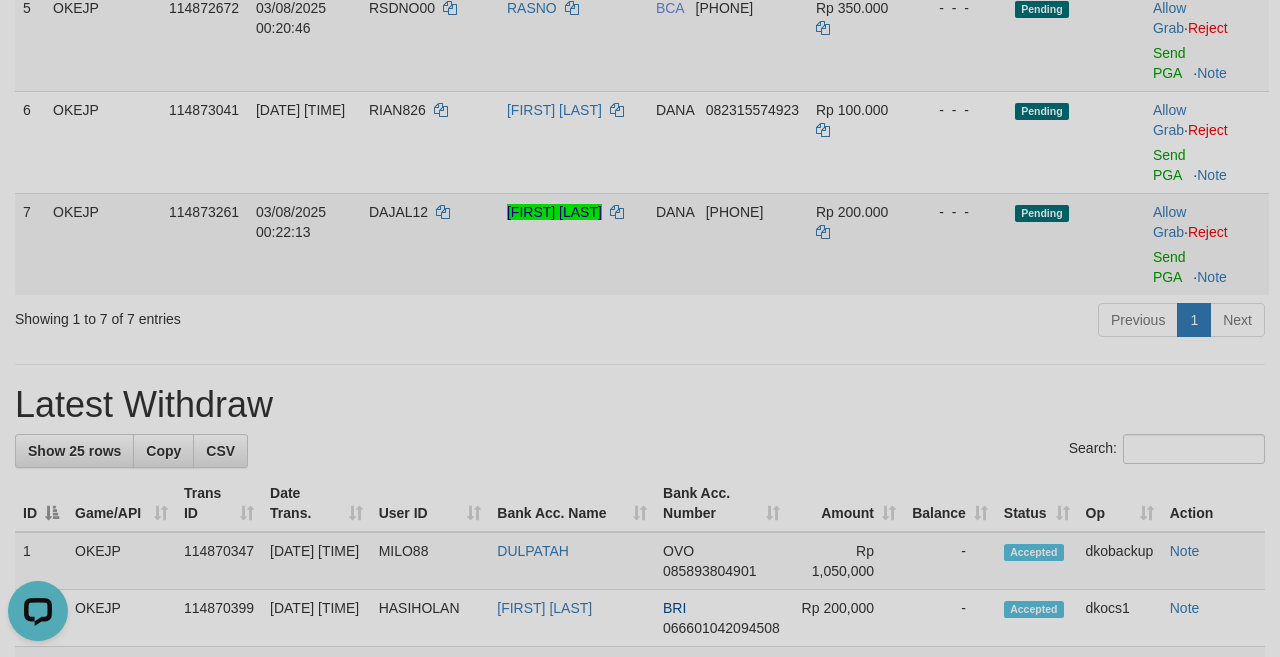 scroll, scrollTop: 580, scrollLeft: 0, axis: vertical 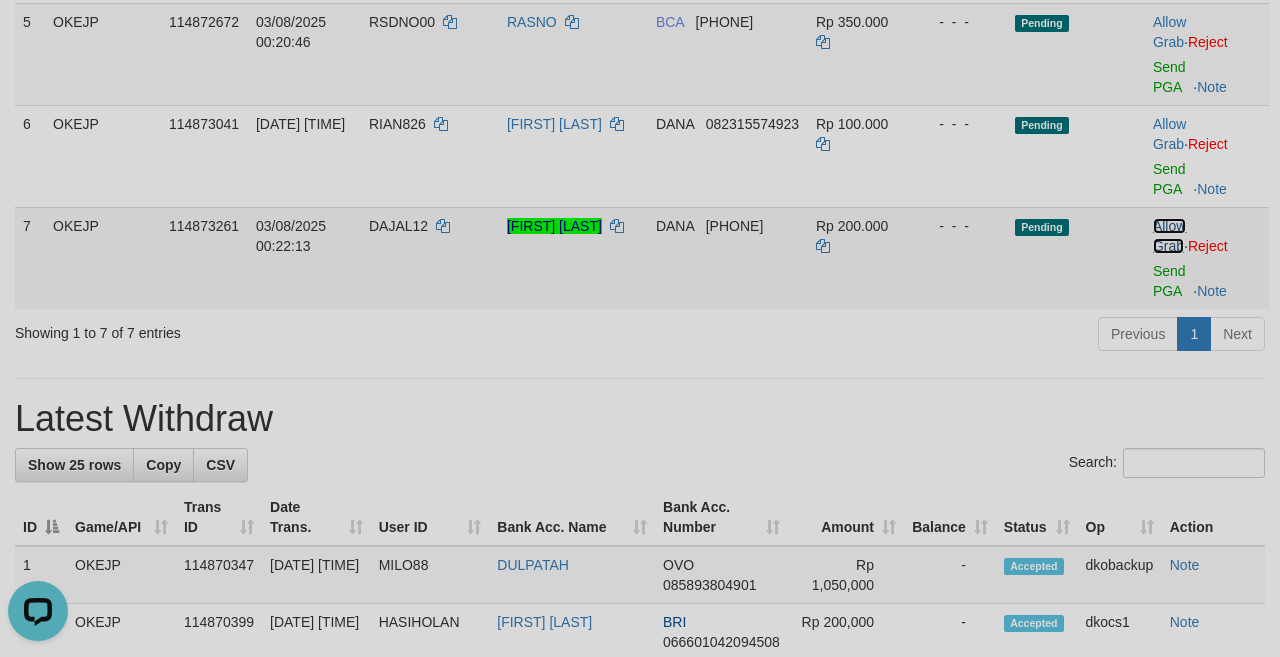 click on "Allow Grab" at bounding box center [1169, 236] 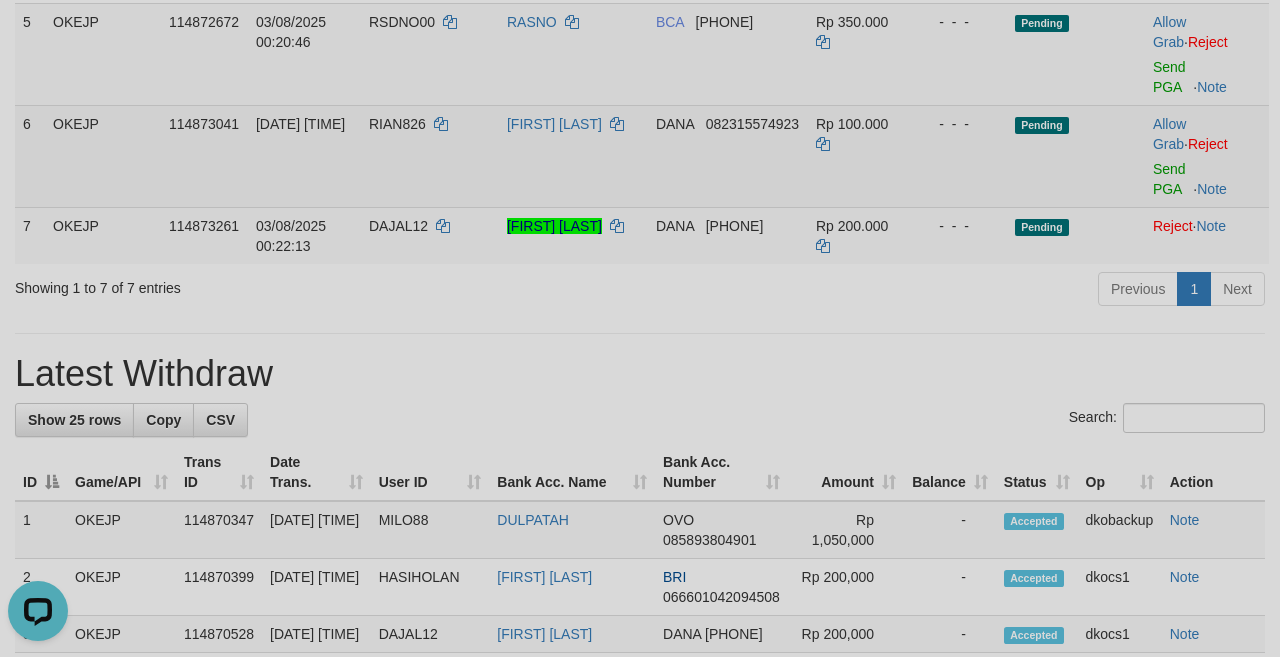 click on "Allow Grab   ·    Reject Send PGA     ·    Note" at bounding box center (1207, 156) 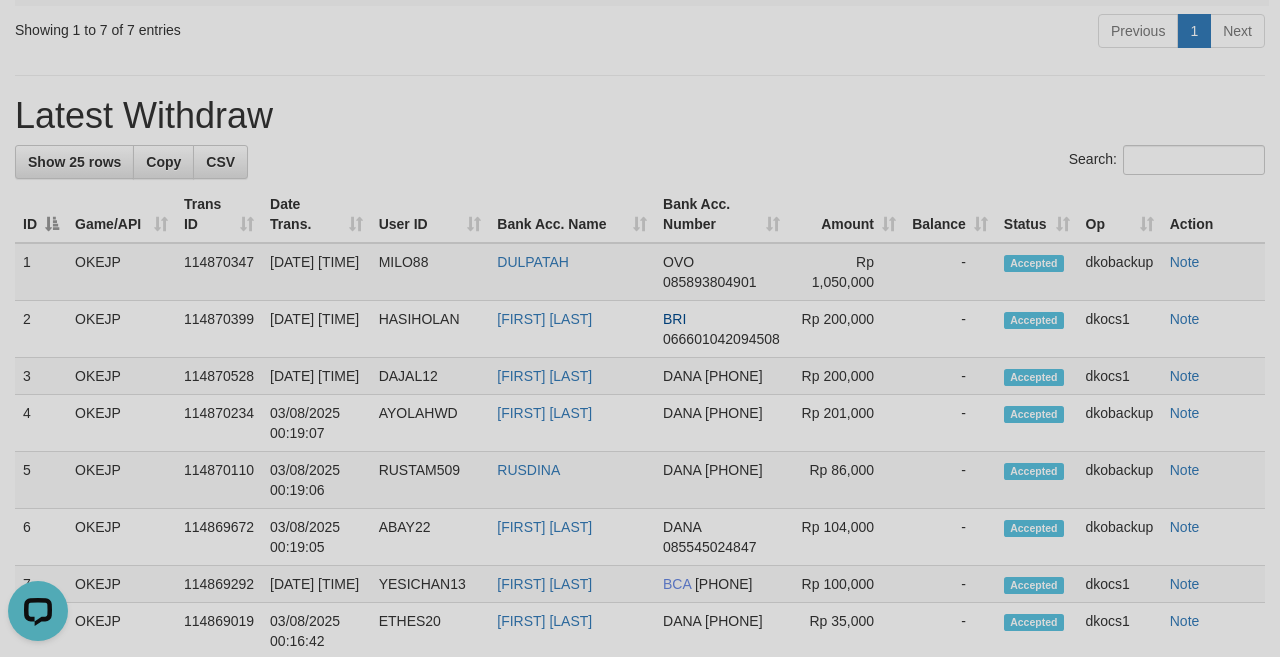 scroll, scrollTop: 621, scrollLeft: 0, axis: vertical 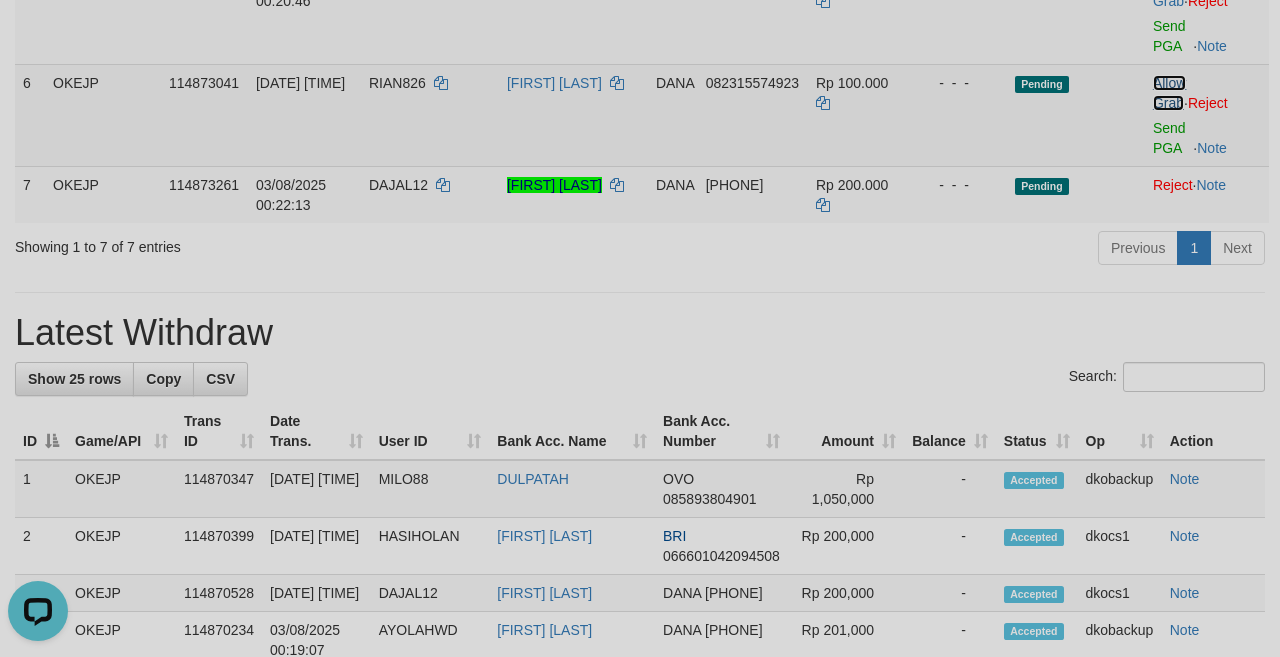 click on "Allow Grab" at bounding box center [1169, 93] 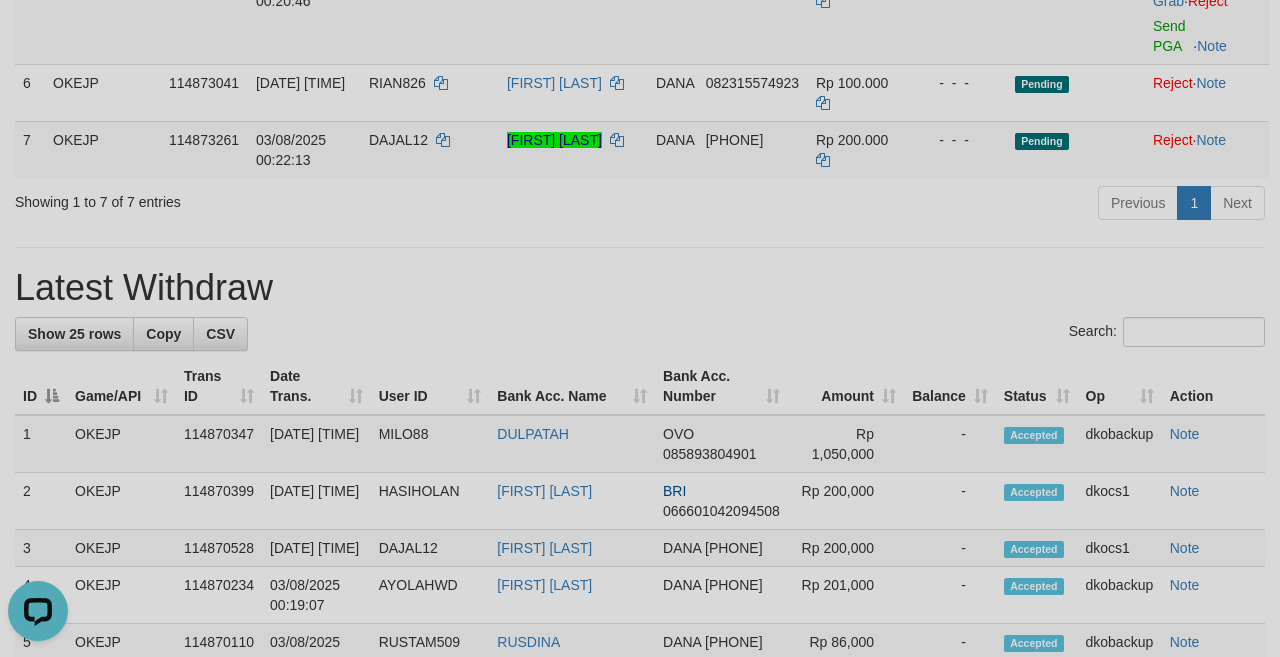 scroll, scrollTop: 444, scrollLeft: 0, axis: vertical 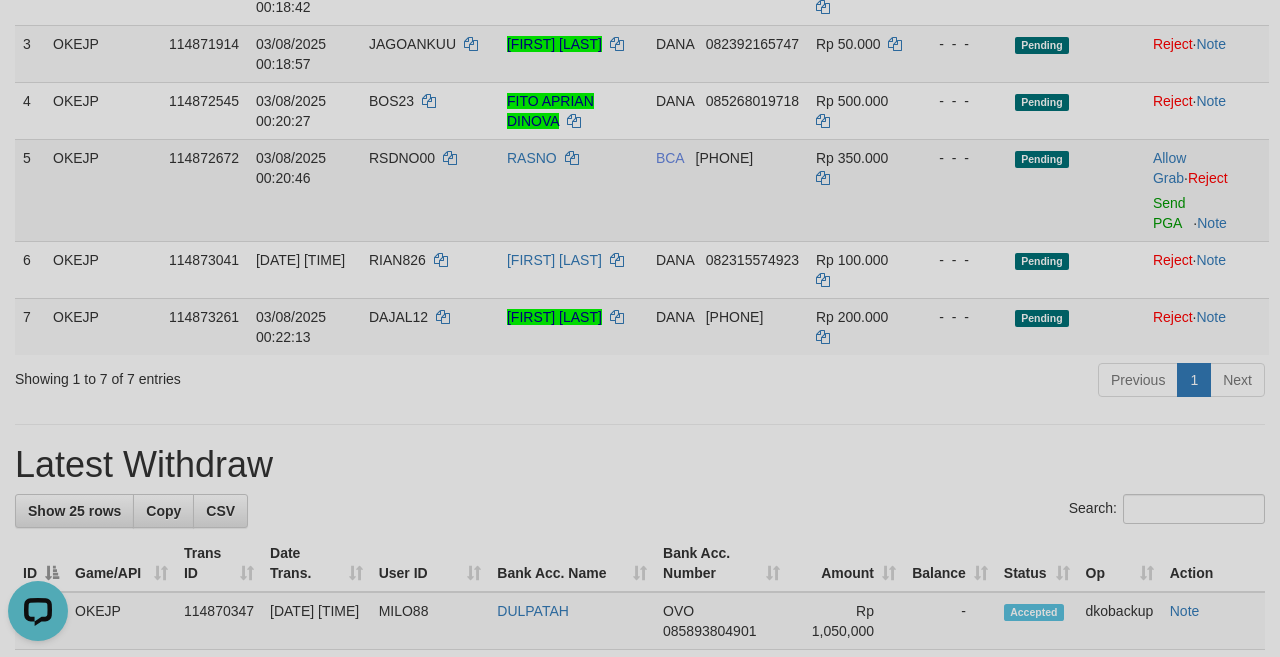 click on "Allow Grab   ·    Reject Send PGA     ·    Note" at bounding box center (1207, 190) 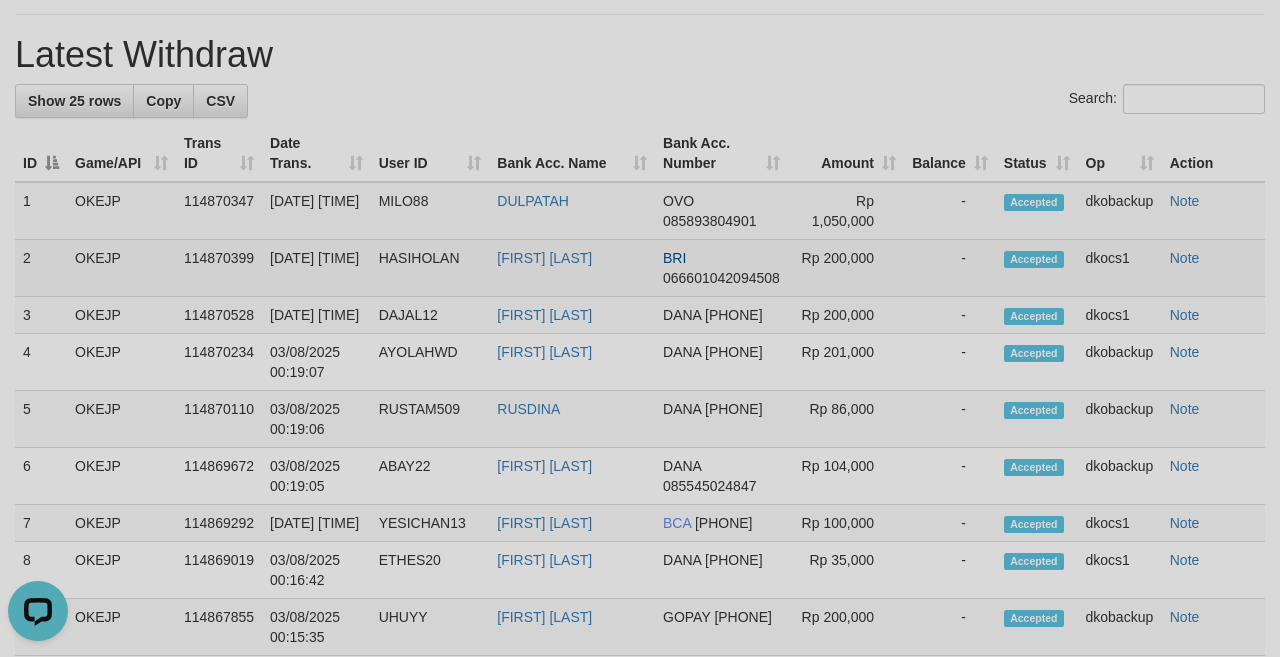 scroll, scrollTop: 485, scrollLeft: 0, axis: vertical 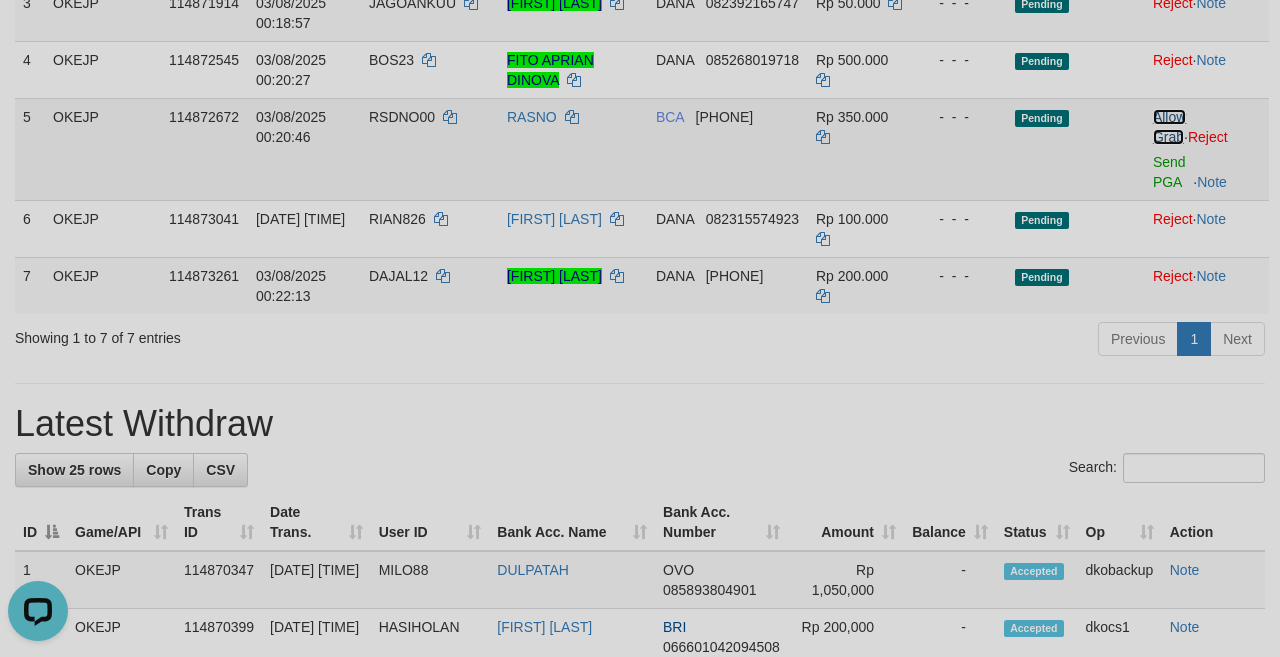 click on "Allow Grab" at bounding box center [1169, 127] 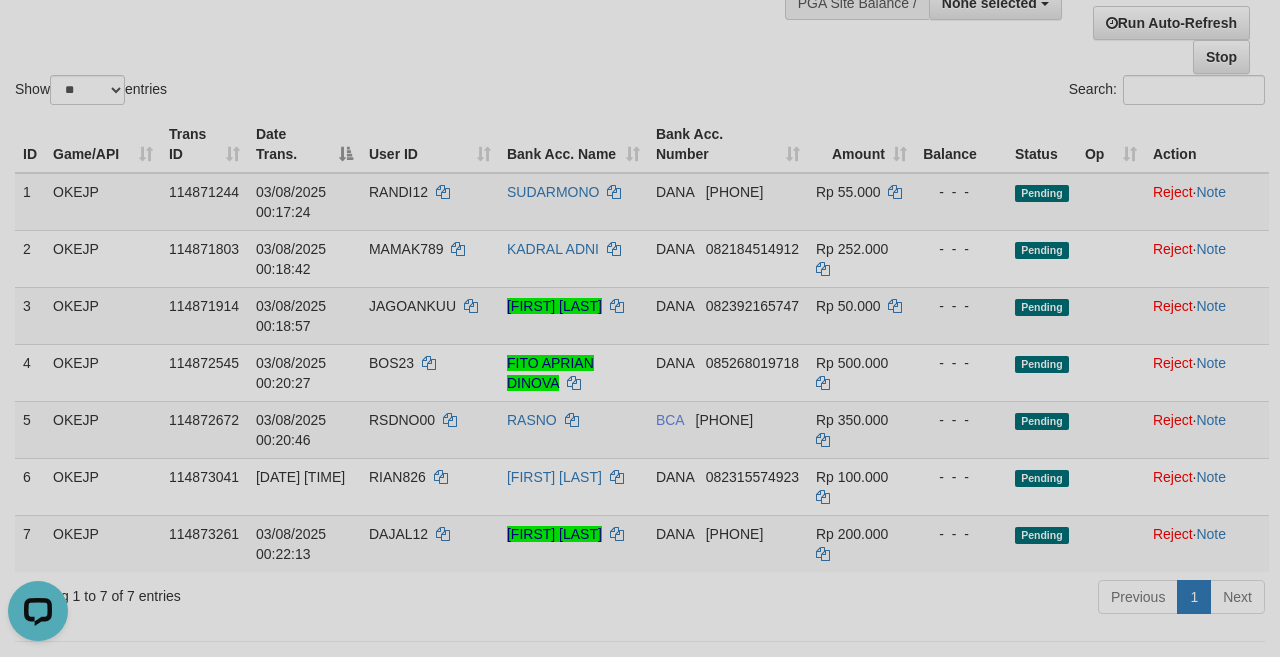 scroll, scrollTop: 0, scrollLeft: 0, axis: both 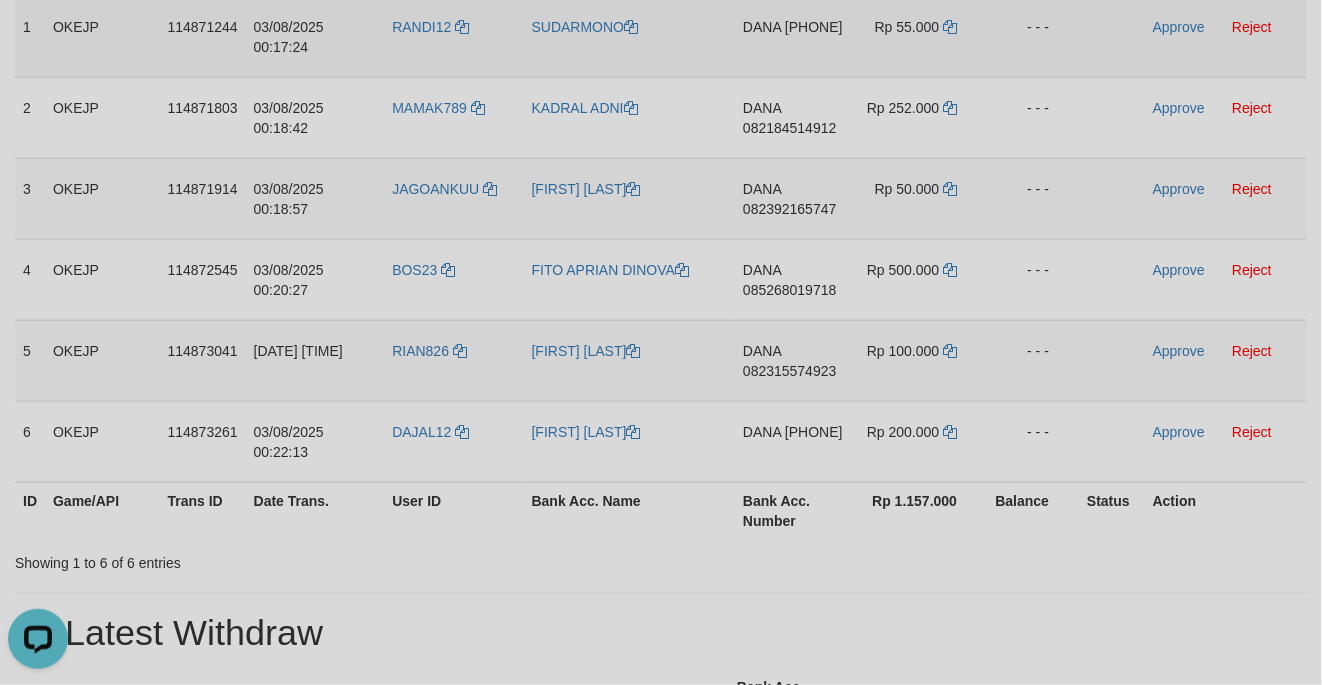 click on "RANDI12" at bounding box center [453, 37] 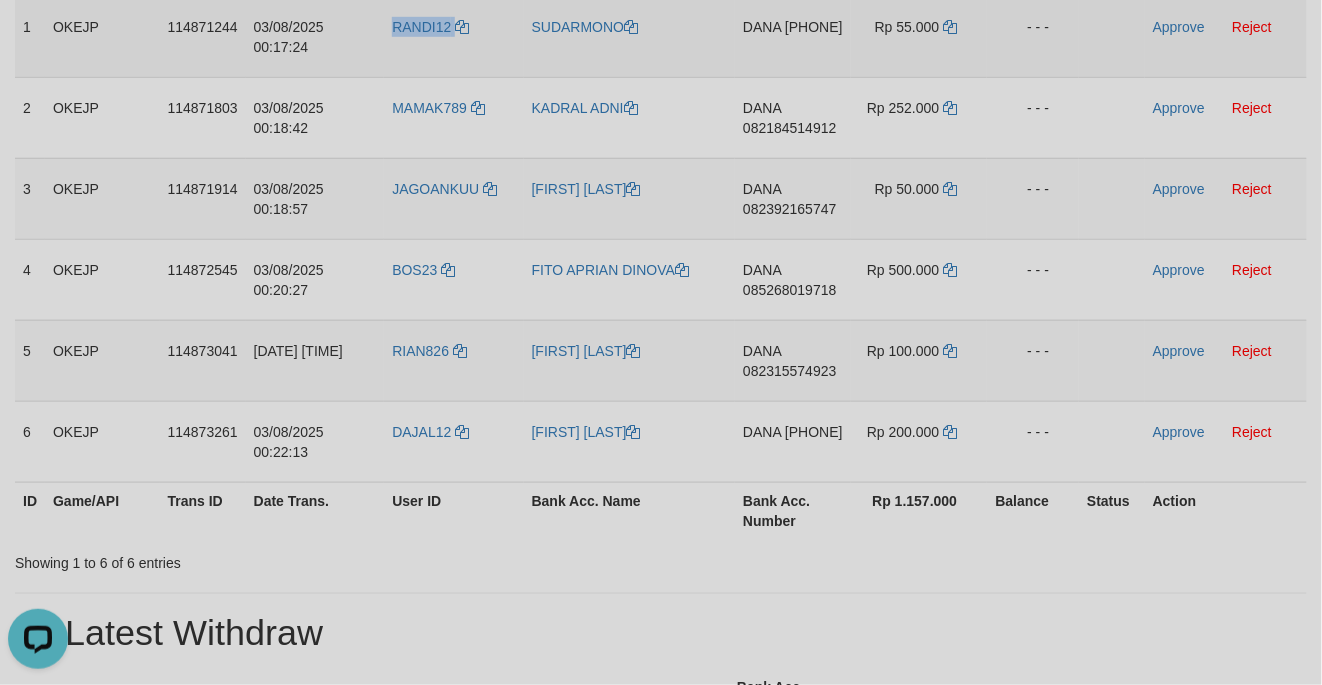 click on "RANDI12" at bounding box center (453, 37) 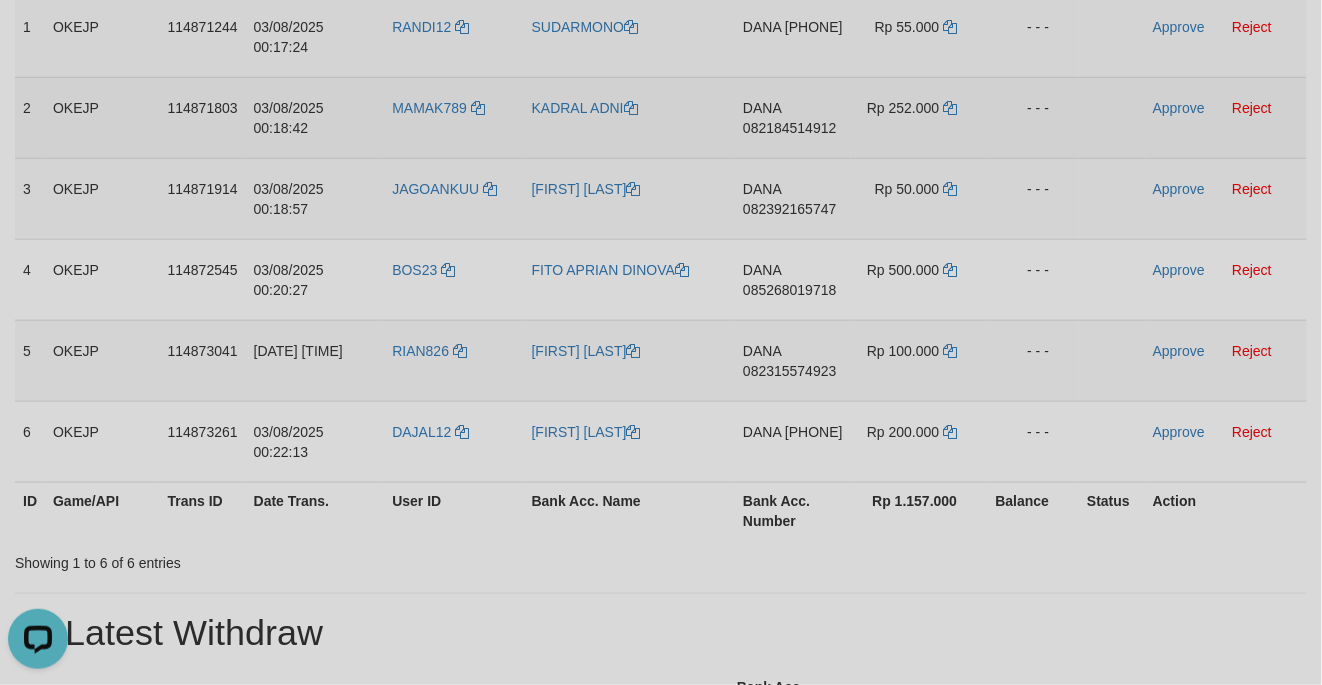 click on "MAMAK789" at bounding box center [453, 117] 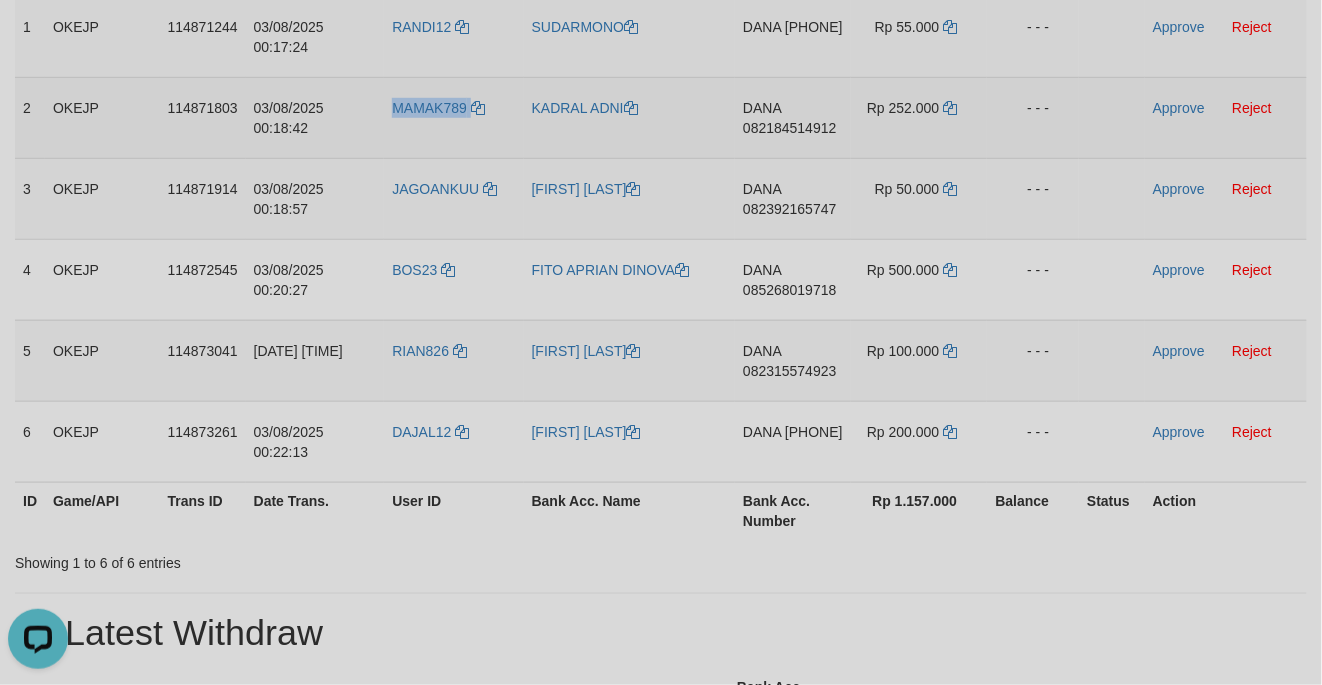 click on "MAMAK789" at bounding box center (453, 117) 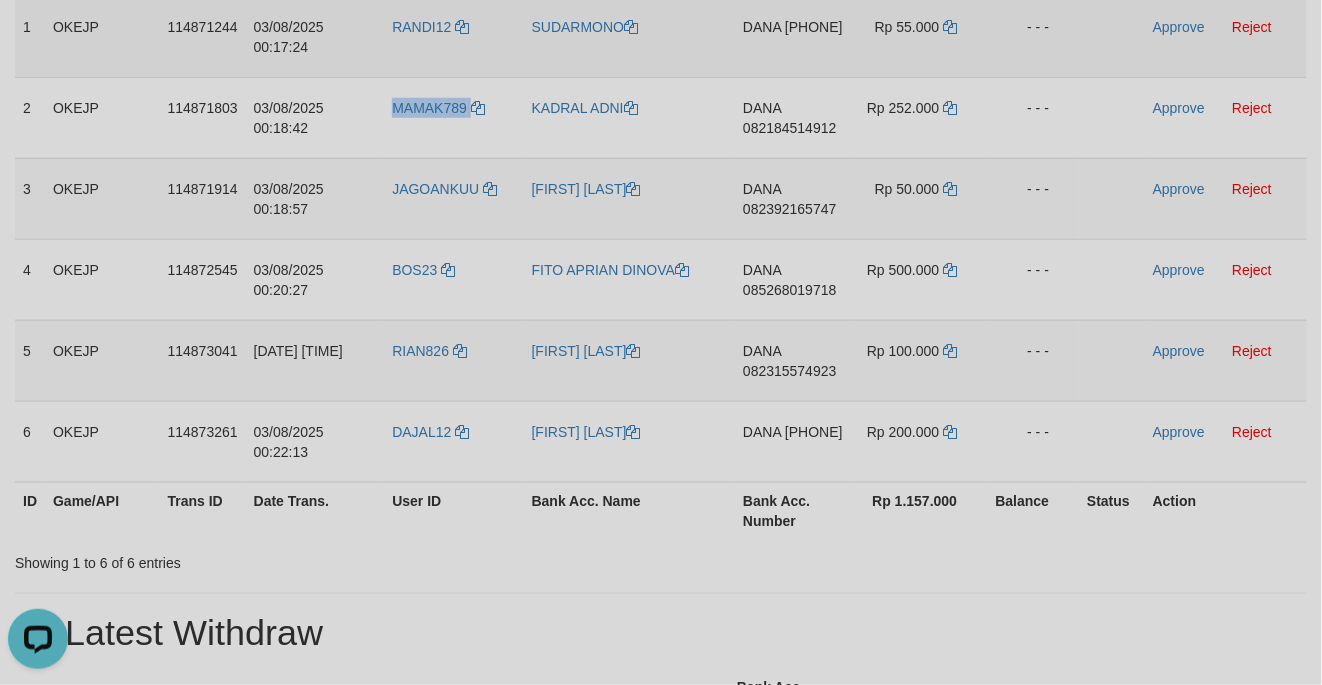 copy on "MAMAK789" 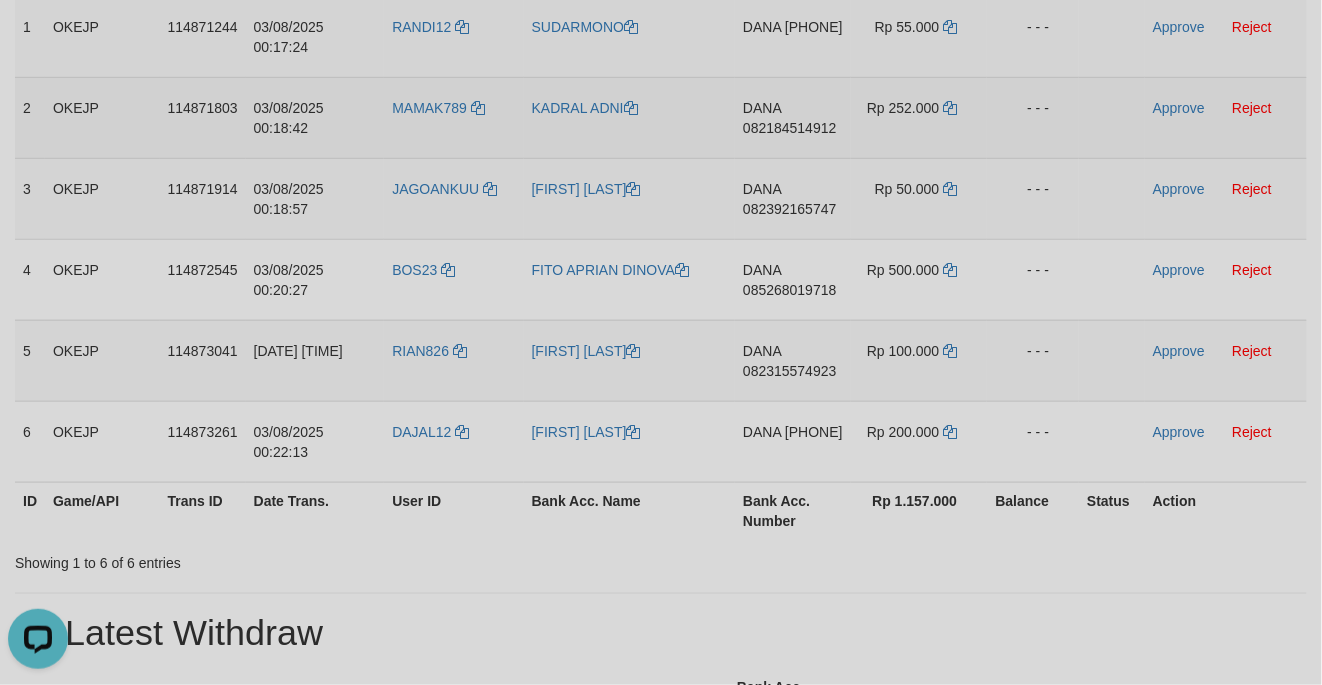 click on "Approve
Reject" at bounding box center [1226, 117] 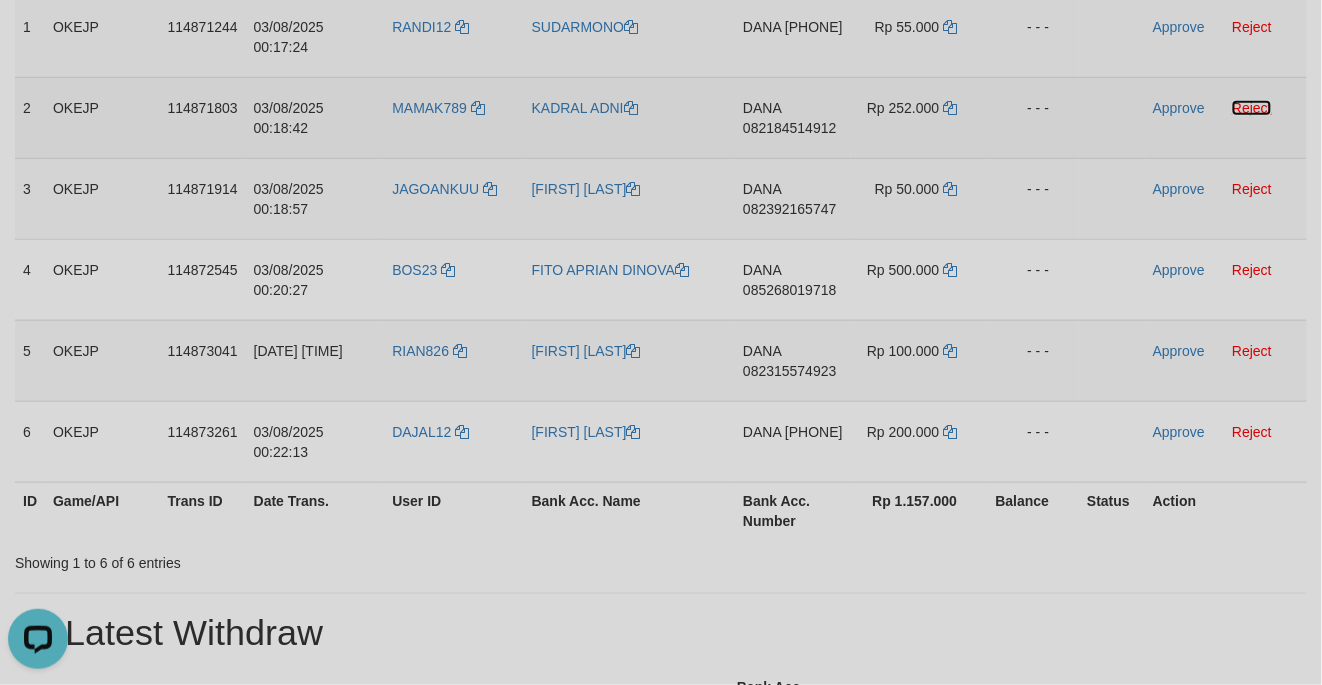 click on "Reject" at bounding box center (1252, 108) 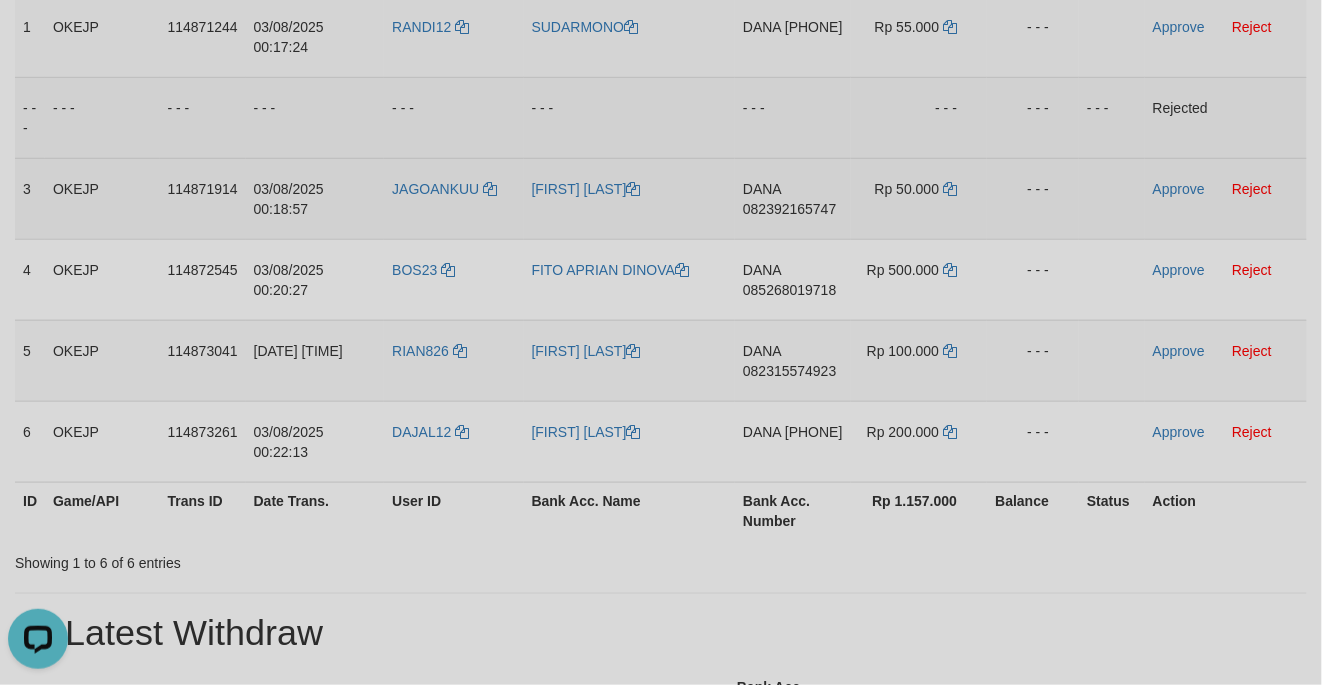 click on "JAGOANKUU" at bounding box center [453, 198] 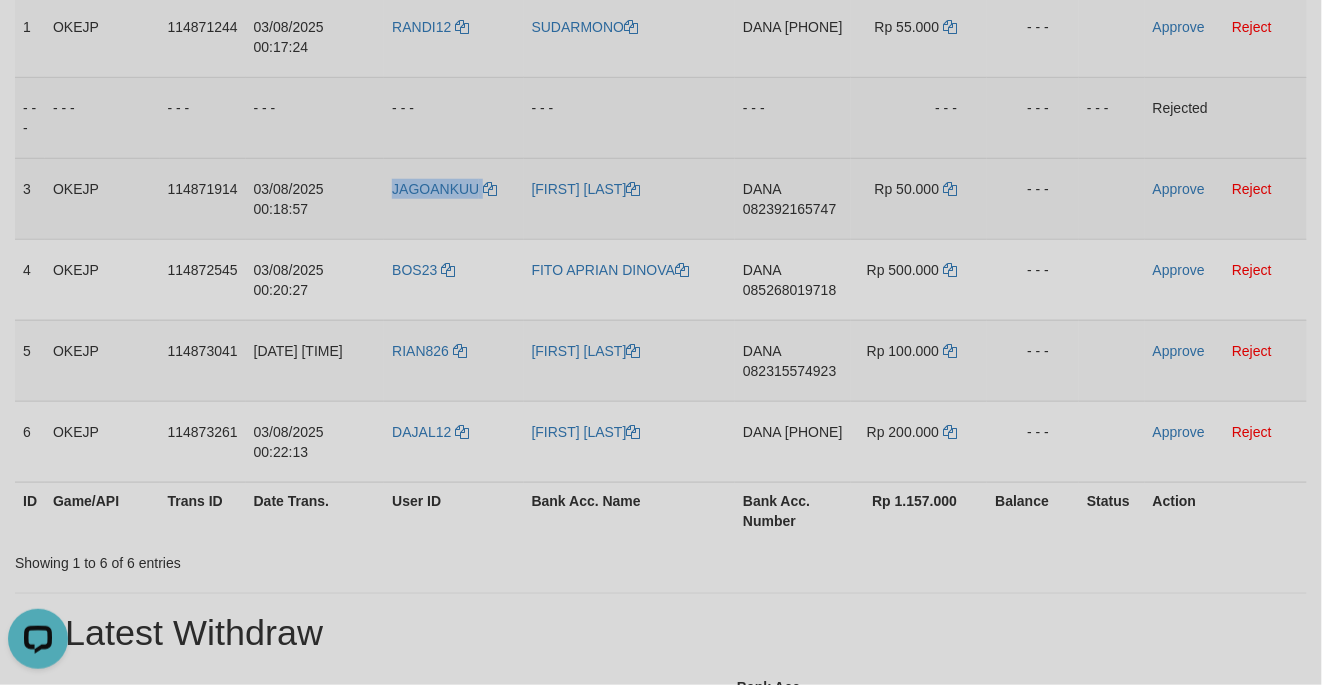 click on "JAGOANKUU" at bounding box center (453, 198) 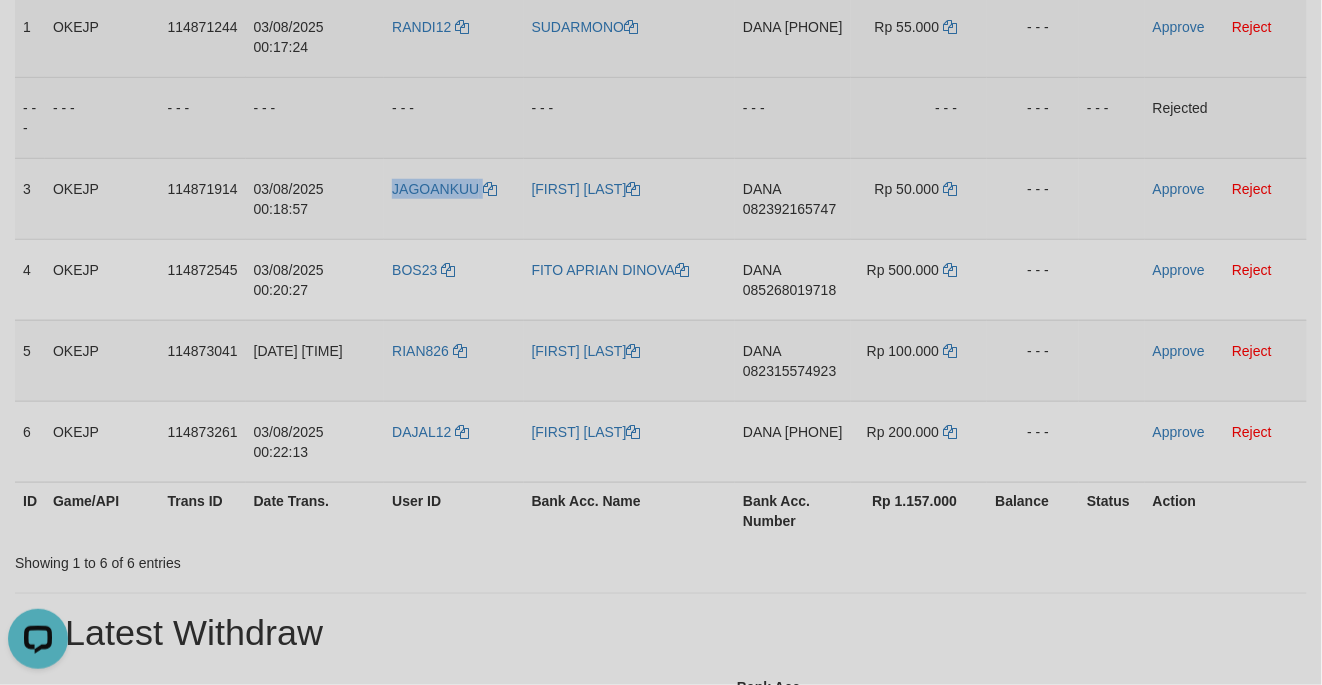 copy on "JAGOANKUU" 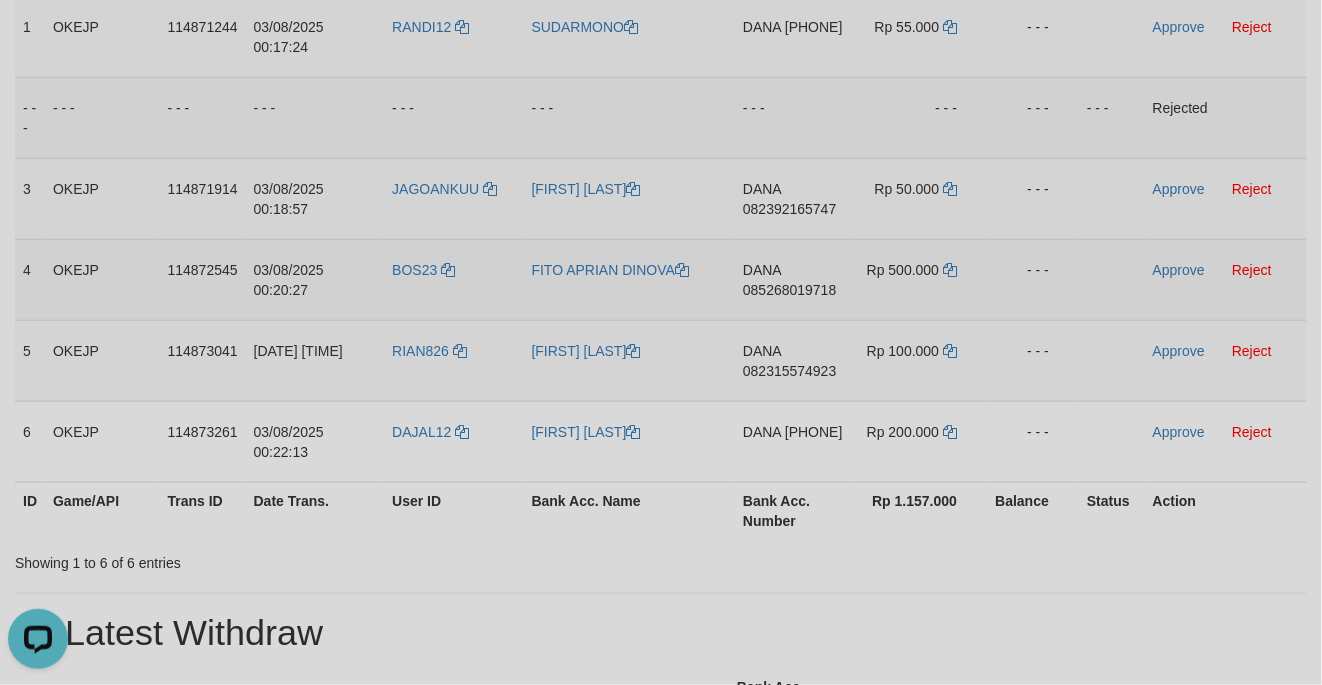 click on "BOS23" at bounding box center (453, 279) 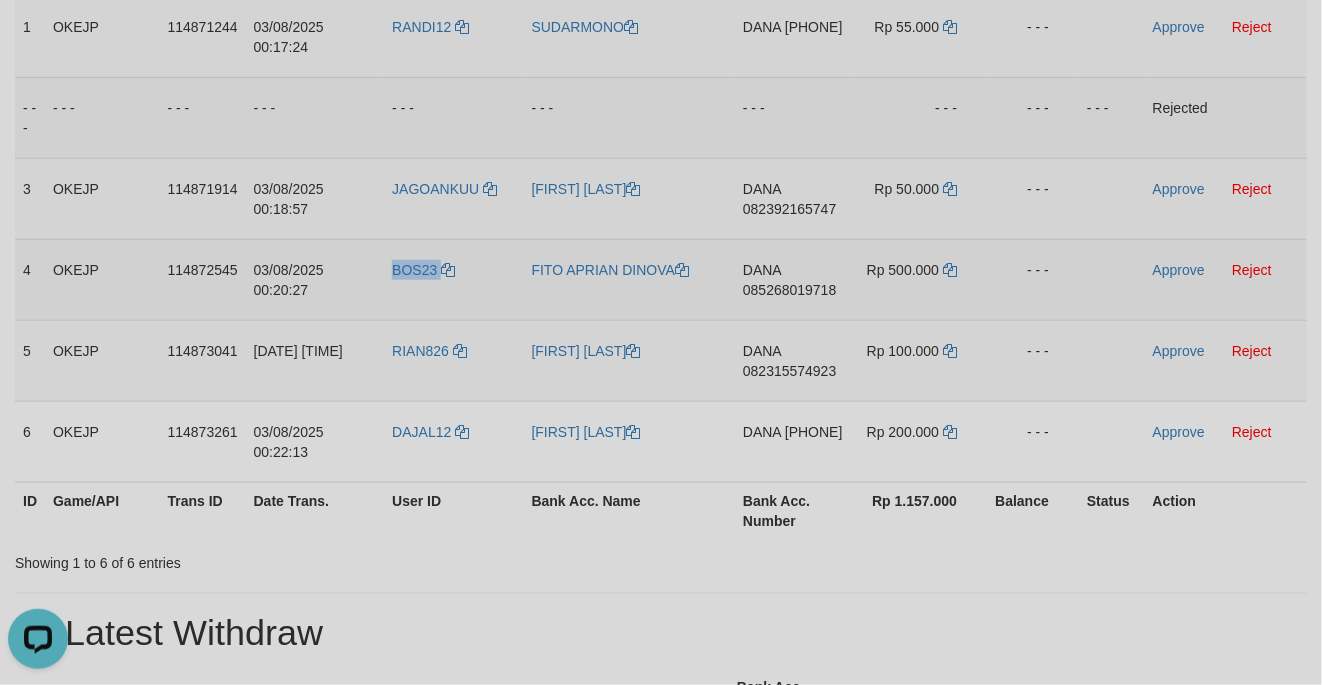 click on "BOS23" at bounding box center (453, 279) 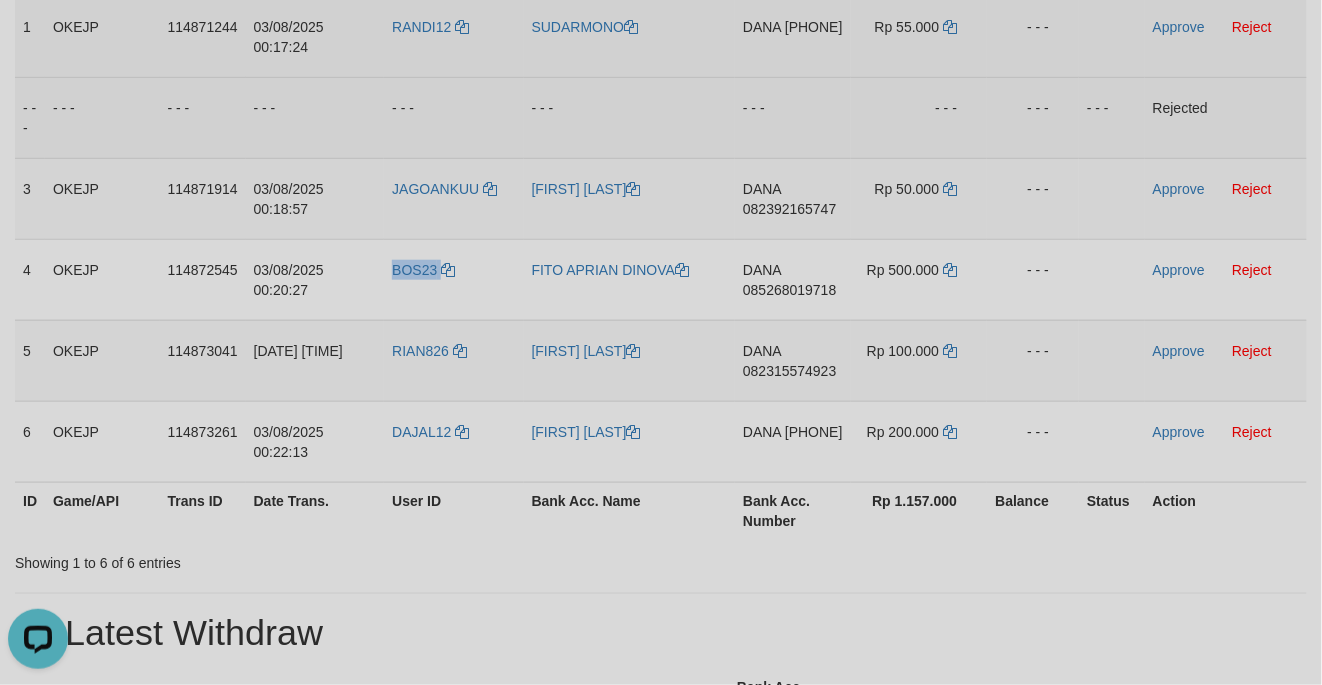 copy on "BOS23" 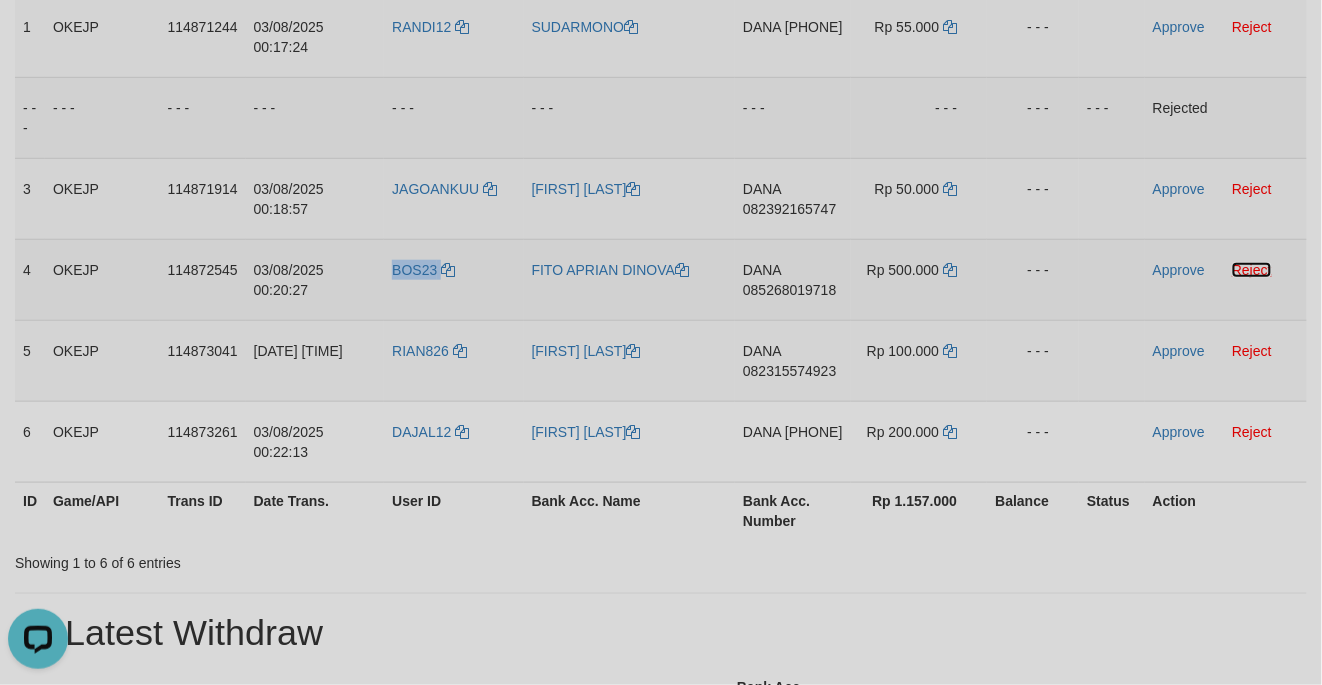 click on "Reject" at bounding box center (1252, 270) 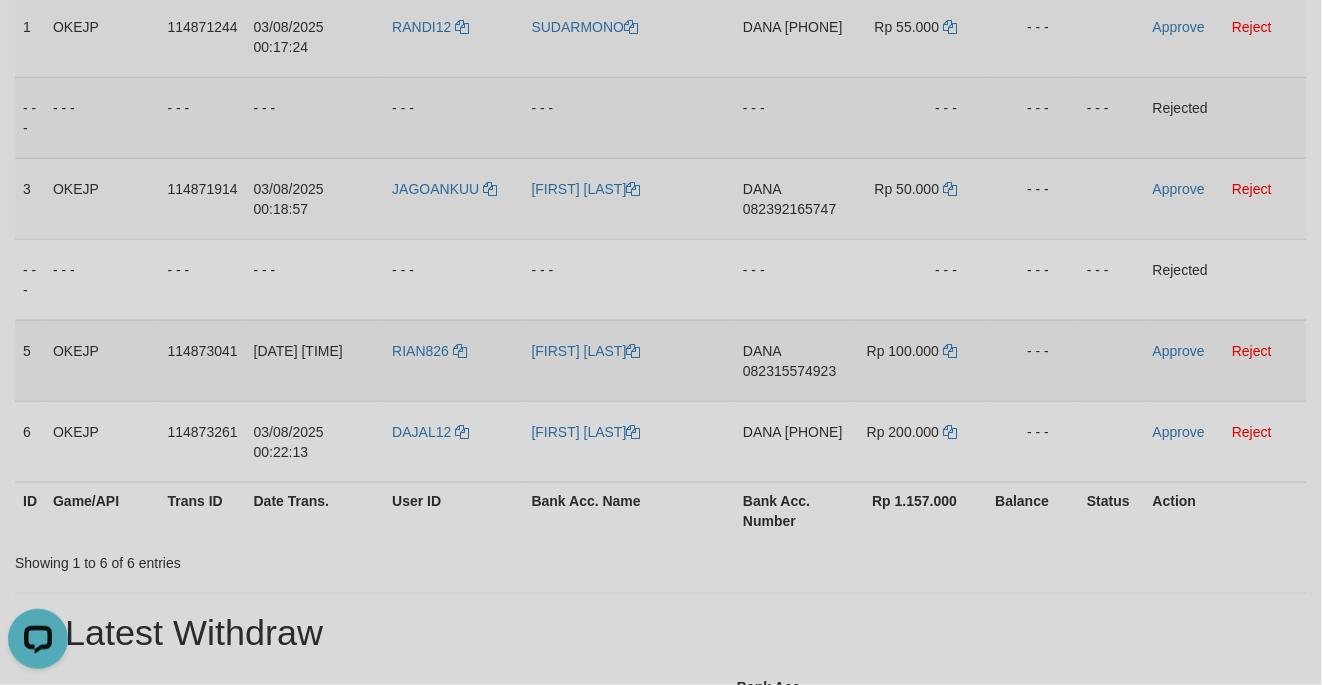 click on "RIAN826" at bounding box center (453, 360) 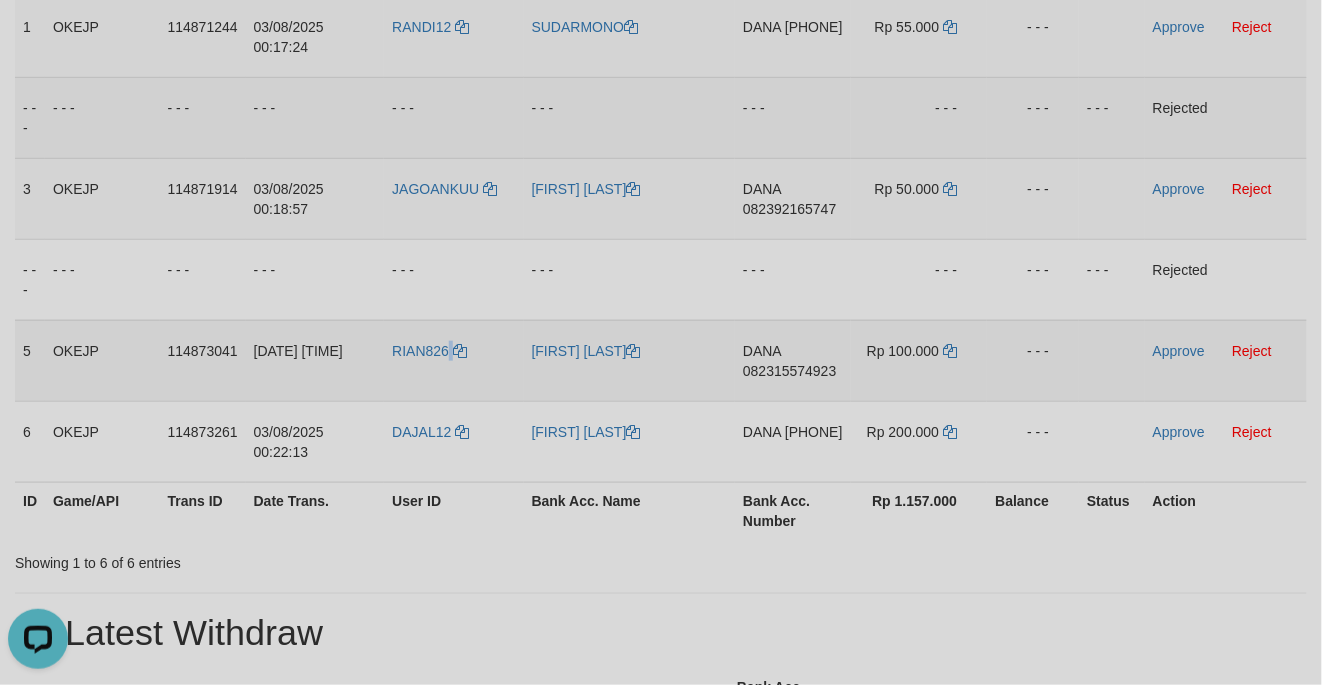 click on "RIAN826" at bounding box center [453, 360] 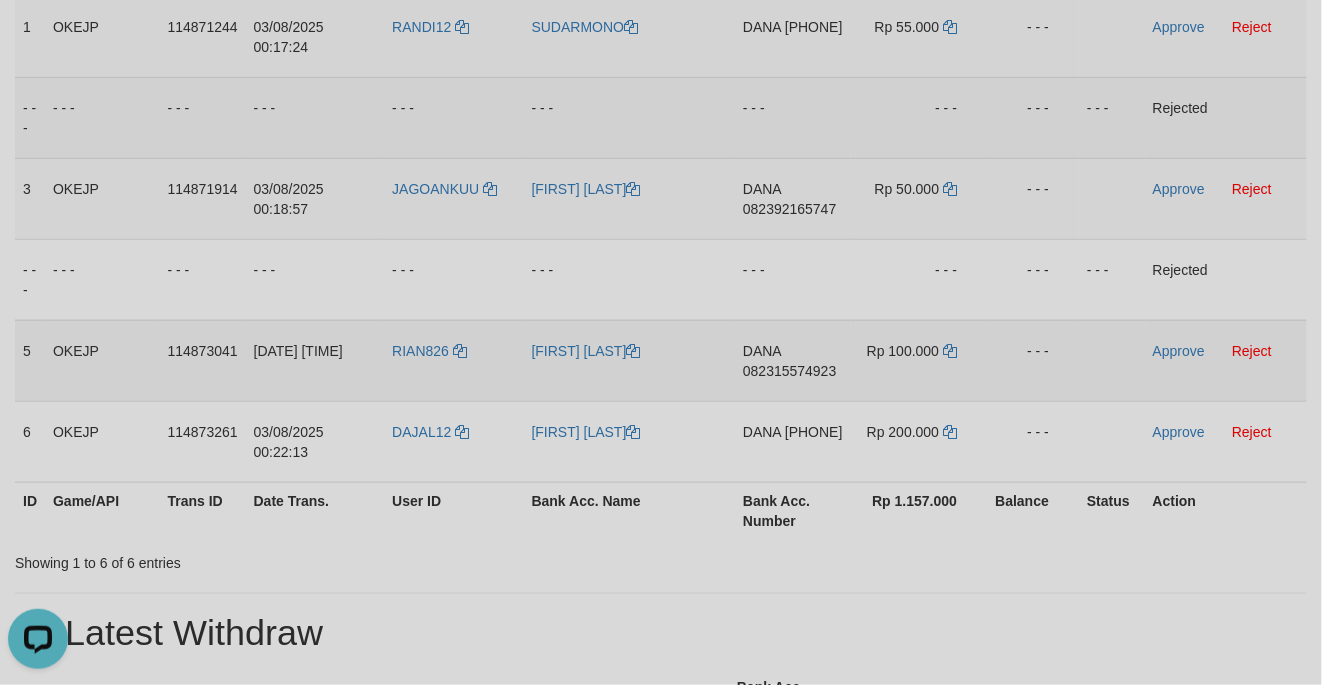 click on "RIAN826" at bounding box center (453, 360) 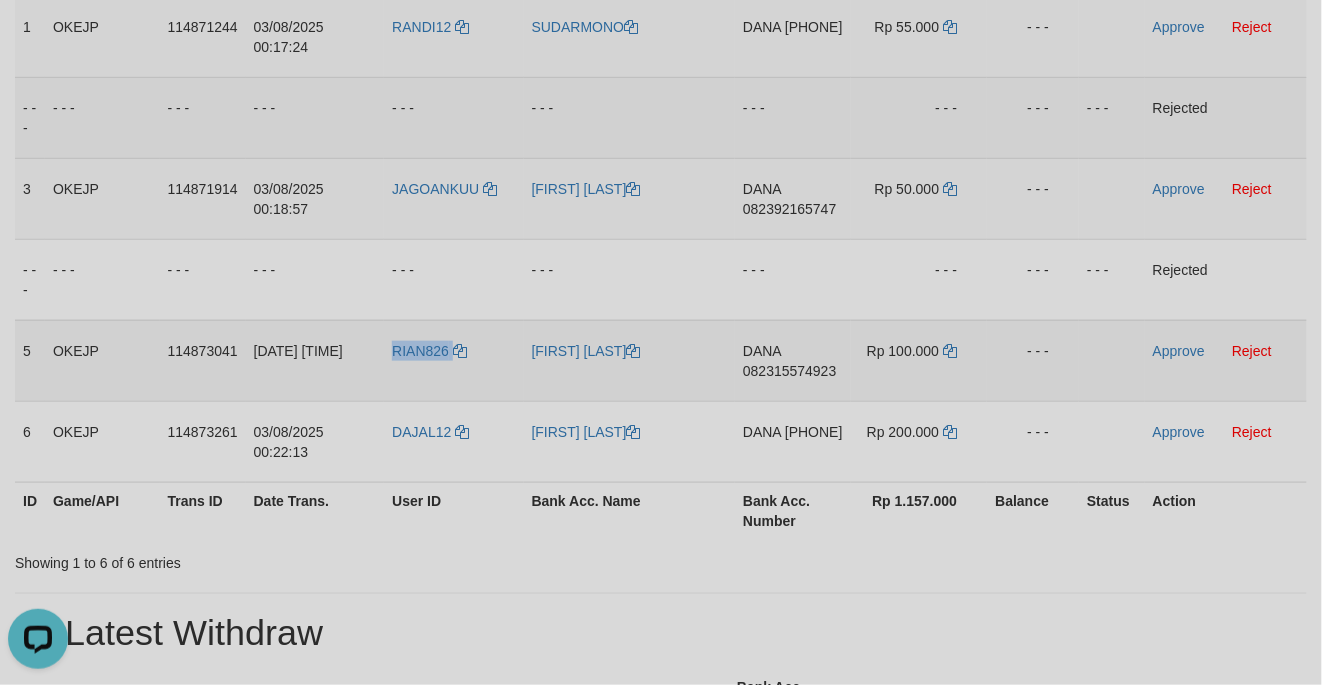 click on "RIAN826" at bounding box center [453, 360] 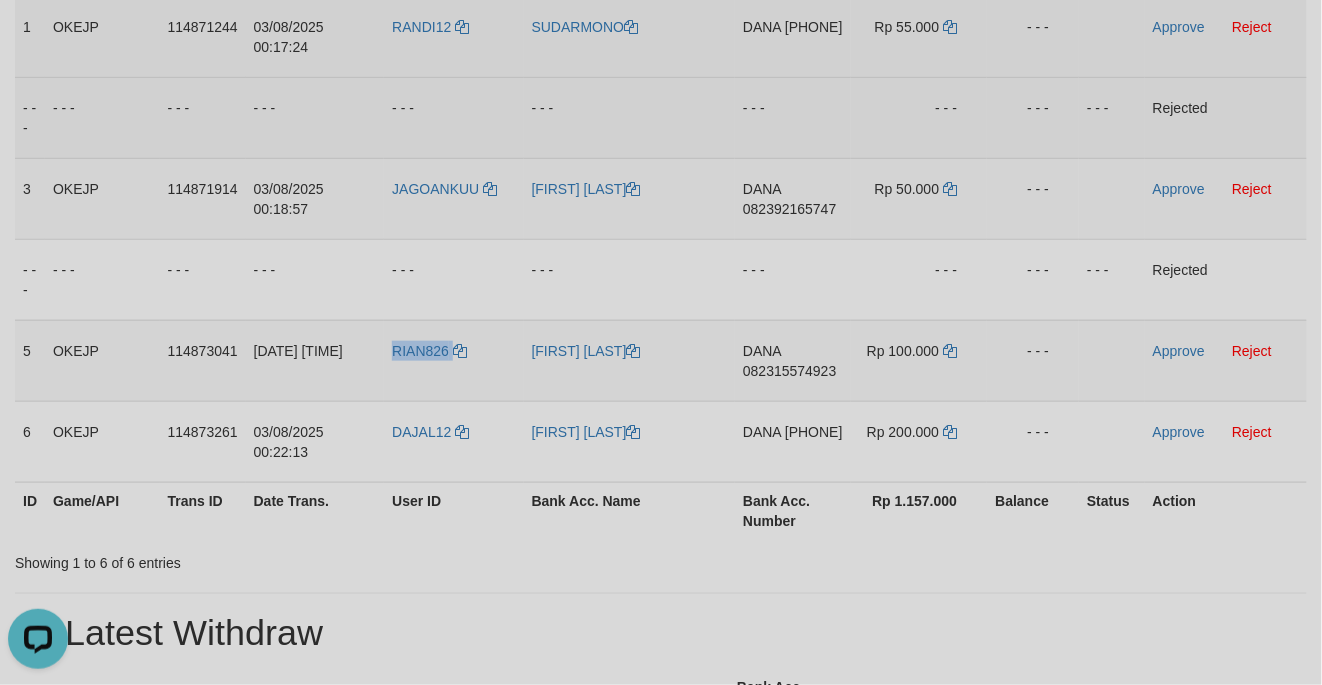 copy on "RIAN826" 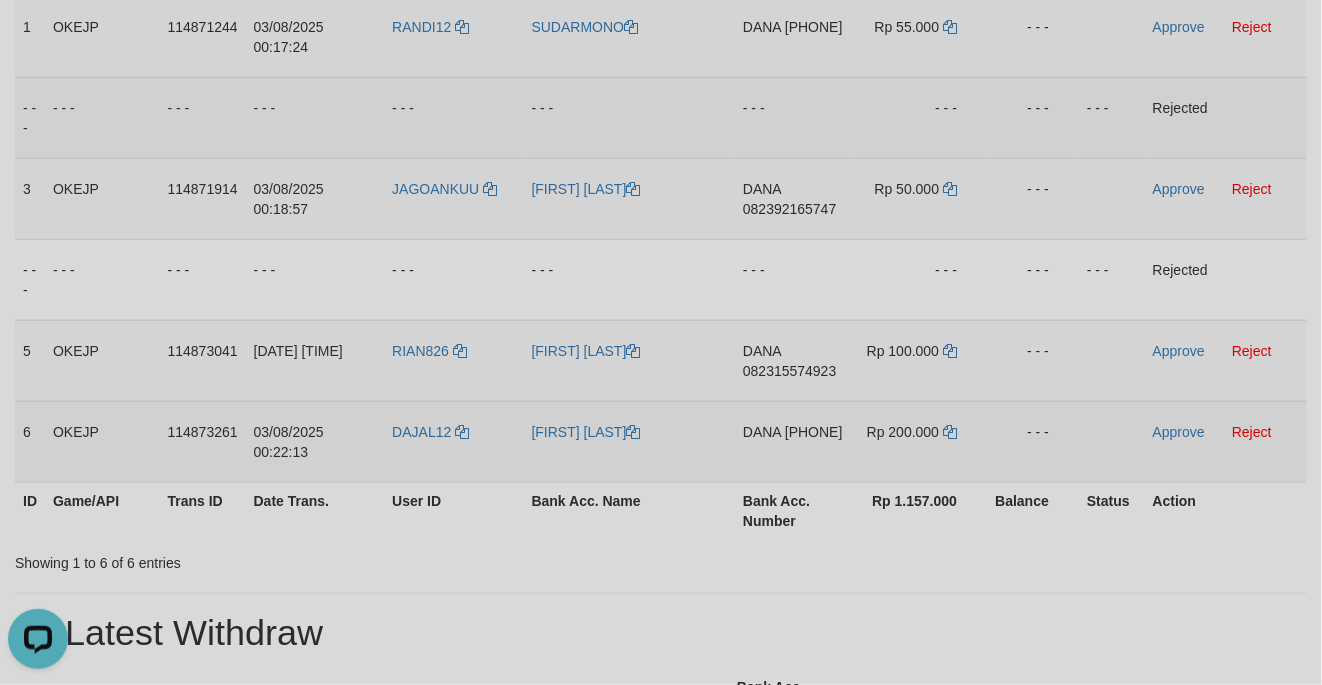 click on "DAJAL12" at bounding box center (453, 441) 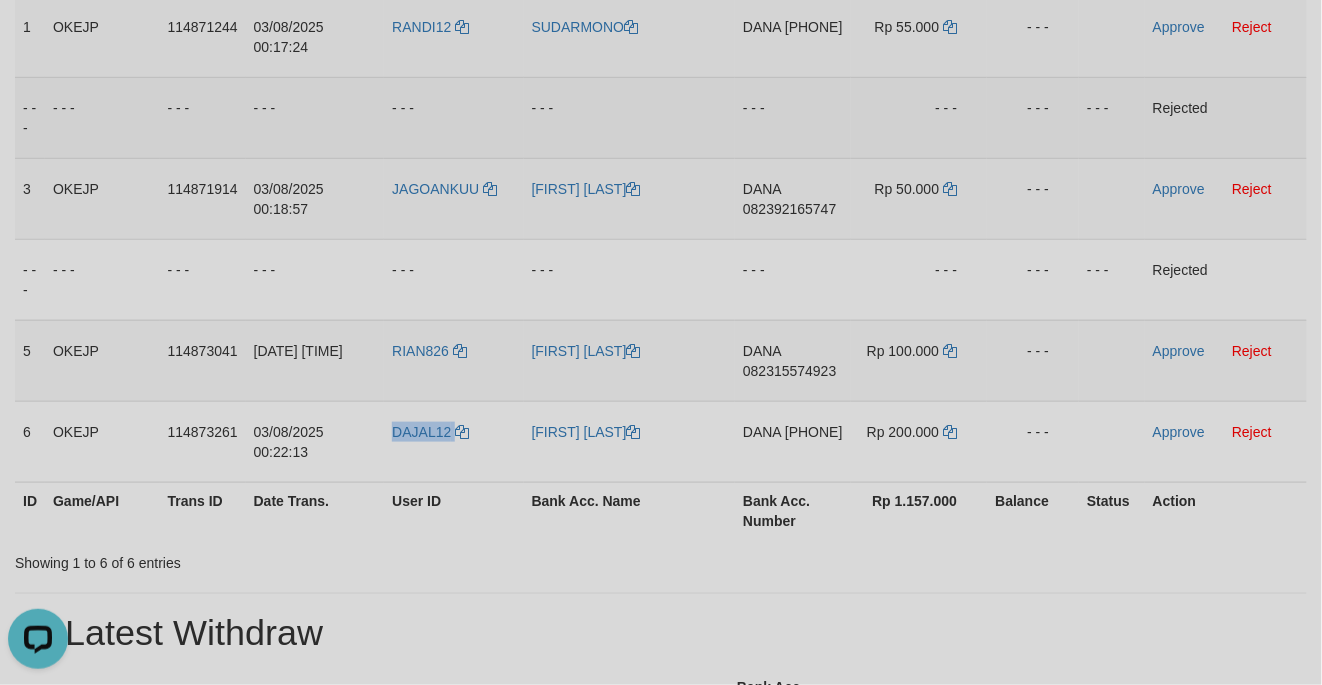 drag, startPoint x: 393, startPoint y: 452, endPoint x: 314, endPoint y: 110, distance: 351.0057 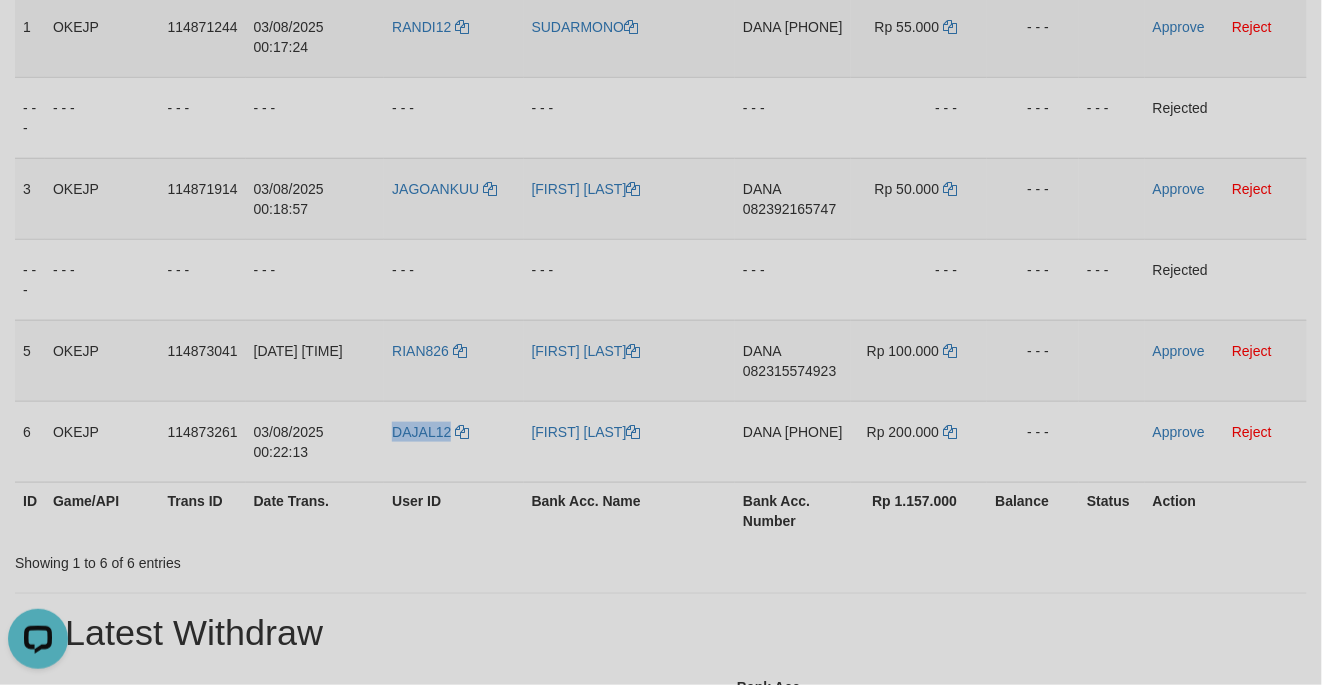 copy on "DAJAL12" 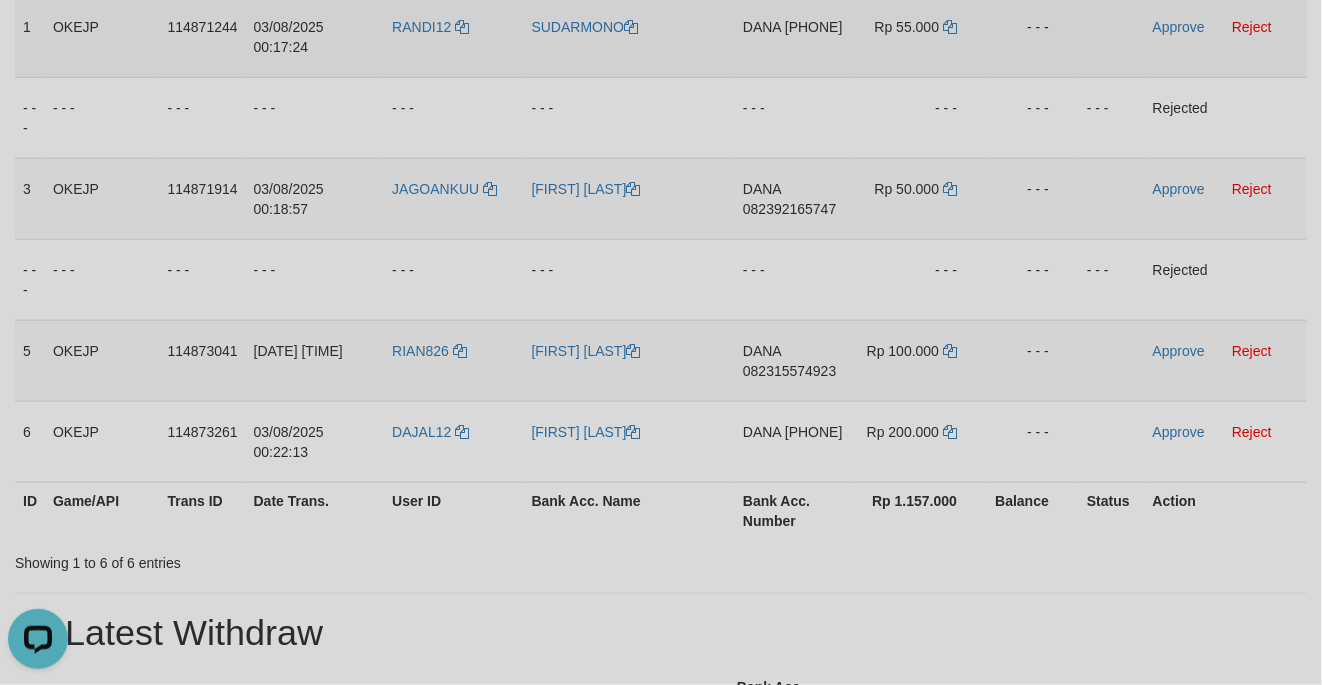 click on "DANA
085896946509" at bounding box center [793, 37] 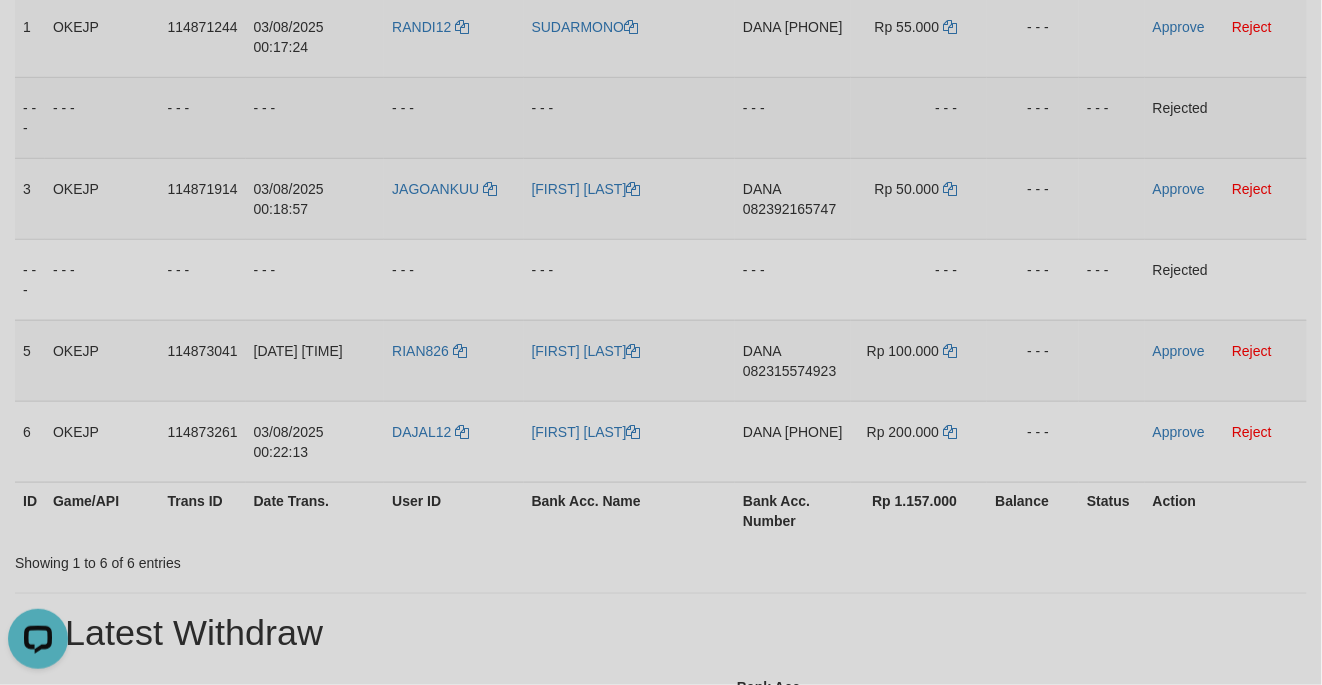 copy on "085896946509" 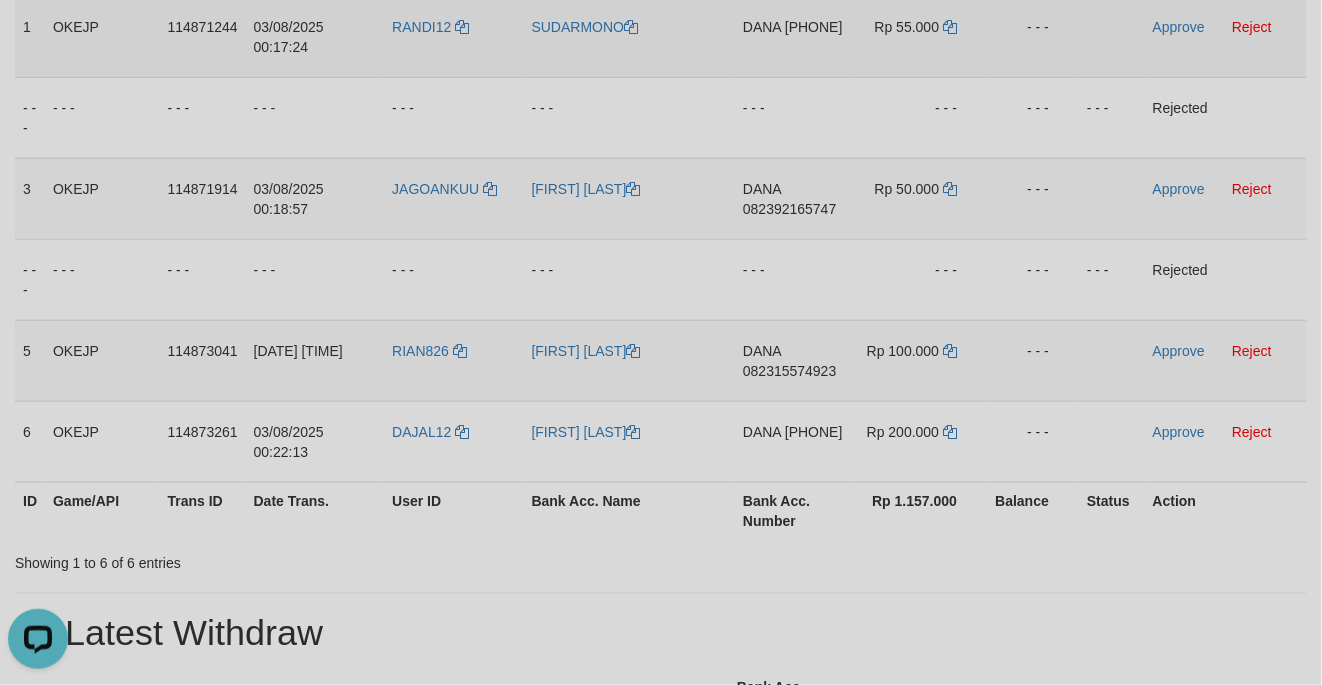 click on "DANA
085896946509" at bounding box center [793, 37] 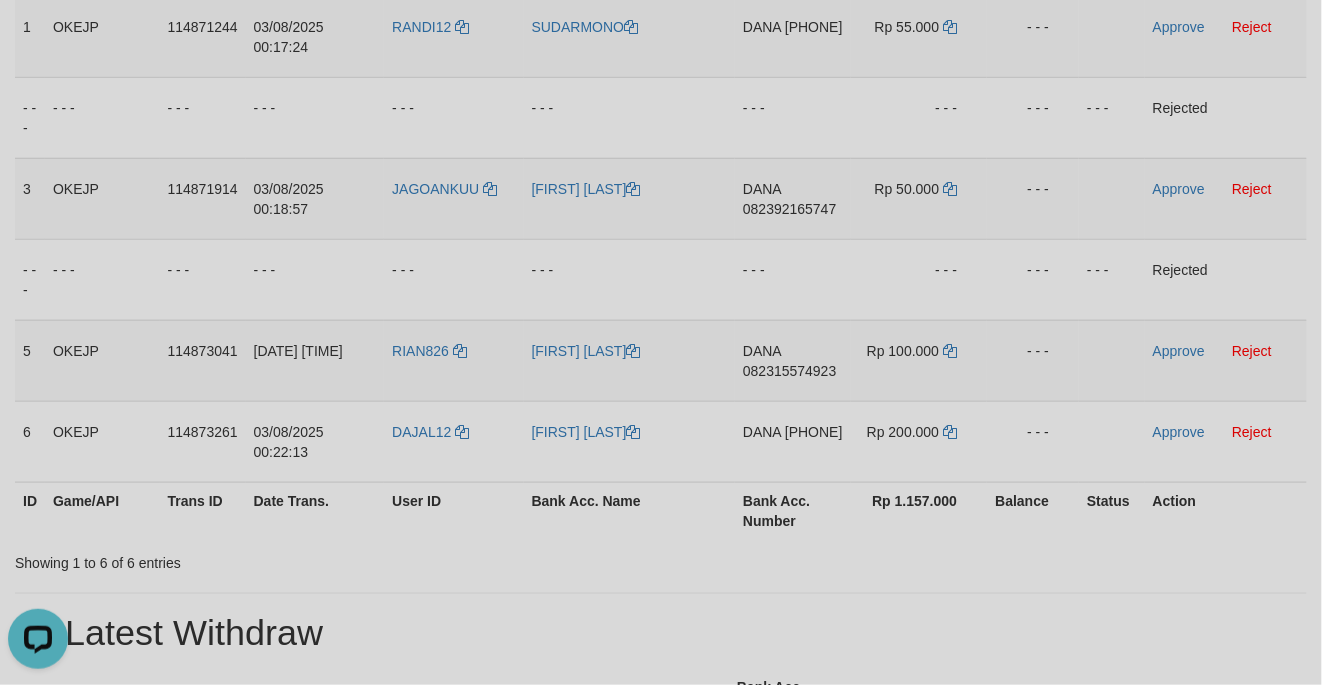 copy on "085896946509" 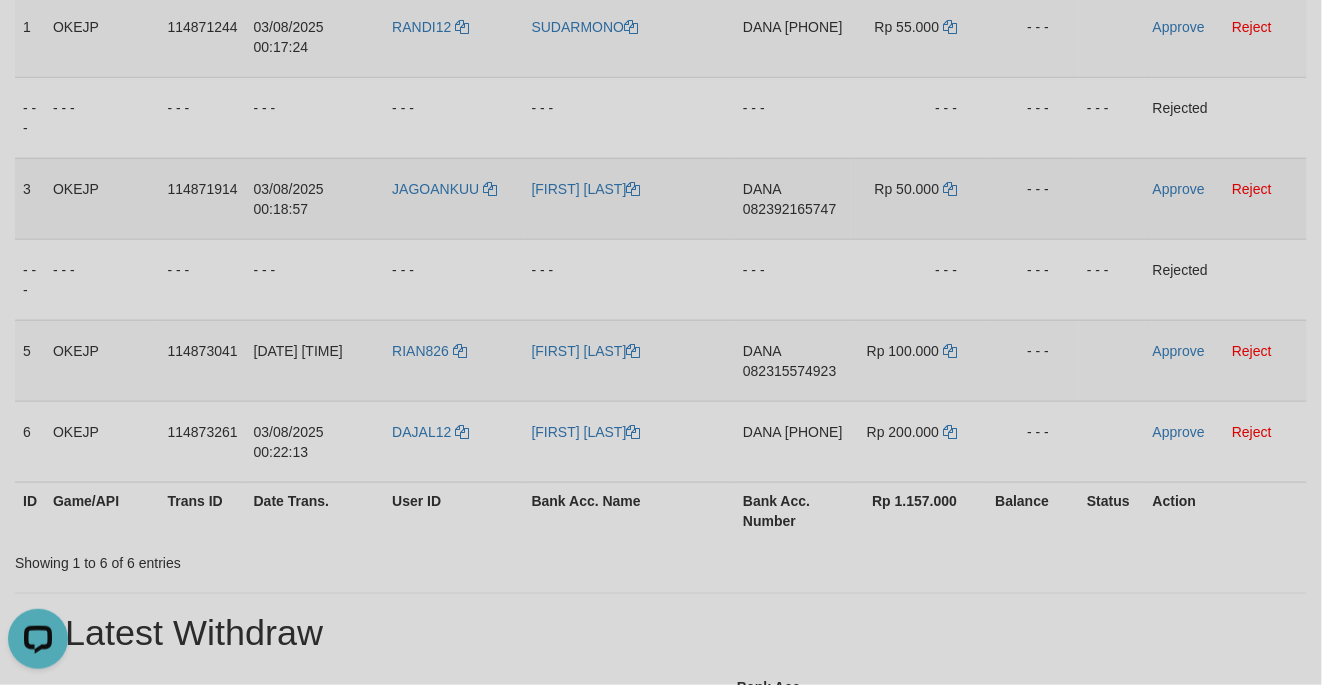click on "DANA
082392165747" at bounding box center [793, 198] 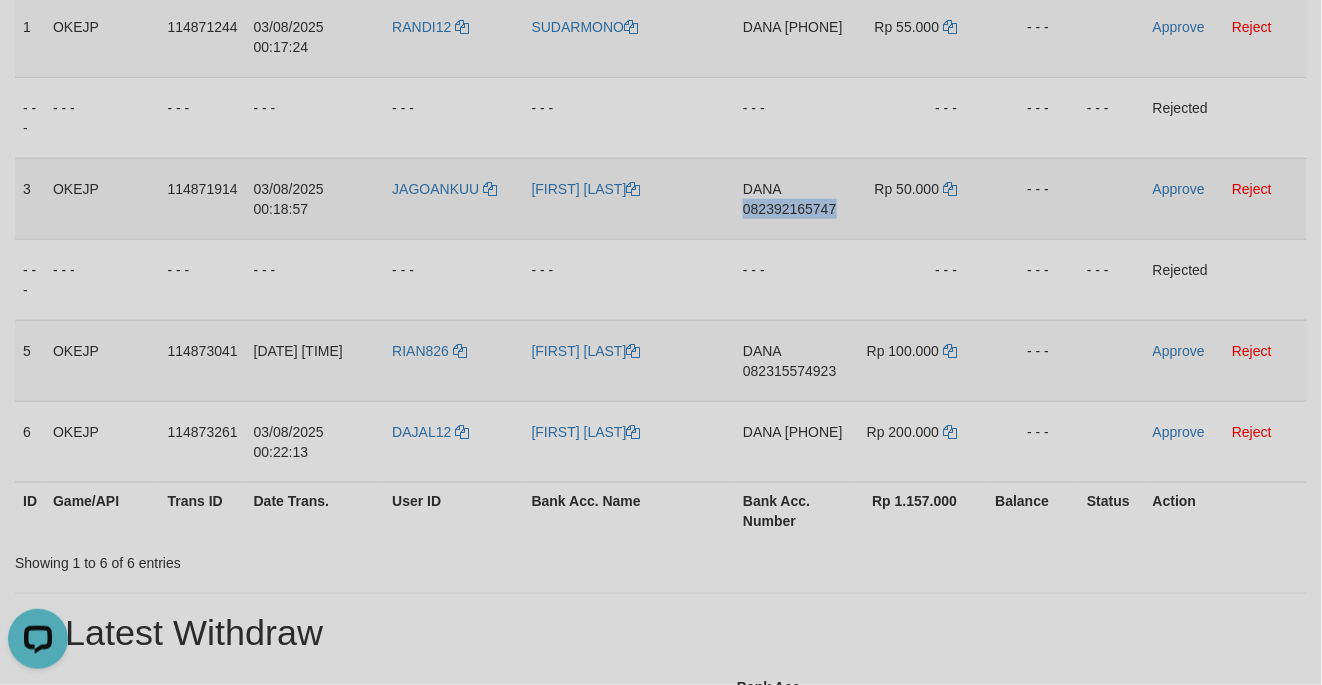 click on "DANA
082392165747" at bounding box center (793, 198) 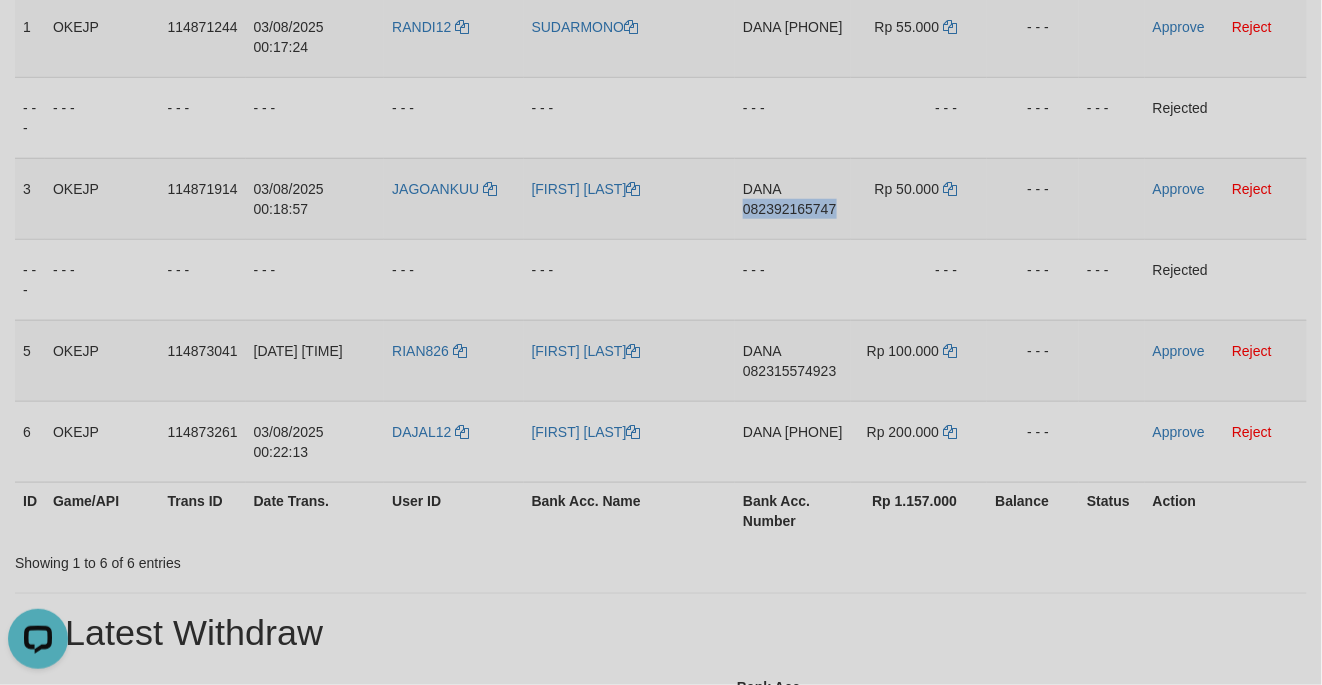 copy on "082392165747" 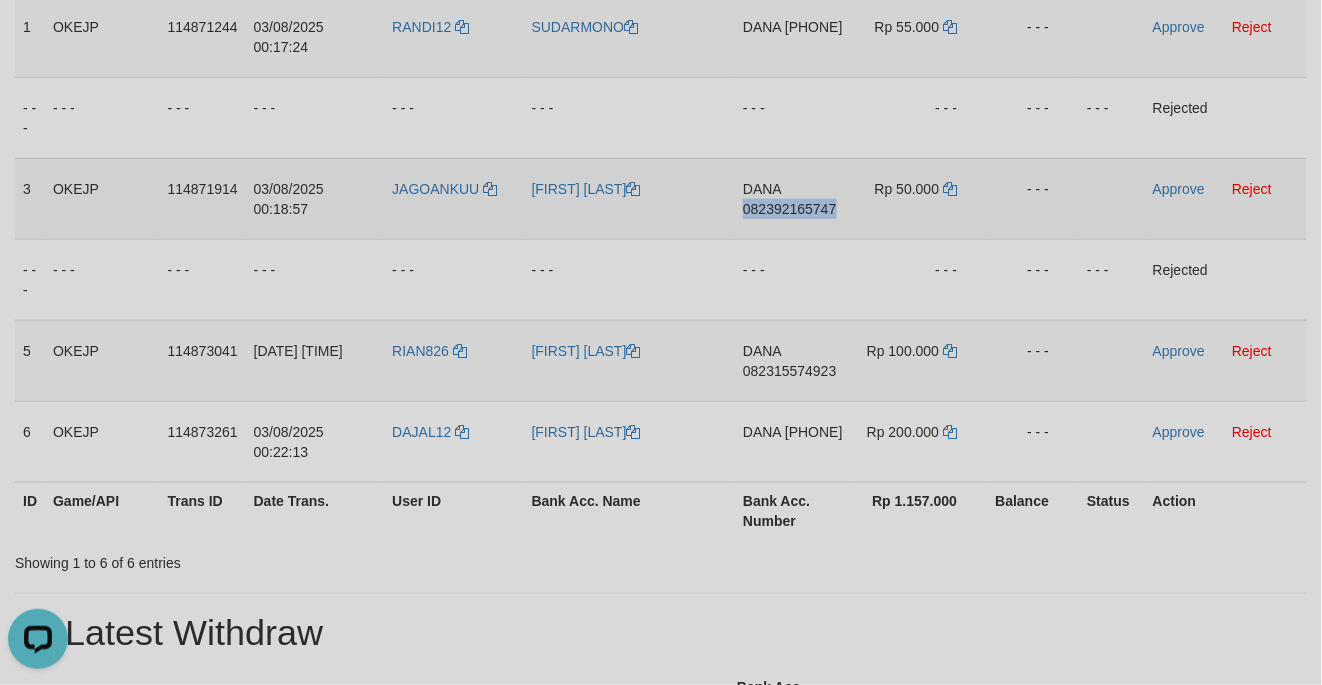 click on "DANA
082392165747" at bounding box center (793, 198) 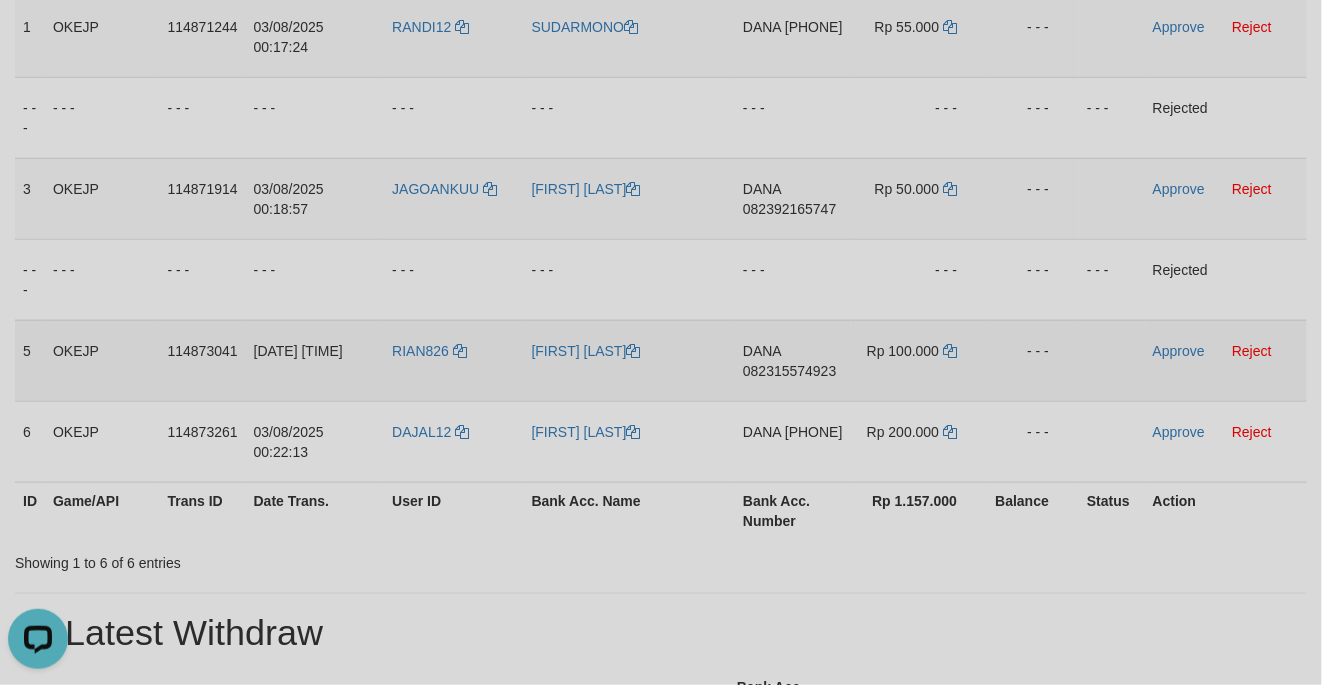 click on "DANA
082315574923" at bounding box center (793, 360) 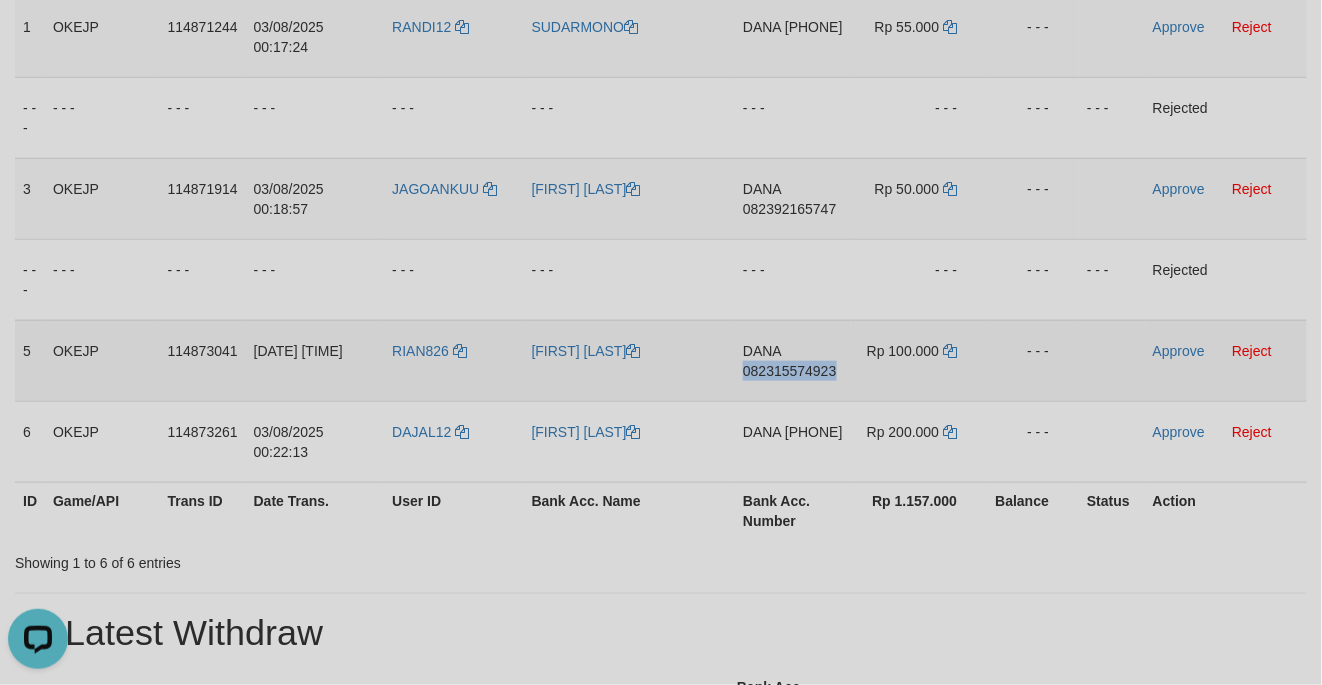 click on "DANA
082315574923" at bounding box center (793, 360) 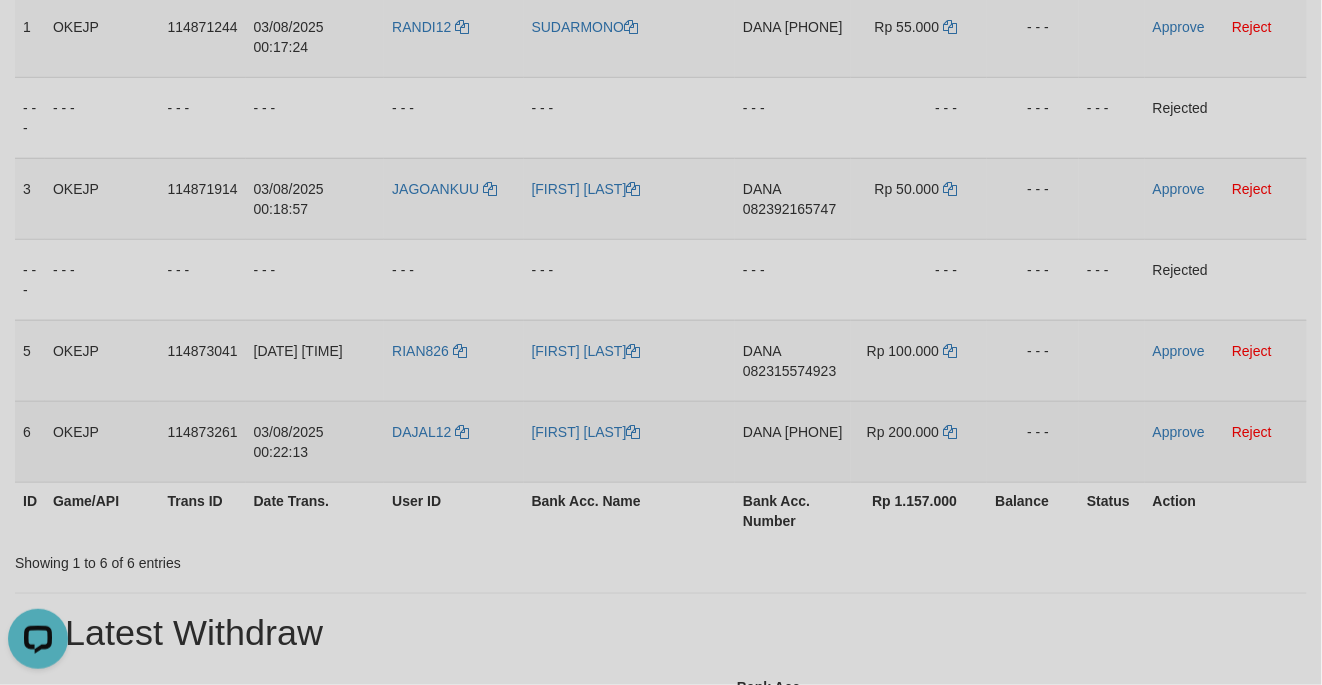 click on "DANA
085746329016" at bounding box center [793, 441] 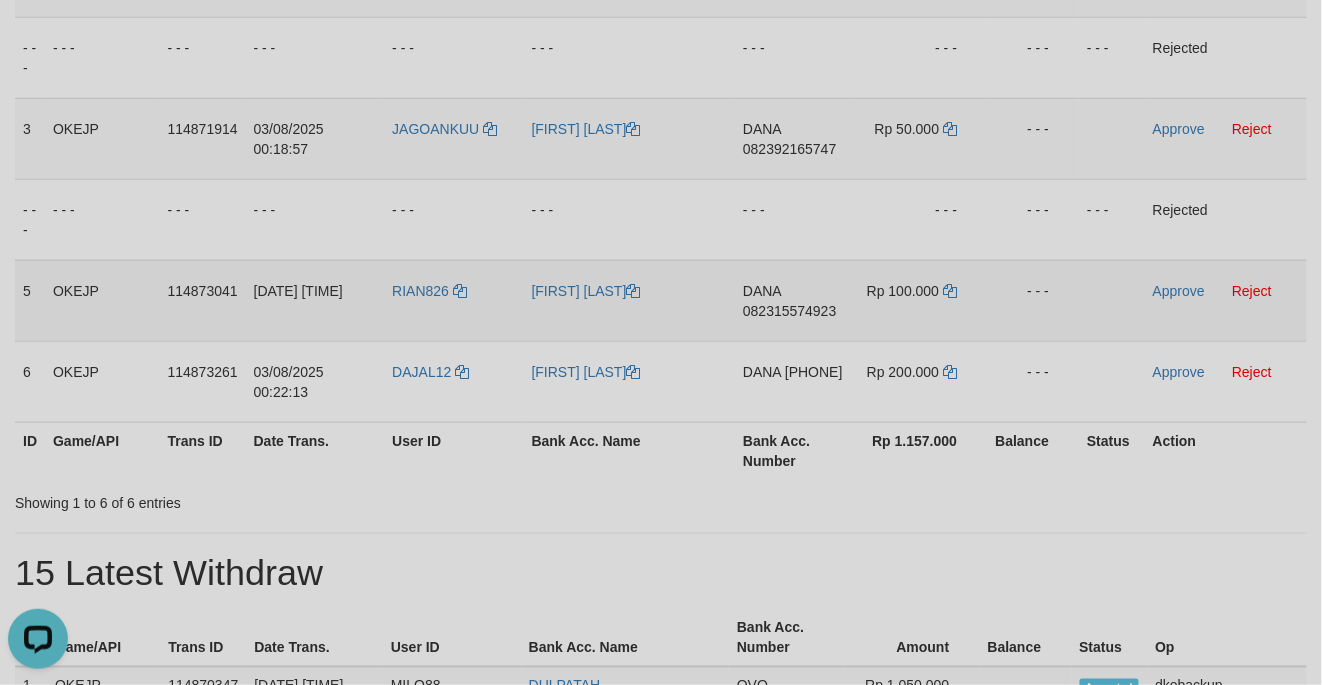 scroll, scrollTop: 533, scrollLeft: 0, axis: vertical 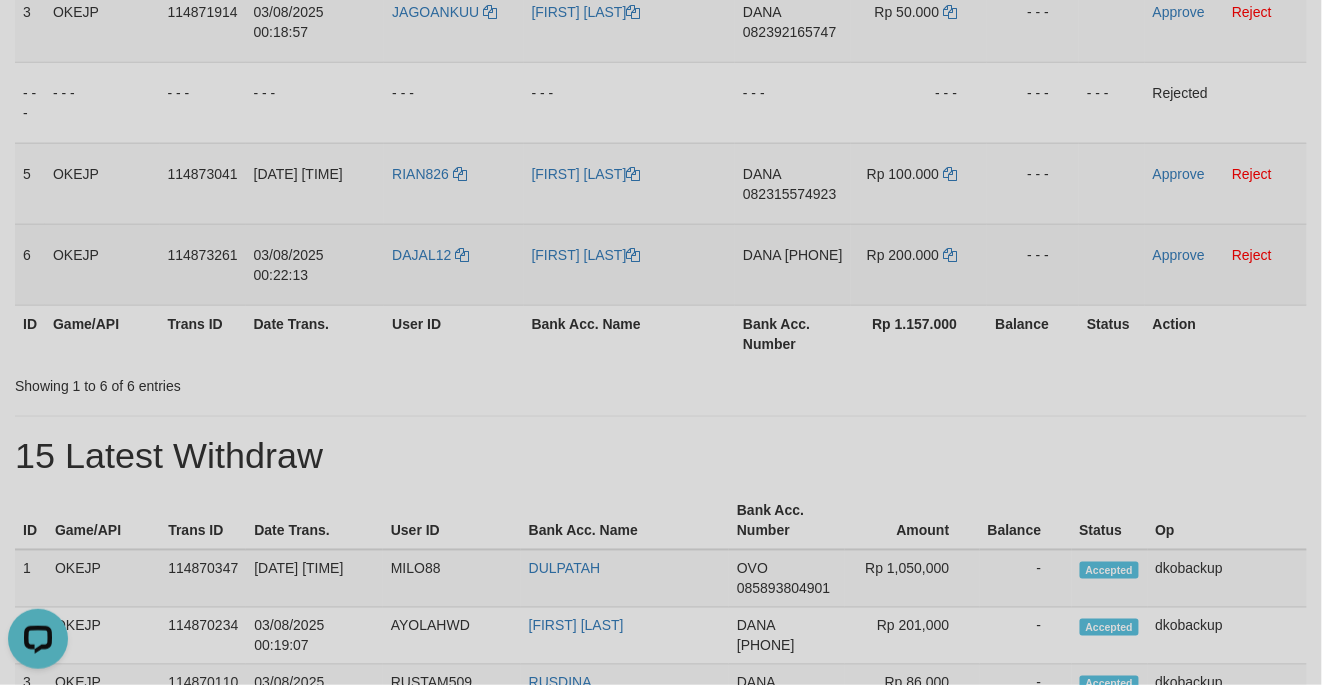click on "DANA
085746329016" at bounding box center (793, 264) 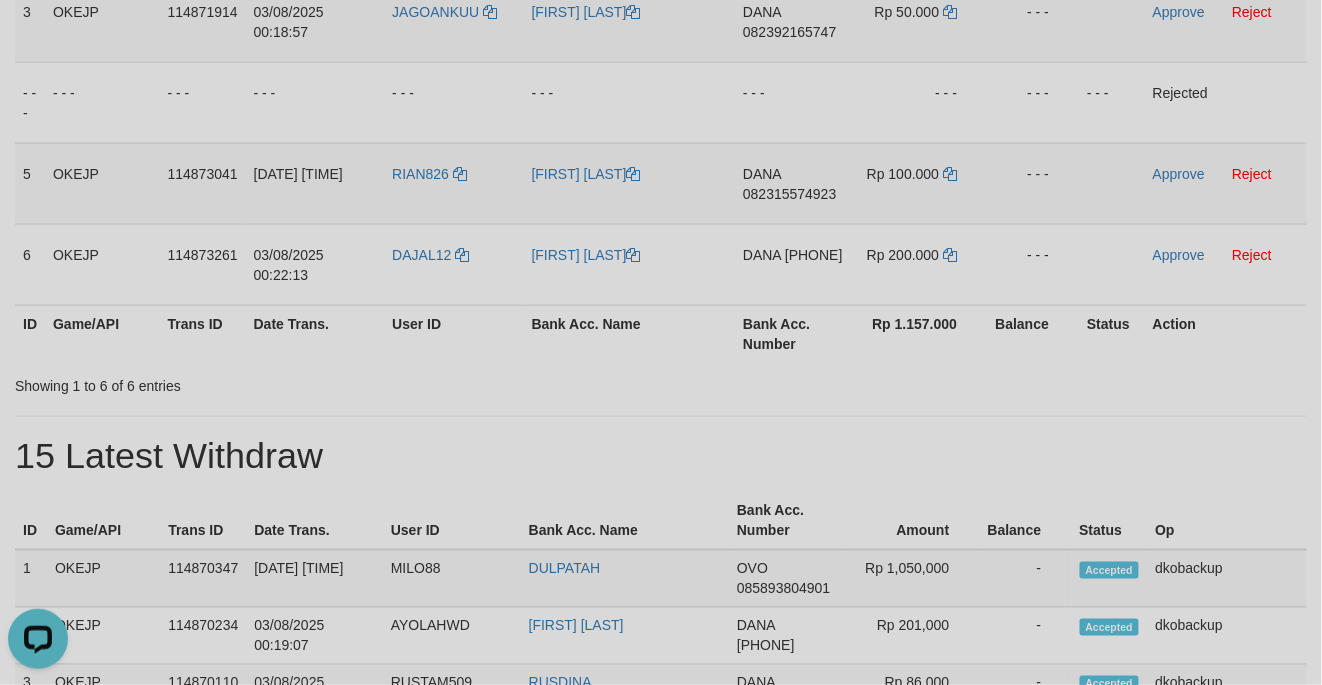 click at bounding box center (661, 416) 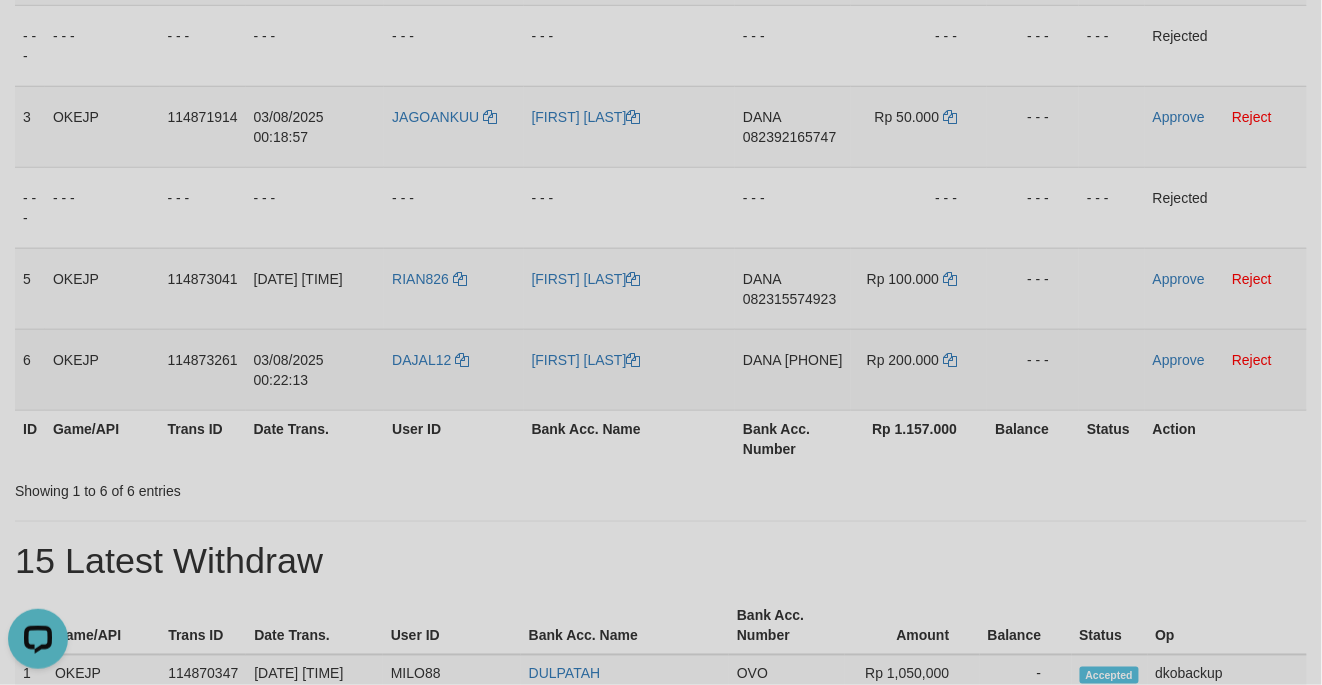 scroll, scrollTop: 356, scrollLeft: 0, axis: vertical 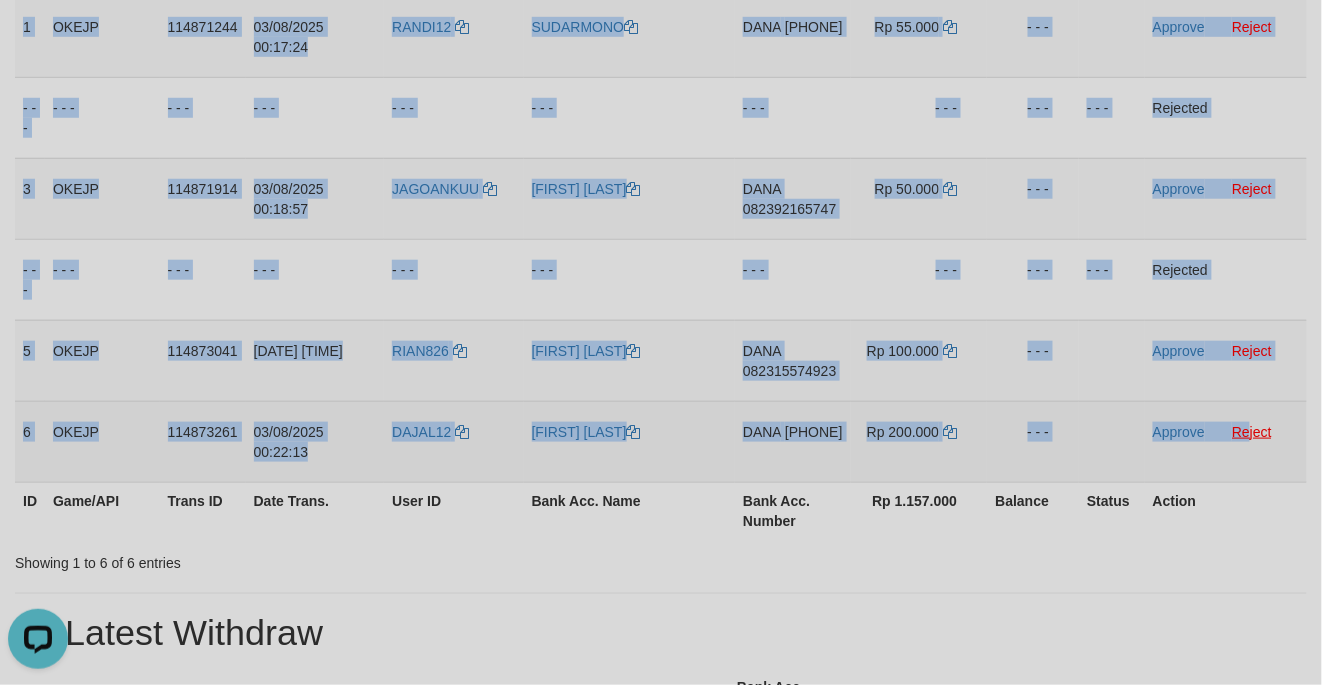 drag, startPoint x: 24, startPoint y: 37, endPoint x: 1248, endPoint y: 438, distance: 1288.0128 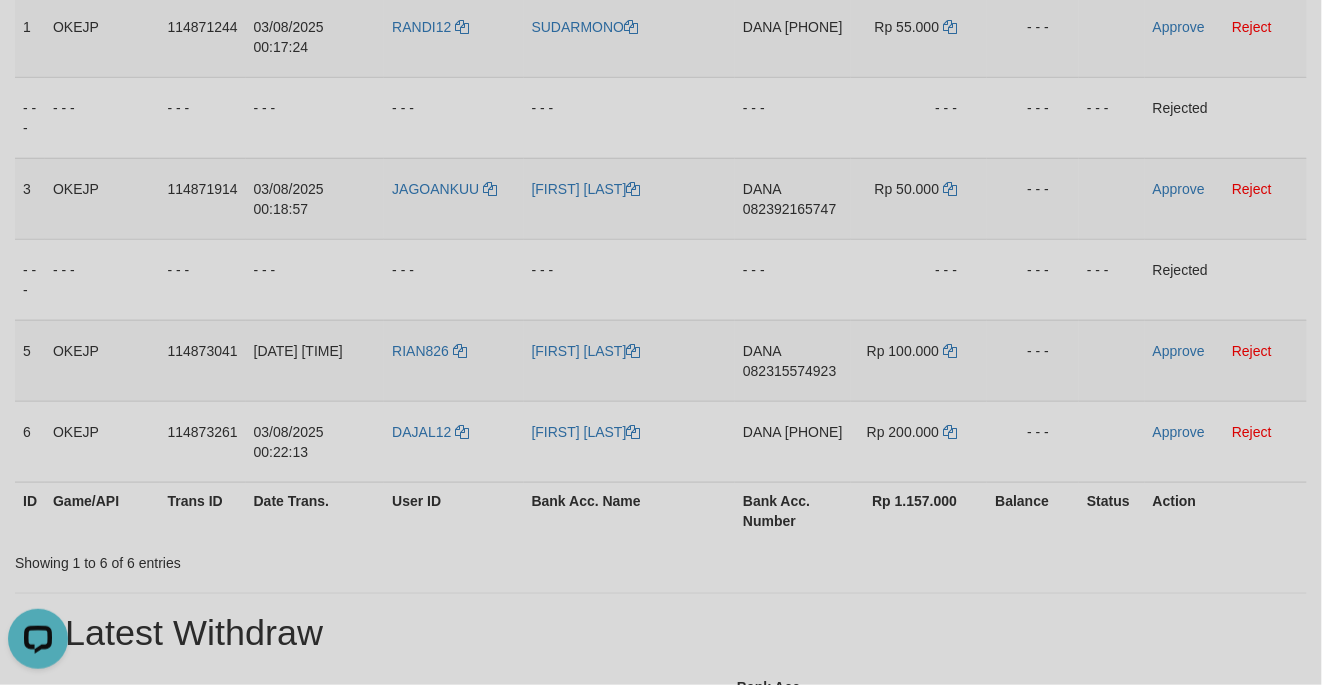 click on "**********" at bounding box center [661, 713] 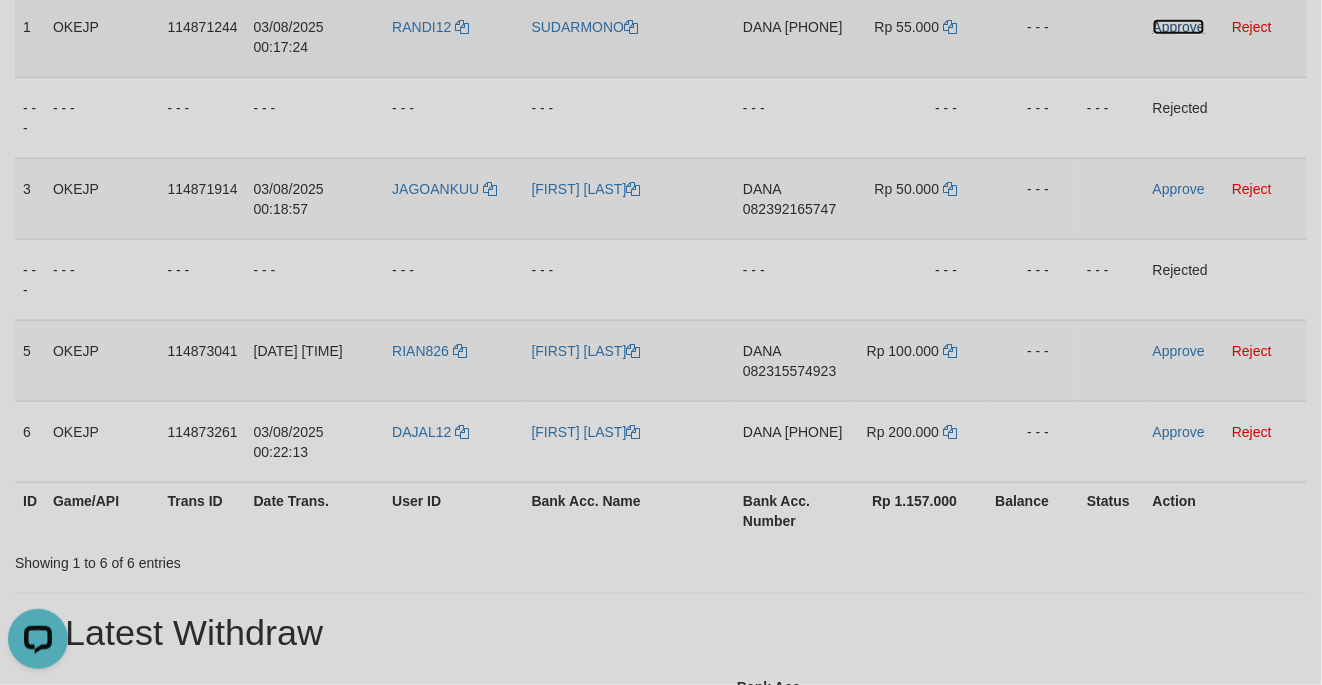 click on "Approve" at bounding box center (1179, 27) 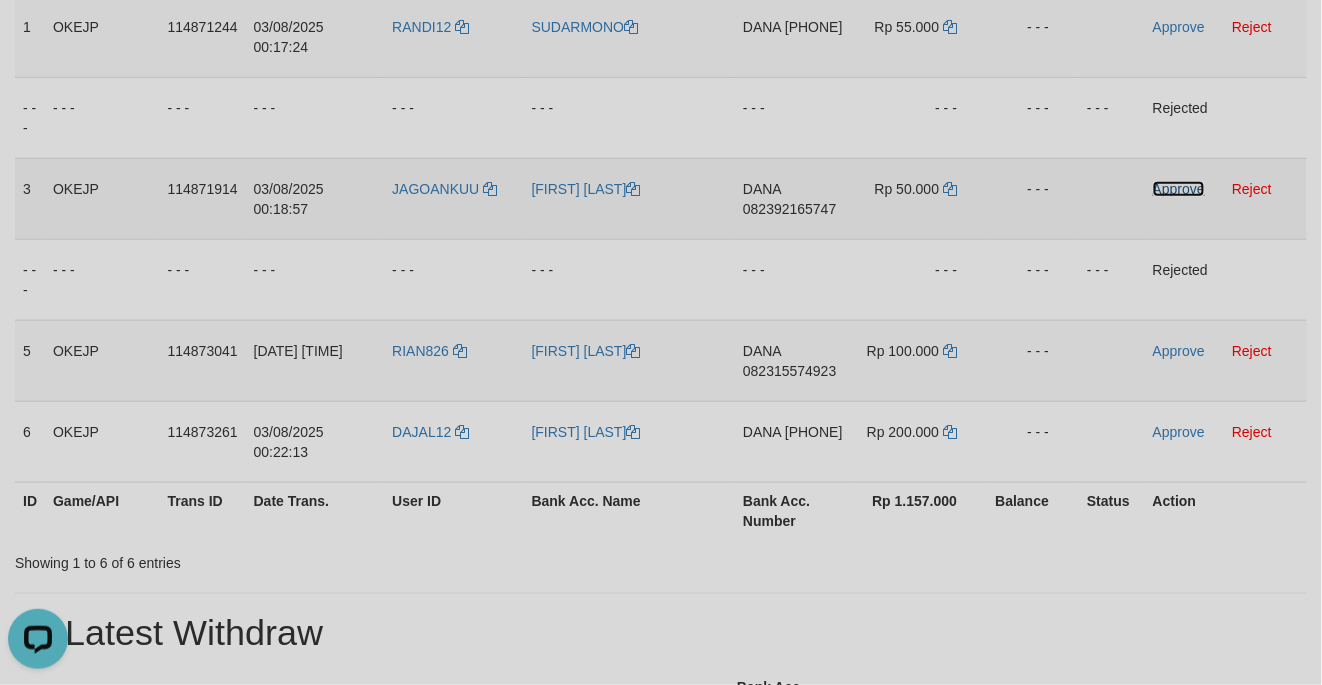 click on "Approve" at bounding box center [1179, 189] 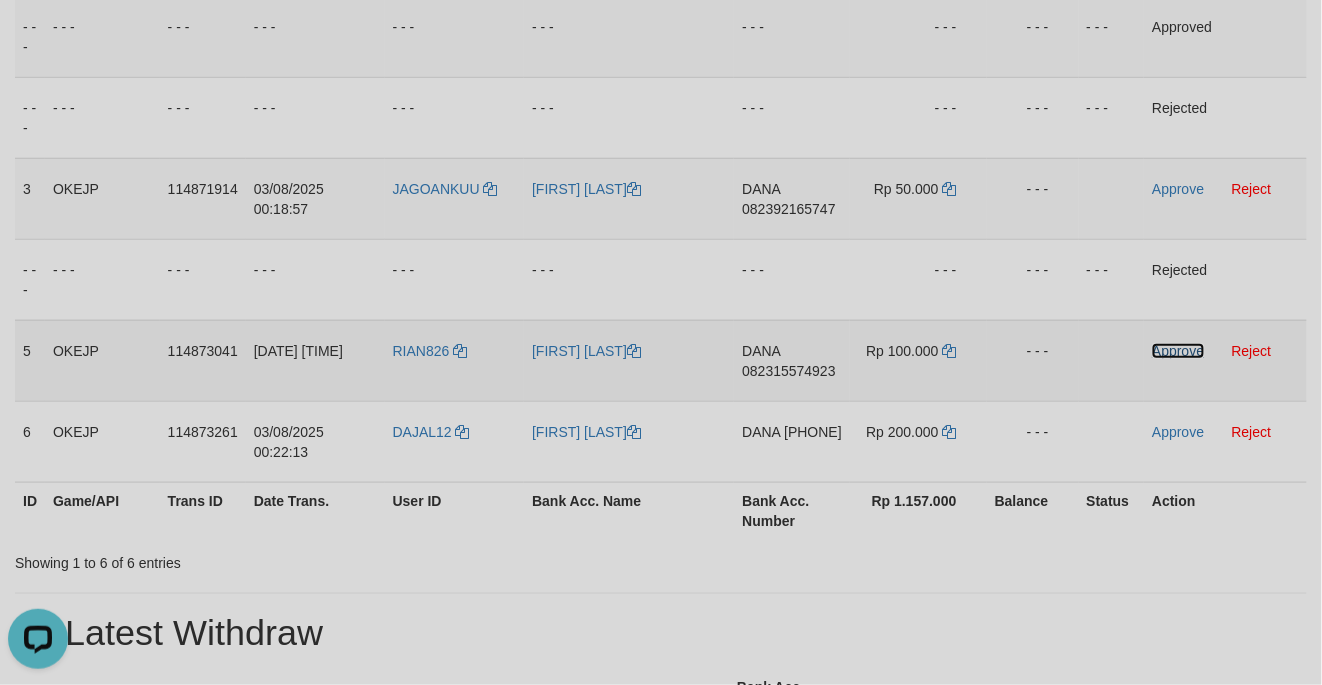 click on "Approve" at bounding box center [1178, 351] 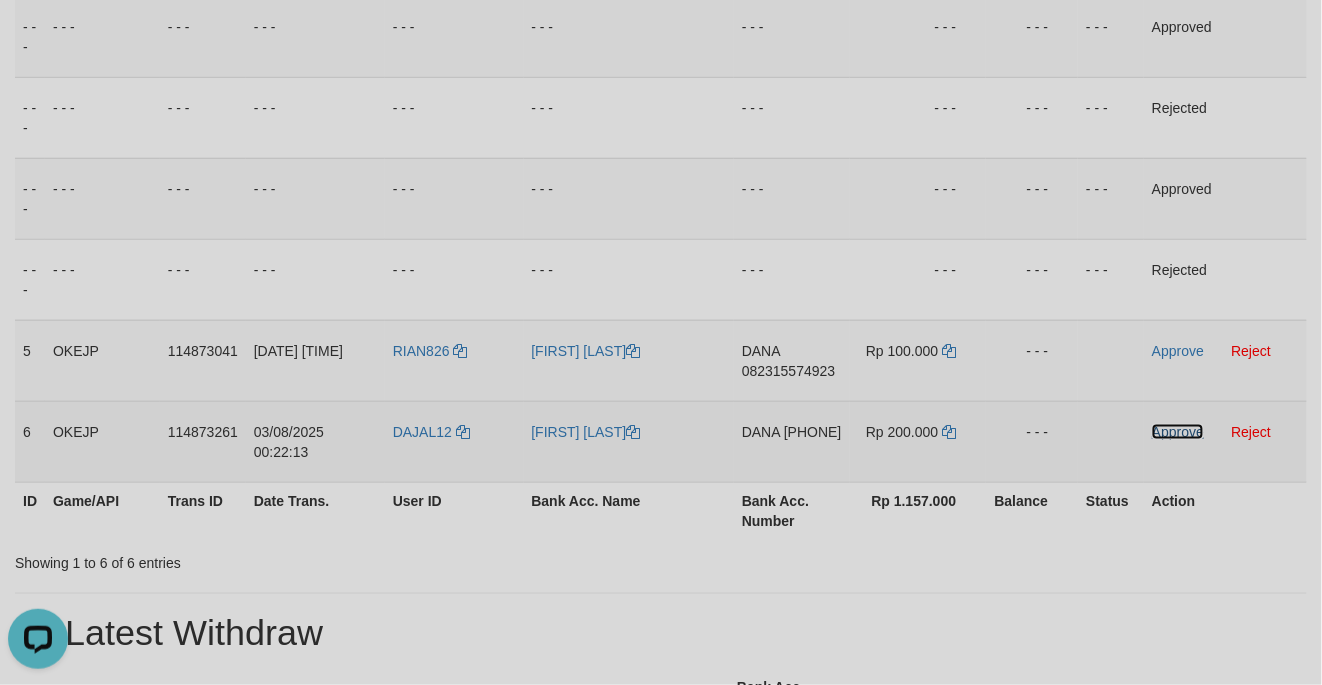 click on "Approve" at bounding box center (1178, 432) 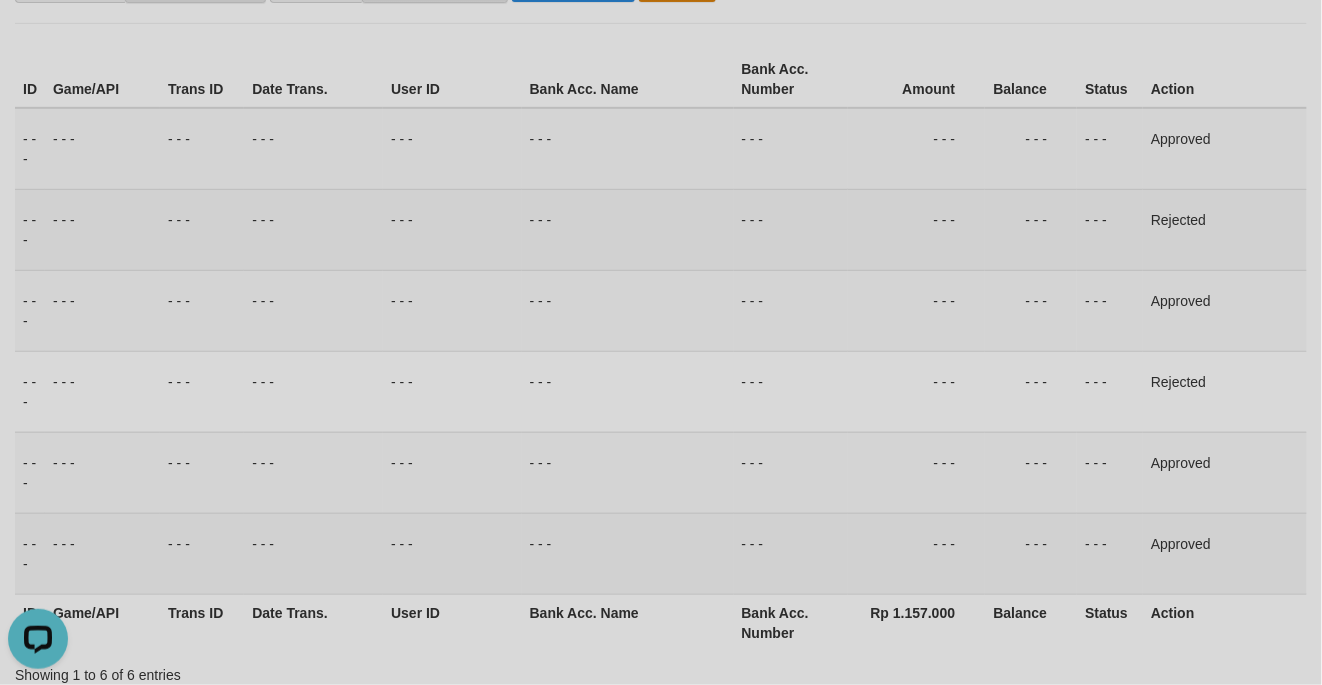 scroll, scrollTop: 177, scrollLeft: 0, axis: vertical 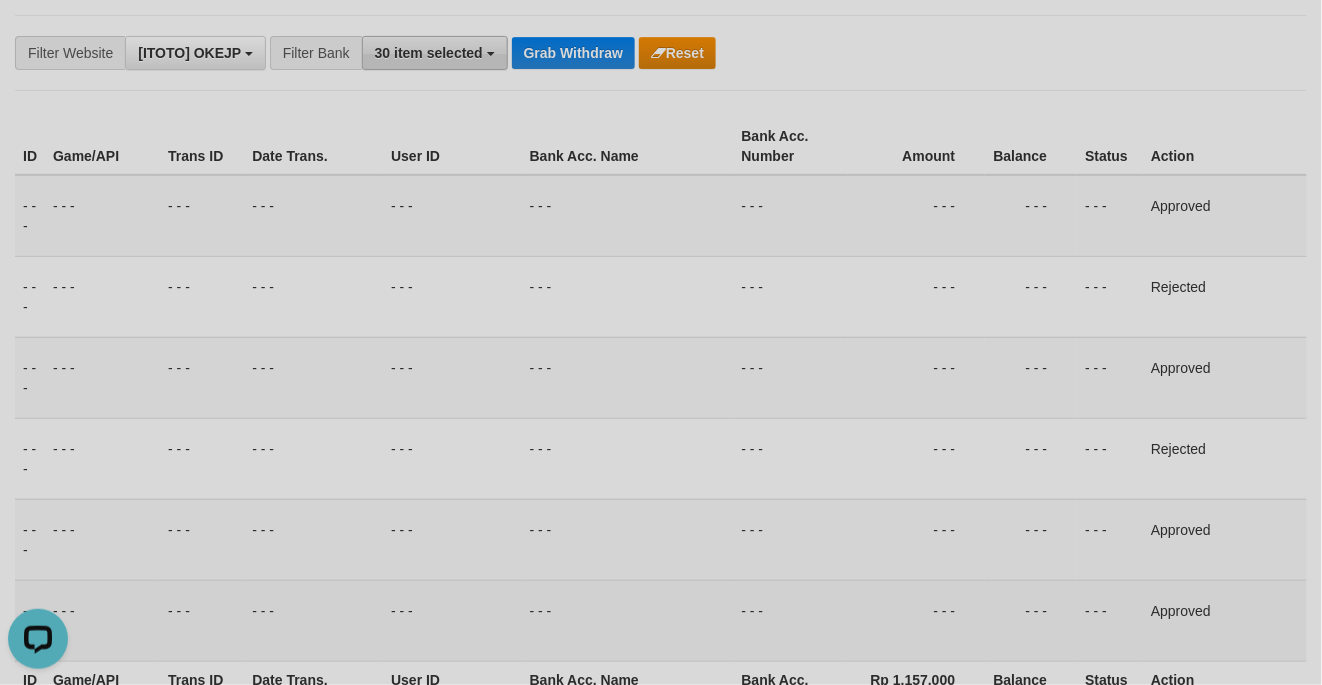 click on "30 item selected" at bounding box center (435, 53) 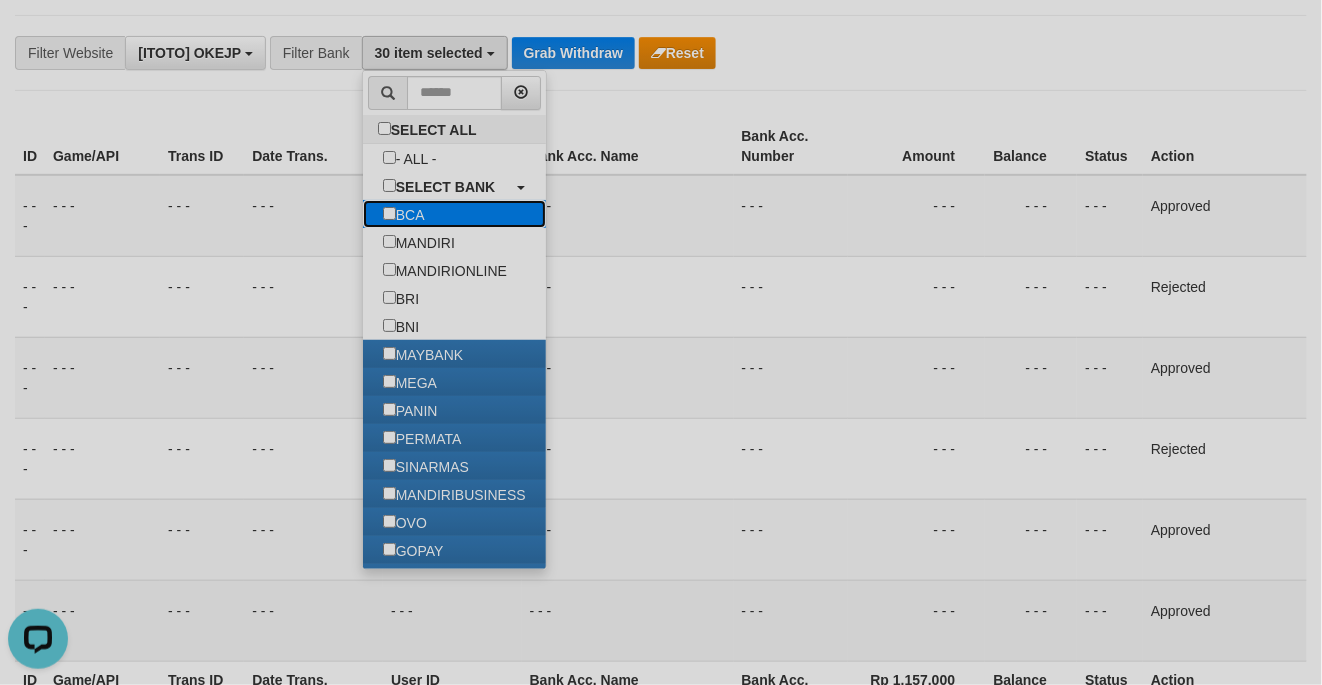 click on "BCA" at bounding box center (404, 214) 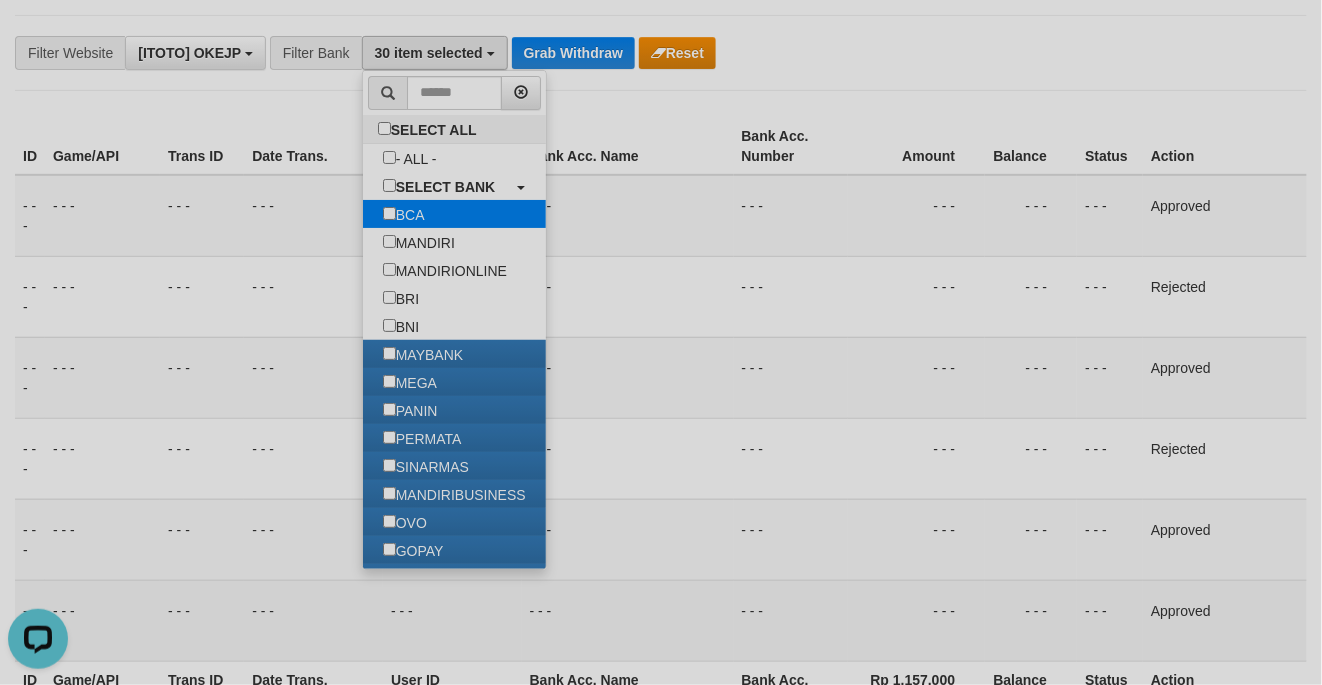 select on "***" 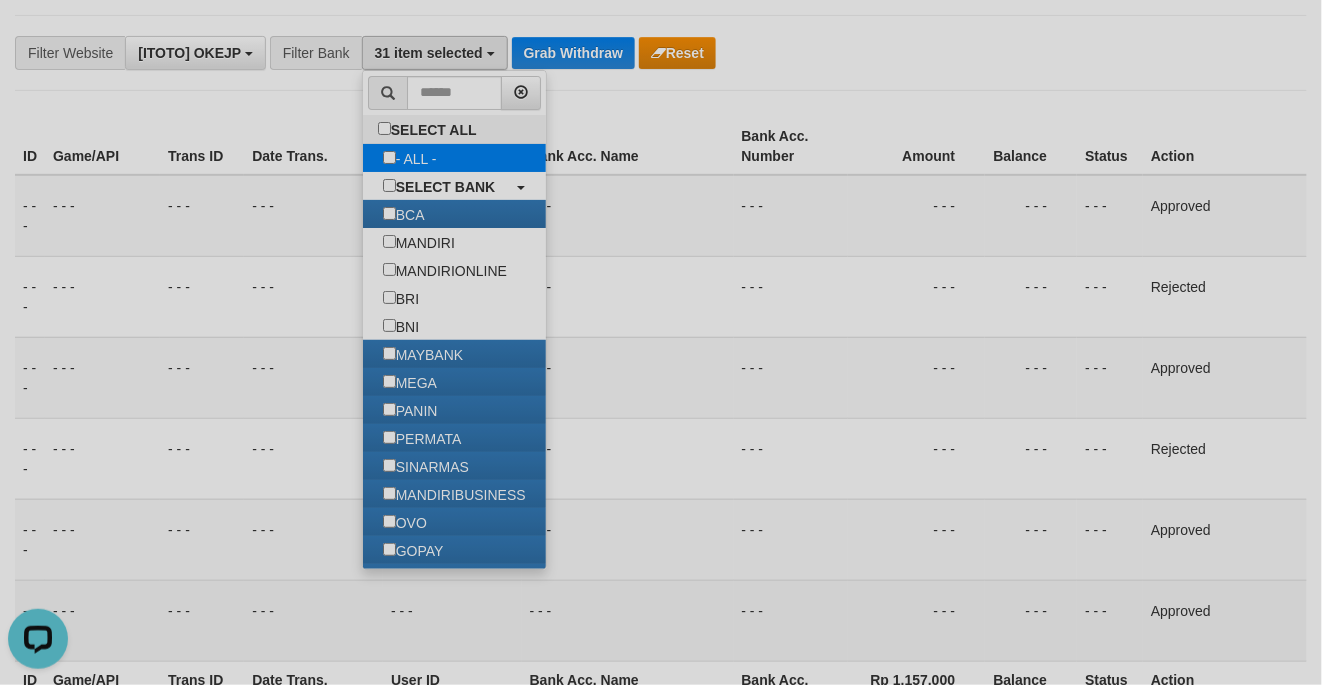 scroll, scrollTop: 120, scrollLeft: 0, axis: vertical 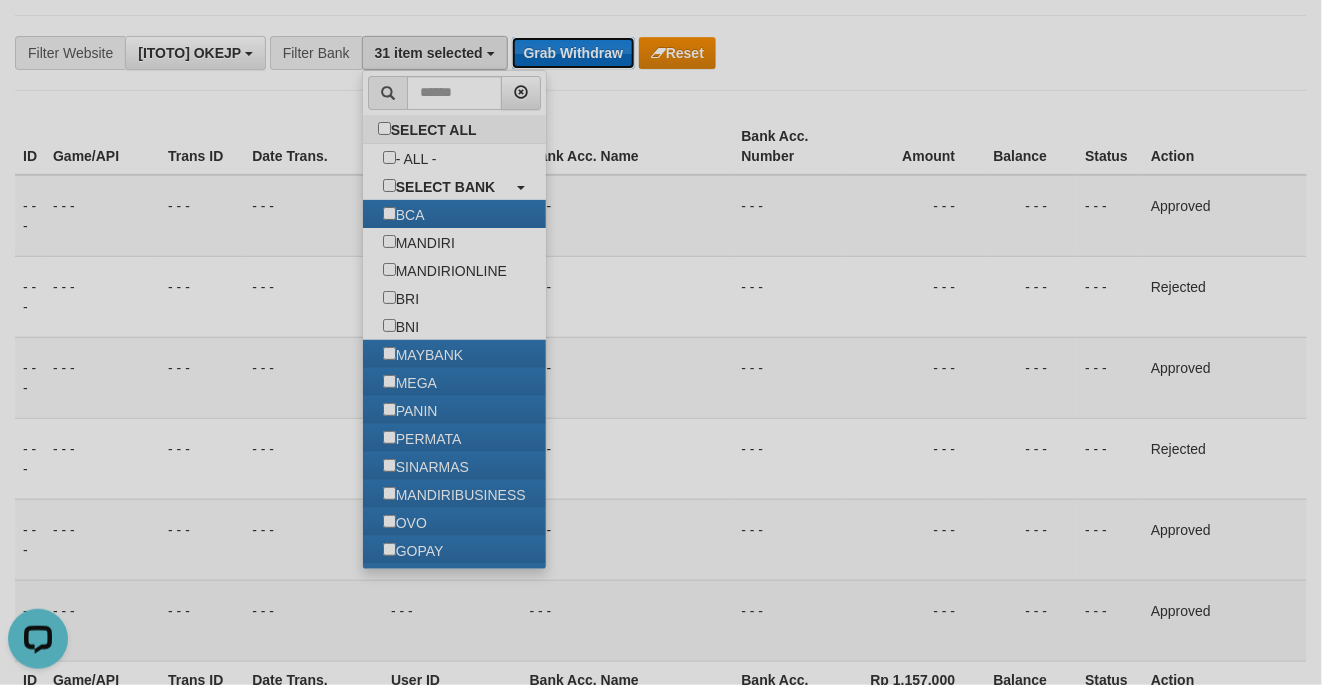 click on "Grab Withdraw" at bounding box center [573, 53] 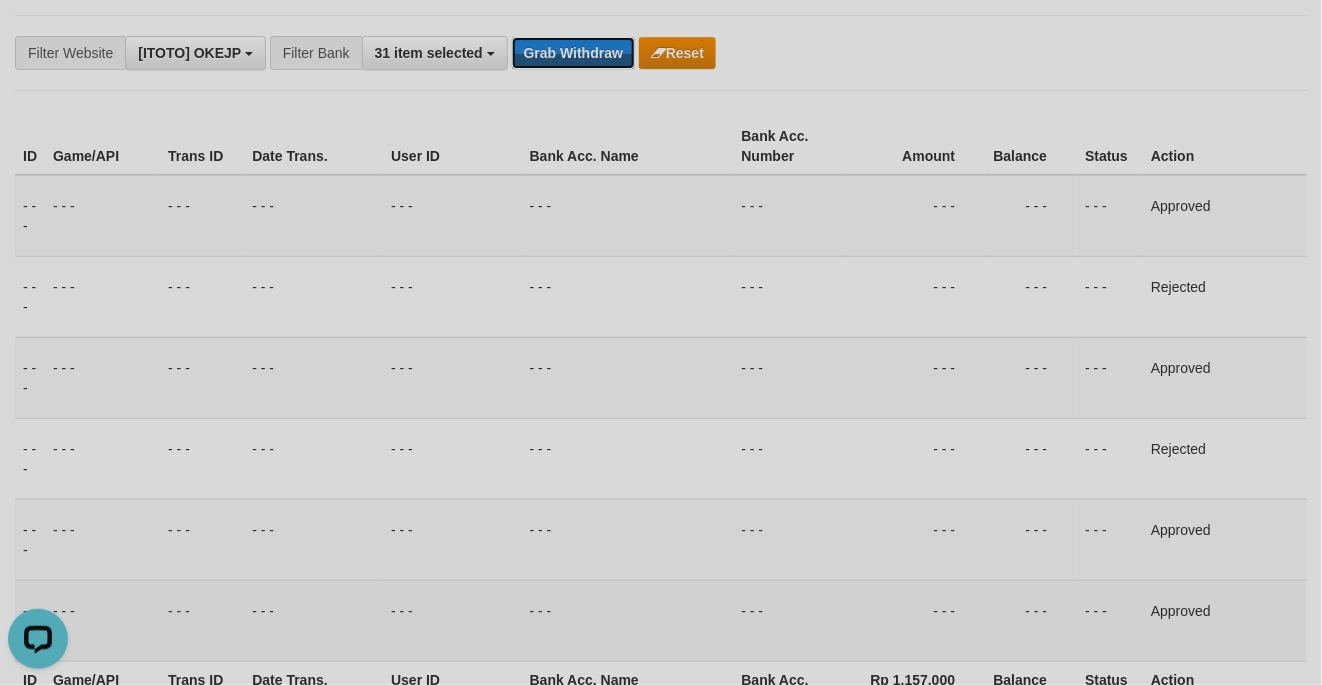 drag, startPoint x: 564, startPoint y: 49, endPoint x: 889, endPoint y: 2, distance: 328.3809 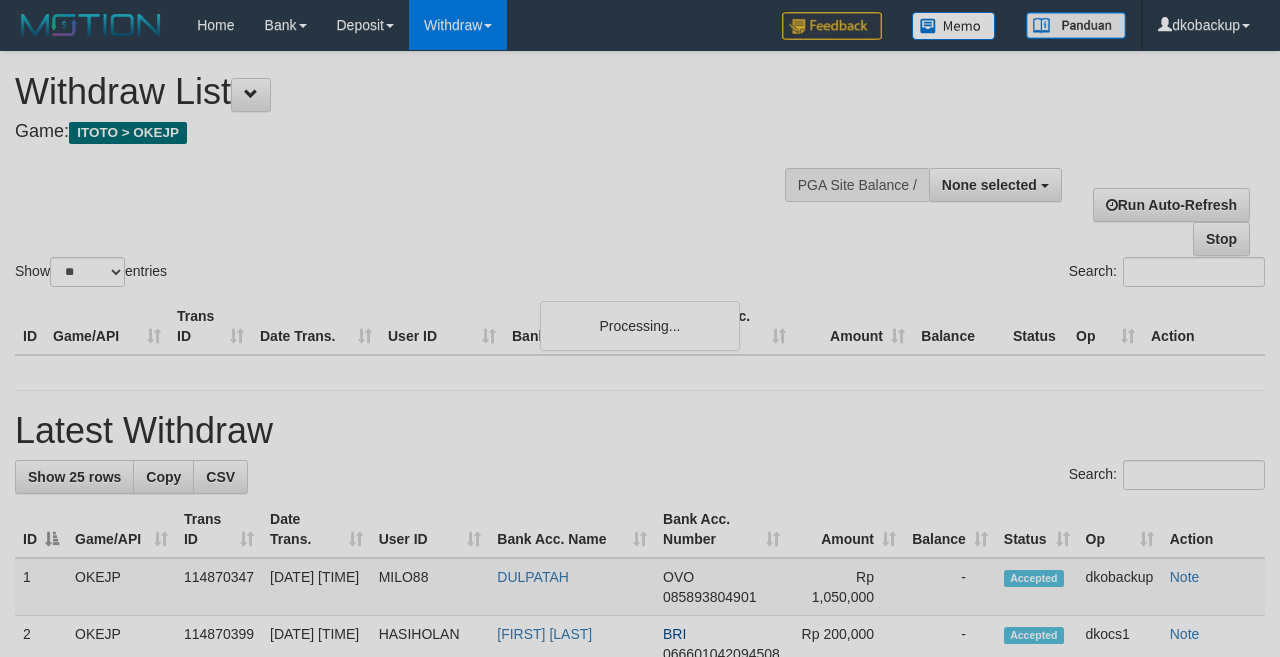 select 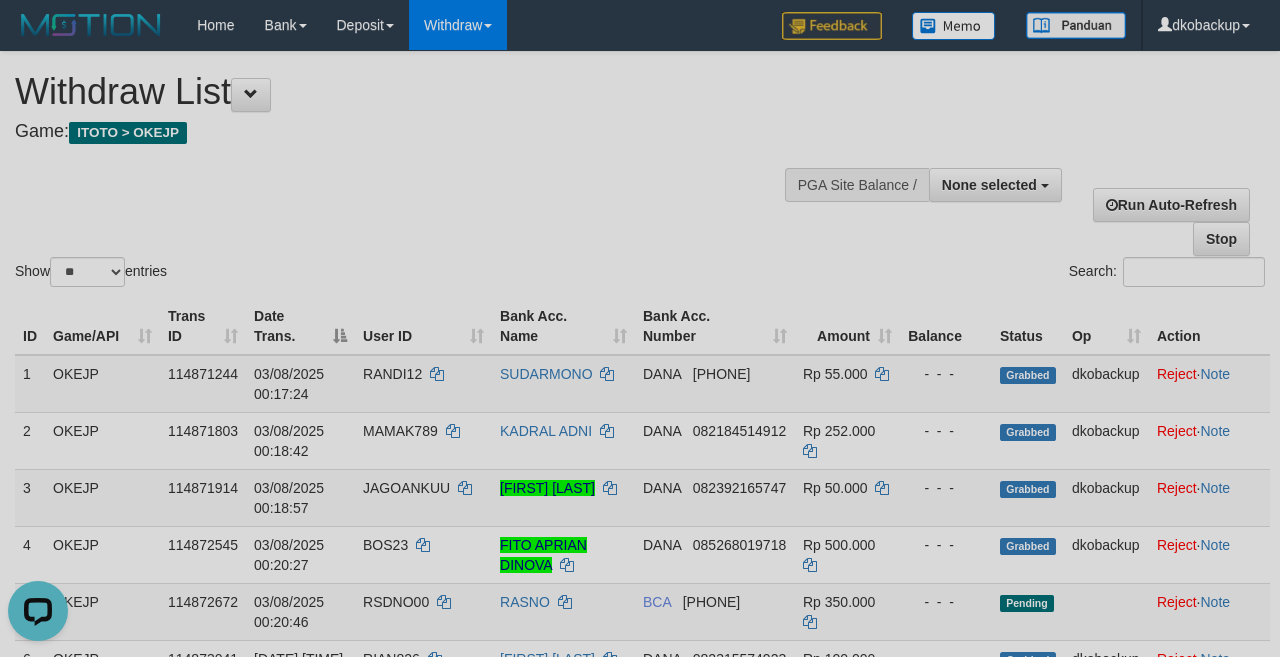 scroll, scrollTop: 0, scrollLeft: 0, axis: both 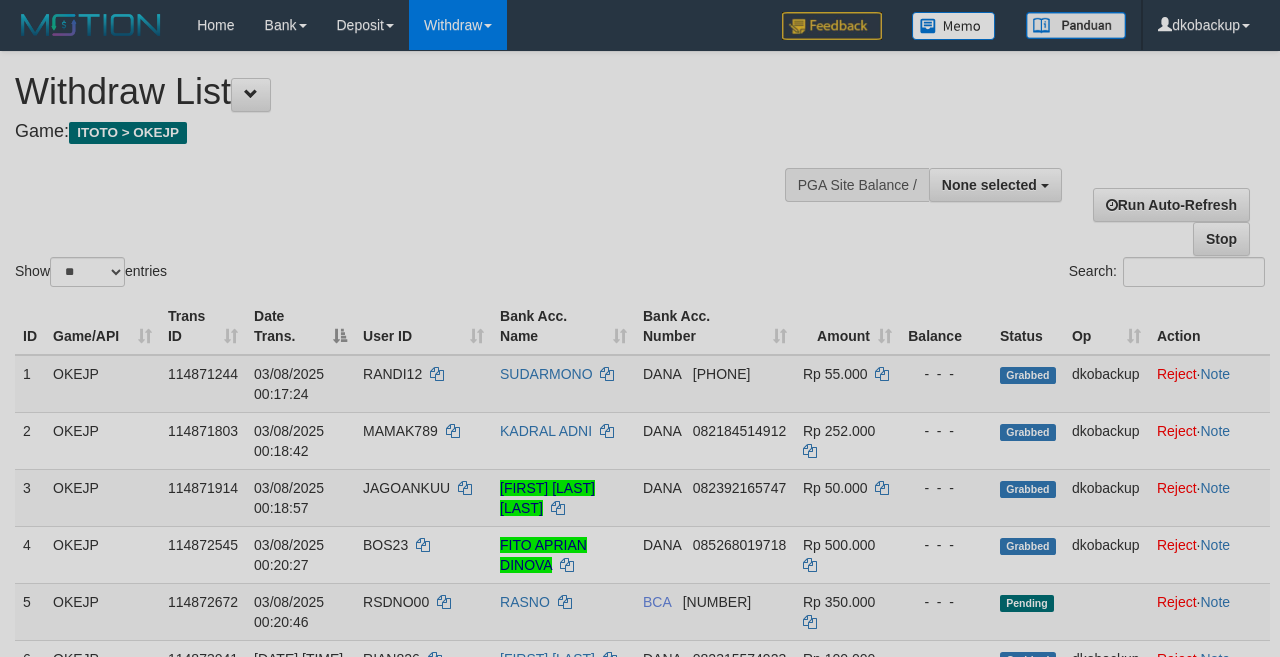 select 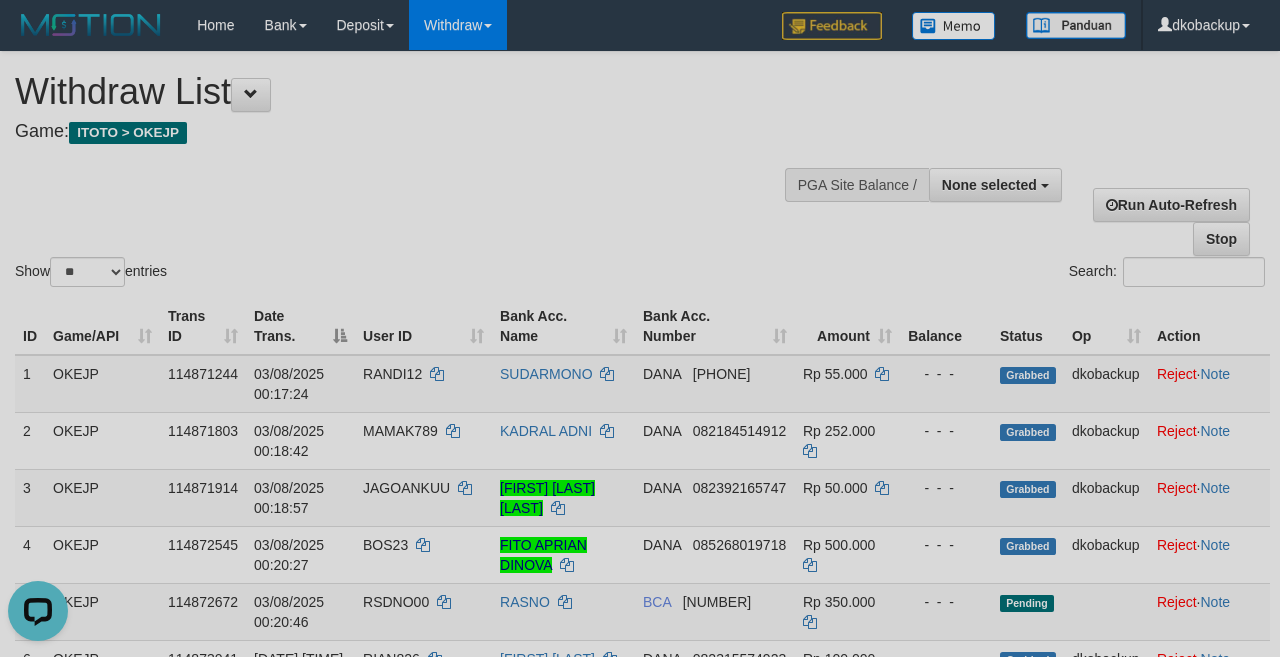 scroll, scrollTop: 0, scrollLeft: 0, axis: both 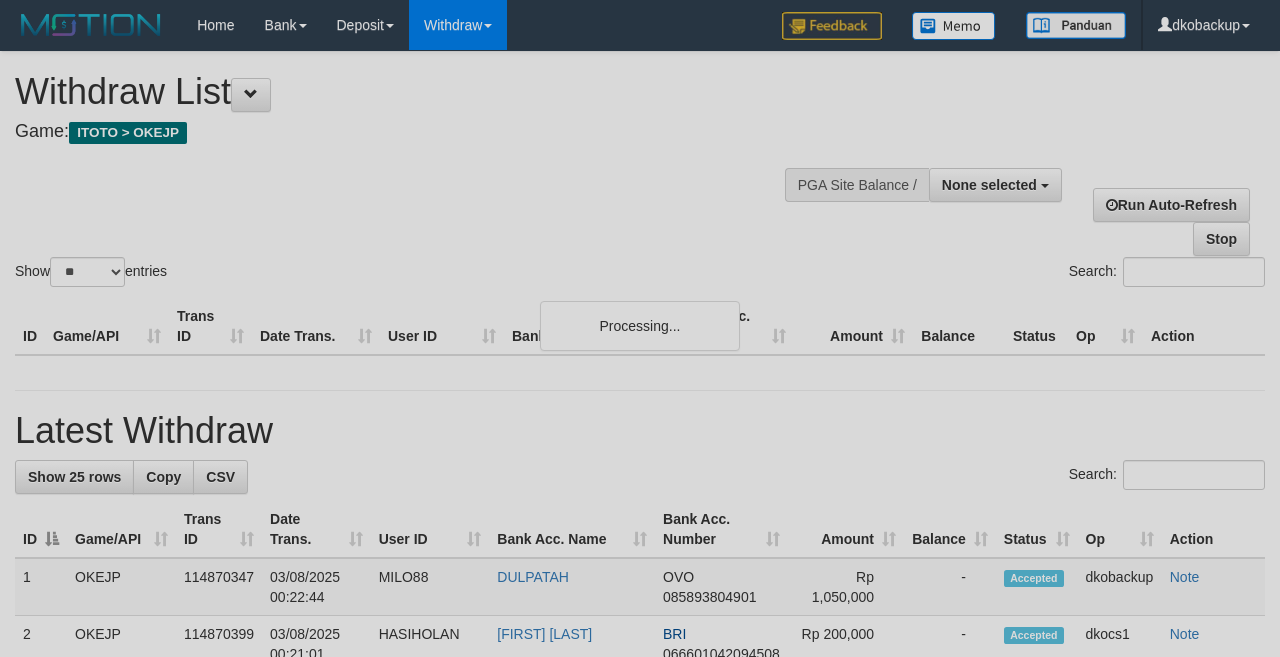 select 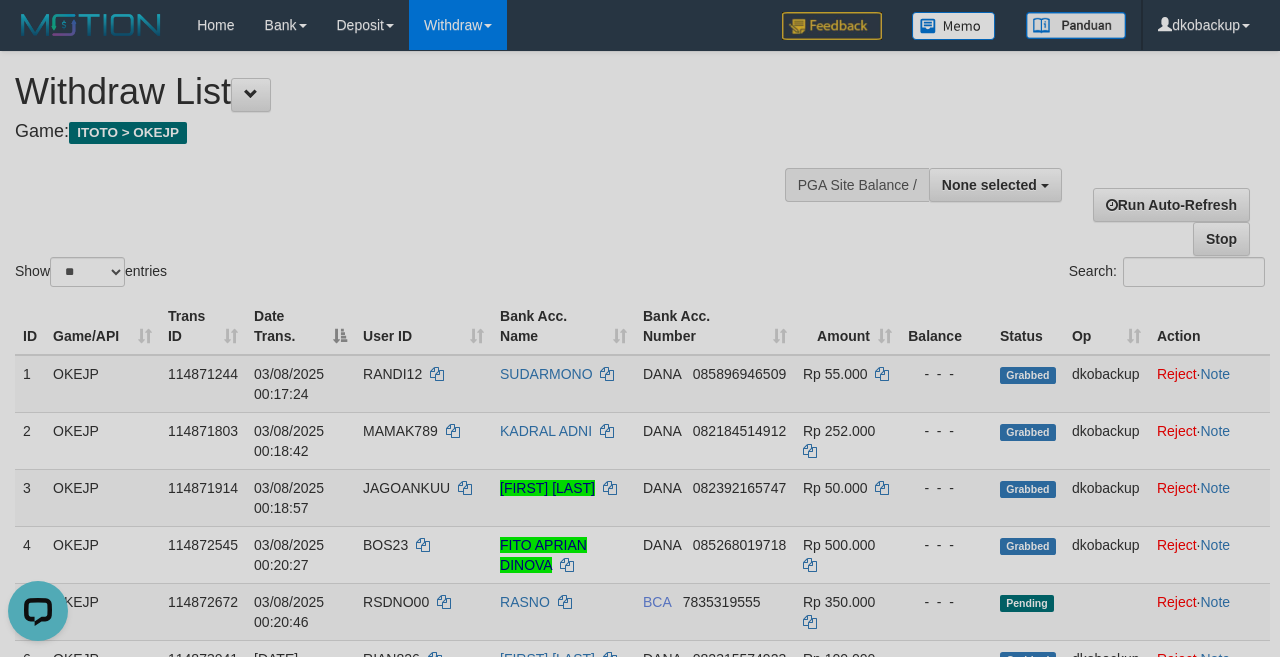 scroll, scrollTop: 0, scrollLeft: 0, axis: both 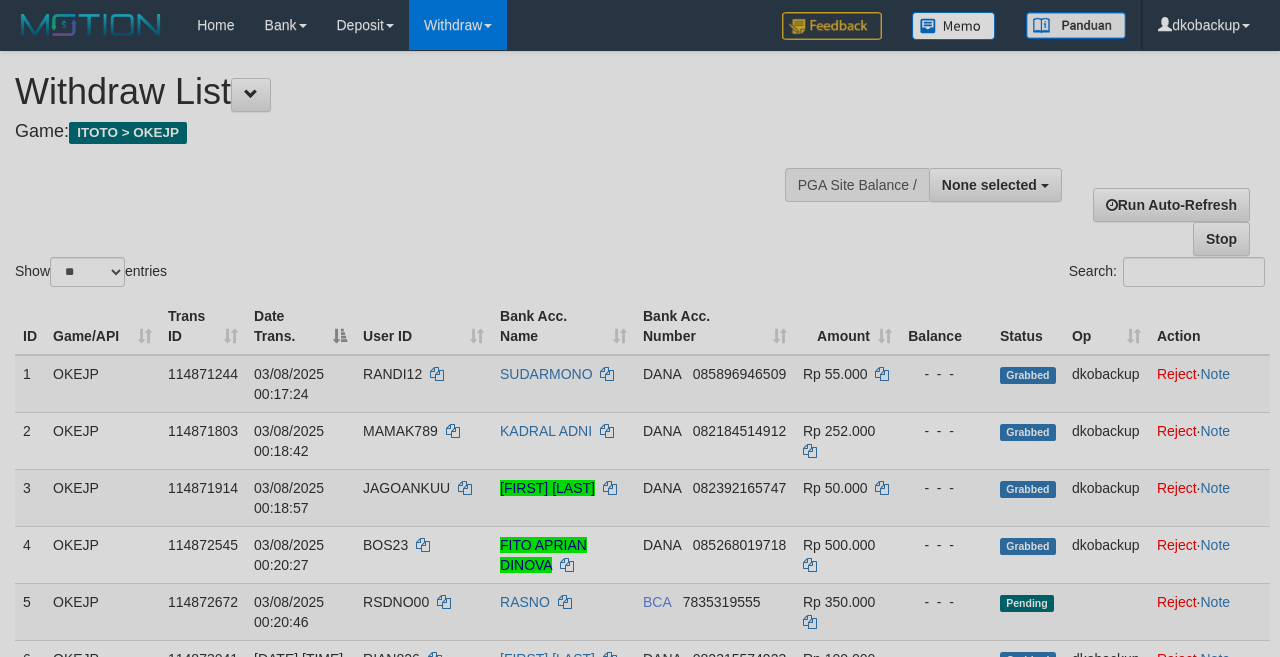 select 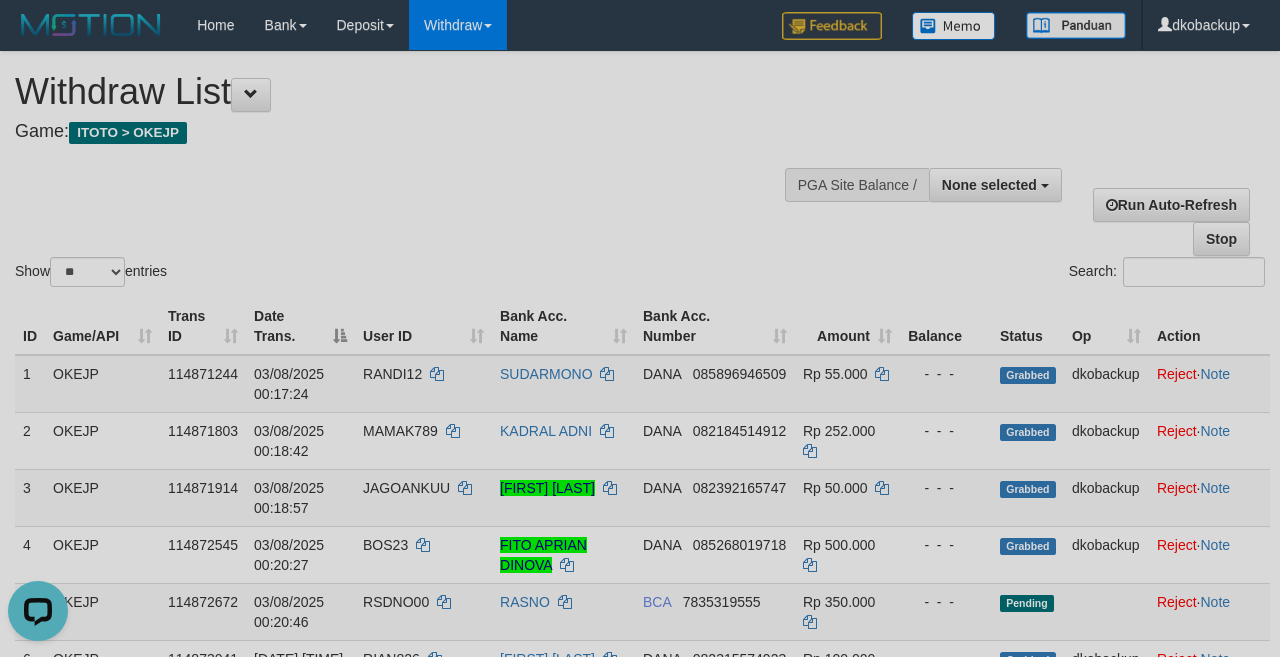 scroll, scrollTop: 0, scrollLeft: 0, axis: both 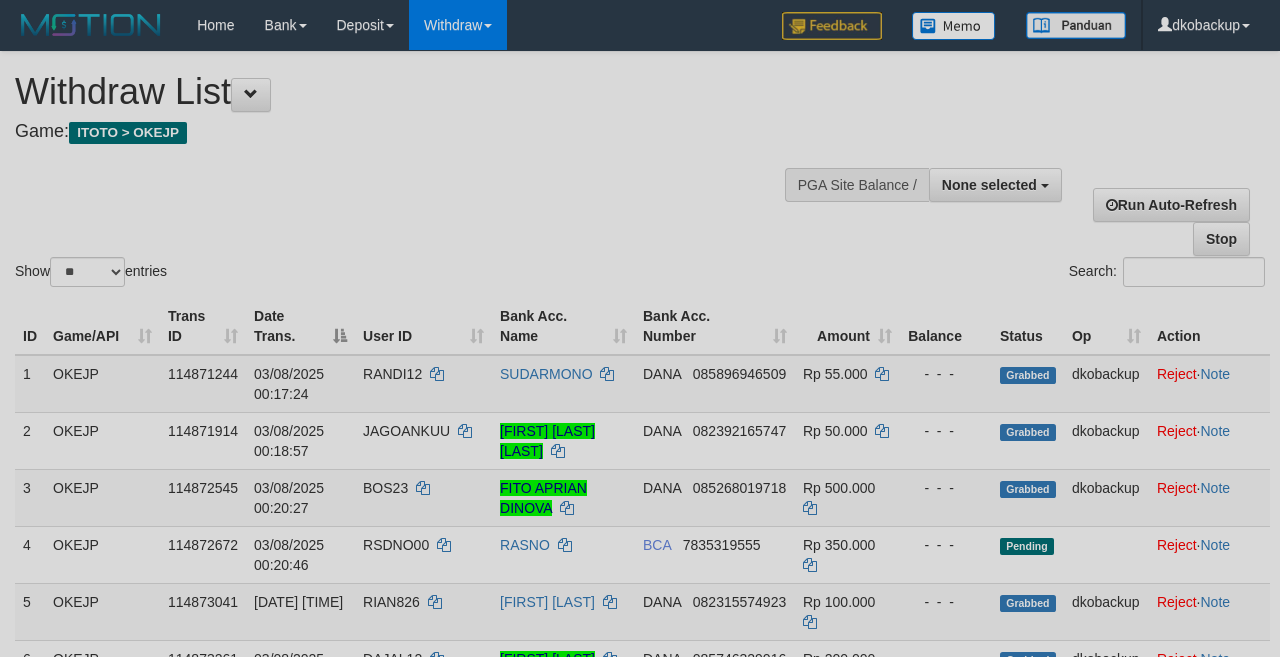 select 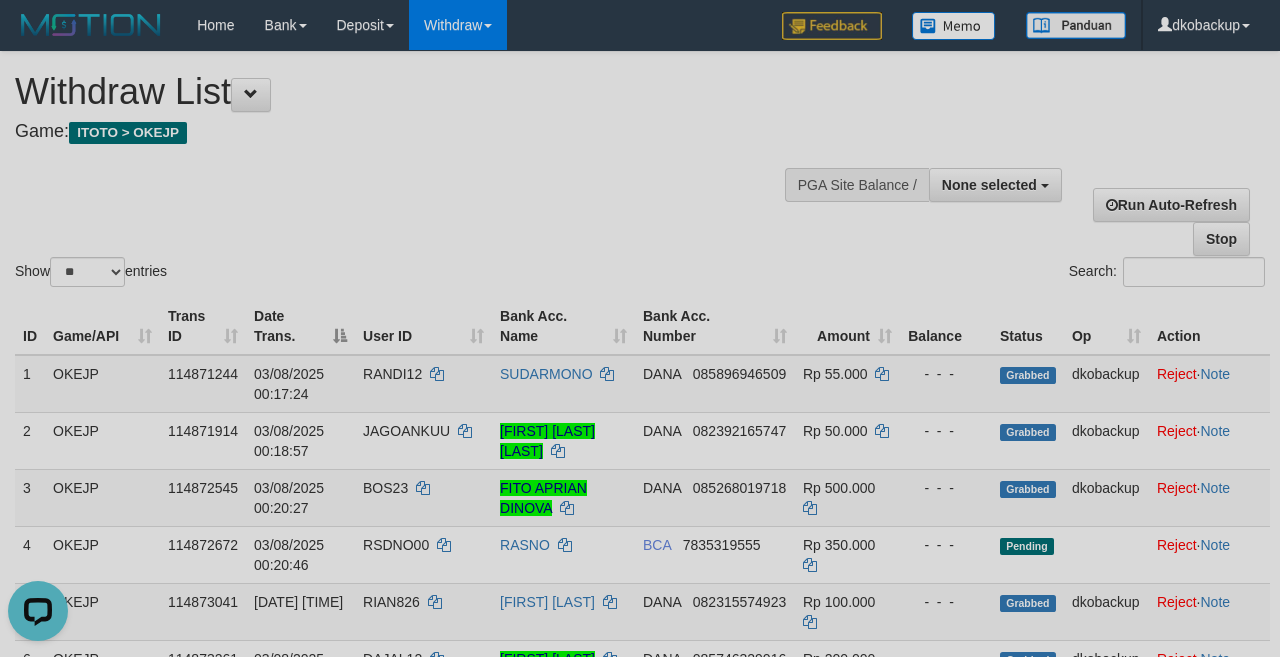 scroll, scrollTop: 0, scrollLeft: 0, axis: both 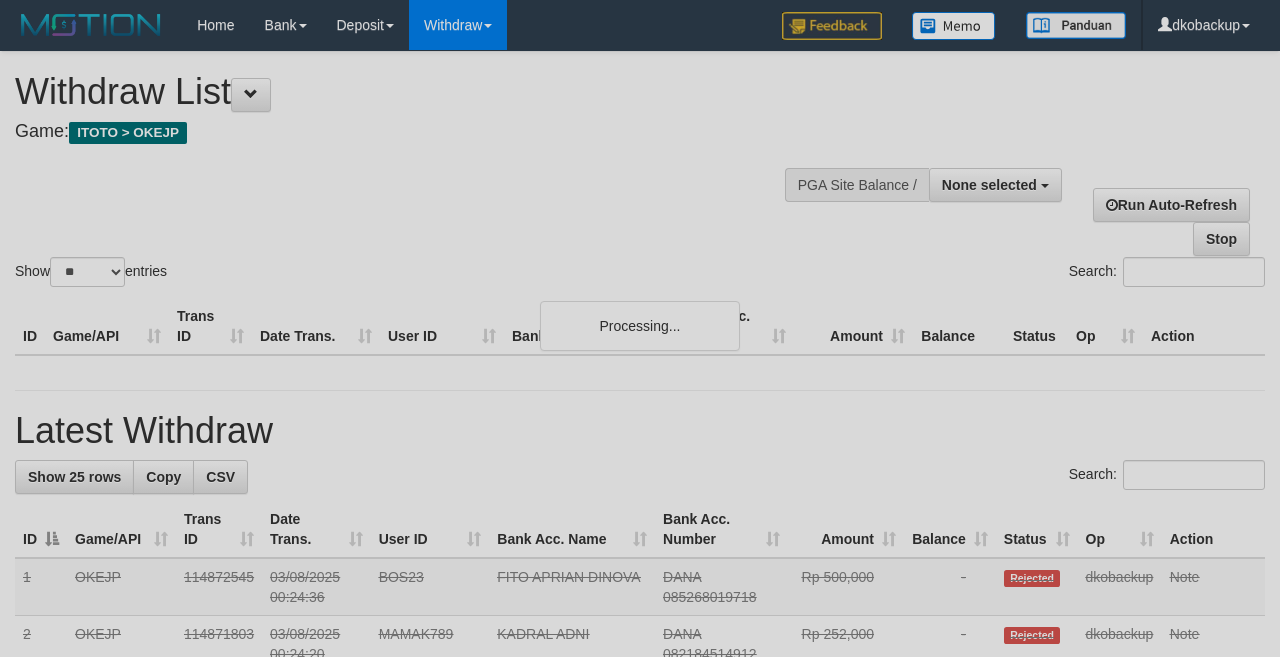 select 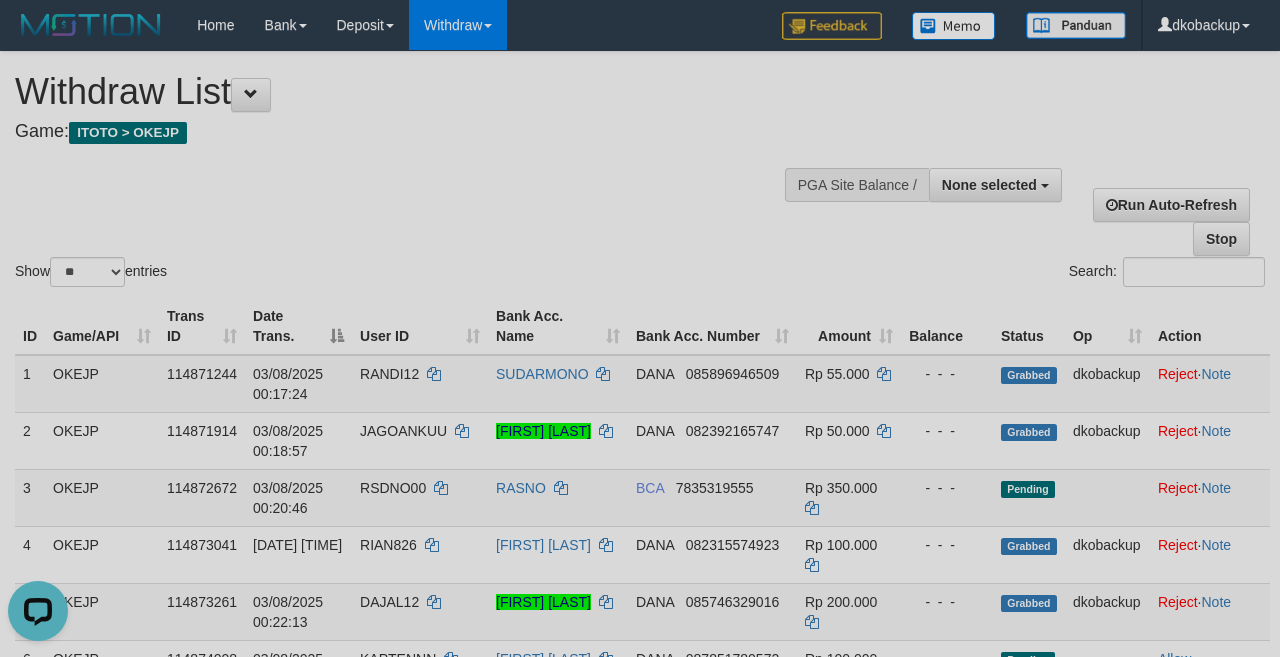 scroll, scrollTop: 0, scrollLeft: 0, axis: both 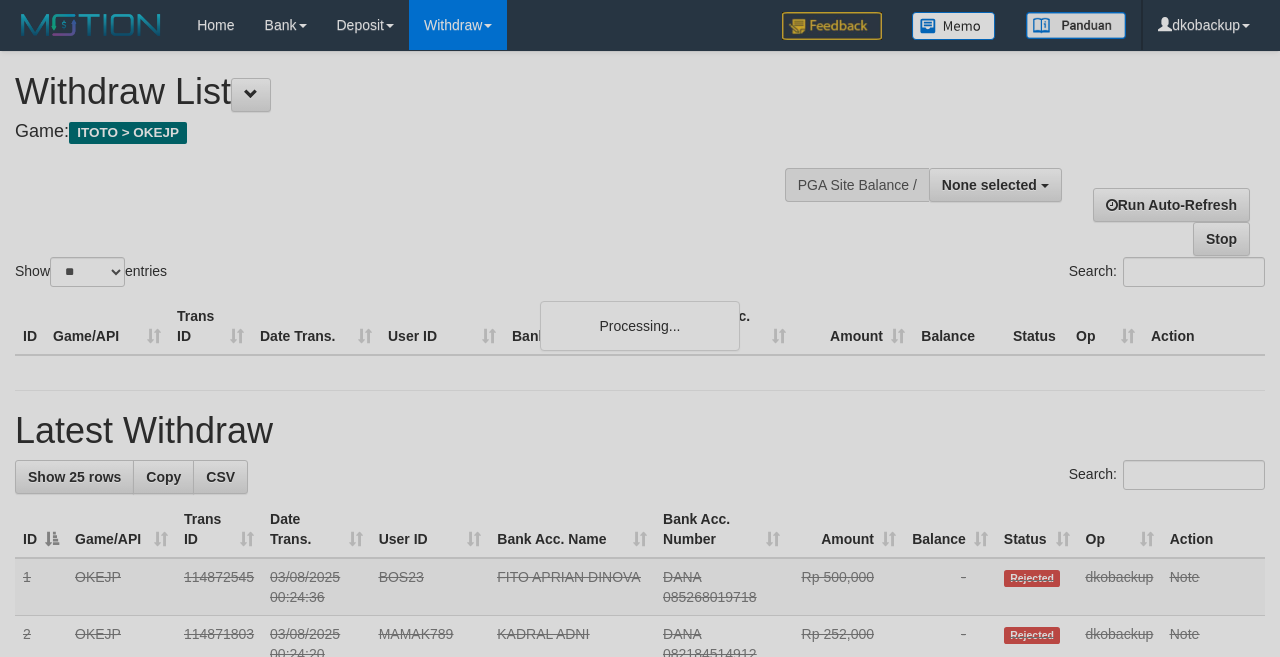 select 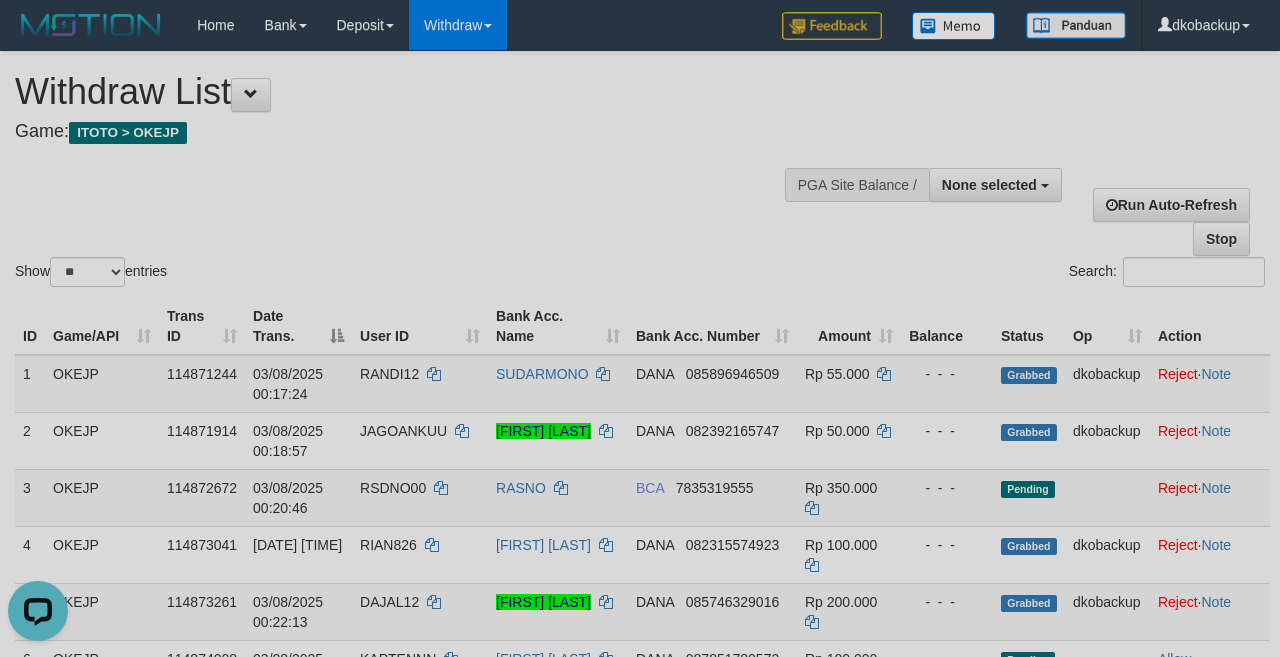scroll, scrollTop: 0, scrollLeft: 0, axis: both 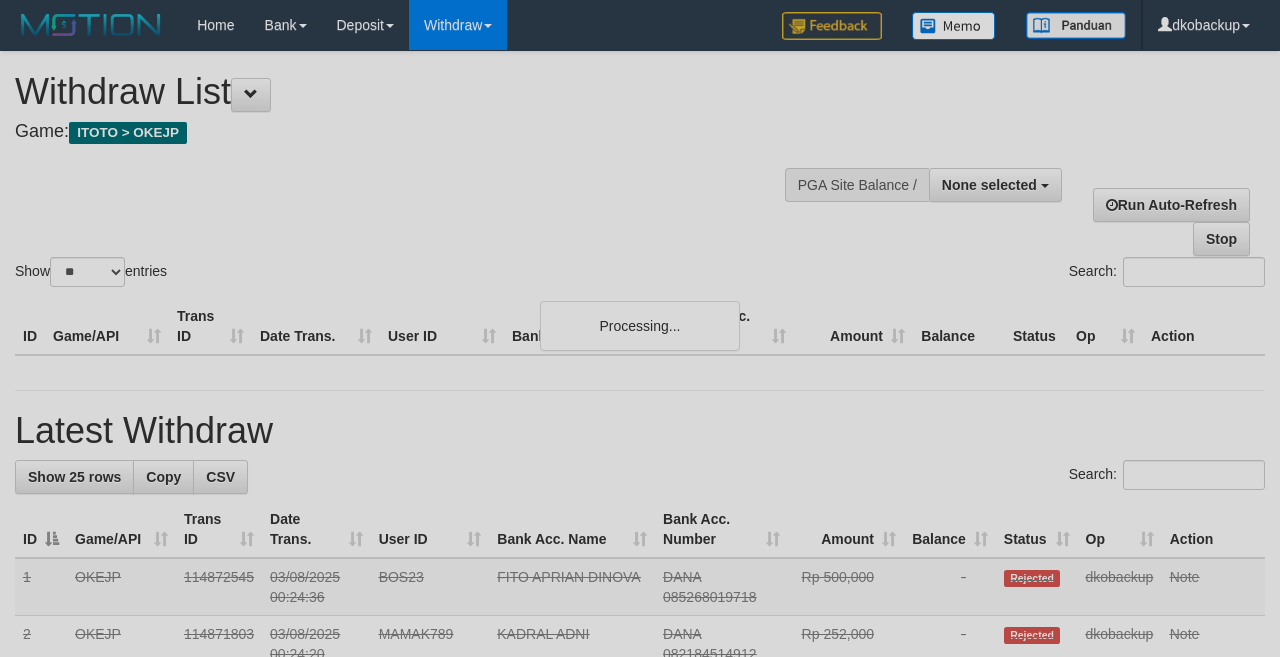 select 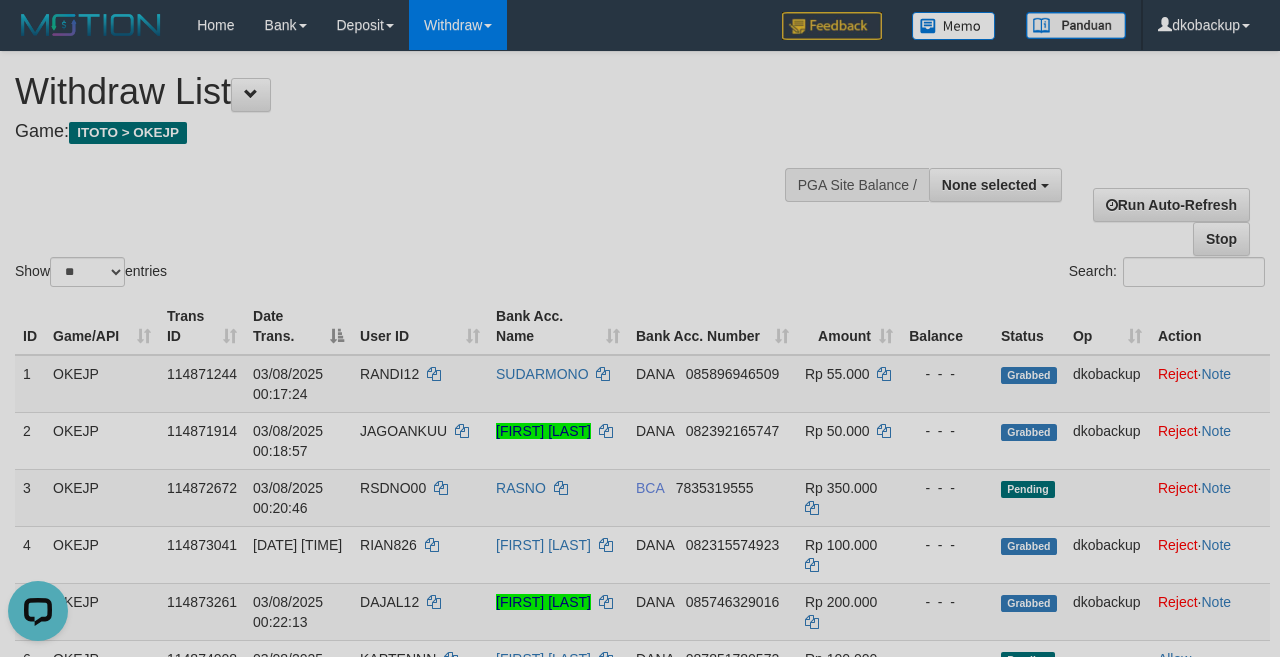 scroll, scrollTop: 0, scrollLeft: 0, axis: both 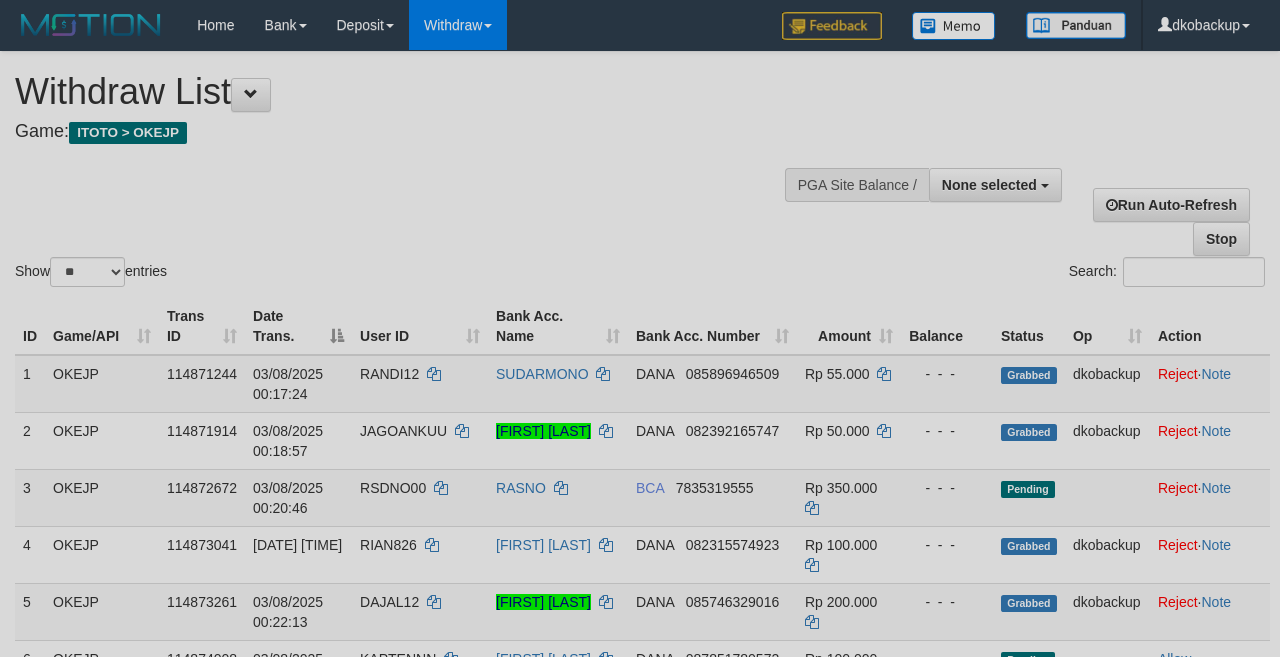 select 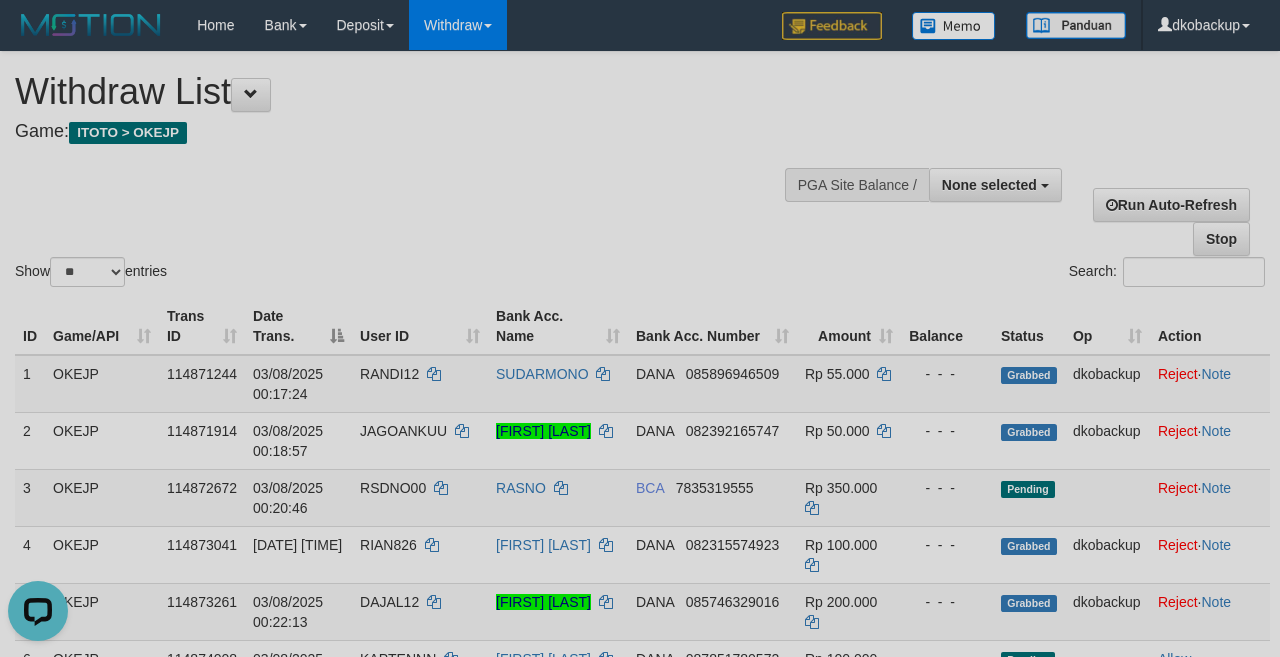 scroll, scrollTop: 0, scrollLeft: 0, axis: both 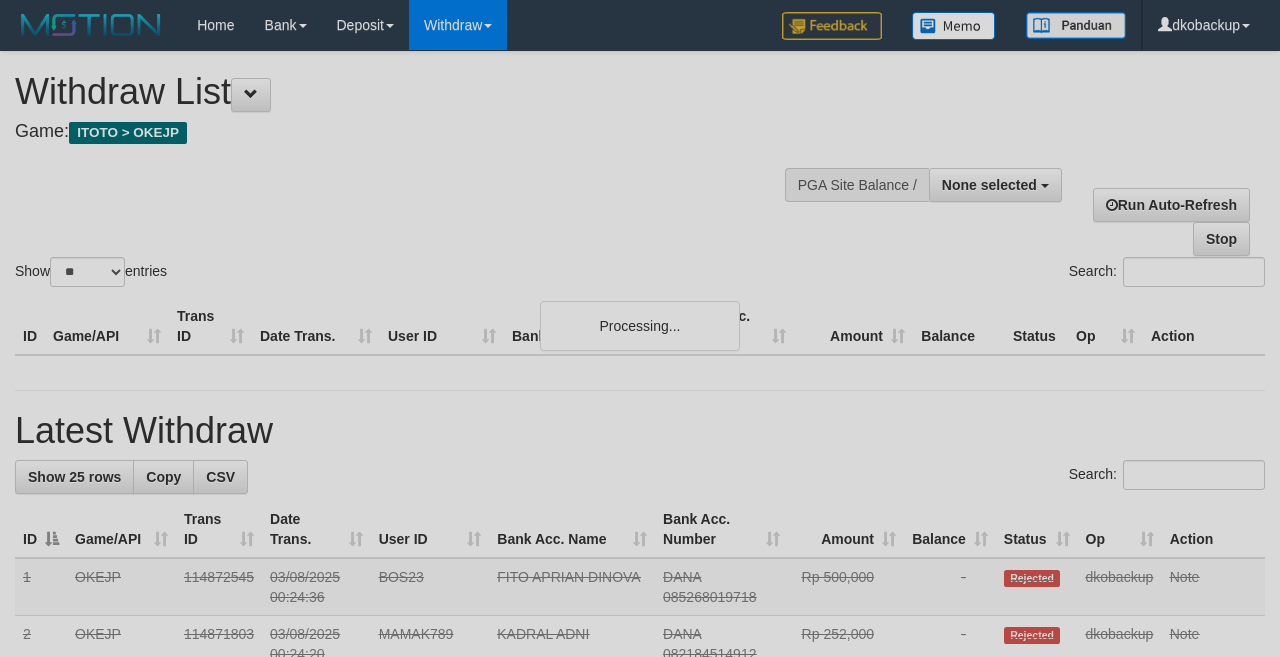 select 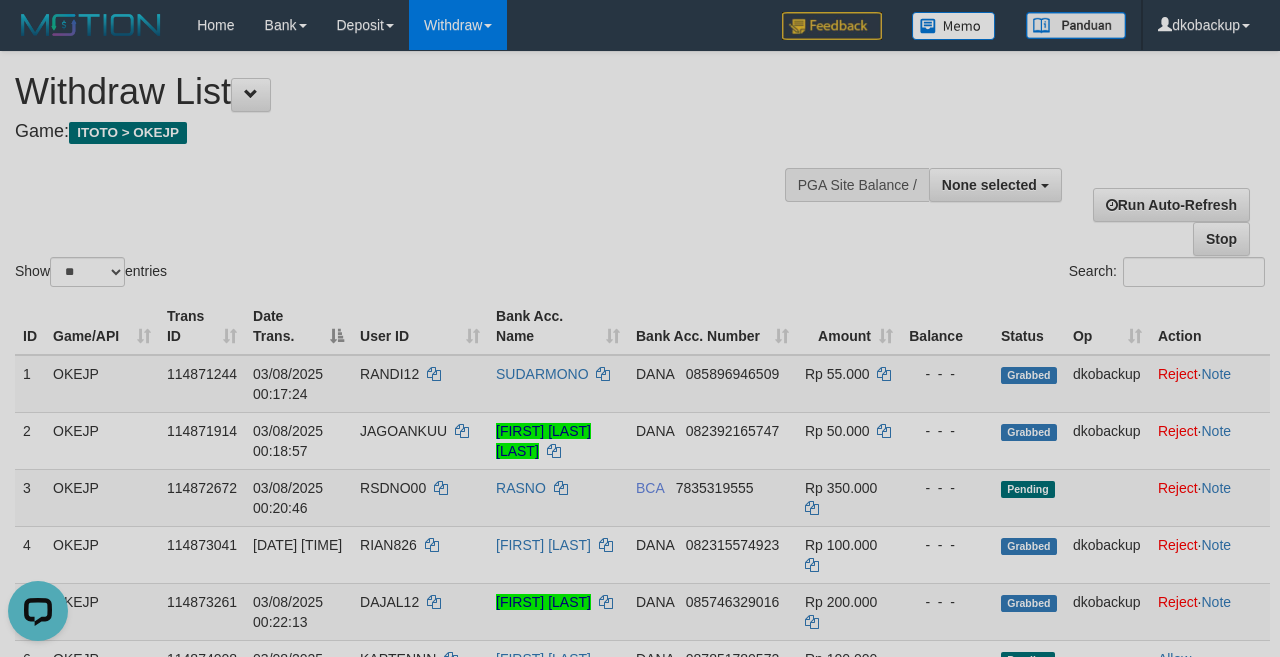 scroll, scrollTop: 0, scrollLeft: 0, axis: both 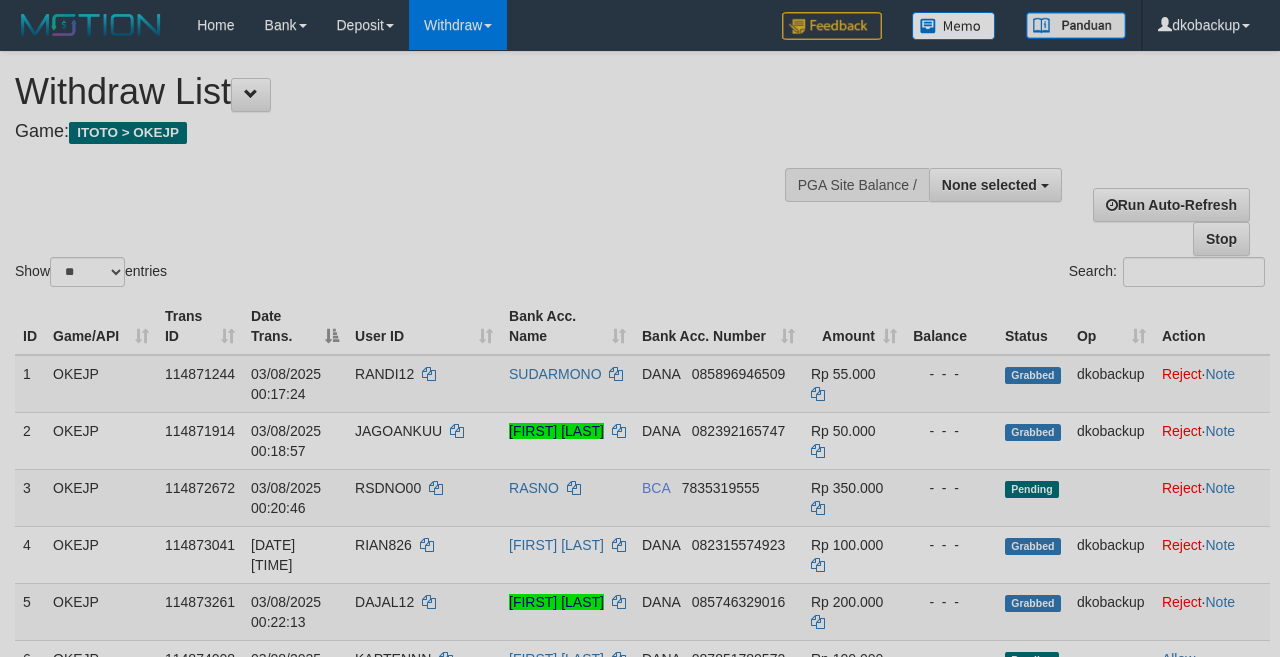 select 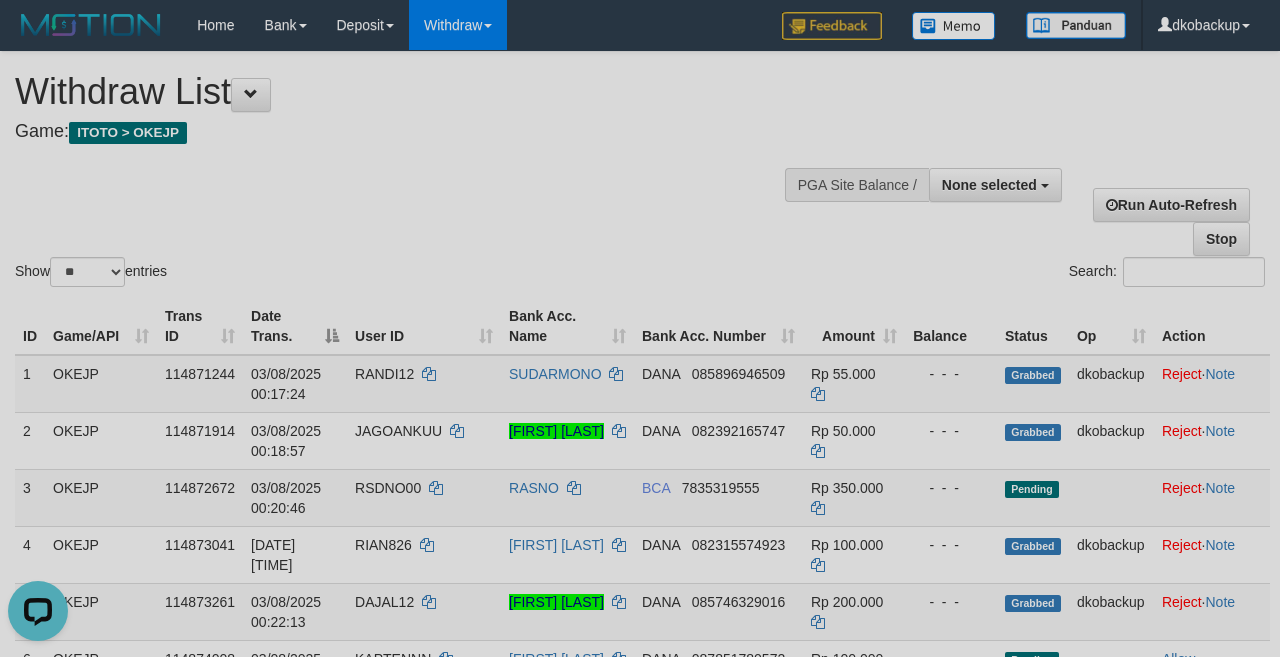 scroll, scrollTop: 0, scrollLeft: 0, axis: both 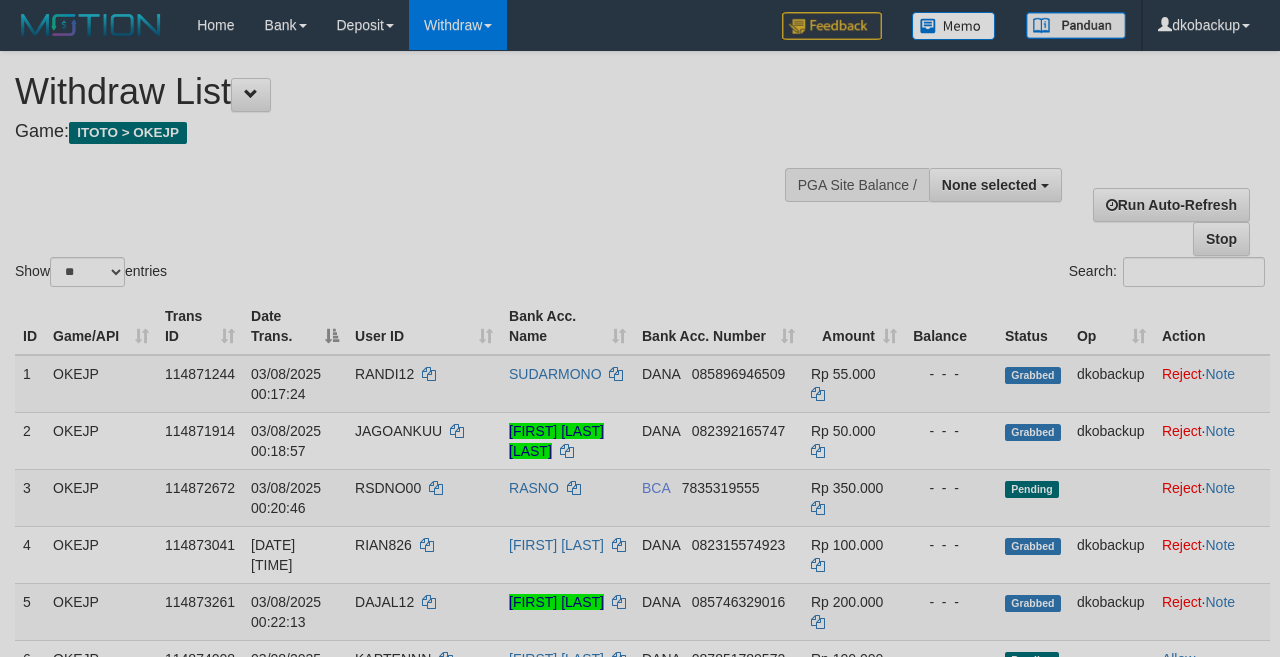 select 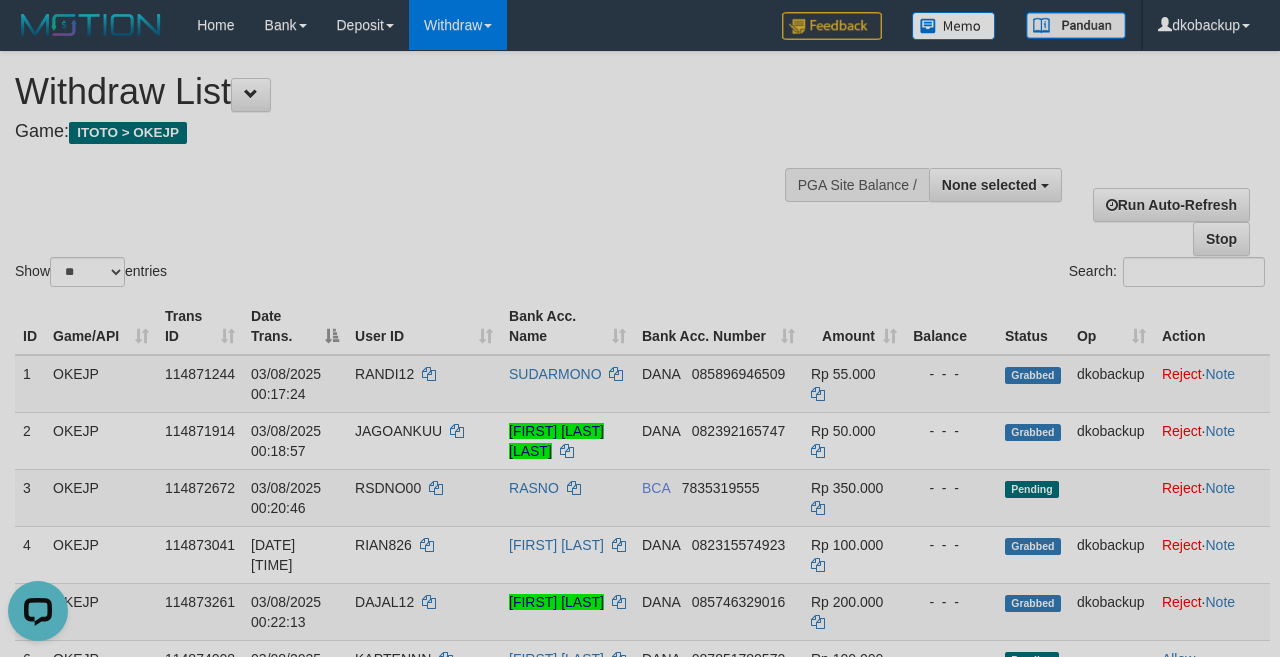 scroll, scrollTop: 0, scrollLeft: 0, axis: both 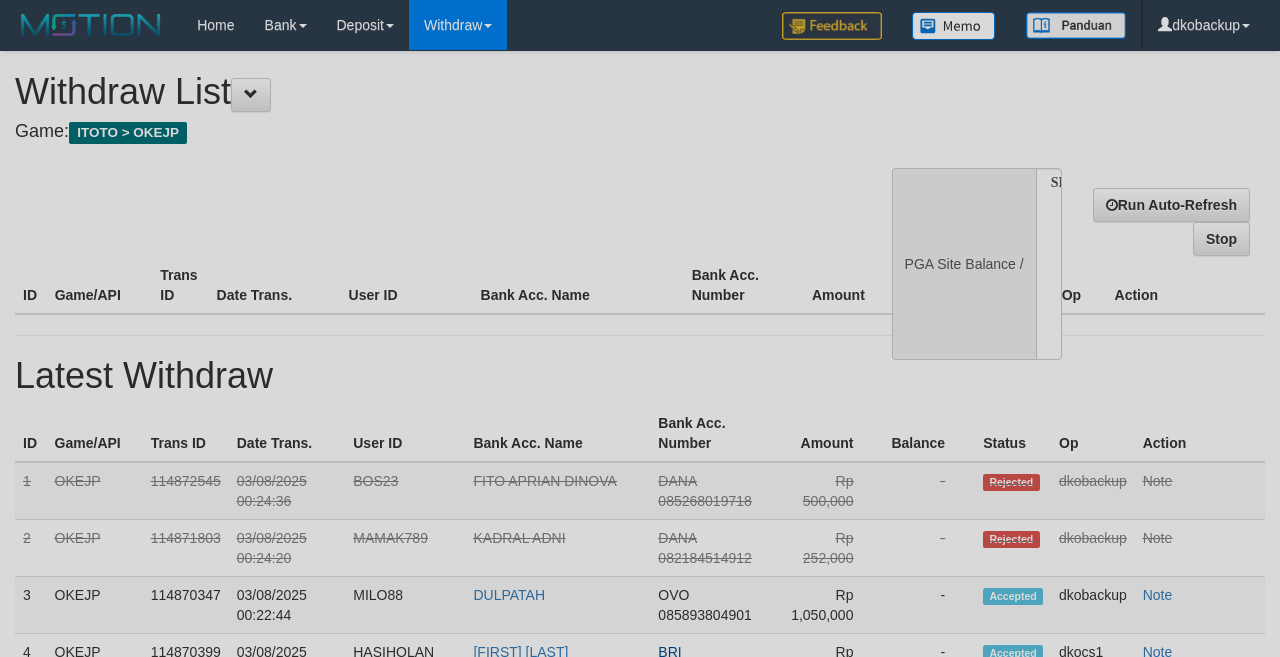 select 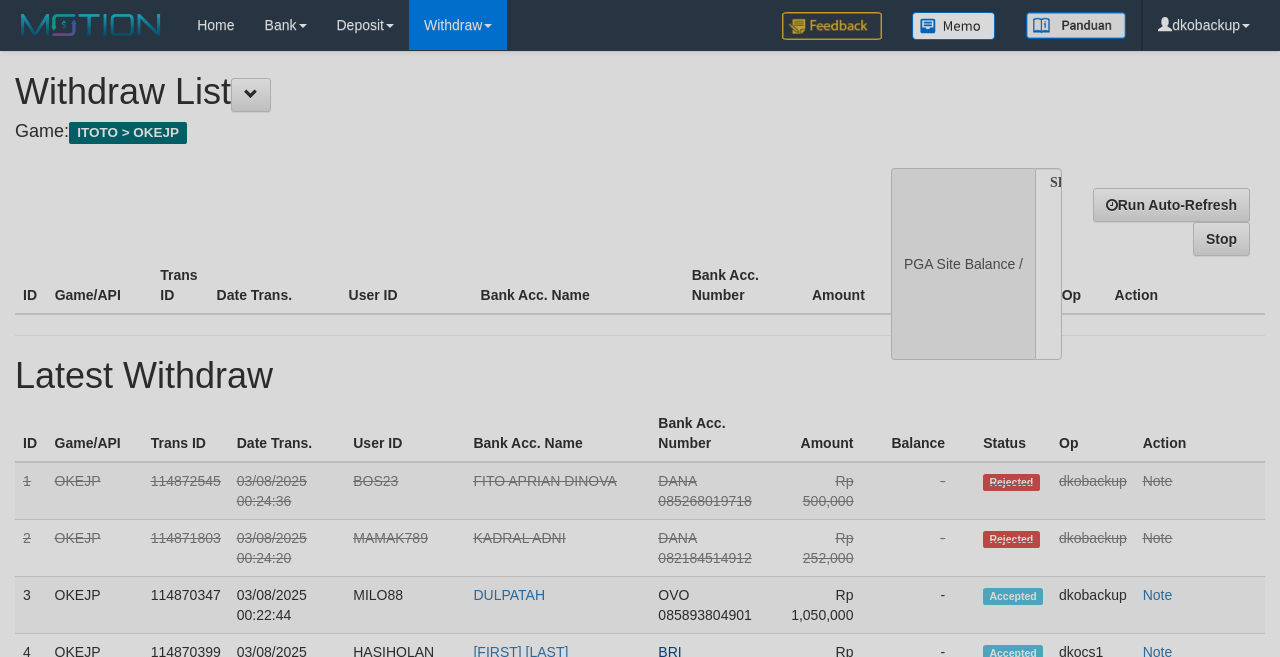 scroll, scrollTop: 0, scrollLeft: 0, axis: both 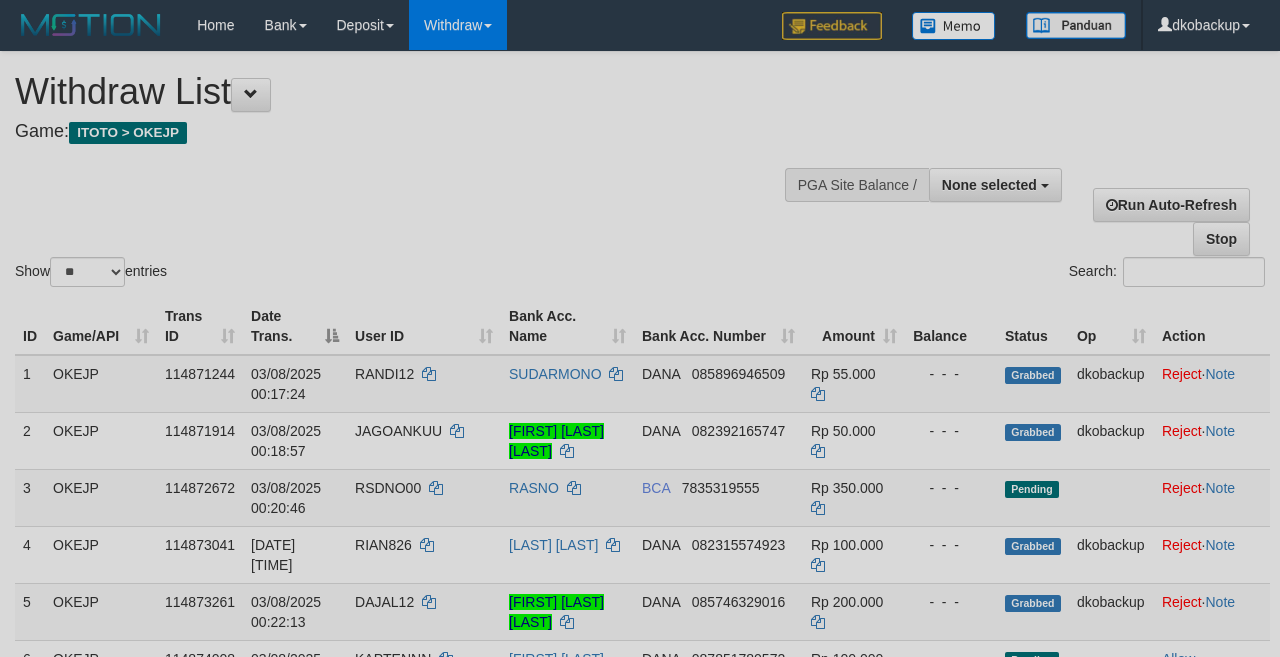 select 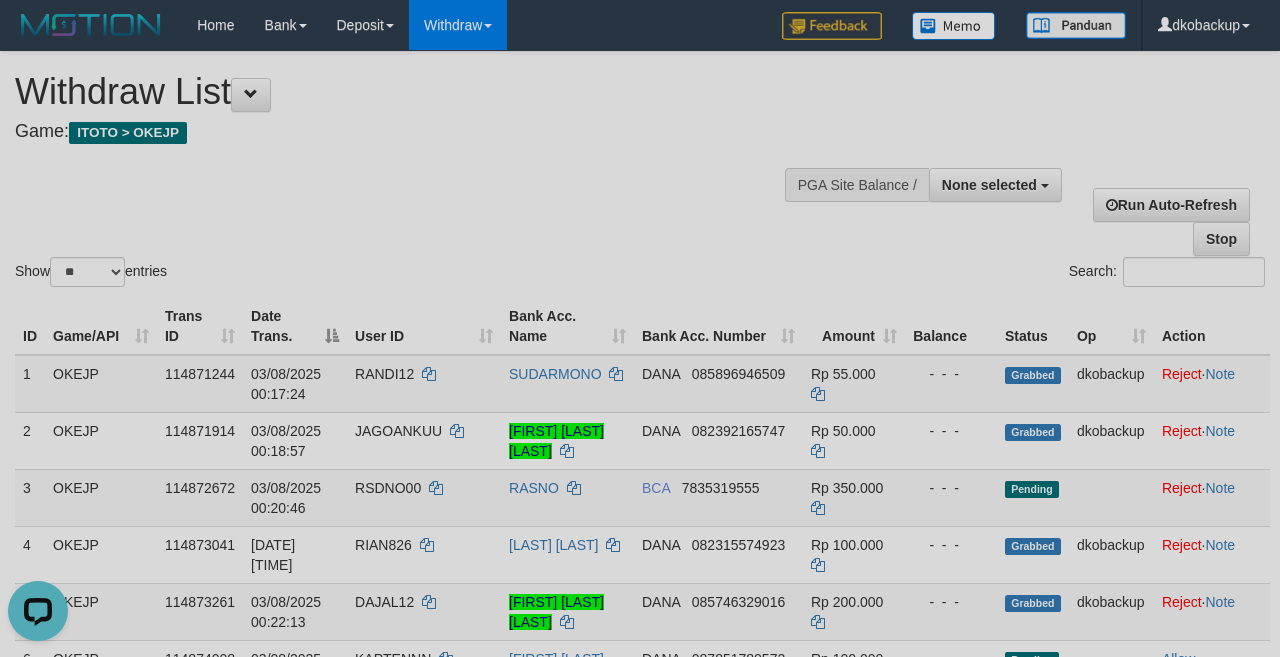scroll, scrollTop: 0, scrollLeft: 0, axis: both 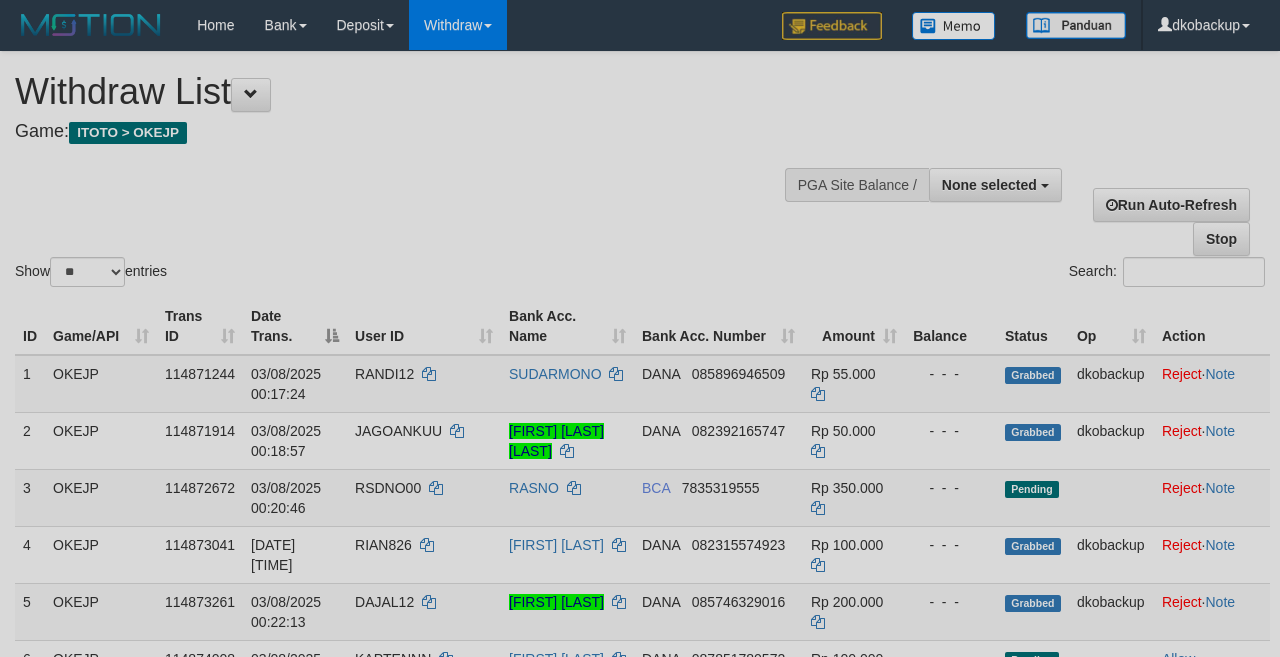select 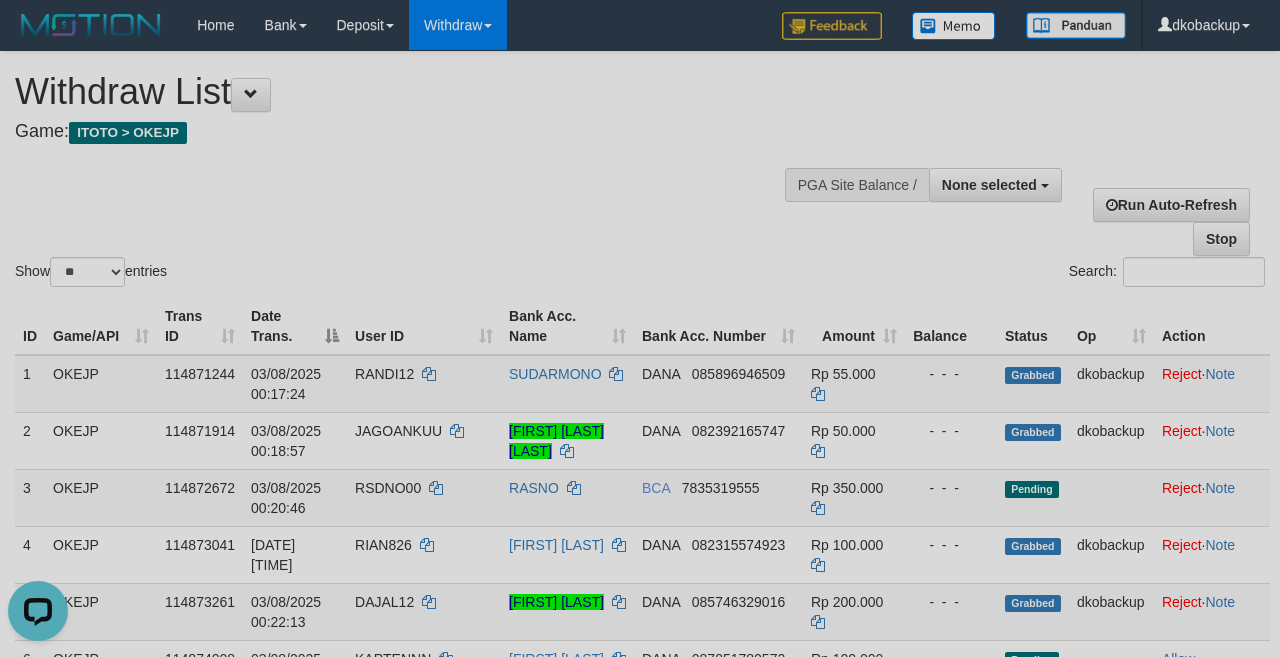 scroll, scrollTop: 0, scrollLeft: 0, axis: both 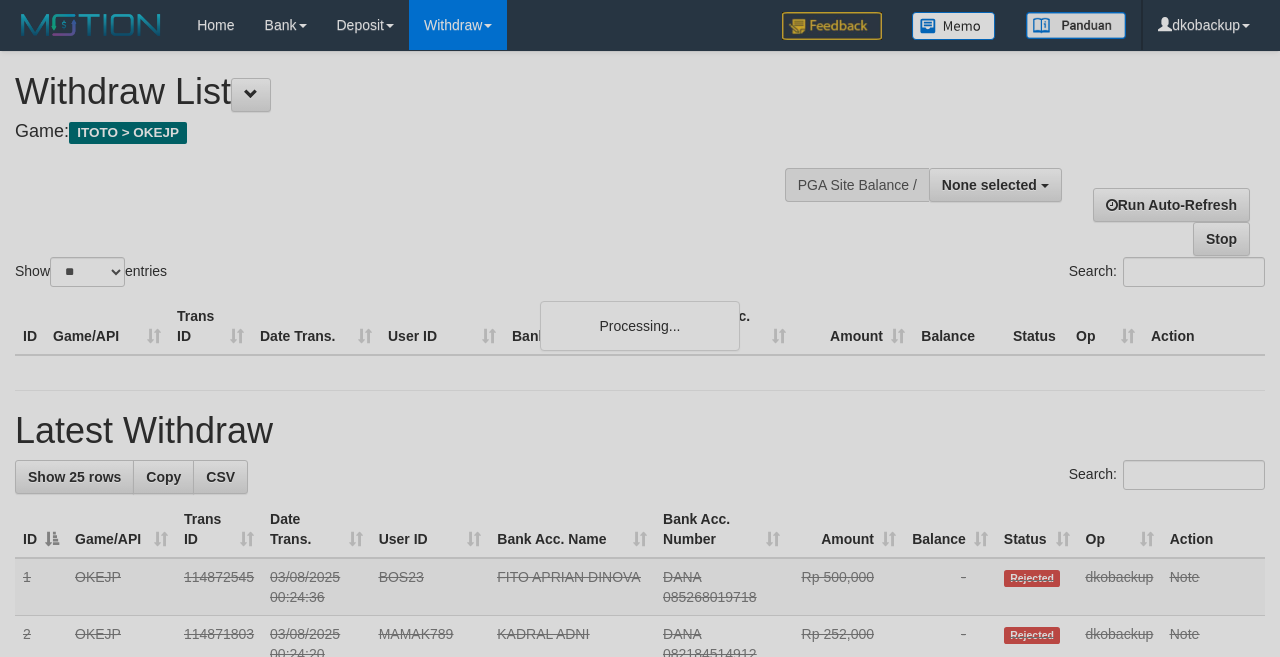 select 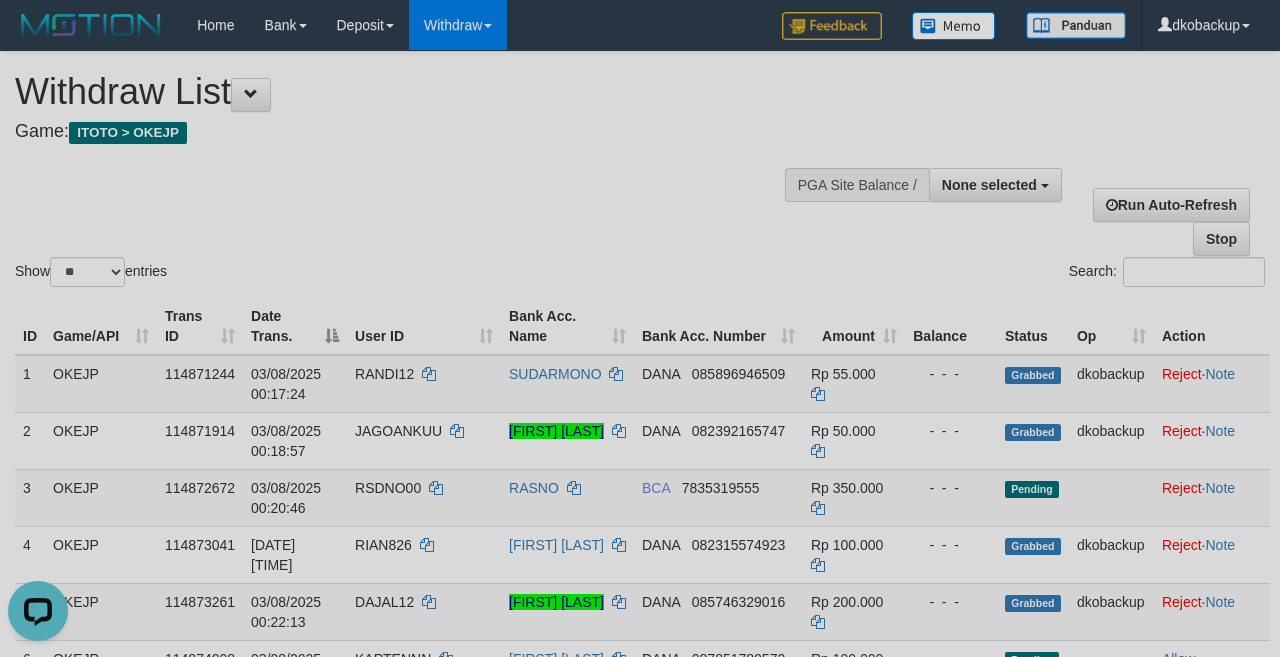 scroll, scrollTop: 0, scrollLeft: 0, axis: both 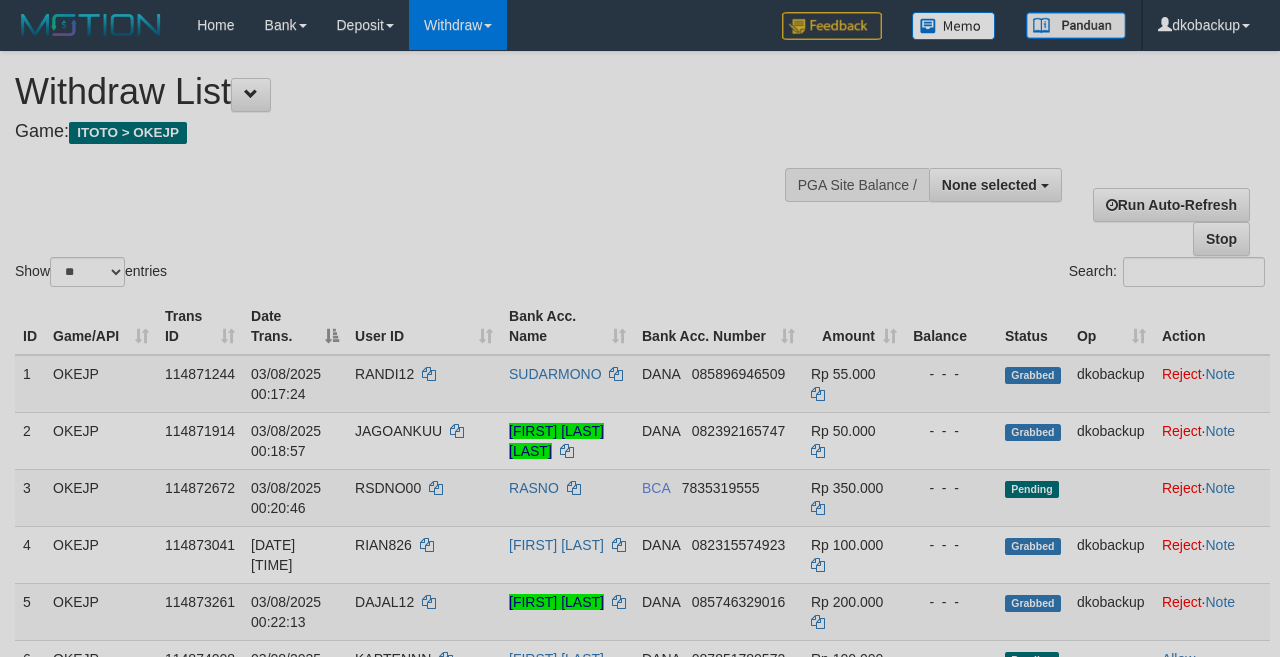 select 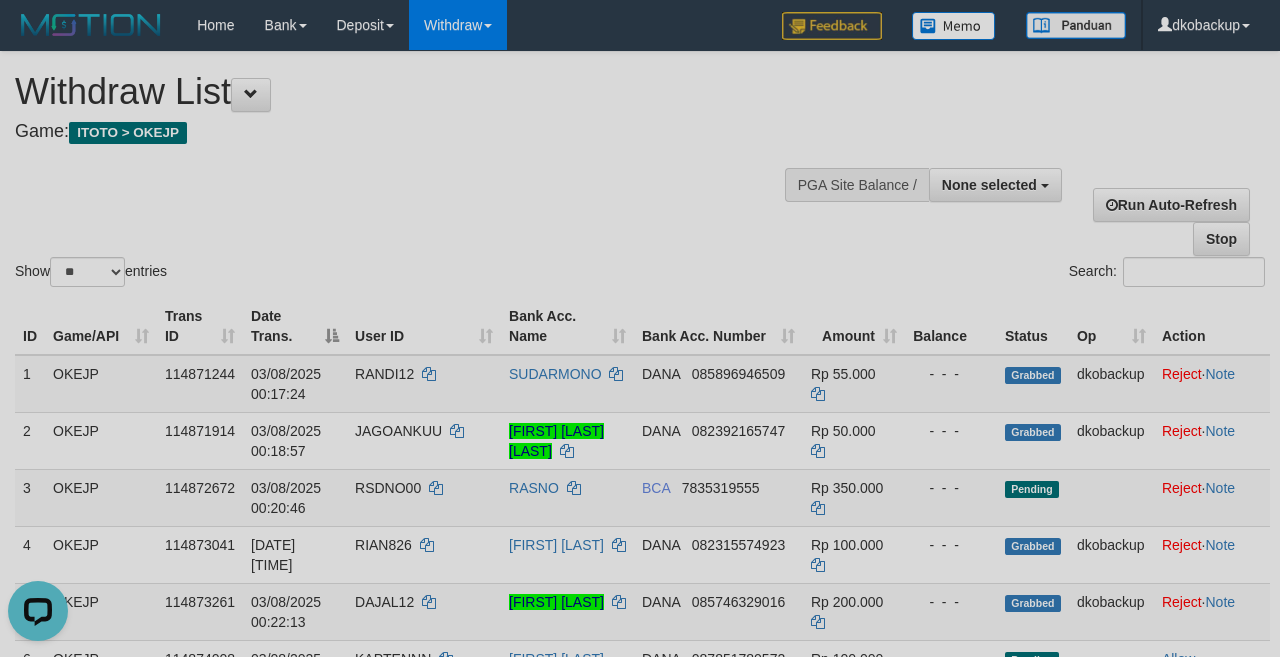 scroll, scrollTop: 0, scrollLeft: 0, axis: both 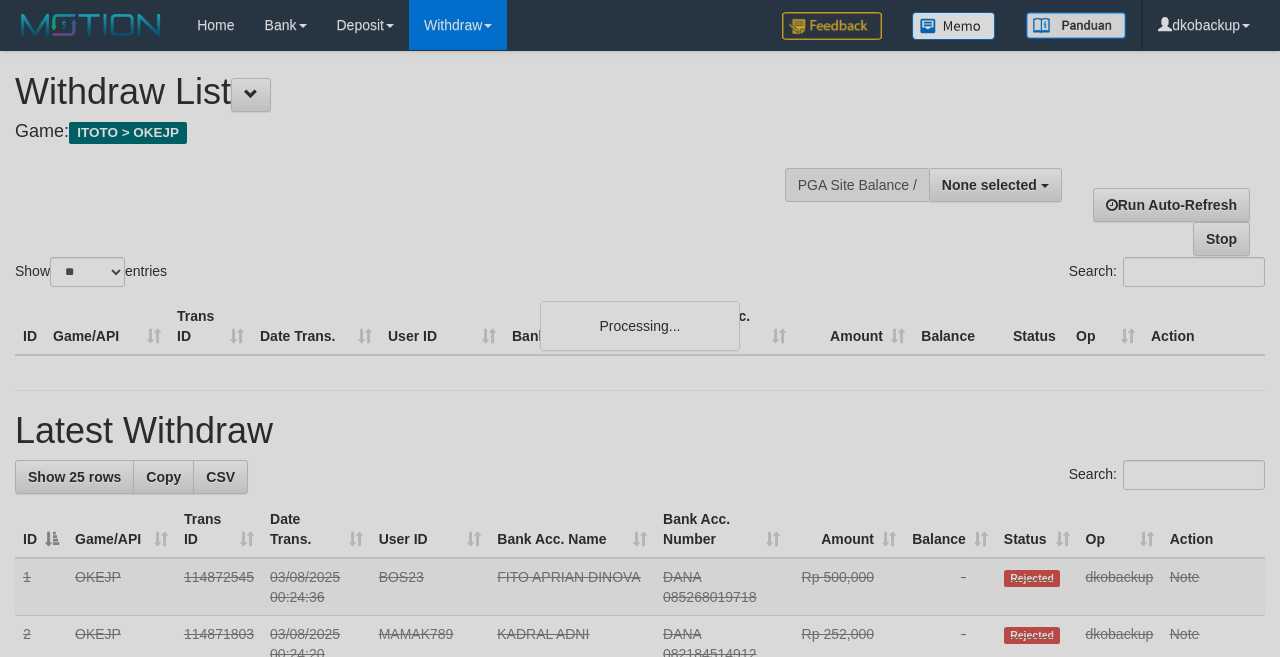 select 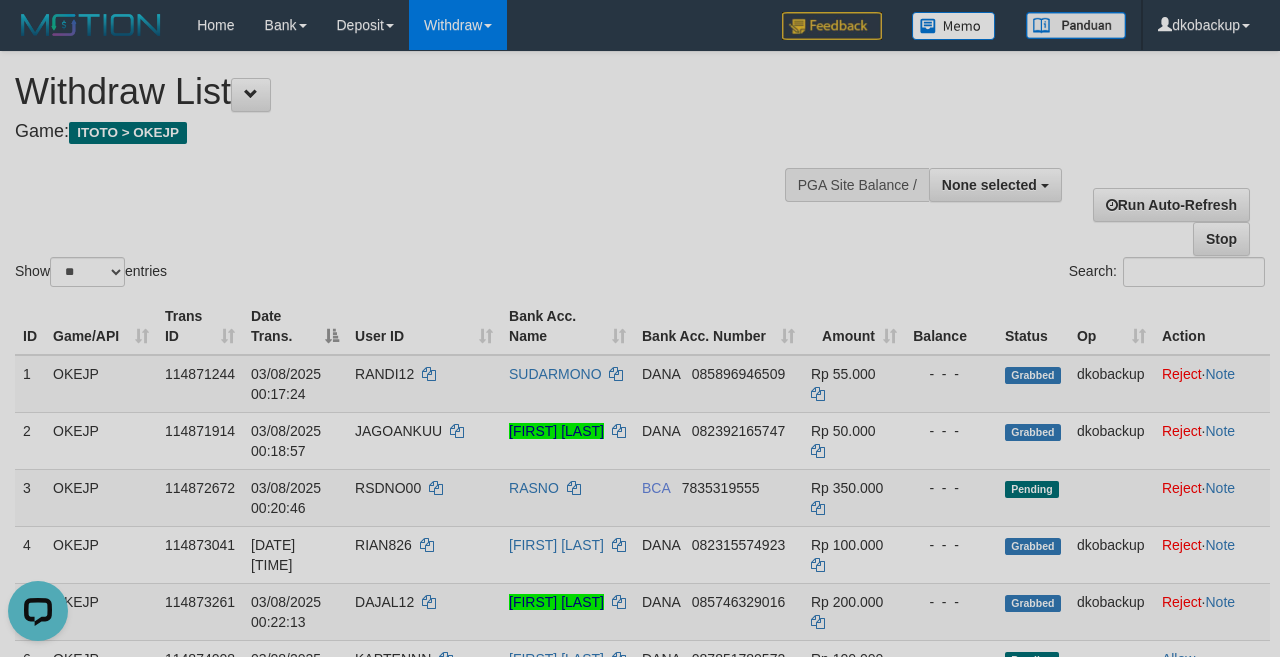 scroll, scrollTop: 0, scrollLeft: 0, axis: both 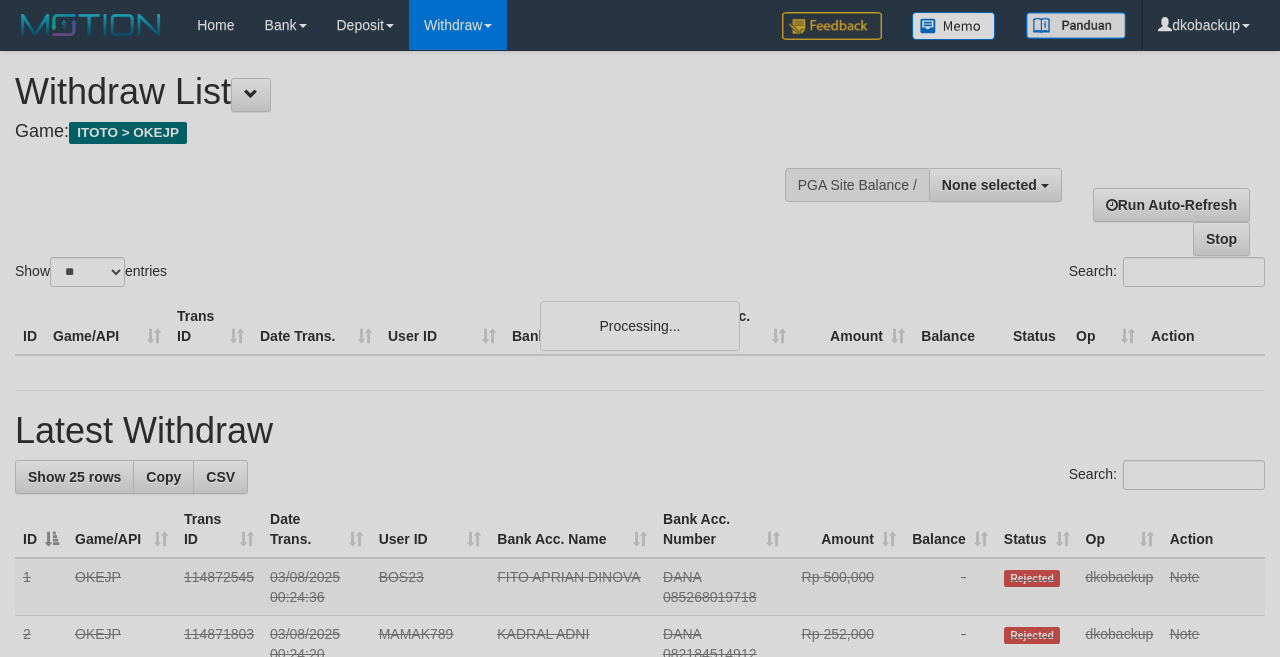 select 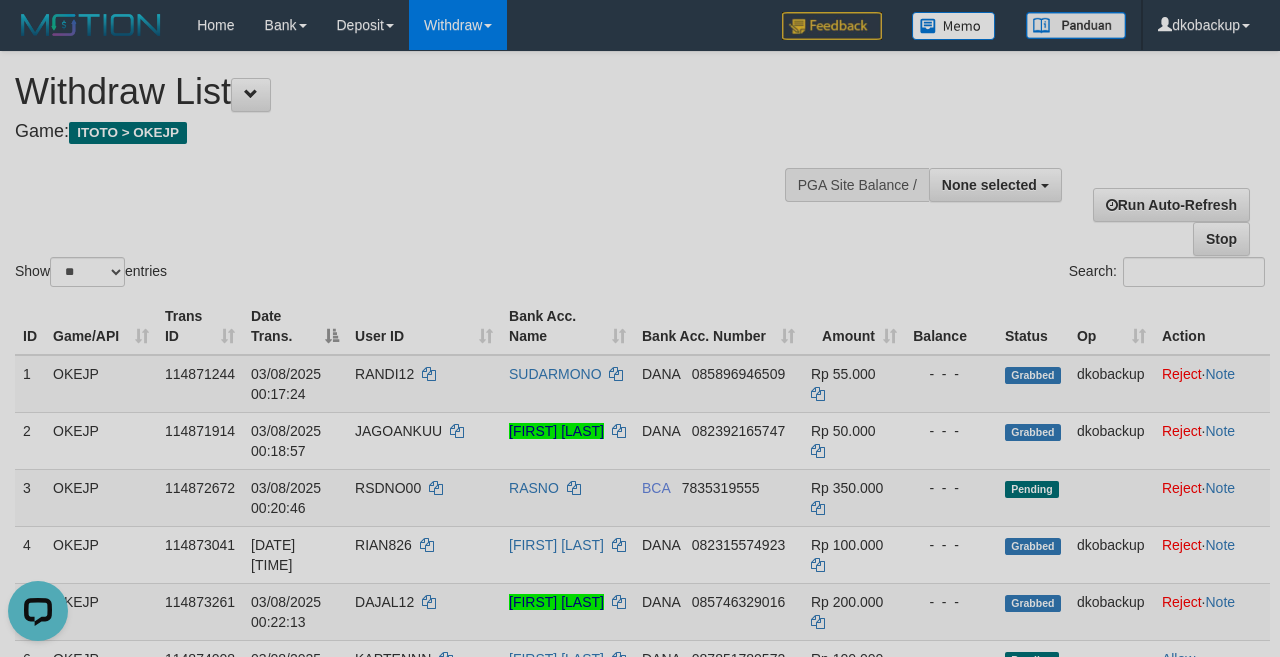 scroll, scrollTop: 0, scrollLeft: 0, axis: both 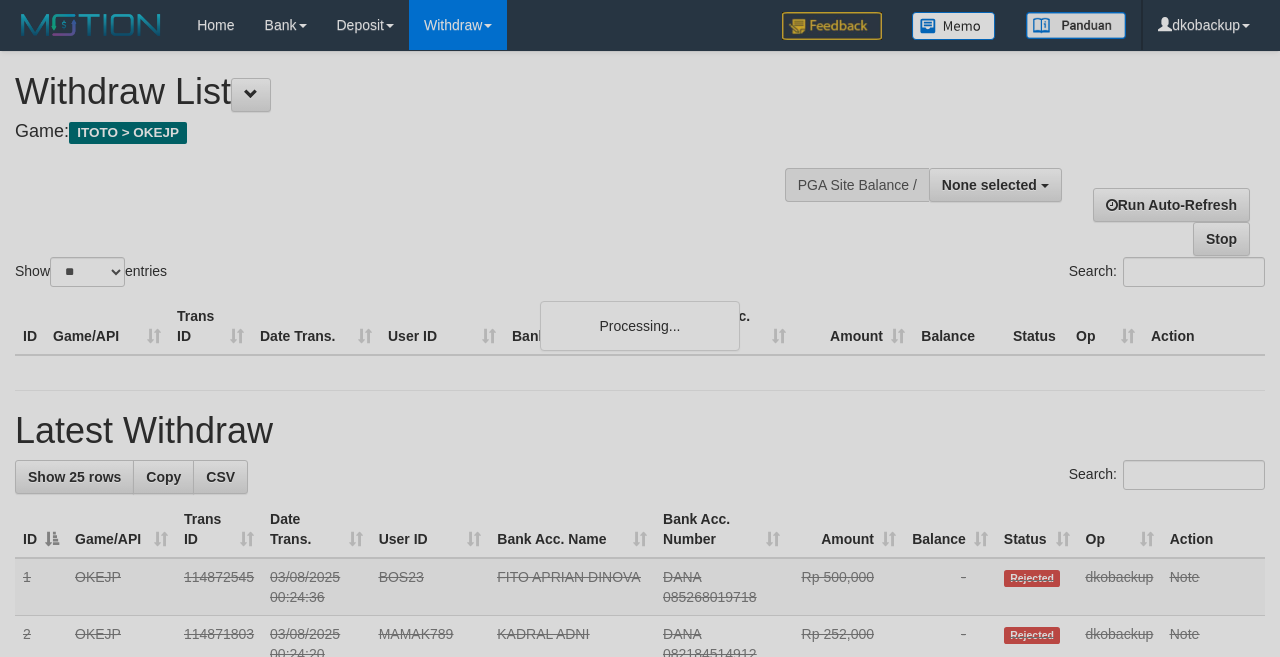 select 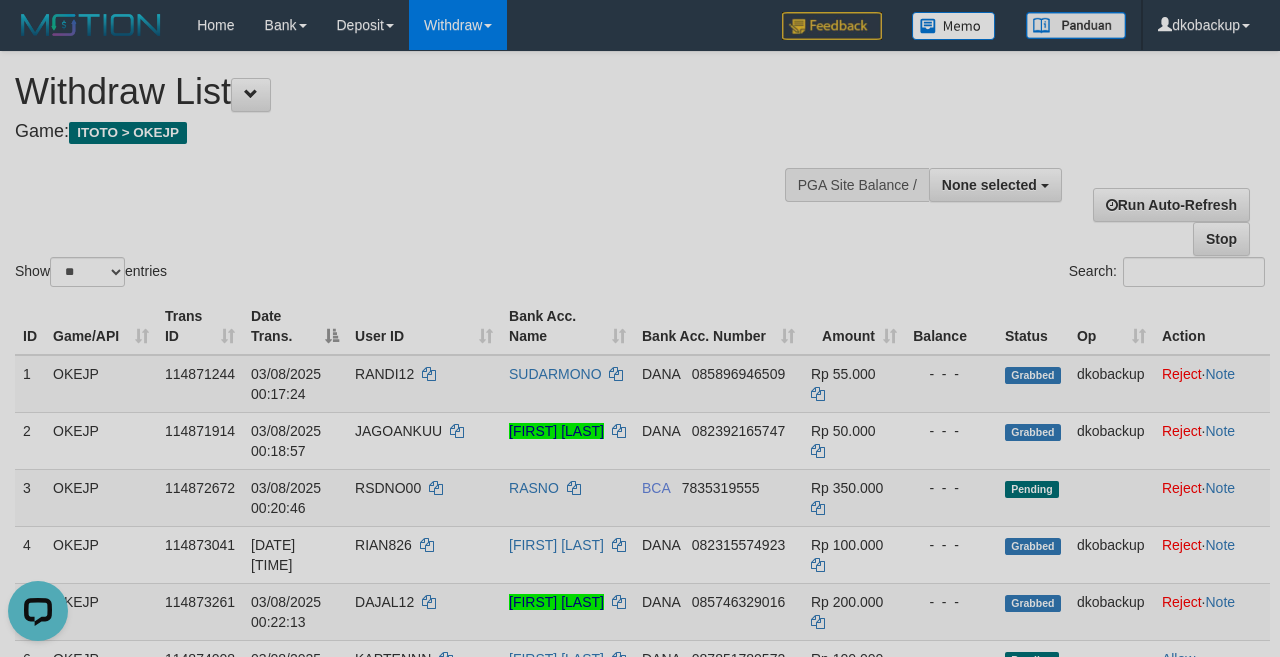 scroll, scrollTop: 0, scrollLeft: 0, axis: both 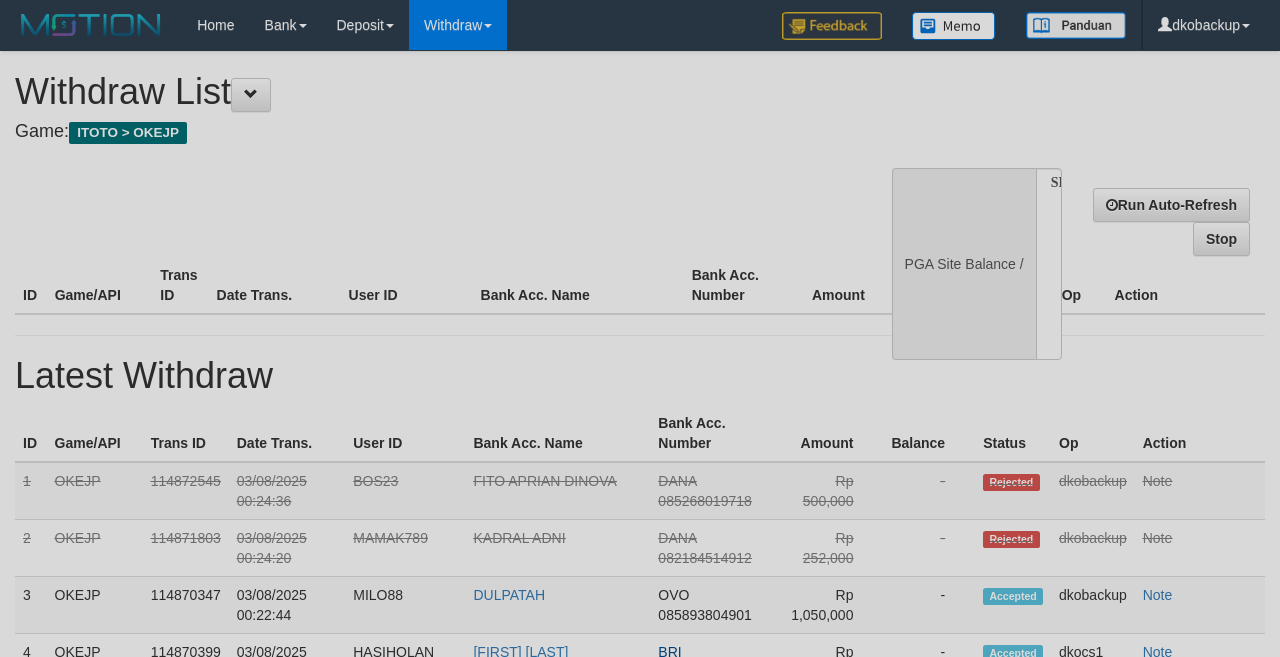 select 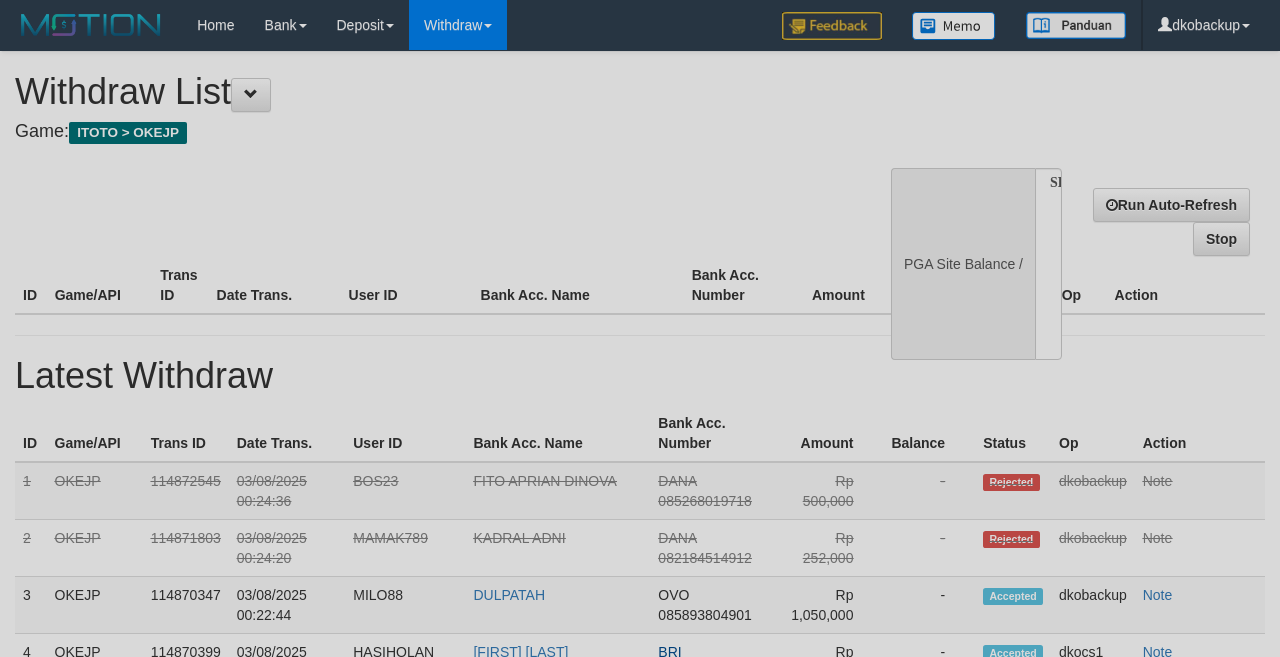 scroll, scrollTop: 0, scrollLeft: 0, axis: both 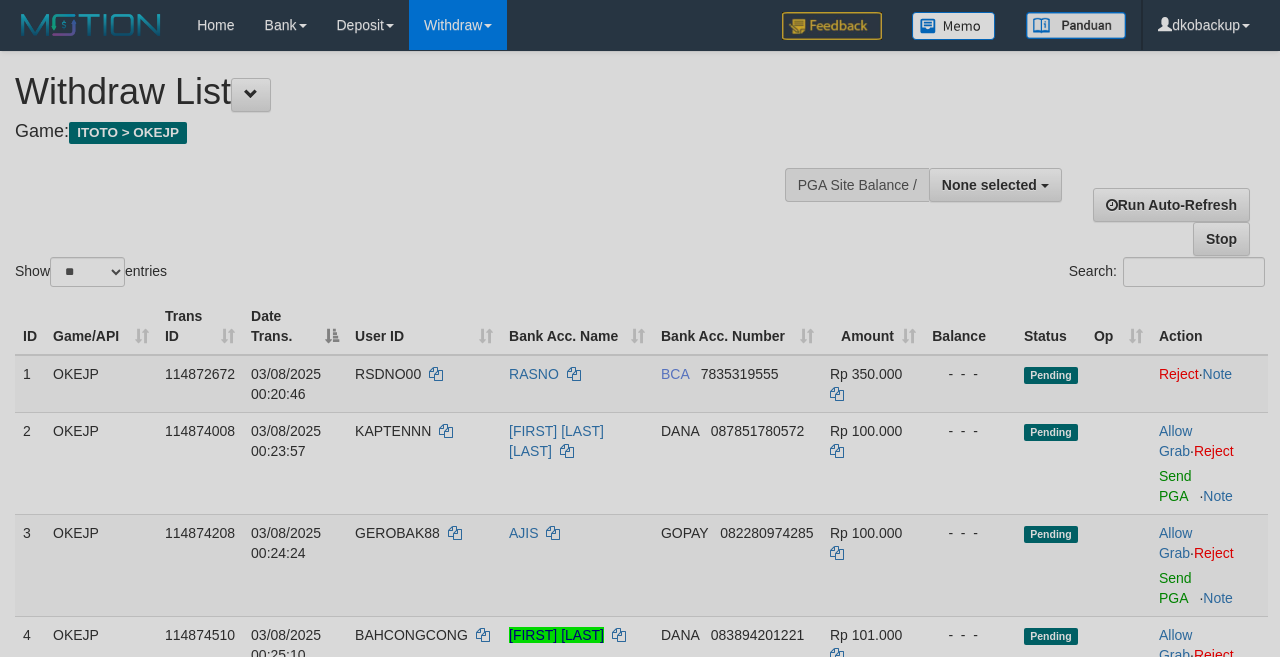 select 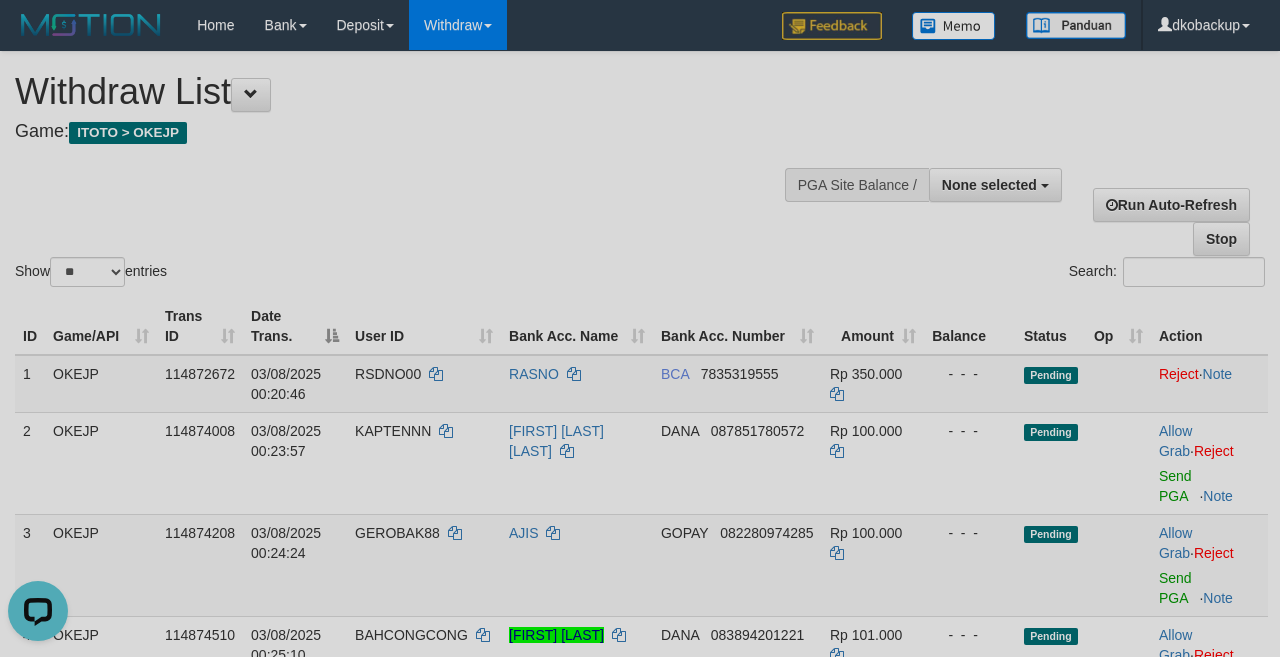 scroll, scrollTop: 0, scrollLeft: 0, axis: both 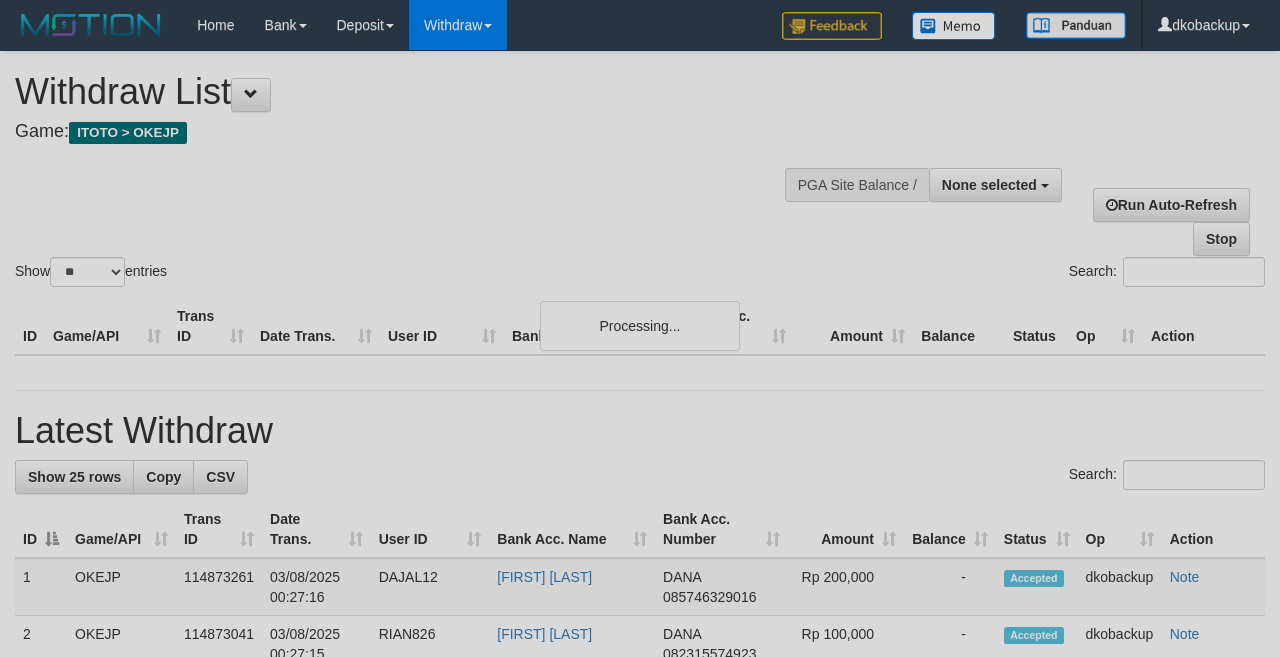 select 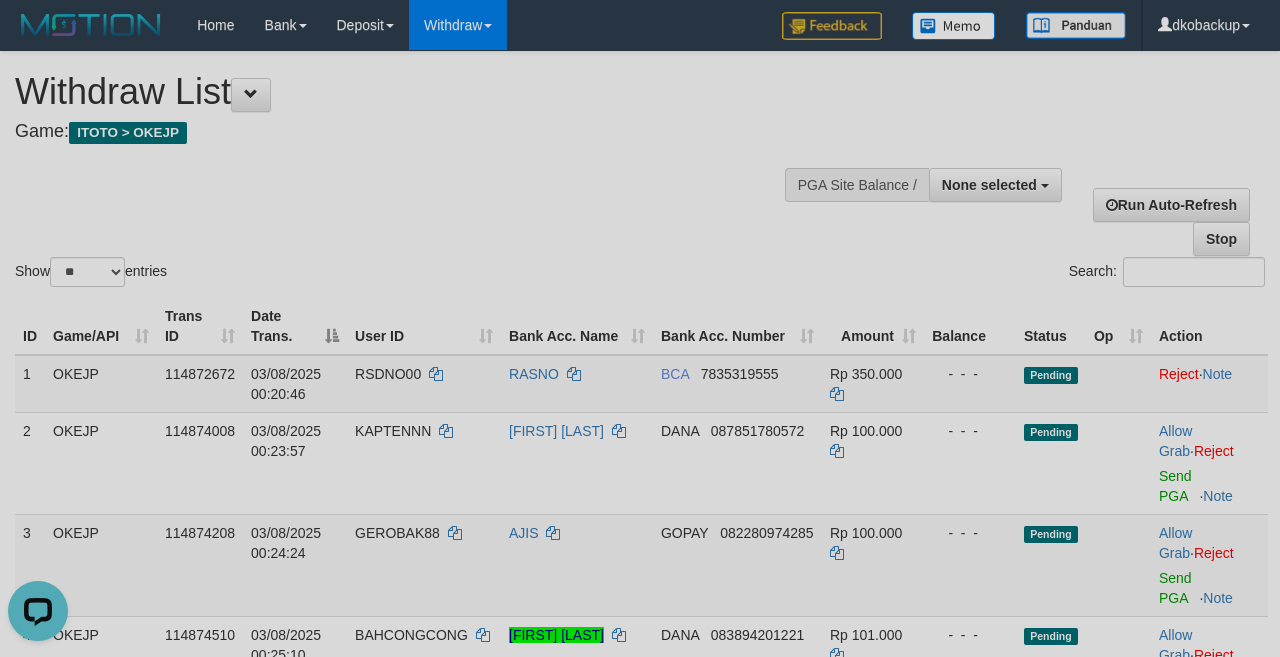 scroll, scrollTop: 0, scrollLeft: 0, axis: both 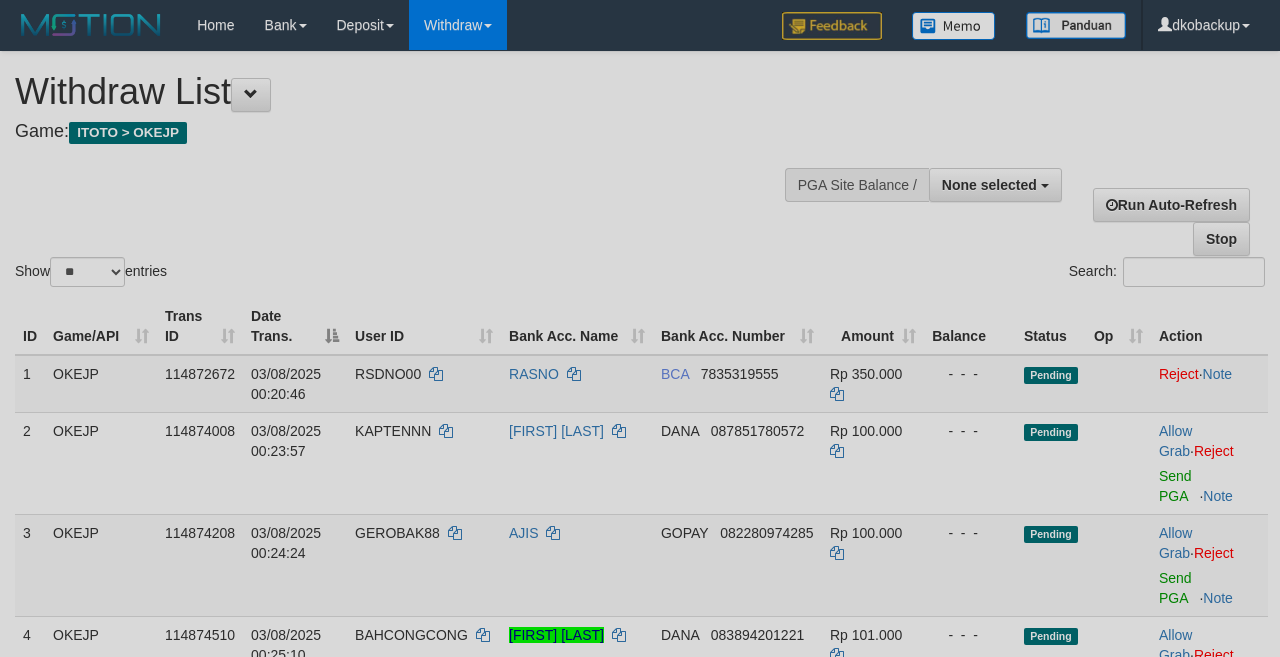 select 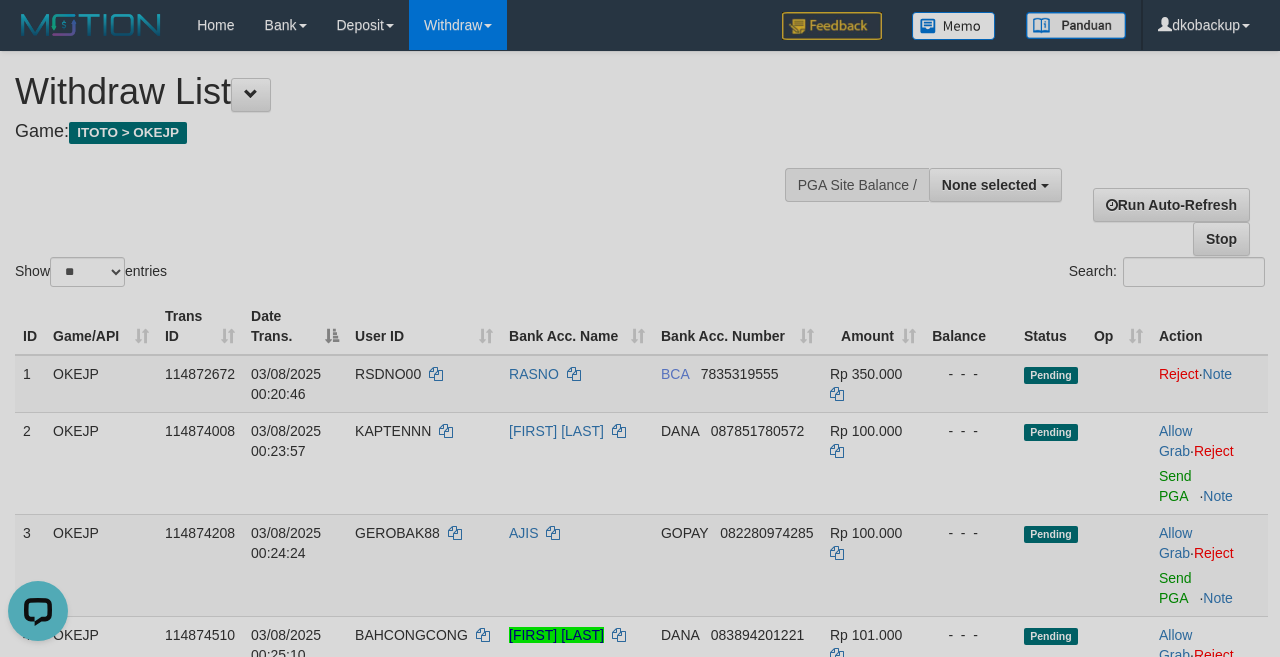 scroll, scrollTop: 0, scrollLeft: 0, axis: both 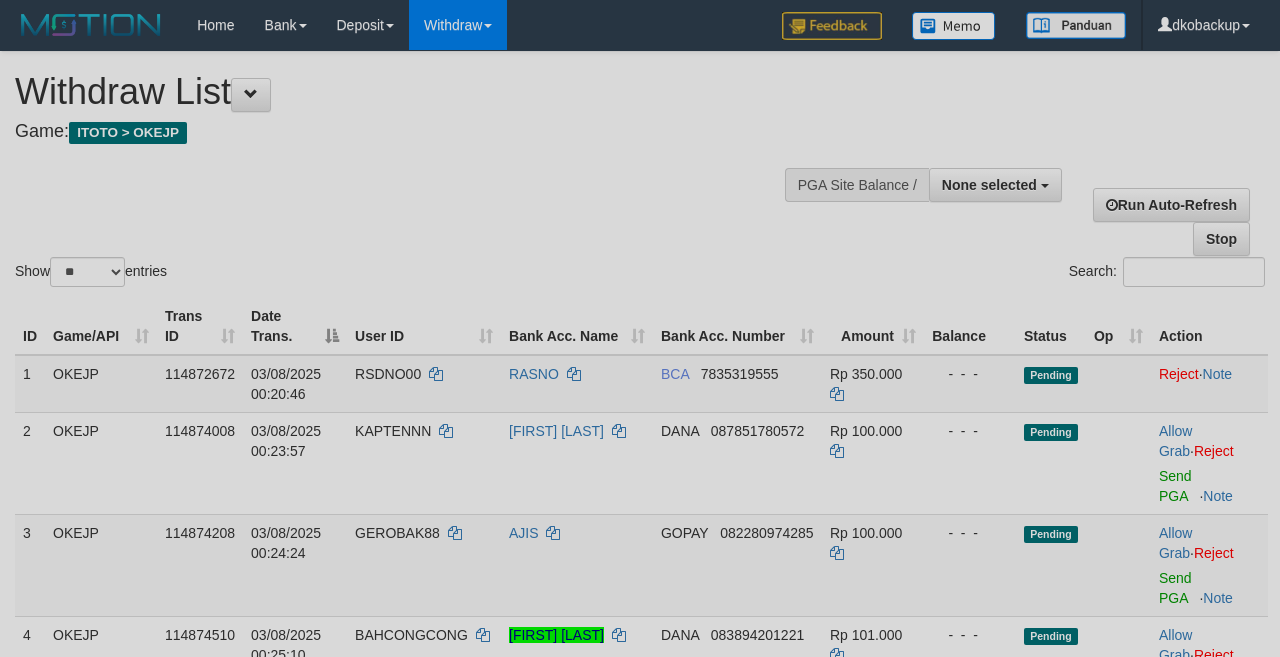 select 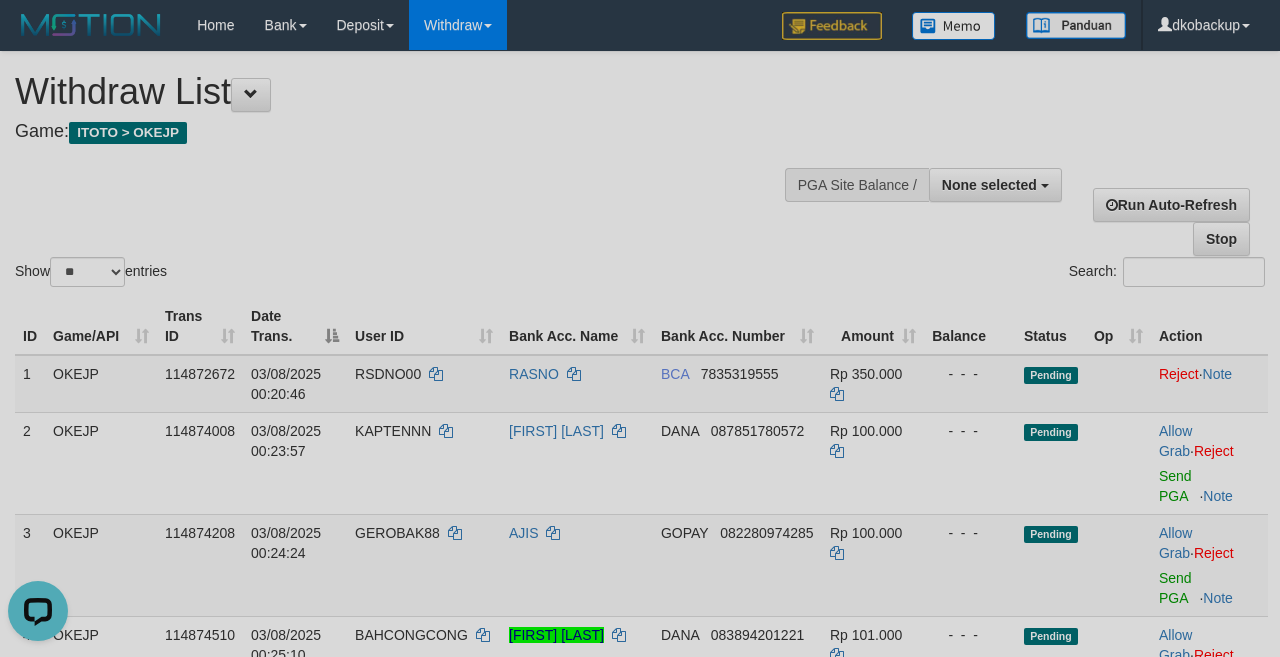 scroll, scrollTop: 0, scrollLeft: 0, axis: both 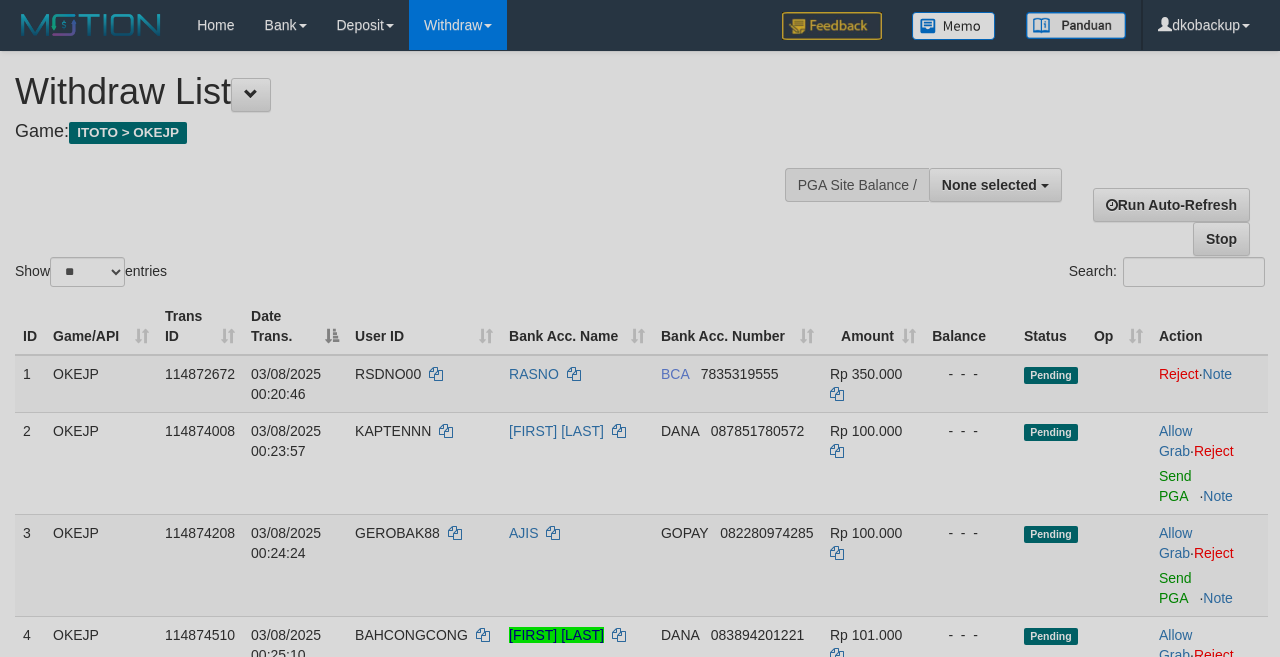 select 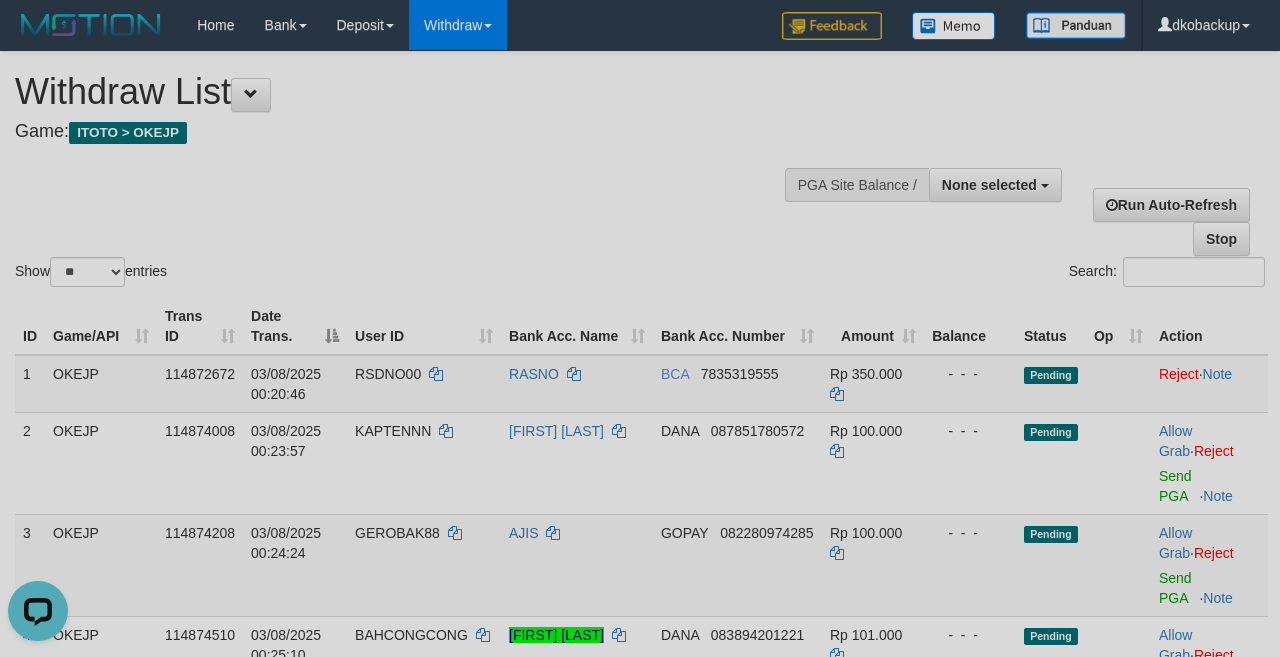 scroll, scrollTop: 0, scrollLeft: 0, axis: both 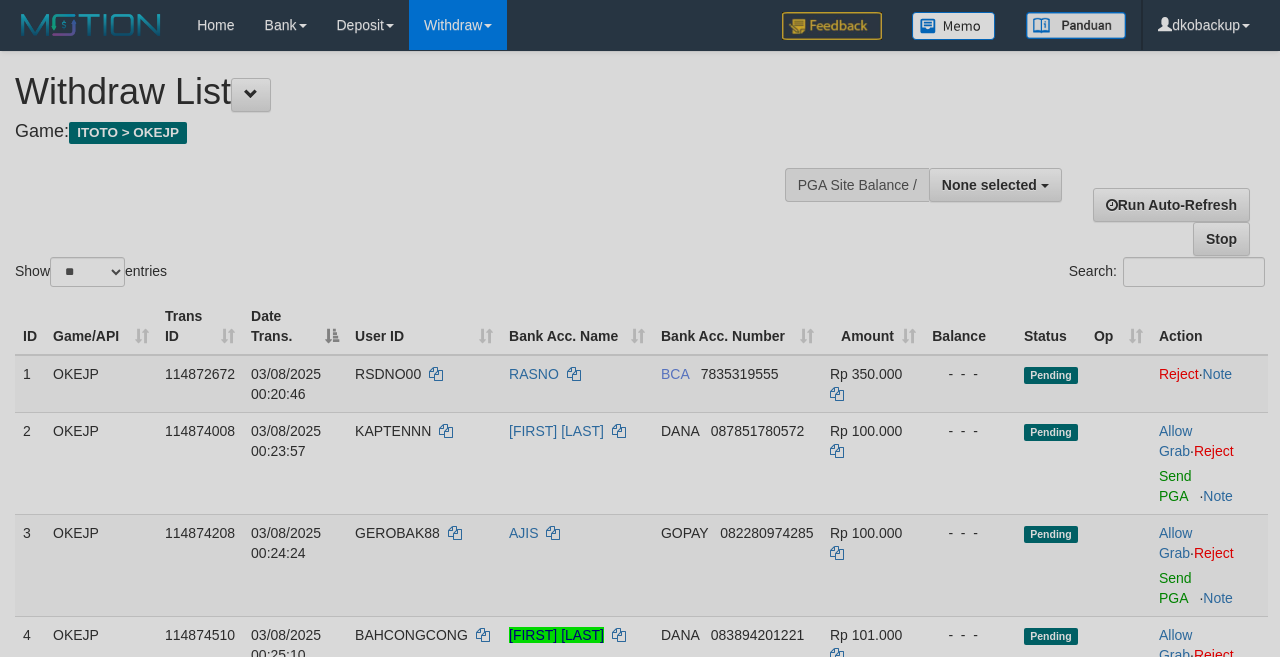 select 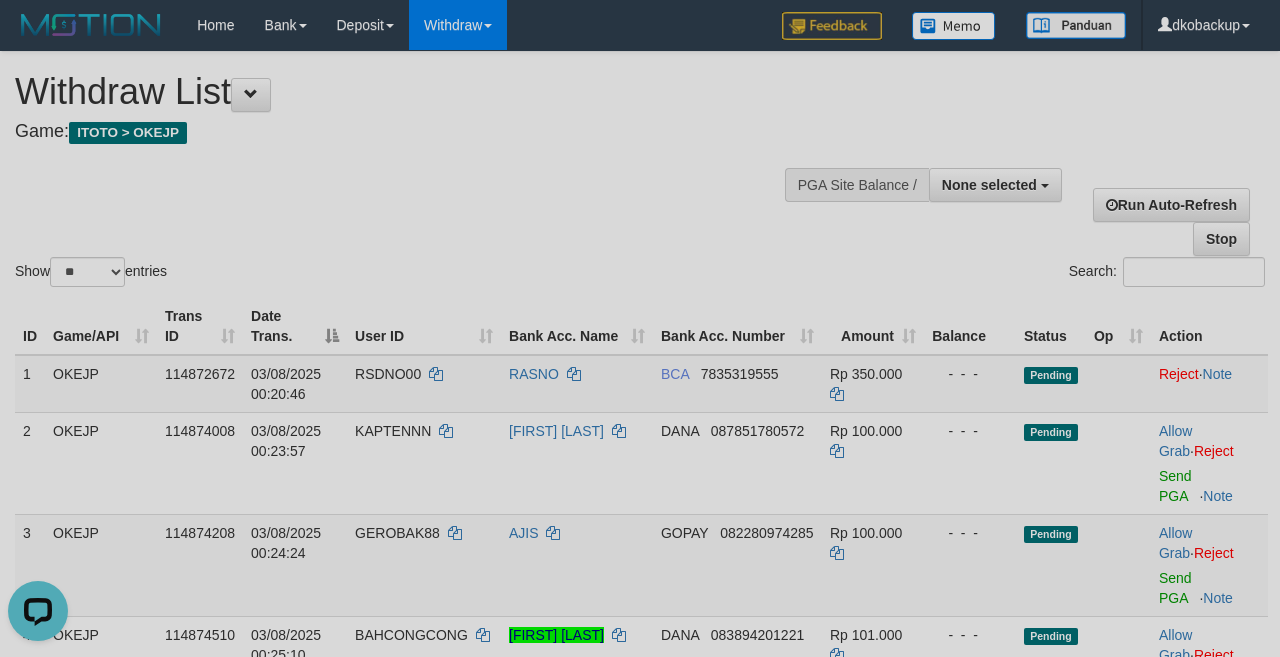 scroll, scrollTop: 0, scrollLeft: 0, axis: both 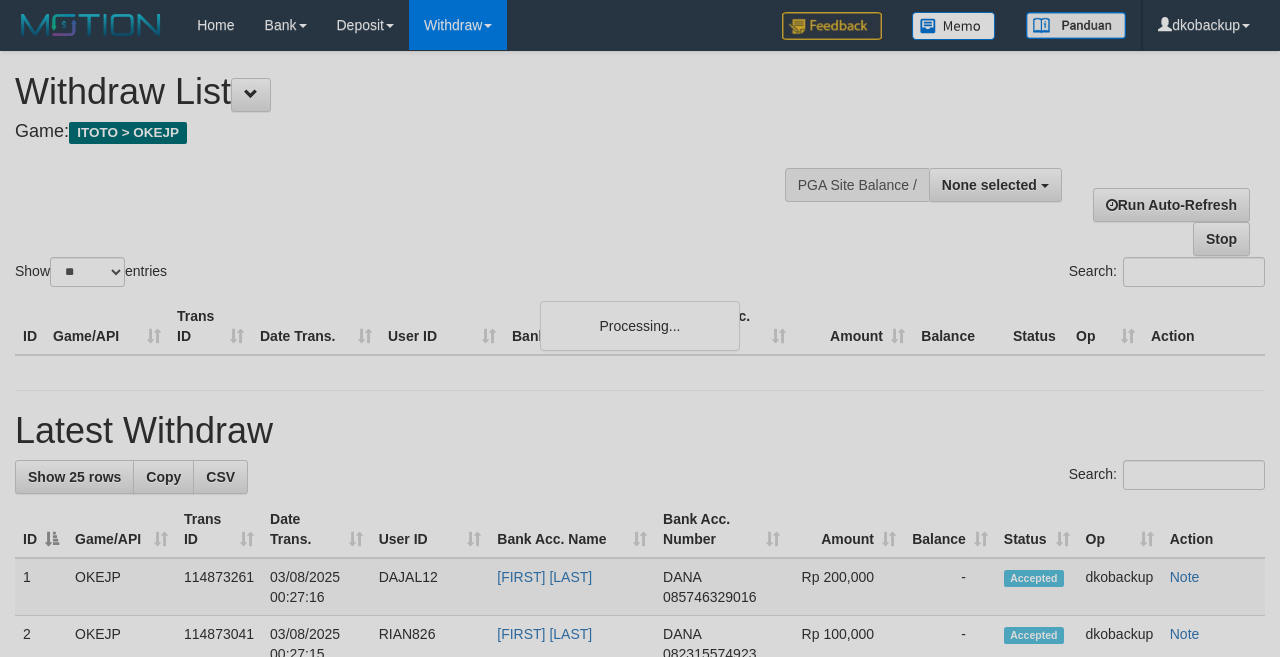 select 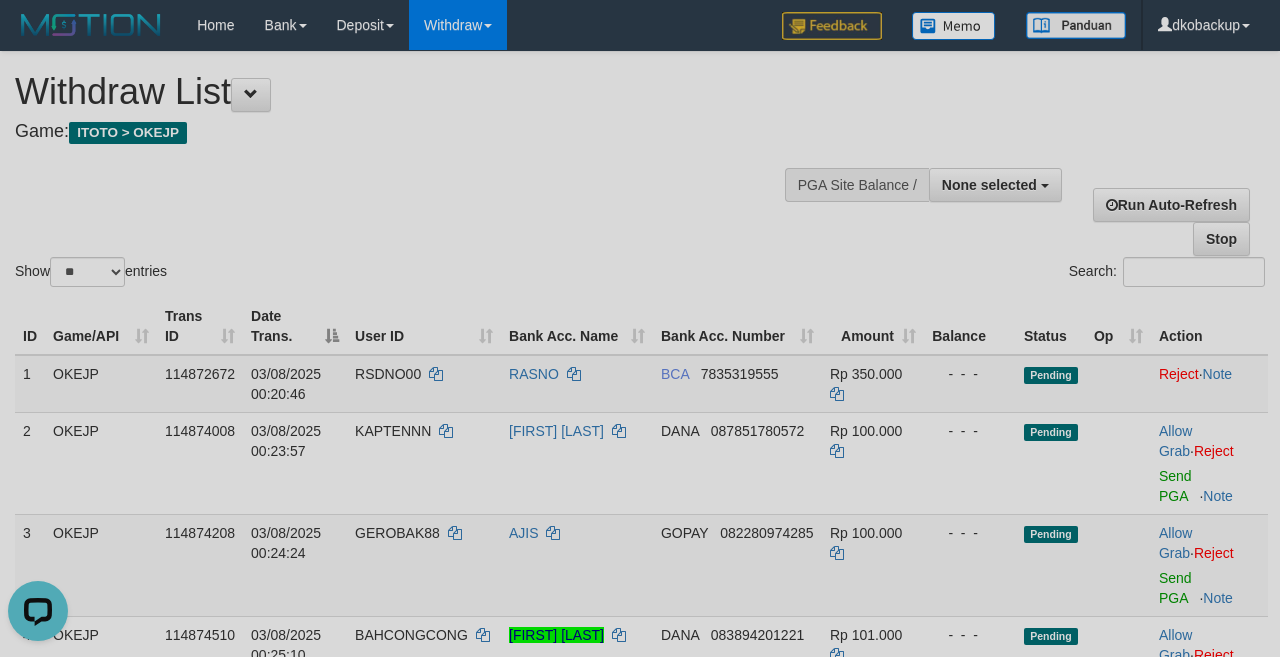 scroll, scrollTop: 0, scrollLeft: 0, axis: both 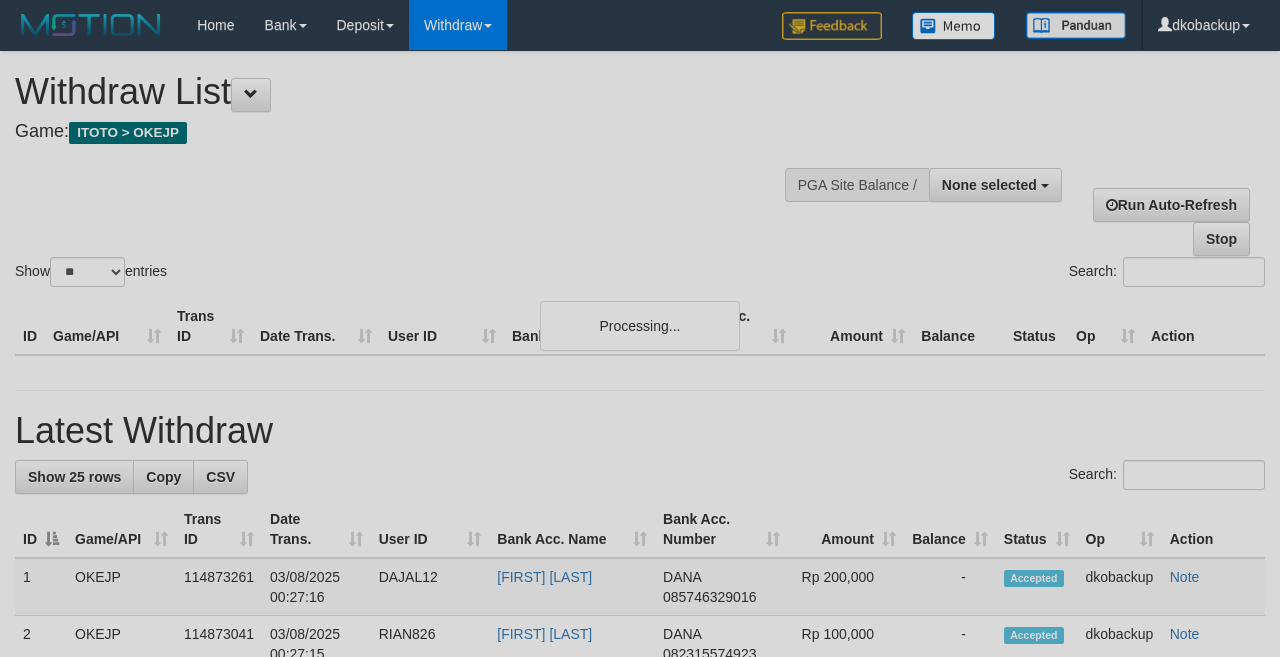 select 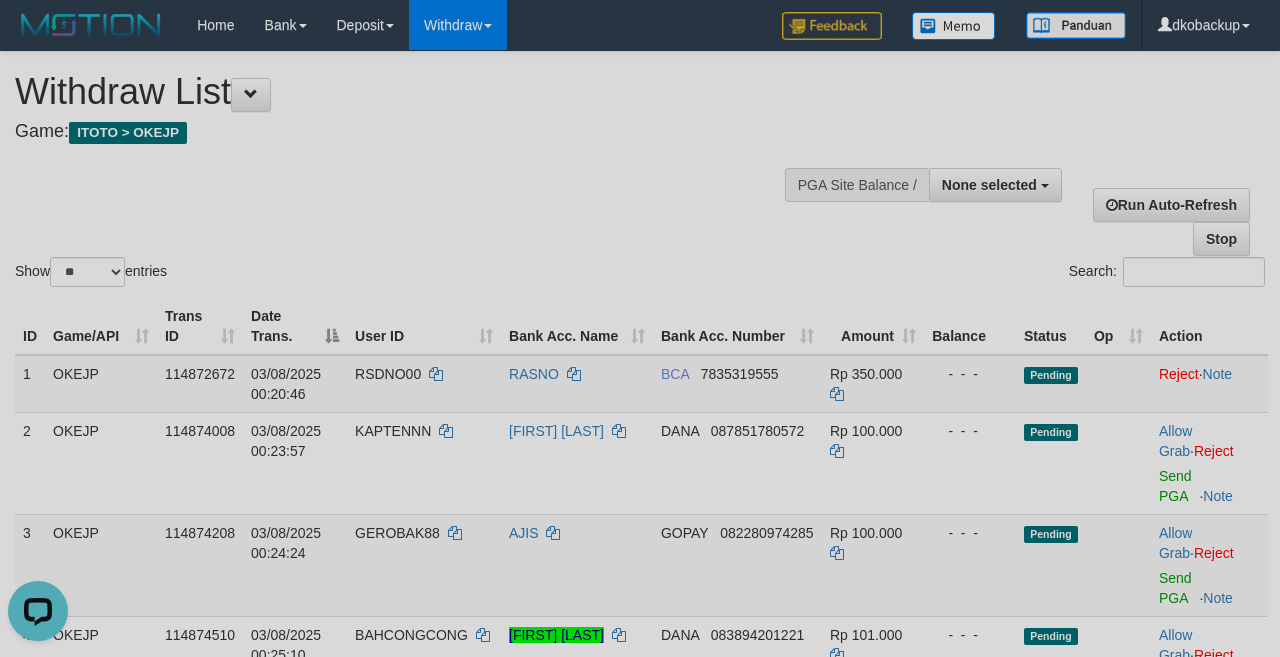 scroll, scrollTop: 0, scrollLeft: 0, axis: both 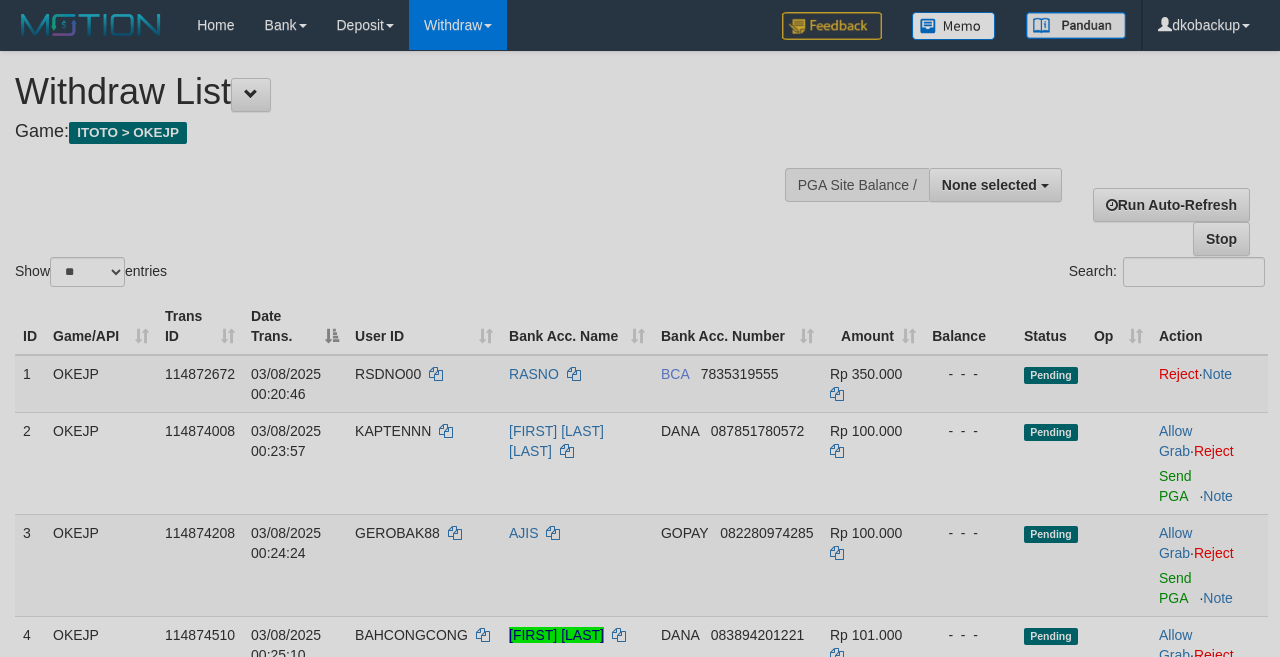 select 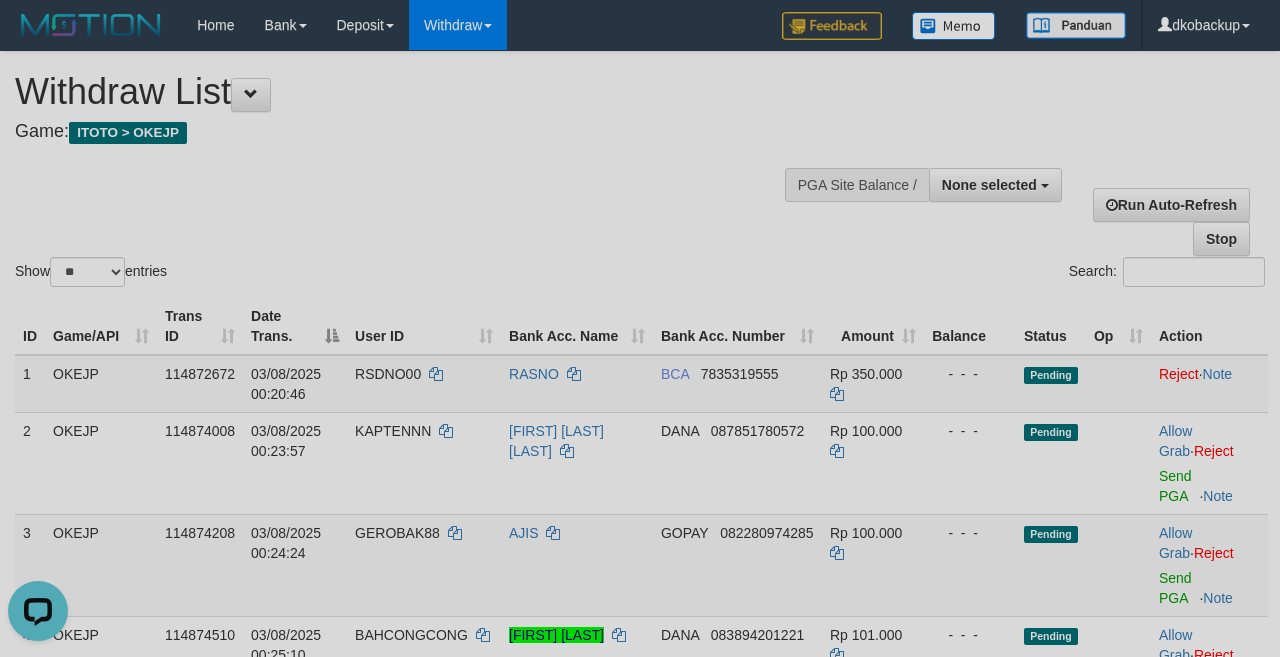 scroll, scrollTop: 0, scrollLeft: 0, axis: both 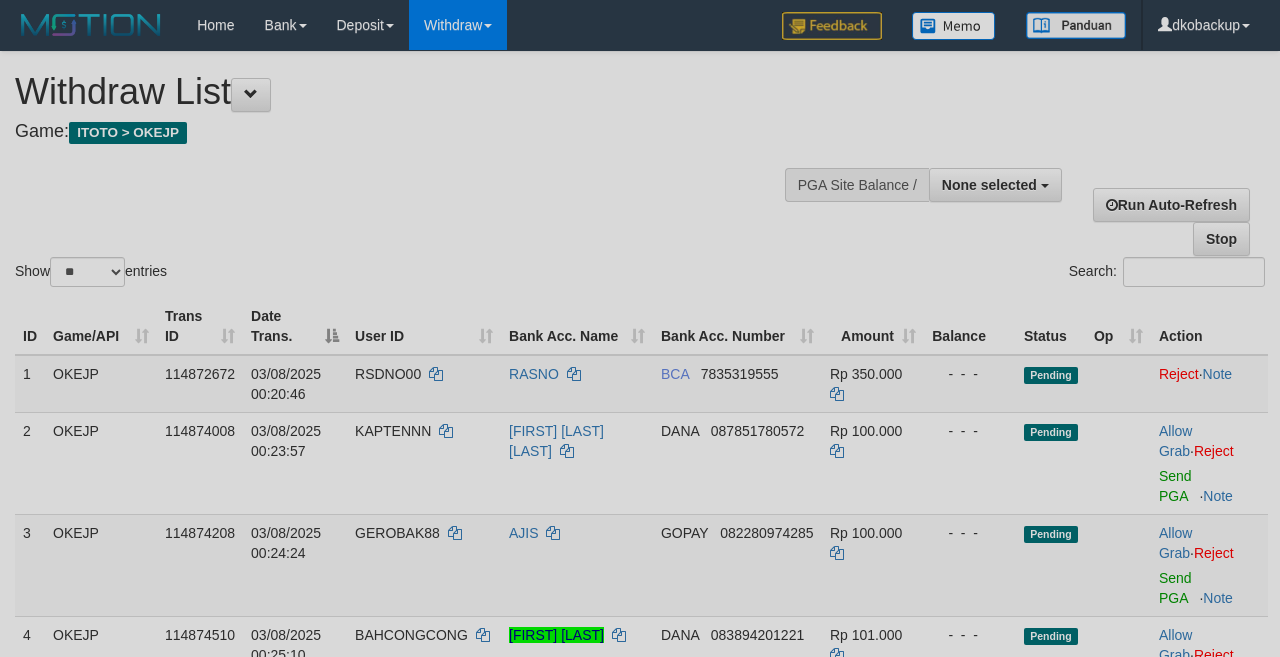 select 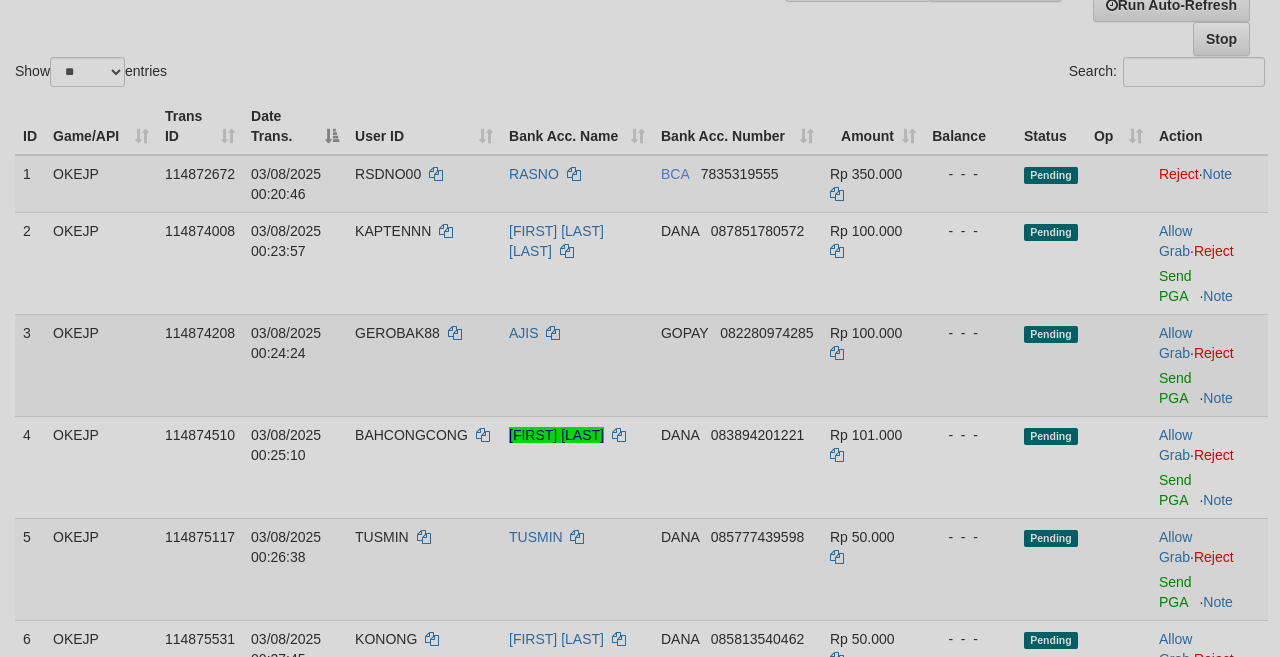 scroll, scrollTop: 356, scrollLeft: 0, axis: vertical 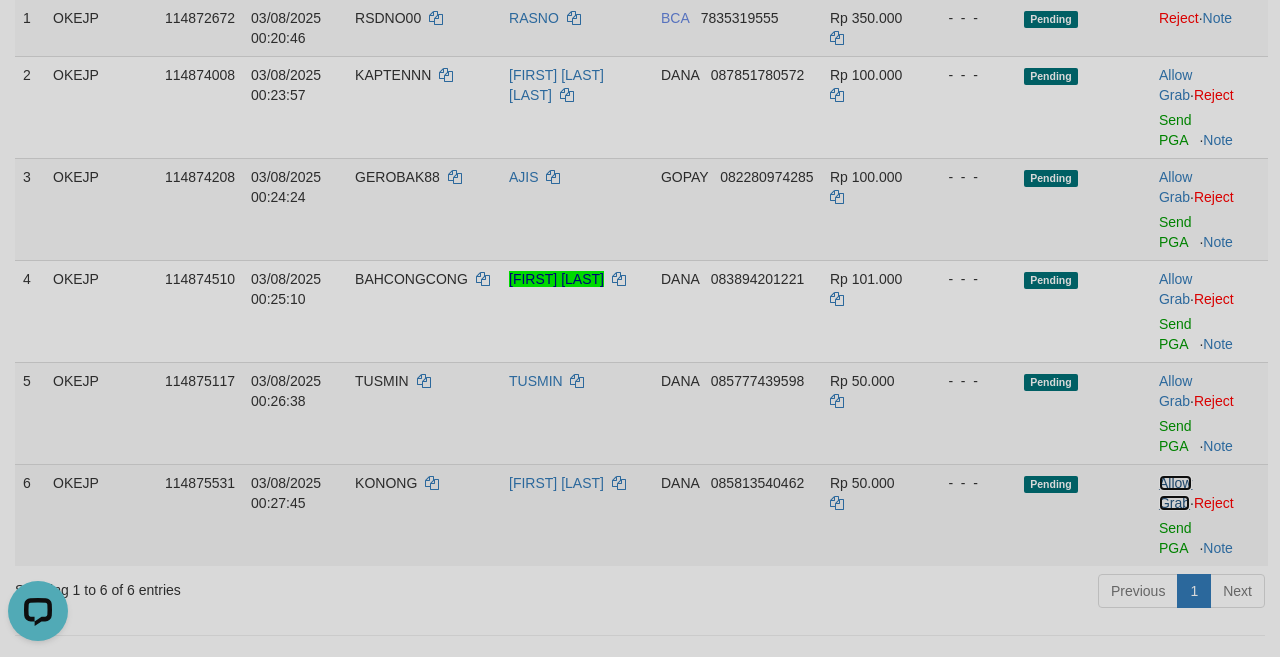 click on "Allow Grab" at bounding box center (1175, 493) 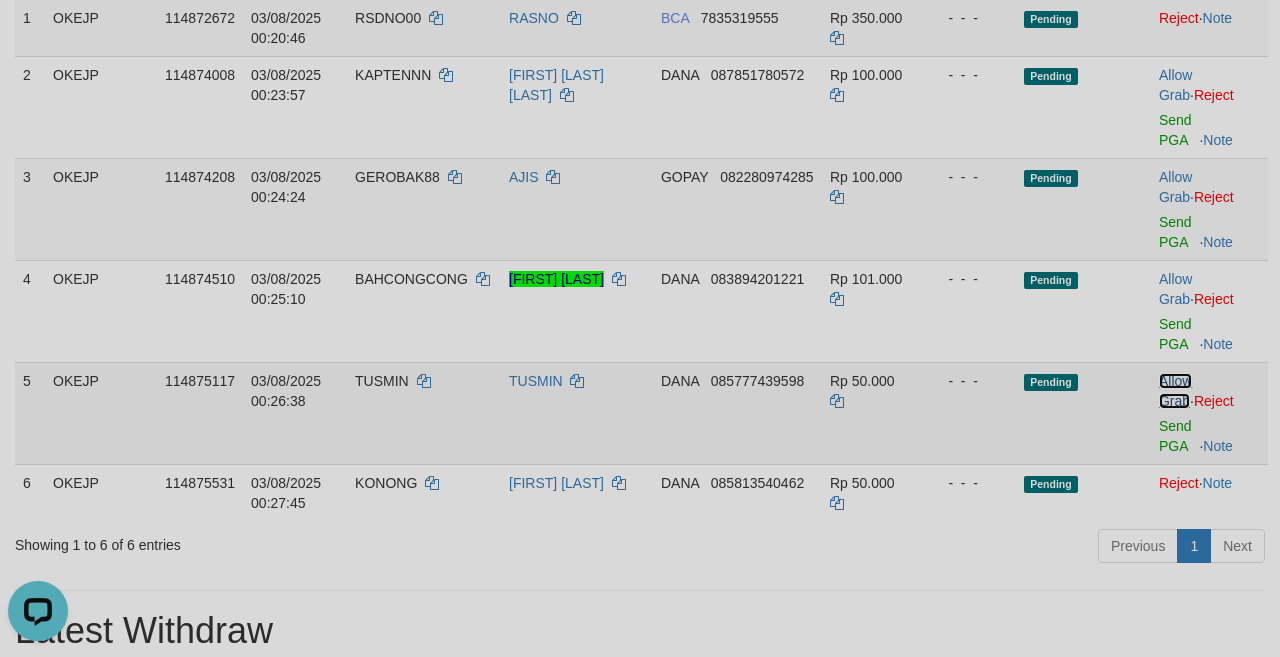 click on "Allow Grab" at bounding box center (1175, 391) 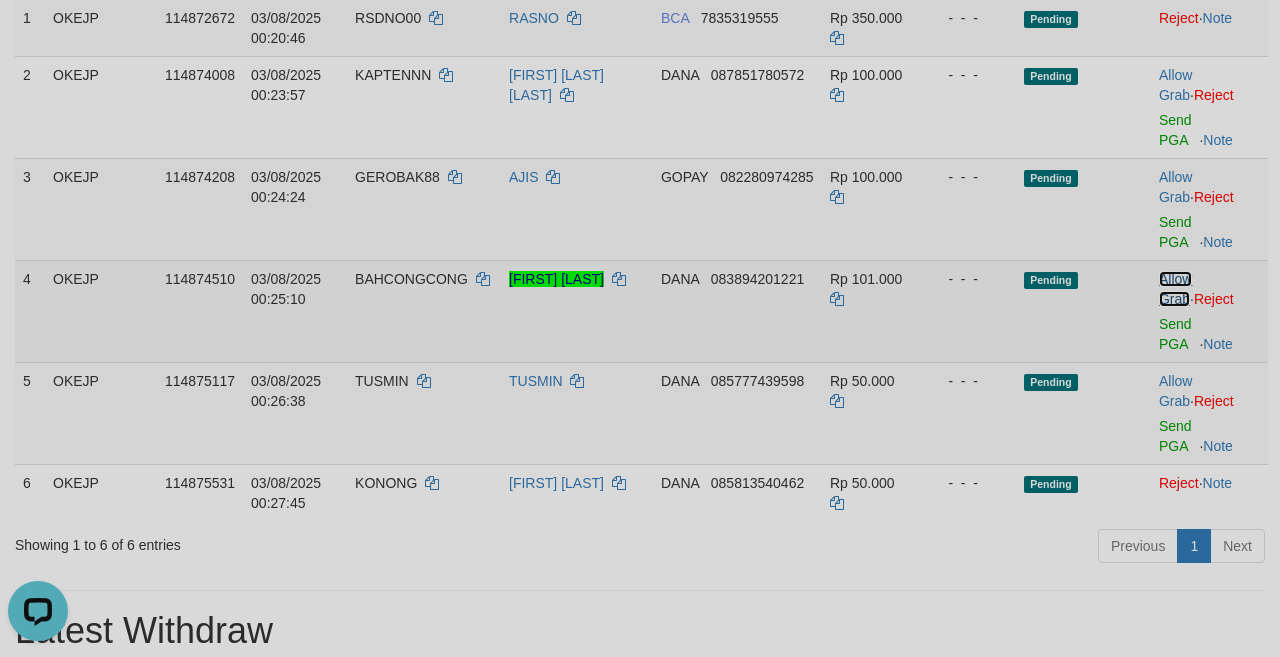 click on "Allow Grab" at bounding box center (1175, 289) 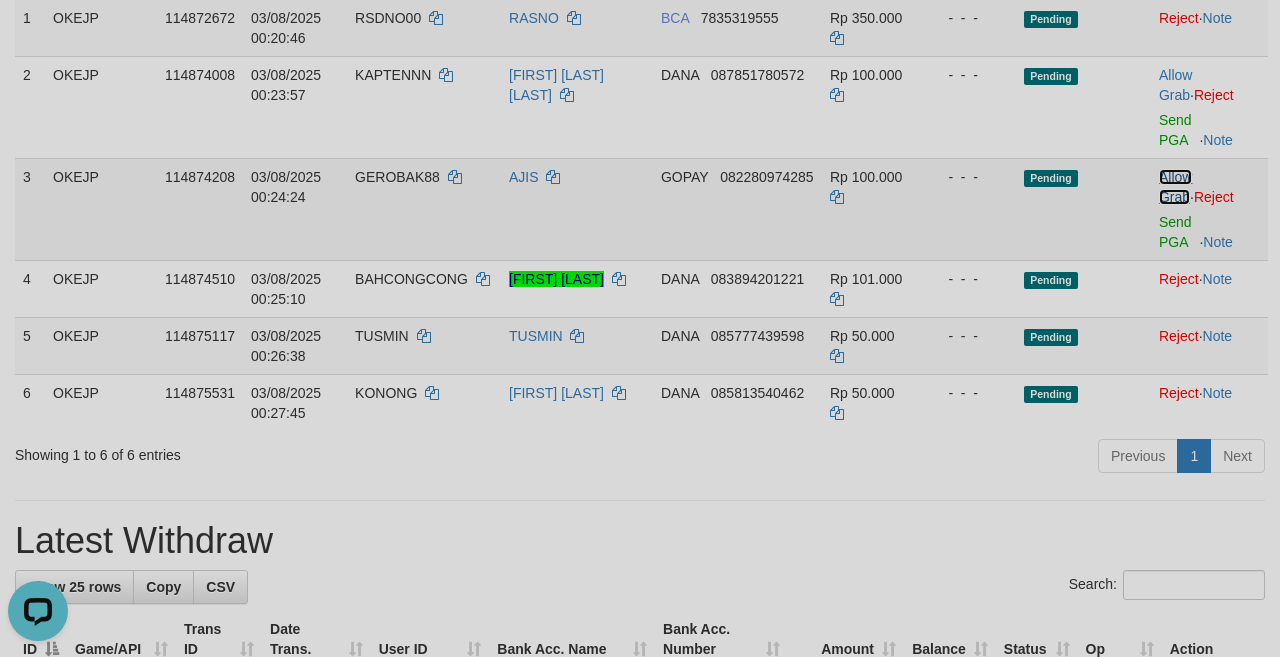 click on "Allow Grab" at bounding box center (1175, 187) 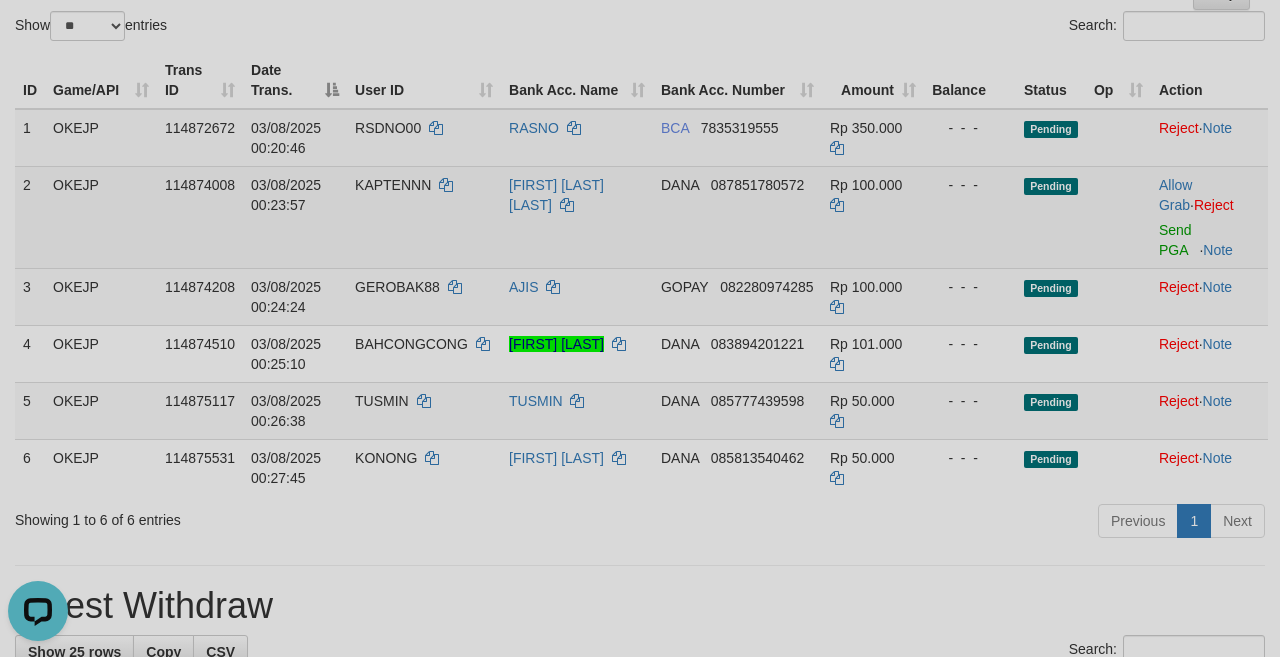 scroll, scrollTop: 177, scrollLeft: 0, axis: vertical 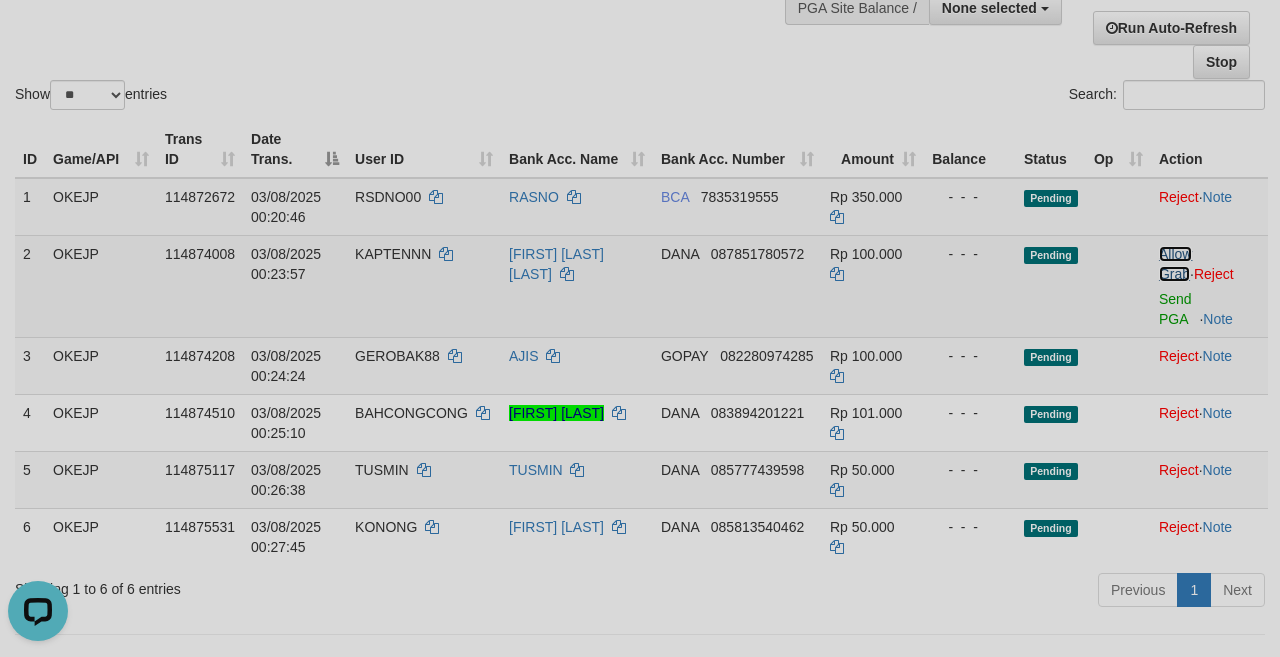 click on "Allow Grab" at bounding box center (1175, 264) 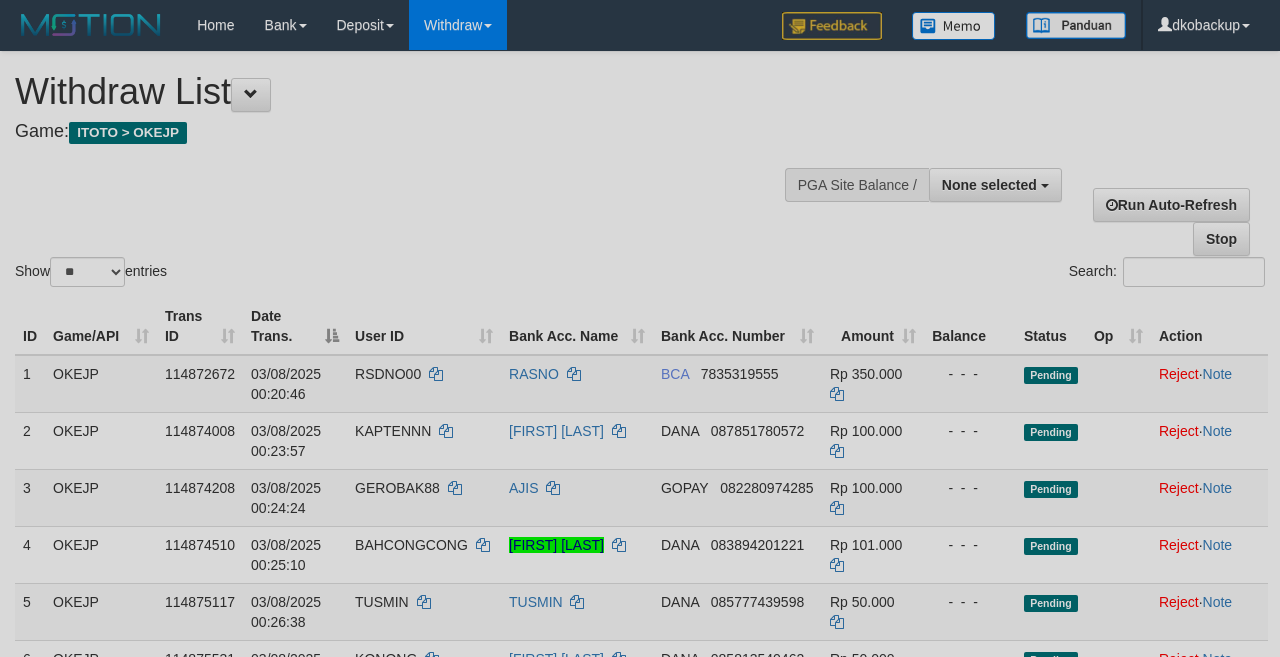 select 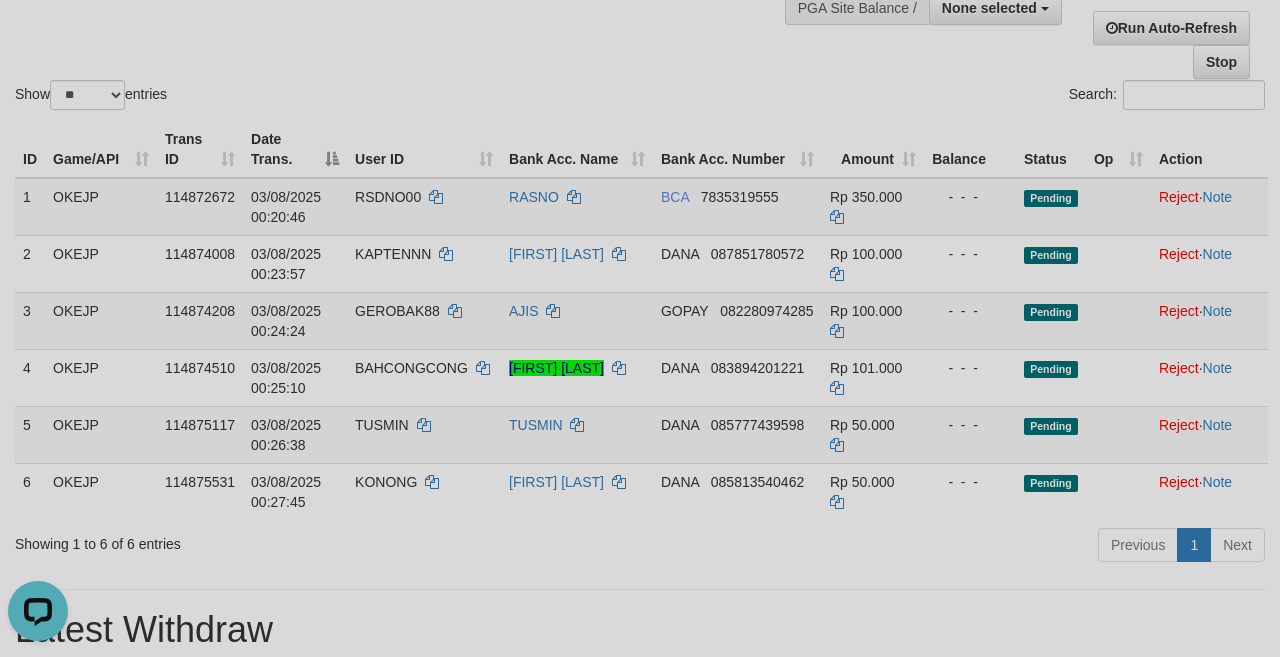 scroll, scrollTop: 0, scrollLeft: 0, axis: both 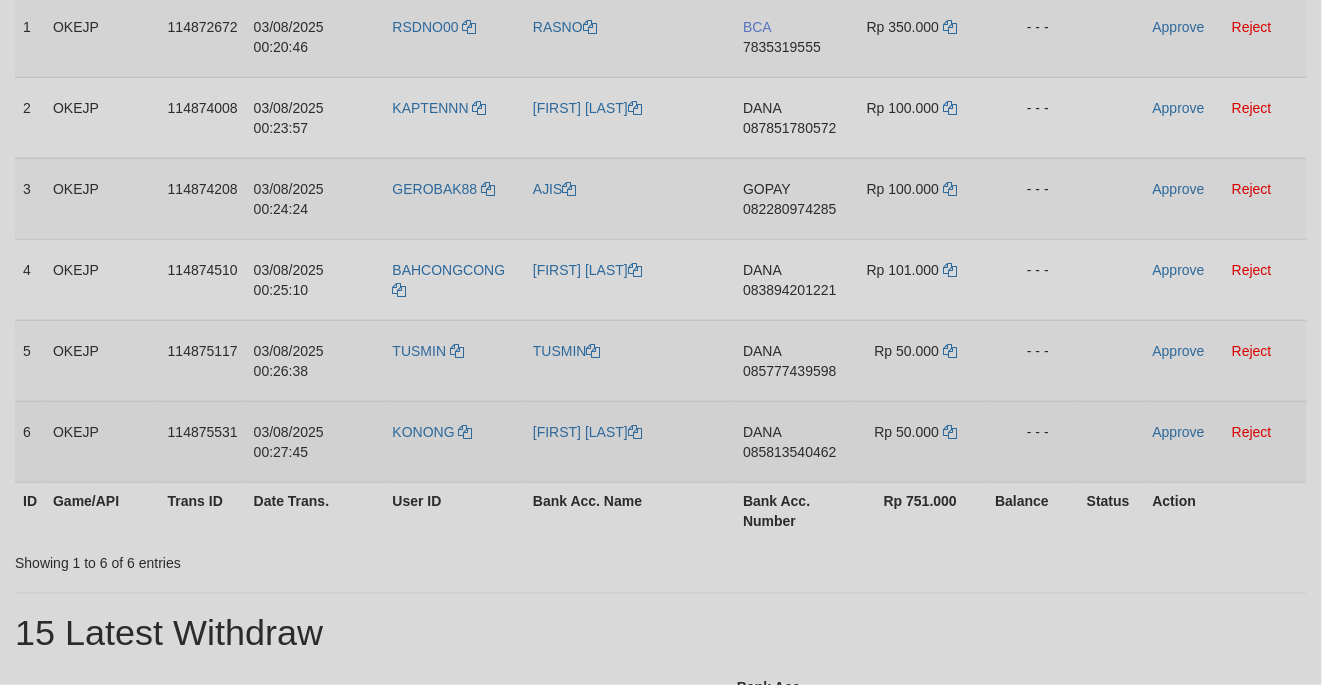 click on "KONONG" at bounding box center (455, 441) 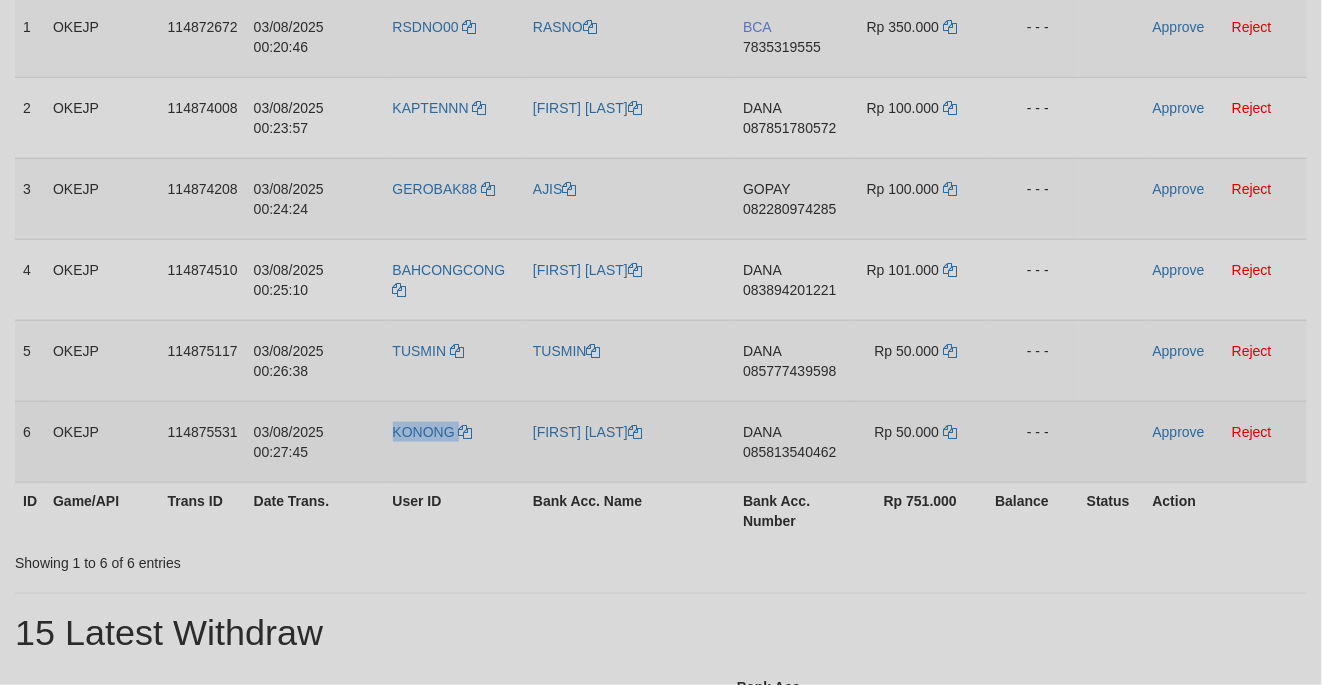 click on "KONONG" at bounding box center [455, 441] 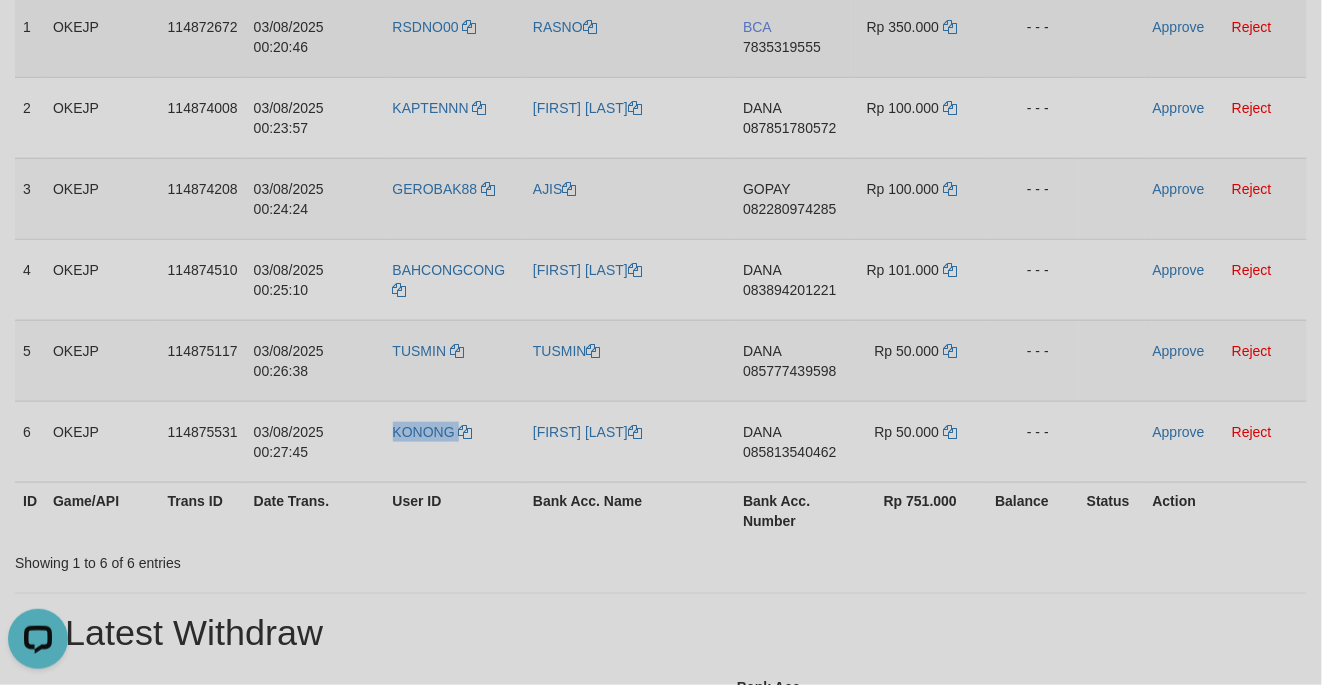 scroll, scrollTop: 0, scrollLeft: 0, axis: both 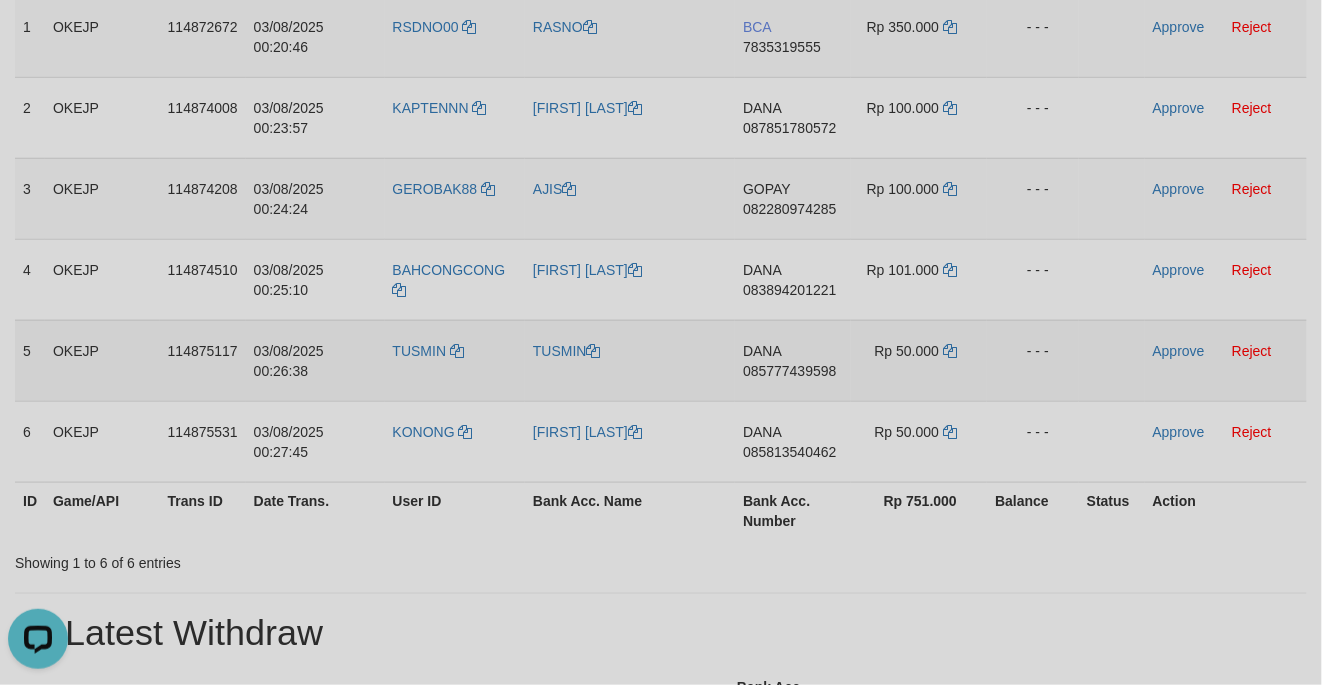 click on "TUSMIN" at bounding box center [455, 360] 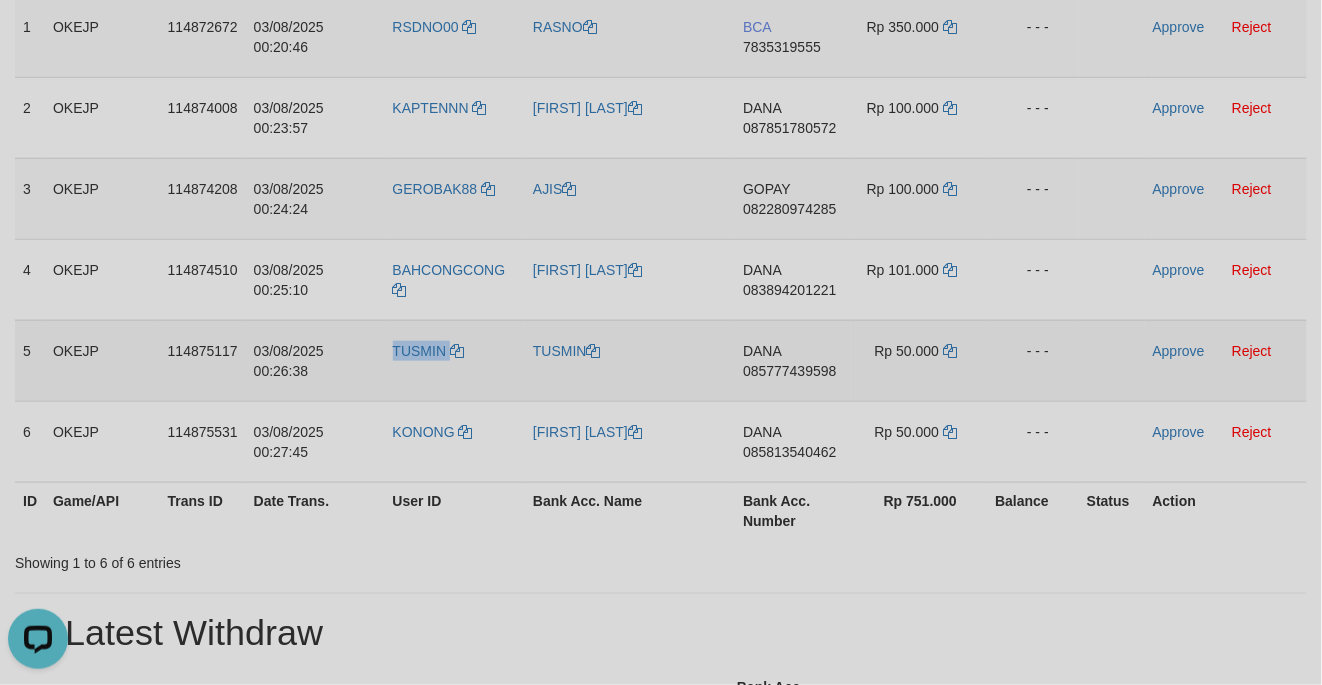 click on "TUSMIN" at bounding box center [455, 360] 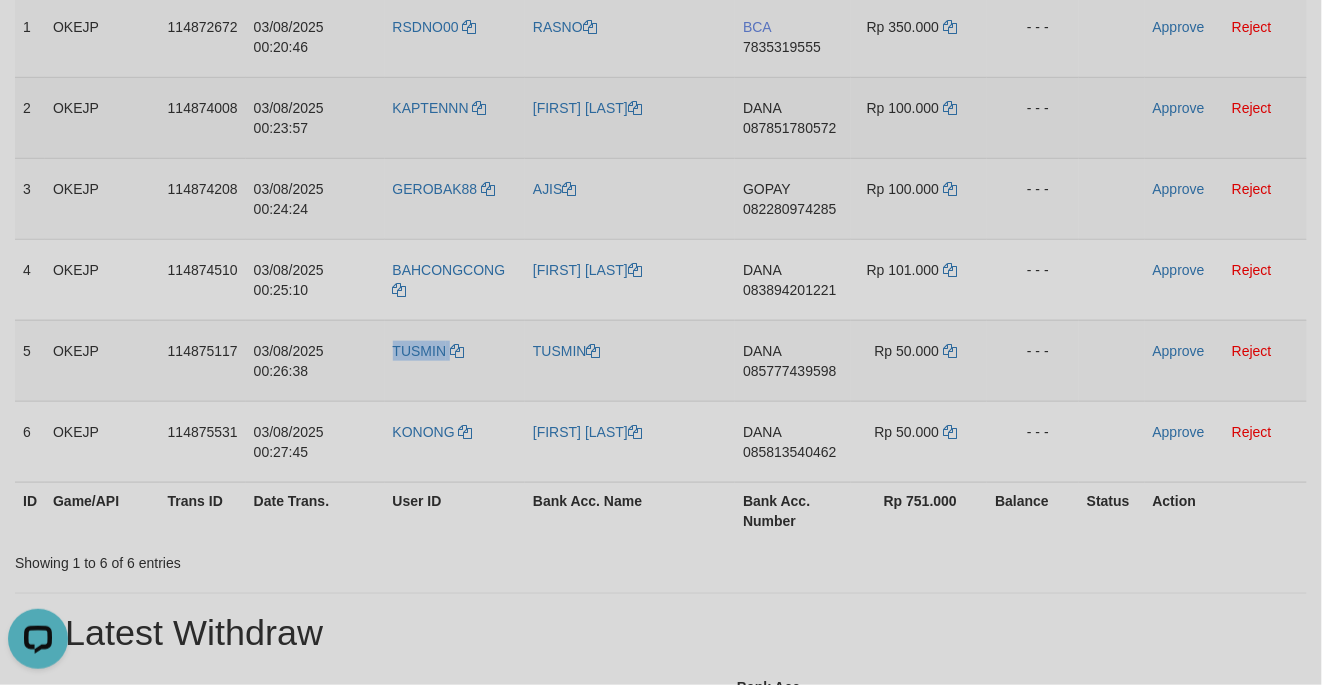copy on "TUSMIN" 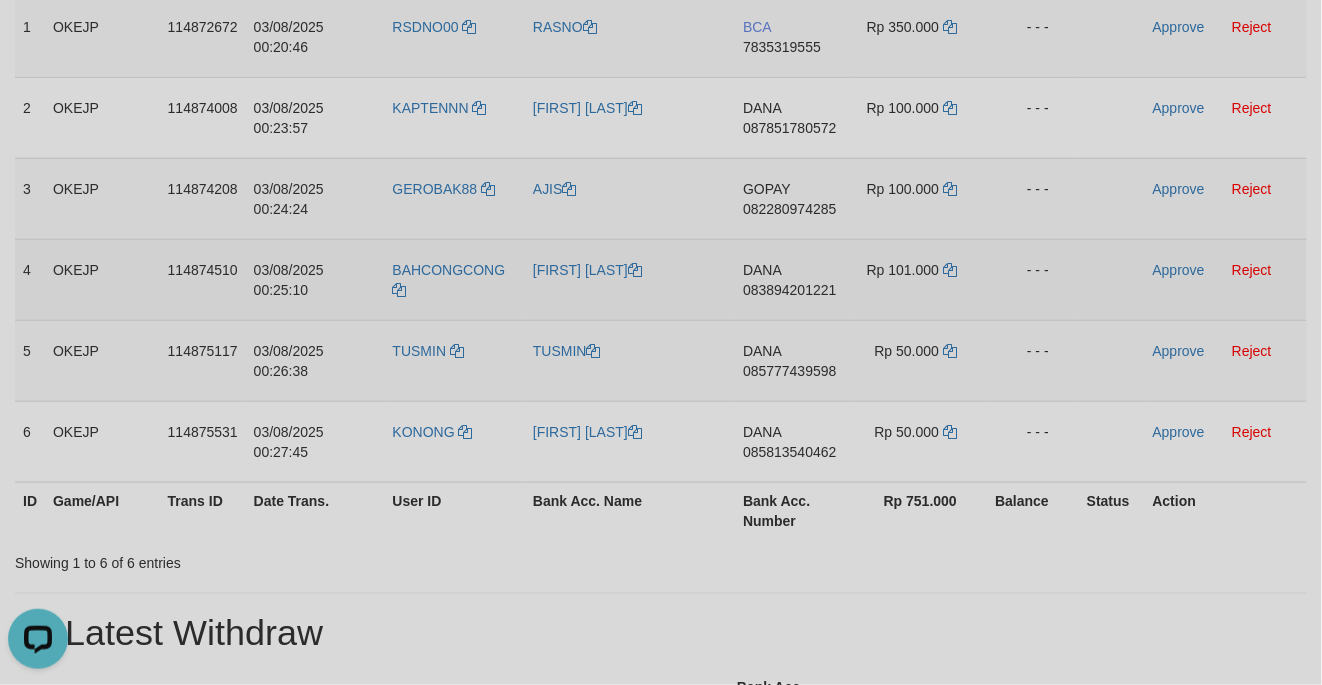 click on "BAHCONGCONG" at bounding box center (455, 279) 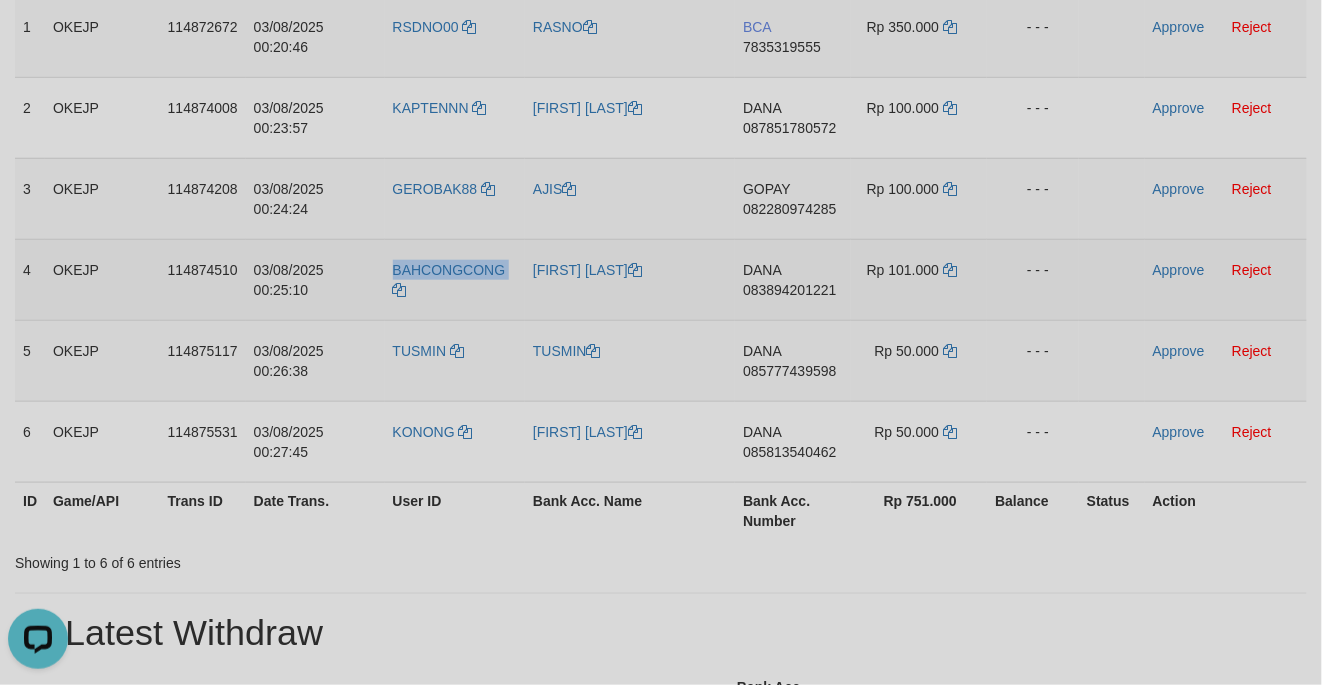 click on "BAHCONGCONG" at bounding box center (455, 279) 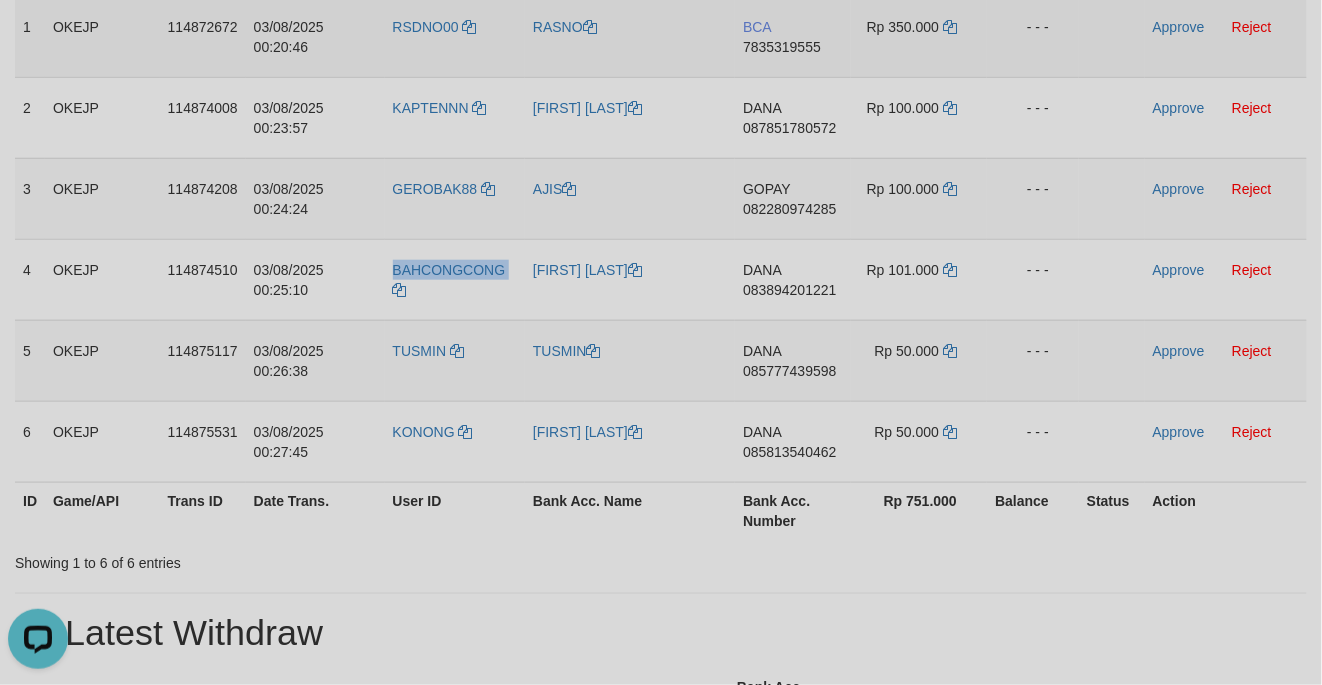 copy on "BAHCONGCONG" 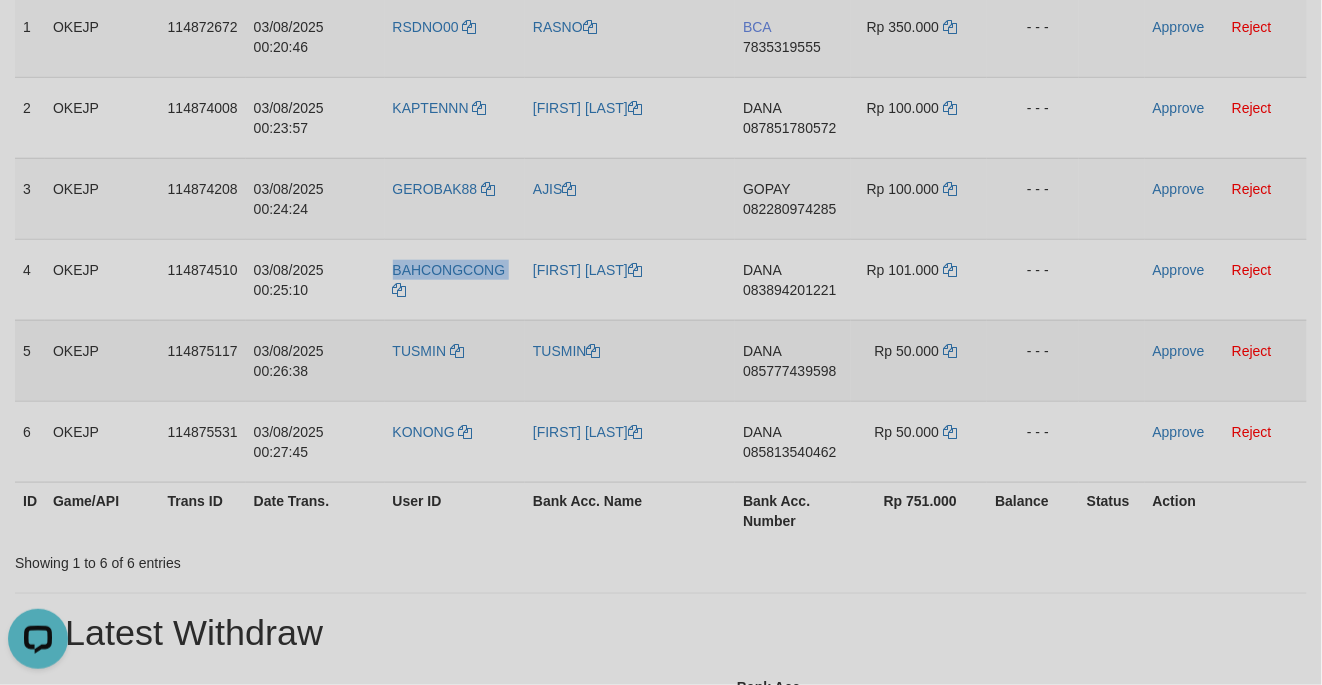 scroll, scrollTop: 177, scrollLeft: 0, axis: vertical 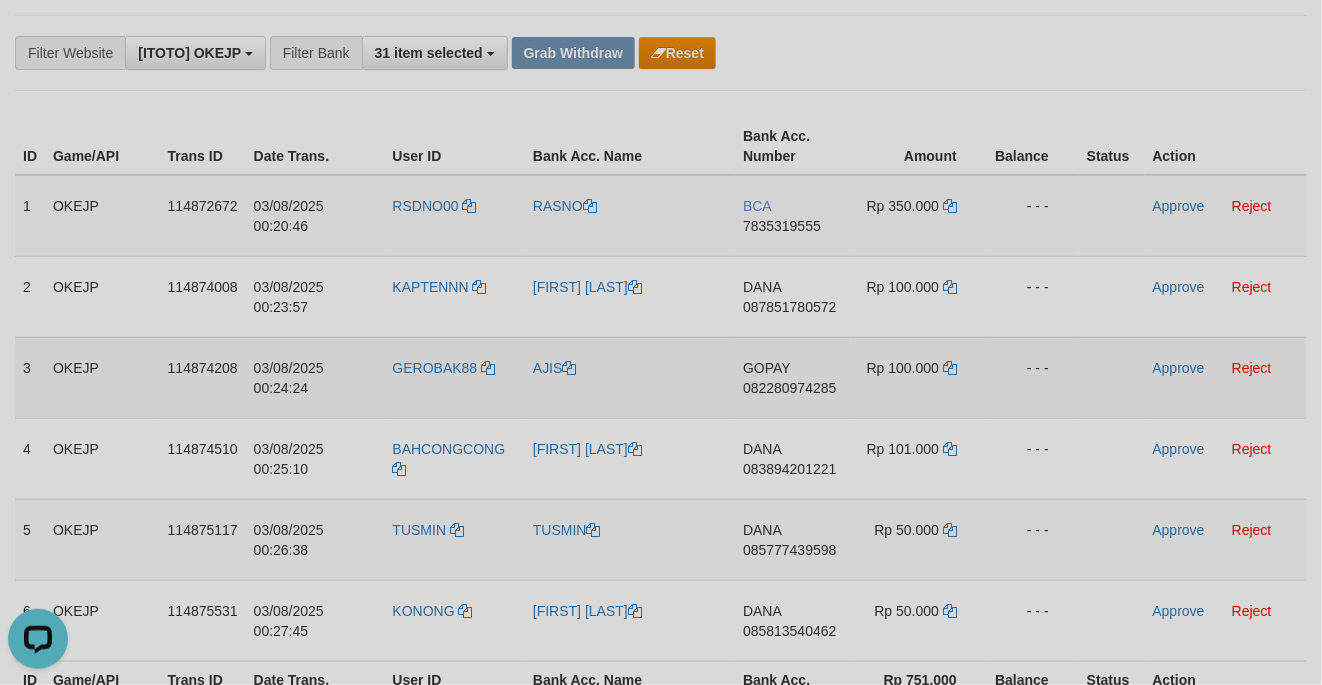 click on "GEROBAK88" at bounding box center [455, 377] 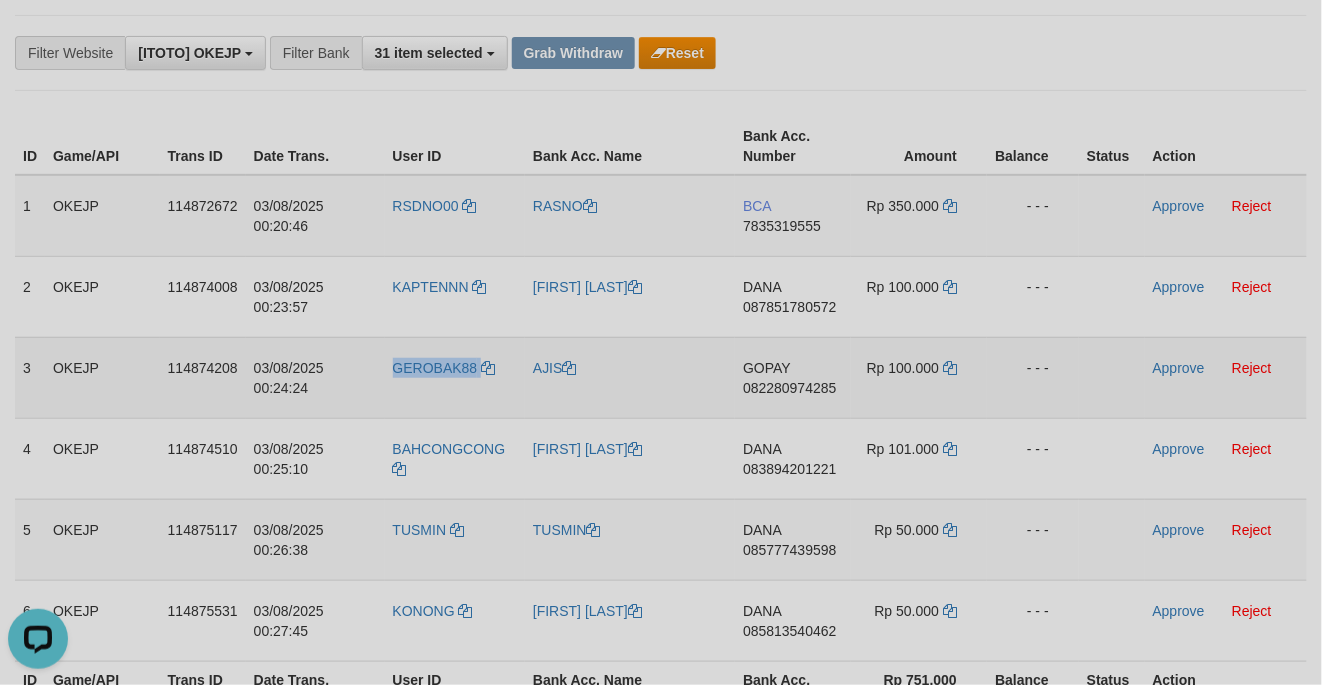 click on "GEROBAK88" at bounding box center (455, 377) 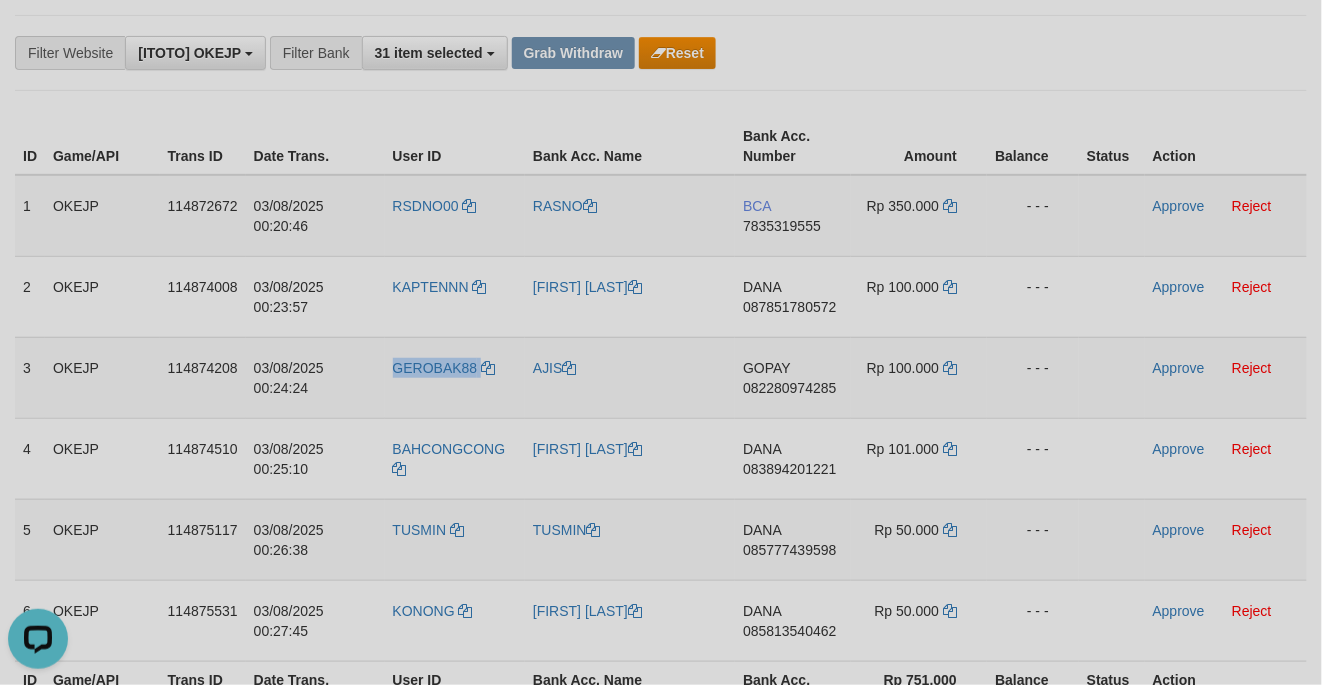 copy on "GEROBAK88" 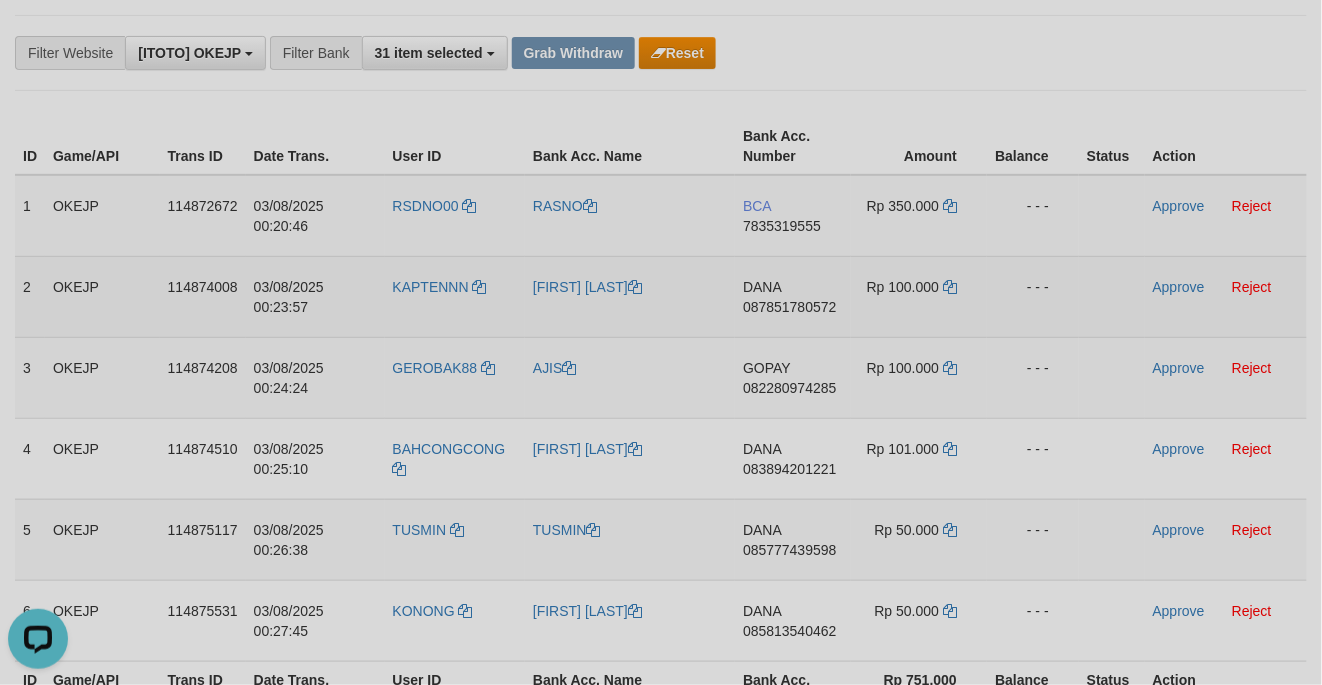 click on "KAPTENNN" at bounding box center [455, 296] 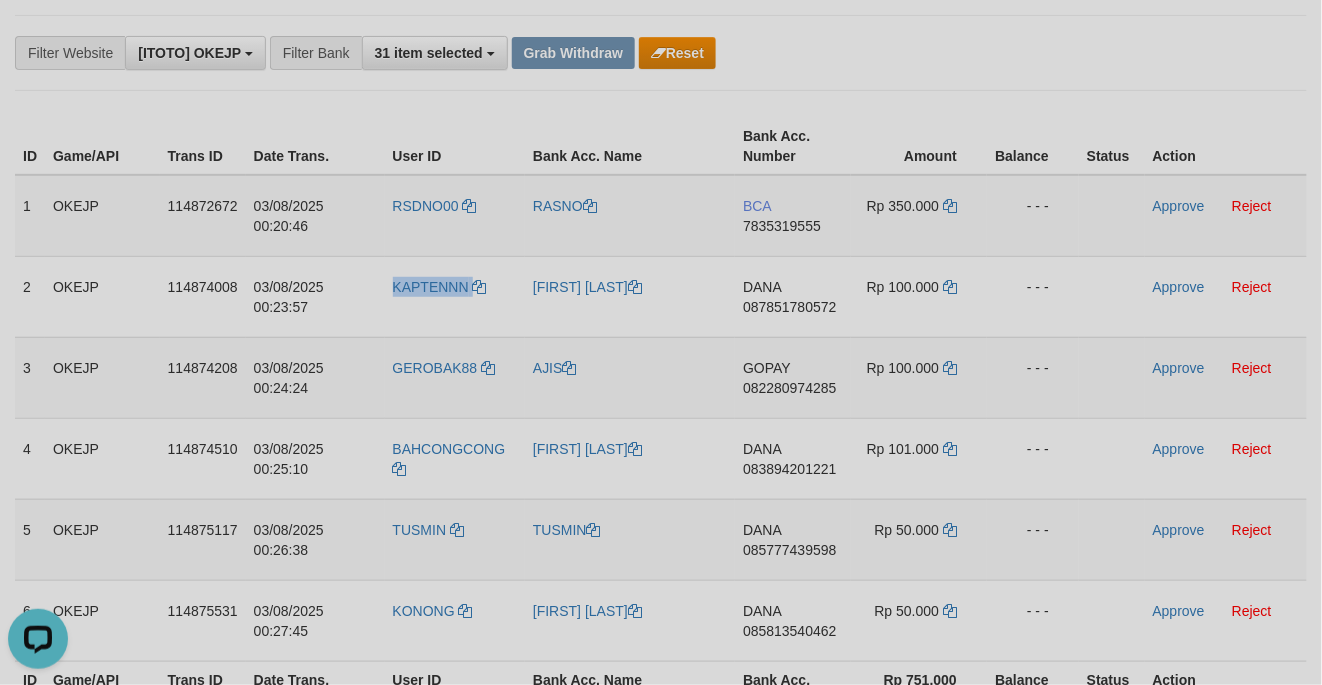 drag, startPoint x: 404, startPoint y: 304, endPoint x: 306, endPoint y: 8, distance: 311.8012 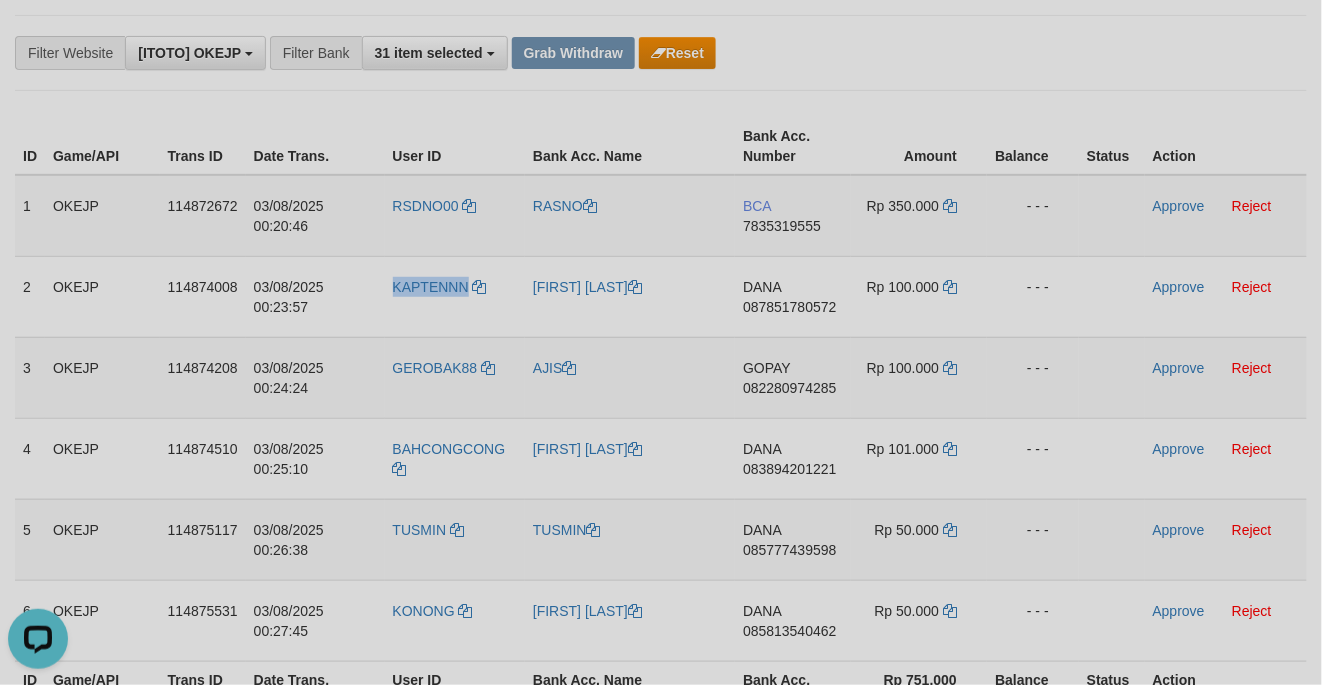 copy on "KAPTENNN" 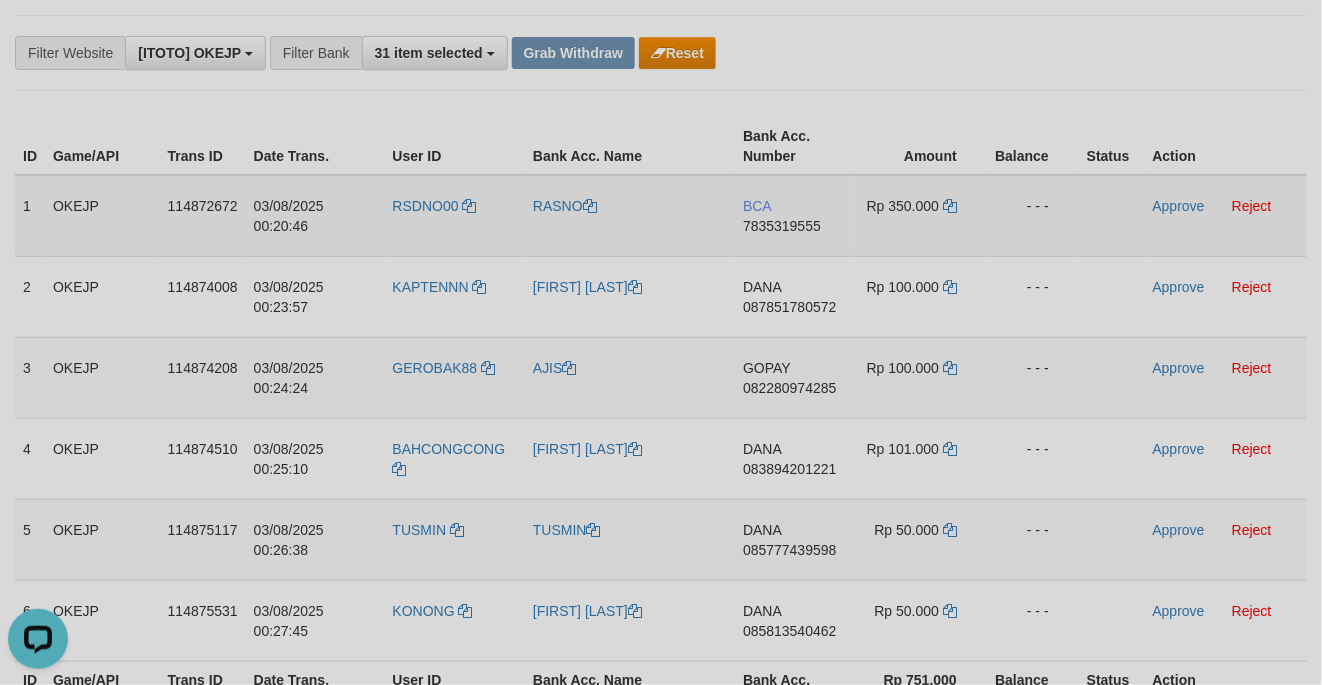 click on "RSDNO00" at bounding box center (455, 216) 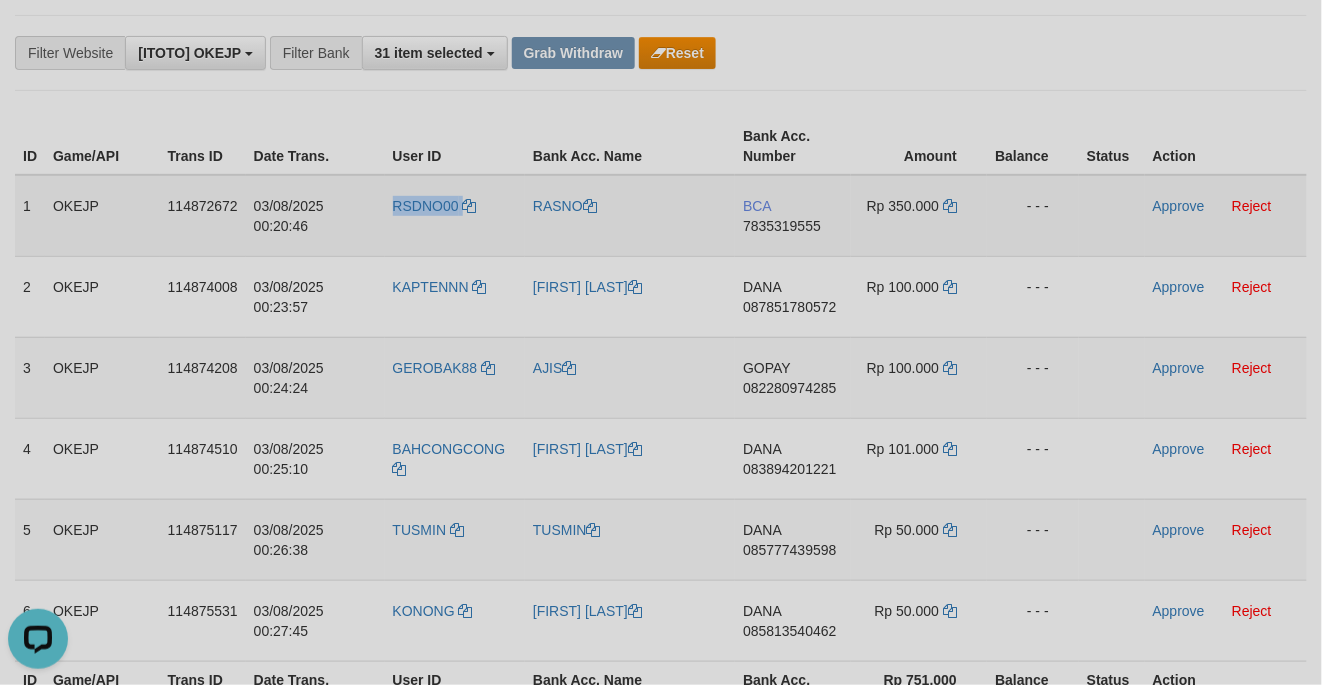 click on "RSDNO00" at bounding box center (455, 216) 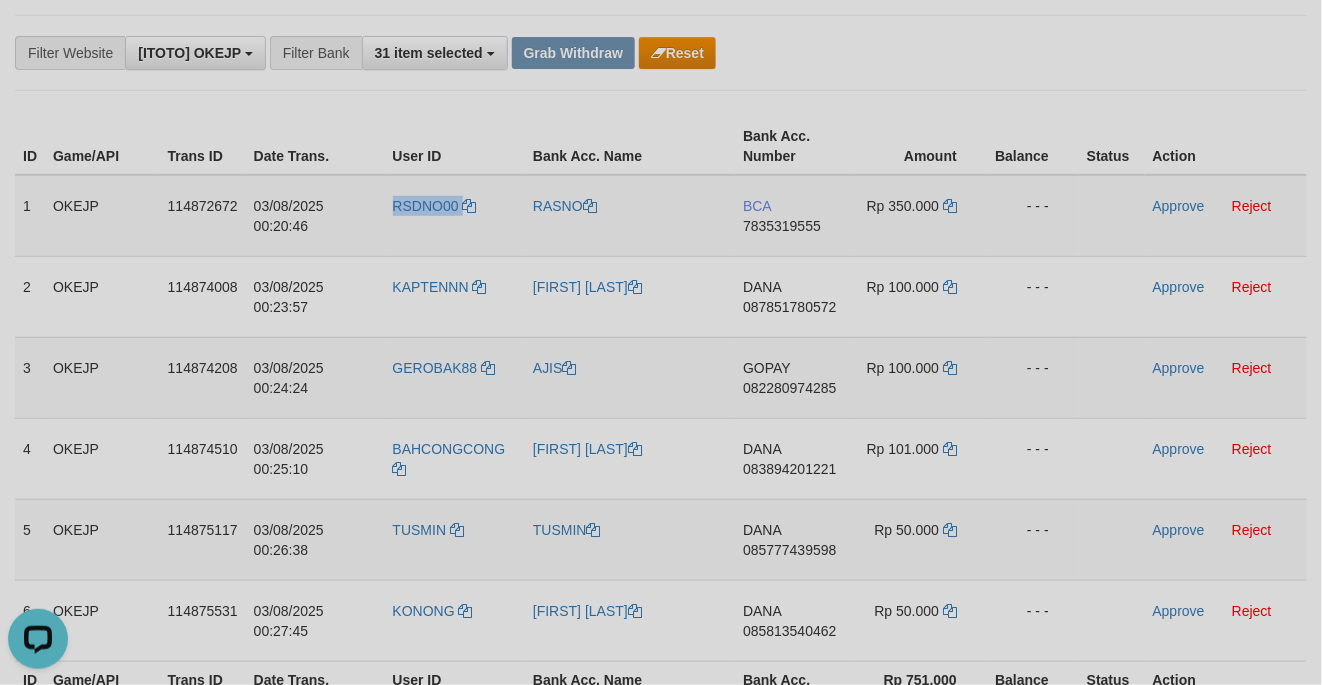 copy on "RSDNO00" 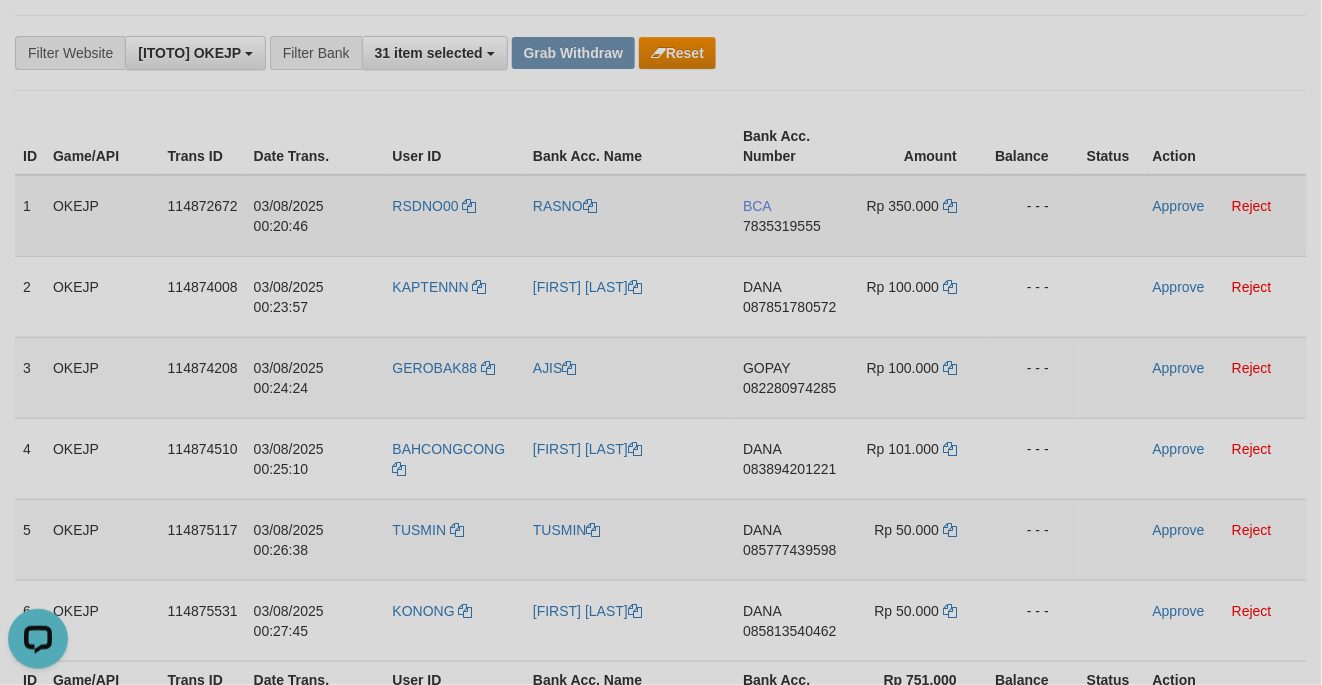 click on "BCA
7835319555" at bounding box center [793, 216] 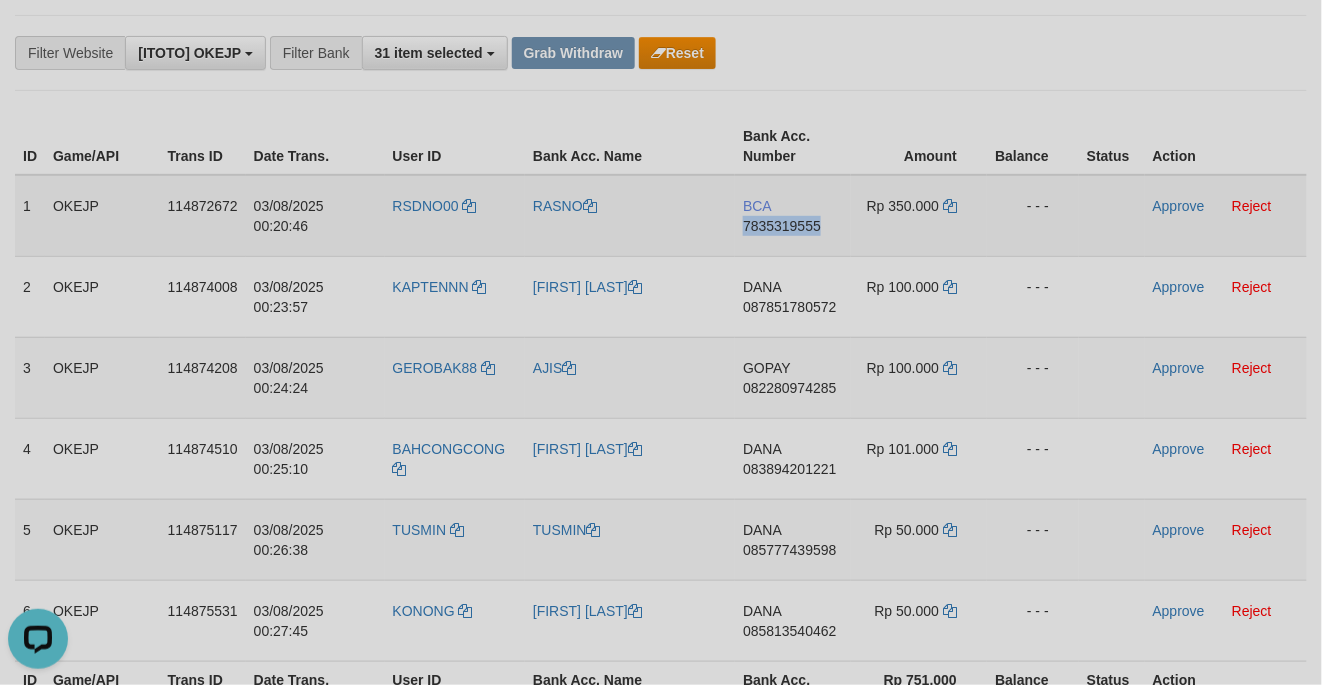 drag, startPoint x: 772, startPoint y: 234, endPoint x: 822, endPoint y: 237, distance: 50.08992 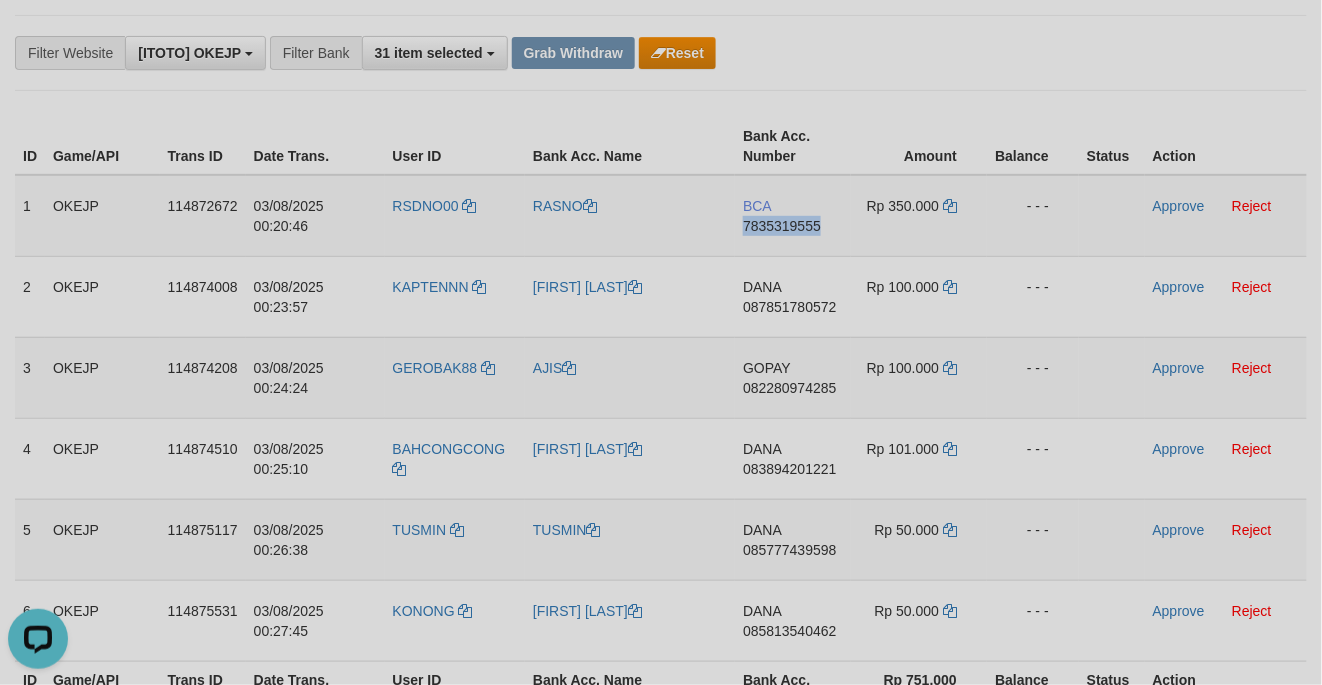 copy on "7835319555" 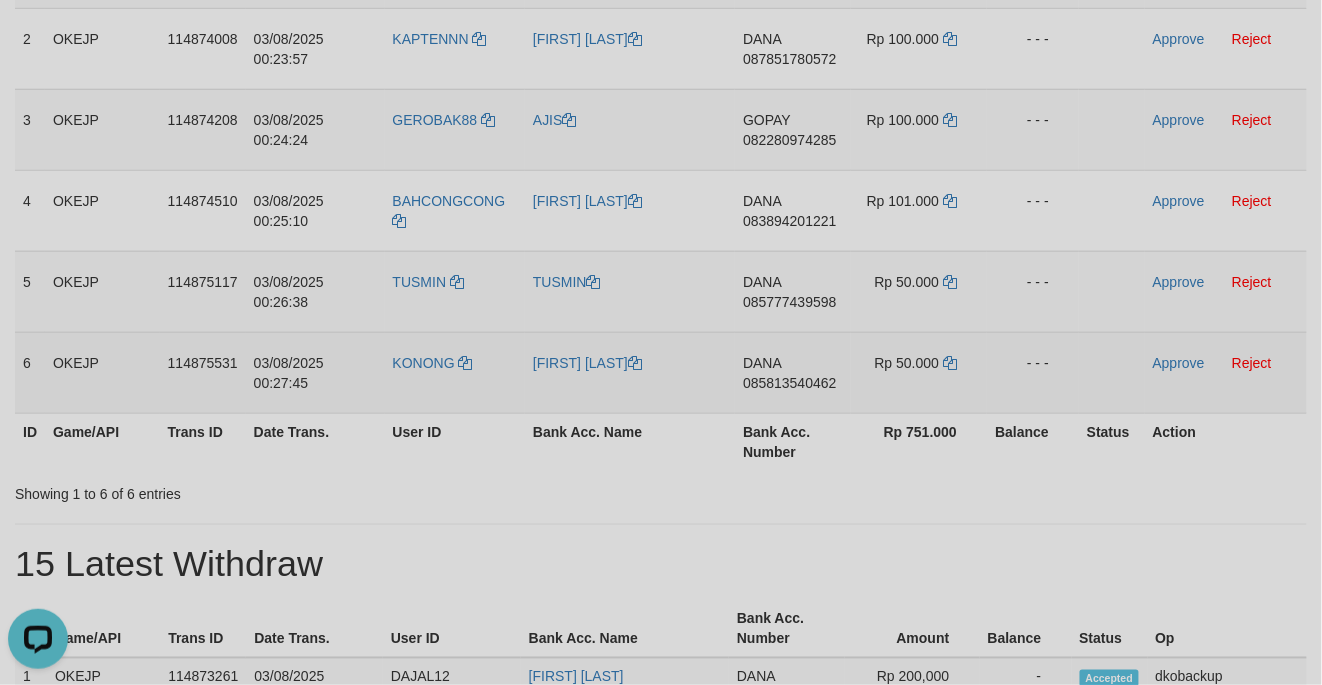 scroll, scrollTop: 356, scrollLeft: 0, axis: vertical 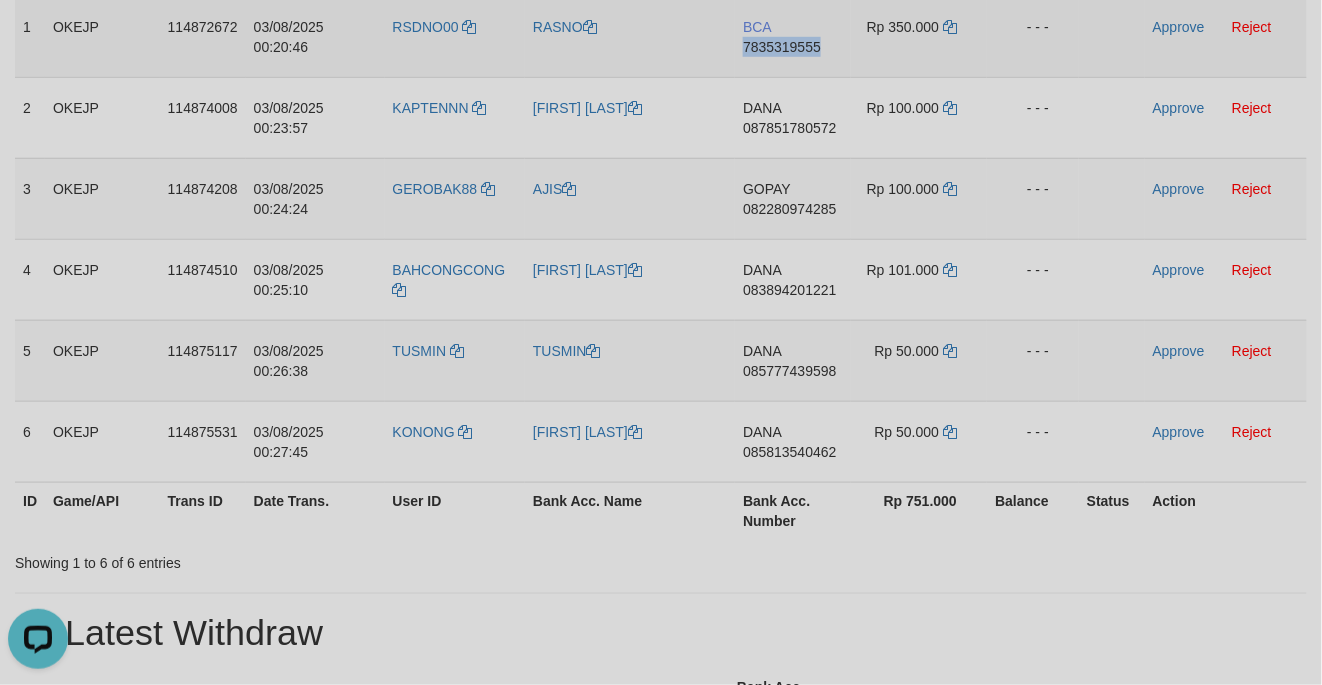 click on "BCA
7835319555" at bounding box center (793, 37) 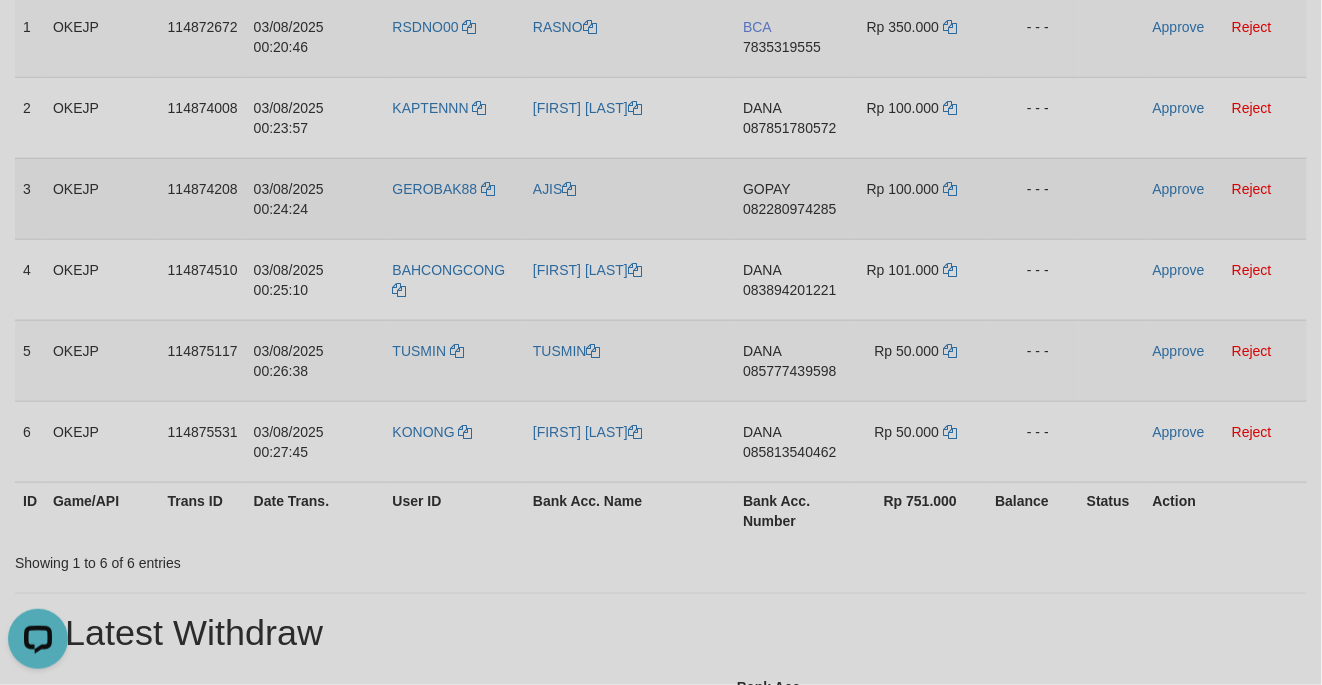 click on "GOPAY
082280974285" at bounding box center [793, 198] 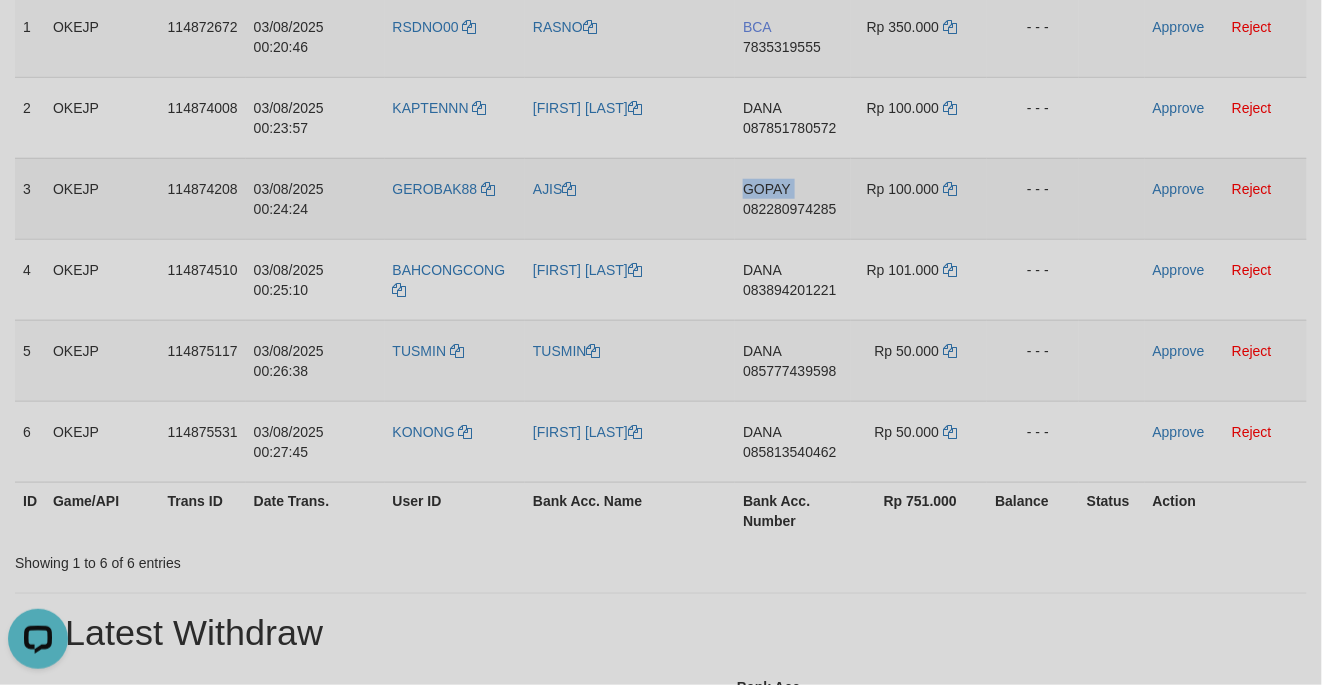 click on "GOPAY
082280974285" at bounding box center (793, 198) 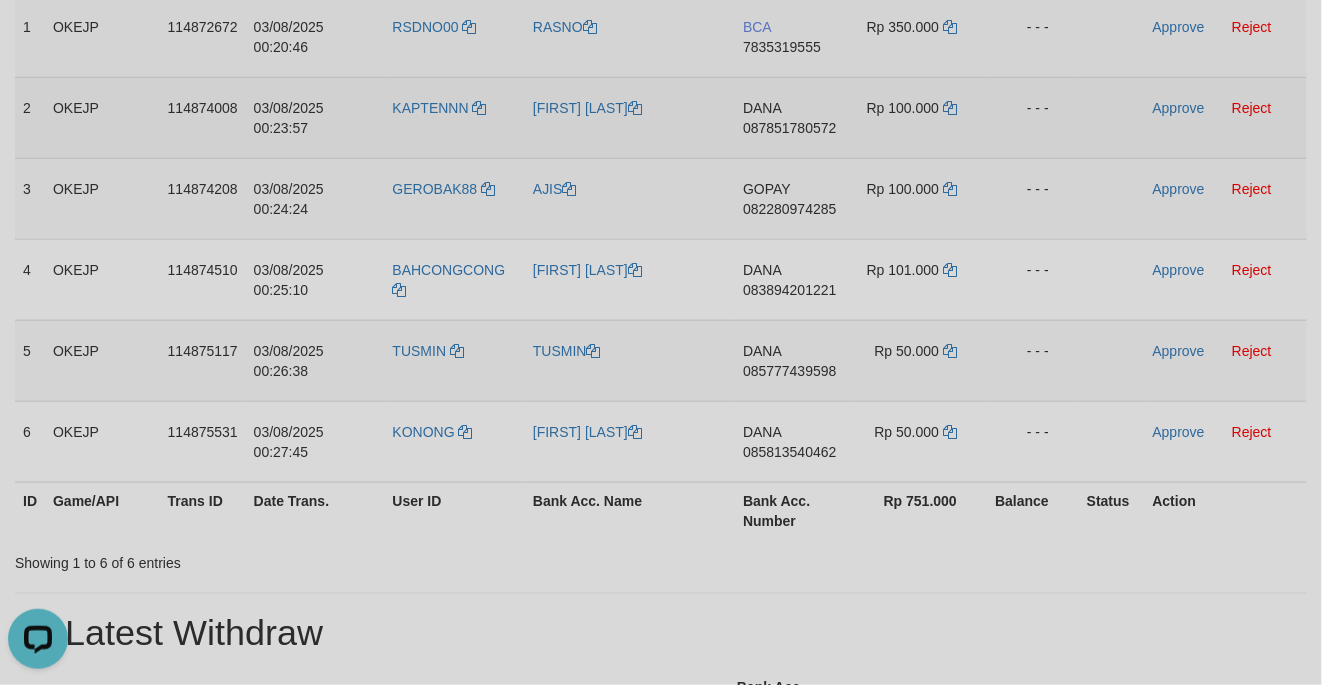 click on "DANA
087851780572" at bounding box center (793, 117) 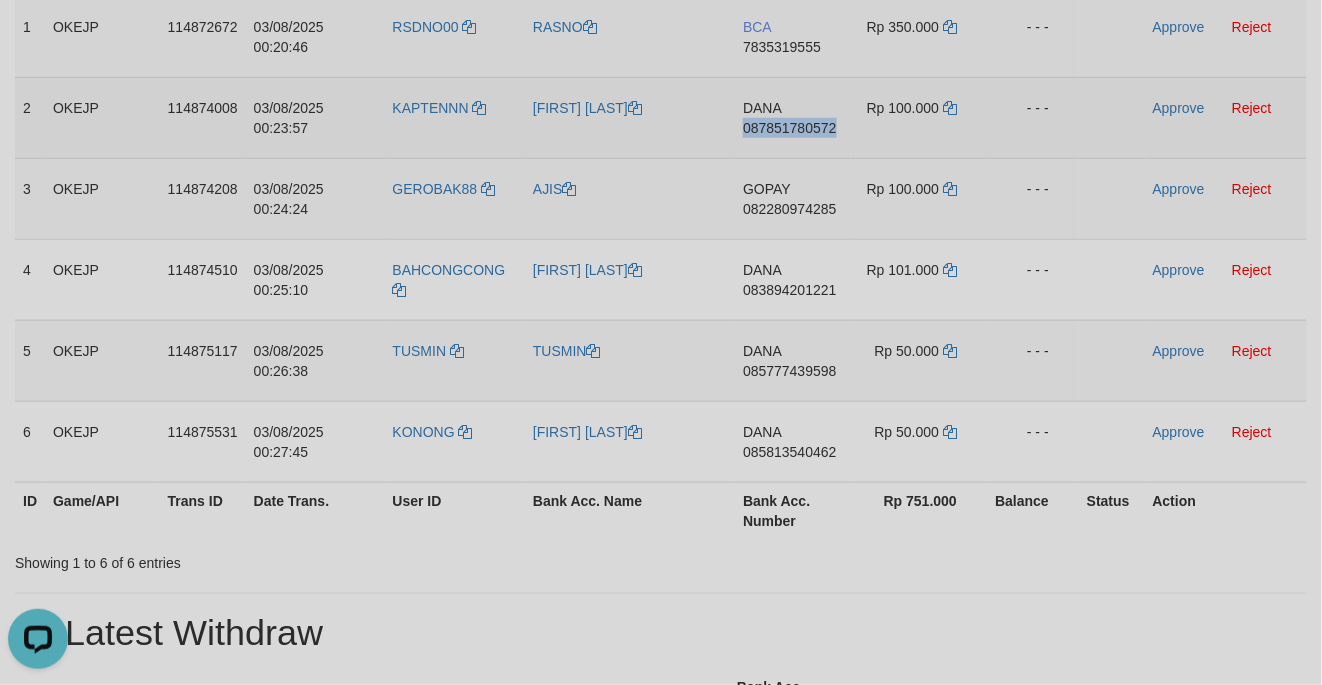 click on "DANA
087851780572" at bounding box center (793, 117) 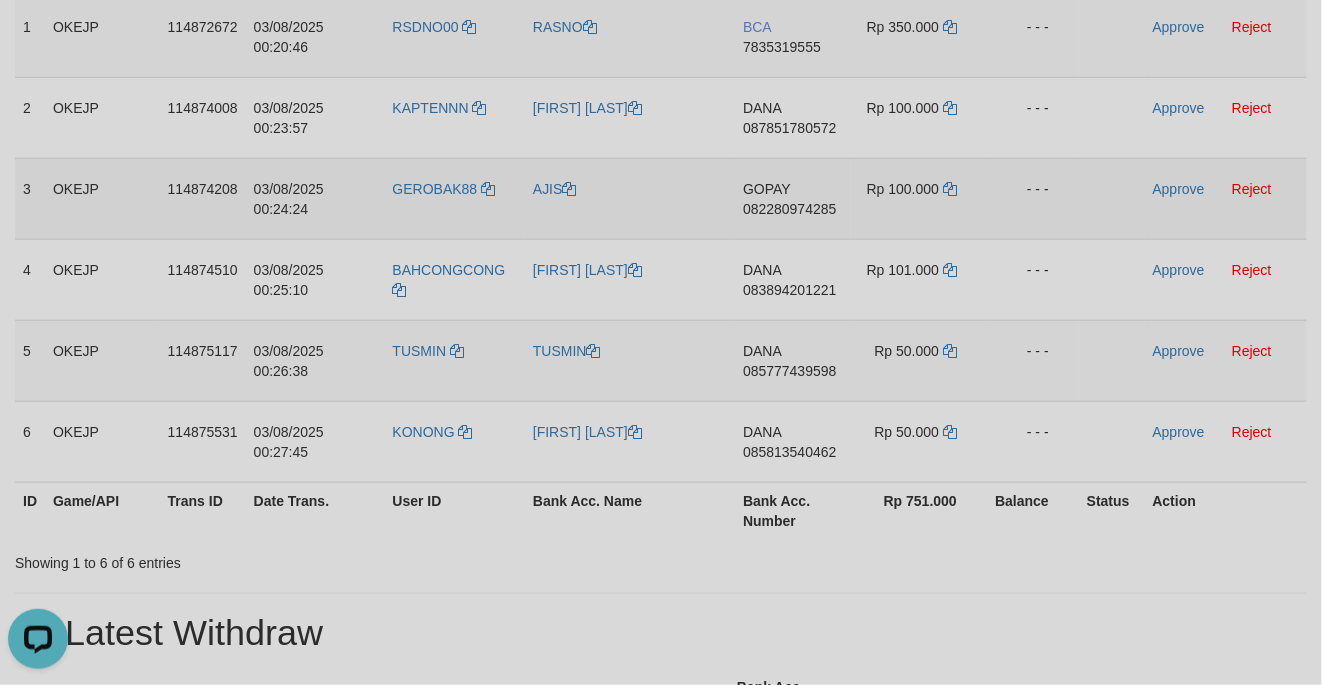 click on "GOPAY
082280974285" at bounding box center (793, 198) 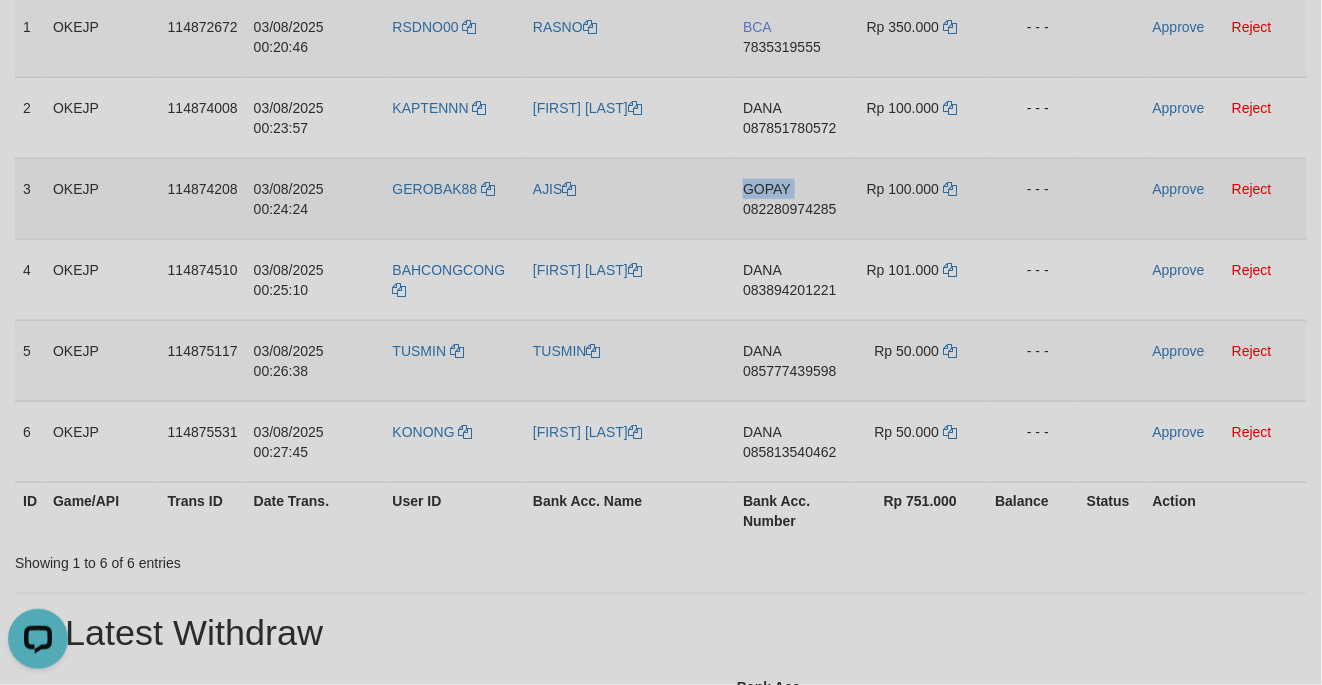 click on "GOPAY
082280974285" at bounding box center [793, 198] 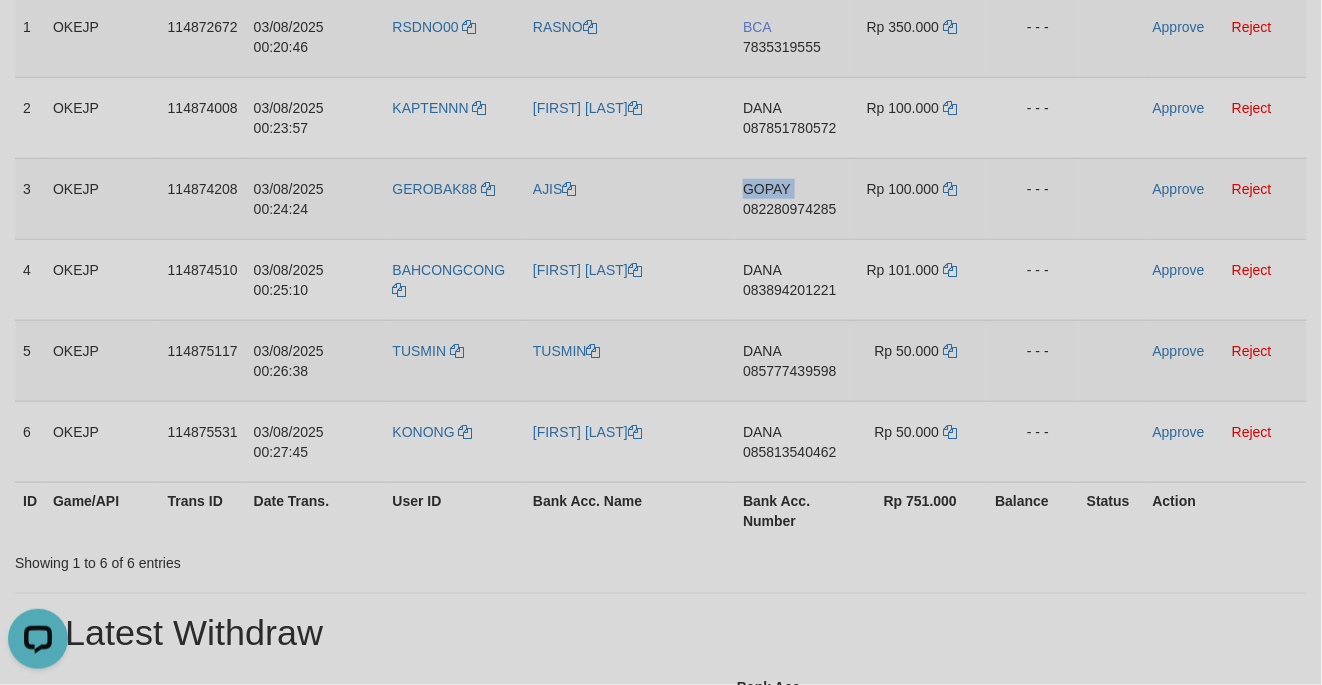 copy on "GOPAY" 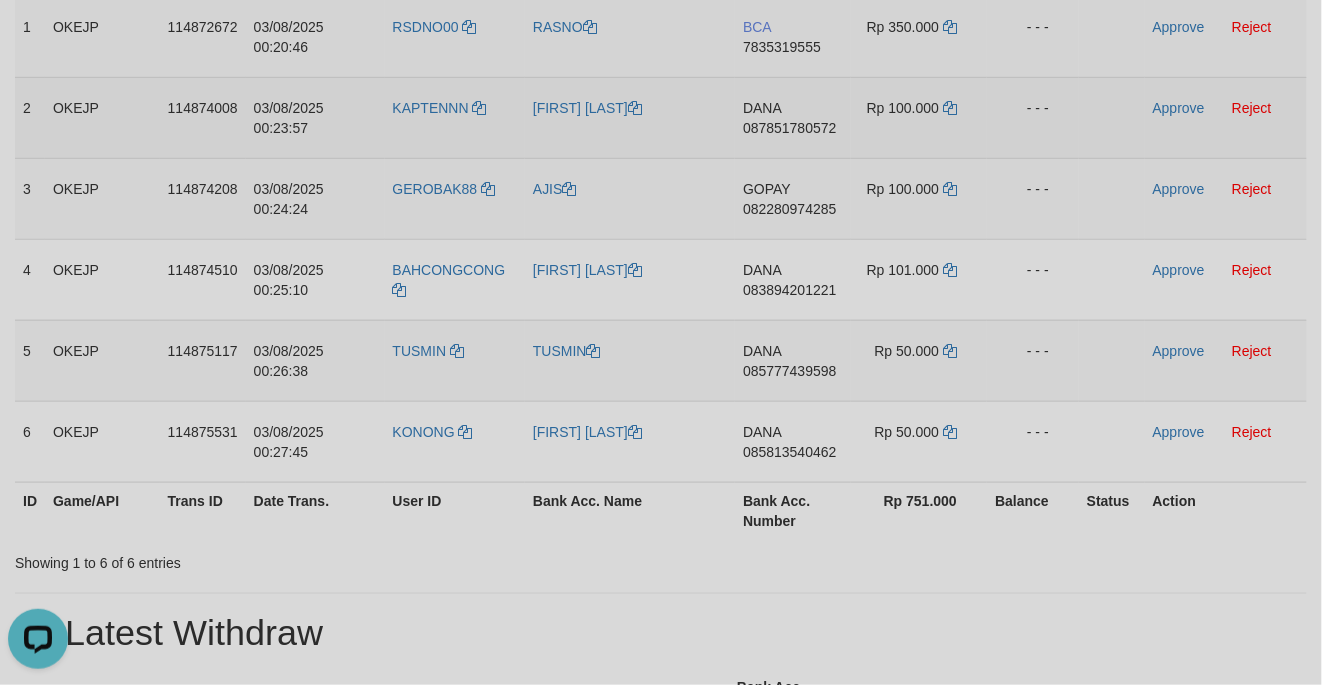 click on "DANA
087851780572" at bounding box center (793, 117) 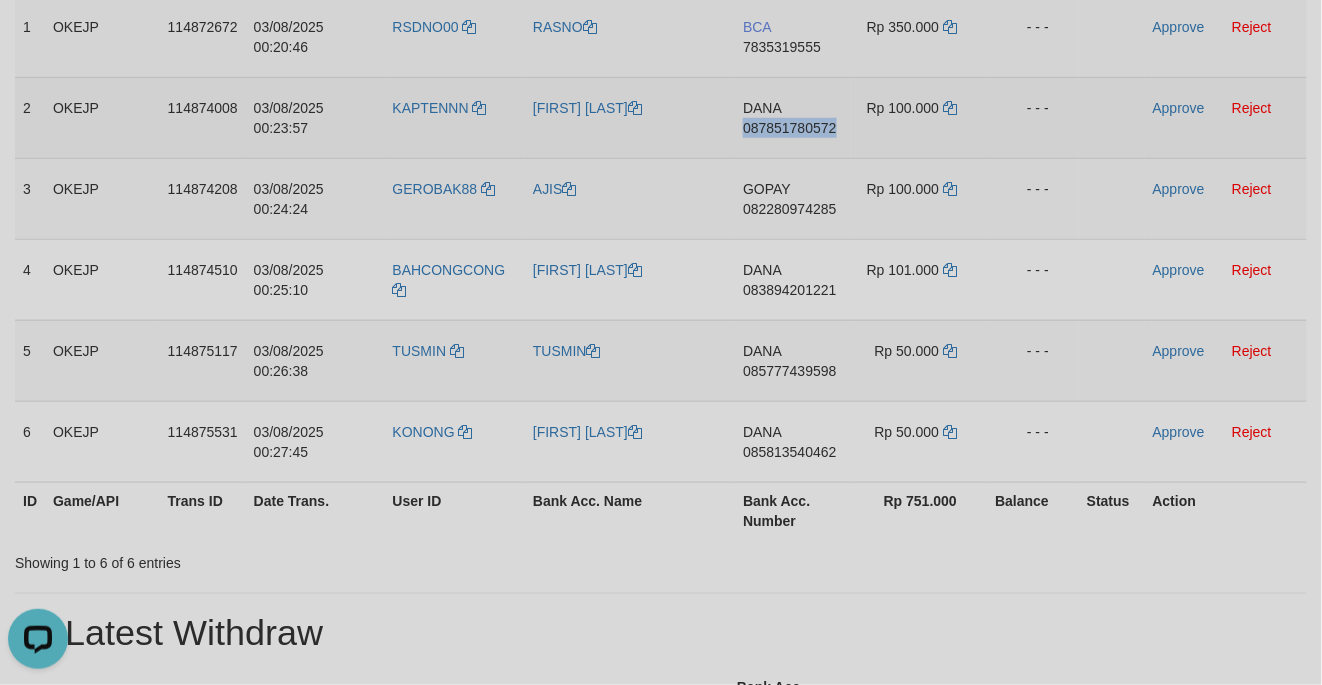 click on "DANA
087851780572" at bounding box center [793, 117] 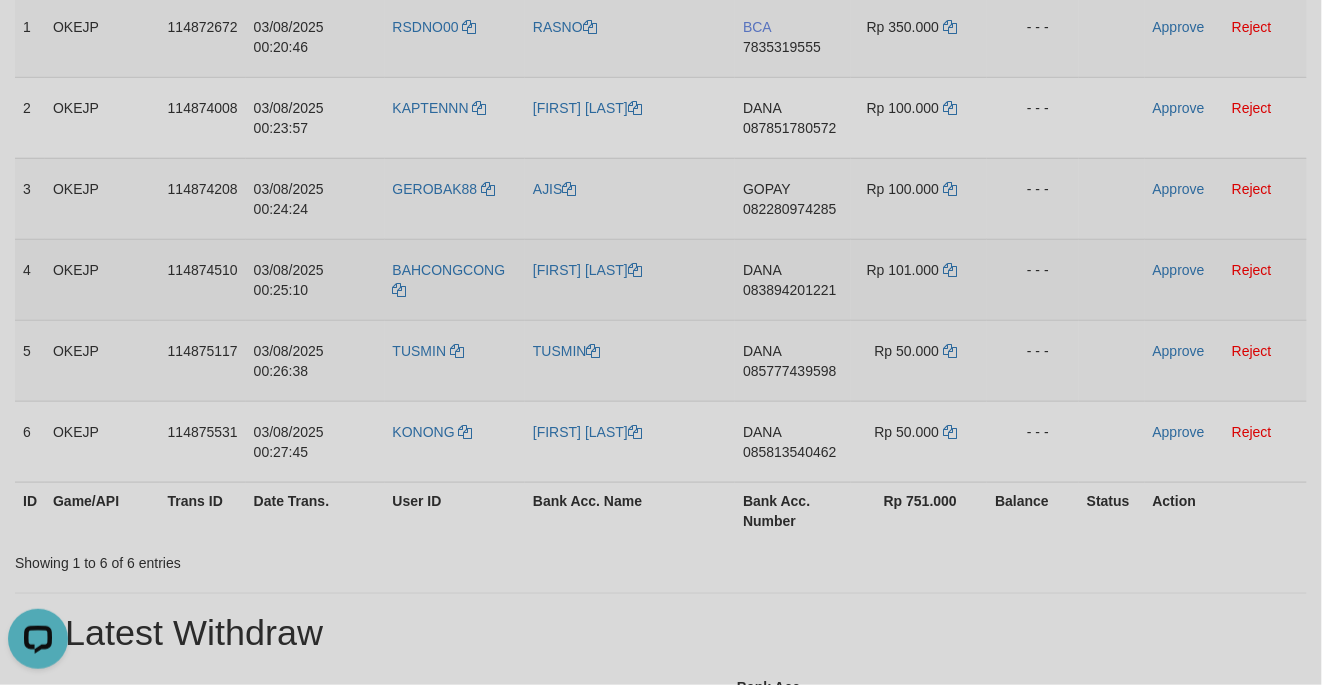 click on "DANA
083894201221" at bounding box center (793, 279) 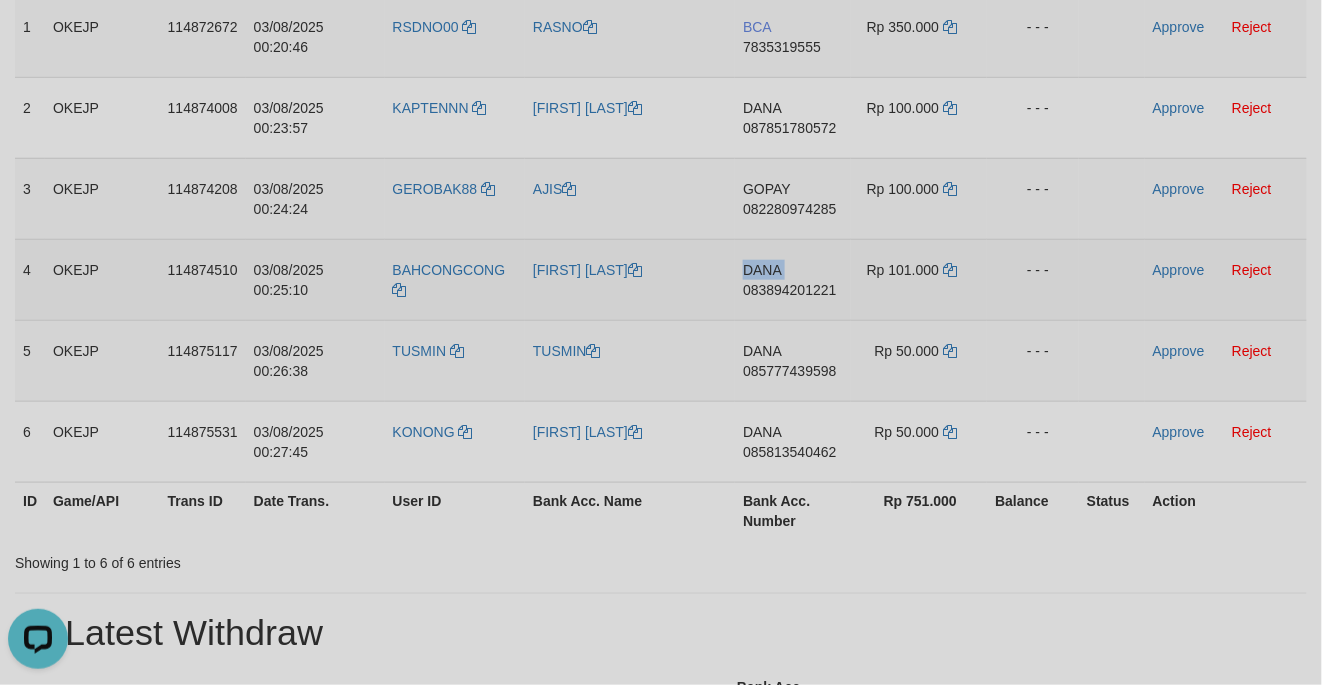 click on "DANA
083894201221" at bounding box center [793, 279] 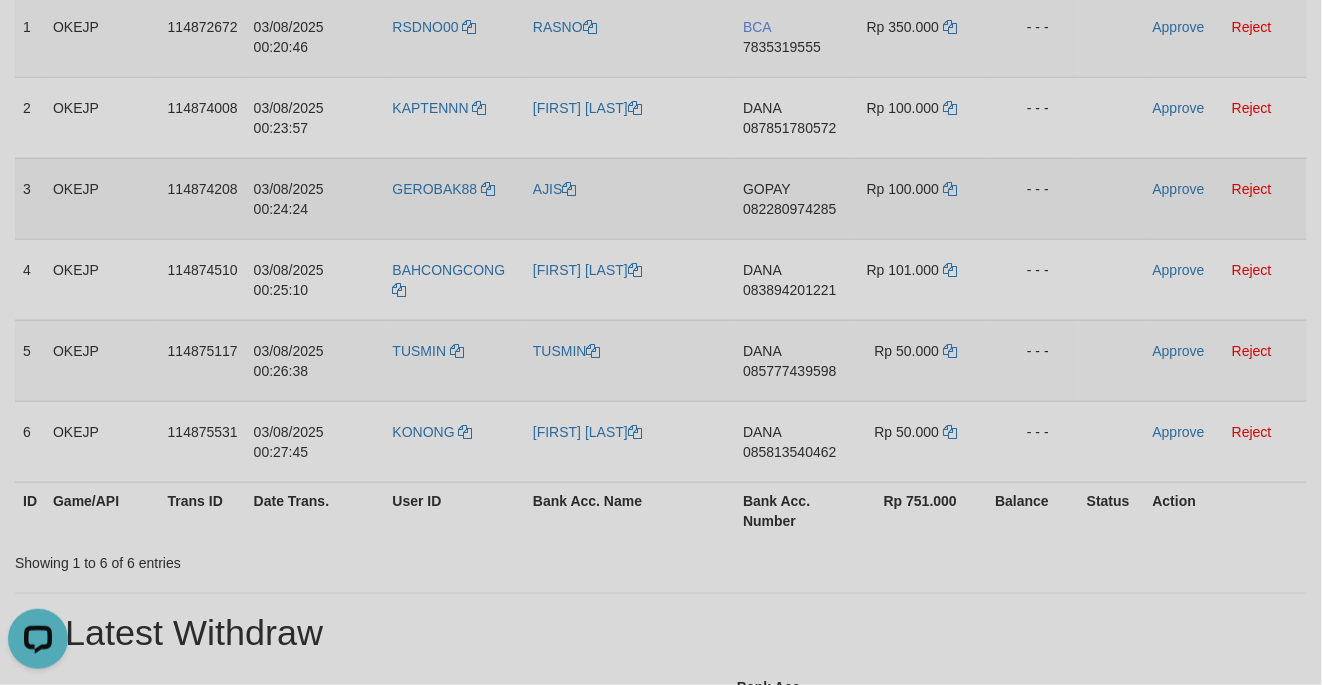 click on "GOPAY
082280974285" at bounding box center (793, 198) 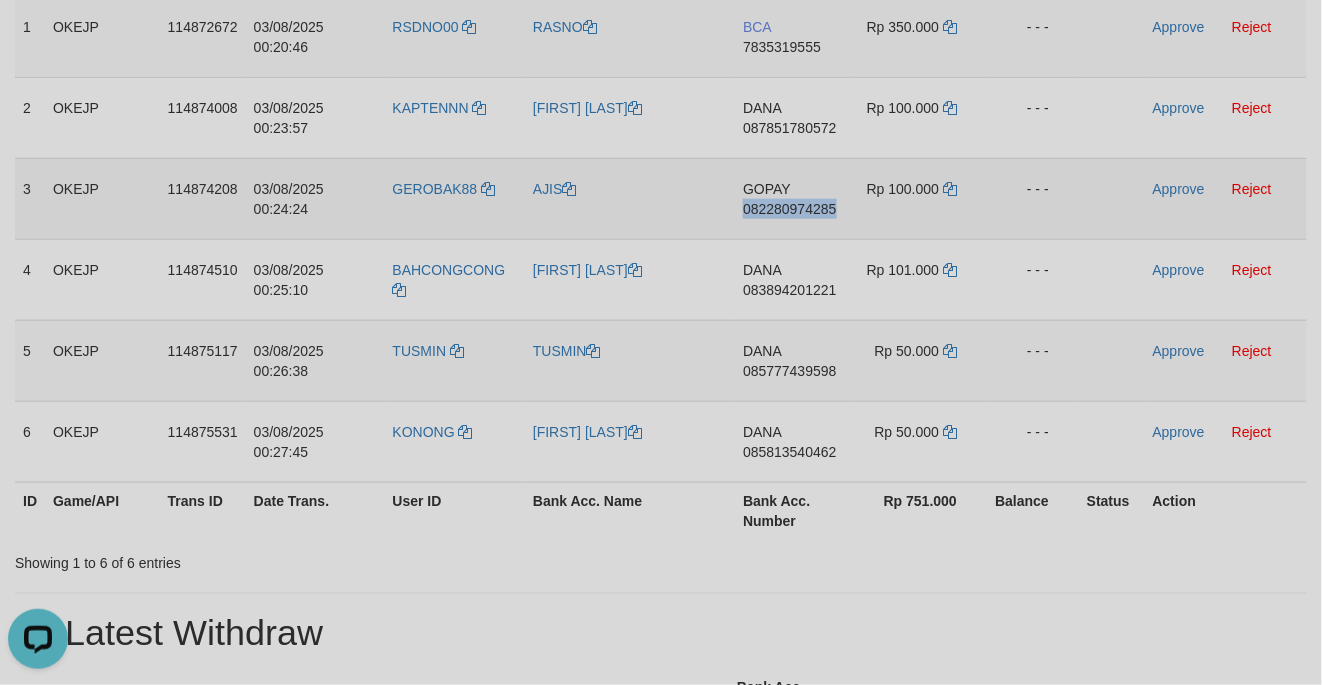 click on "GOPAY
082280974285" at bounding box center [793, 198] 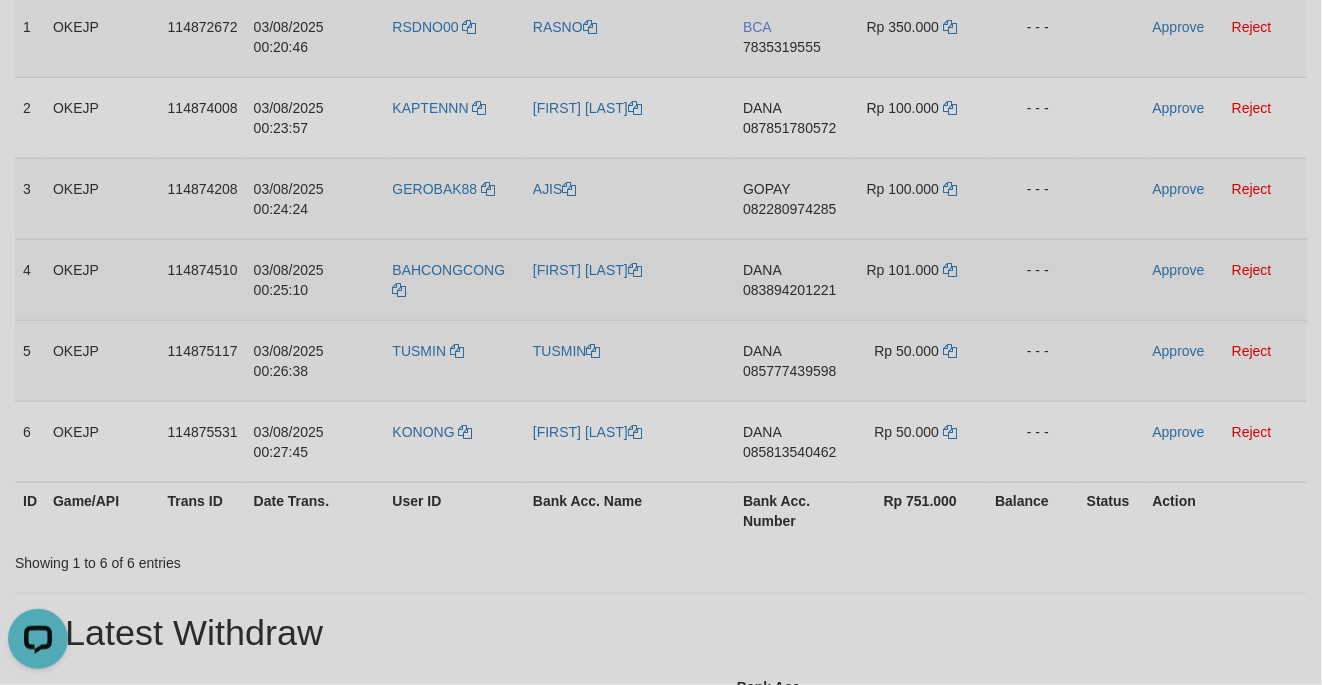 click on "DANA
083894201221" at bounding box center (793, 279) 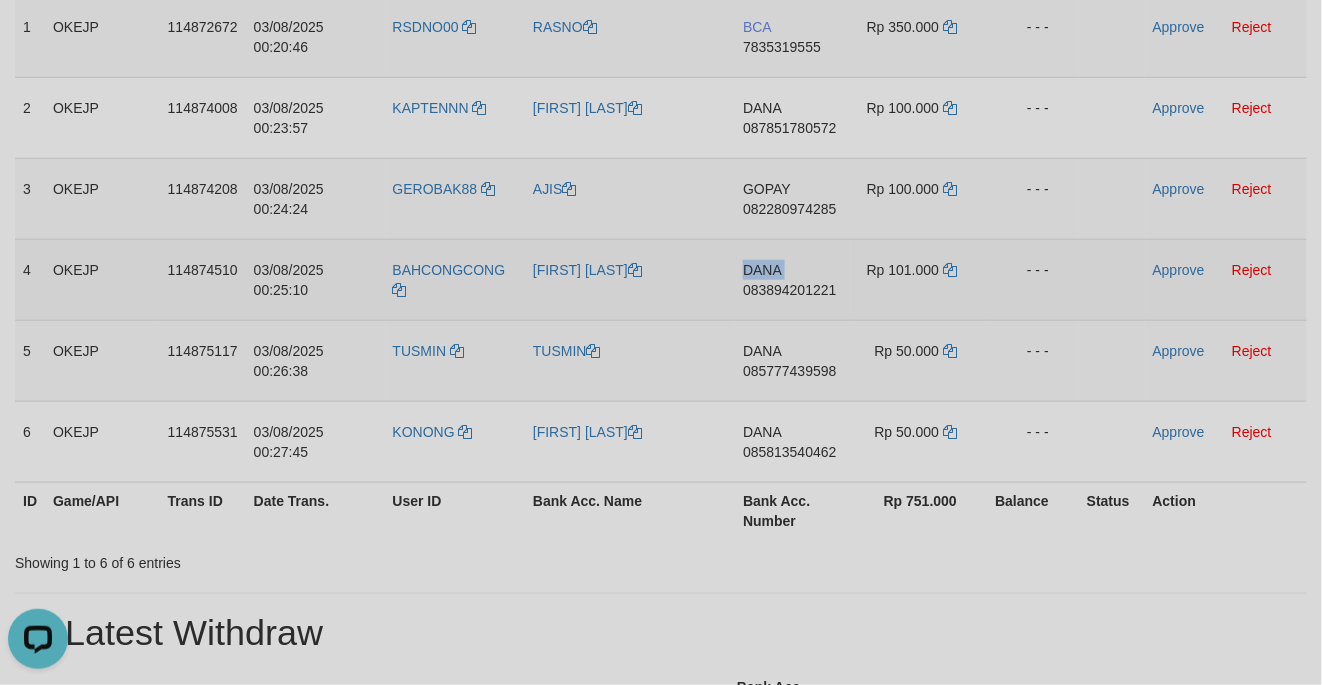 click on "DANA
083894201221" at bounding box center [793, 279] 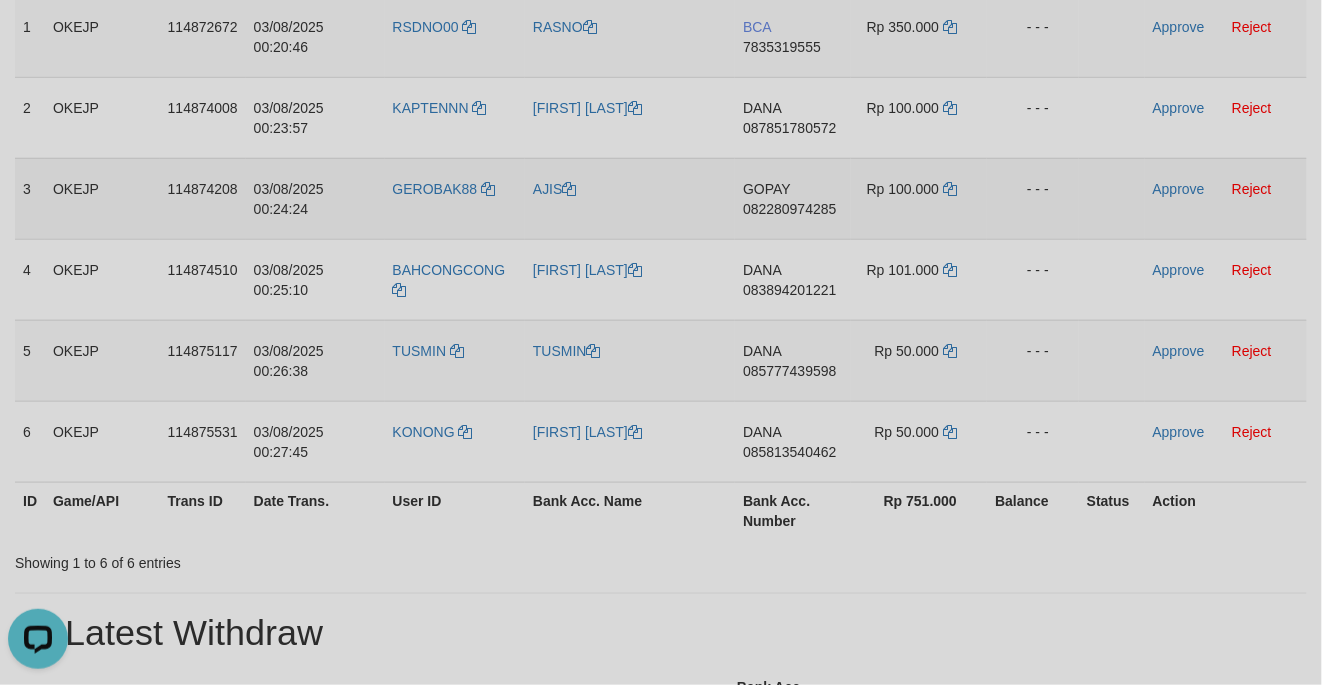 click on "GOPAY
082280974285" at bounding box center [793, 198] 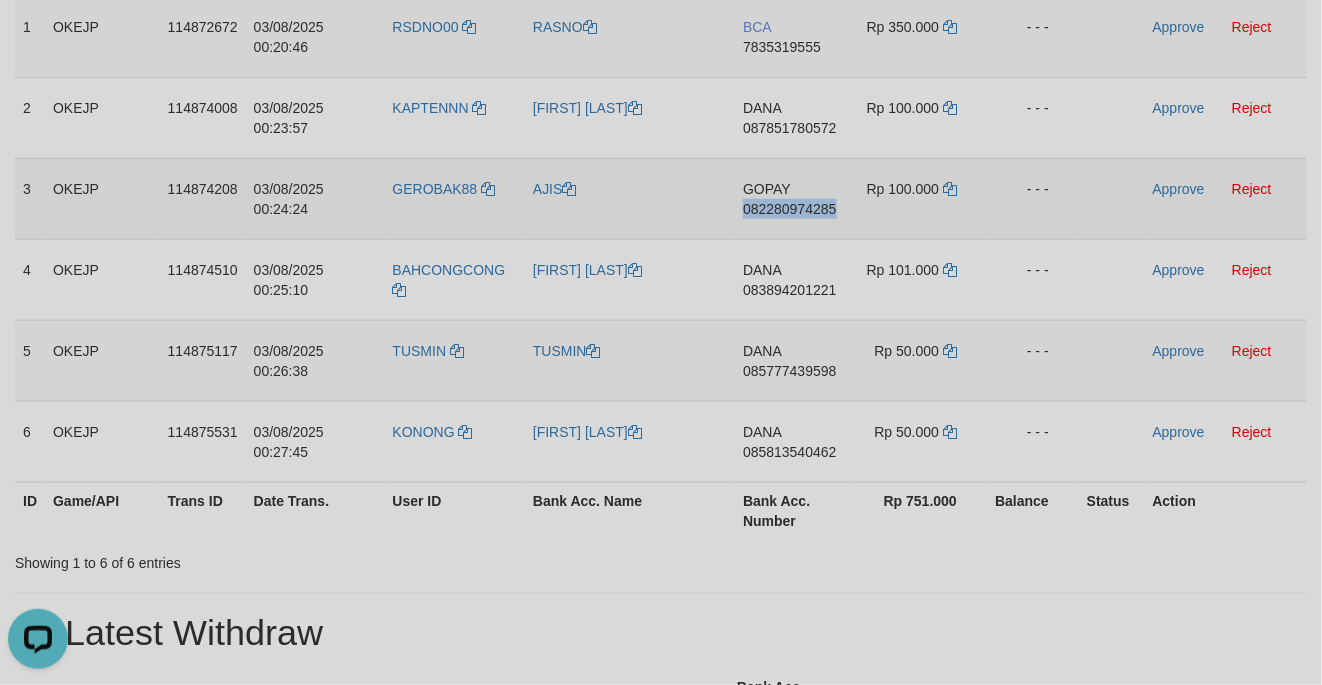 click on "GOPAY
082280974285" at bounding box center [793, 198] 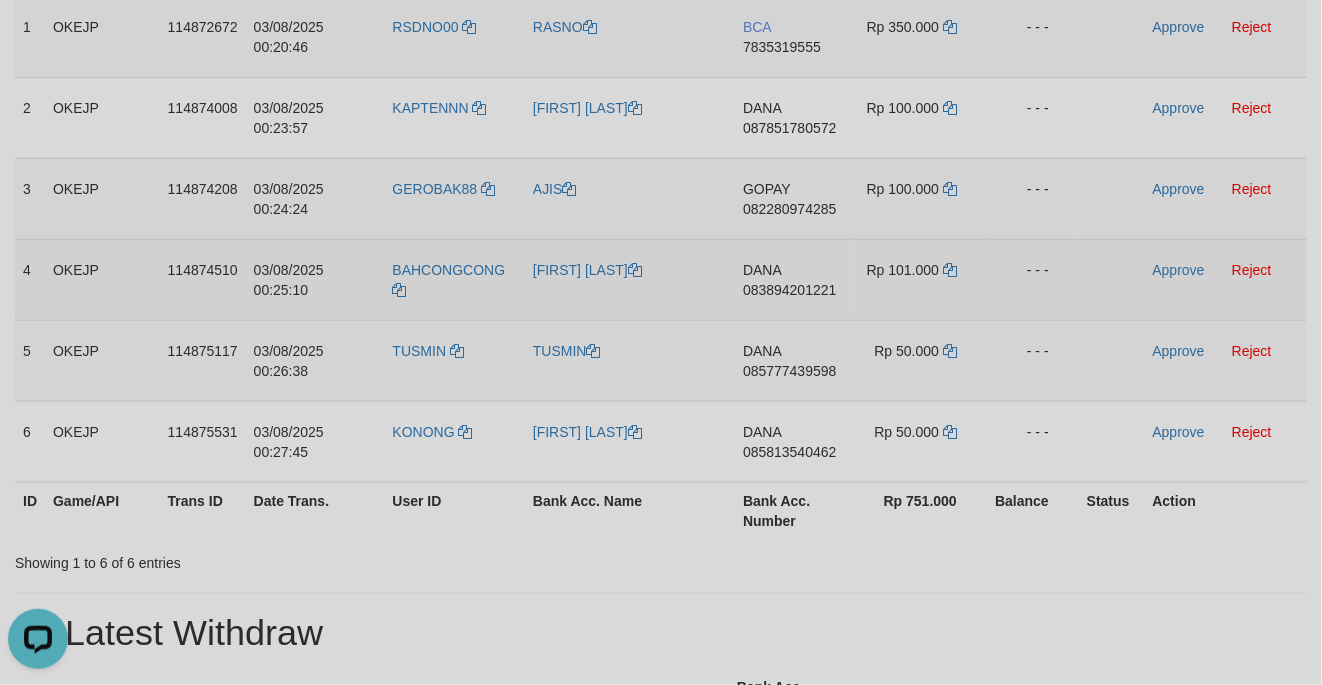 click on "083894201221" at bounding box center [789, 290] 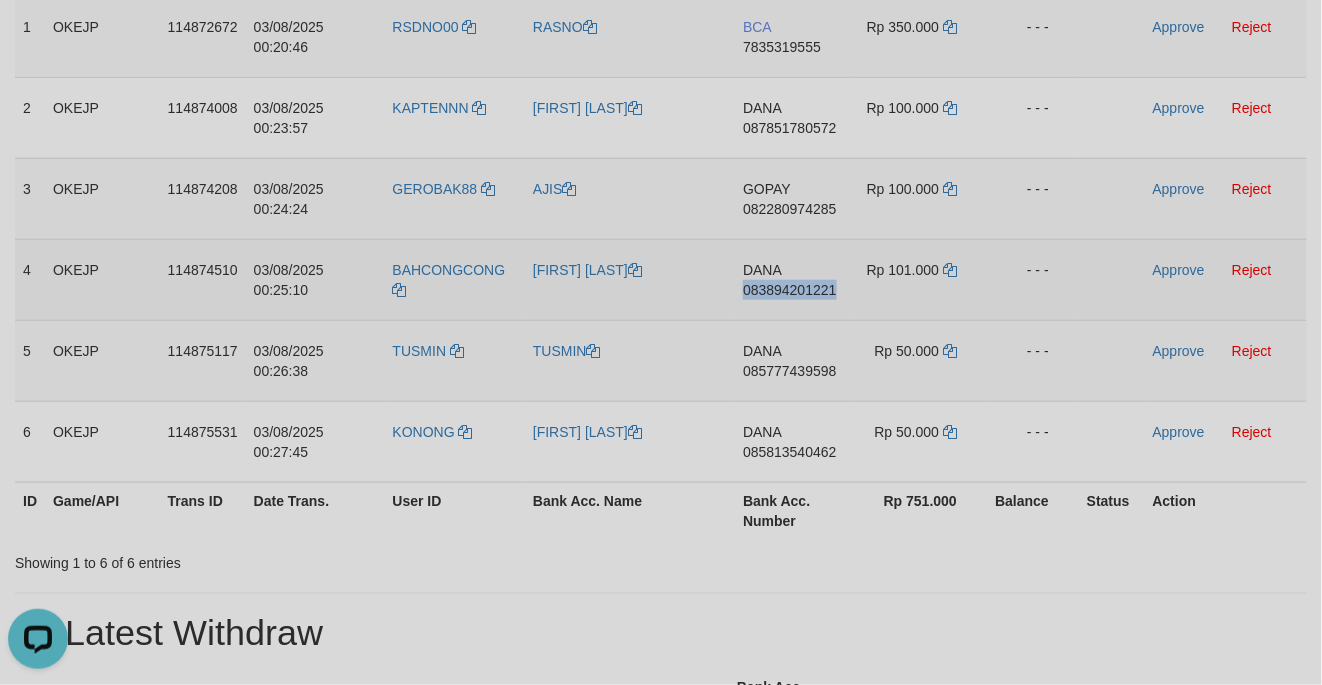 click on "DANA
083894201221" at bounding box center [793, 279] 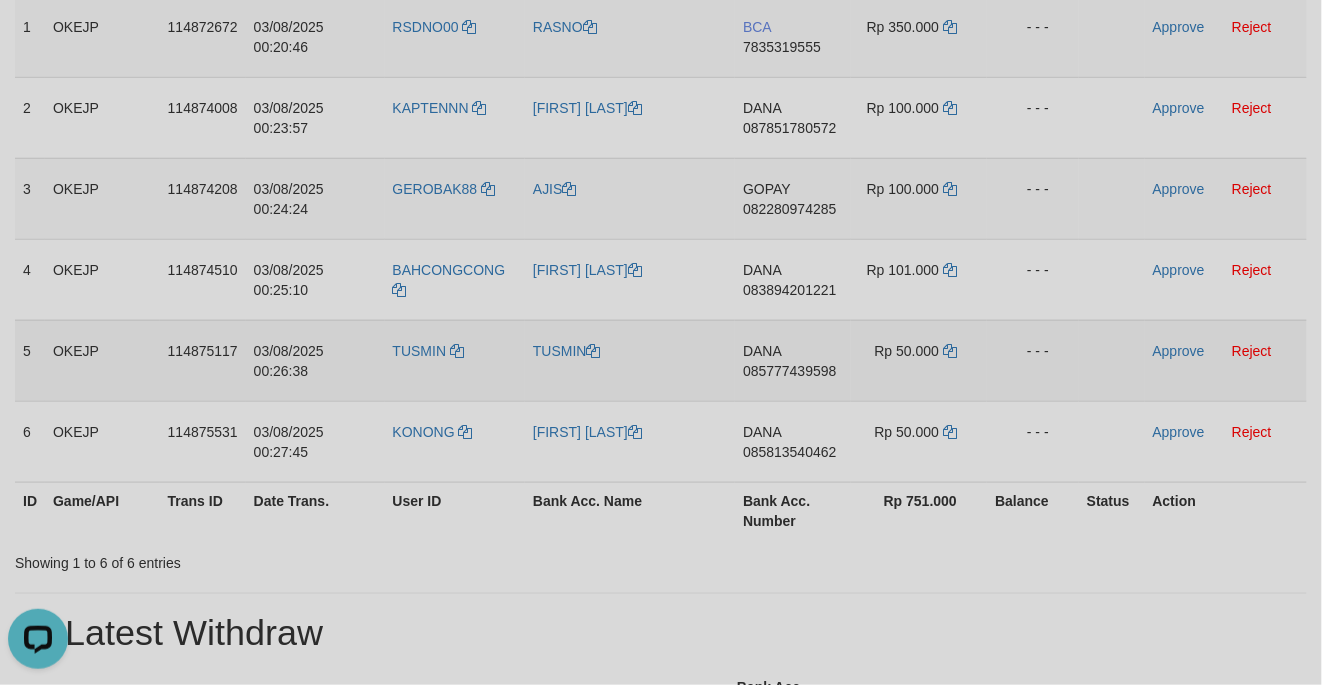 click on "DANA
085777439598" at bounding box center (793, 360) 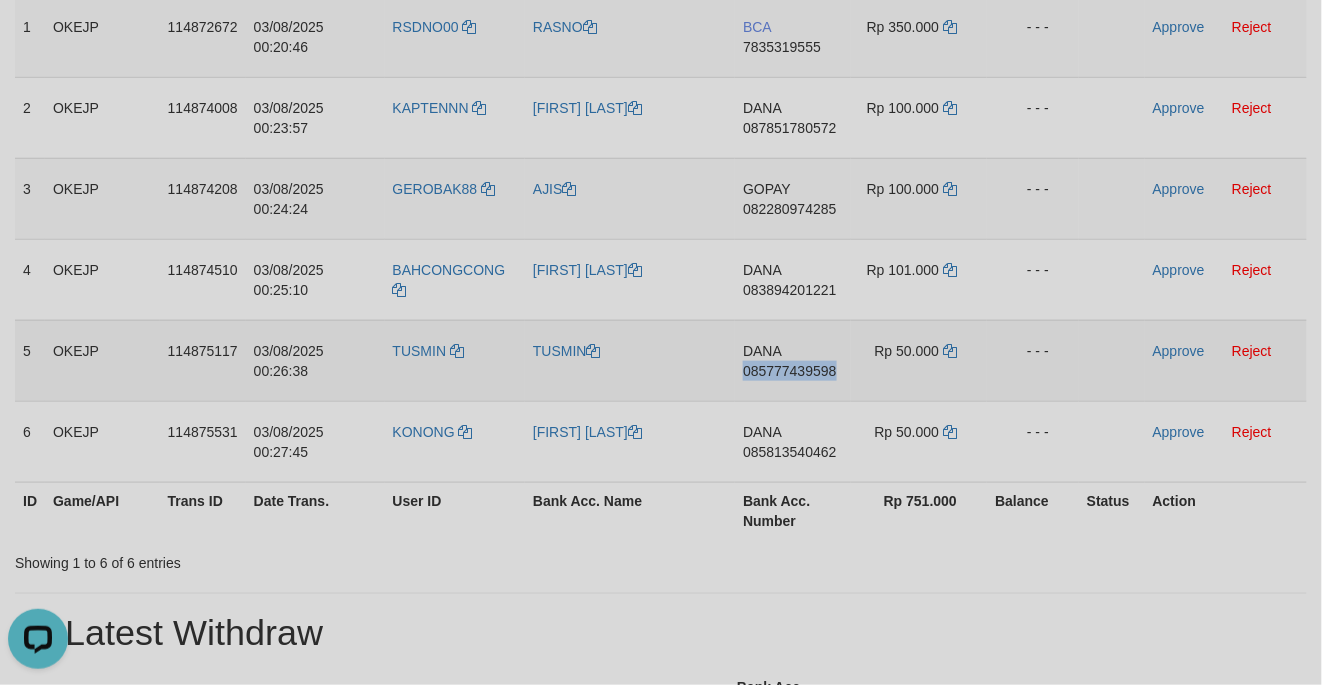 click on "DANA
085777439598" at bounding box center [793, 360] 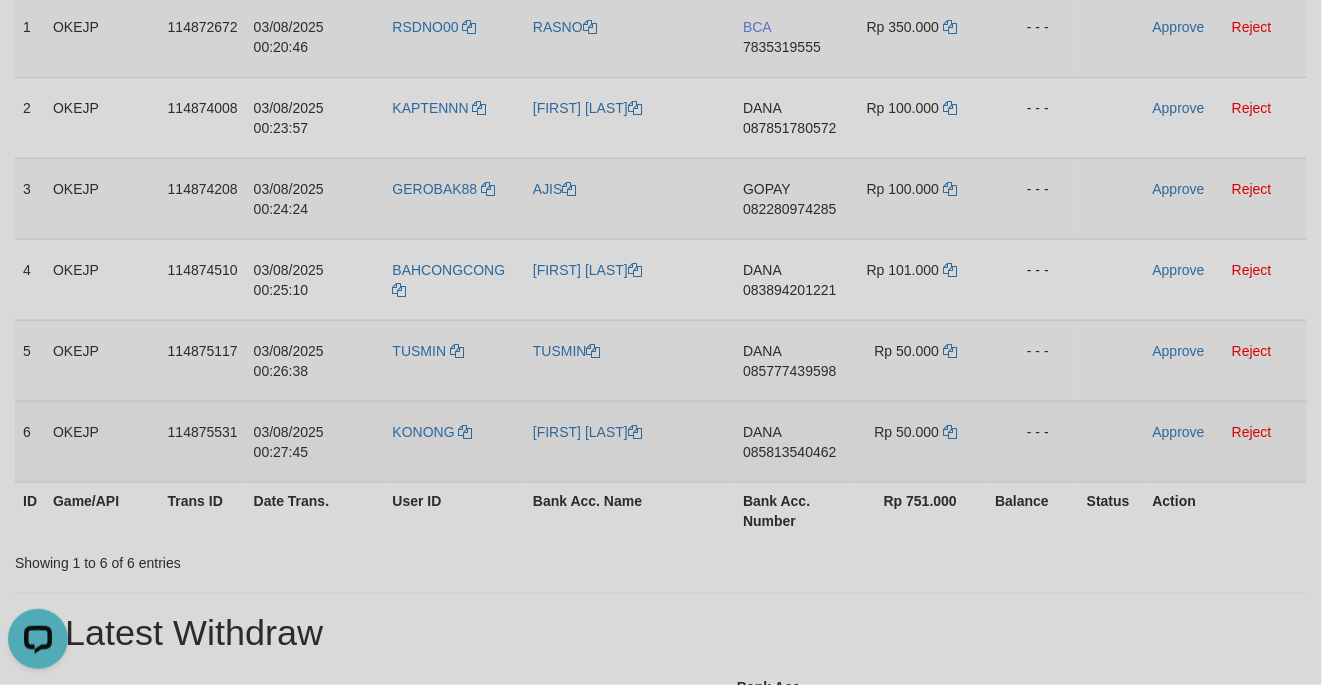 click on "085813540462" at bounding box center [789, 452] 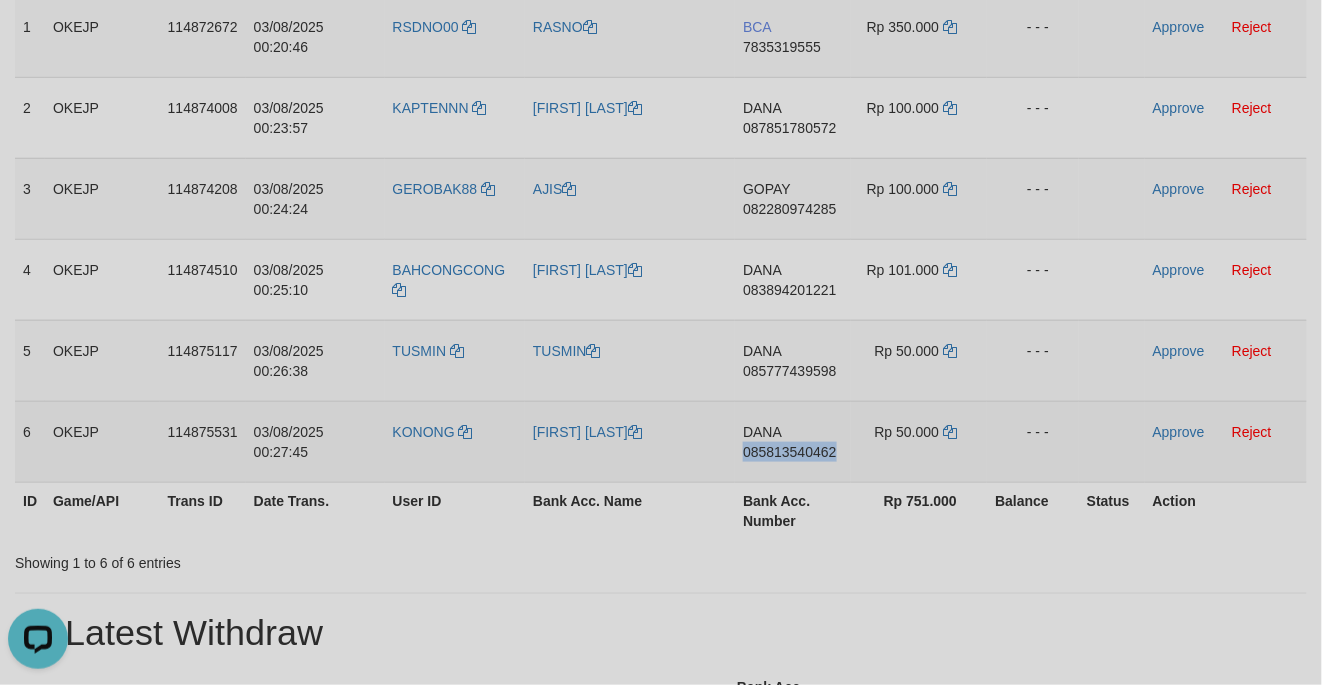 click on "DANA
085813540462" at bounding box center [793, 441] 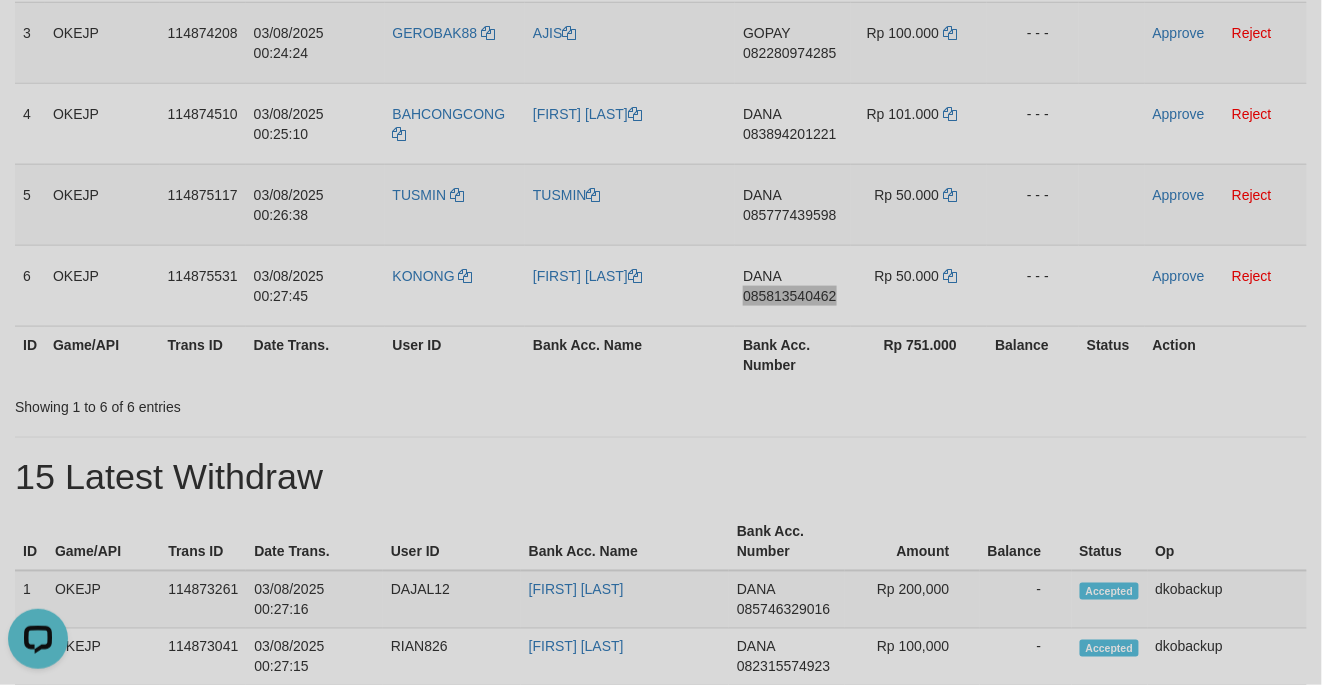 scroll, scrollTop: 533, scrollLeft: 0, axis: vertical 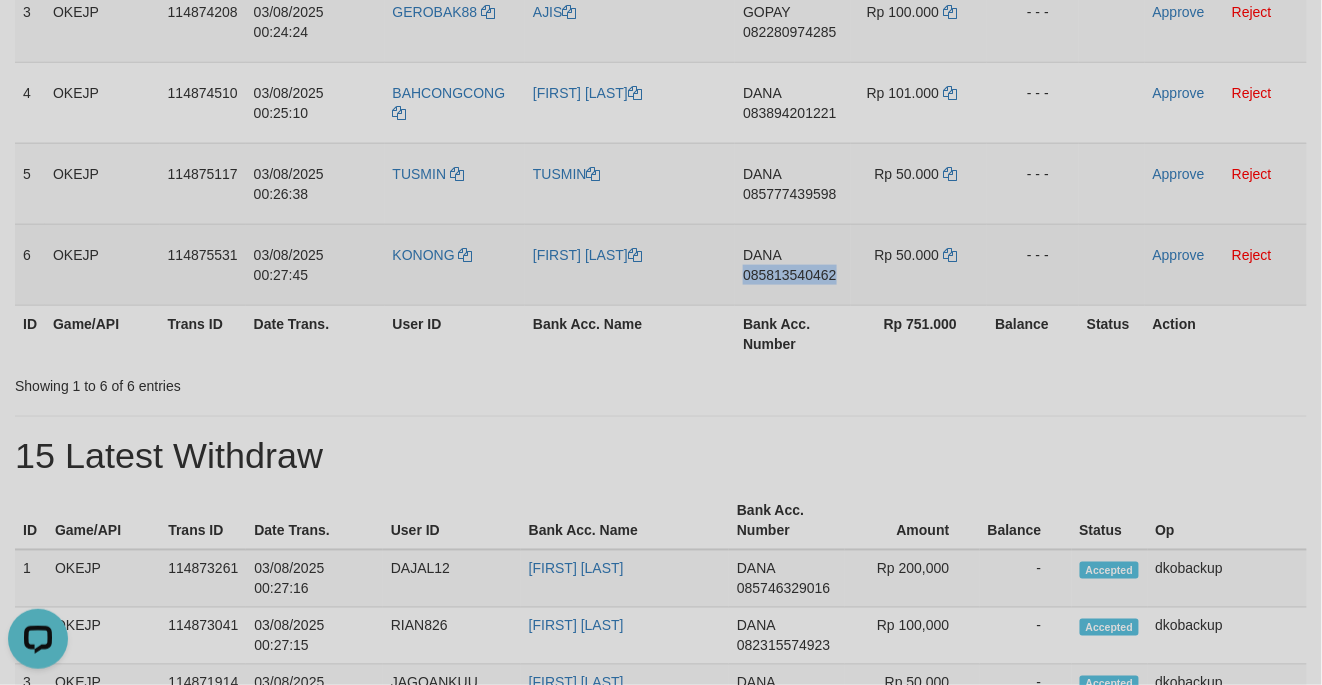 click on "DANA
085813540462" at bounding box center [793, 264] 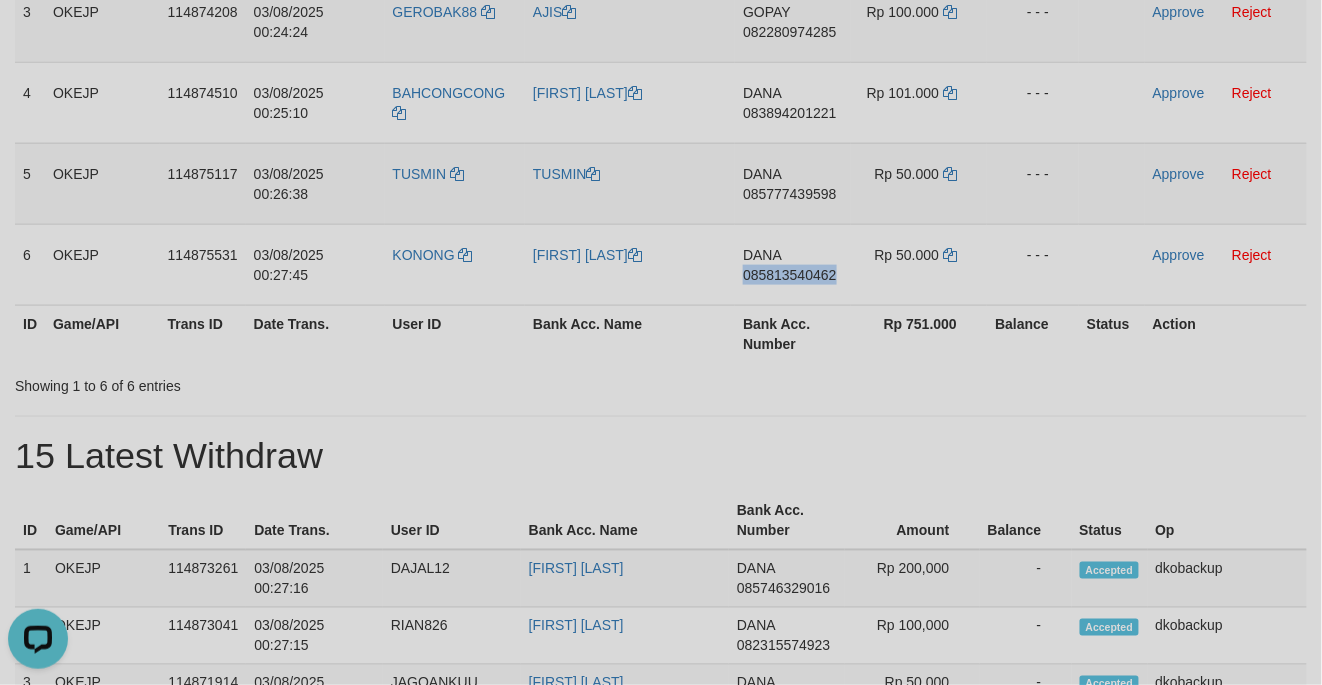 drag, startPoint x: 798, startPoint y: 293, endPoint x: 1312, endPoint y: 361, distance: 518.4785 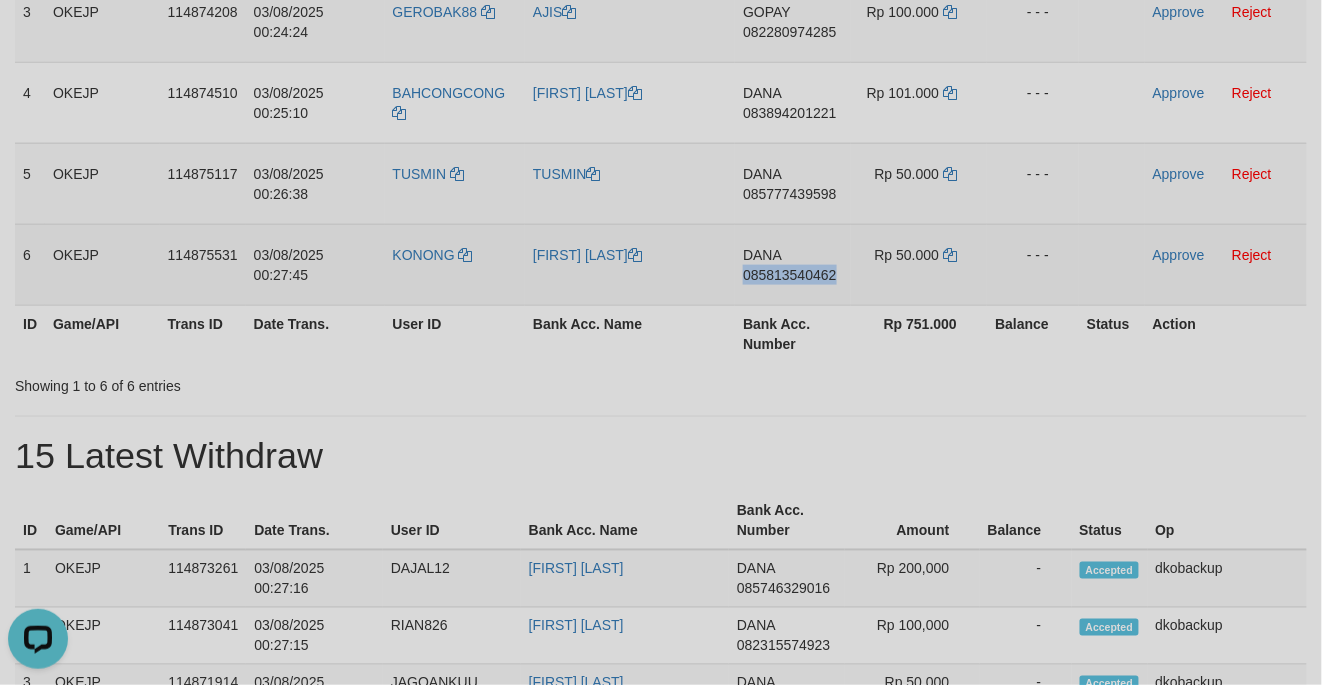 click on "DANA
085813540462" at bounding box center [793, 264] 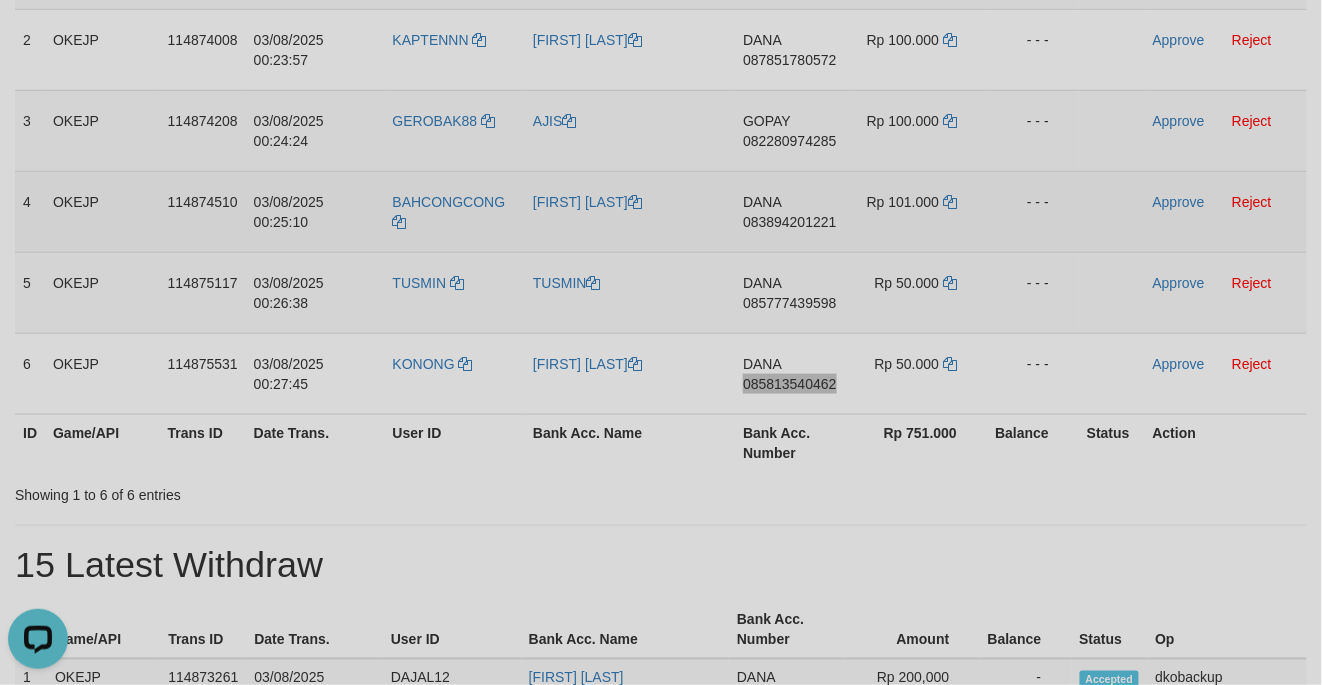 scroll, scrollTop: 356, scrollLeft: 0, axis: vertical 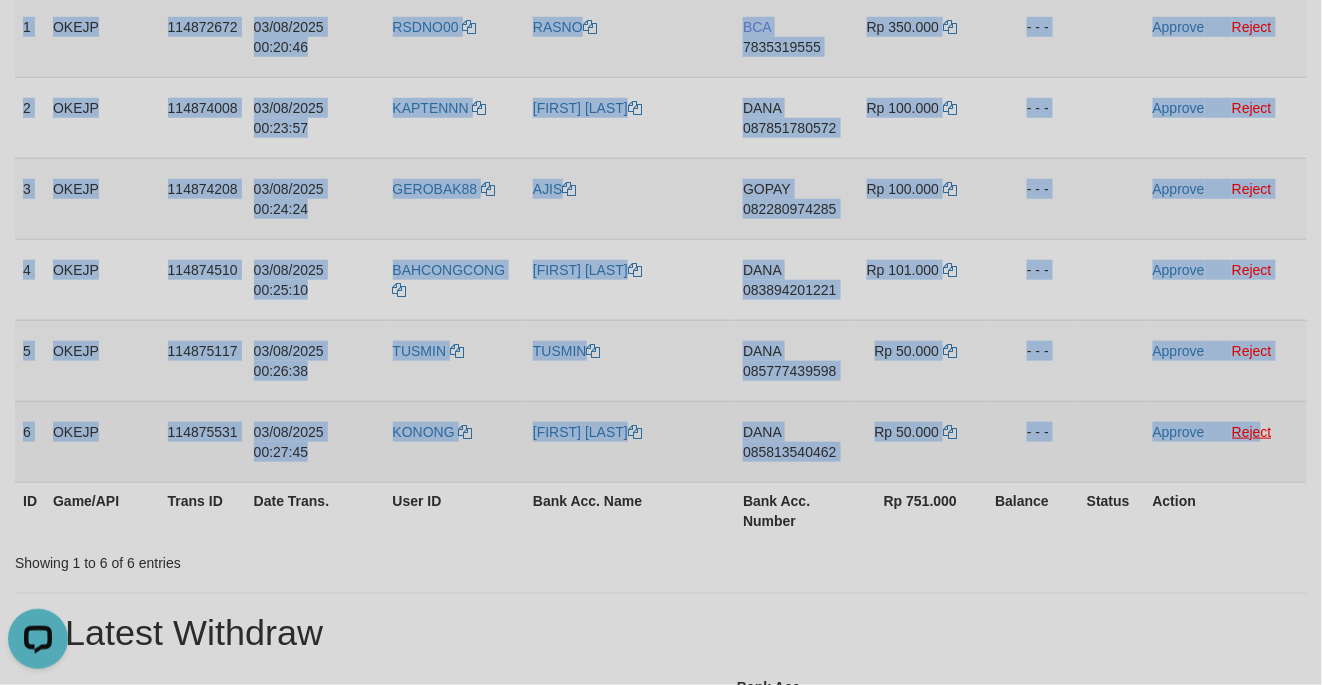 drag, startPoint x: 20, startPoint y: 44, endPoint x: 1262, endPoint y: 438, distance: 1302.9966 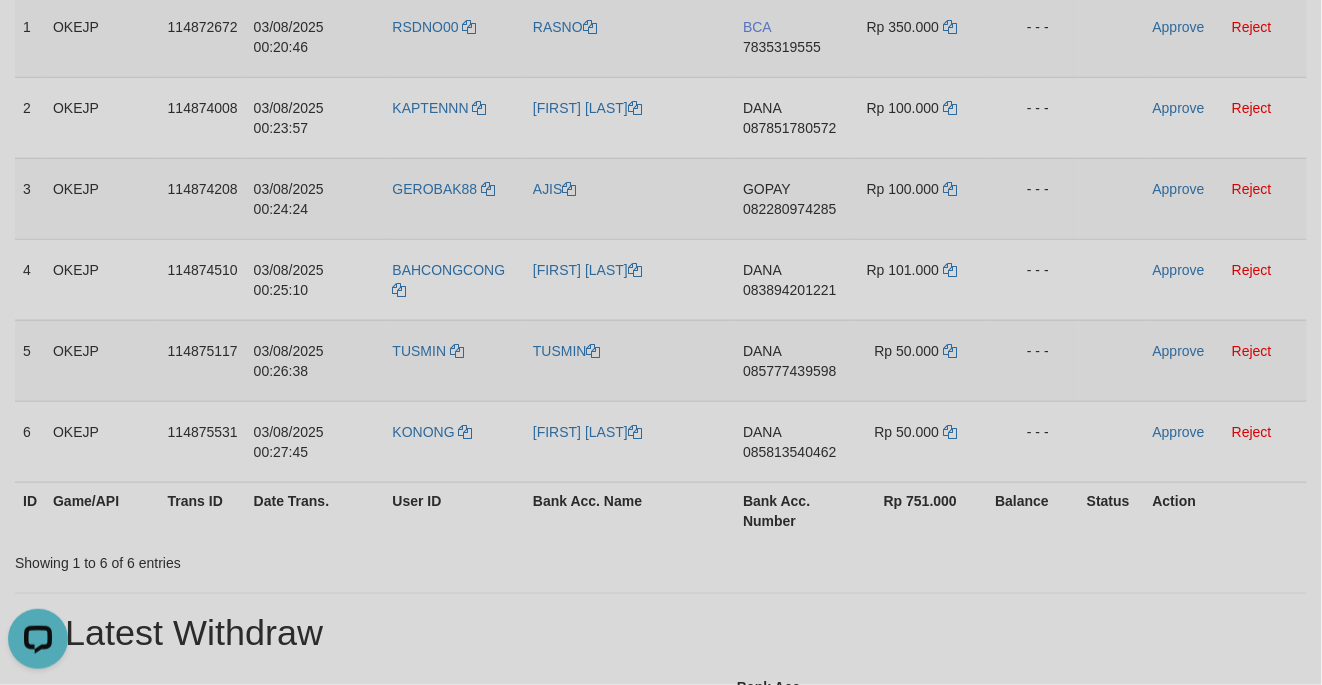 drag, startPoint x: 528, startPoint y: 600, endPoint x: 482, endPoint y: 576, distance: 51.884487 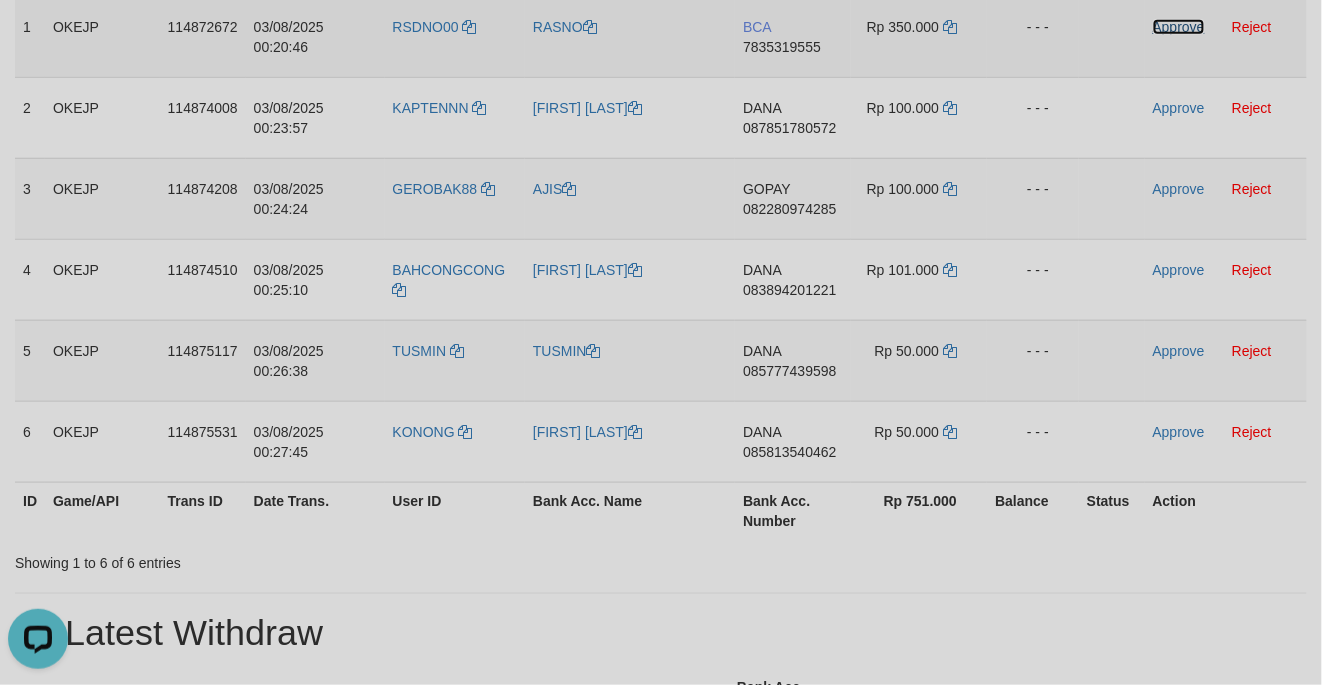 click on "Approve" at bounding box center (1179, 27) 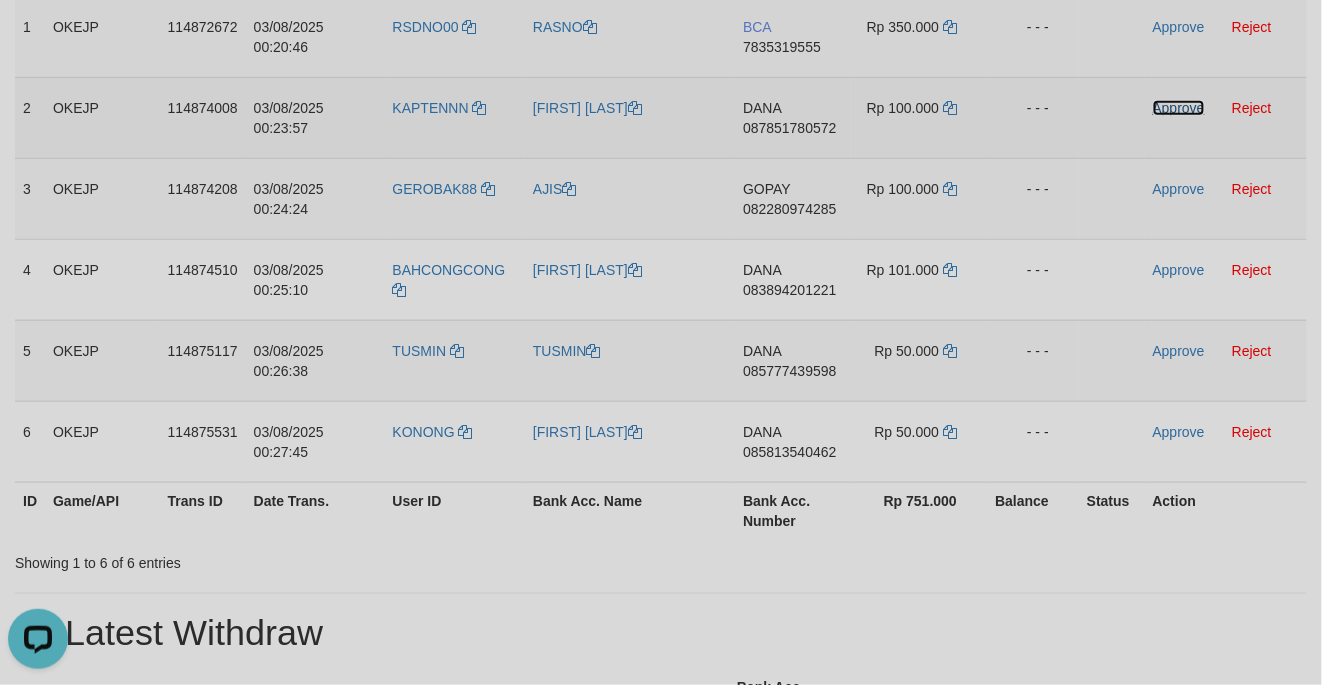 click on "Approve" at bounding box center [1179, 108] 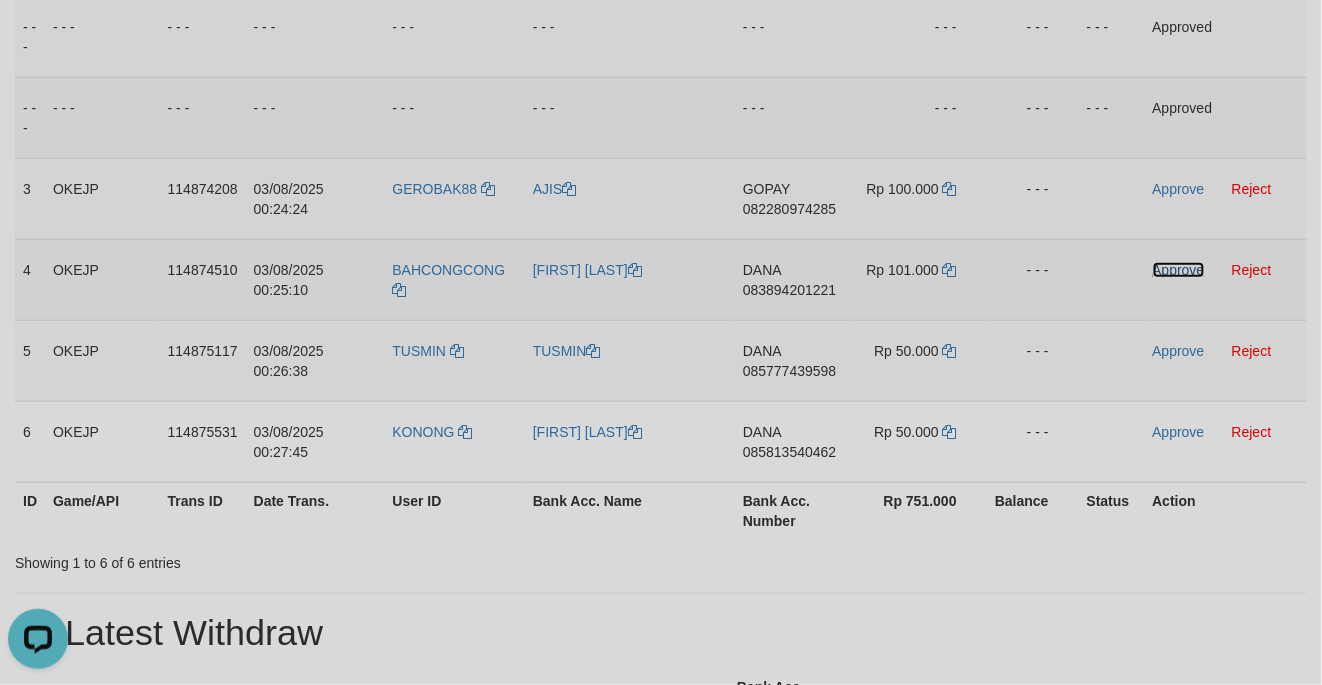 click on "Approve" at bounding box center [1179, 270] 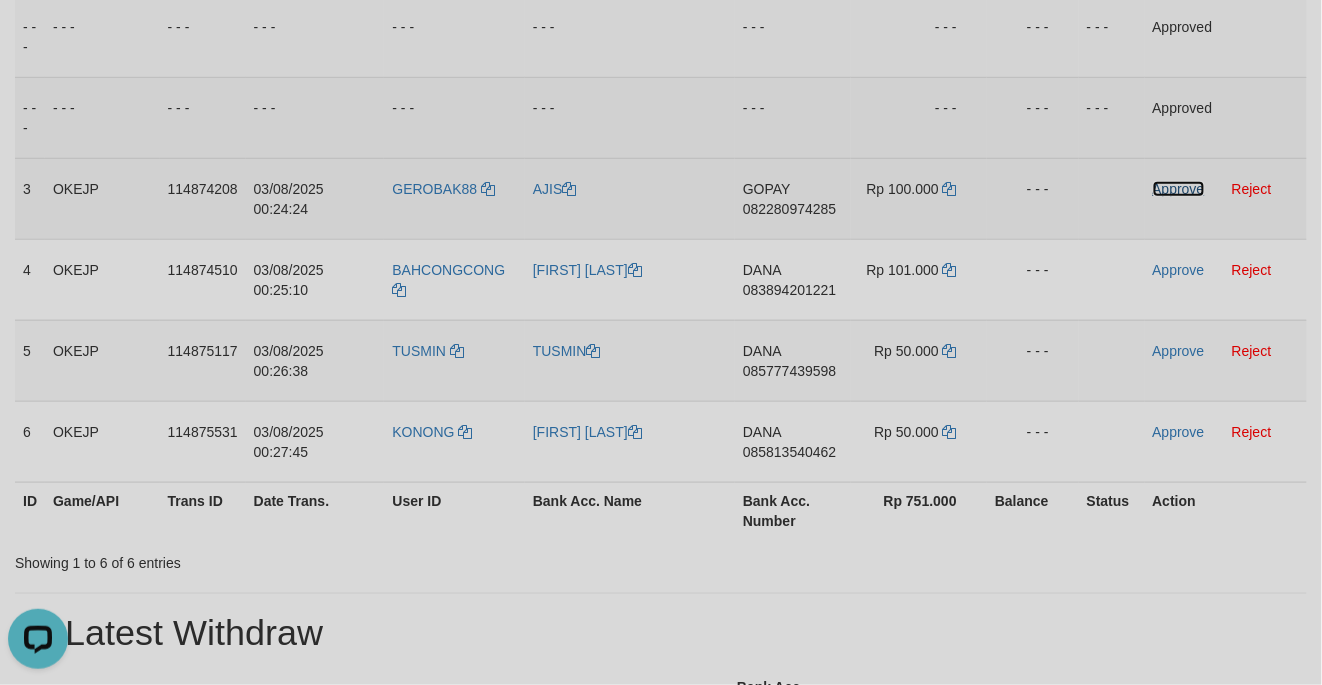 click on "Approve" at bounding box center (1179, 189) 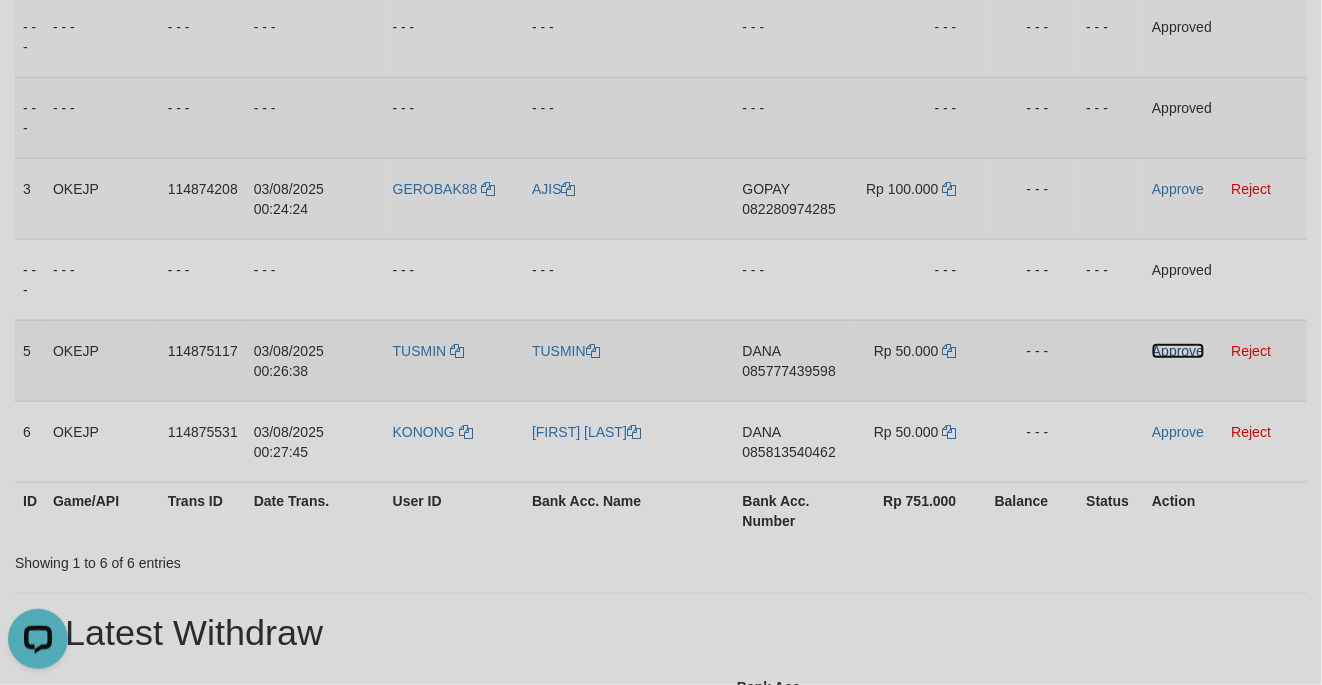 click on "Approve" at bounding box center (1178, 351) 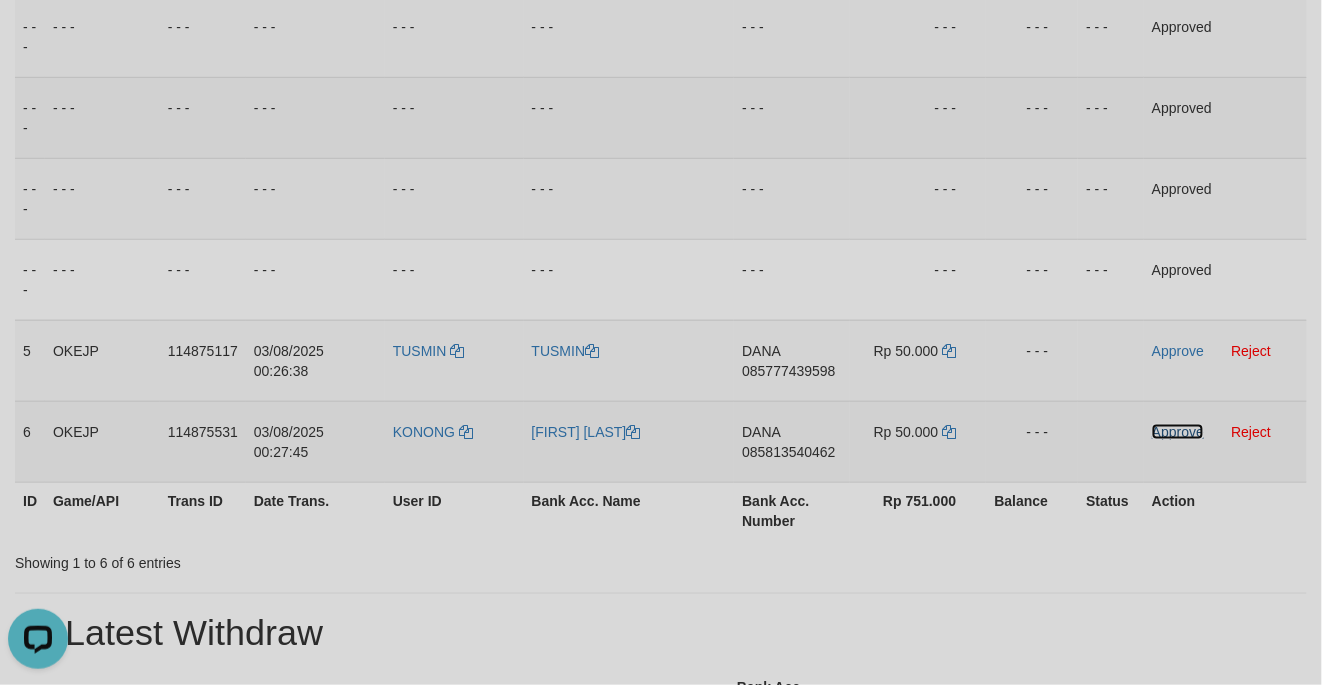 click on "Approve" at bounding box center (1178, 432) 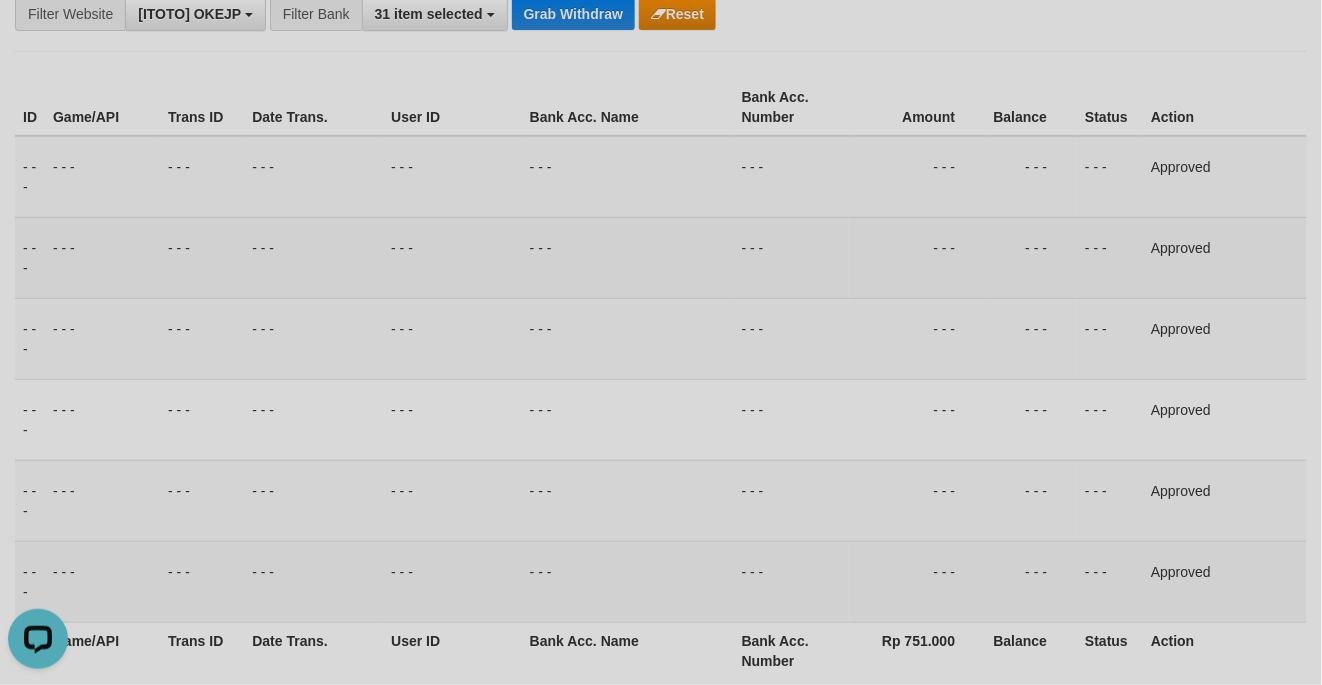scroll, scrollTop: 0, scrollLeft: 0, axis: both 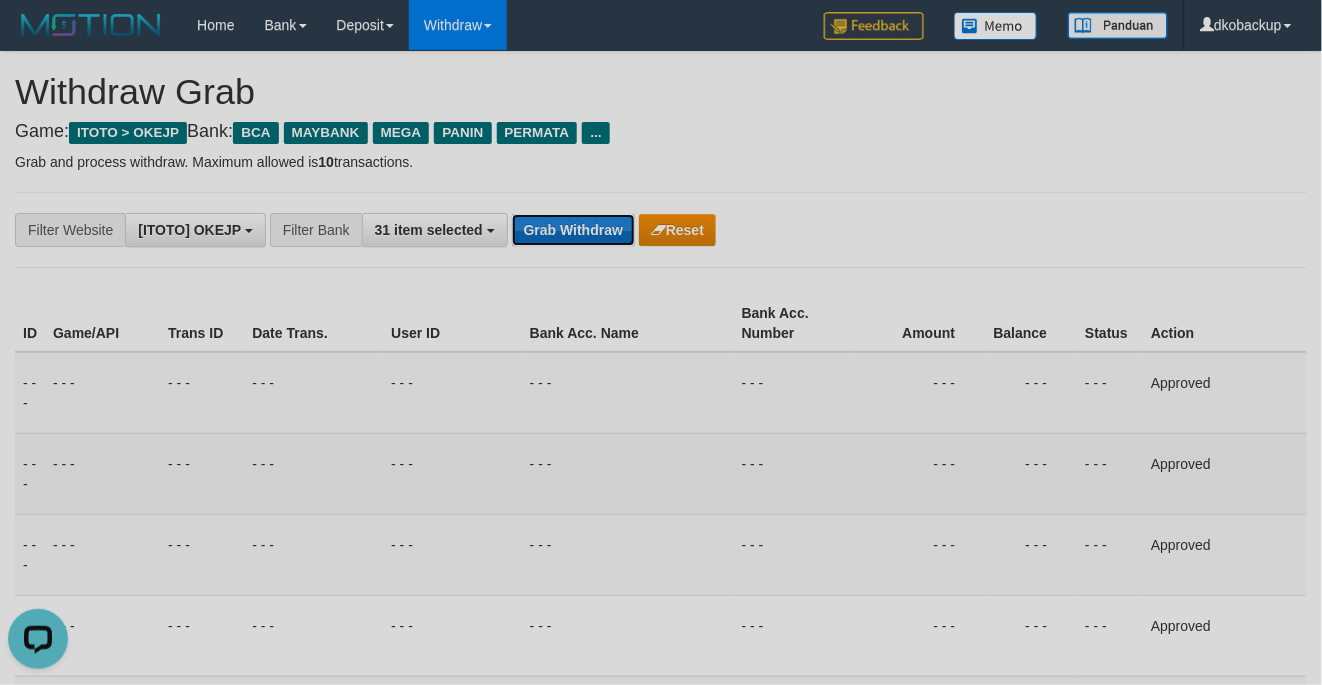 click on "Grab Withdraw" at bounding box center (573, 230) 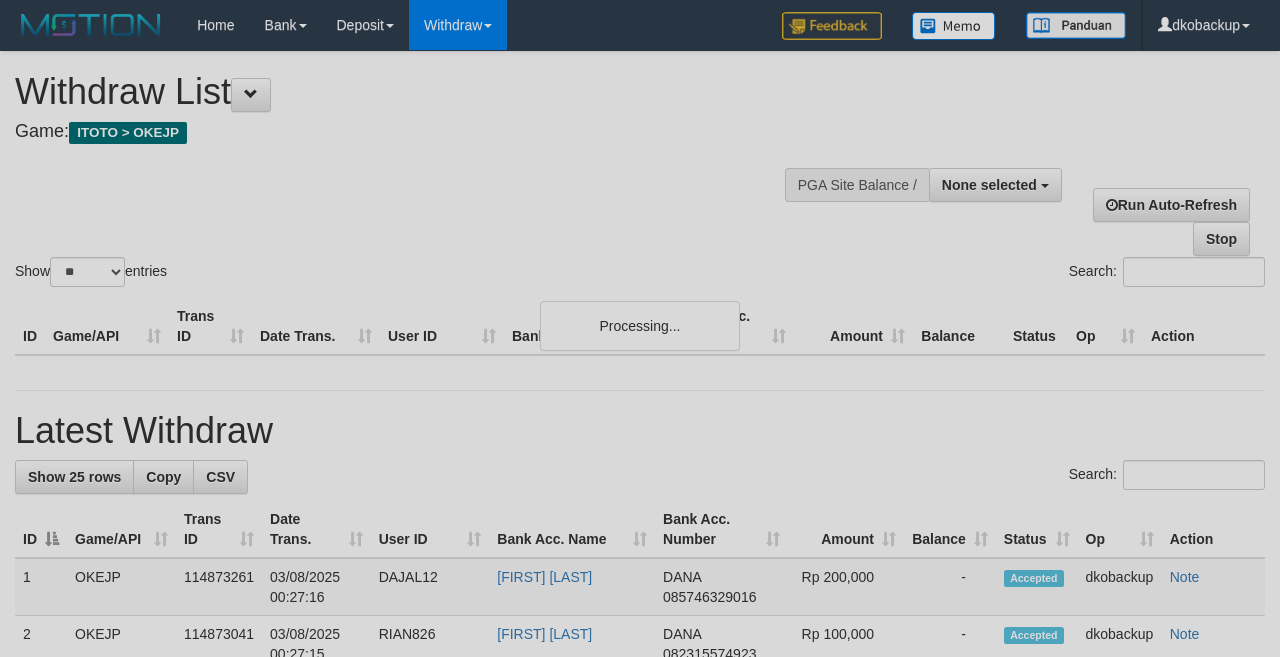 select 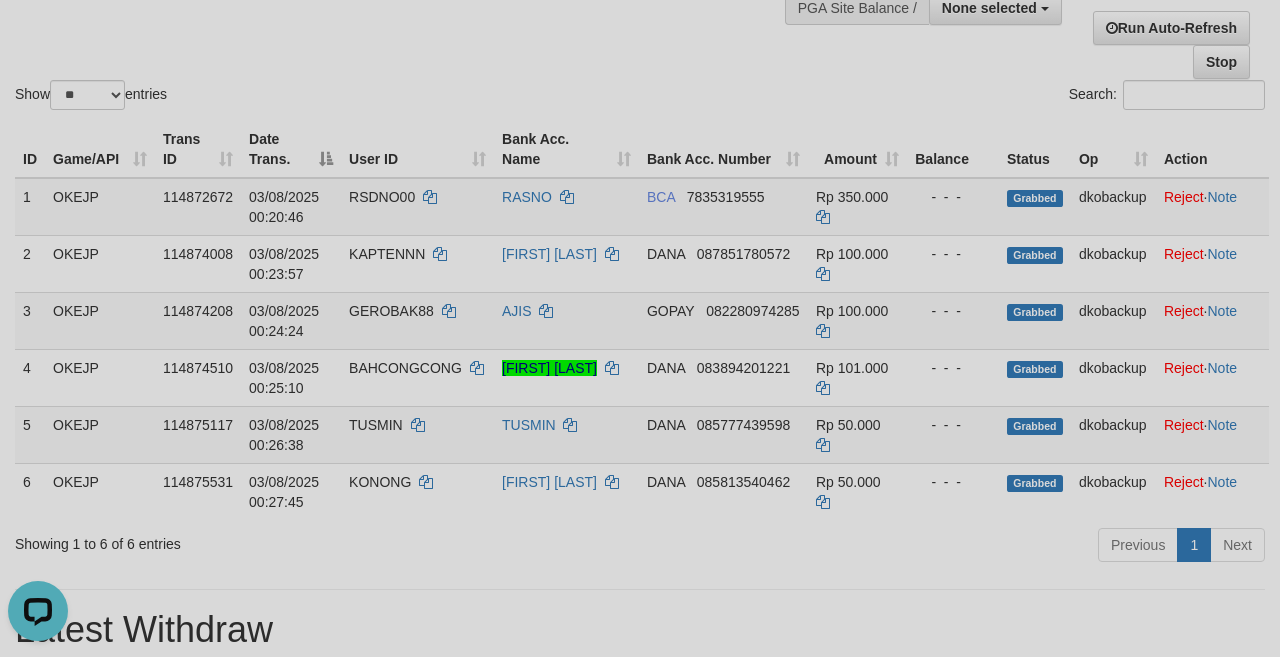scroll, scrollTop: 0, scrollLeft: 0, axis: both 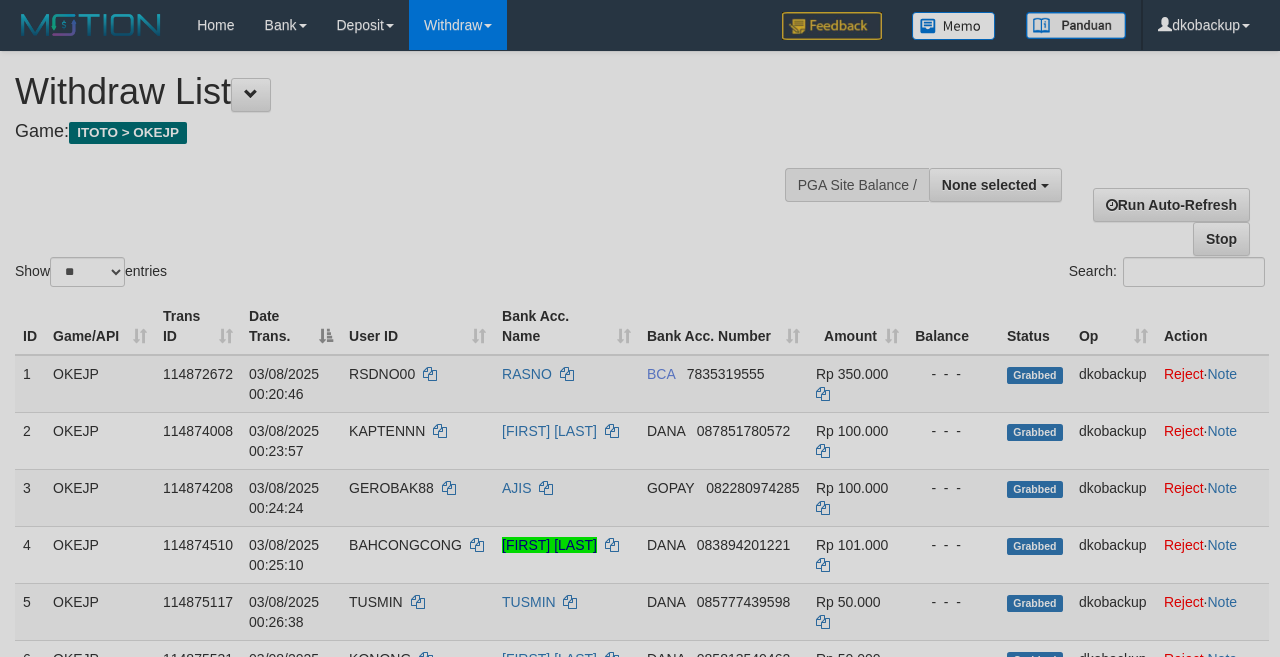 select 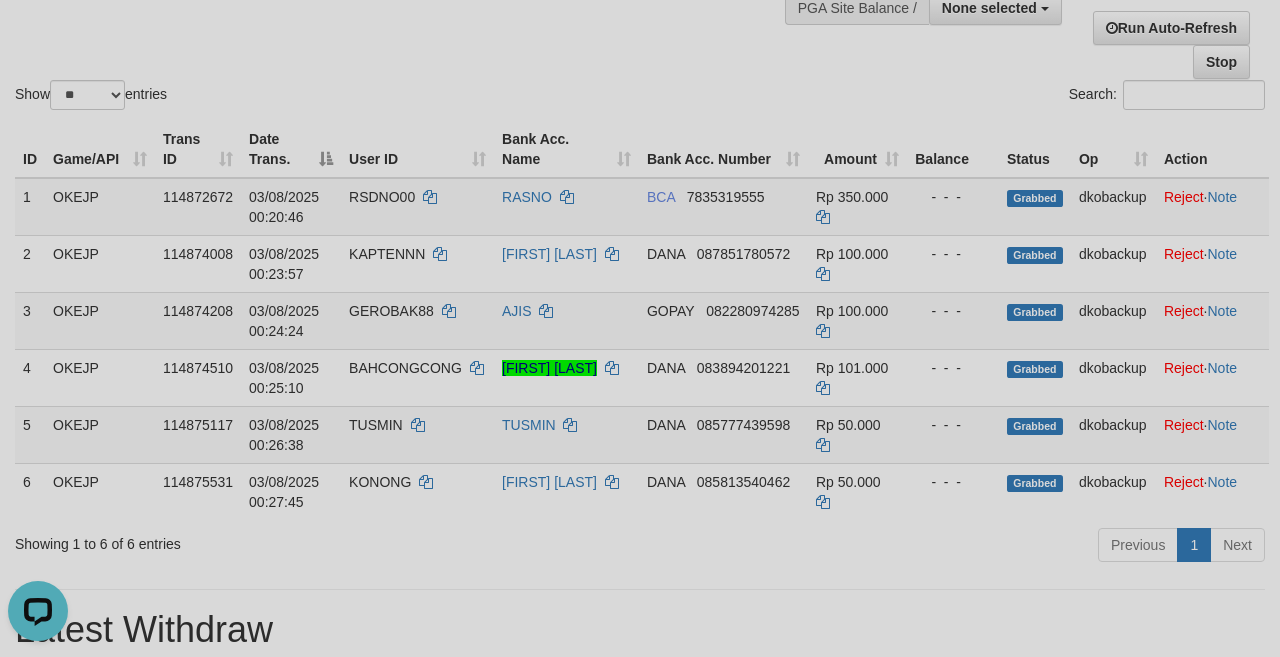 scroll, scrollTop: 0, scrollLeft: 0, axis: both 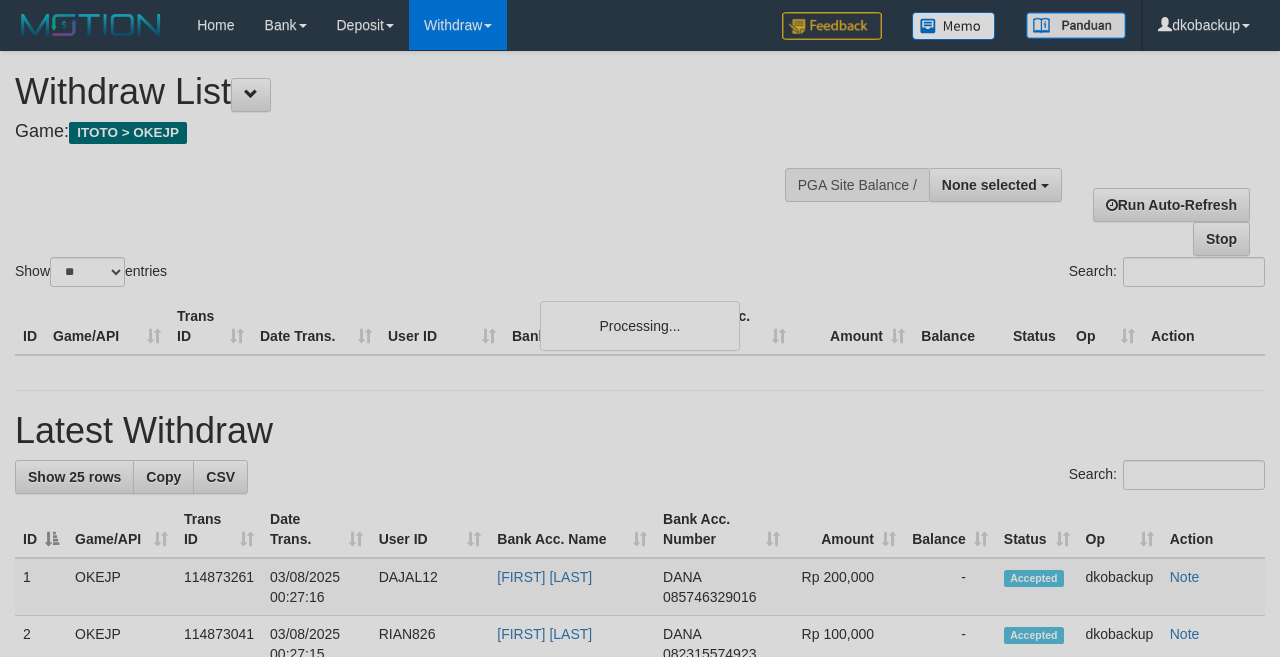 select 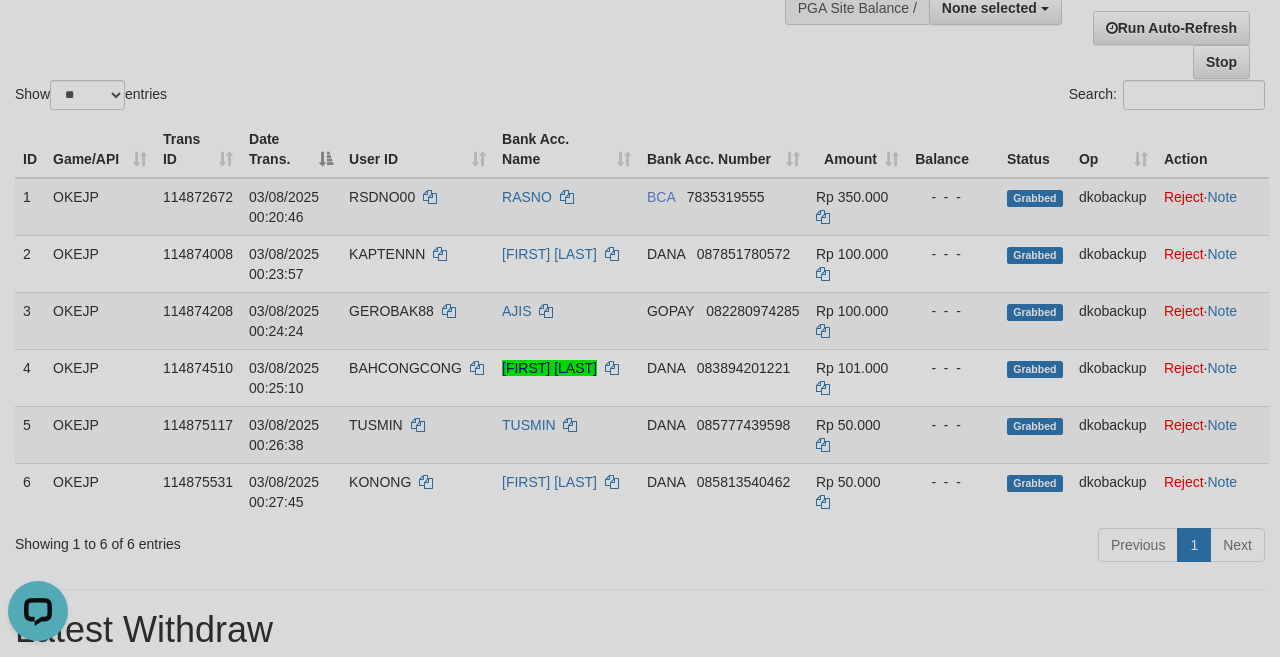 scroll, scrollTop: 0, scrollLeft: 0, axis: both 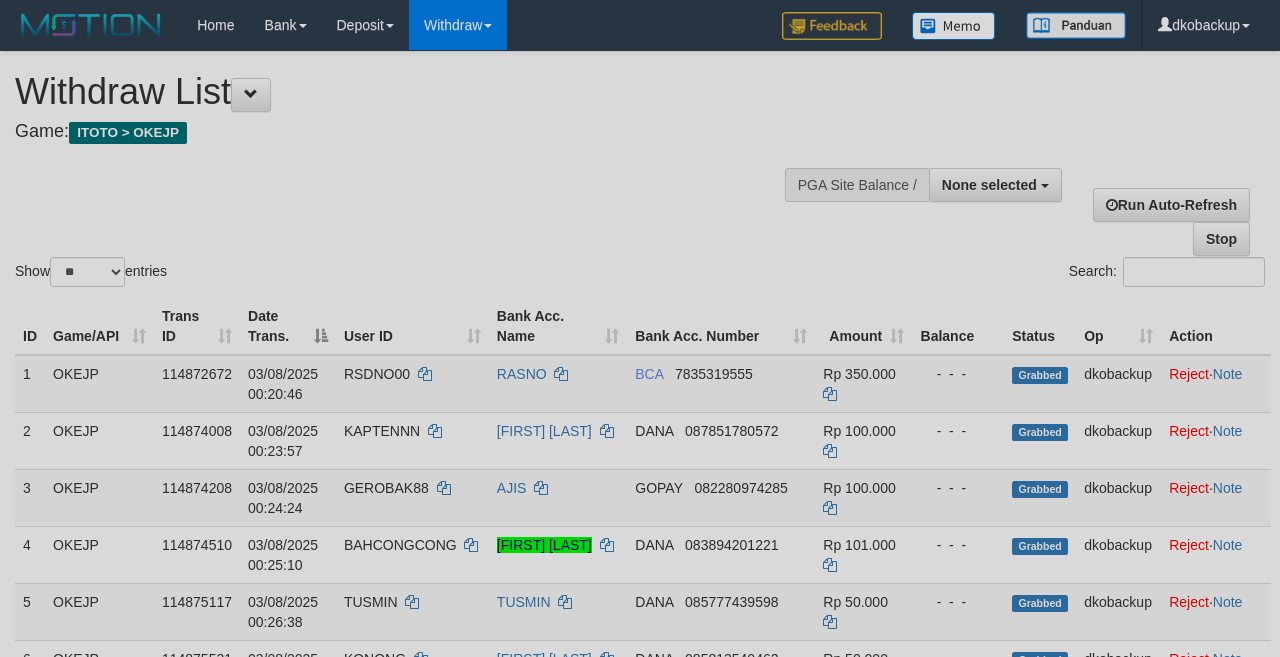 select 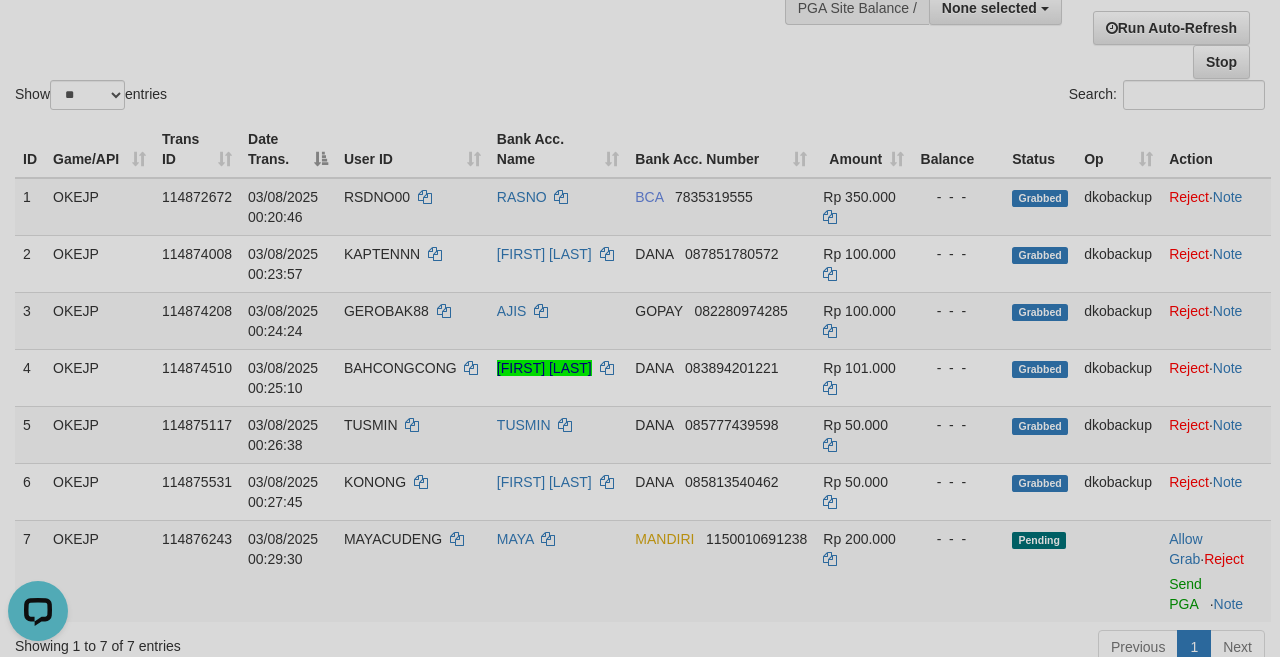 scroll, scrollTop: 0, scrollLeft: 0, axis: both 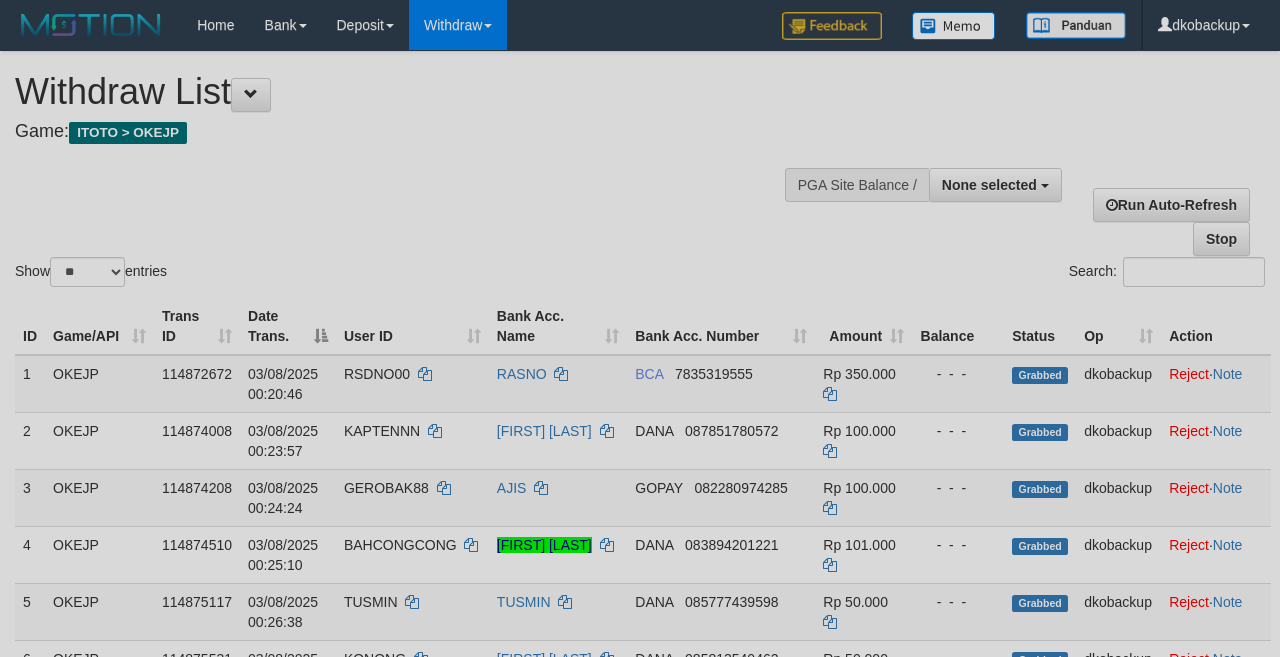 select 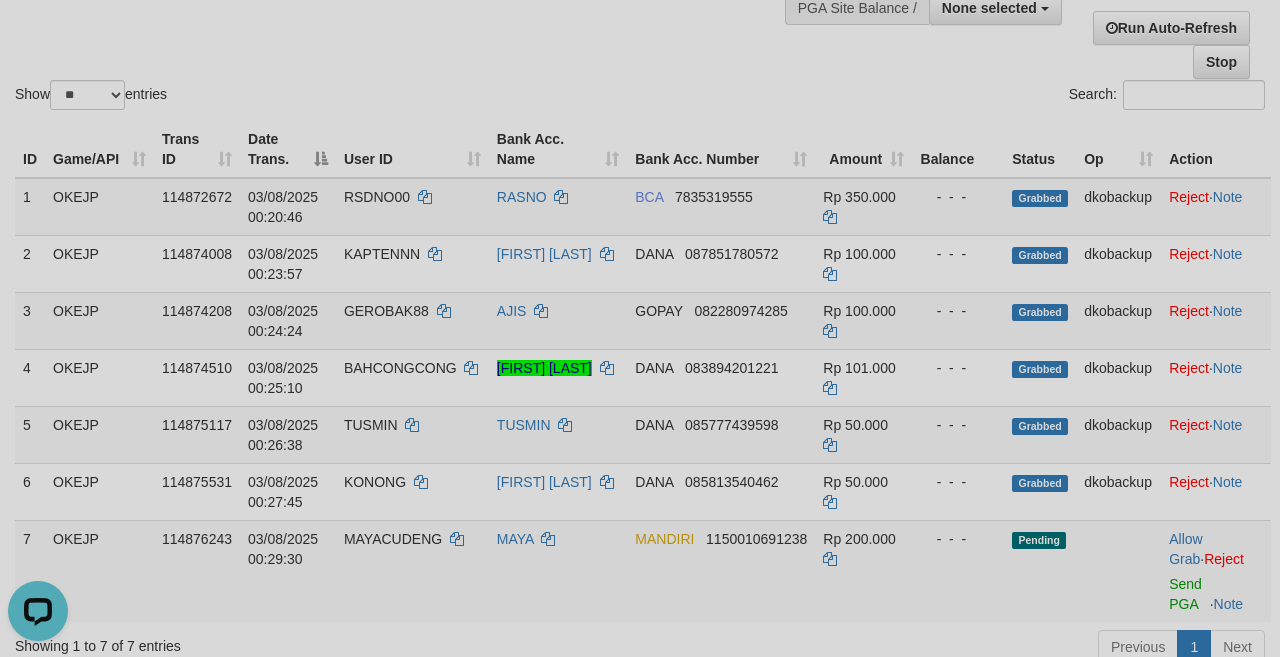 scroll, scrollTop: 0, scrollLeft: 0, axis: both 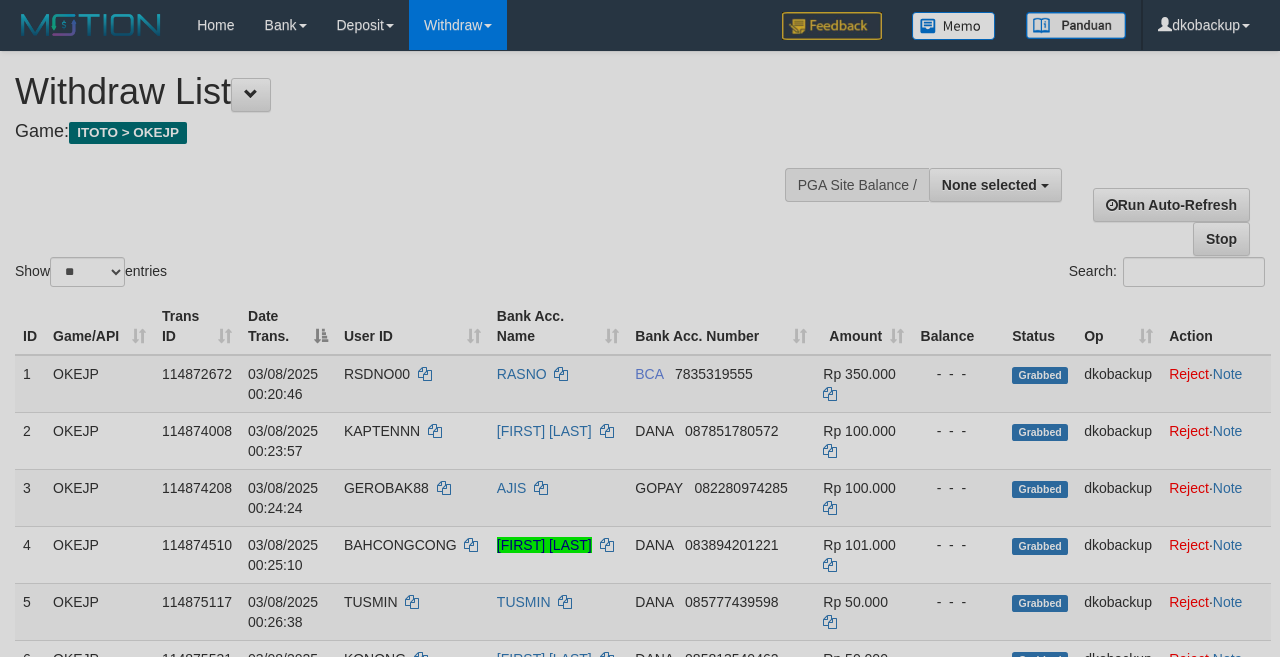select 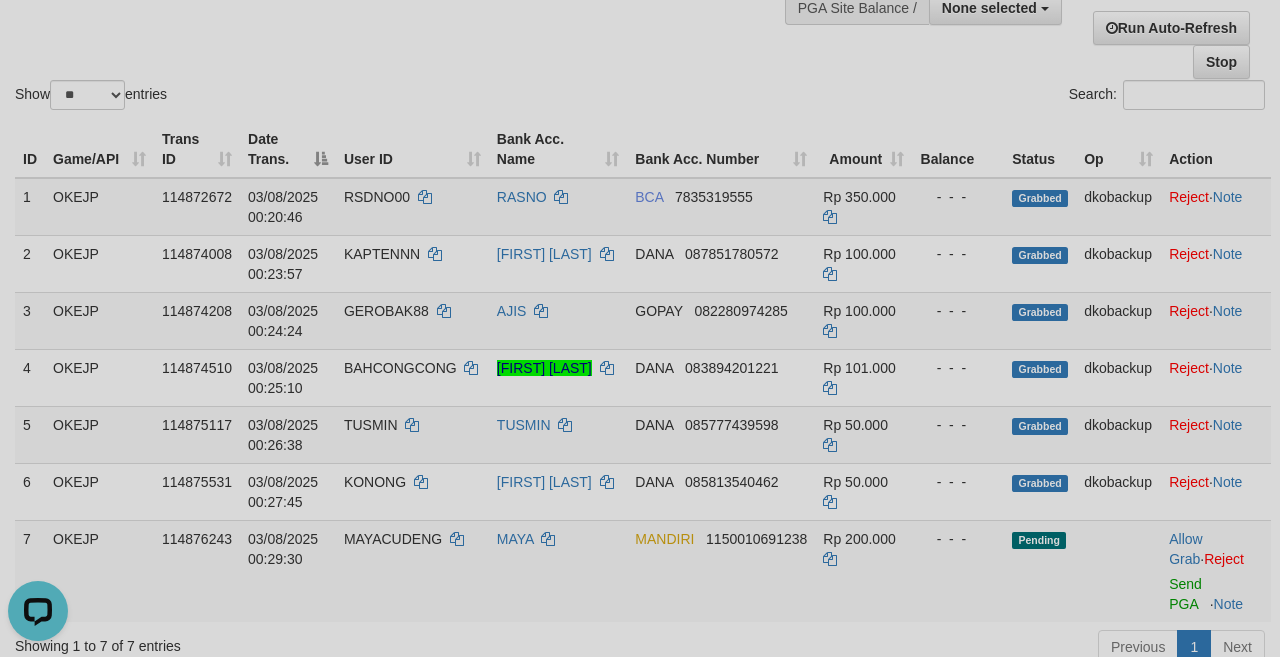 scroll, scrollTop: 0, scrollLeft: 0, axis: both 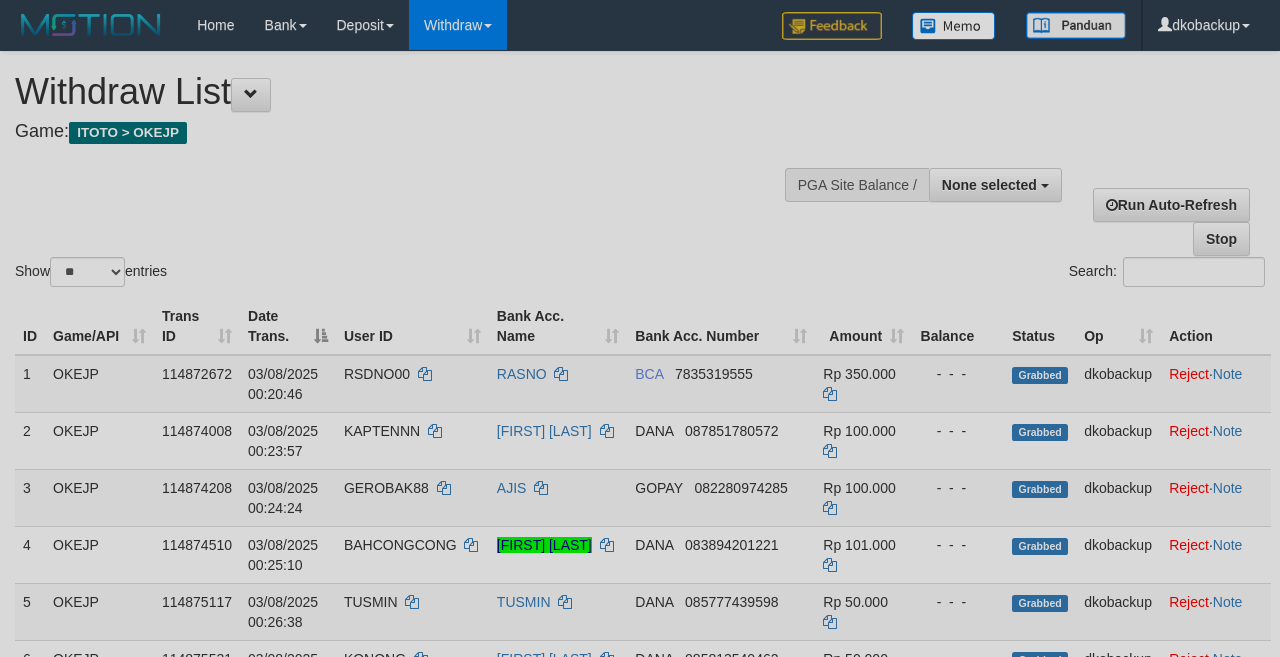 select 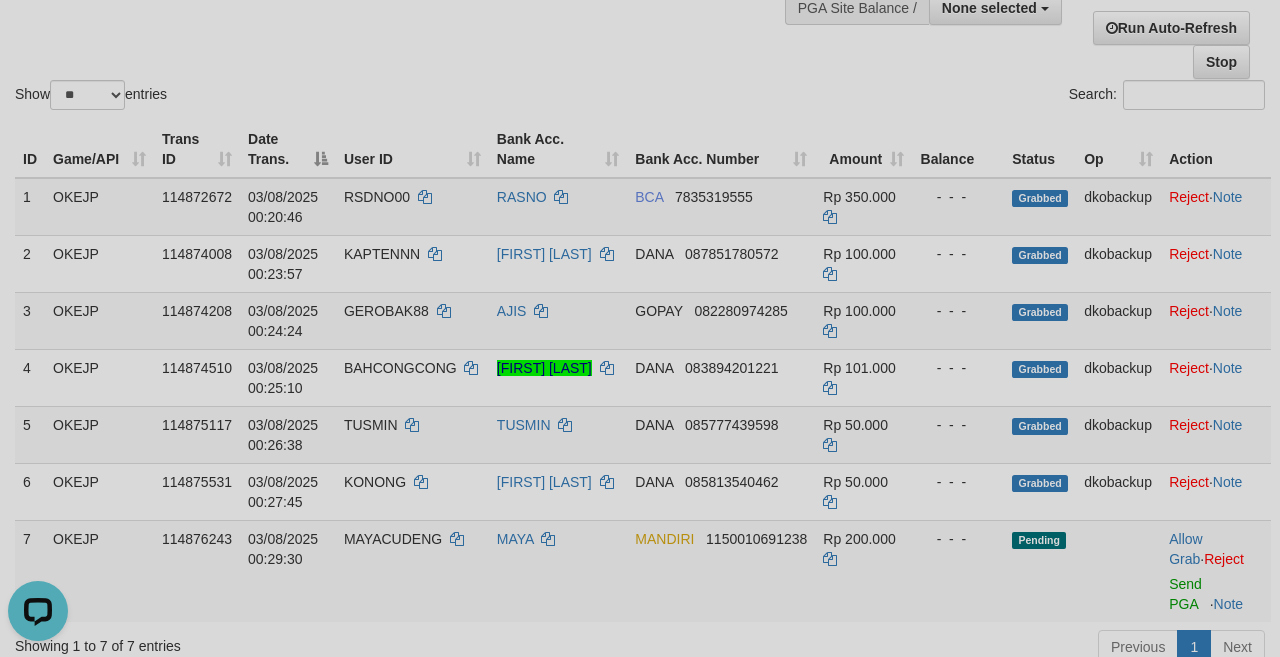 scroll, scrollTop: 0, scrollLeft: 0, axis: both 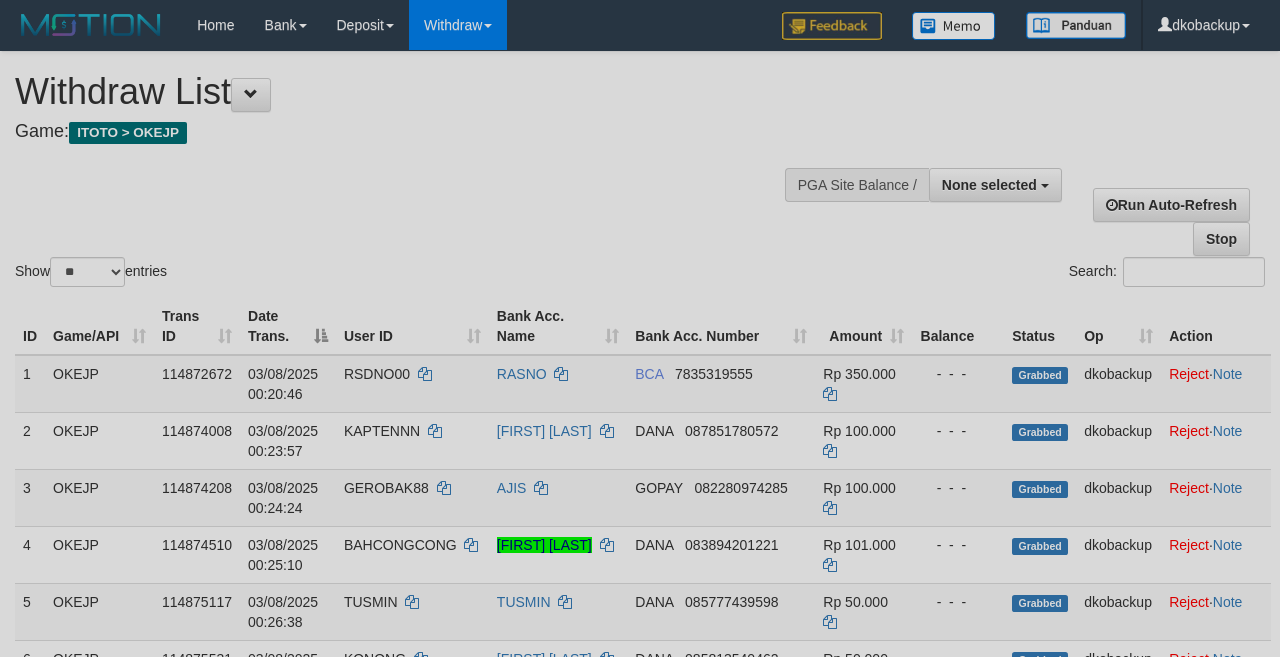 select 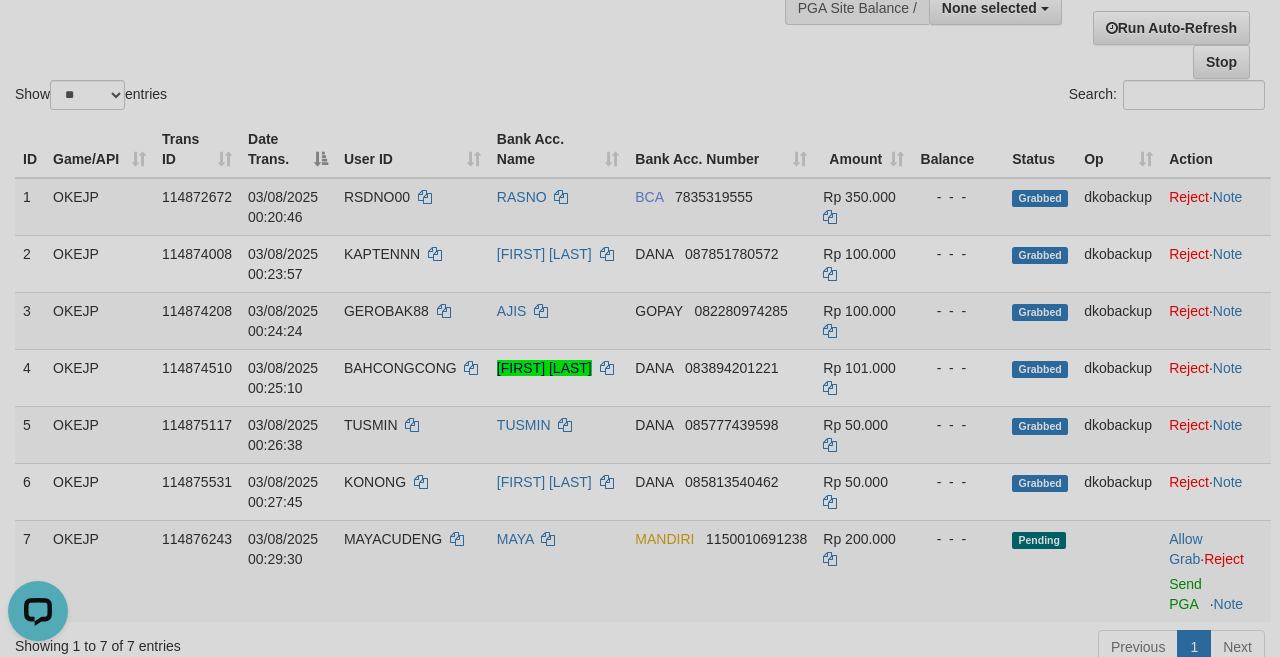 scroll, scrollTop: 0, scrollLeft: 0, axis: both 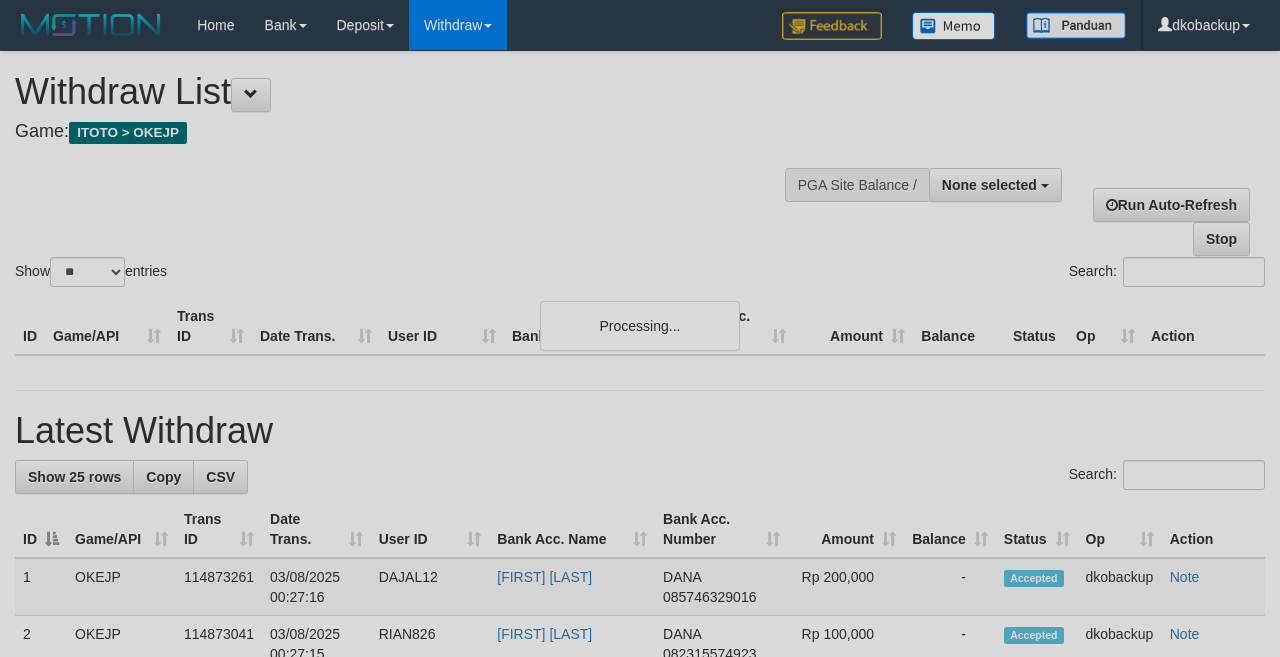 select 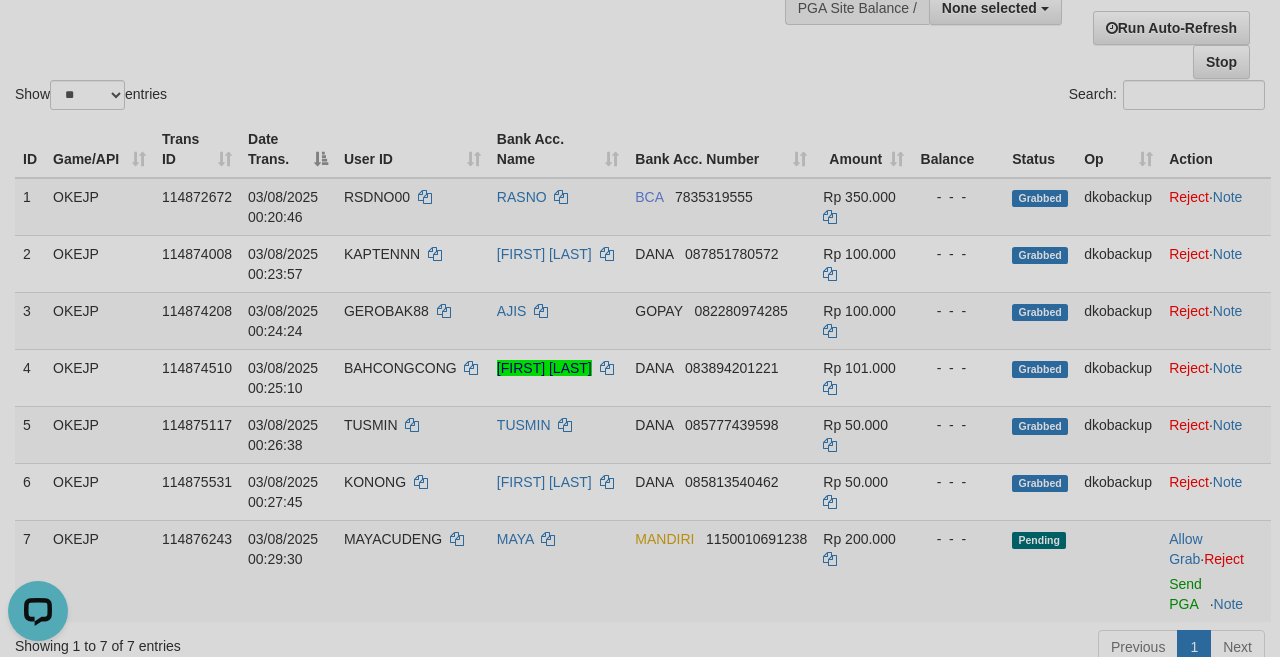 scroll, scrollTop: 0, scrollLeft: 0, axis: both 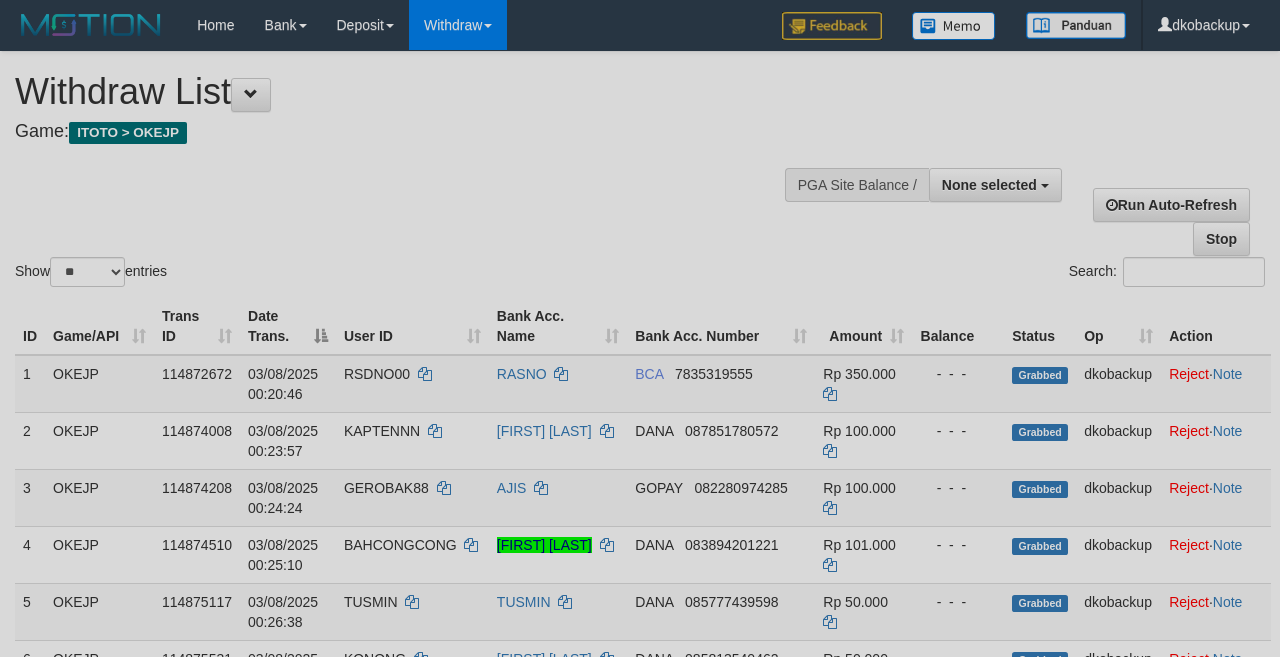 select 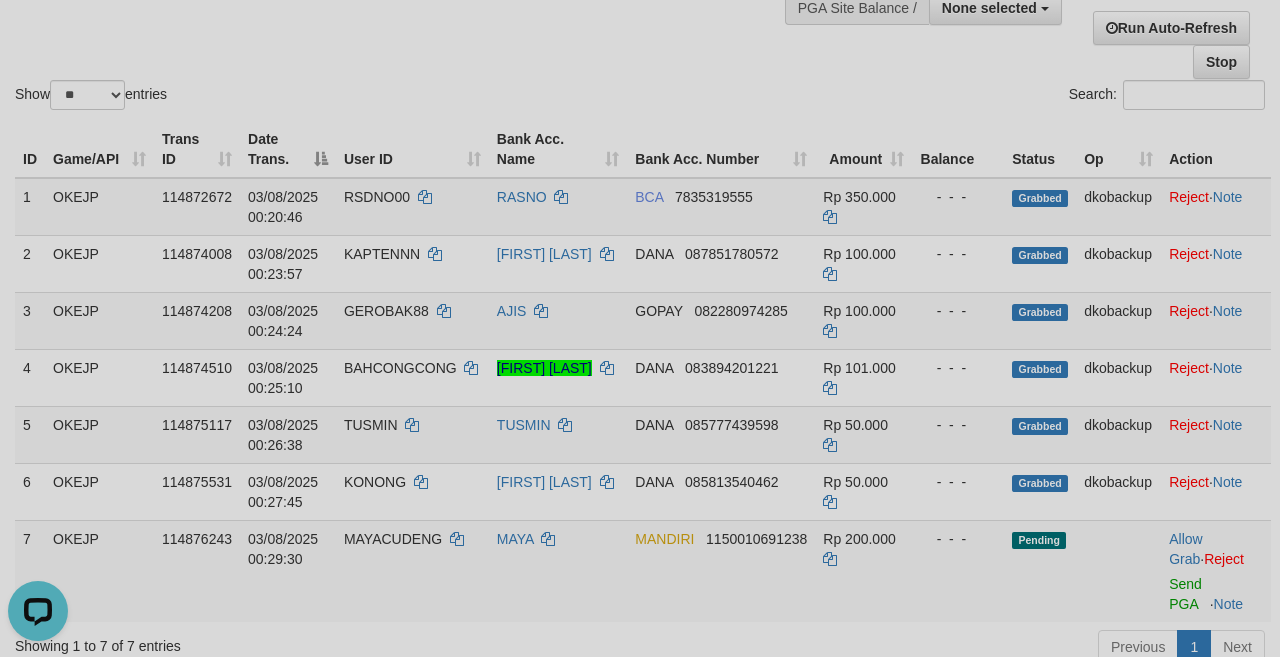 scroll, scrollTop: 0, scrollLeft: 0, axis: both 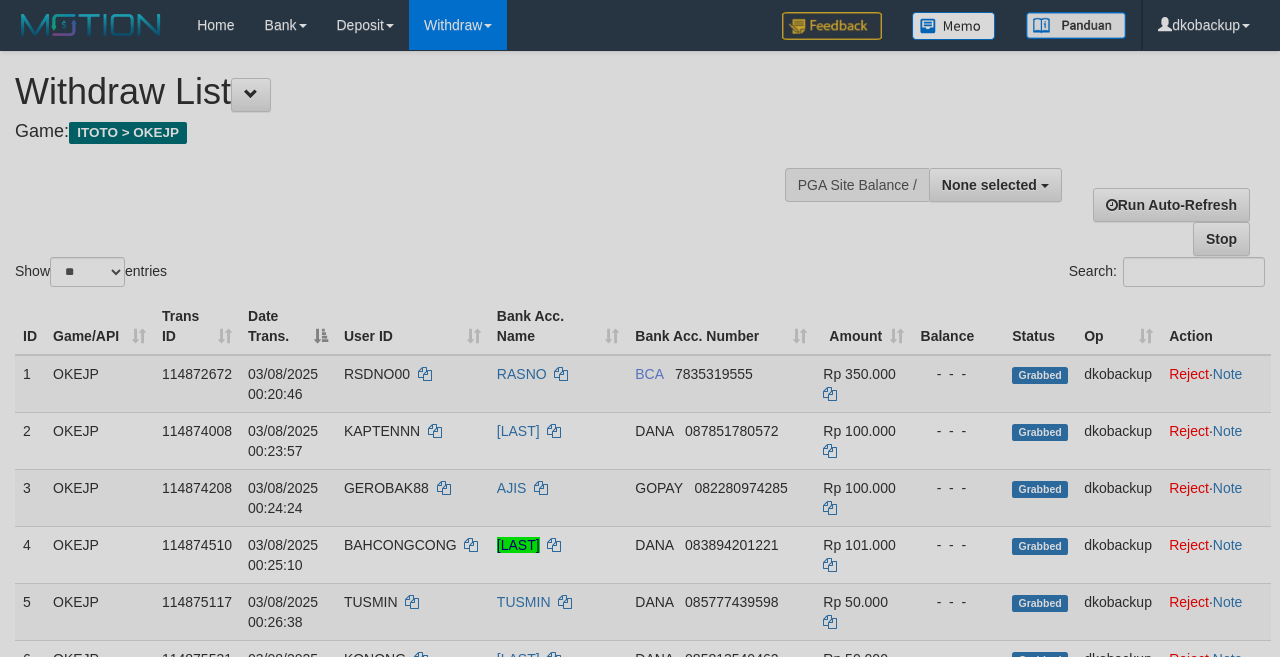 select 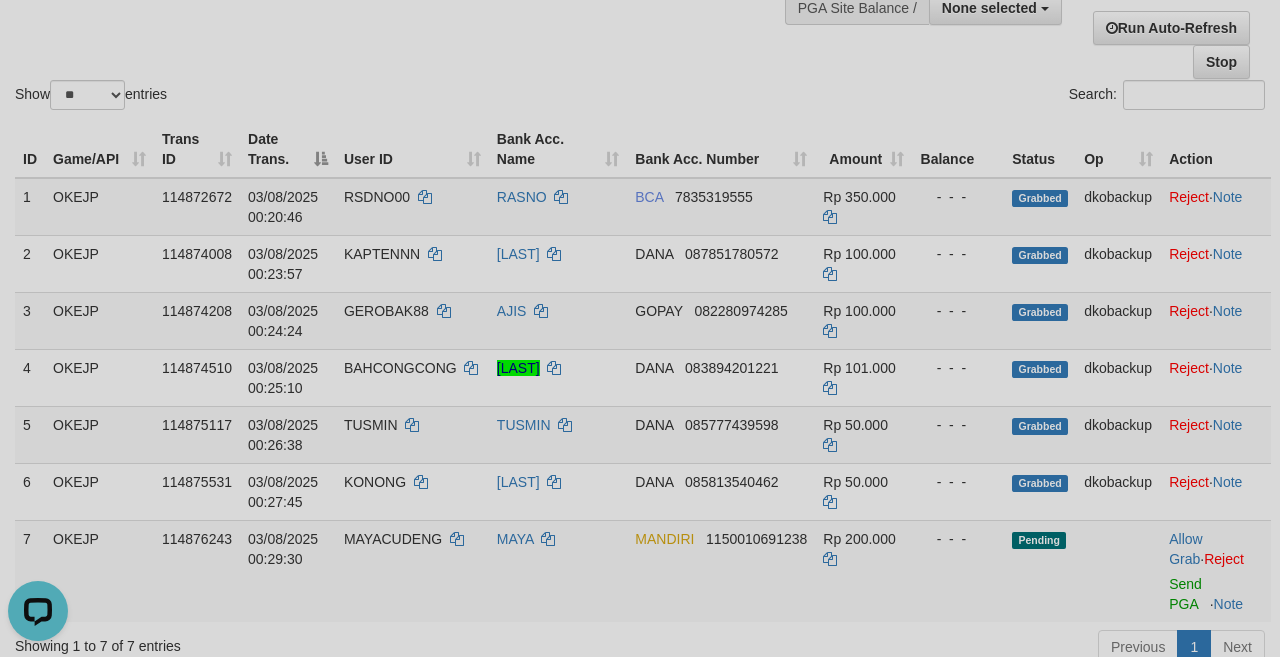 scroll, scrollTop: 0, scrollLeft: 0, axis: both 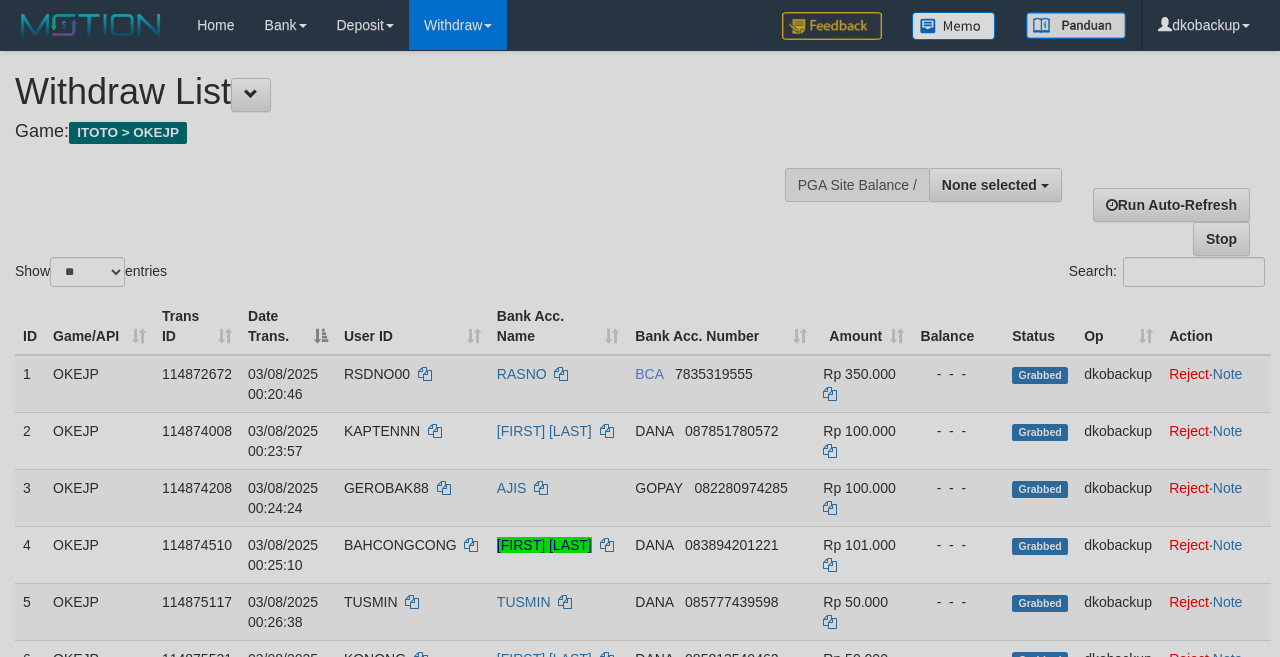select 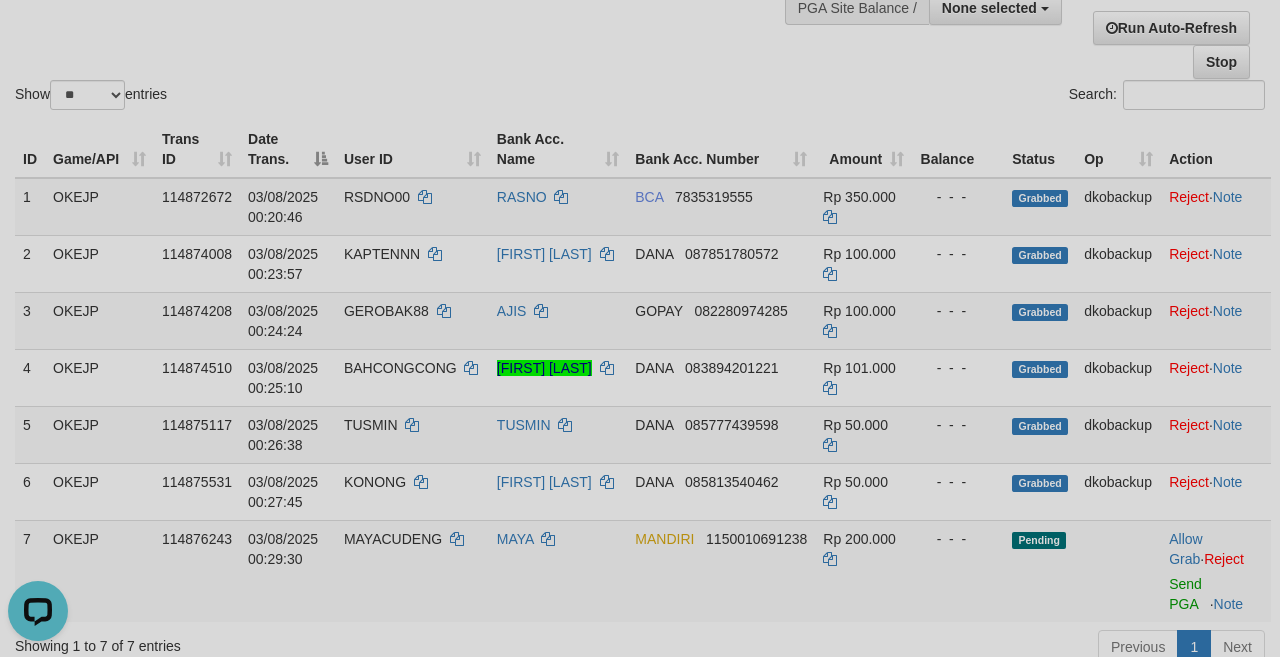 scroll, scrollTop: 0, scrollLeft: 0, axis: both 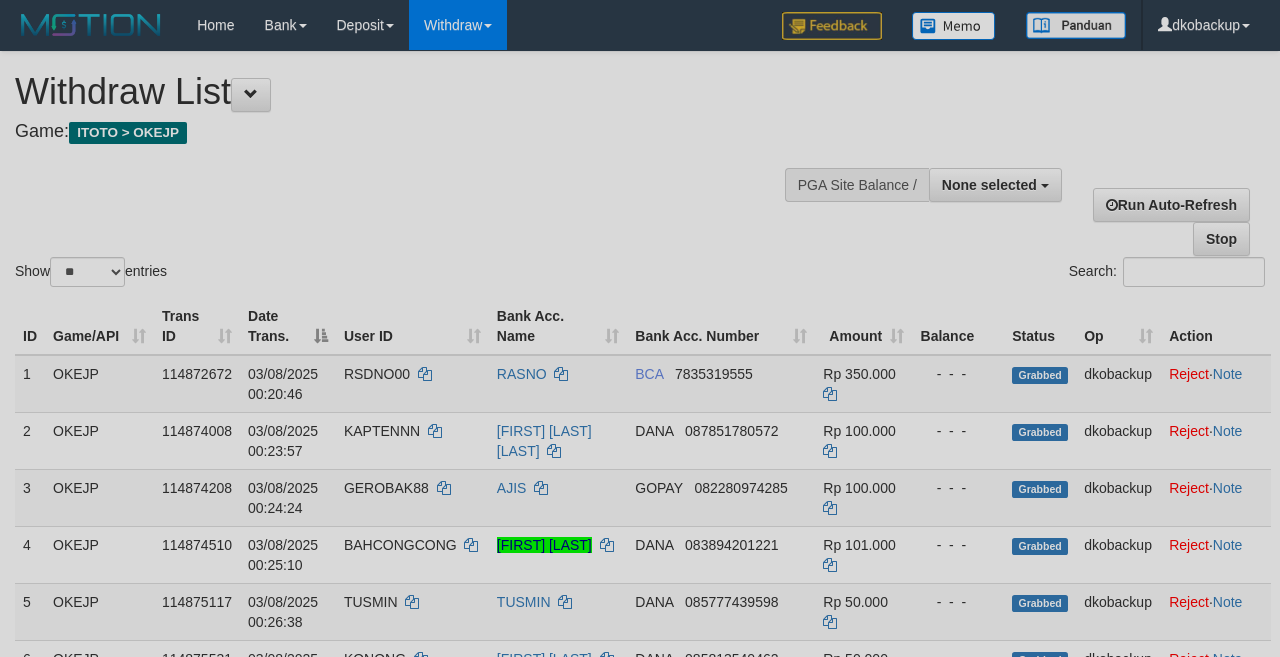 select 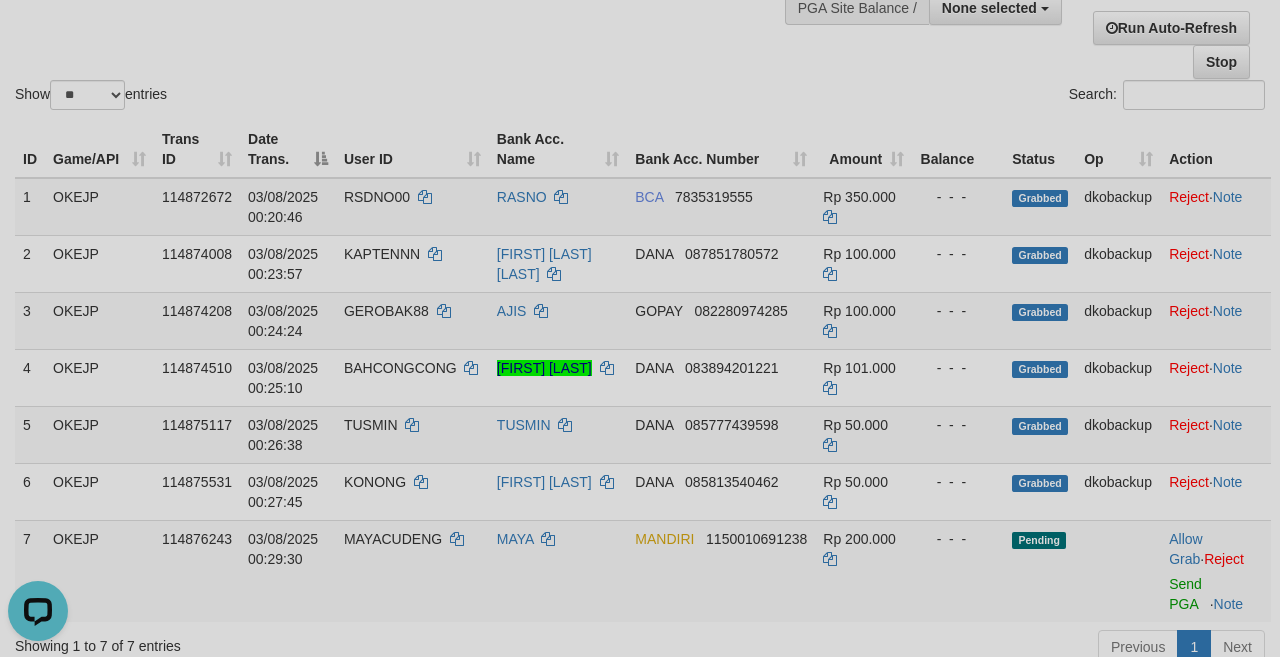 scroll, scrollTop: 0, scrollLeft: 0, axis: both 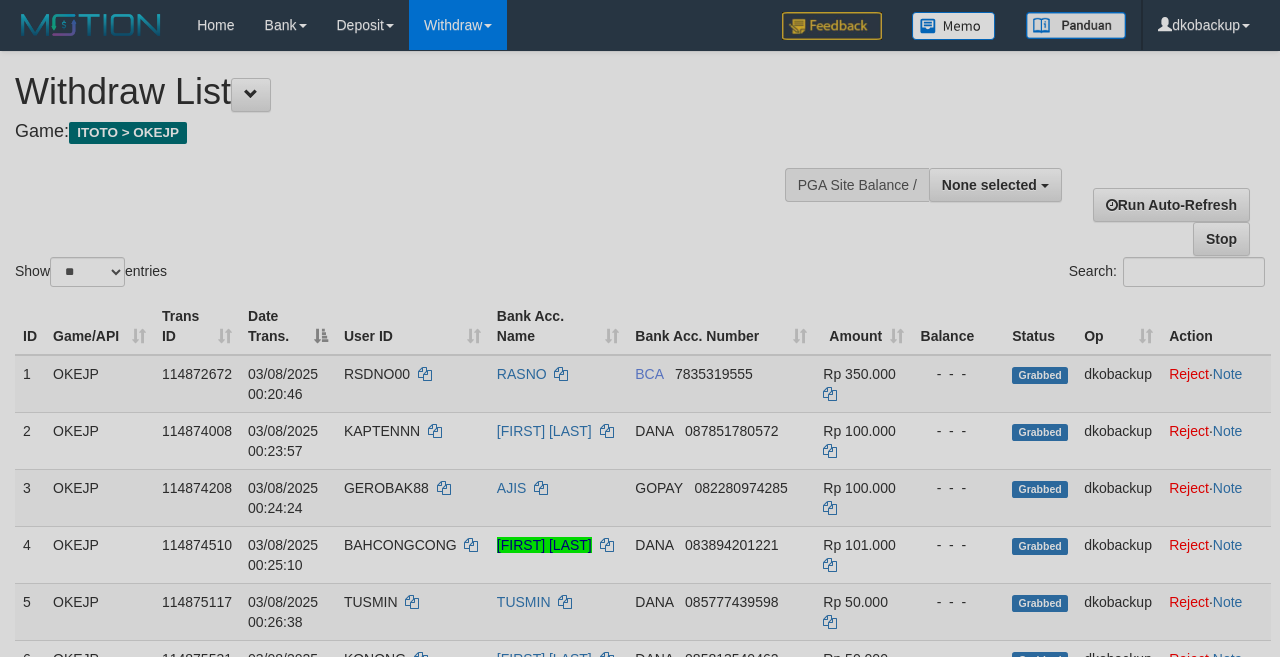 select 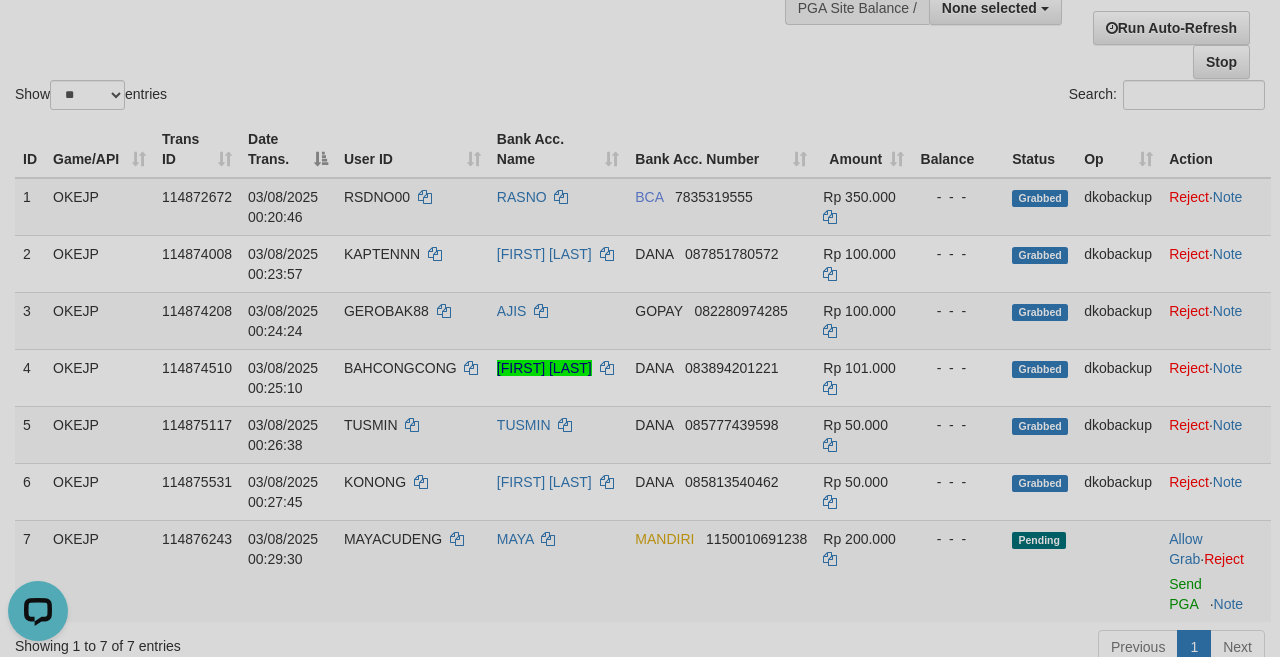 scroll, scrollTop: 0, scrollLeft: 0, axis: both 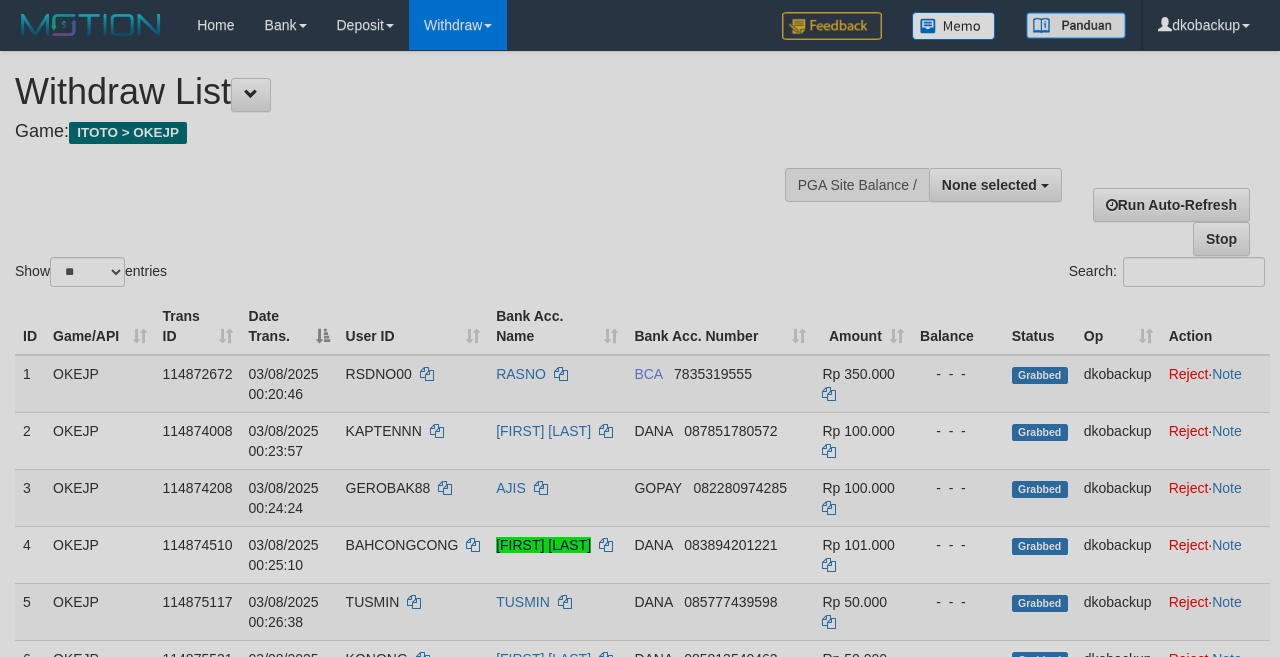 select 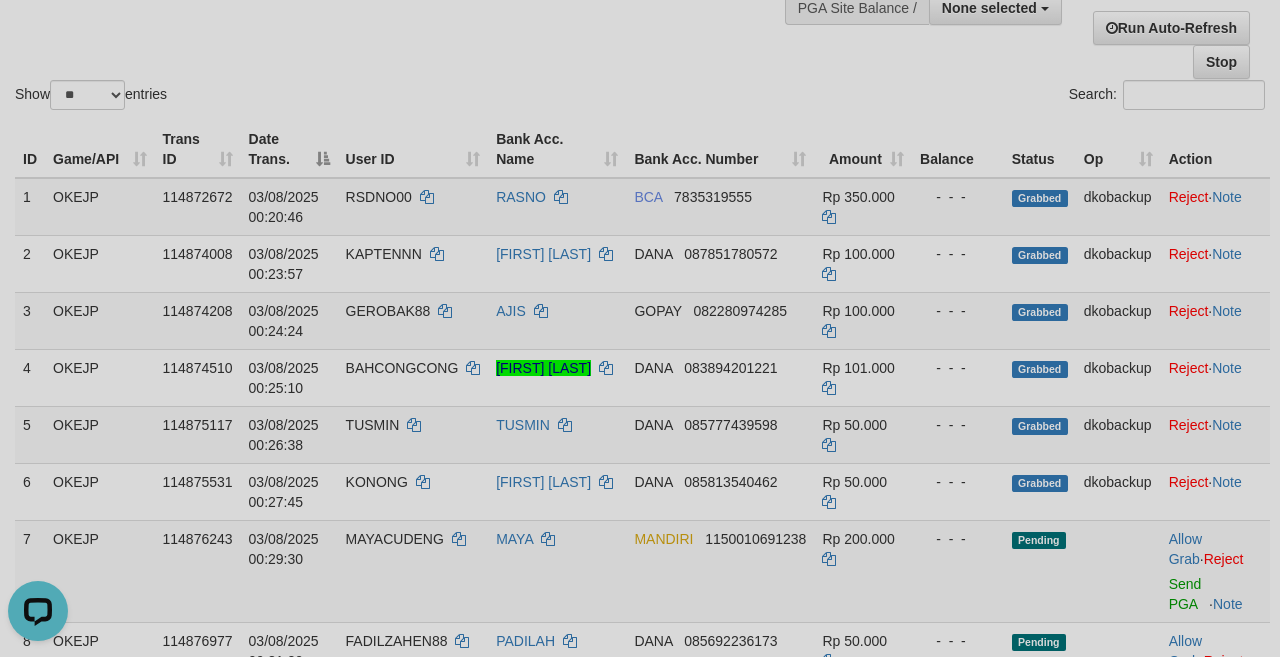 scroll, scrollTop: 0, scrollLeft: 0, axis: both 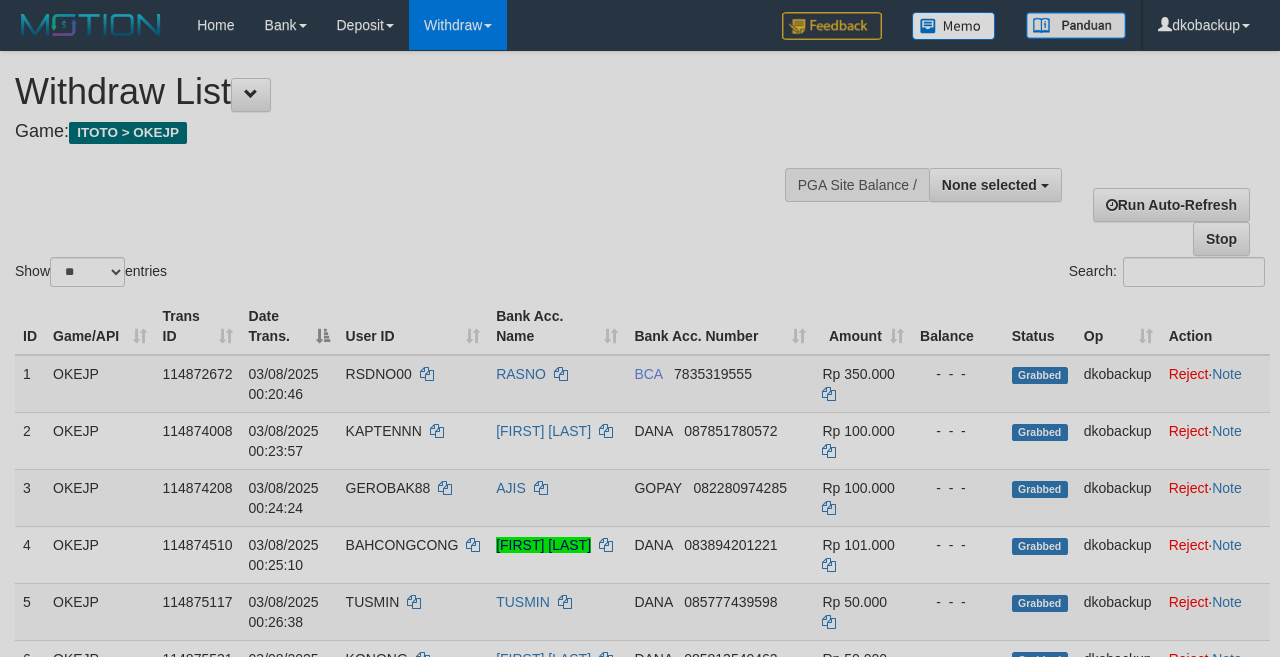 select 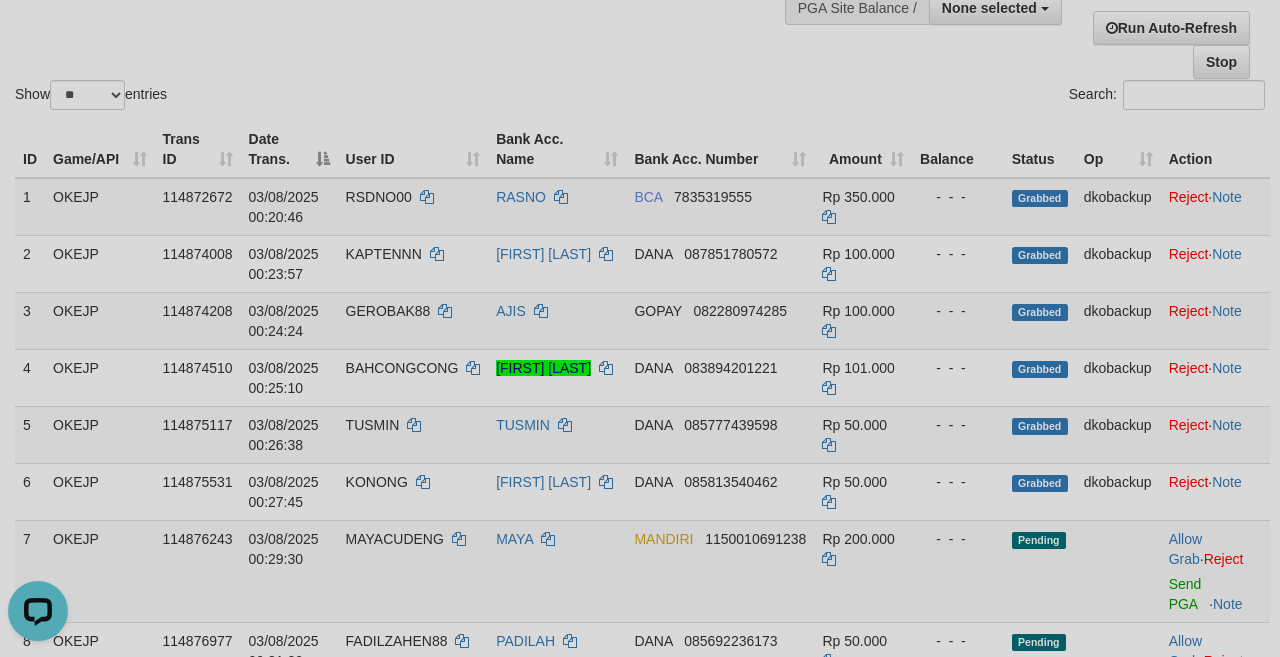 scroll, scrollTop: 0, scrollLeft: 0, axis: both 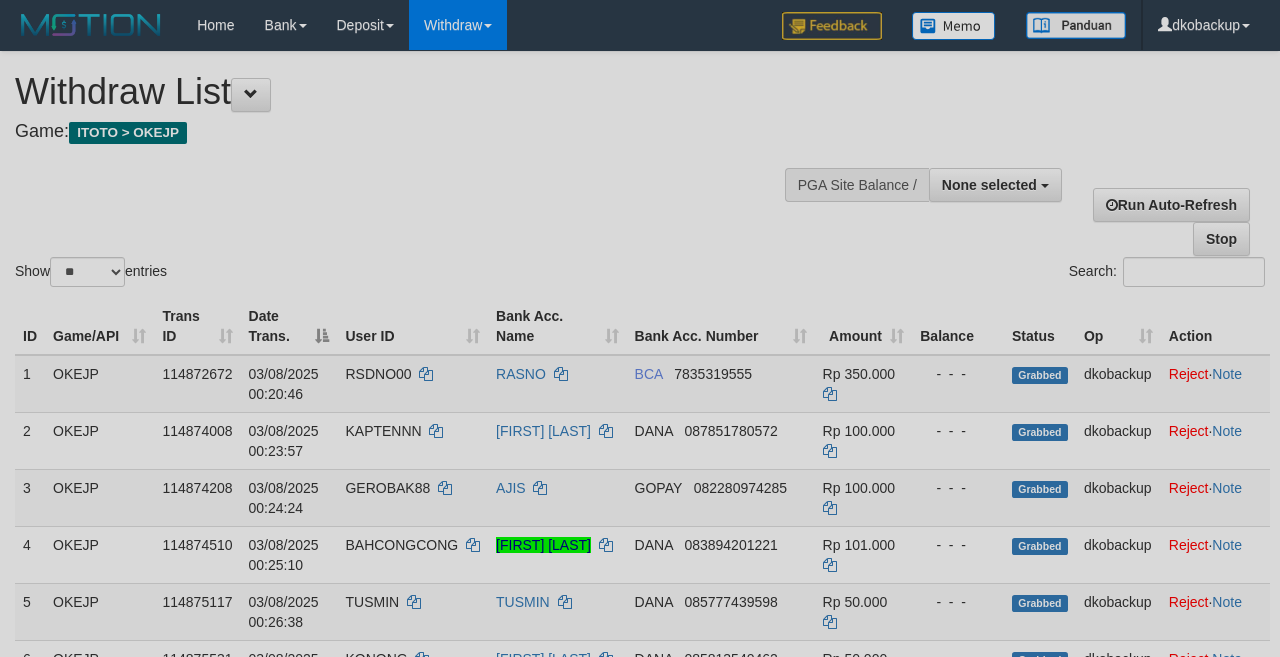 select 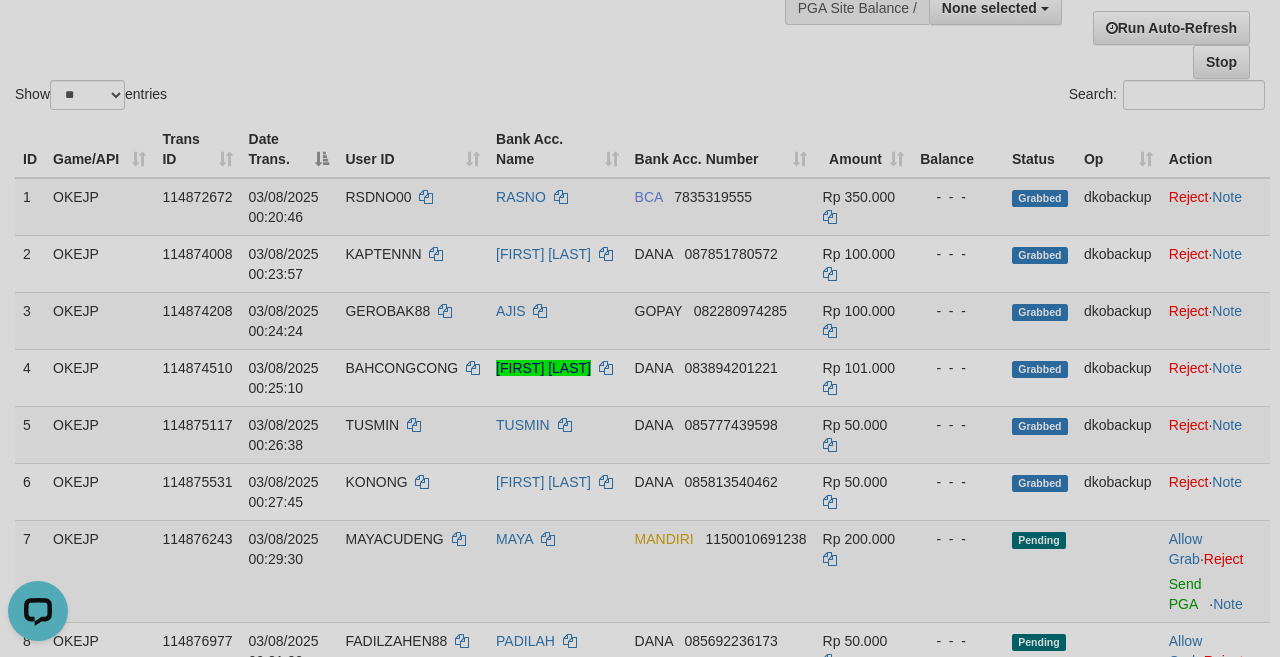scroll, scrollTop: 0, scrollLeft: 0, axis: both 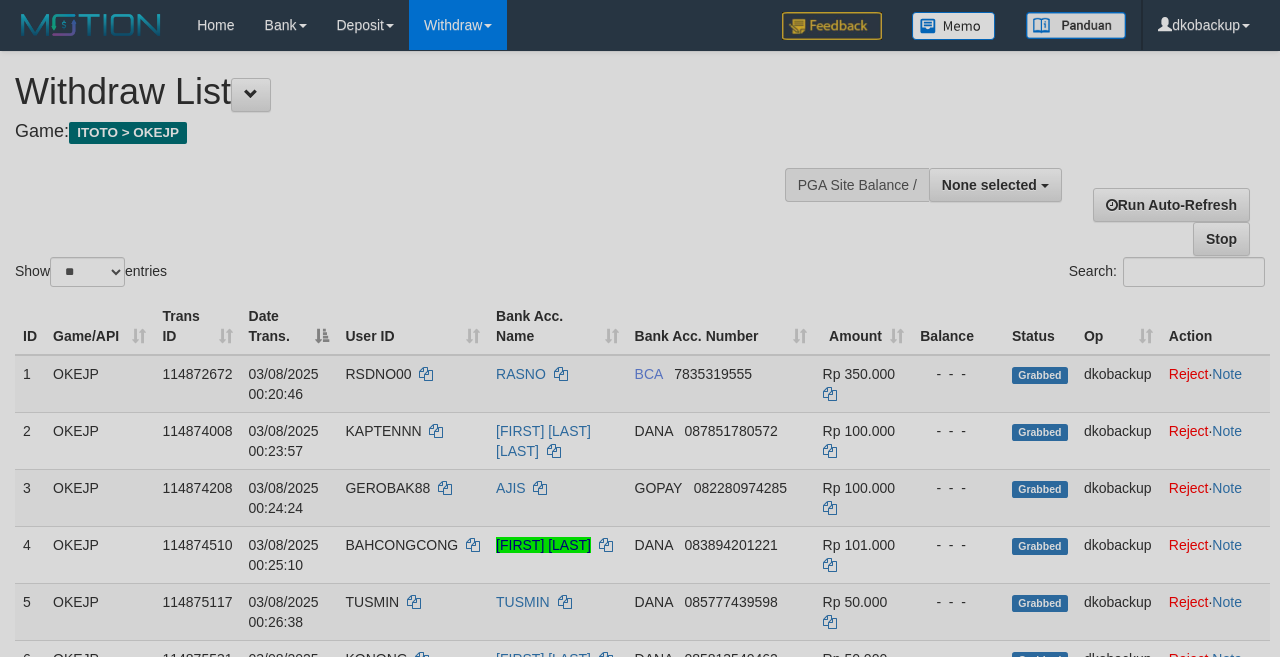 select 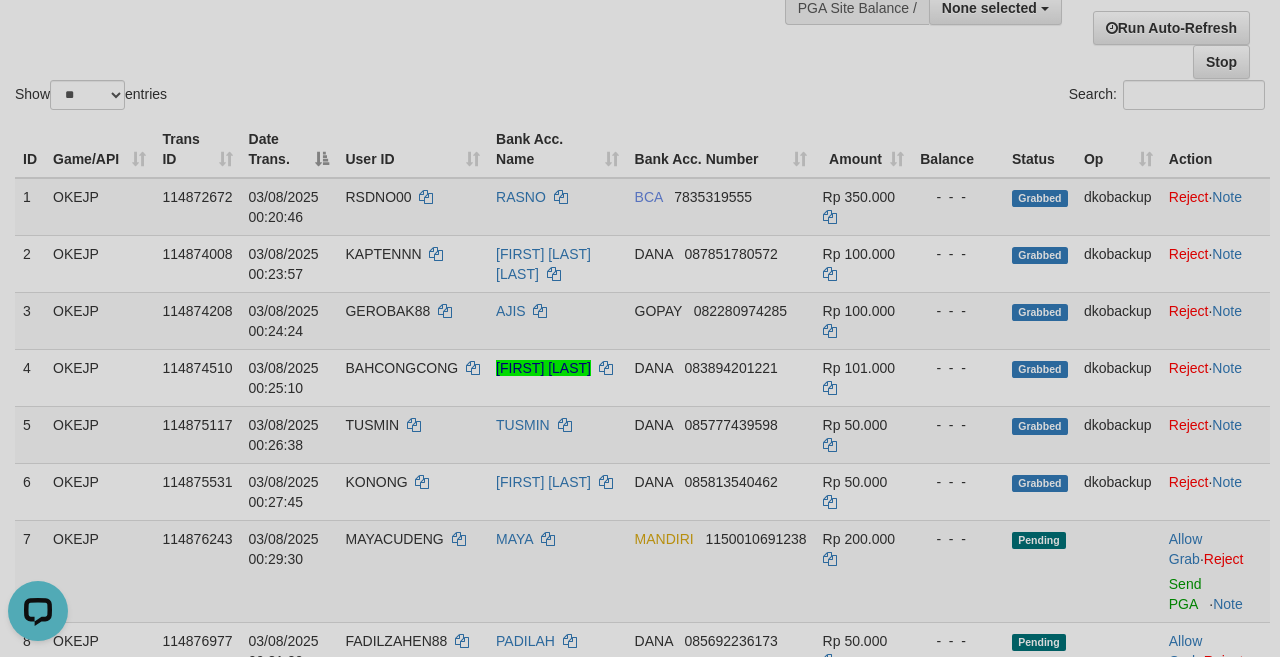 scroll, scrollTop: 0, scrollLeft: 0, axis: both 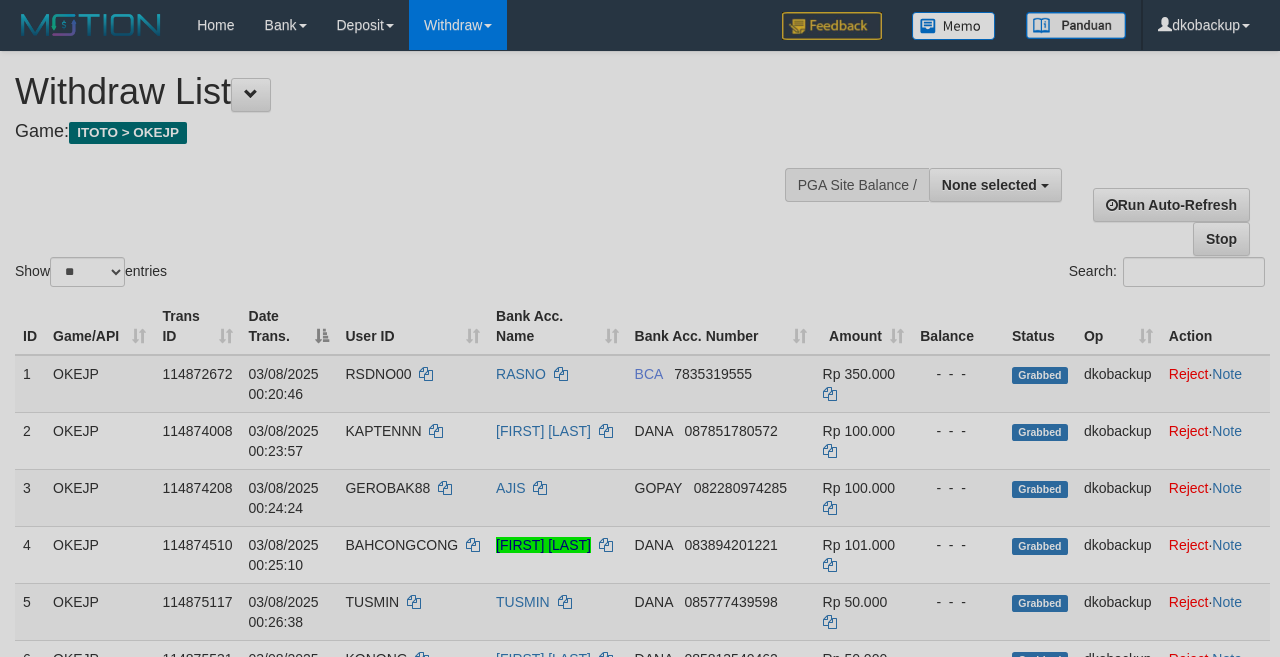 select 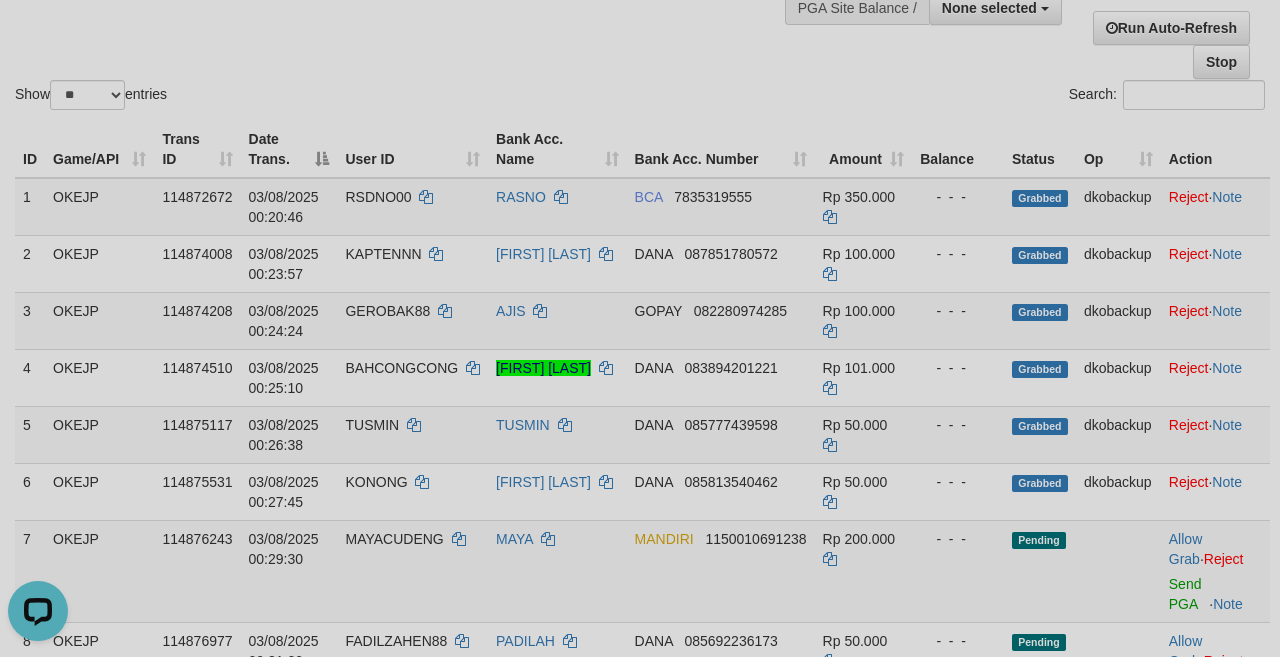 scroll, scrollTop: 0, scrollLeft: 0, axis: both 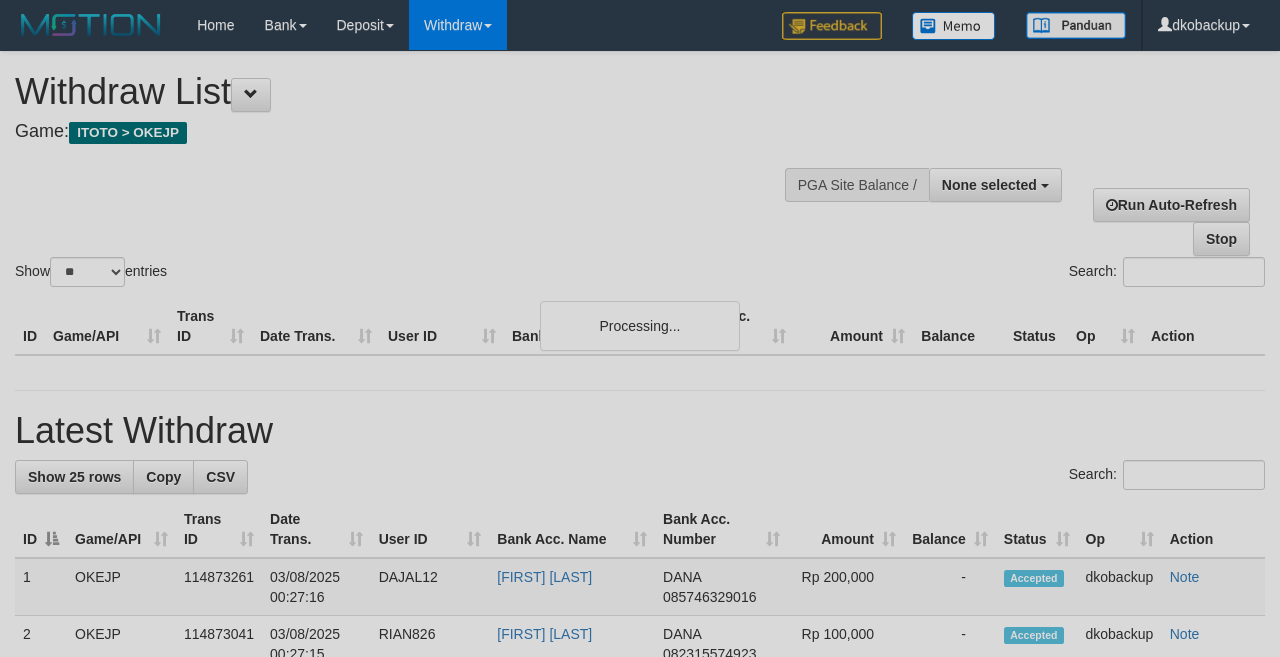 select 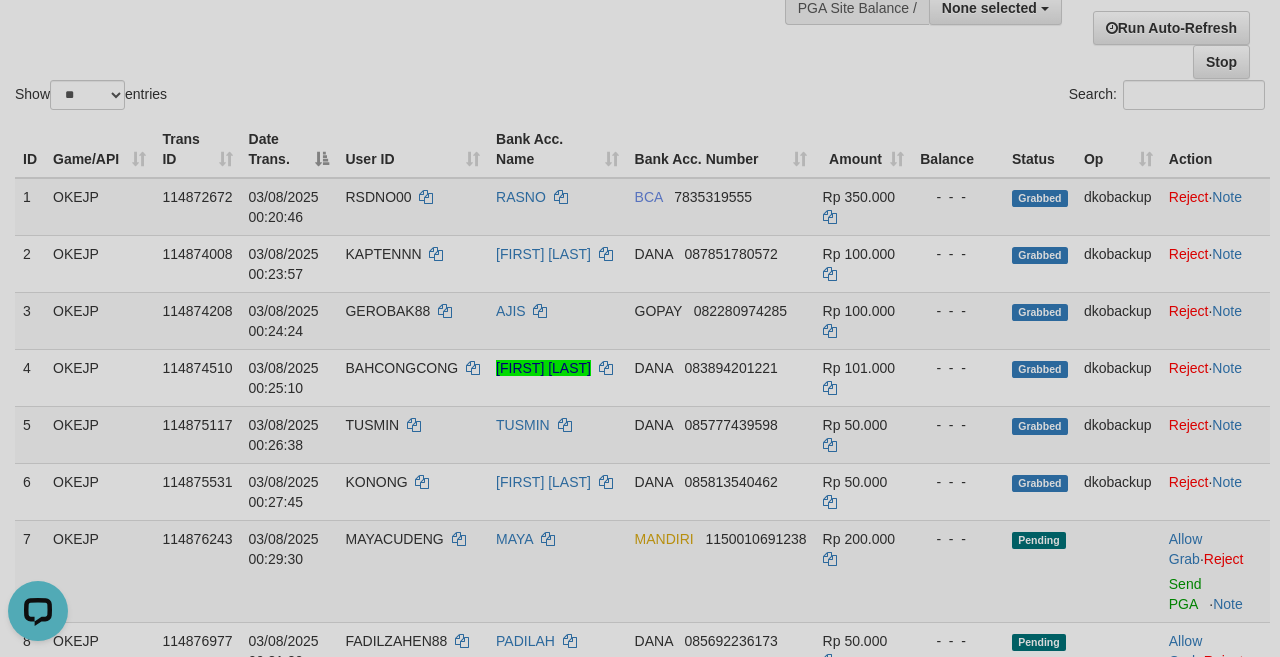scroll, scrollTop: 0, scrollLeft: 0, axis: both 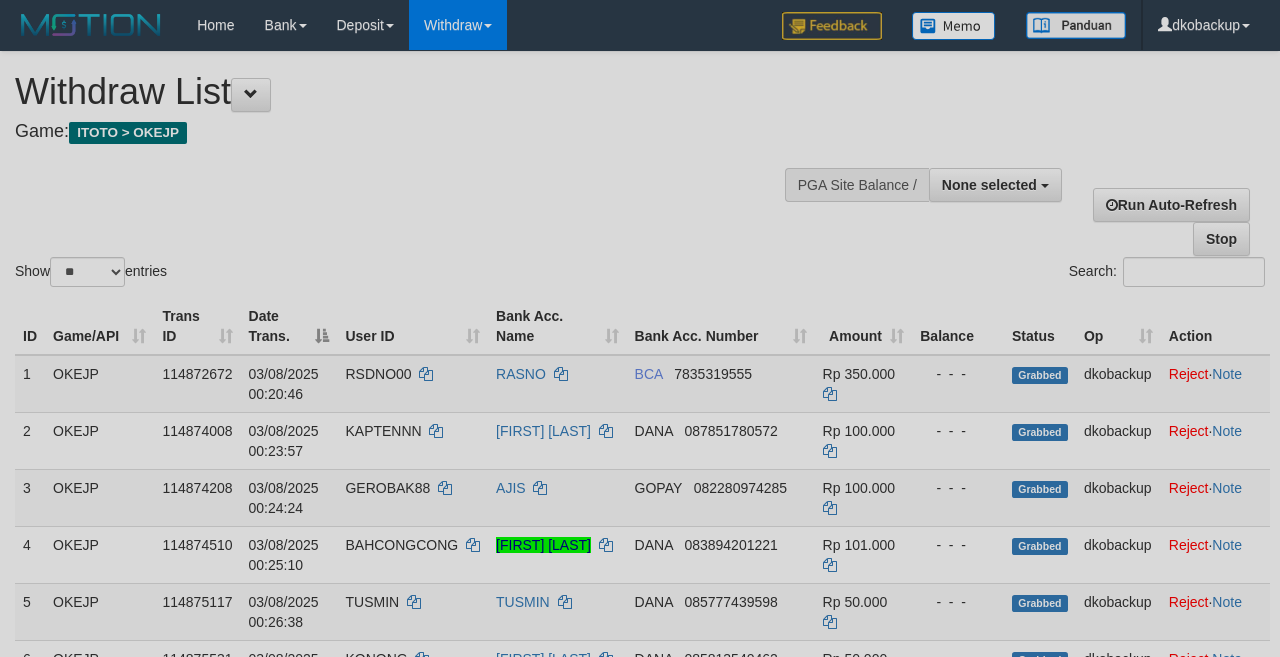 select 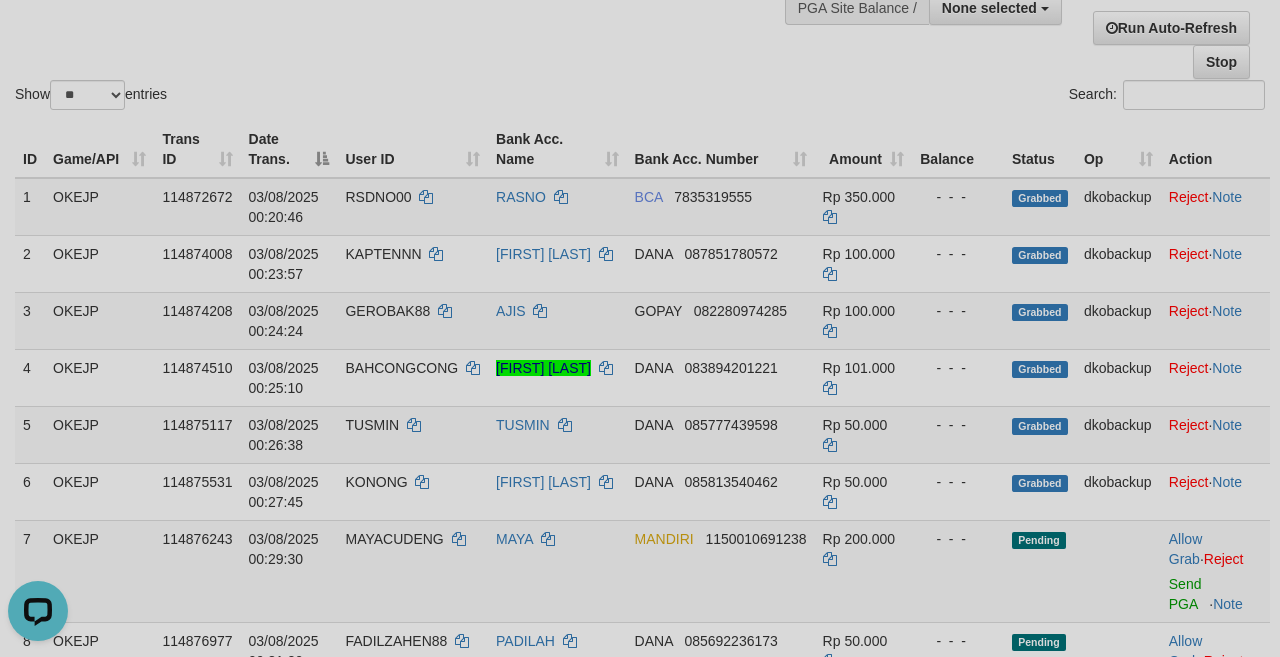 scroll, scrollTop: 0, scrollLeft: 0, axis: both 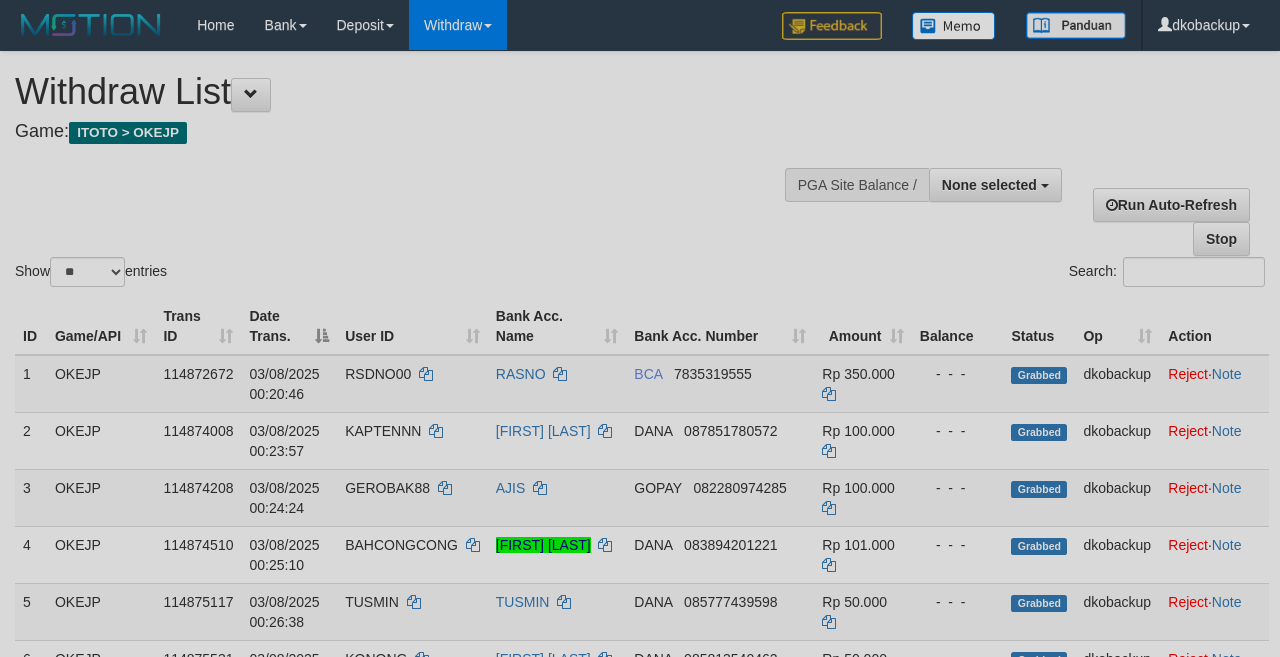 select 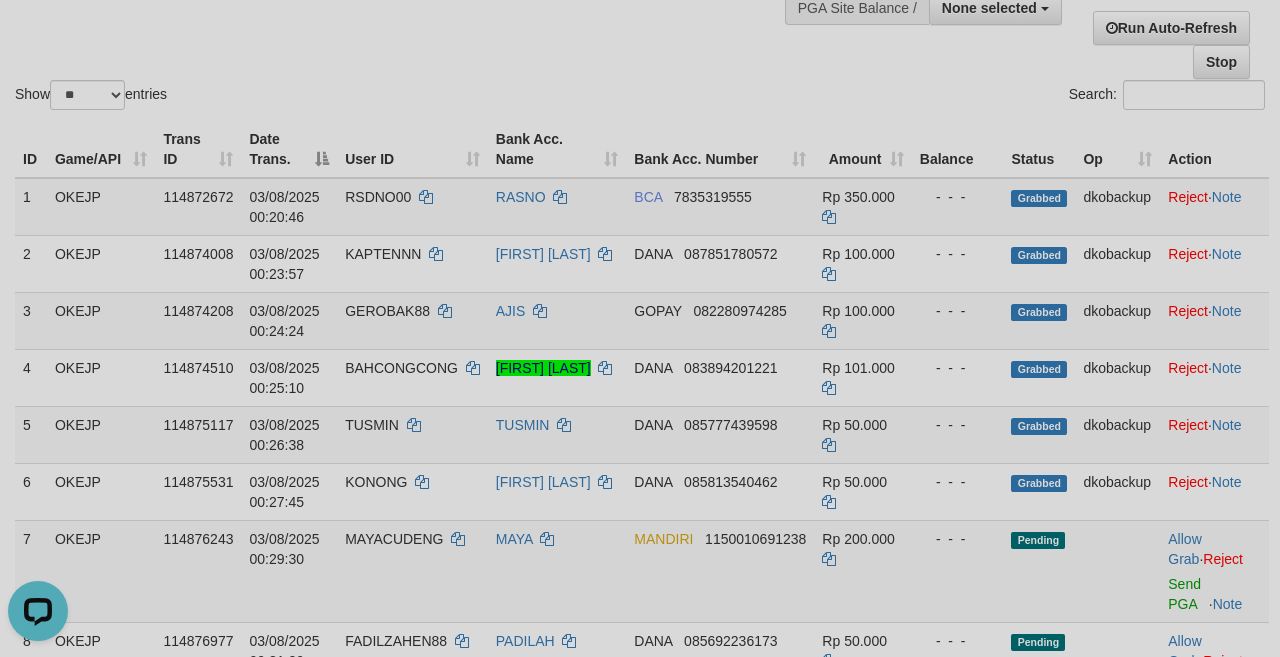 scroll, scrollTop: 0, scrollLeft: 0, axis: both 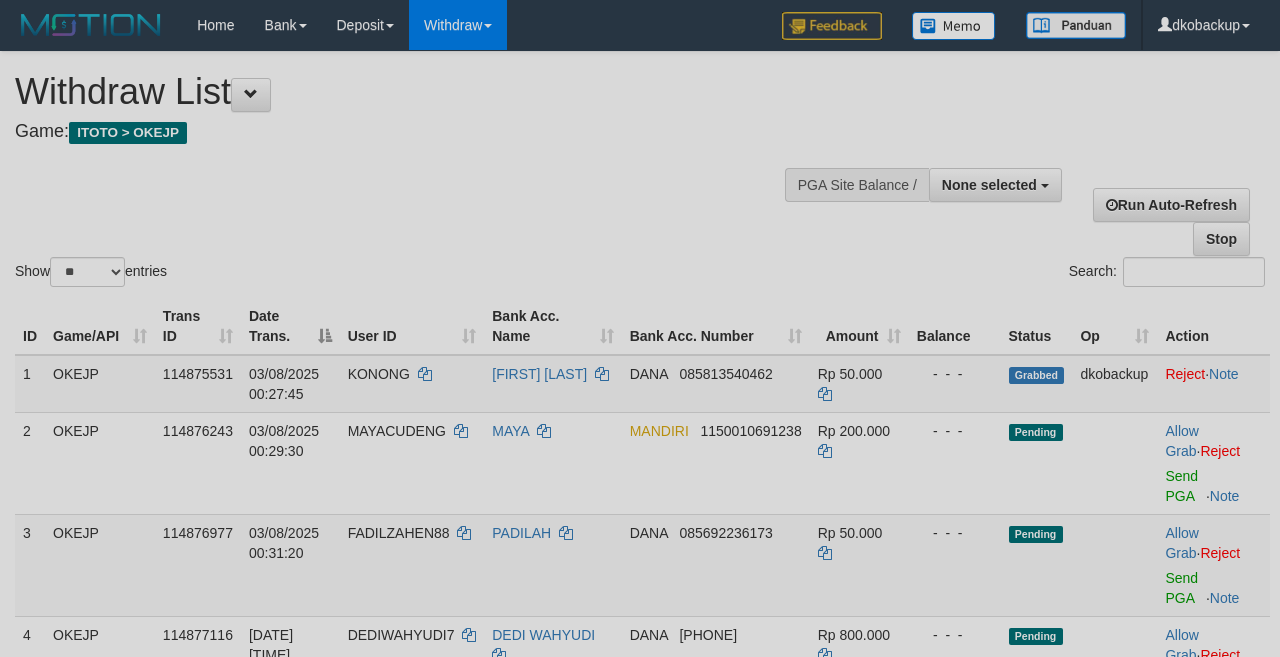 select 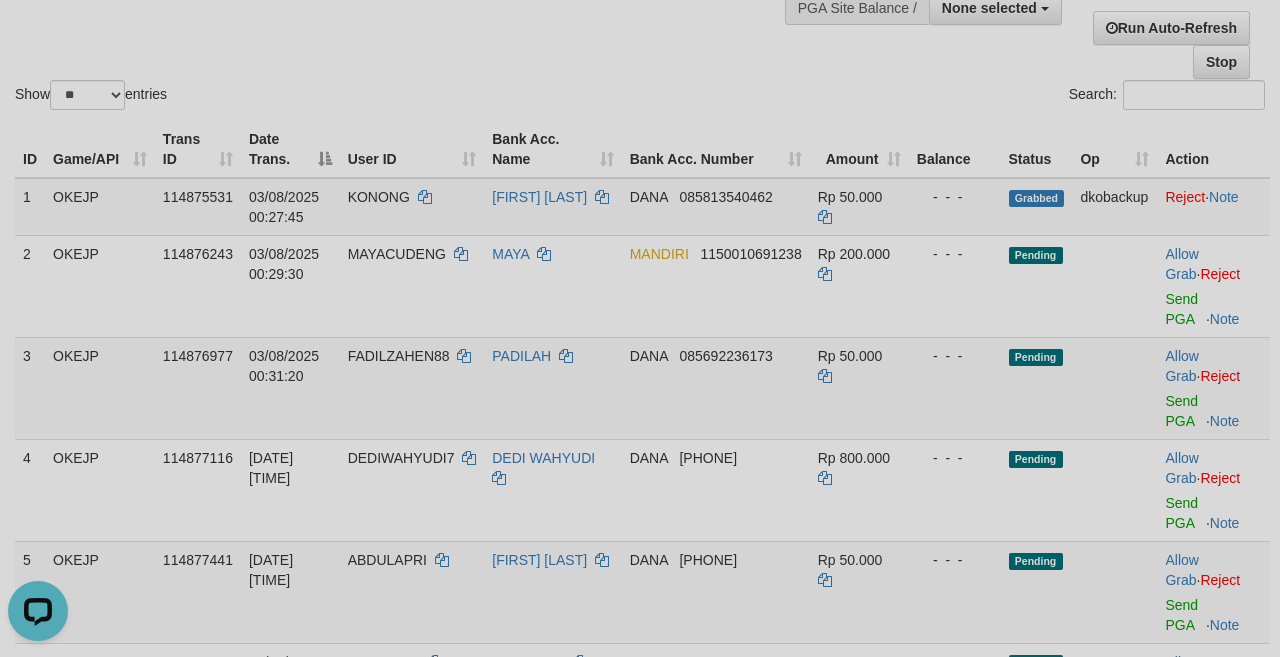 scroll, scrollTop: 0, scrollLeft: 0, axis: both 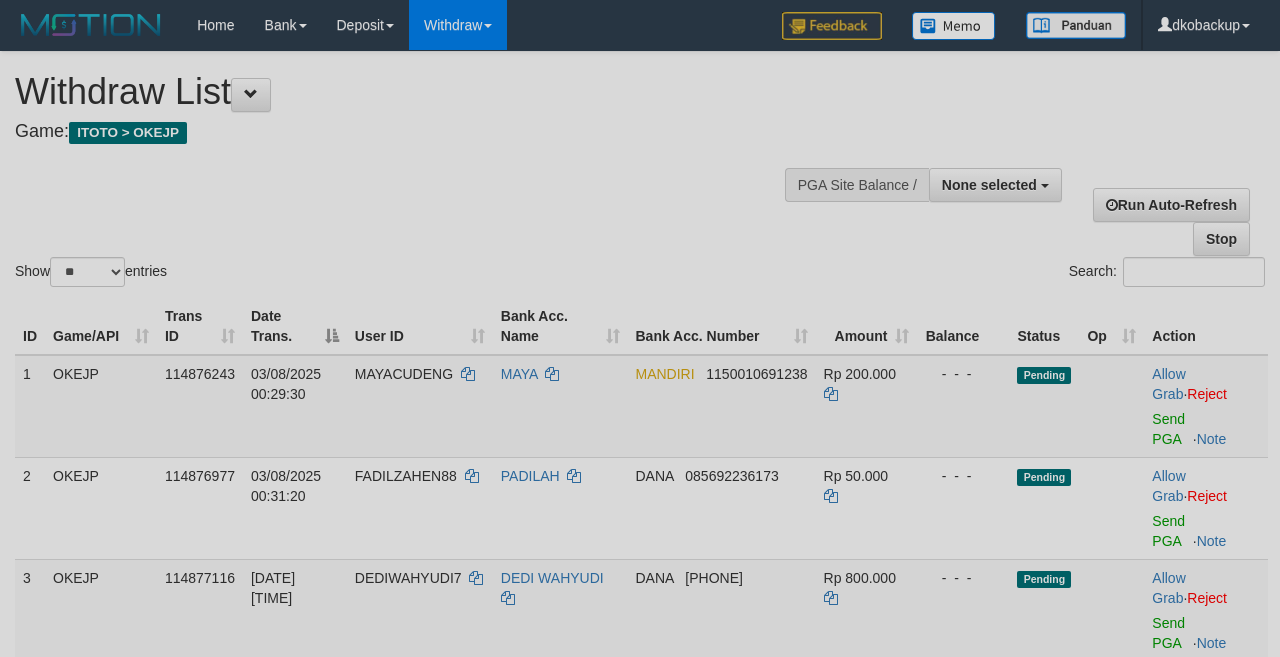 select 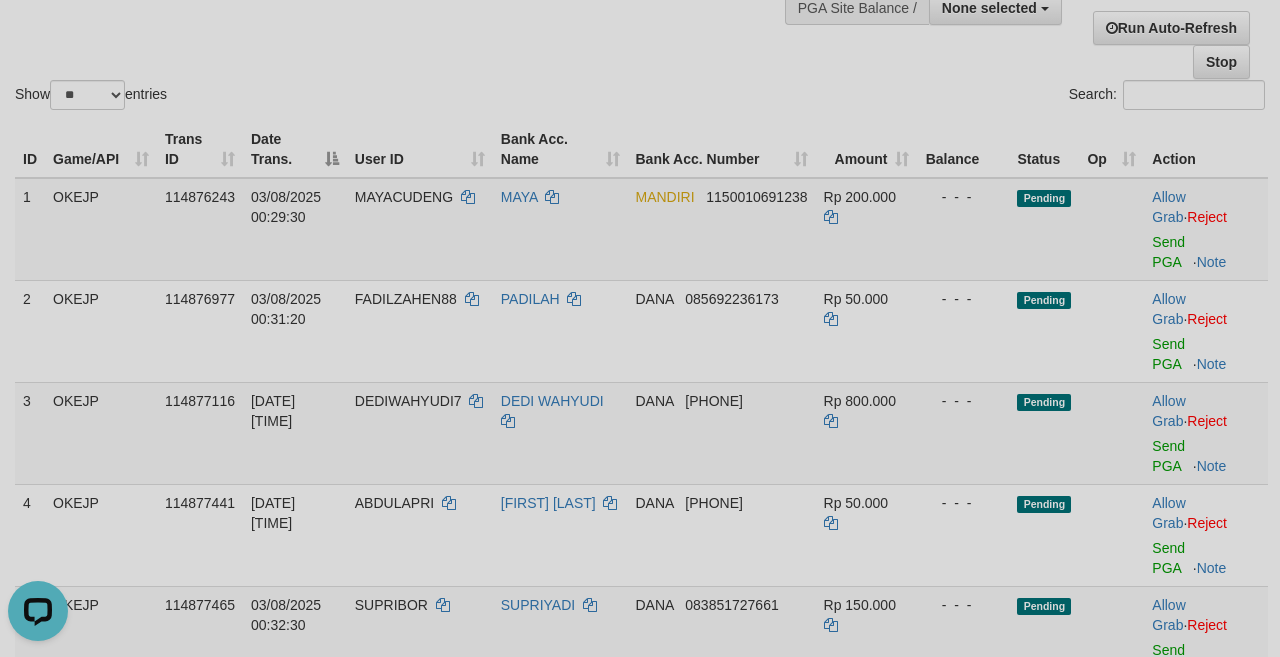scroll, scrollTop: 0, scrollLeft: 0, axis: both 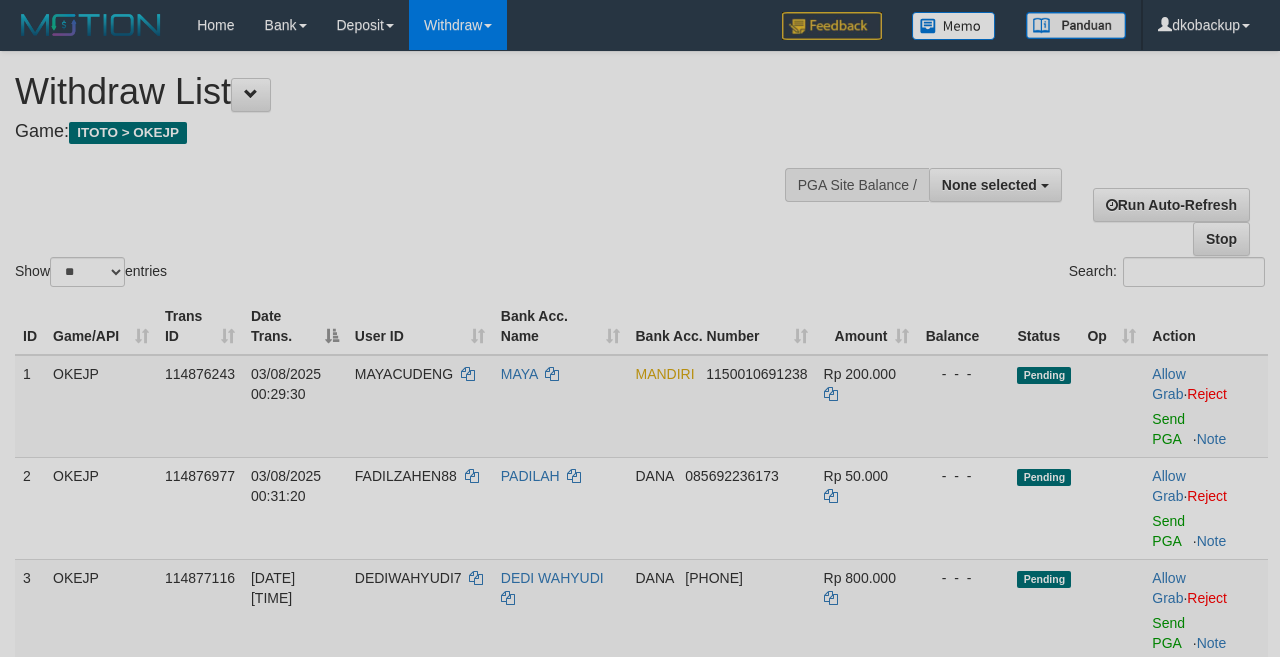 select 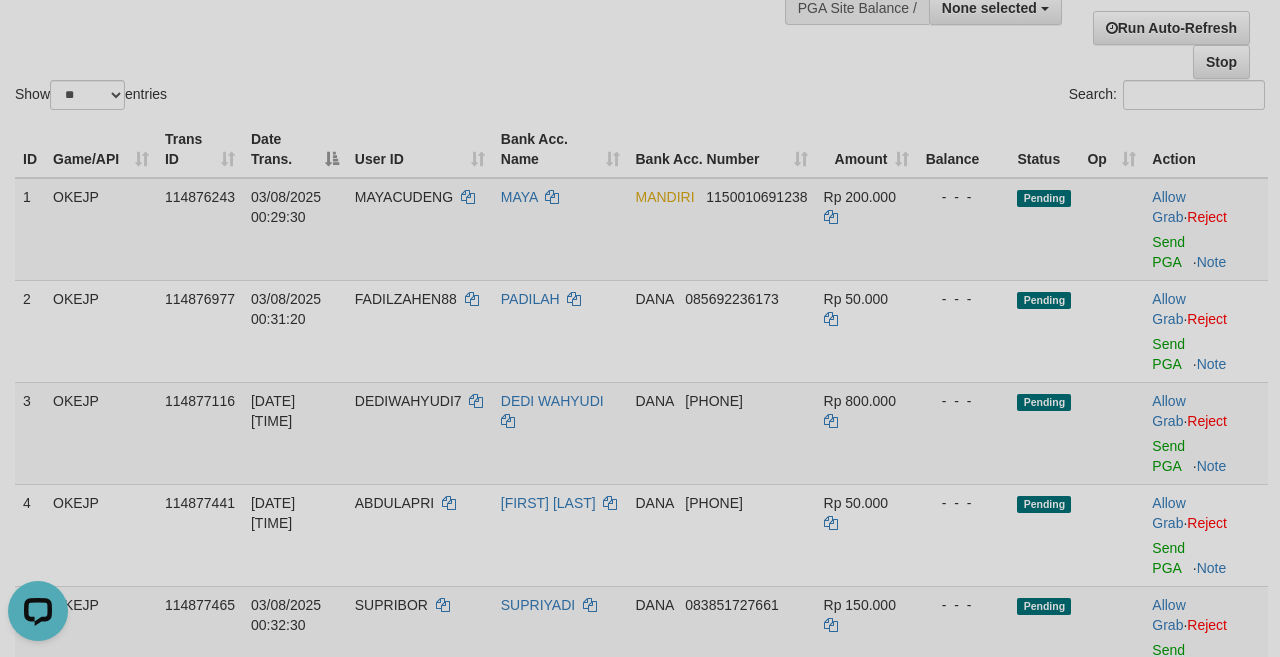 scroll, scrollTop: 0, scrollLeft: 0, axis: both 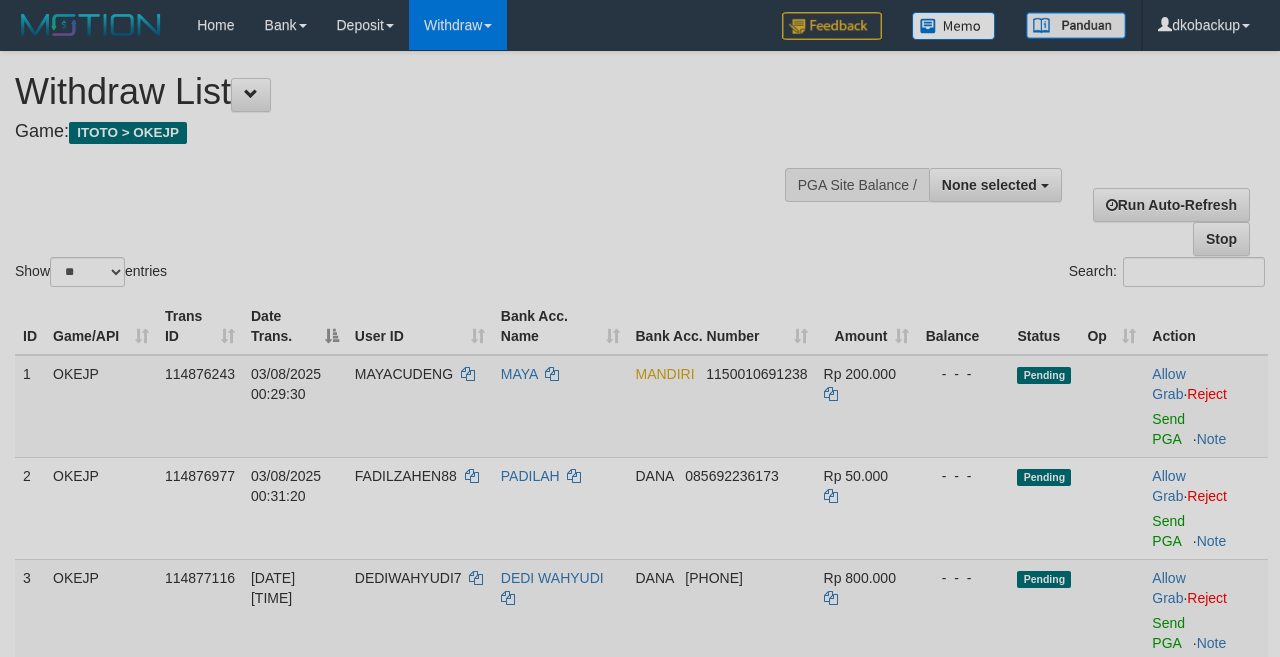 select 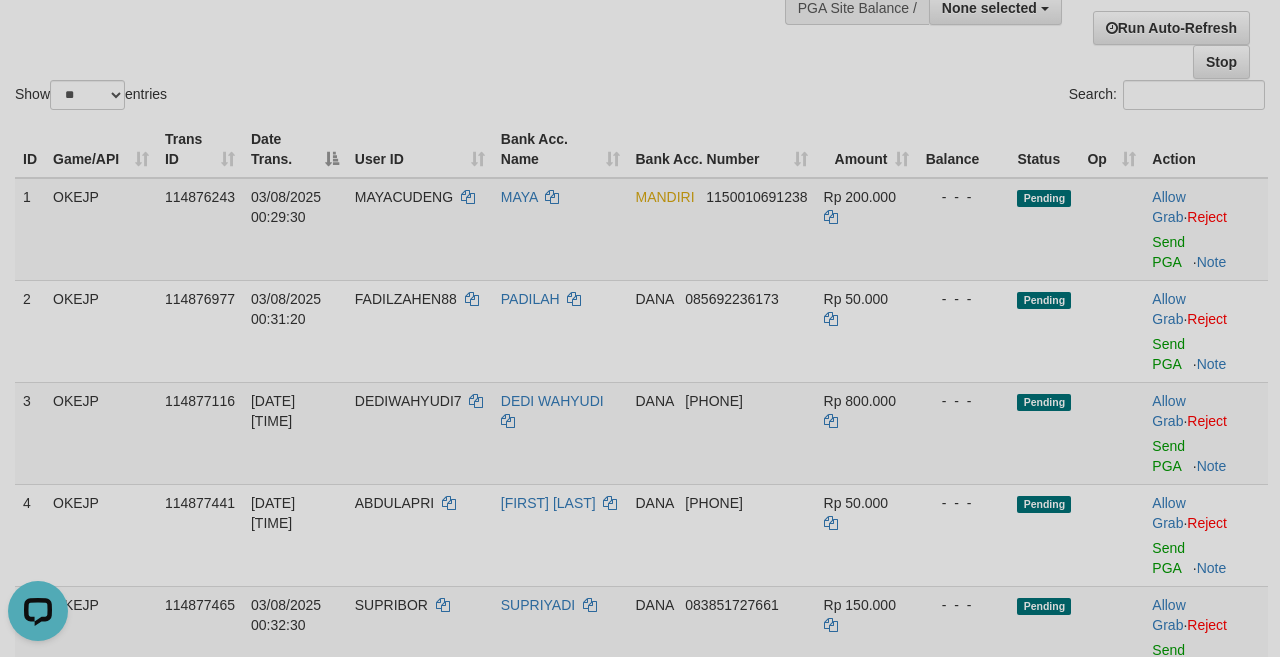 scroll, scrollTop: 0, scrollLeft: 0, axis: both 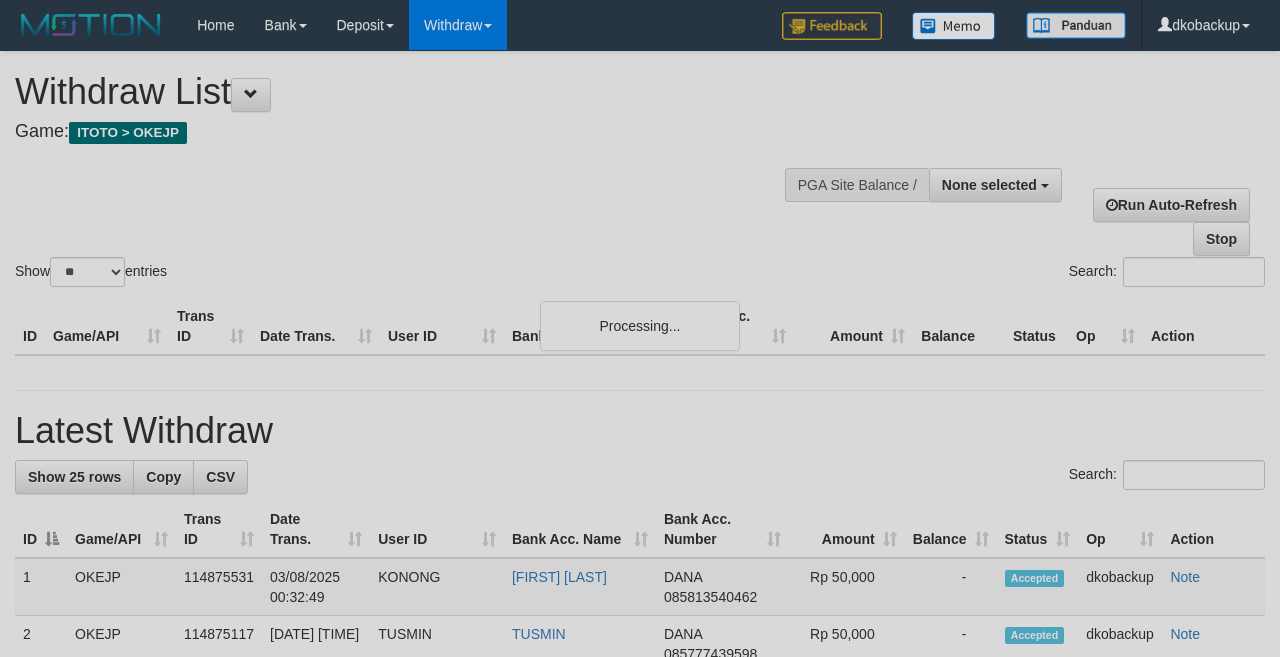 select 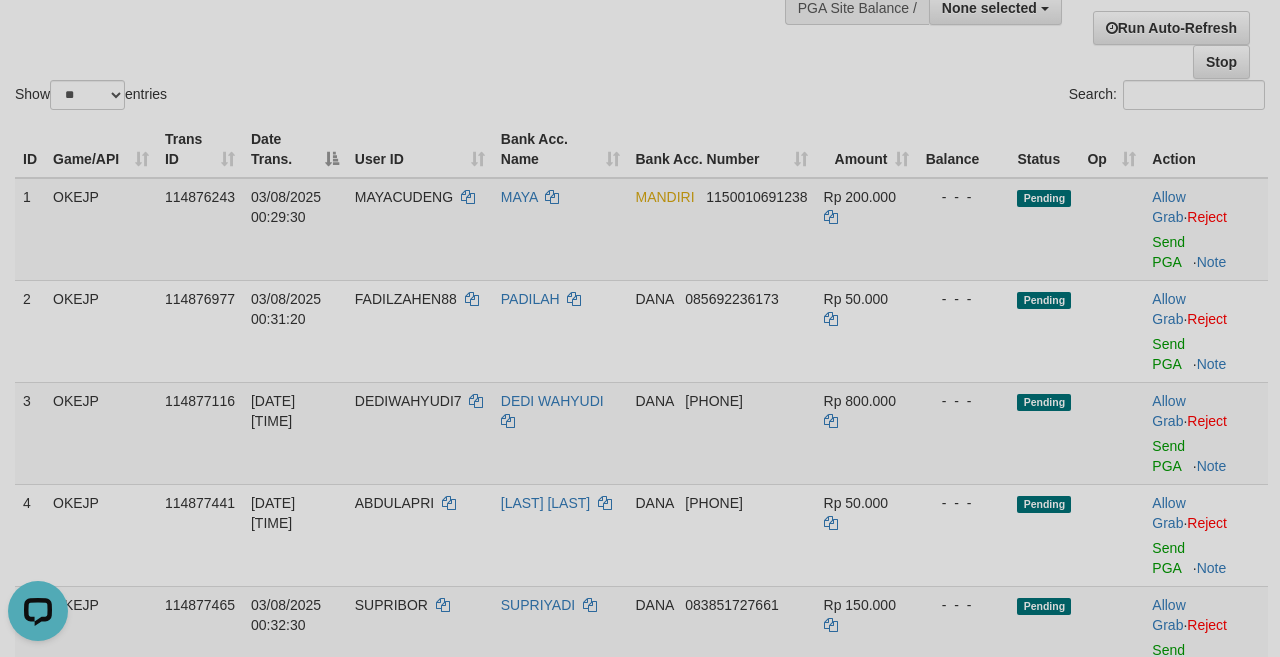 scroll, scrollTop: 0, scrollLeft: 0, axis: both 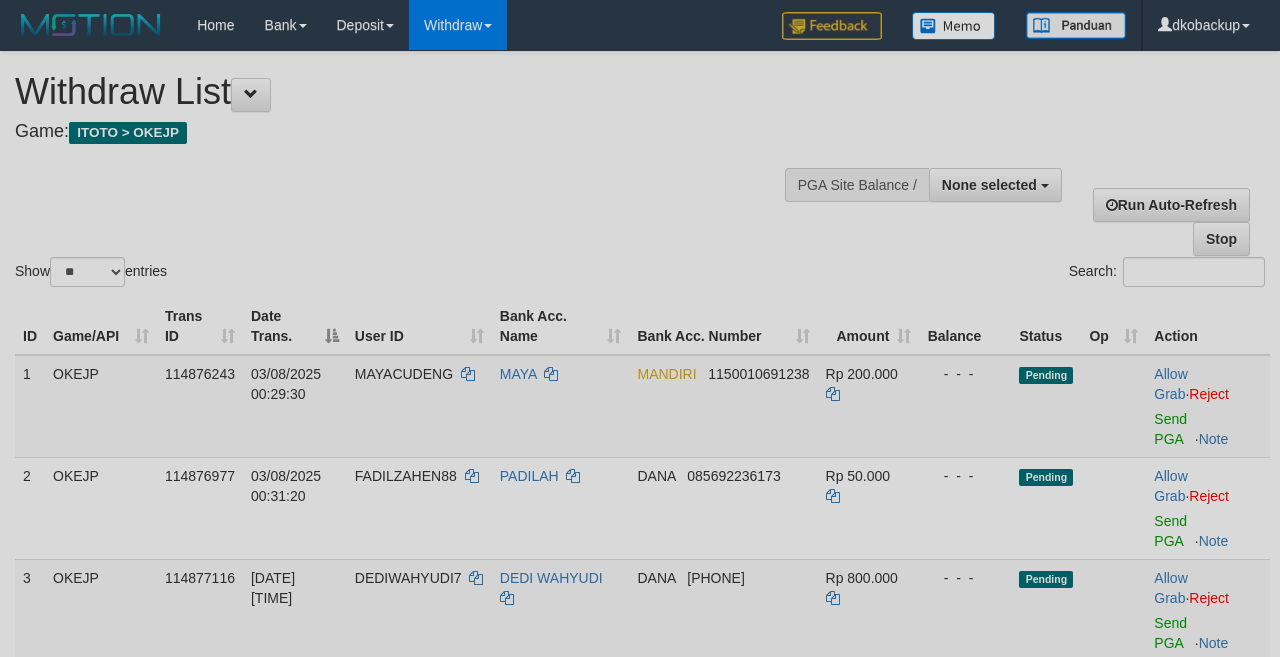 select 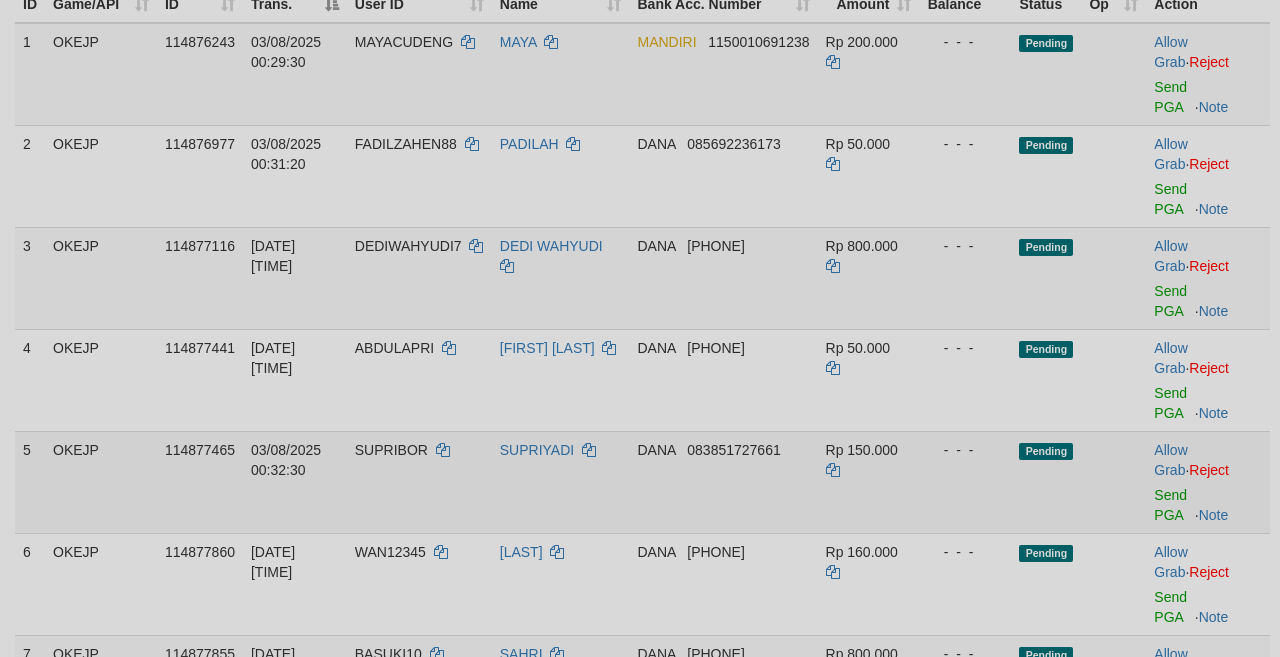 scroll, scrollTop: 533, scrollLeft: 0, axis: vertical 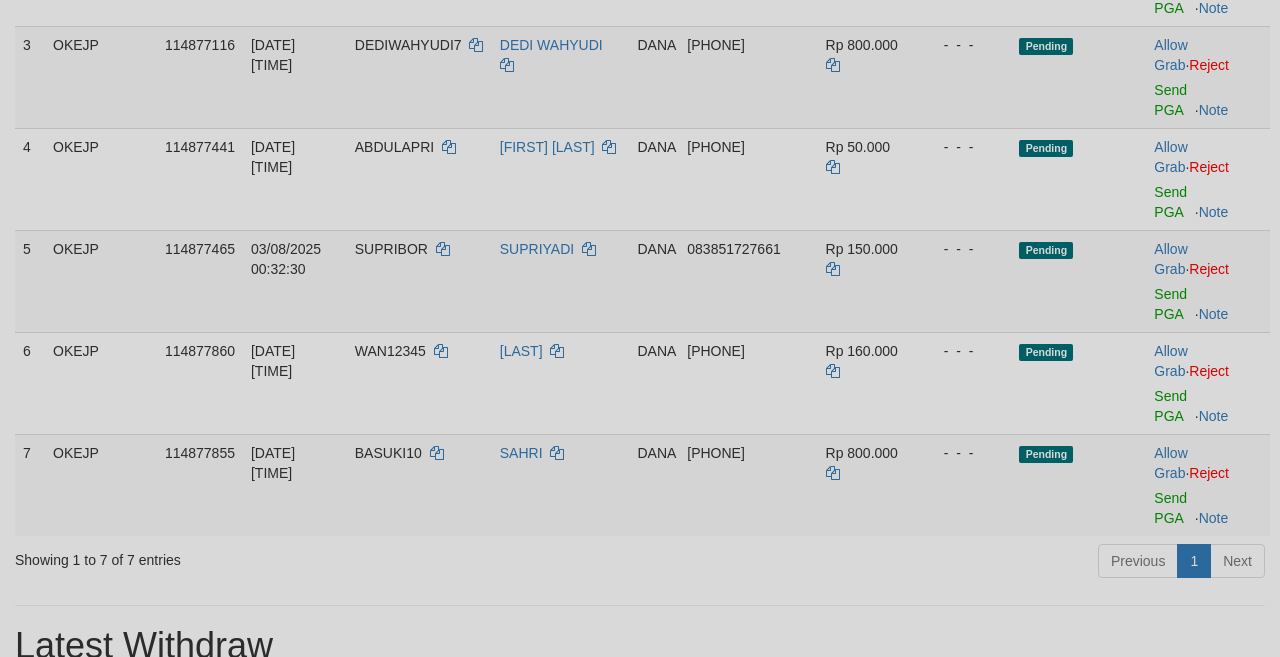 click on "**********" at bounding box center (640, 925) 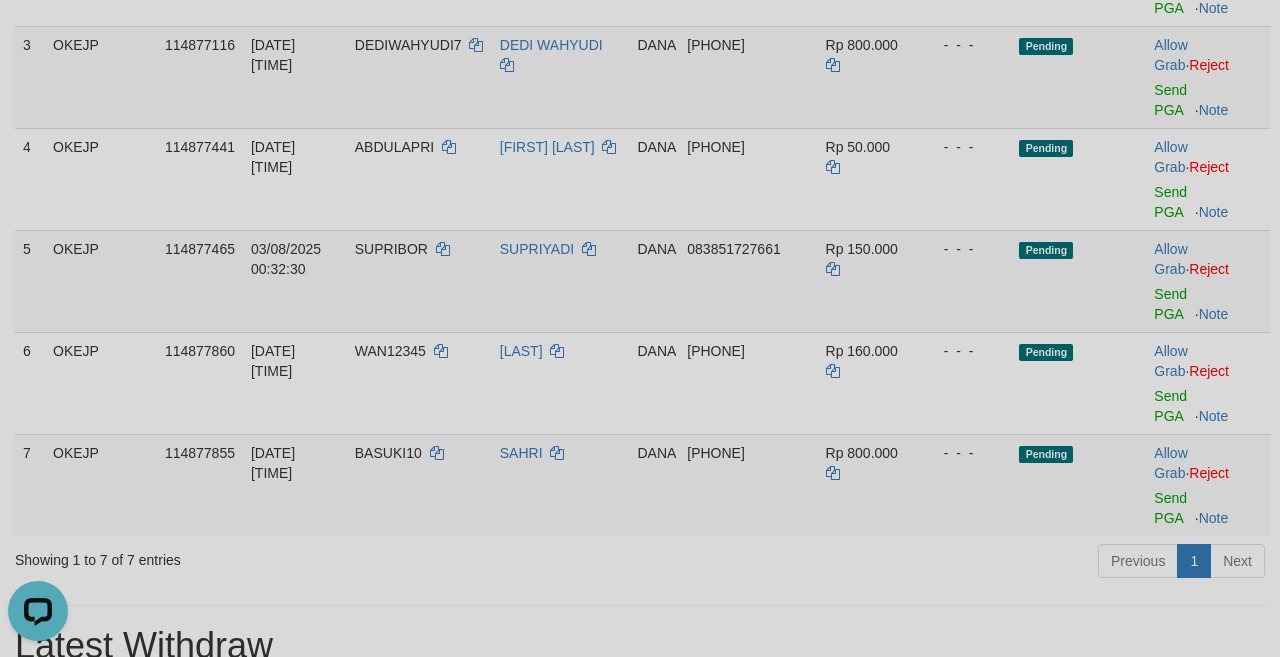 scroll, scrollTop: 0, scrollLeft: 0, axis: both 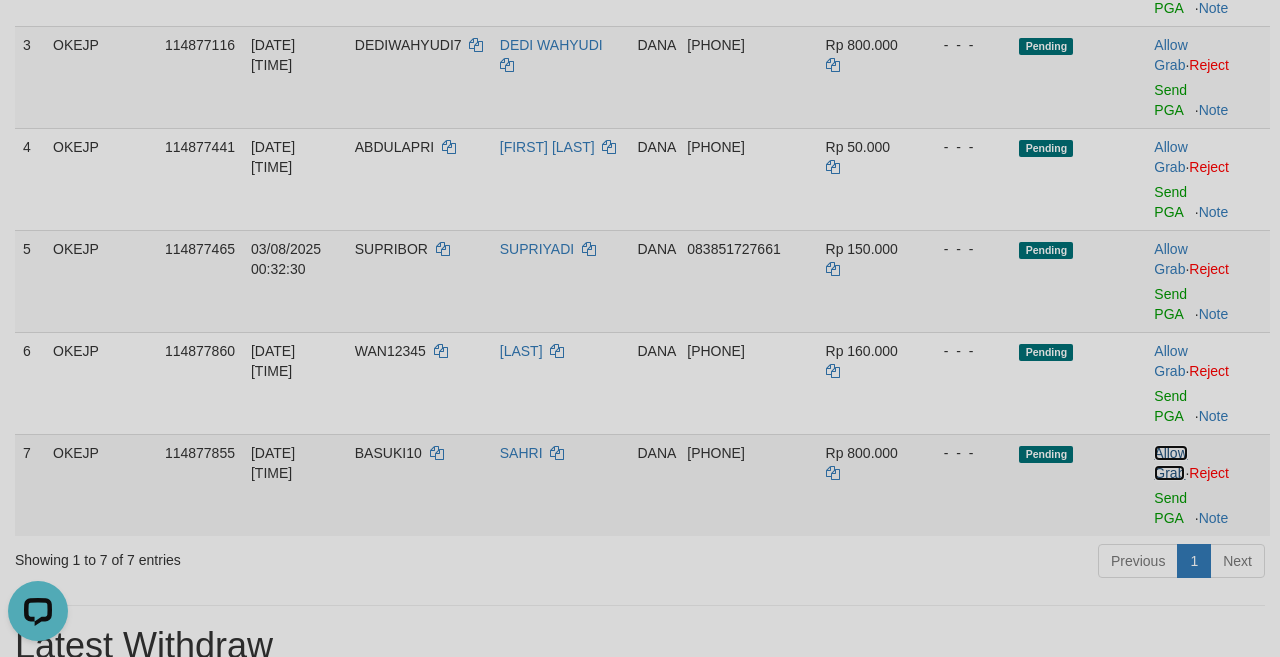 click on "Allow Grab" at bounding box center [1170, 463] 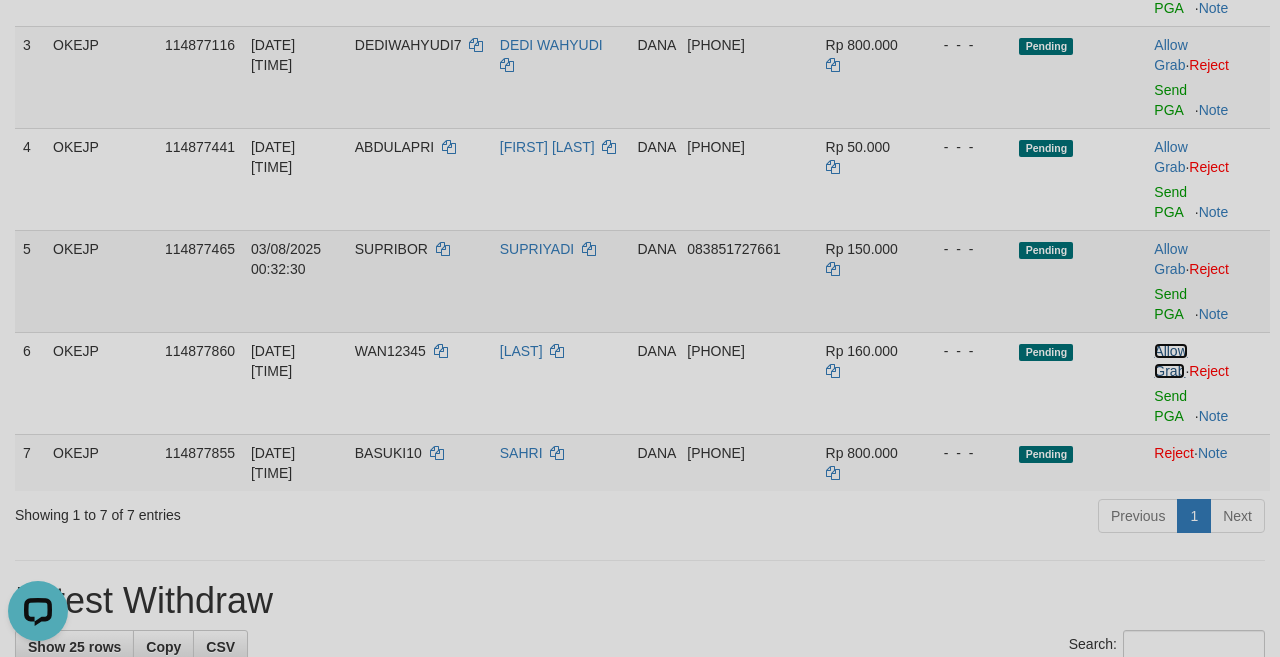 click on "Allow Grab" at bounding box center (1170, 361) 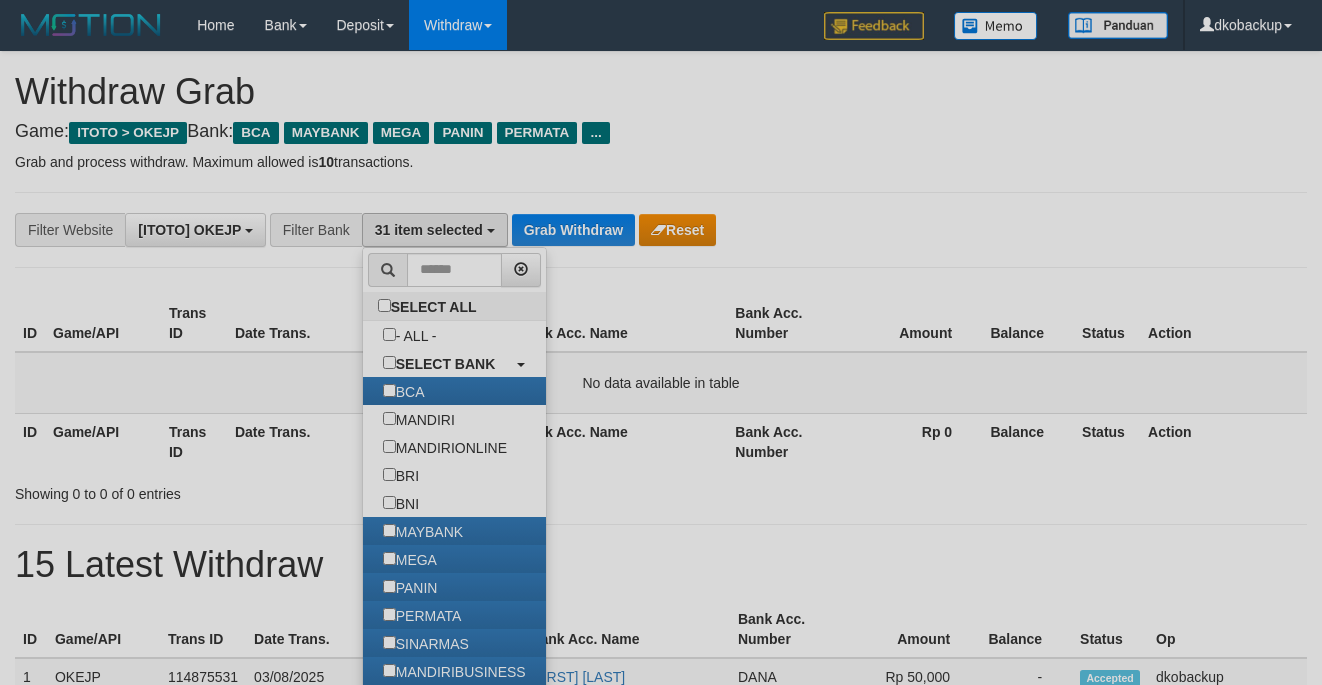 scroll, scrollTop: 0, scrollLeft: 0, axis: both 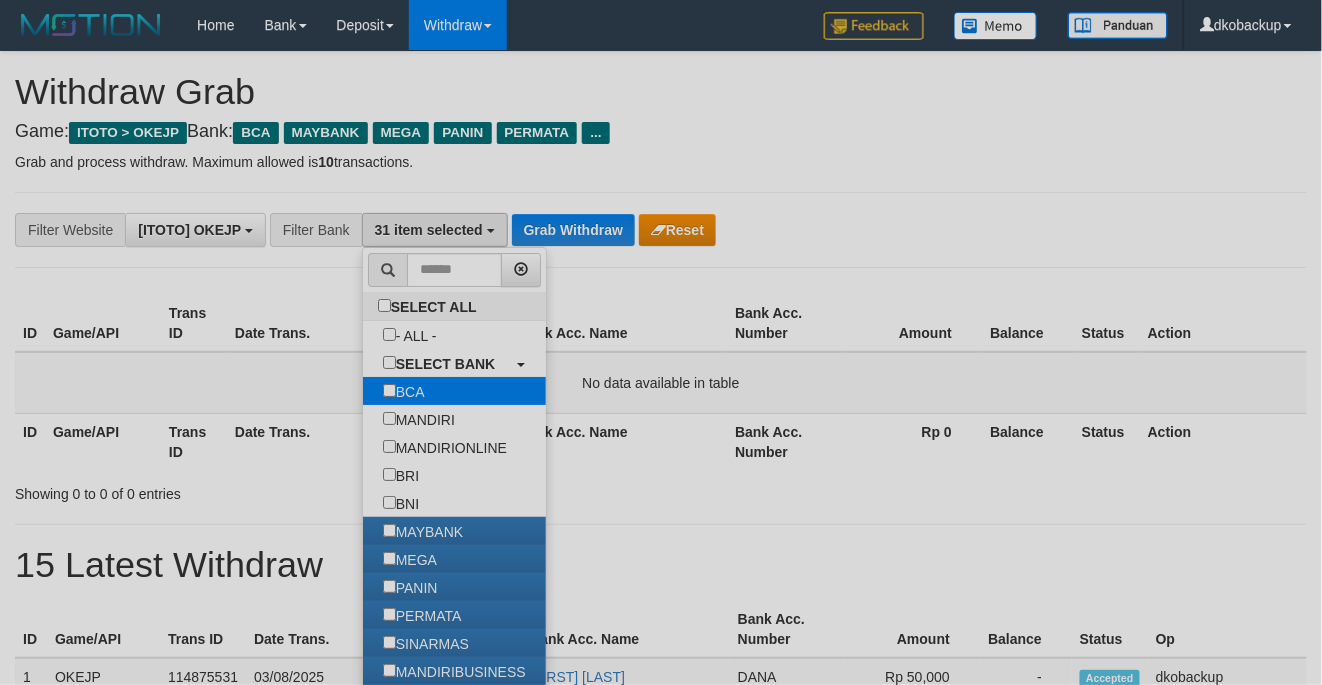 click on "BCA" at bounding box center [404, 391] 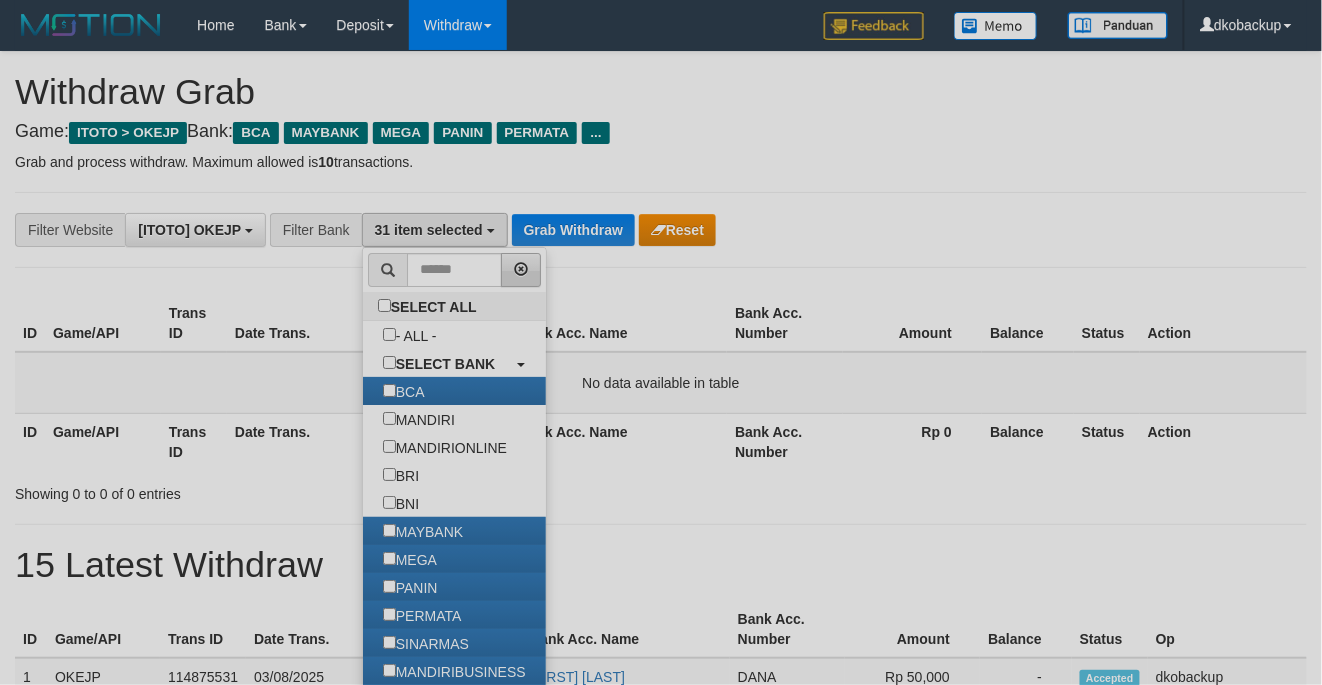 scroll, scrollTop: 34, scrollLeft: 0, axis: vertical 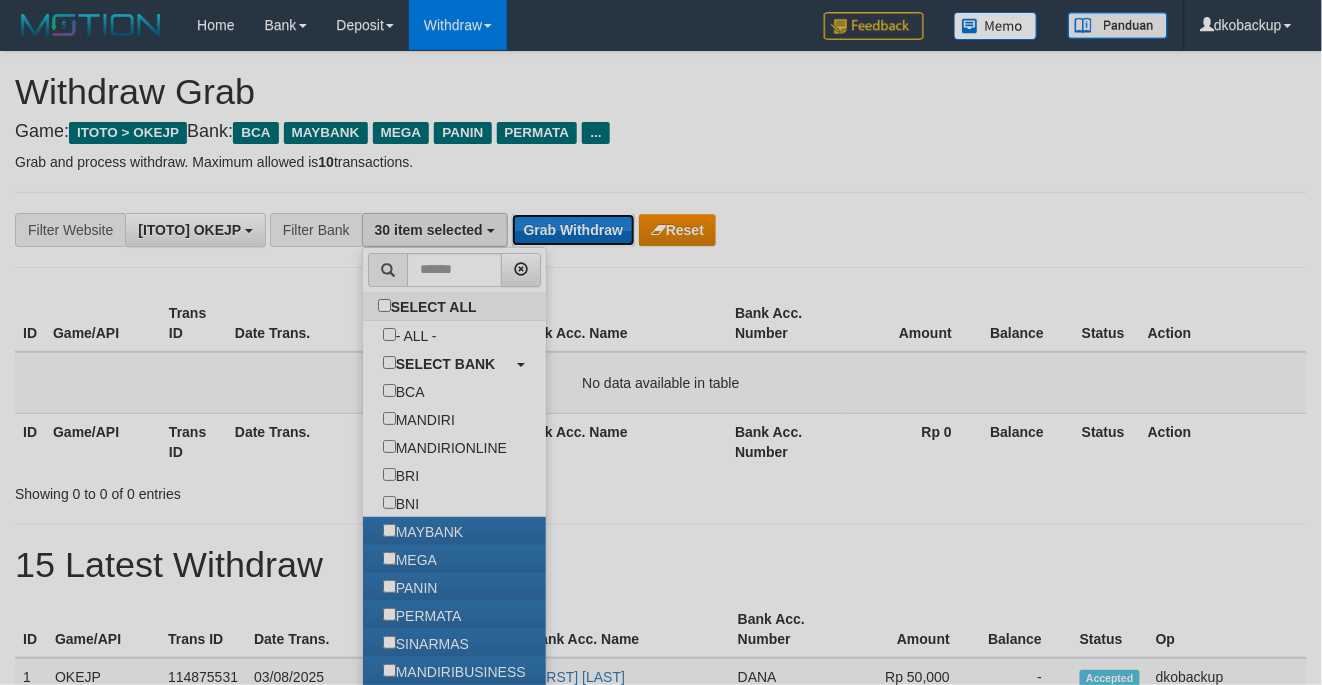 click on "Grab Withdraw" at bounding box center (573, 230) 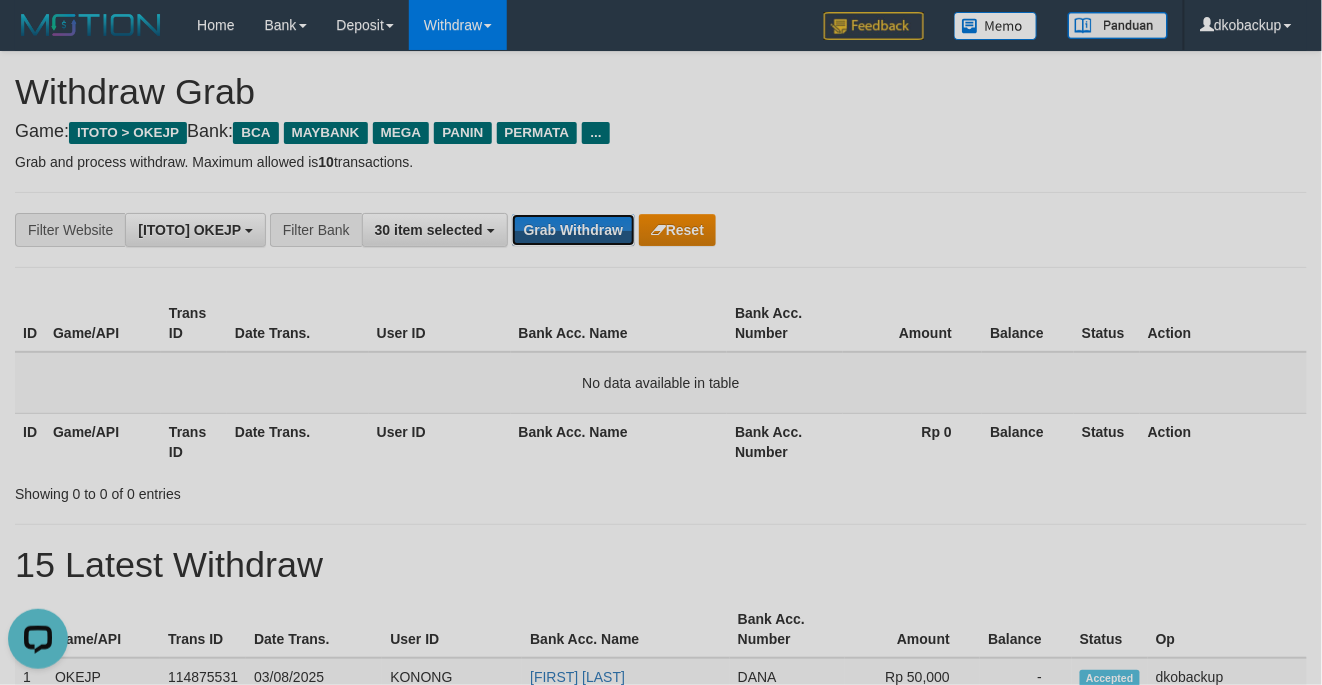 scroll, scrollTop: 0, scrollLeft: 0, axis: both 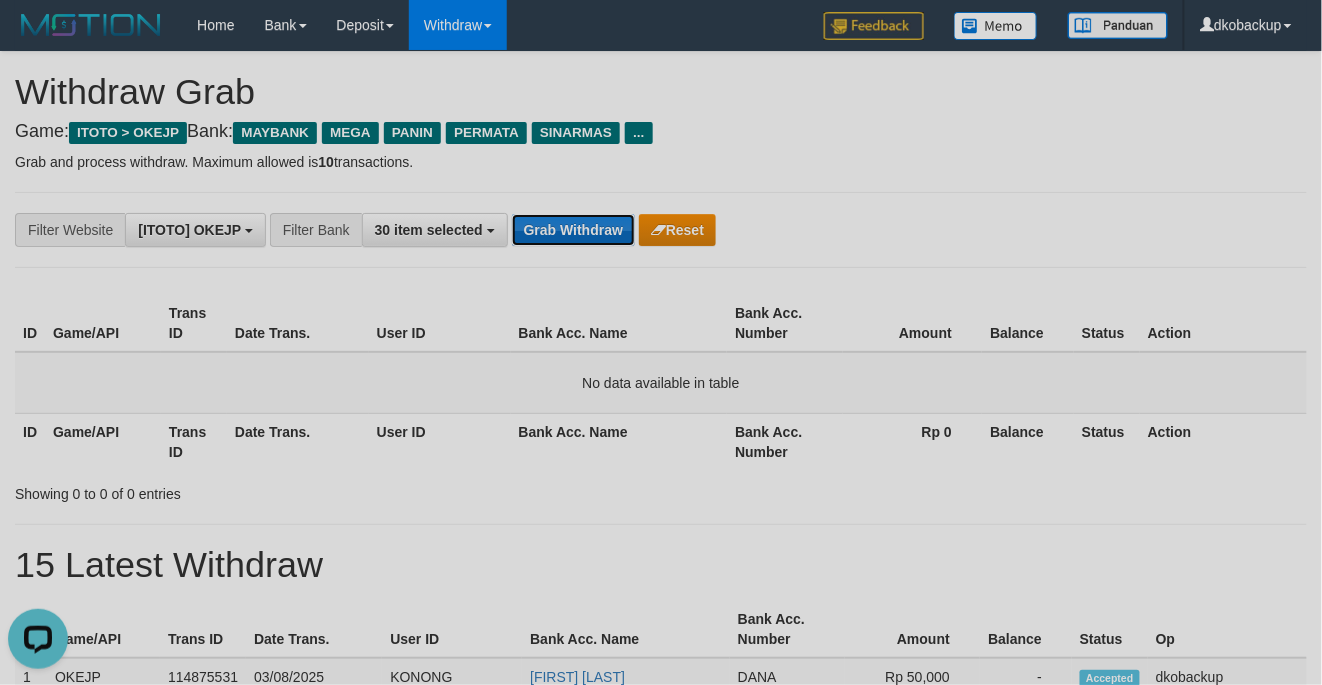 click on "Grab Withdraw" at bounding box center [573, 230] 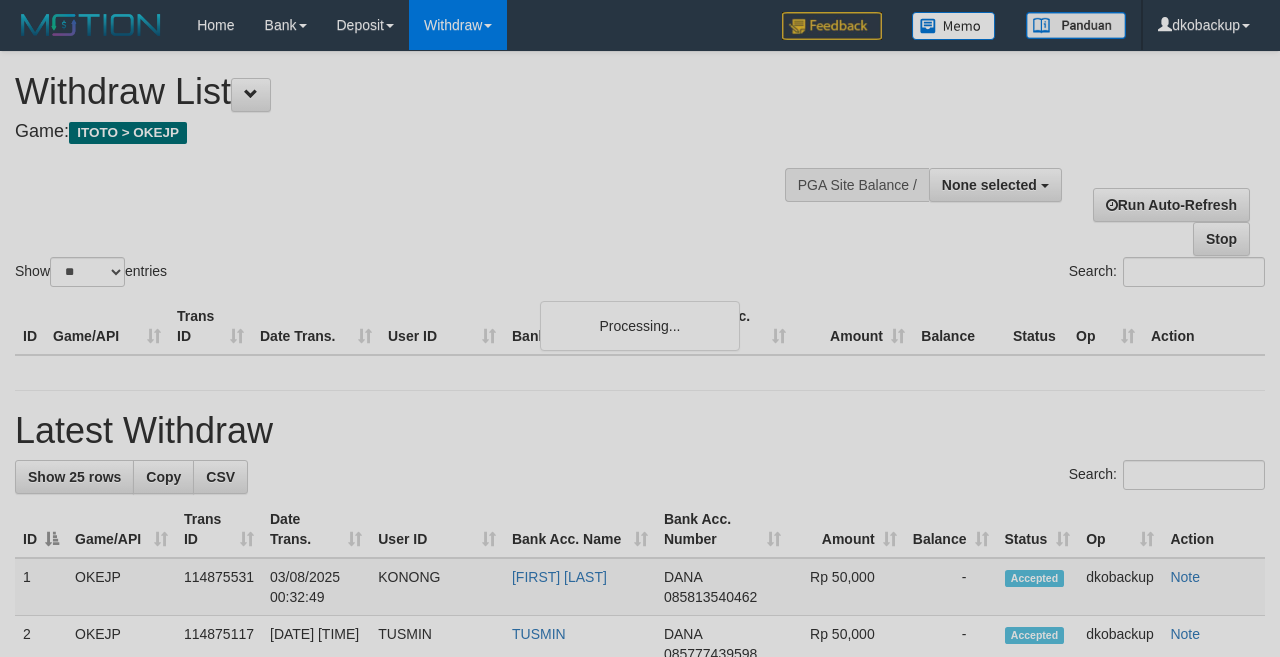 select 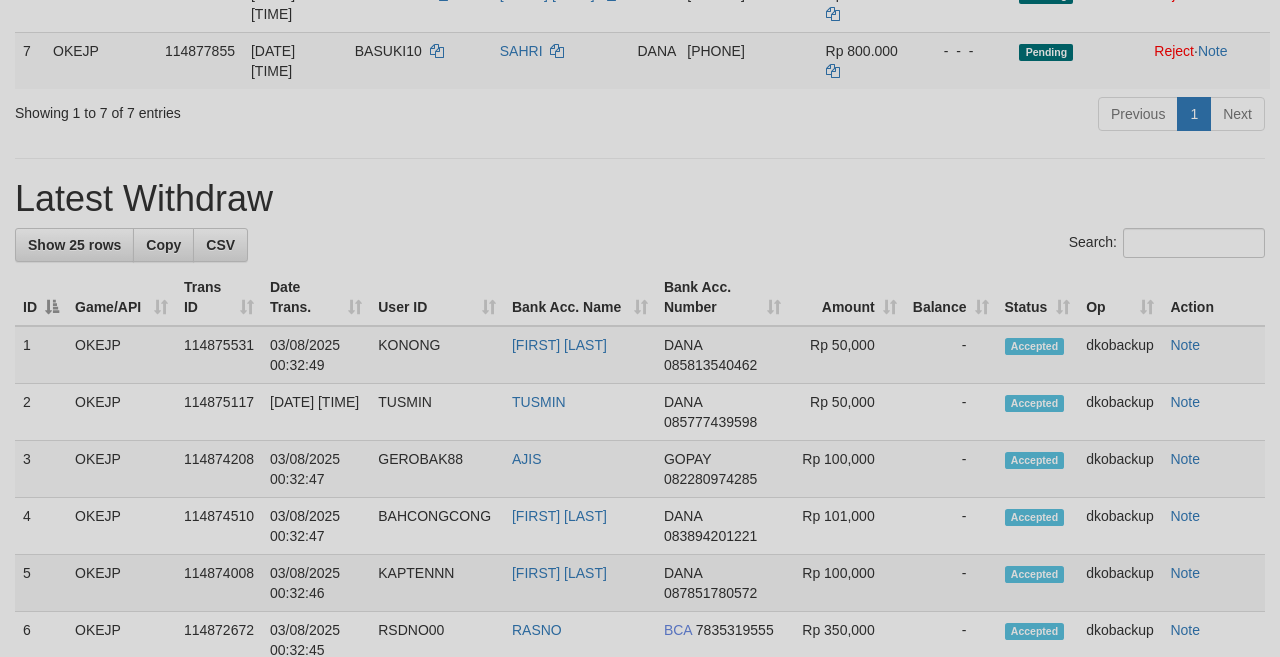 scroll, scrollTop: 716, scrollLeft: 0, axis: vertical 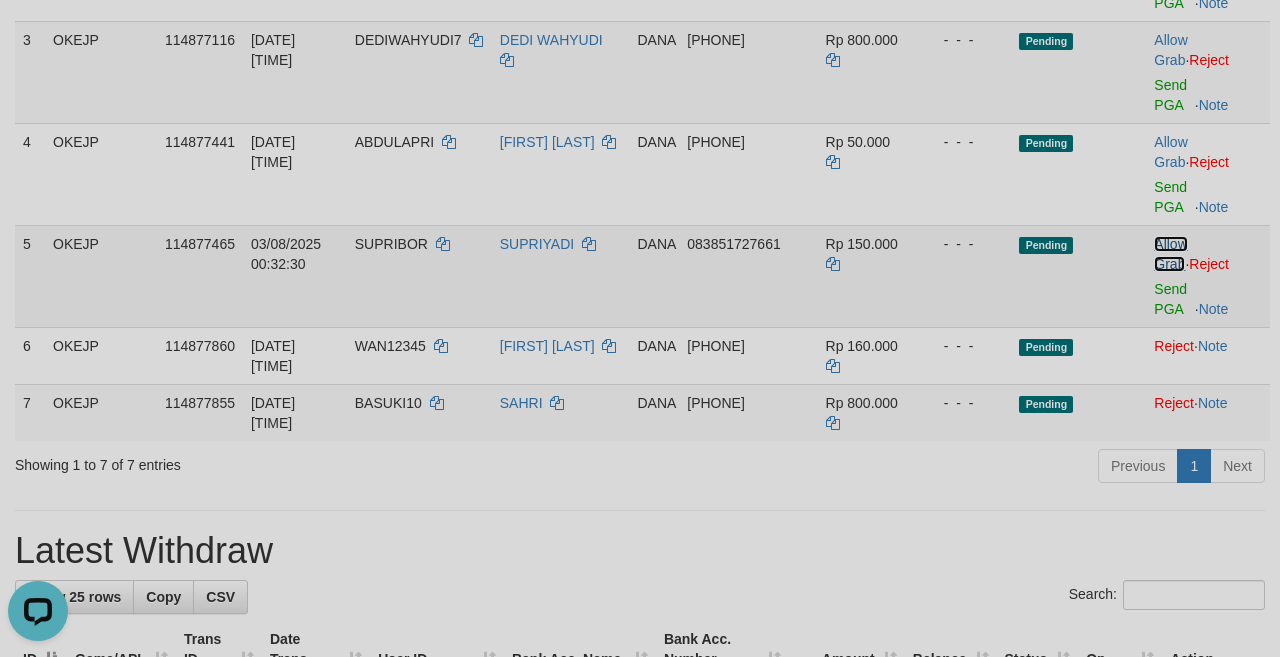 click on "Allow Grab" at bounding box center [1170, 254] 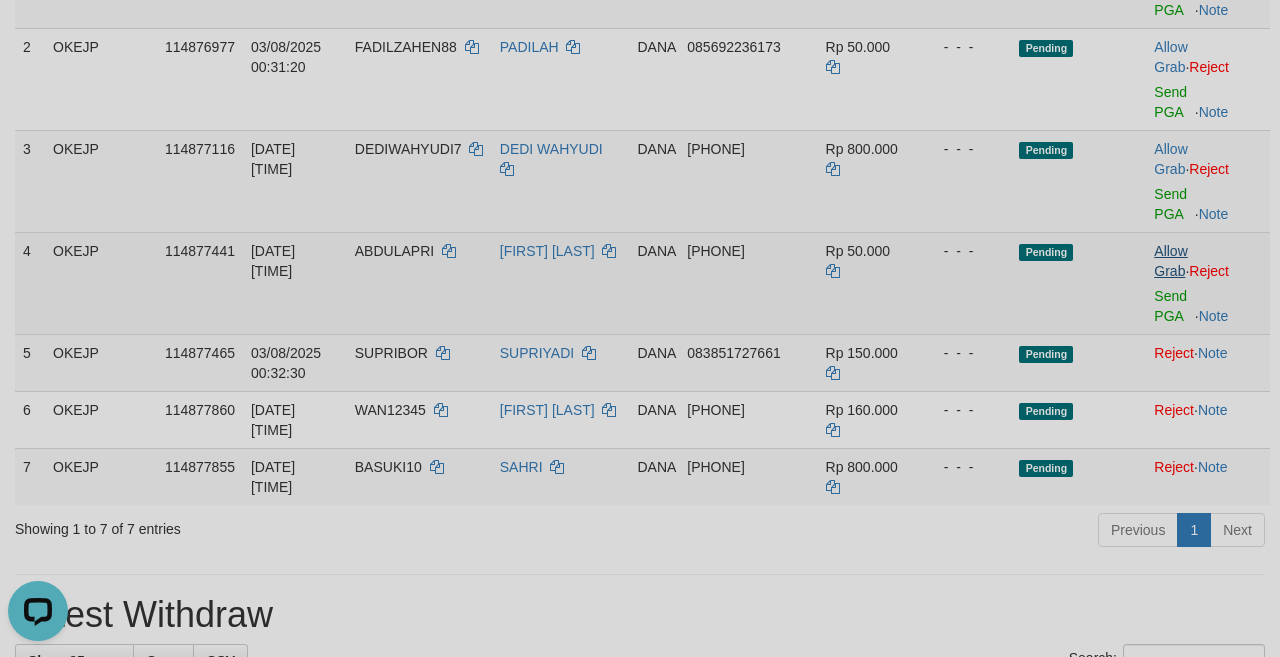 scroll, scrollTop: 360, scrollLeft: 0, axis: vertical 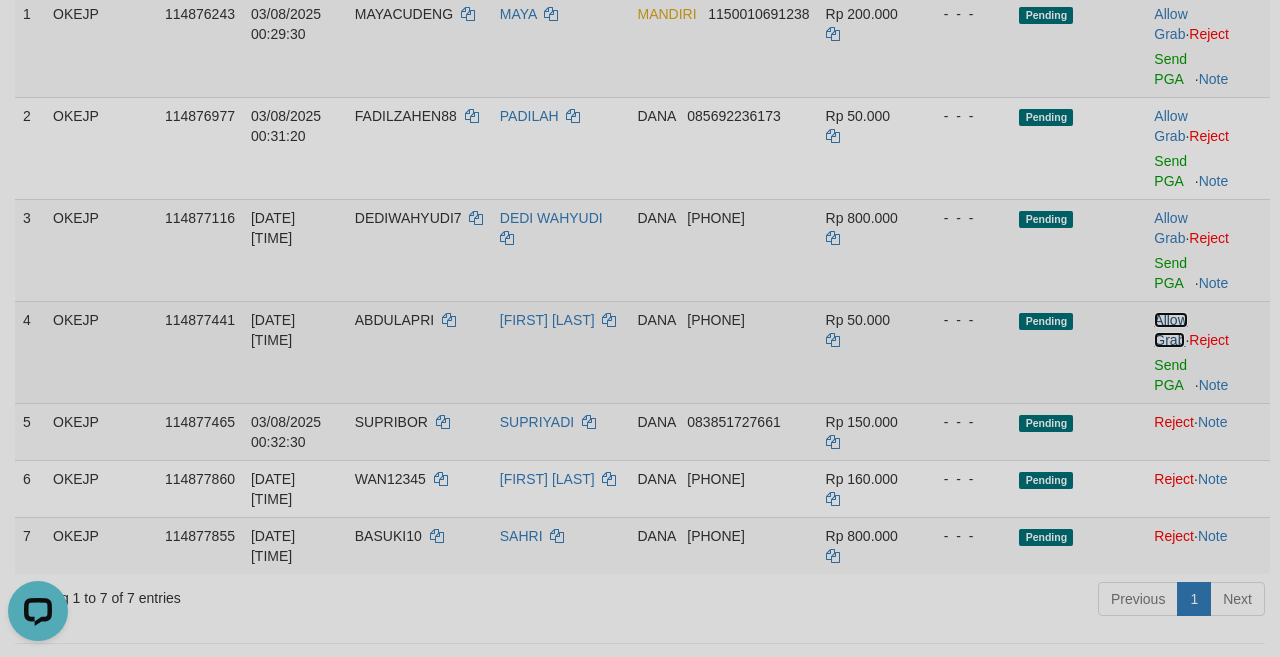click on "Allow Grab" at bounding box center [1170, 330] 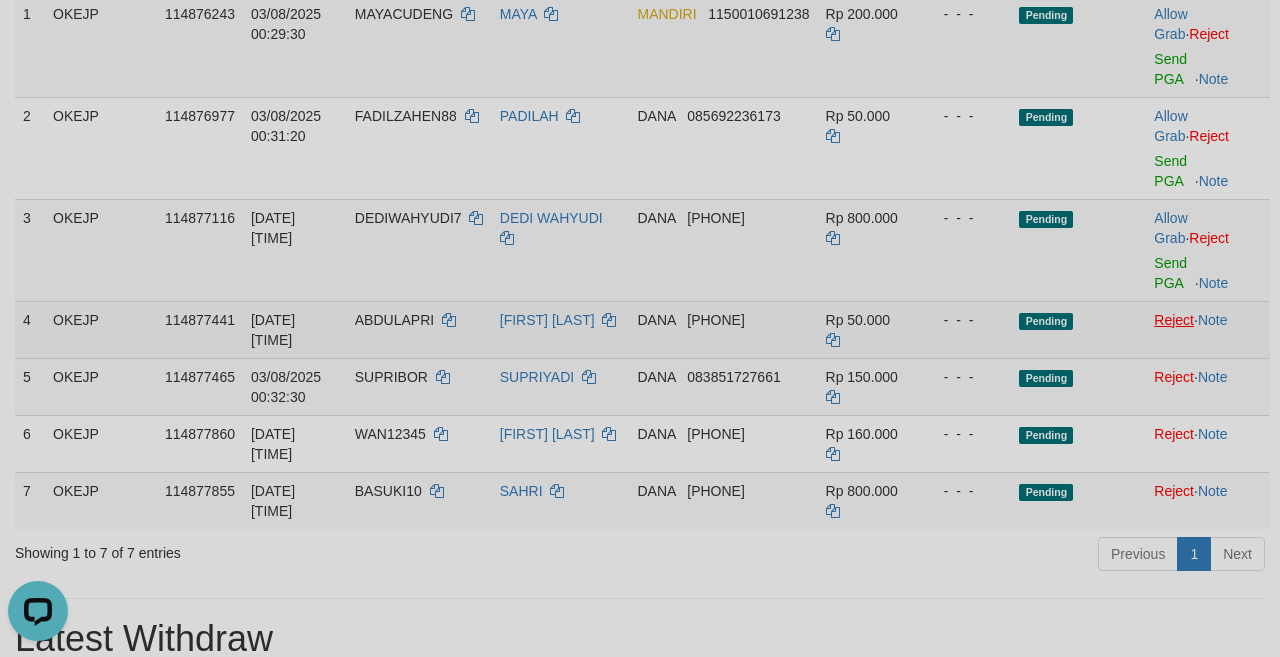 scroll, scrollTop: 182, scrollLeft: 0, axis: vertical 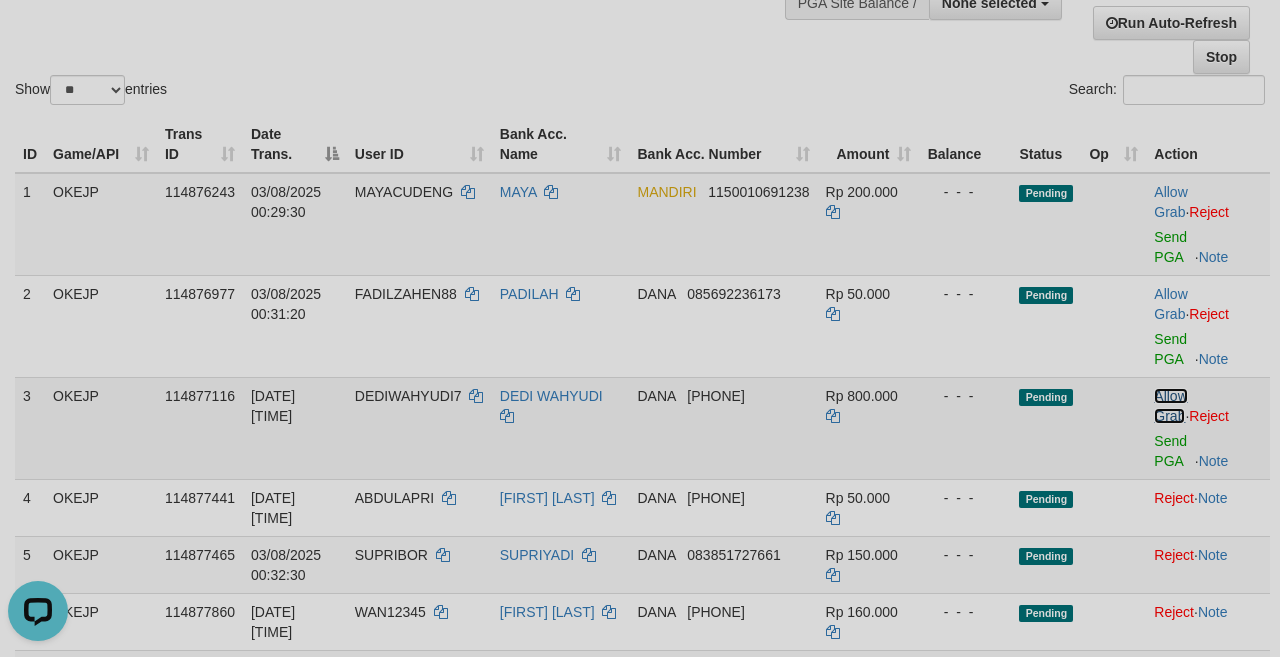 click on "Allow Grab" at bounding box center (1170, 406) 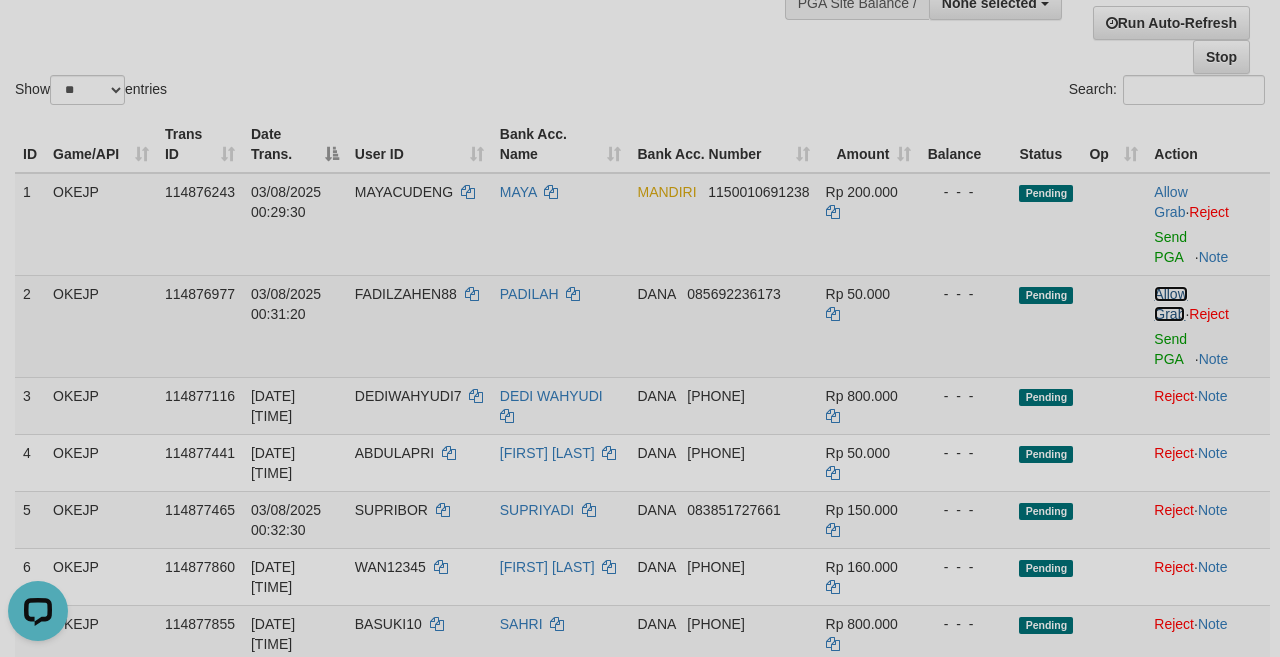 click on "Allow Grab" at bounding box center [1170, 304] 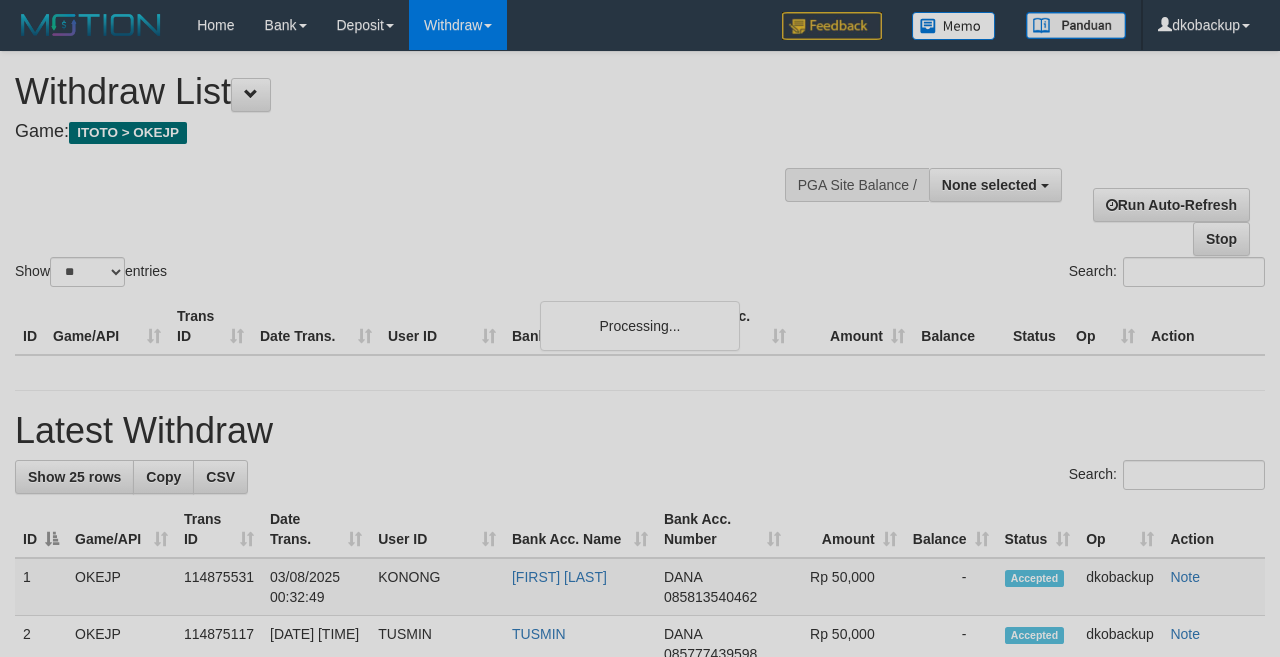 select 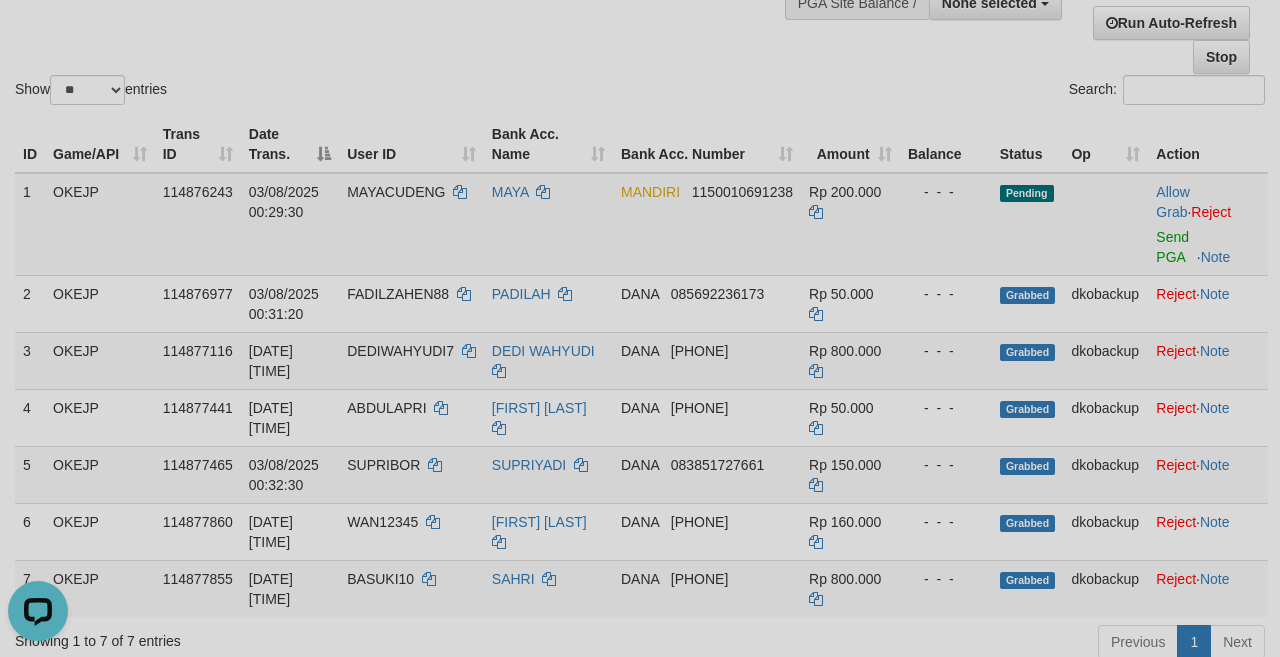 scroll, scrollTop: 0, scrollLeft: 0, axis: both 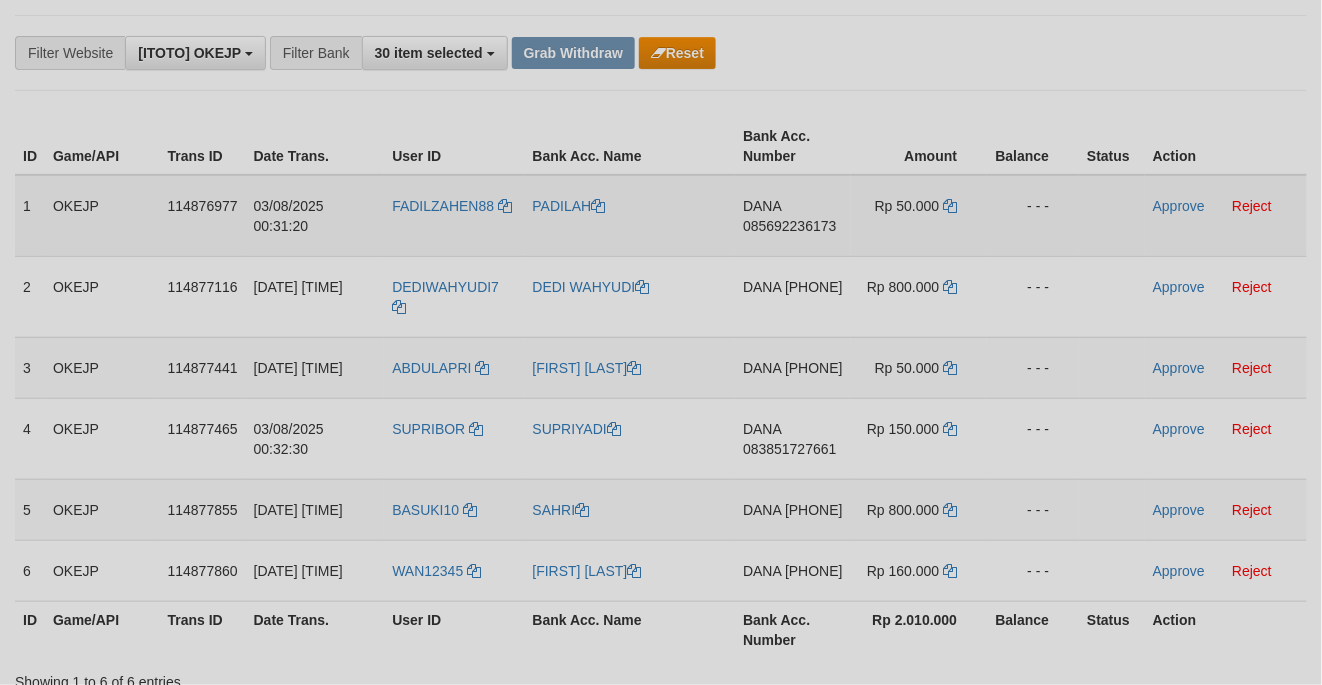 click on "FADILZAHEN88" at bounding box center [454, 216] 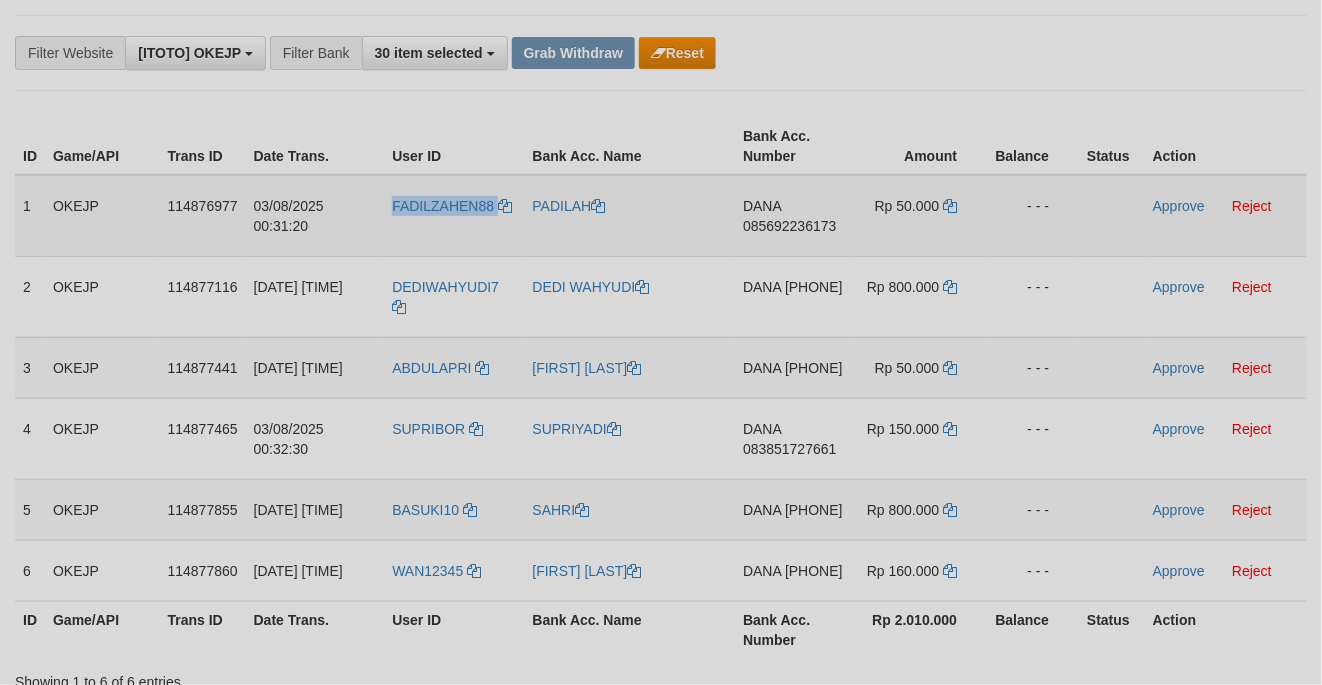 click on "FADILZAHEN88" at bounding box center (454, 216) 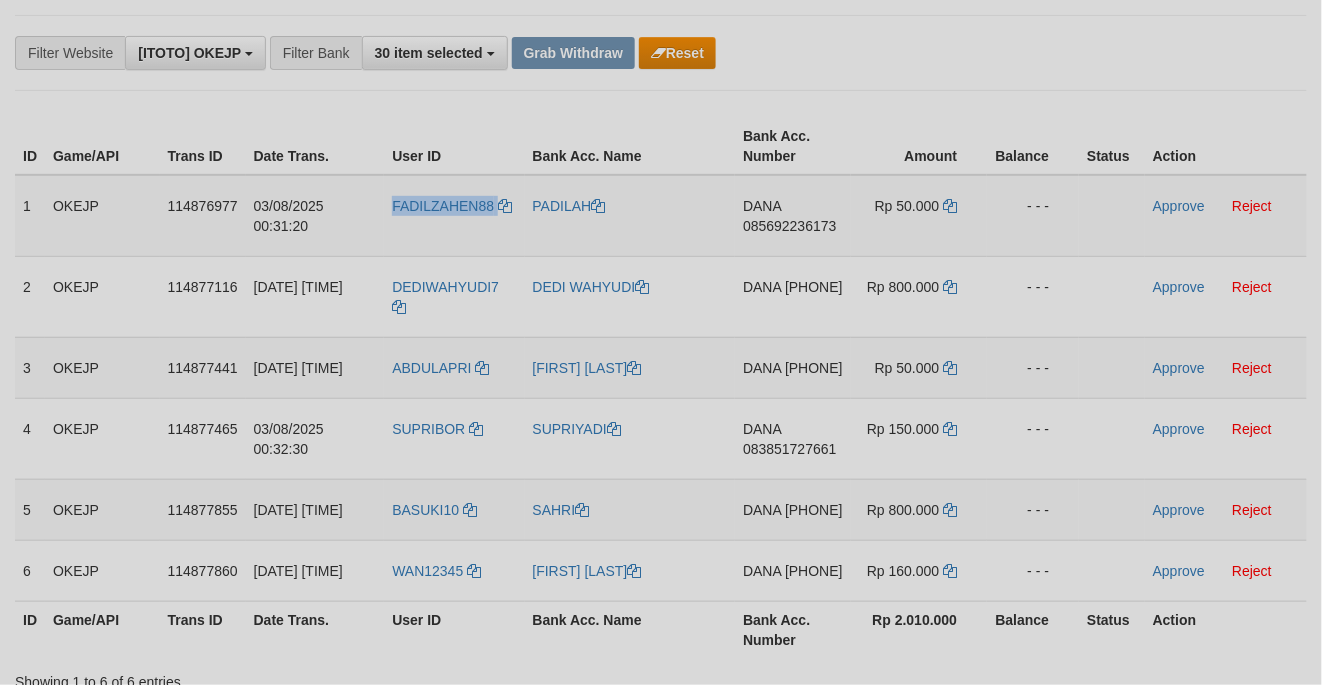 copy on "FADILZAHEN88" 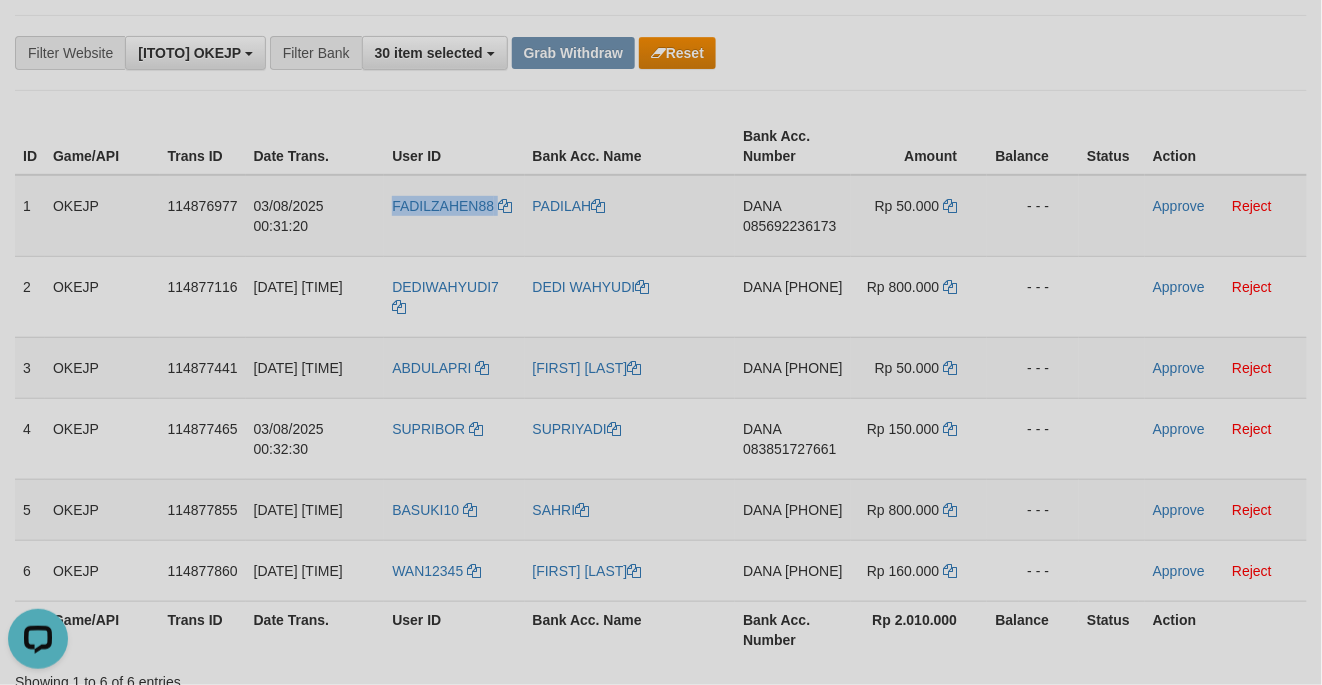 scroll, scrollTop: 0, scrollLeft: 0, axis: both 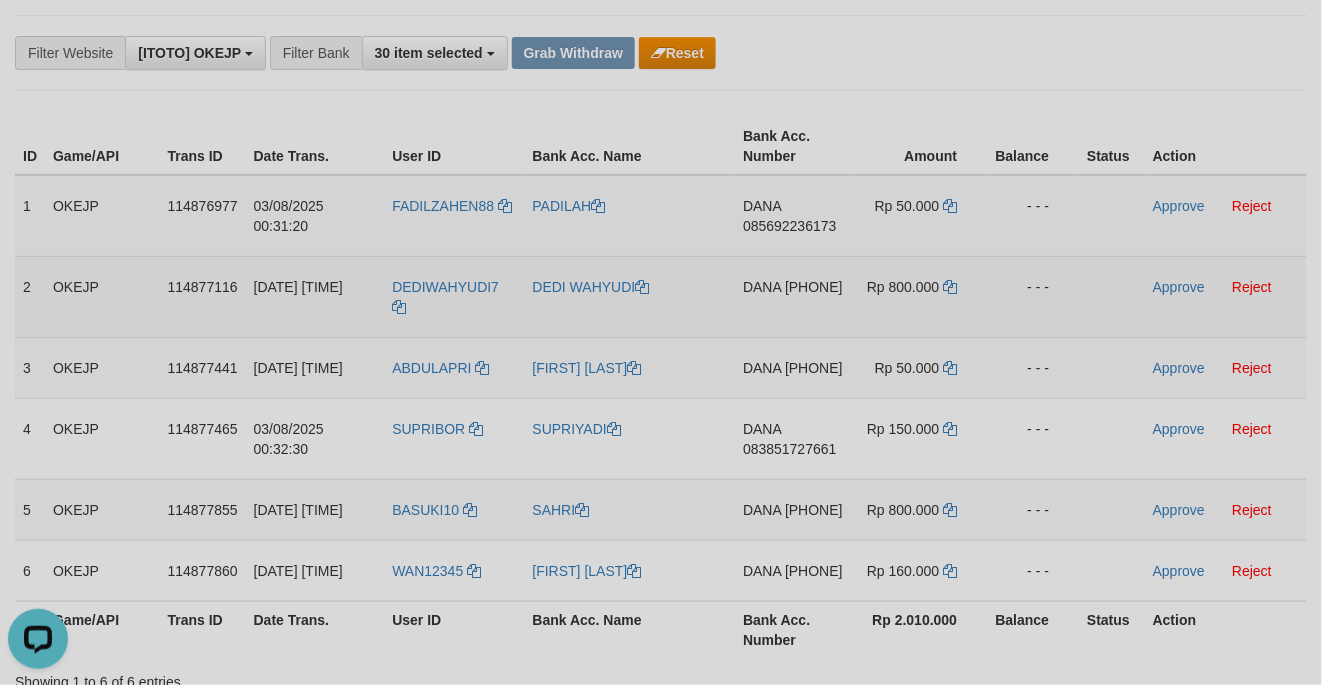 click on "DEDIWAHYUDI7" at bounding box center [454, 296] 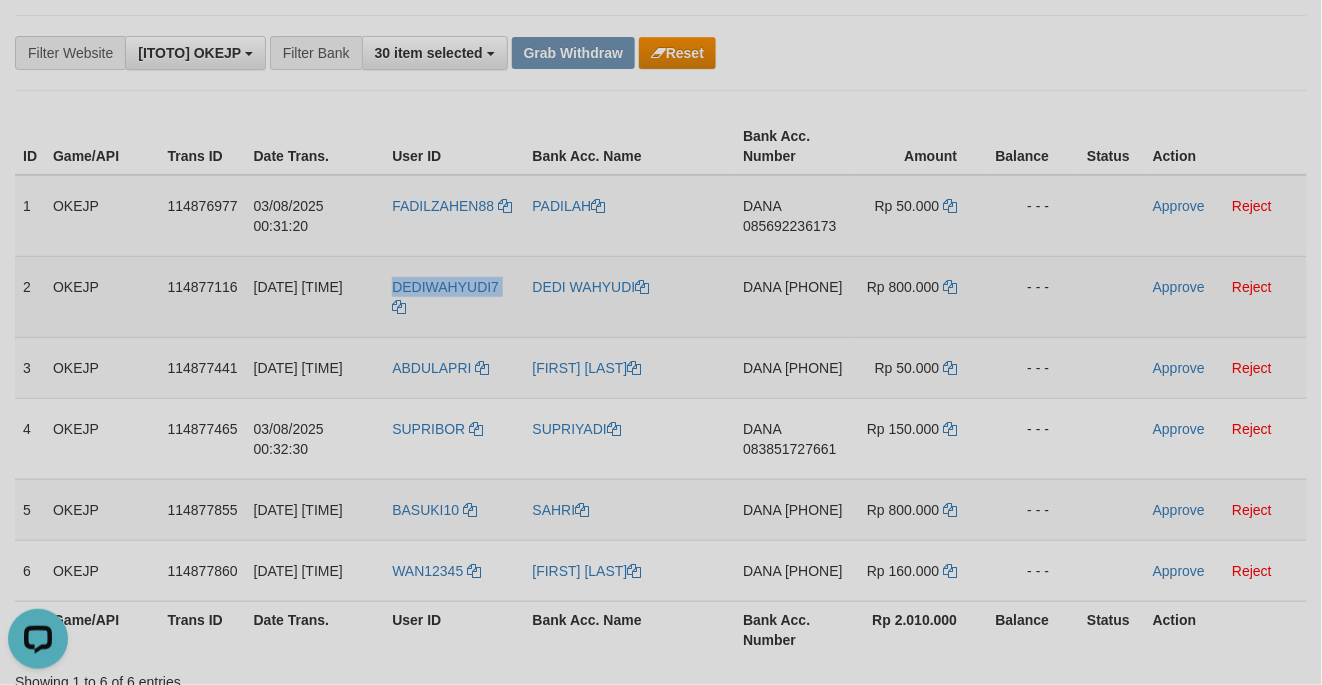 click on "DEDIWAHYUDI7" at bounding box center (454, 296) 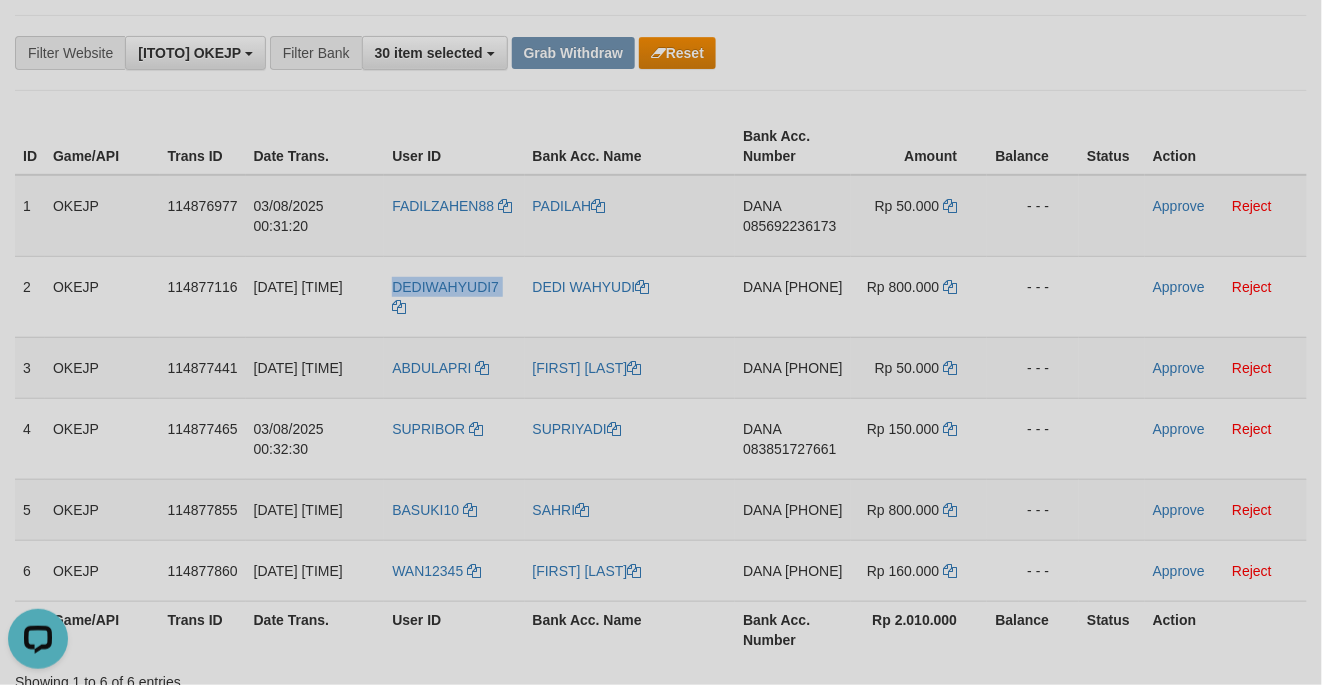 copy on "DEDIWAHYUDI7" 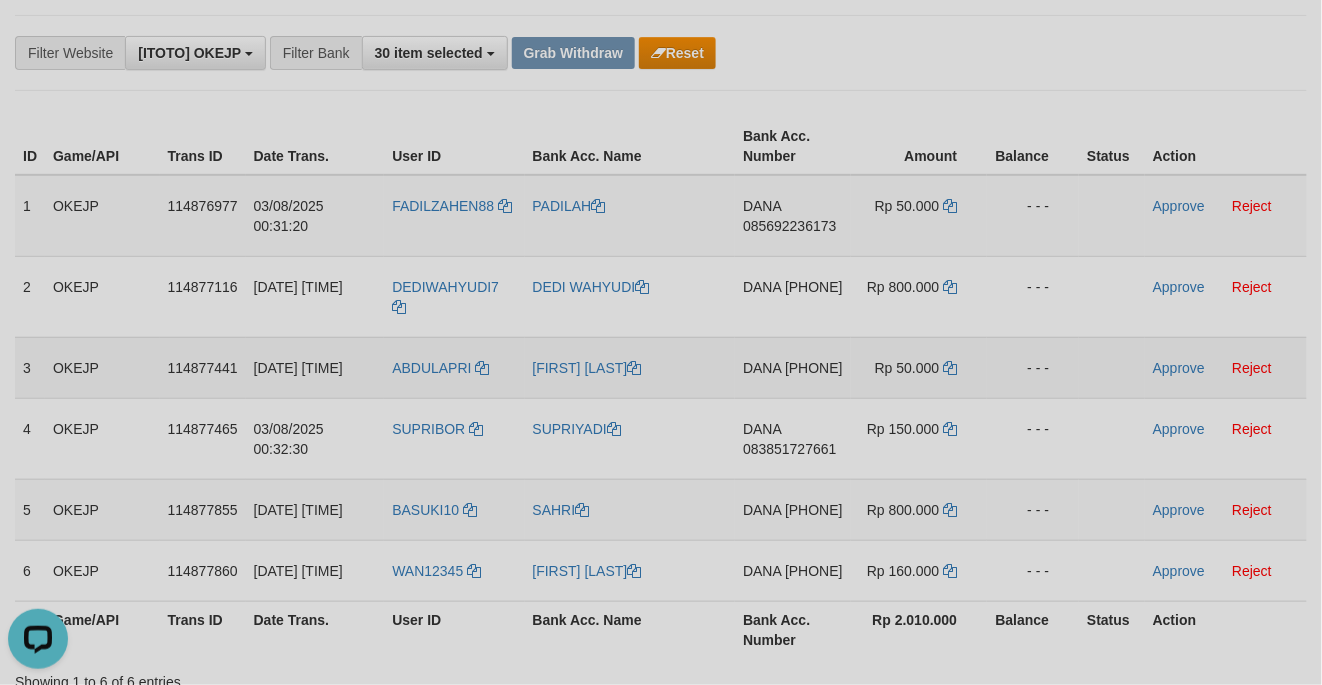 click on "ABDULAPRI" at bounding box center (454, 367) 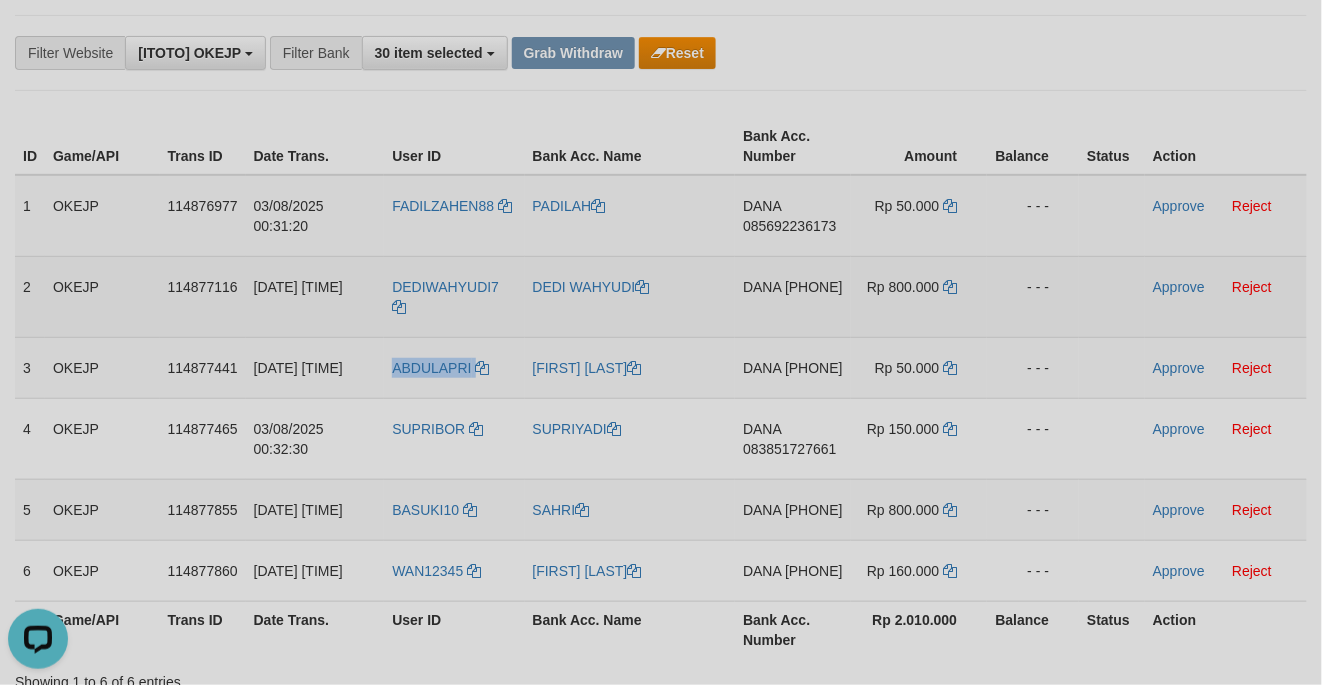 drag, startPoint x: 430, startPoint y: 402, endPoint x: 384, endPoint y: 261, distance: 148.31386 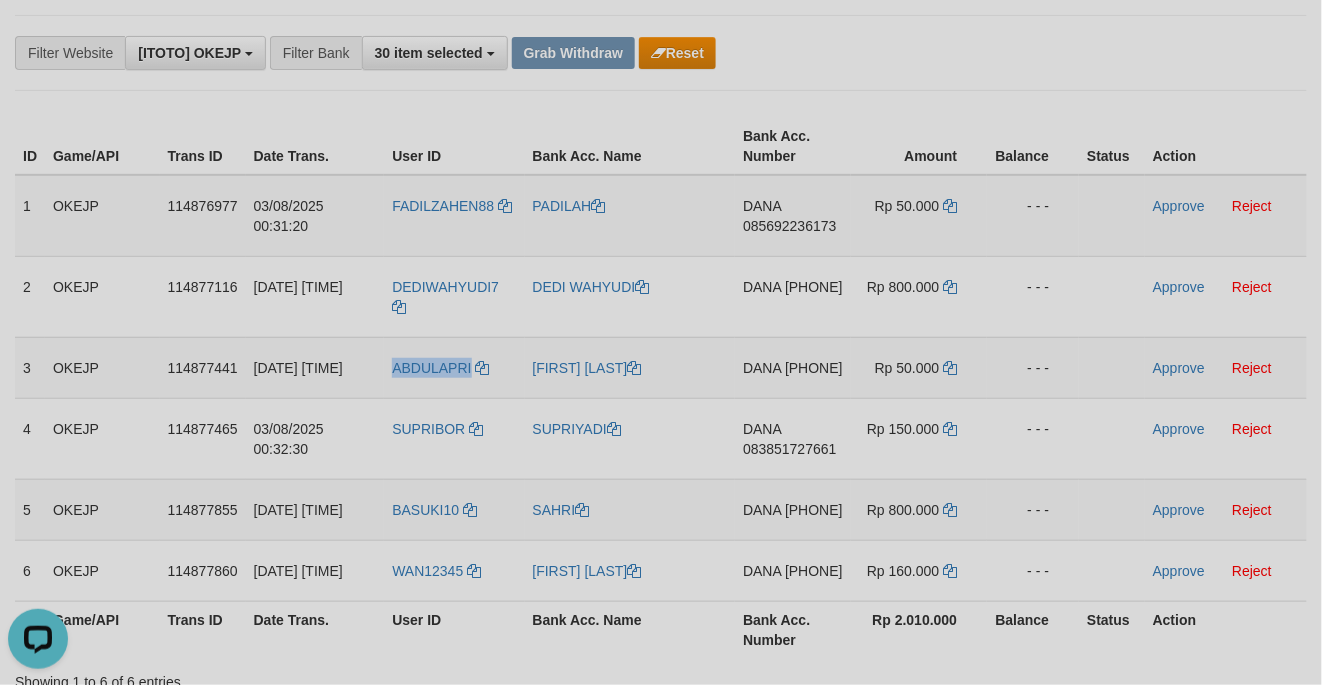 copy on "ABDULAPRI" 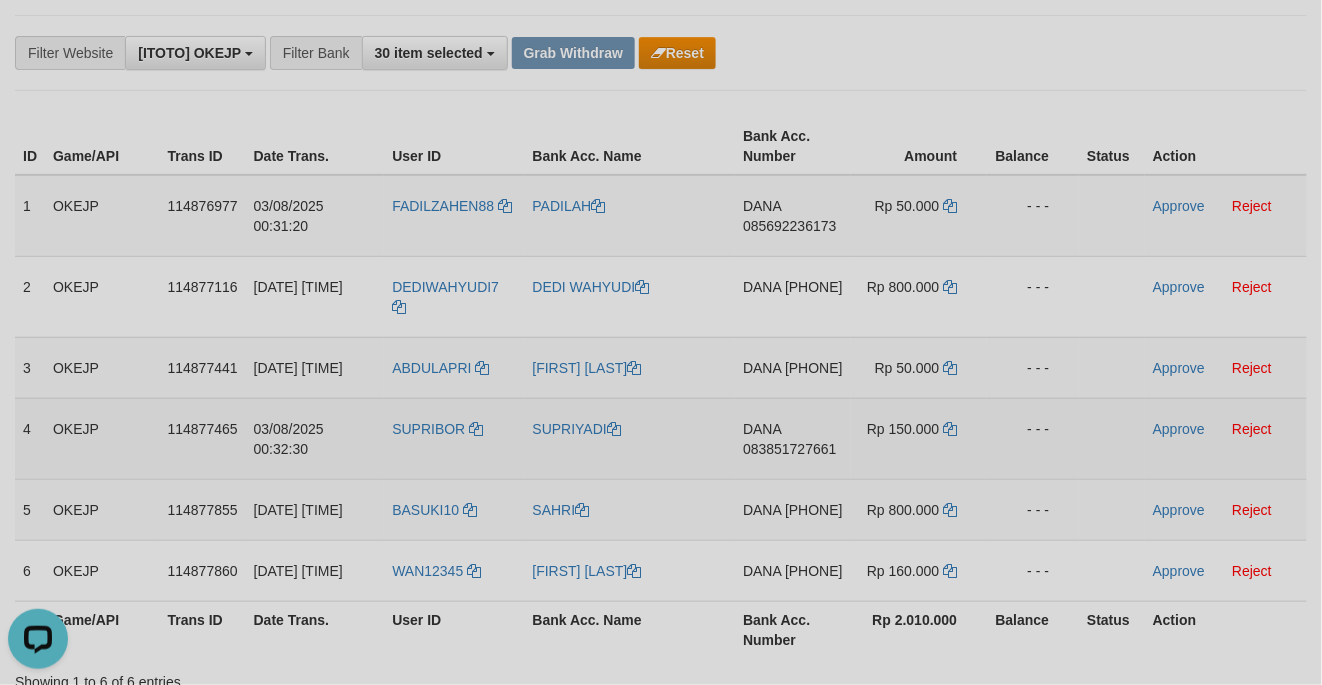 click on "SUPRIBOR" at bounding box center (454, 438) 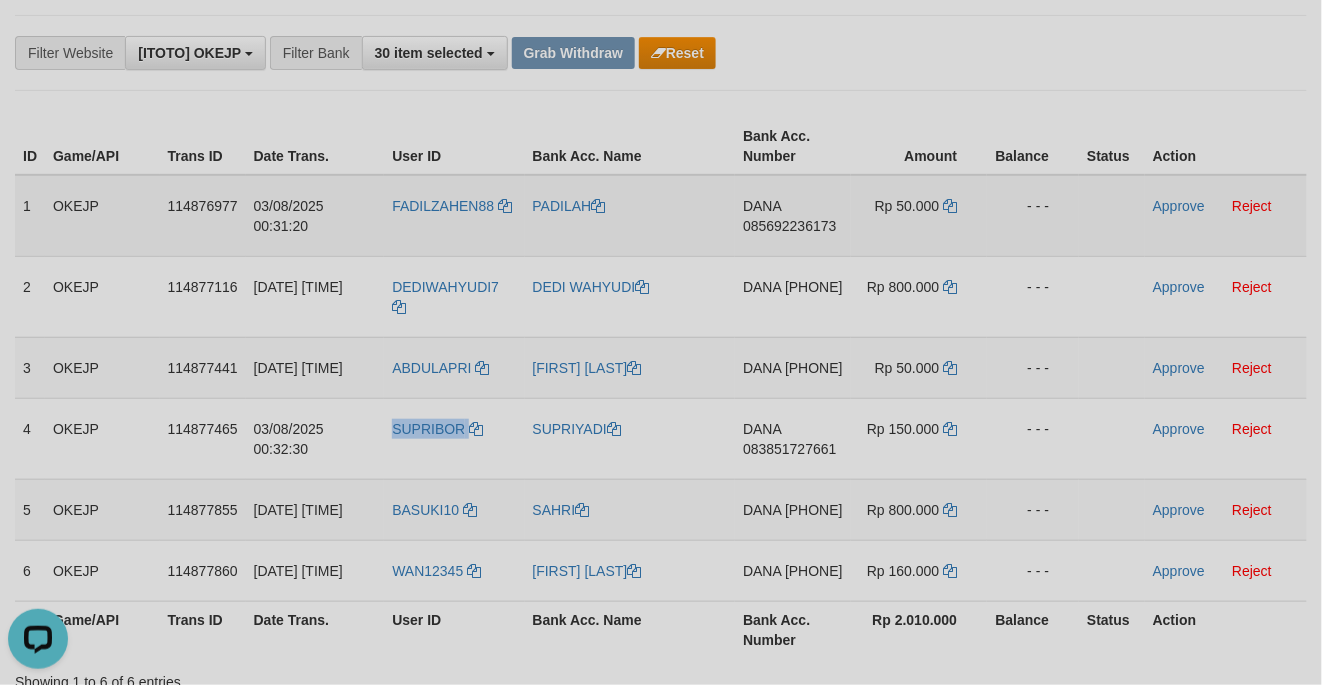 drag, startPoint x: 421, startPoint y: 482, endPoint x: 382, endPoint y: 229, distance: 255.98828 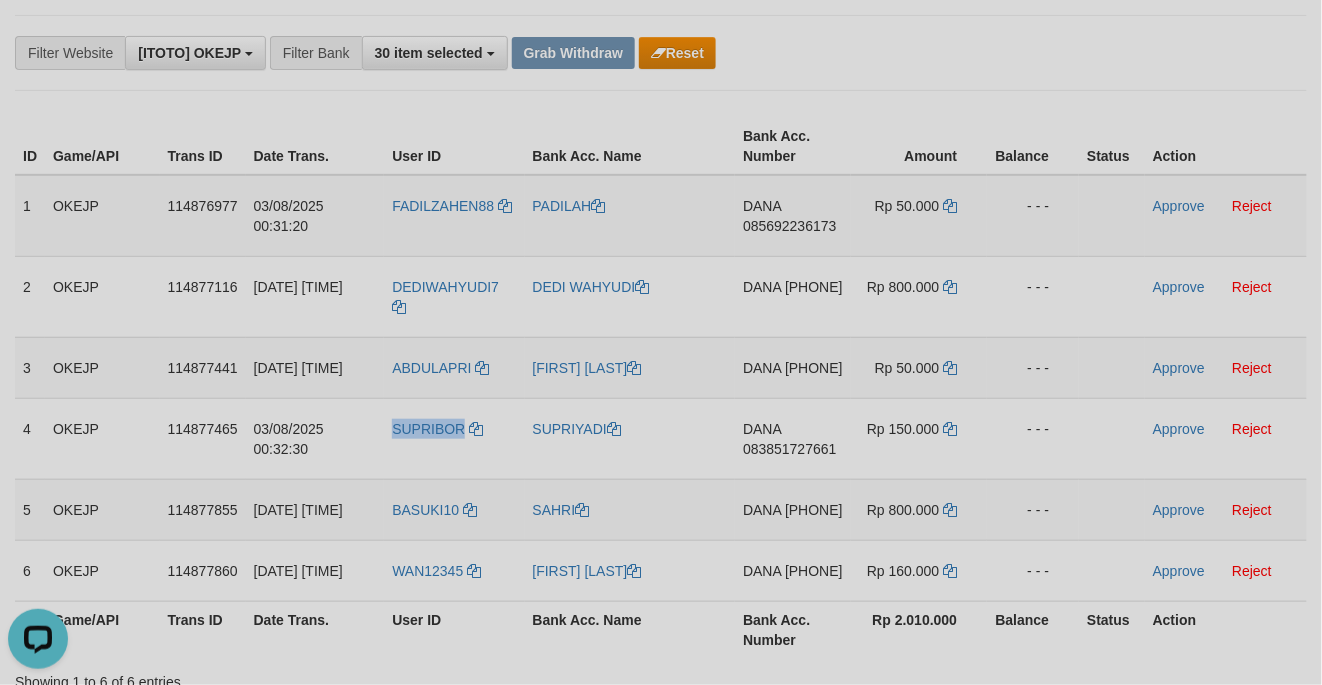 copy on "SUPRIBOR" 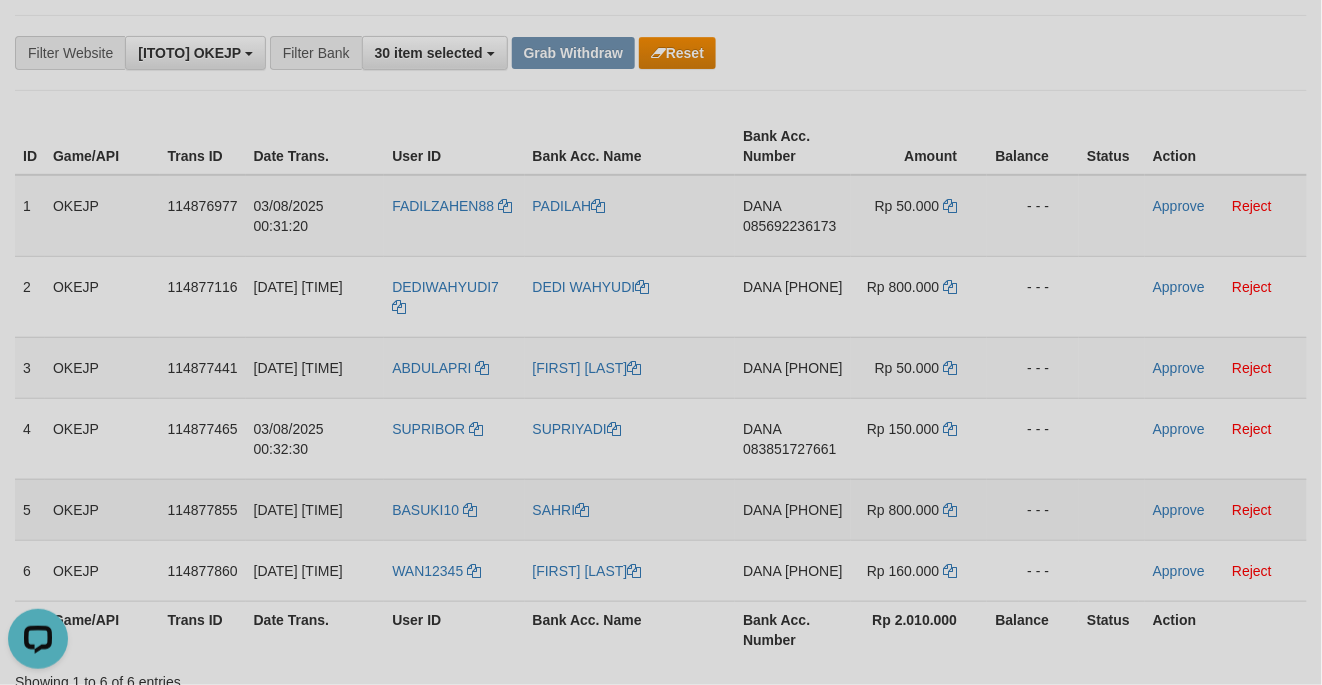 click on "BASUKI10" at bounding box center [454, 509] 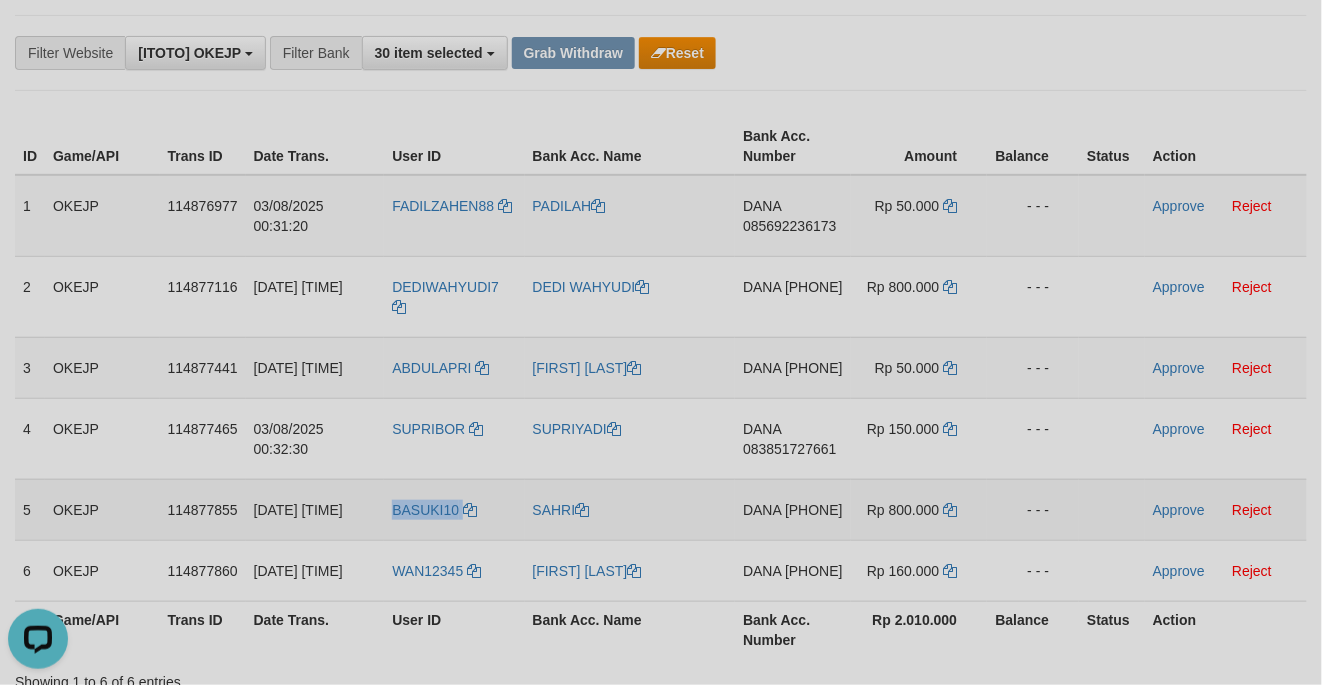 click on "BASUKI10" at bounding box center [454, 509] 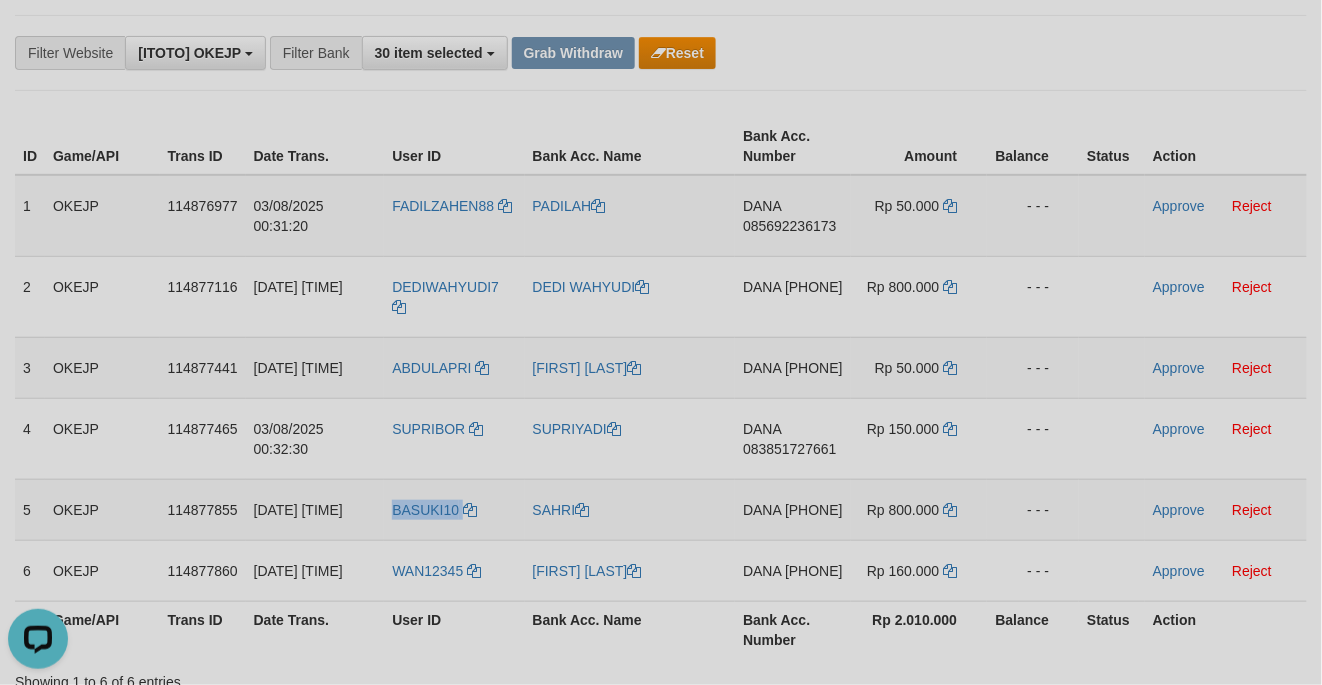 copy on "BASUKI10" 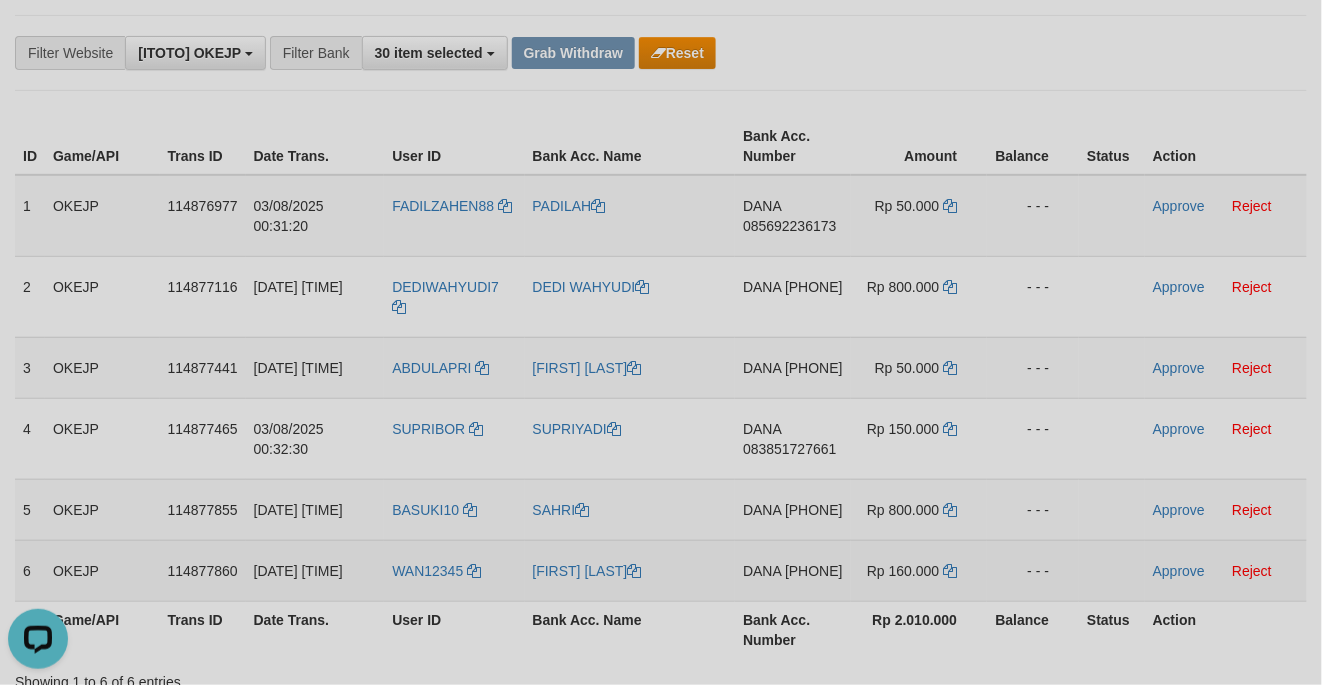 click on "WAN12345" at bounding box center (454, 570) 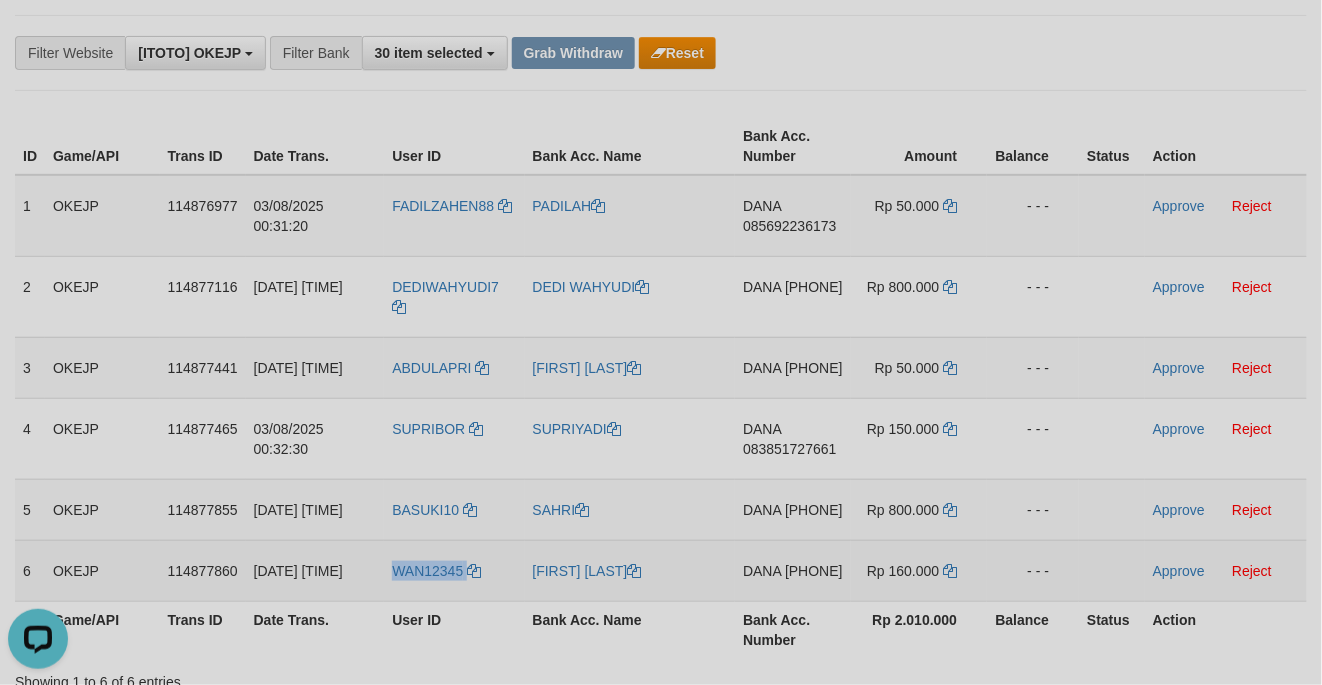 click on "WAN12345" at bounding box center [454, 570] 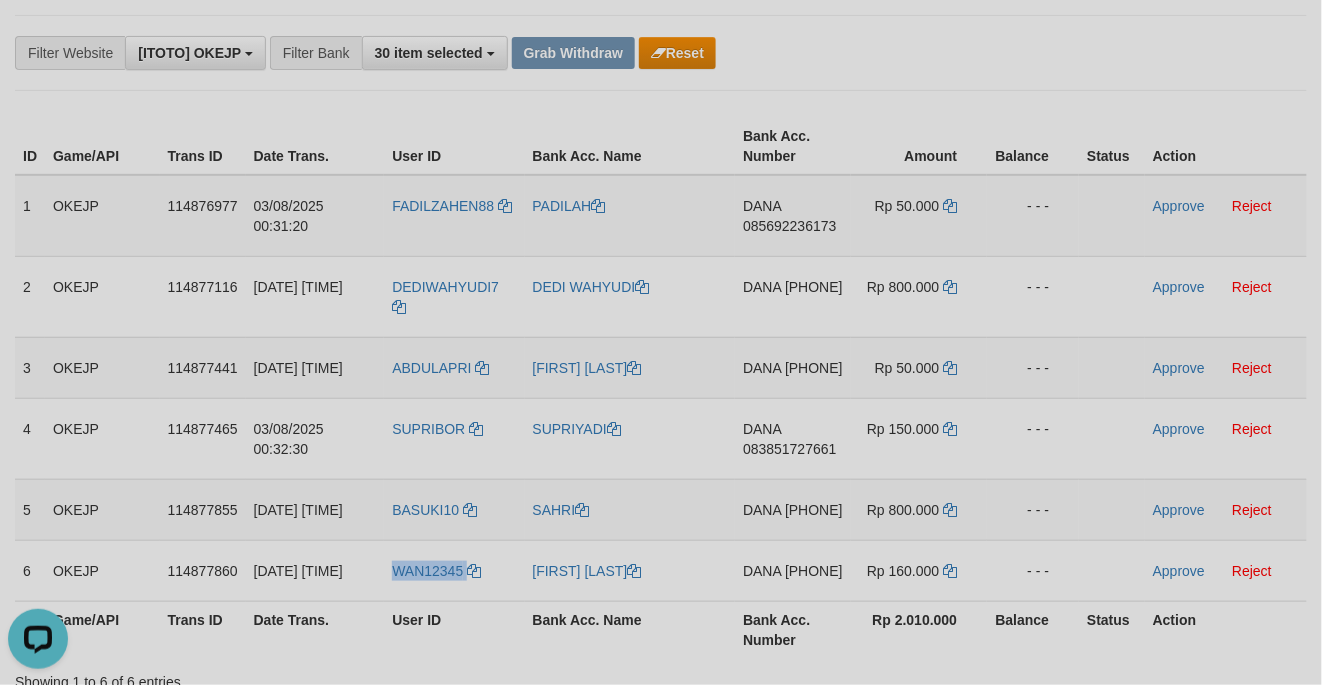 copy on "WAN12345" 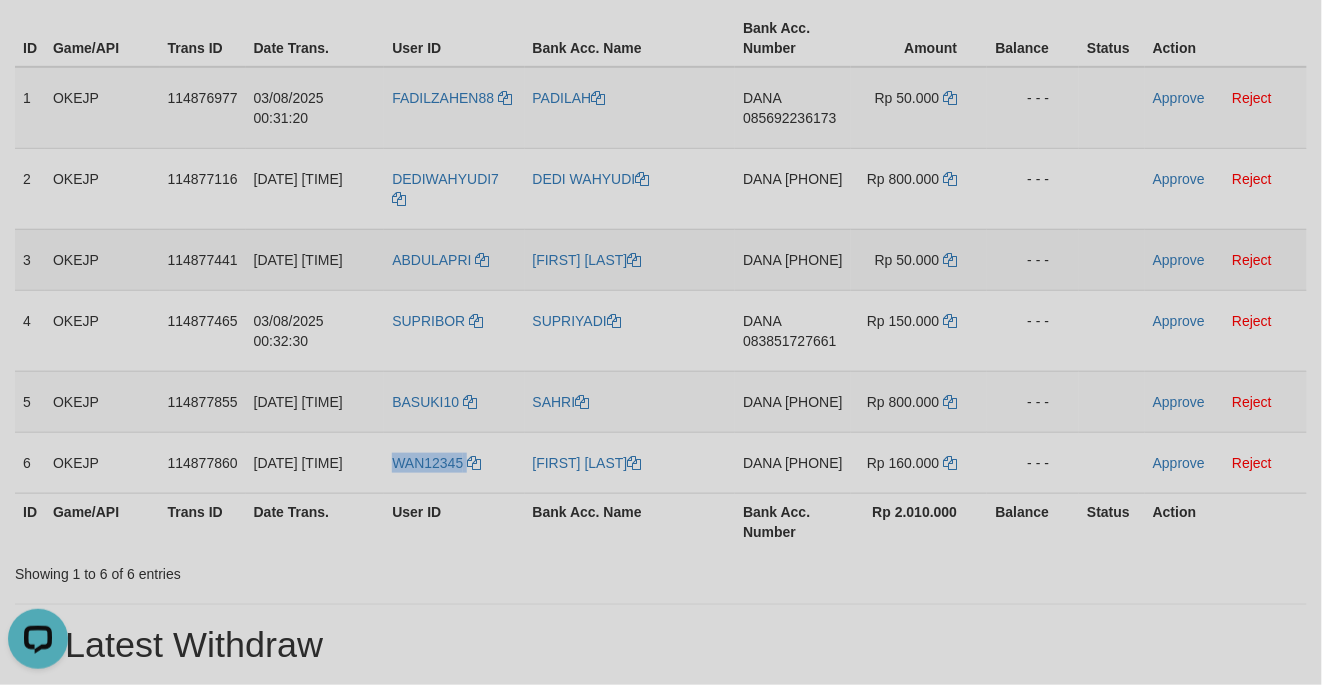 scroll, scrollTop: 356, scrollLeft: 0, axis: vertical 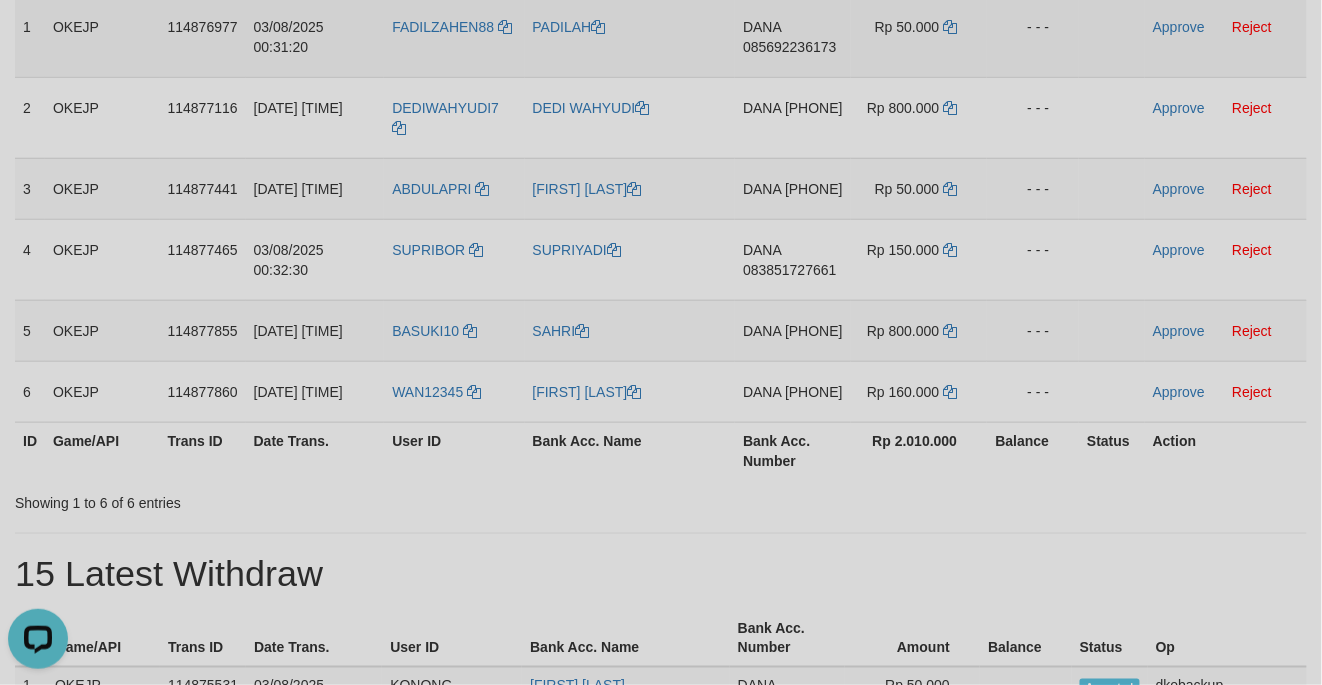 click on "DANA
085692236173" at bounding box center [793, 37] 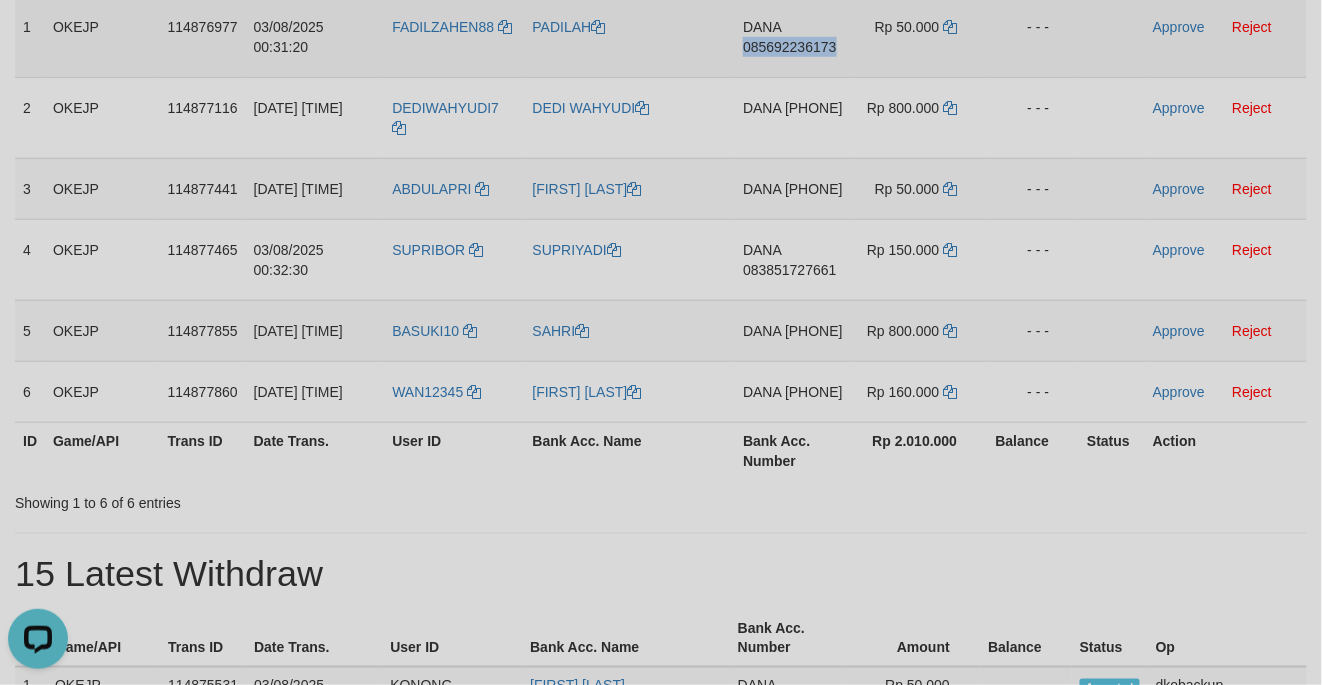 click on "DANA
085692236173" at bounding box center [793, 37] 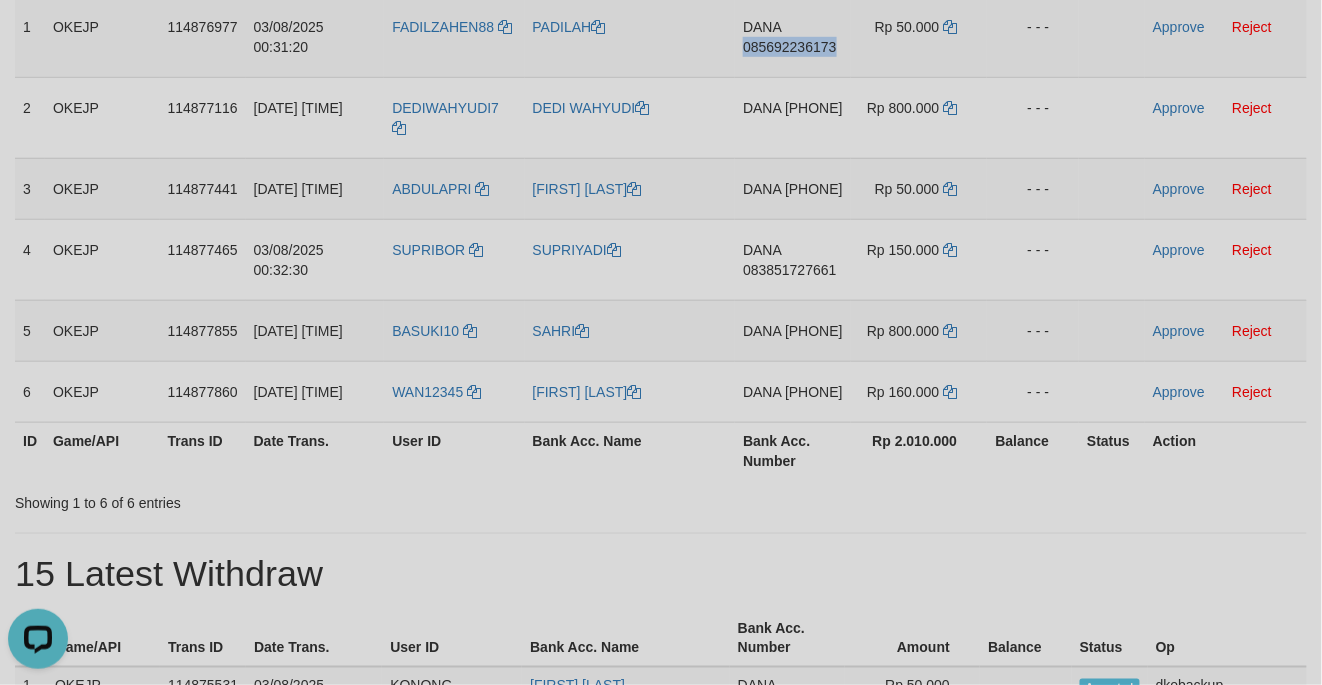 copy on "085692236173" 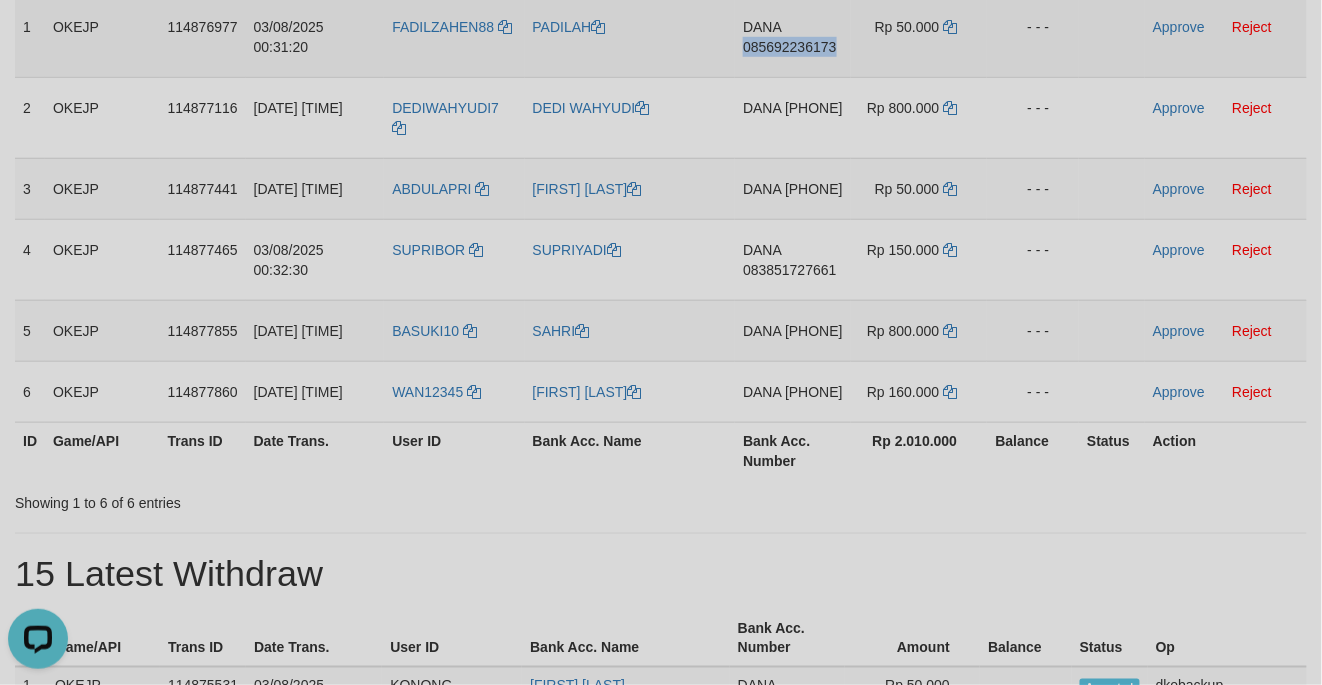 click on "DANA
085692236173" at bounding box center [793, 37] 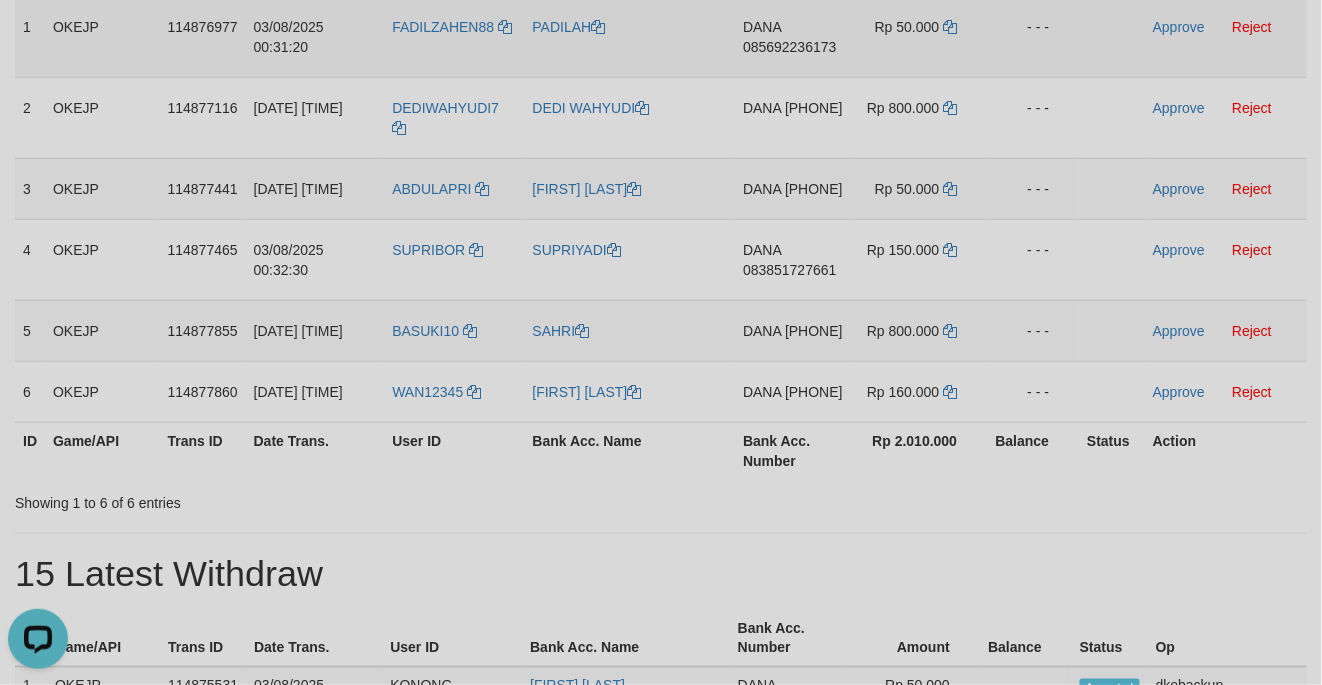 click on "DANA
085692236173" at bounding box center (793, 37) 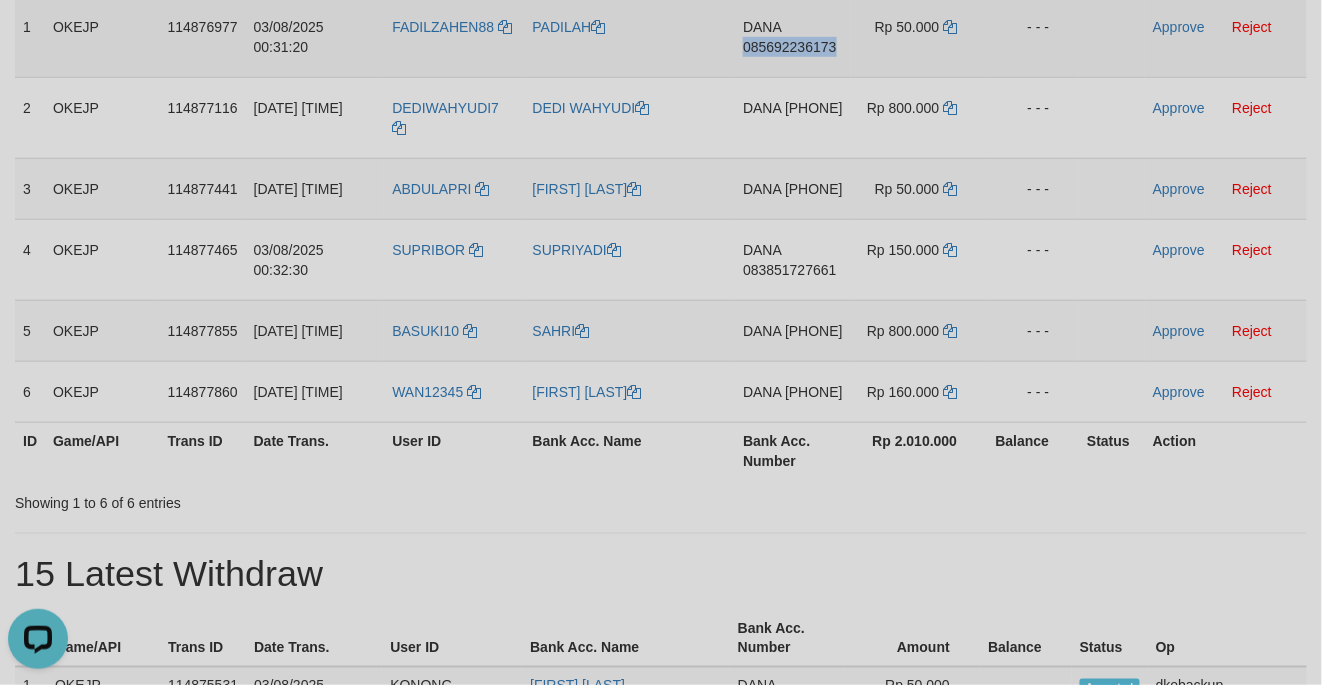 click on "DANA
085692236173" at bounding box center [793, 37] 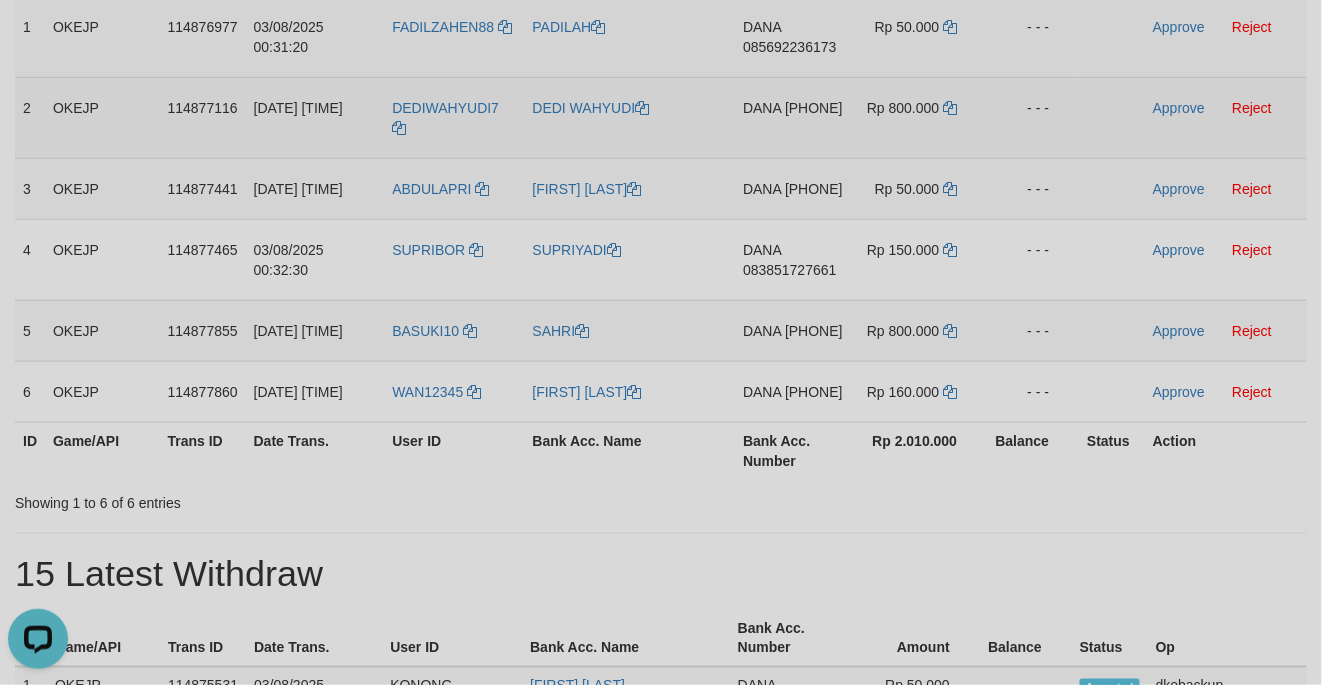 click on "DANA
083894243834" at bounding box center (793, 117) 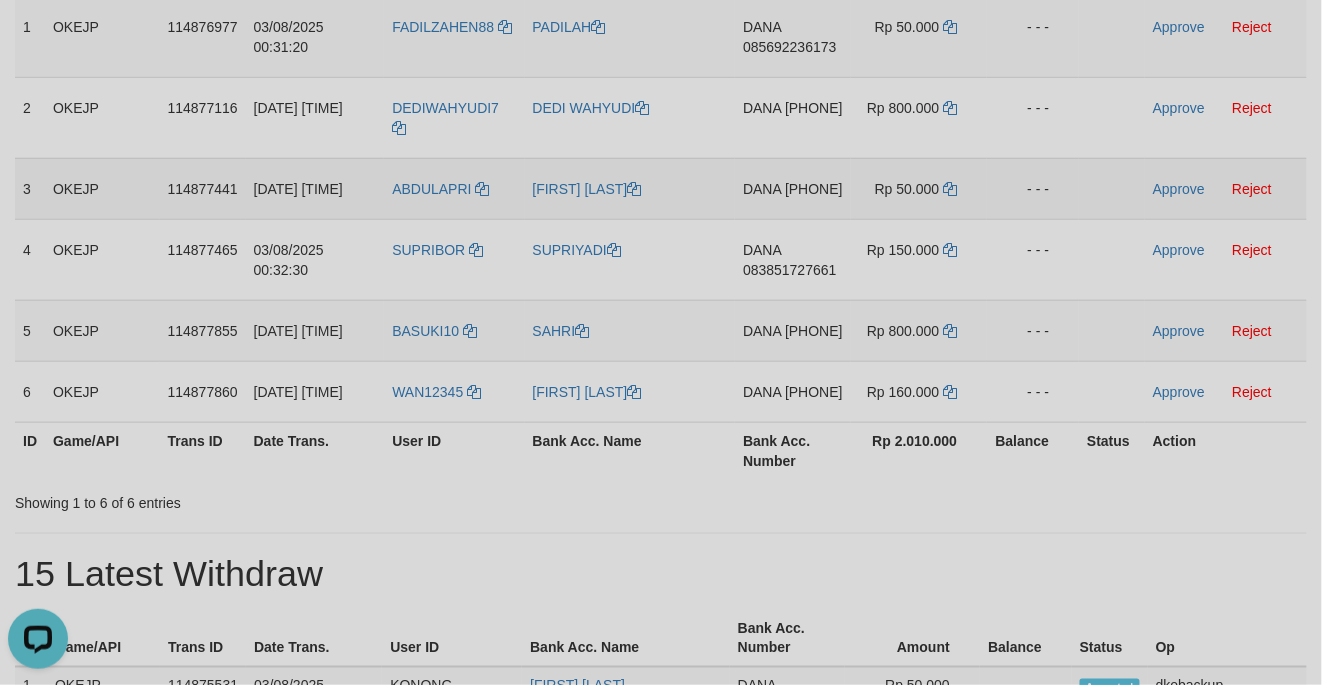 copy on "[PHONE]" 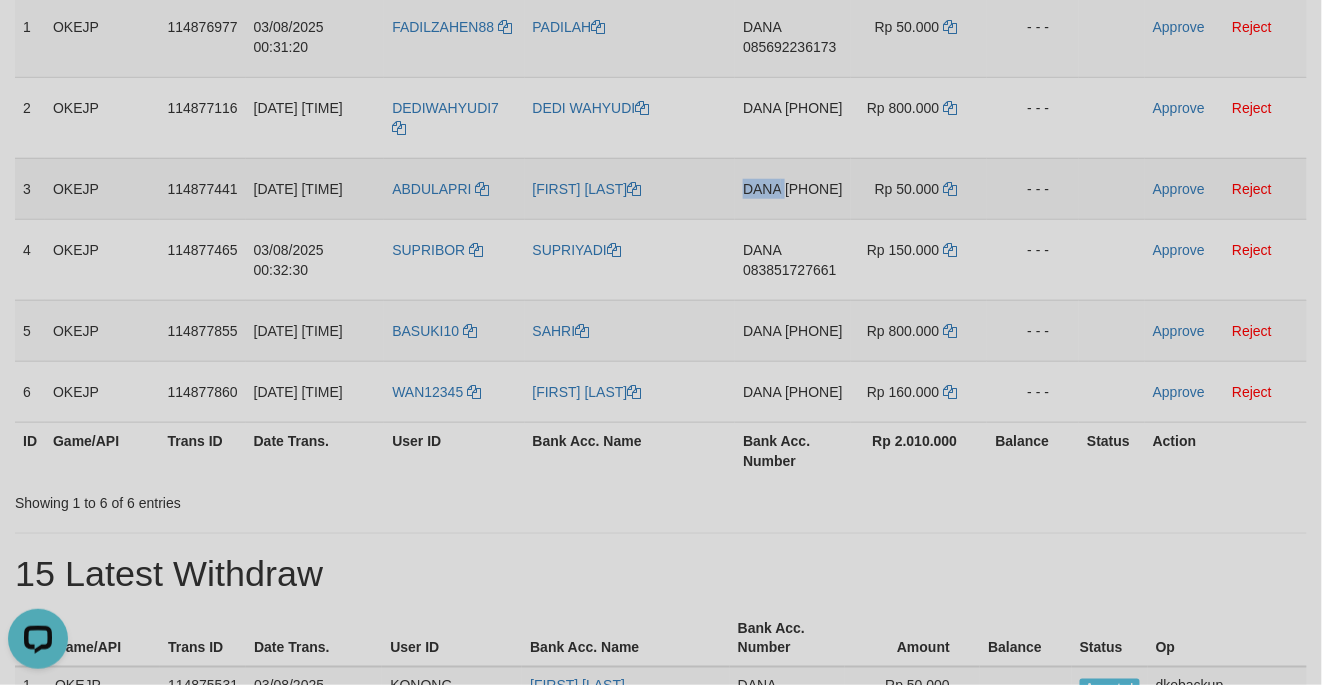 click on "DANA
085753730087" at bounding box center [793, 188] 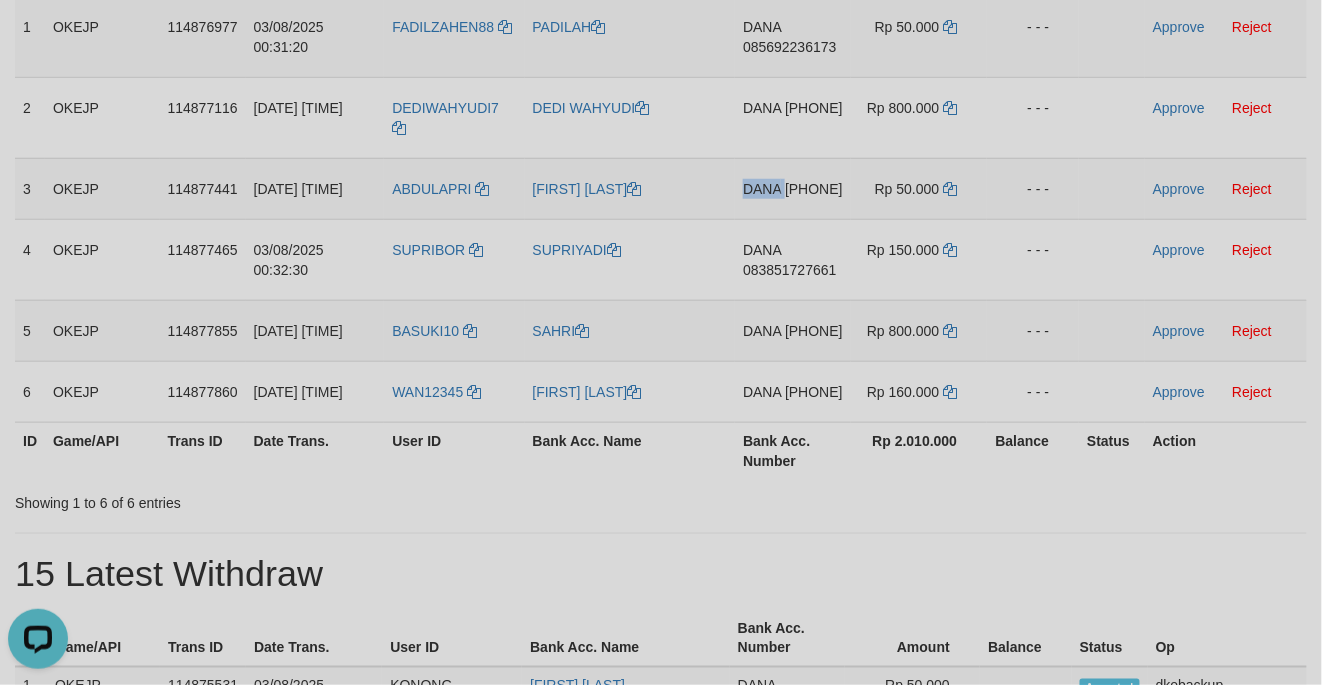 copy on "DANA" 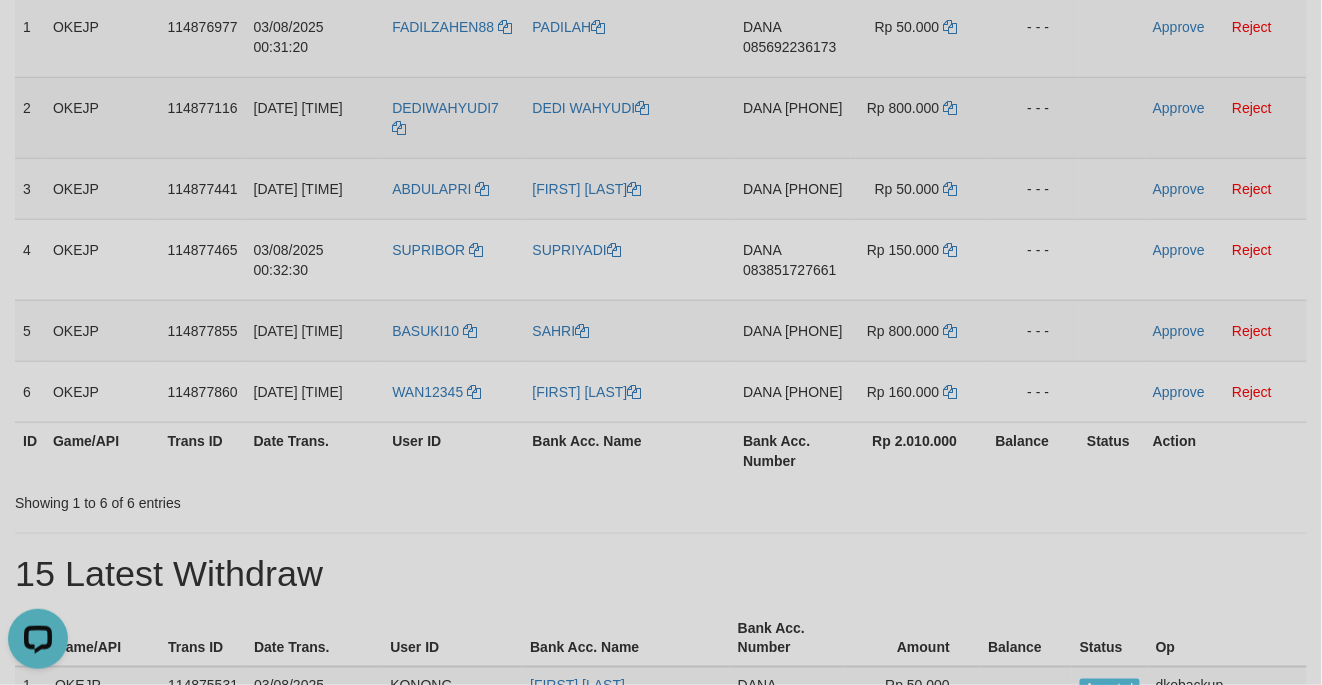 click on "DANA
083894243834" at bounding box center [793, 117] 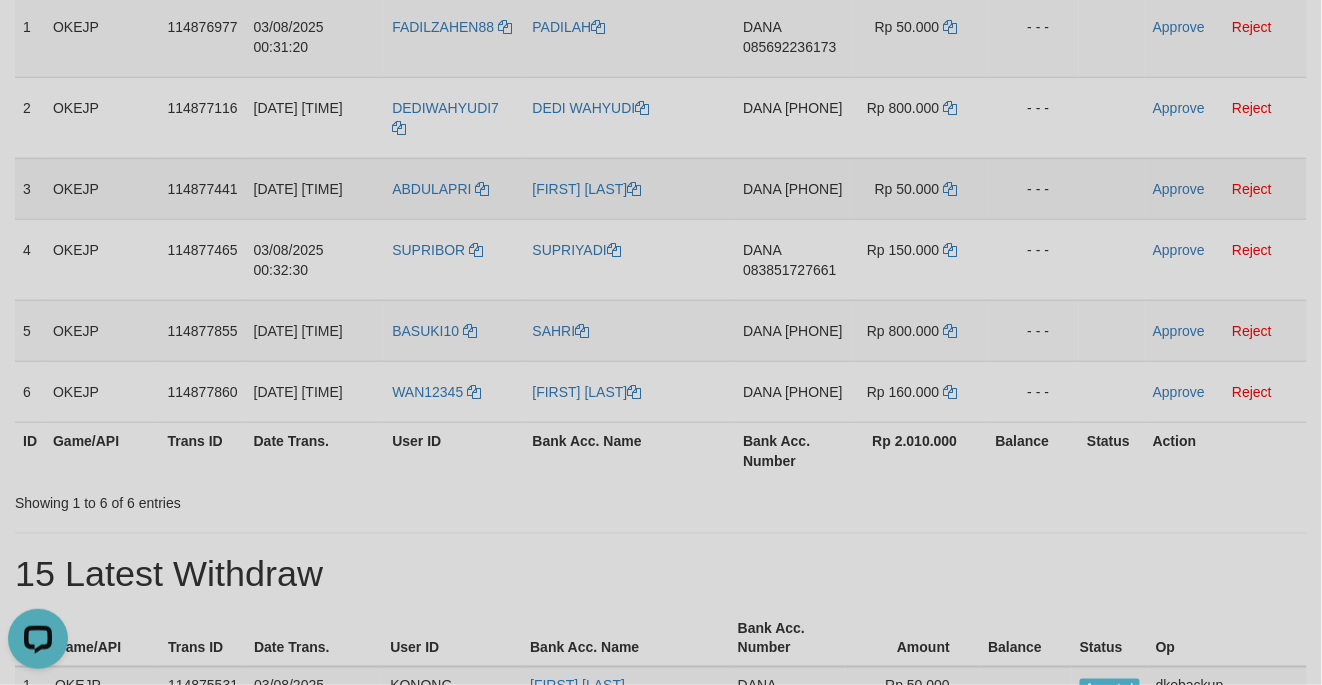copy on "[PHONE]" 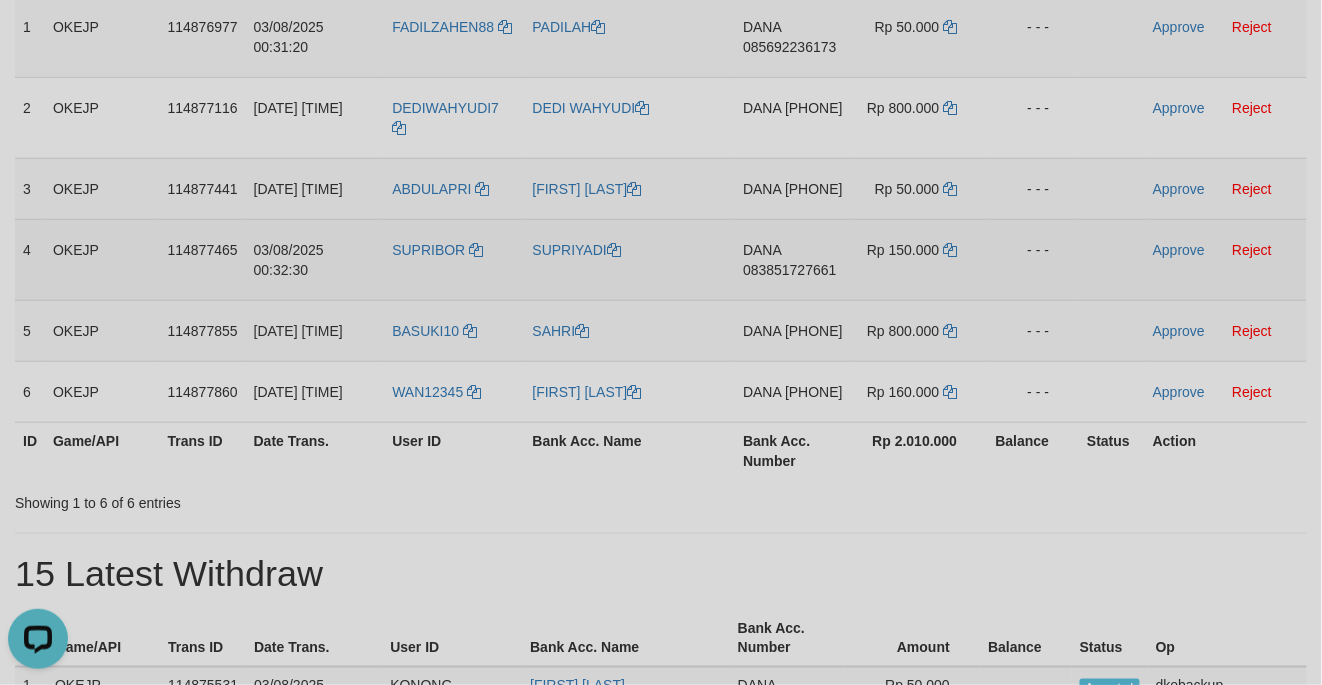click on "DANA
083851727661" at bounding box center [793, 259] 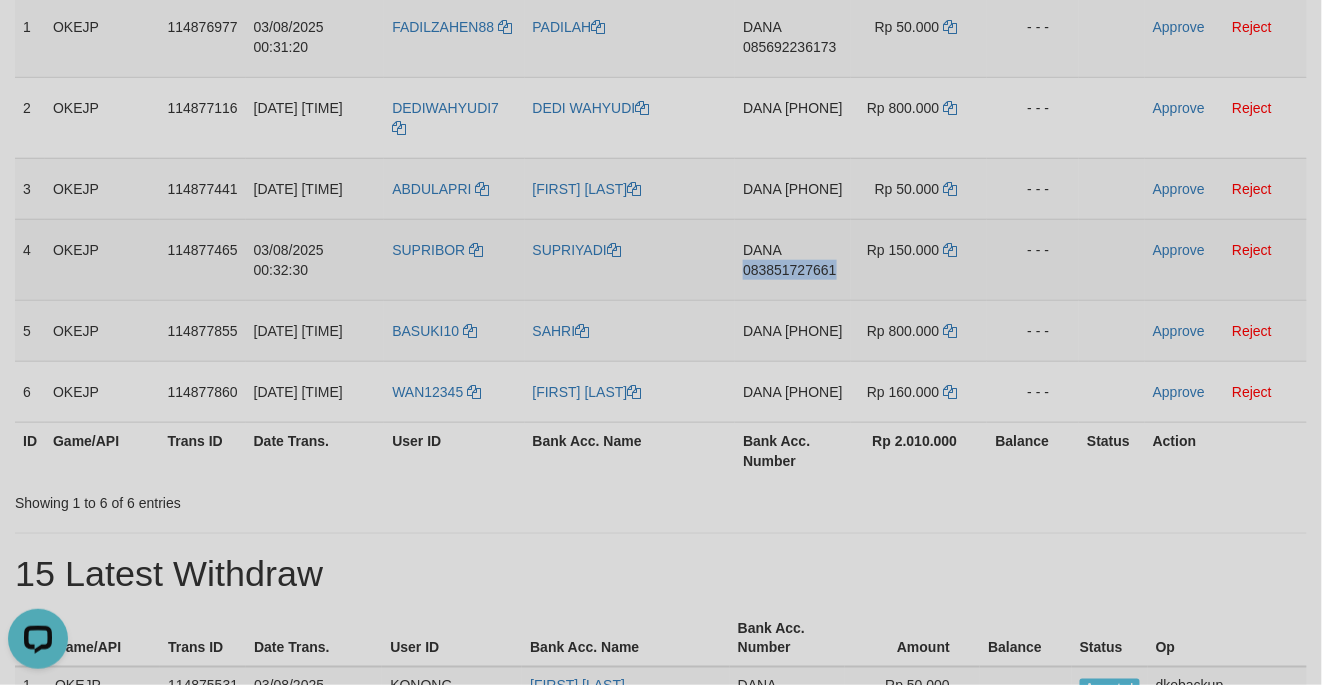 click on "DANA
083851727661" at bounding box center (793, 259) 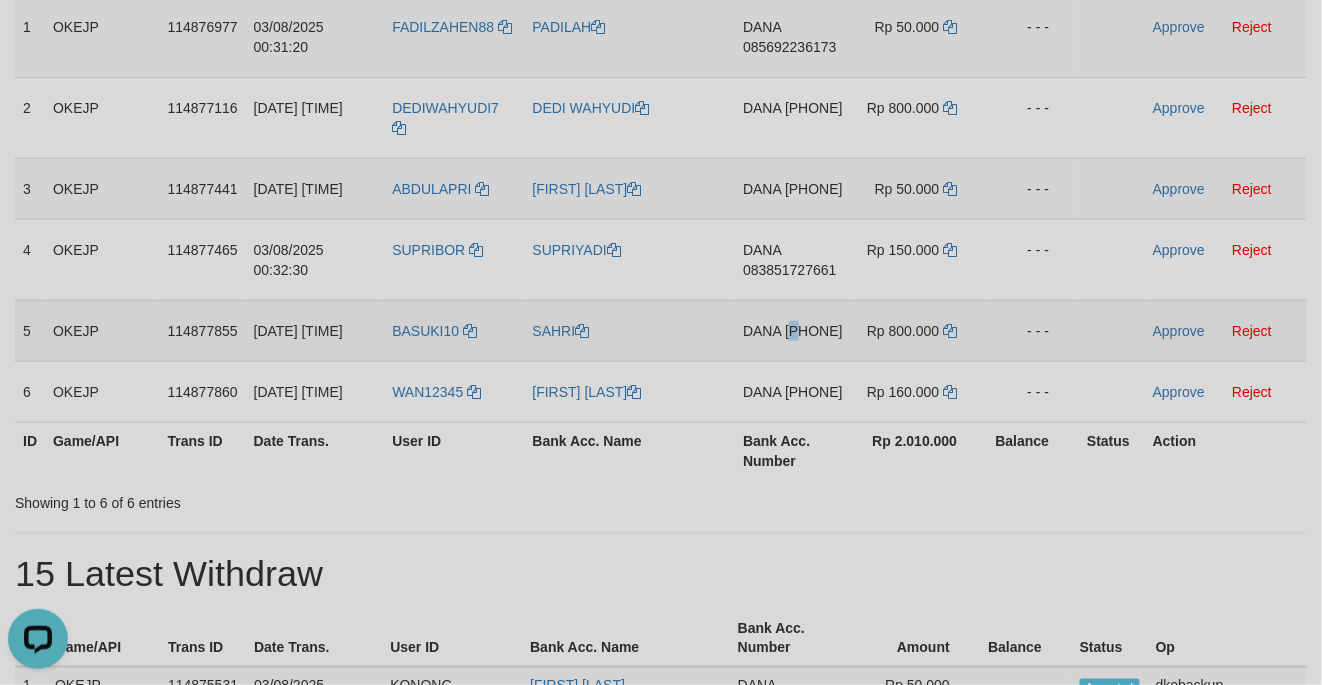 click on "DANA
081270987347" at bounding box center [793, 330] 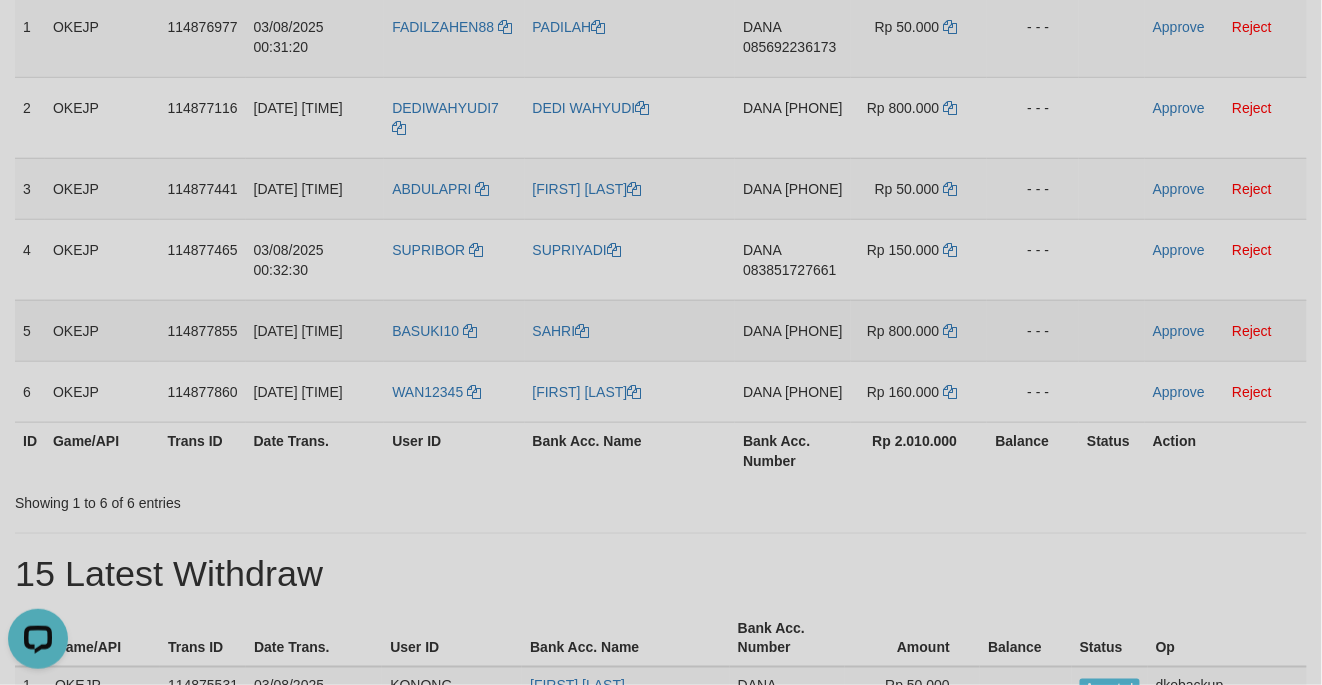 click on "DANA
081270987347" at bounding box center (793, 330) 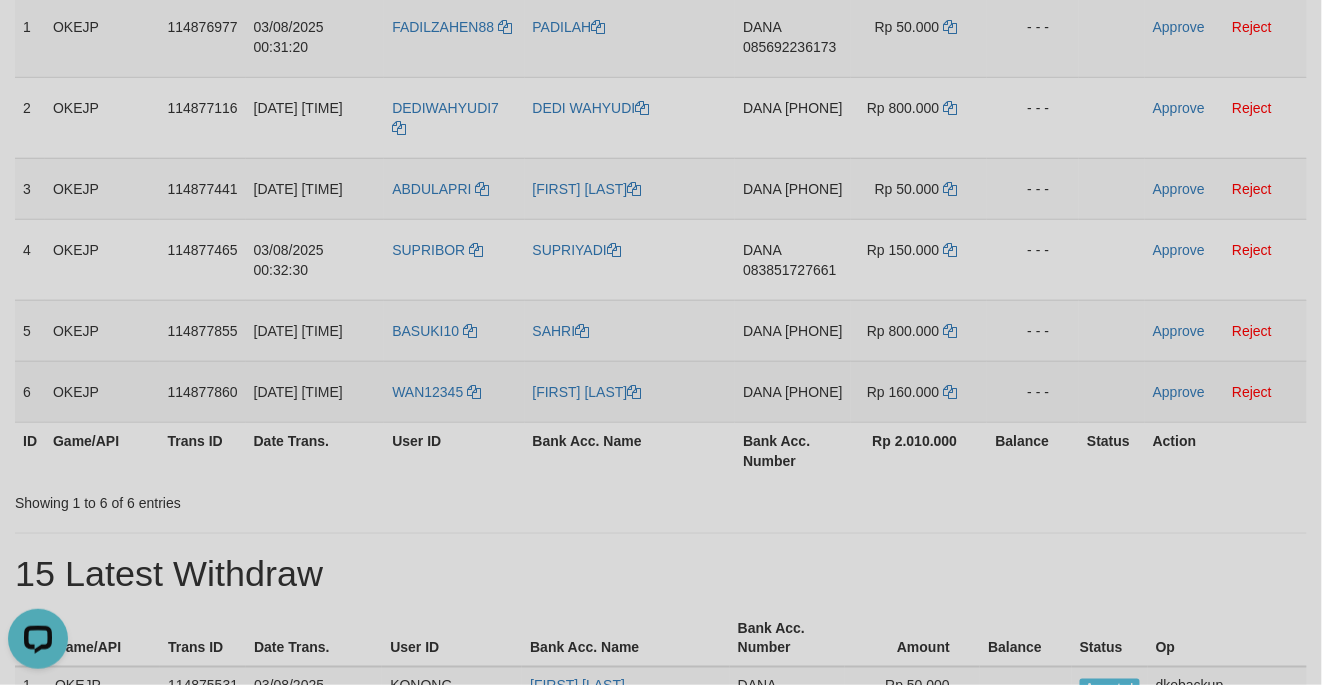 click on "DANA
089633317333" at bounding box center (793, 391) 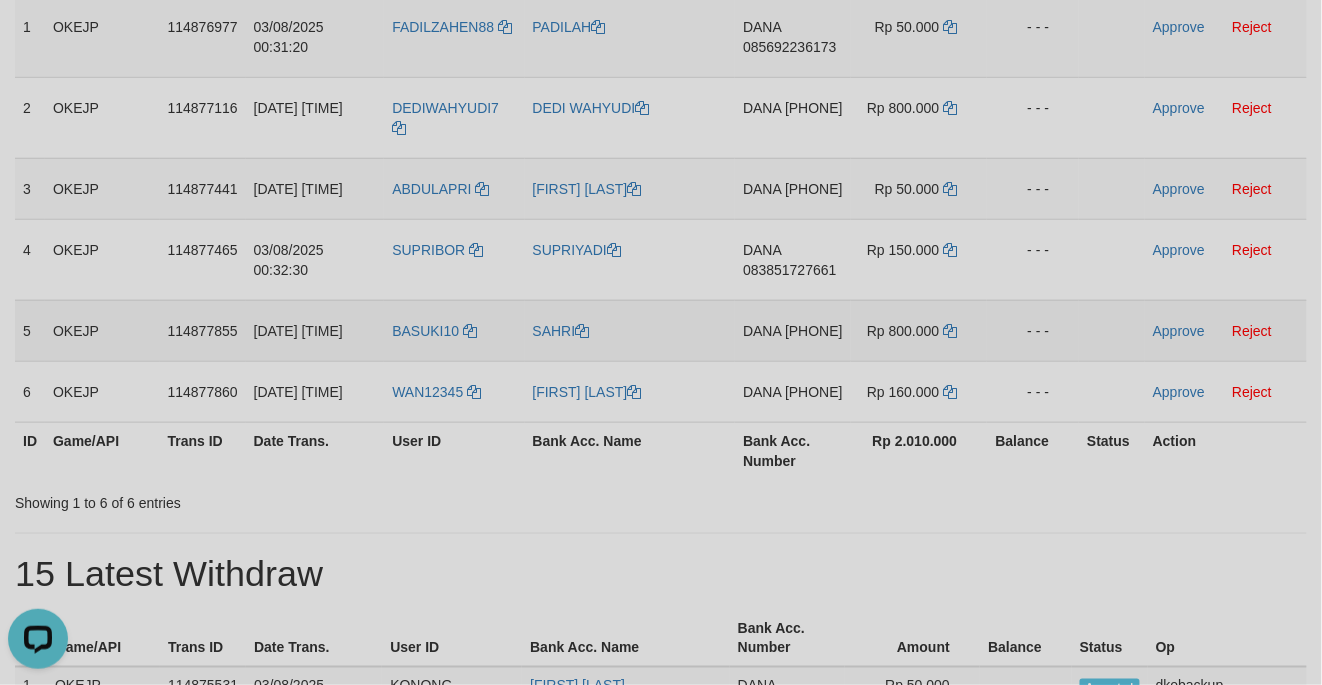 click on "[PHONE]" at bounding box center [814, 331] 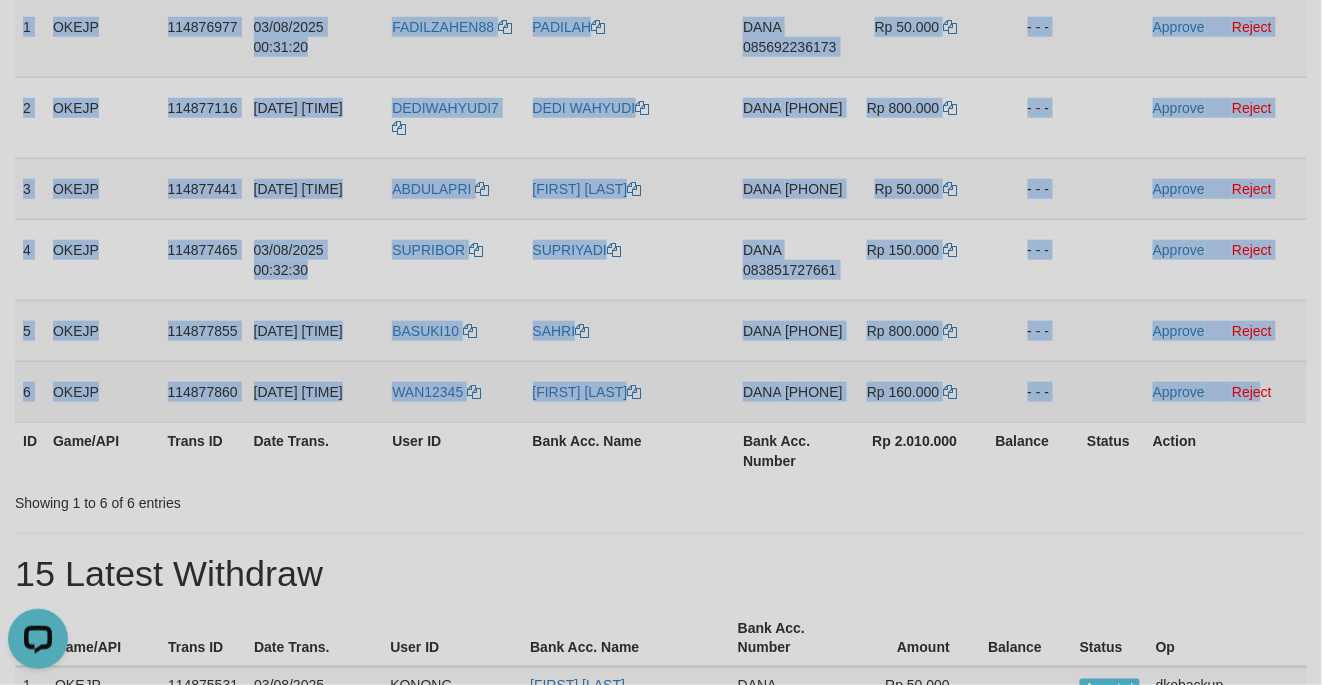 drag, startPoint x: 24, startPoint y: 34, endPoint x: 1258, endPoint y: 452, distance: 1302.8738 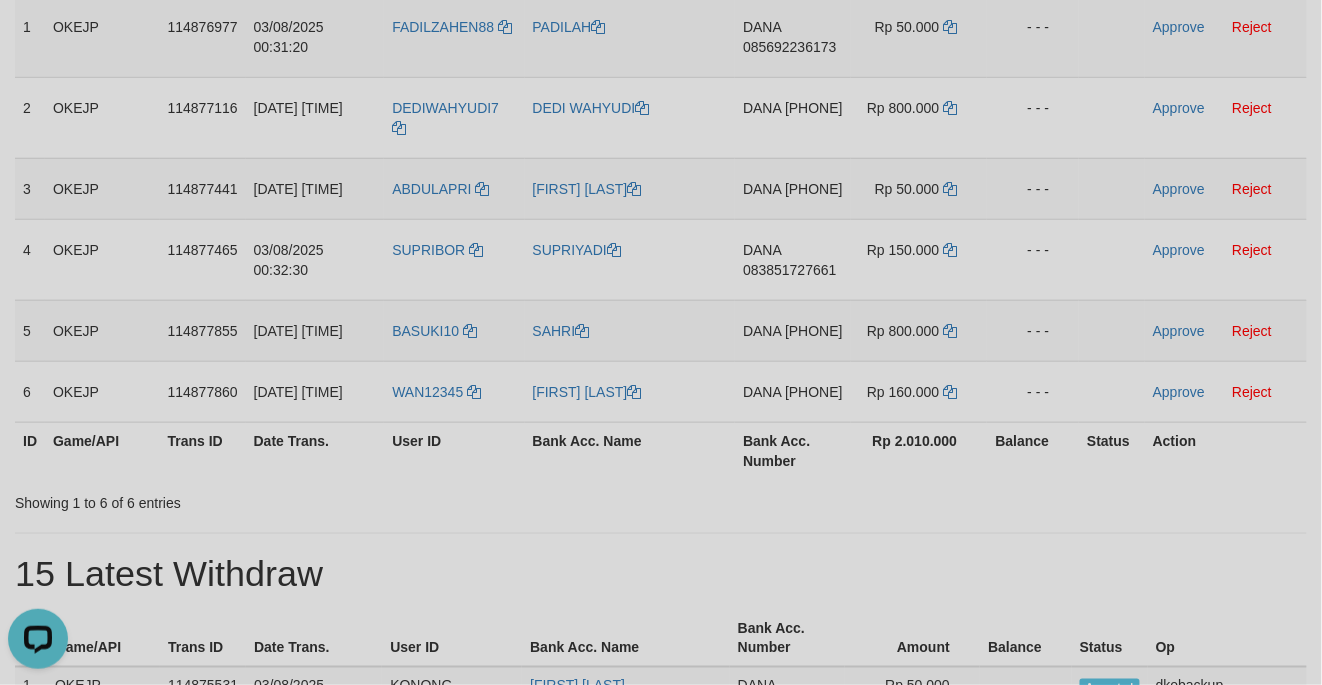 drag, startPoint x: 549, startPoint y: 570, endPoint x: 513, endPoint y: 566, distance: 36.221542 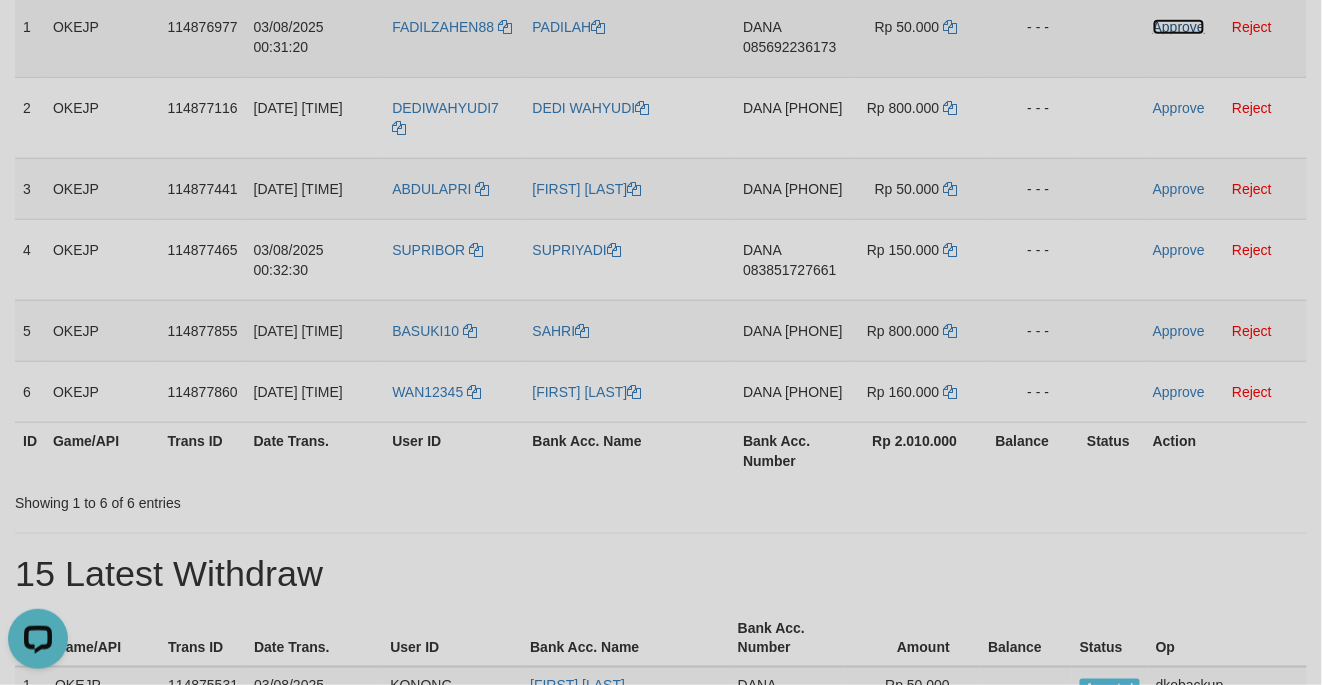 click on "Approve" at bounding box center [1179, 27] 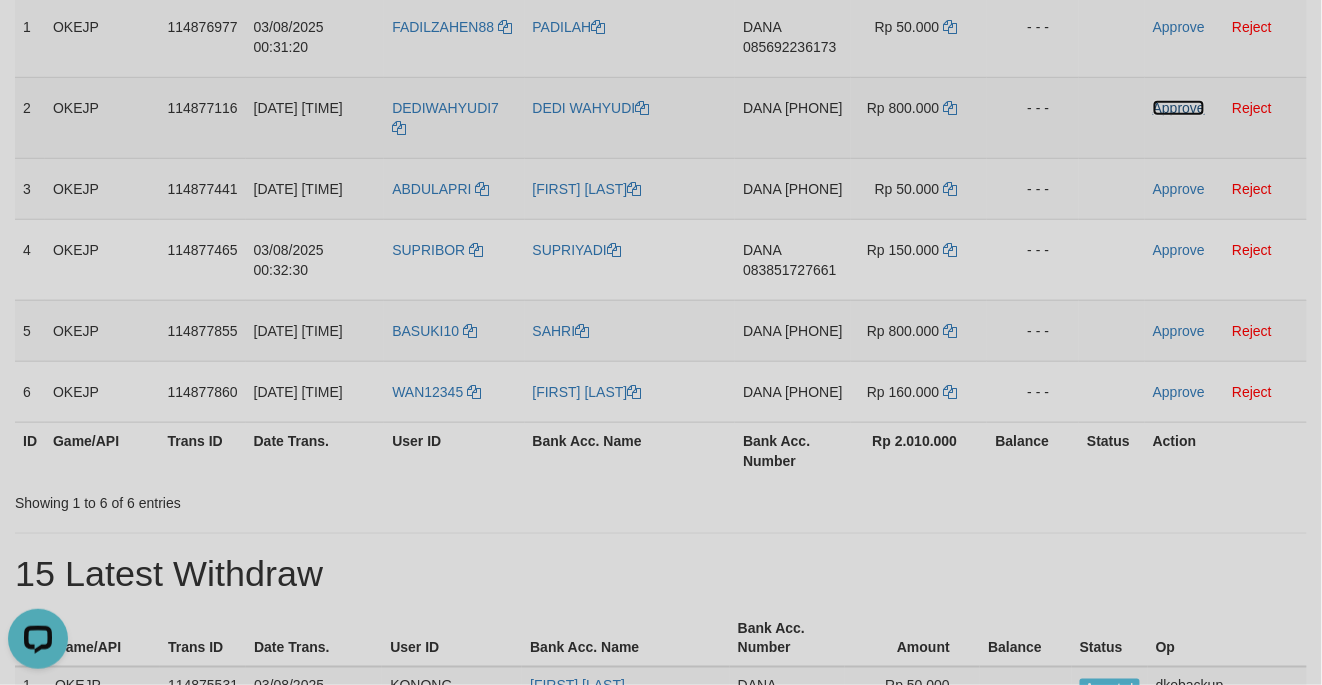 click on "Approve" at bounding box center [1179, 108] 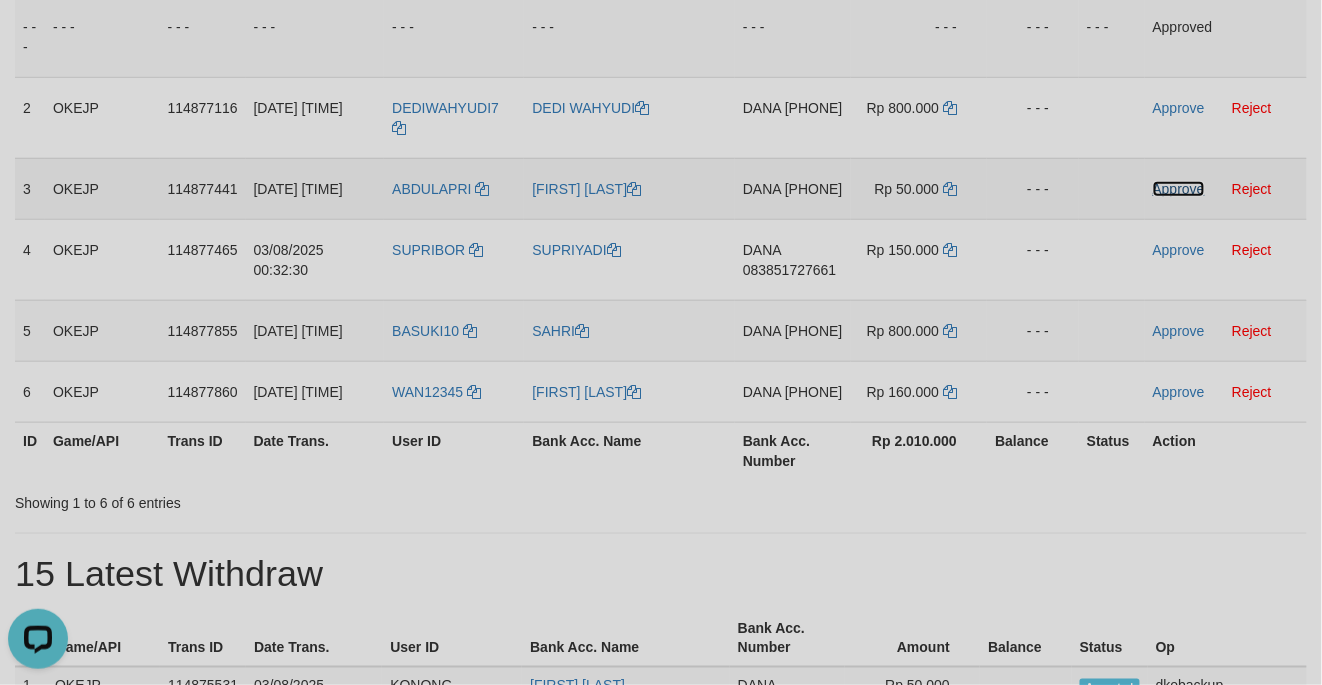 click on "Approve" at bounding box center (1179, 189) 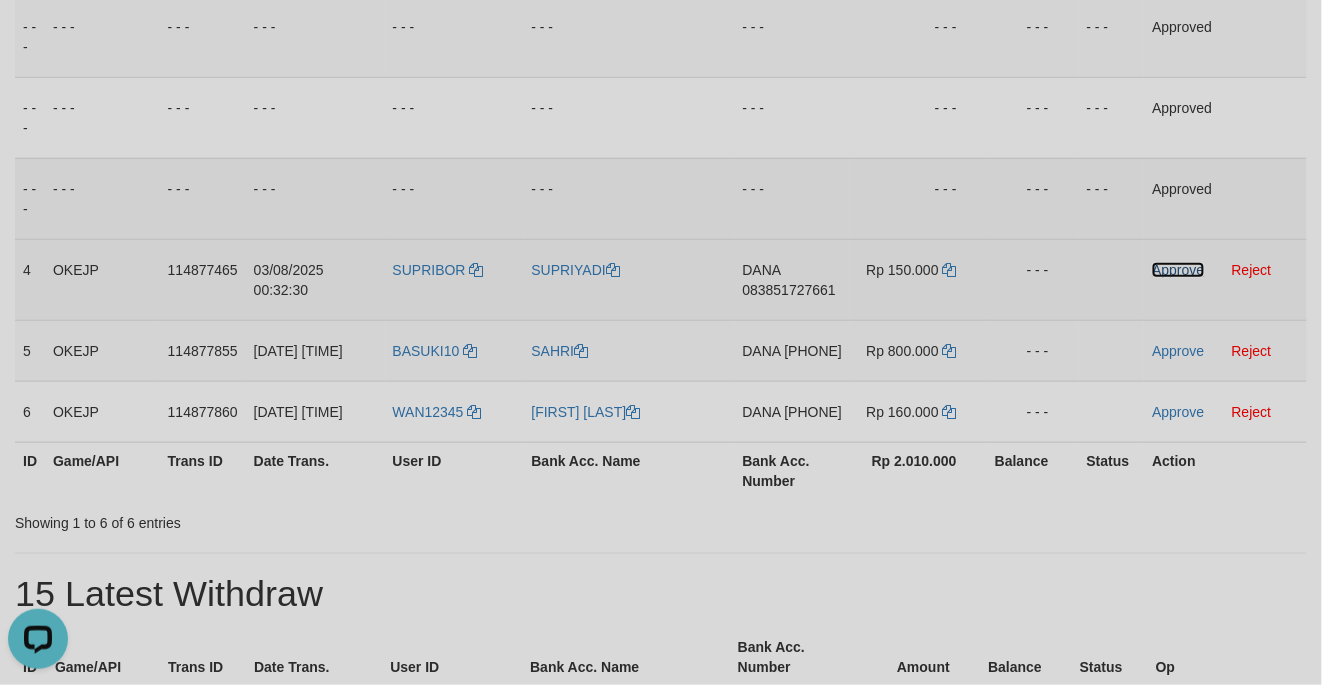 click on "Approve" at bounding box center (1178, 270) 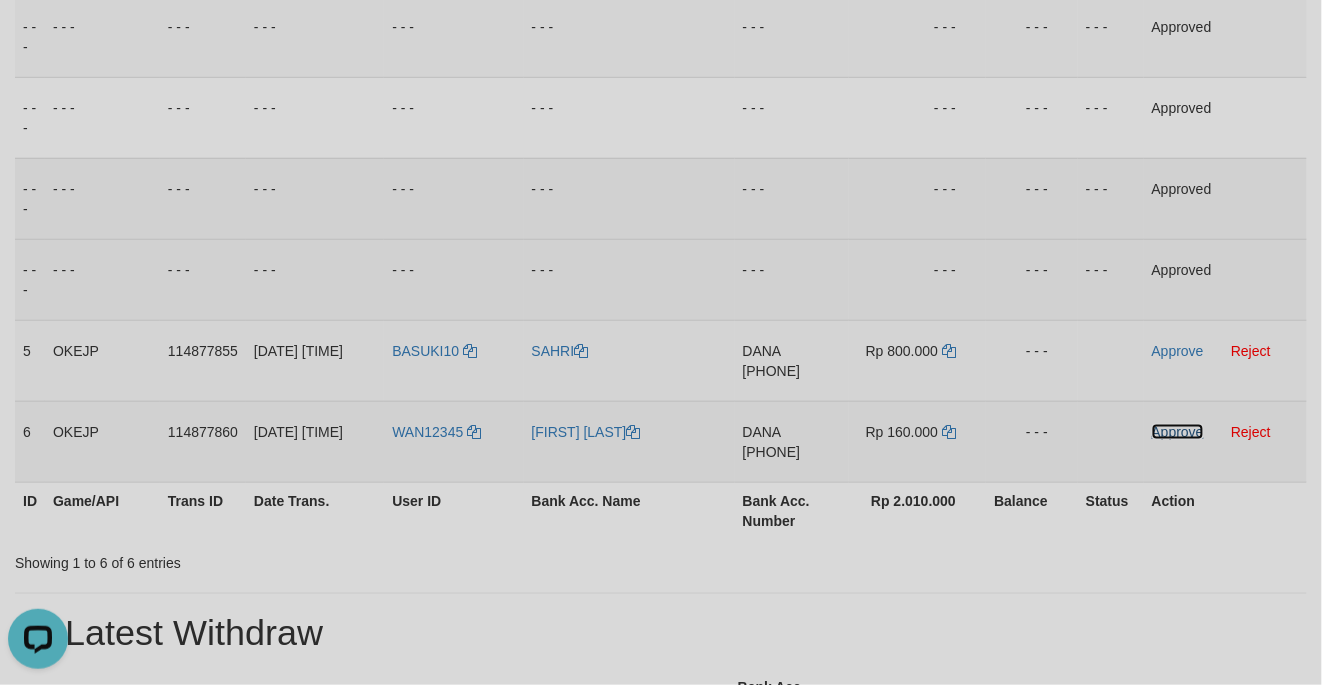 click on "Approve" at bounding box center [1178, 432] 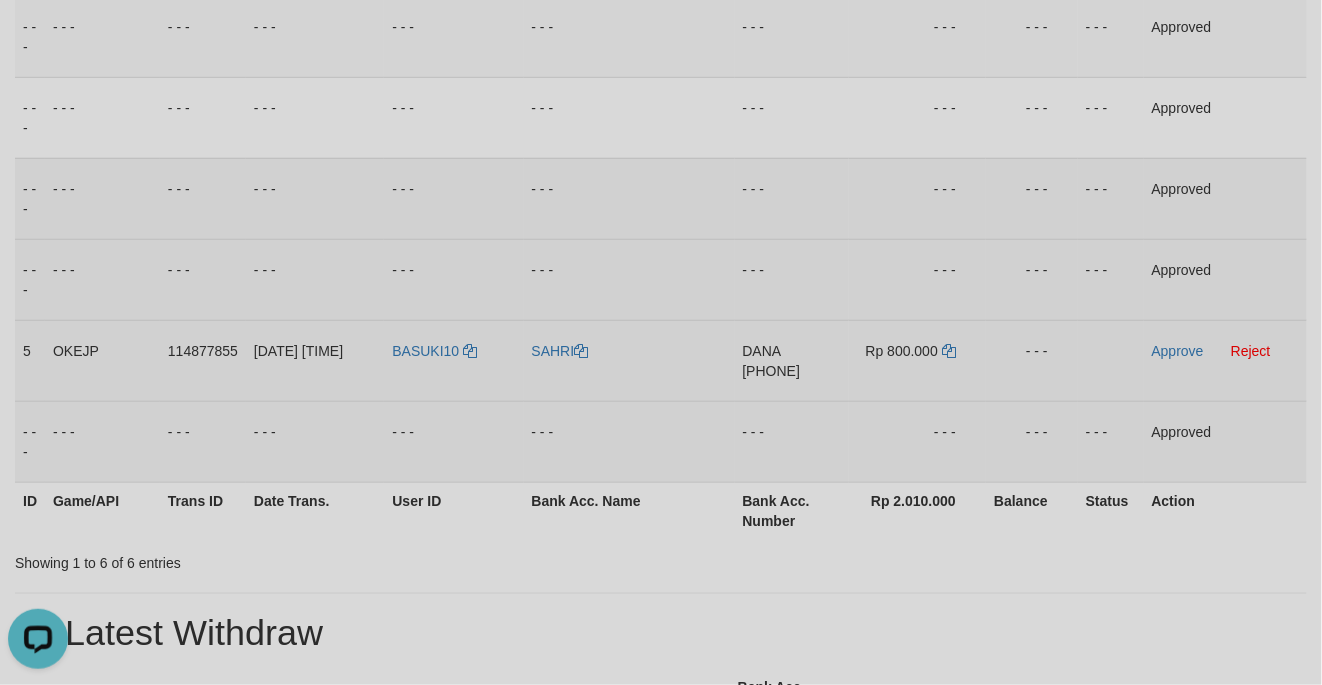 click on "DANA
081270987347" at bounding box center [792, 360] 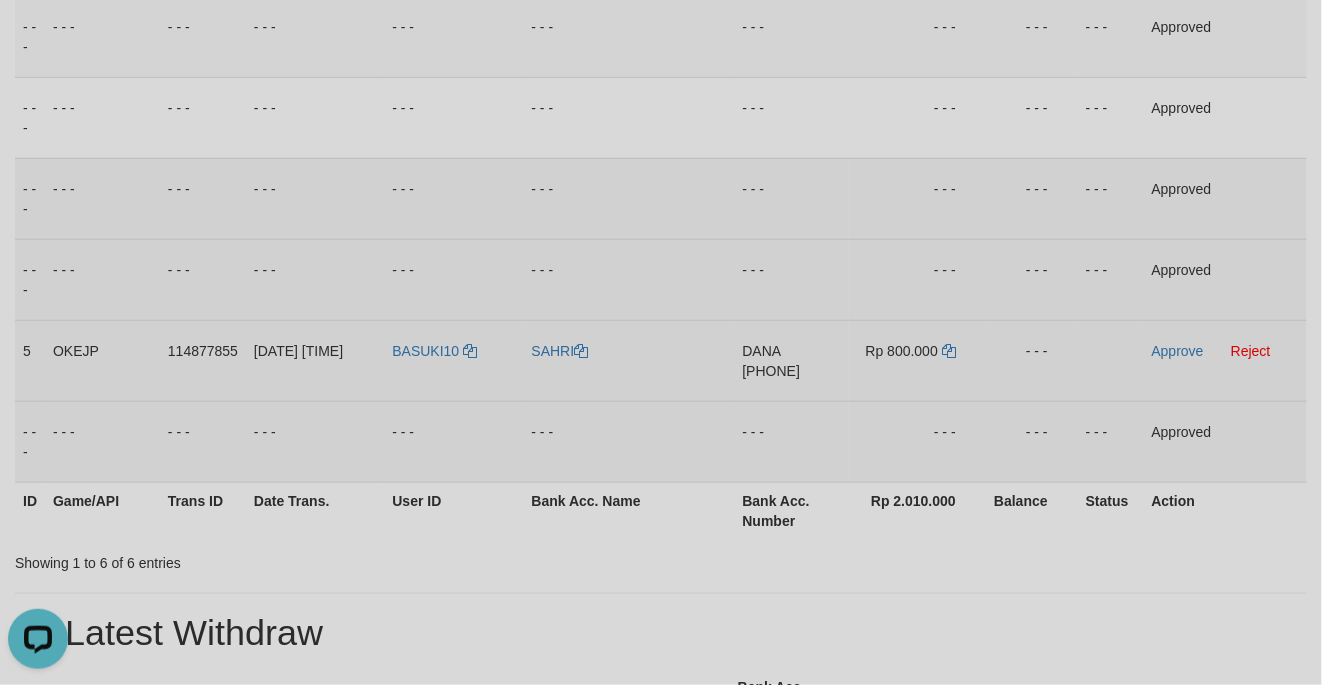 click on "DANA
081270987347" at bounding box center (792, 360) 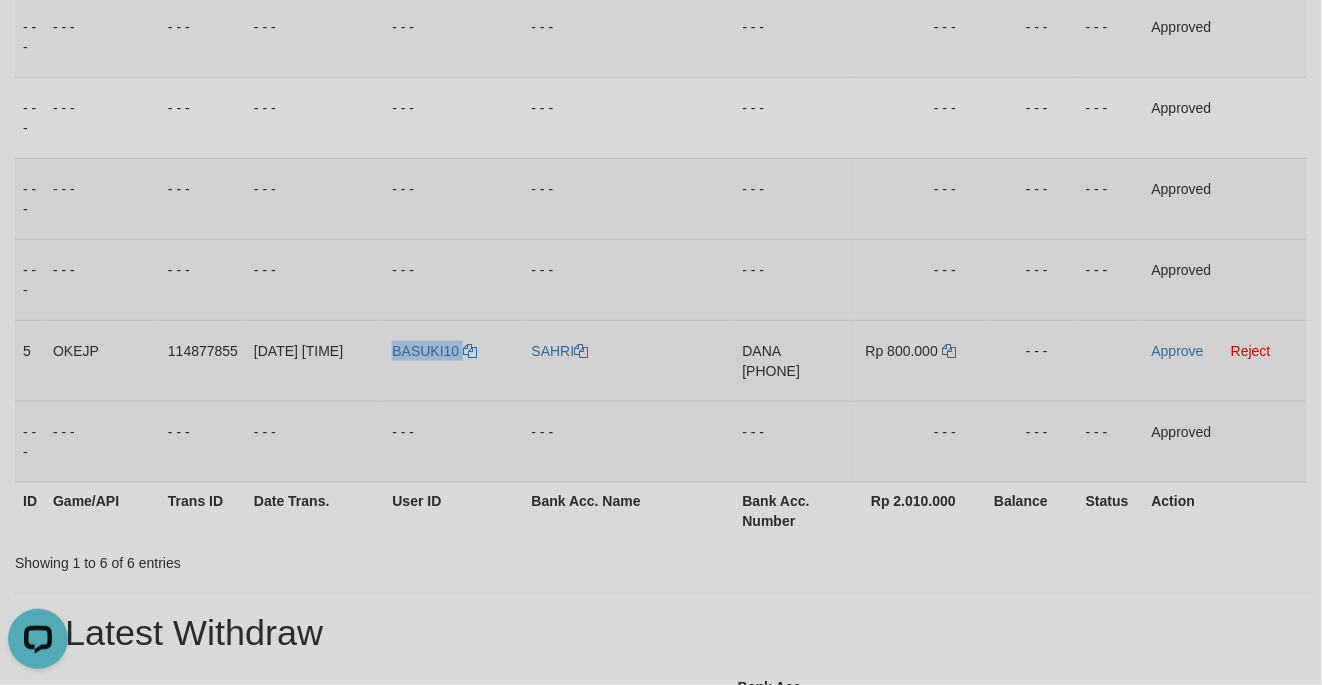 click on "BASUKI10" at bounding box center [453, 360] 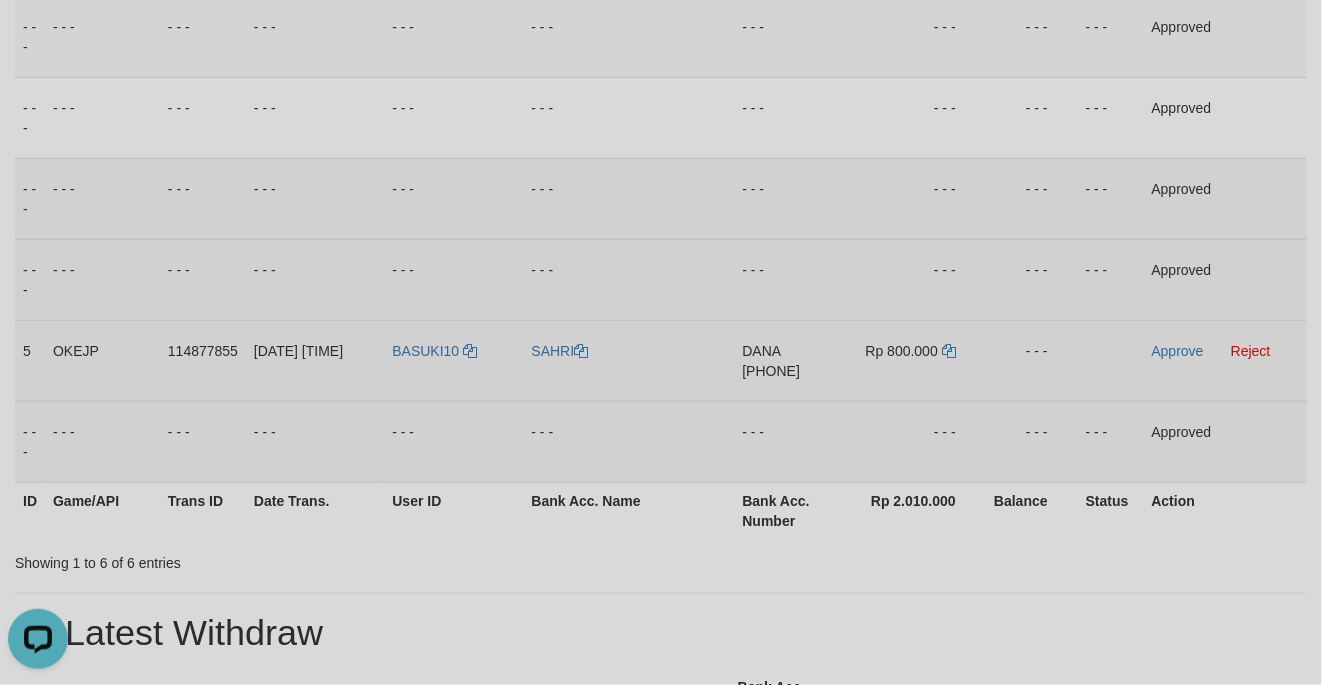 click on "SAHRI" at bounding box center (629, 360) 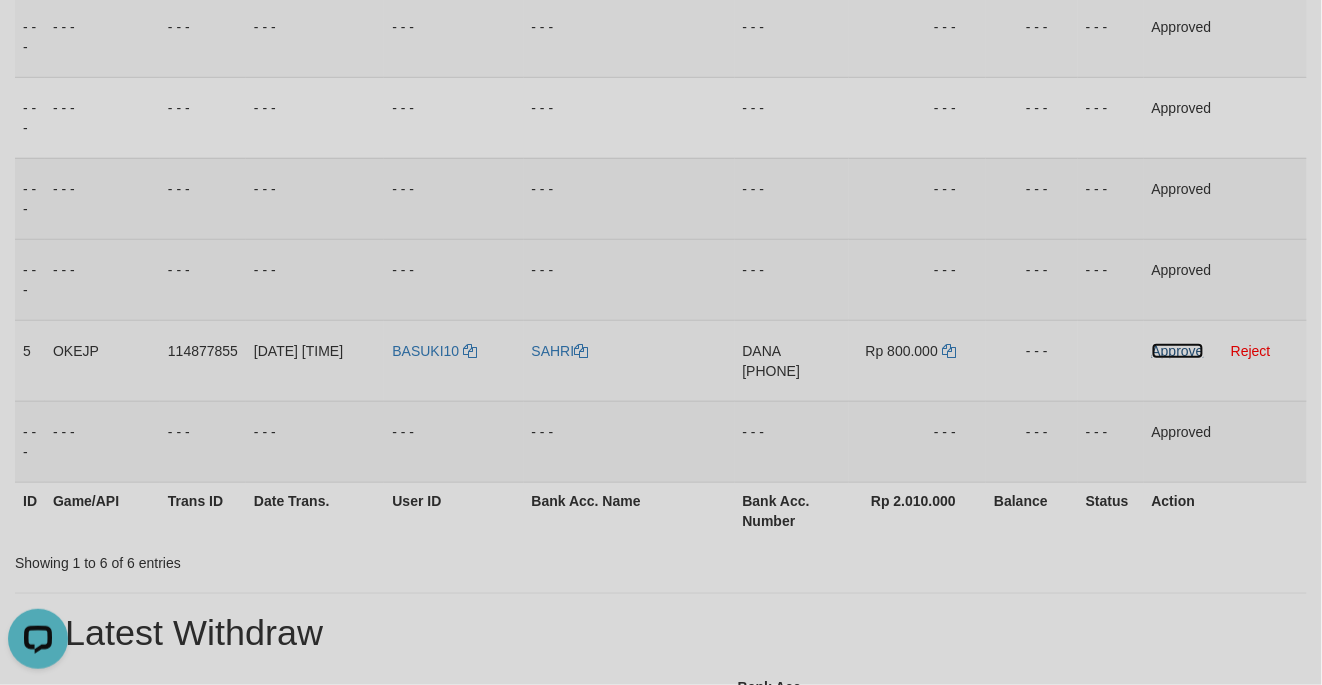 drag, startPoint x: 1173, startPoint y: 348, endPoint x: 798, endPoint y: 284, distance: 380.42212 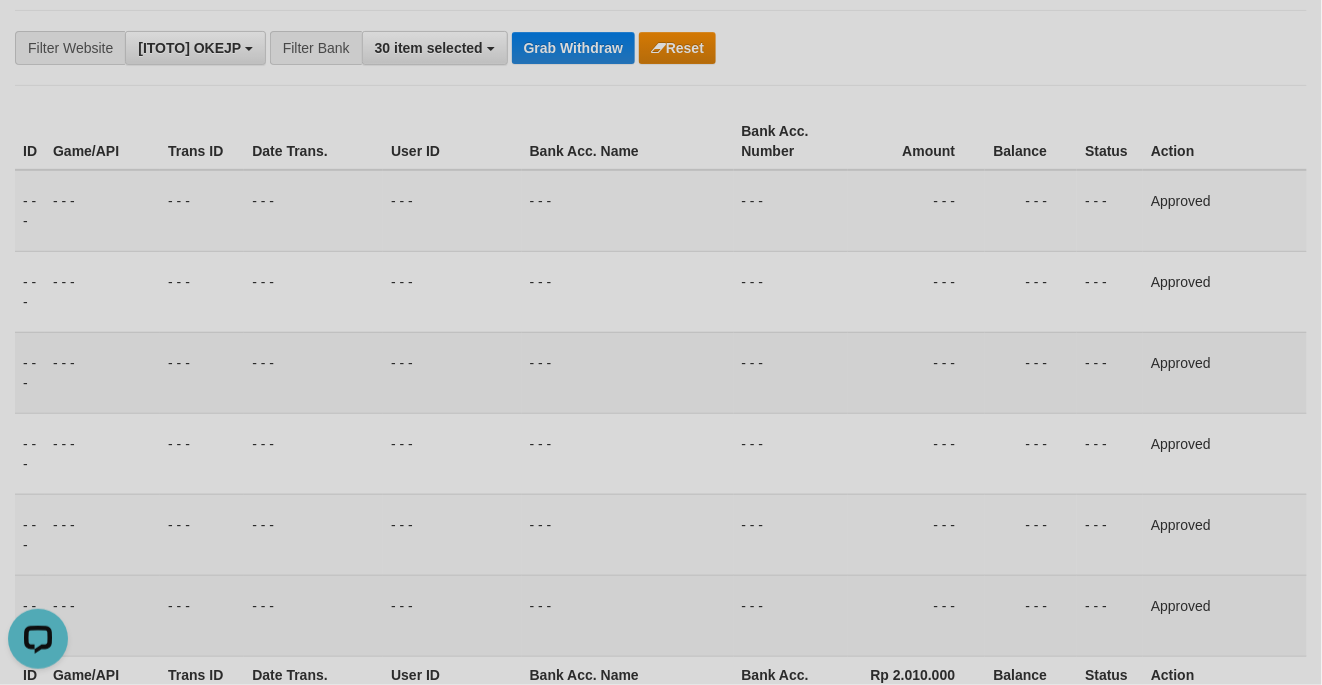 scroll, scrollTop: 177, scrollLeft: 0, axis: vertical 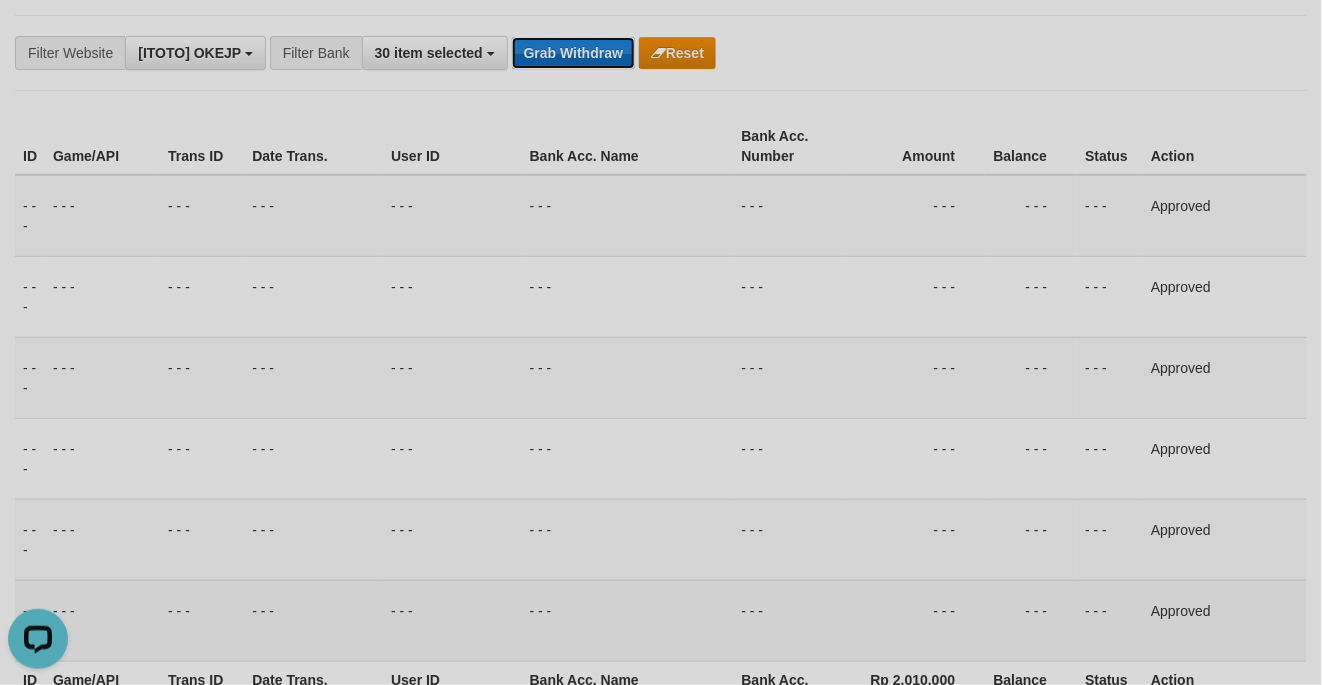 click on "Grab Withdraw" at bounding box center (573, 53) 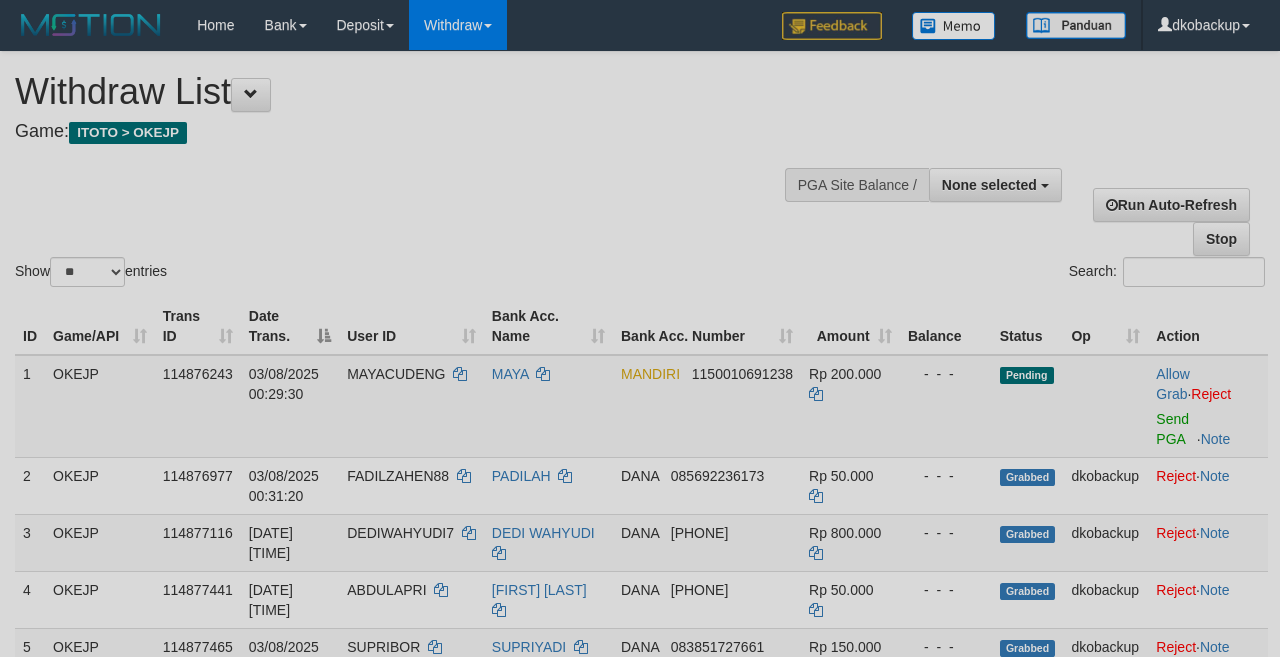 select 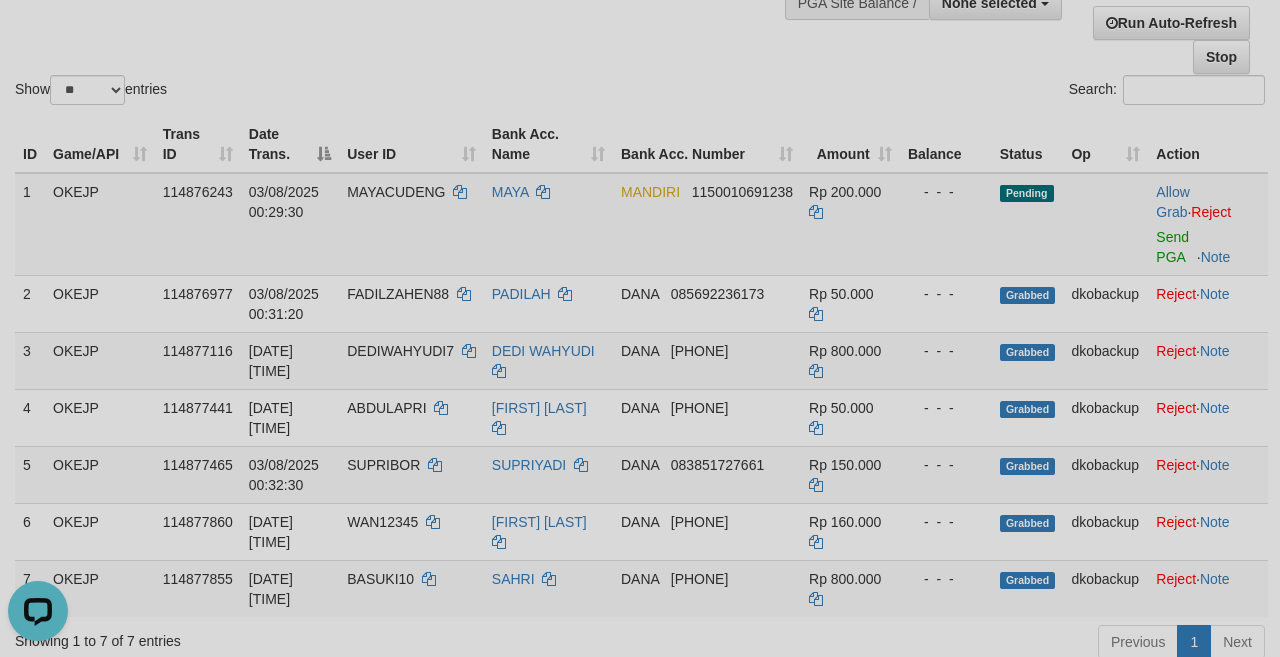 scroll, scrollTop: 0, scrollLeft: 0, axis: both 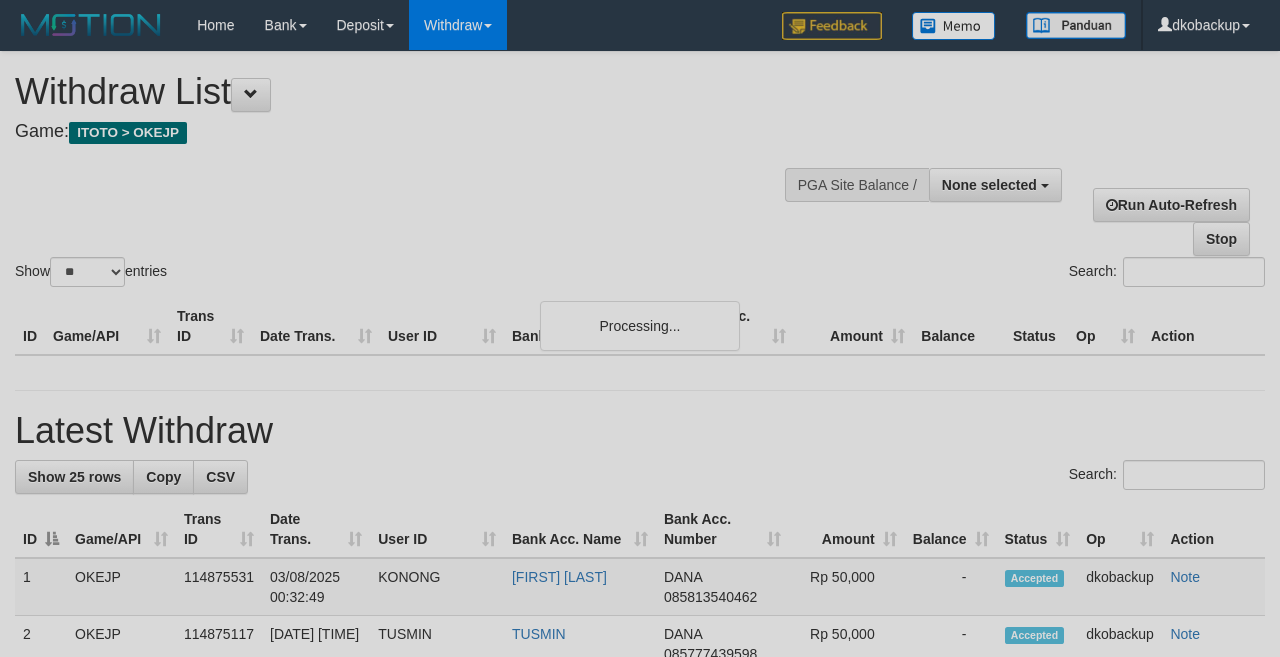 select 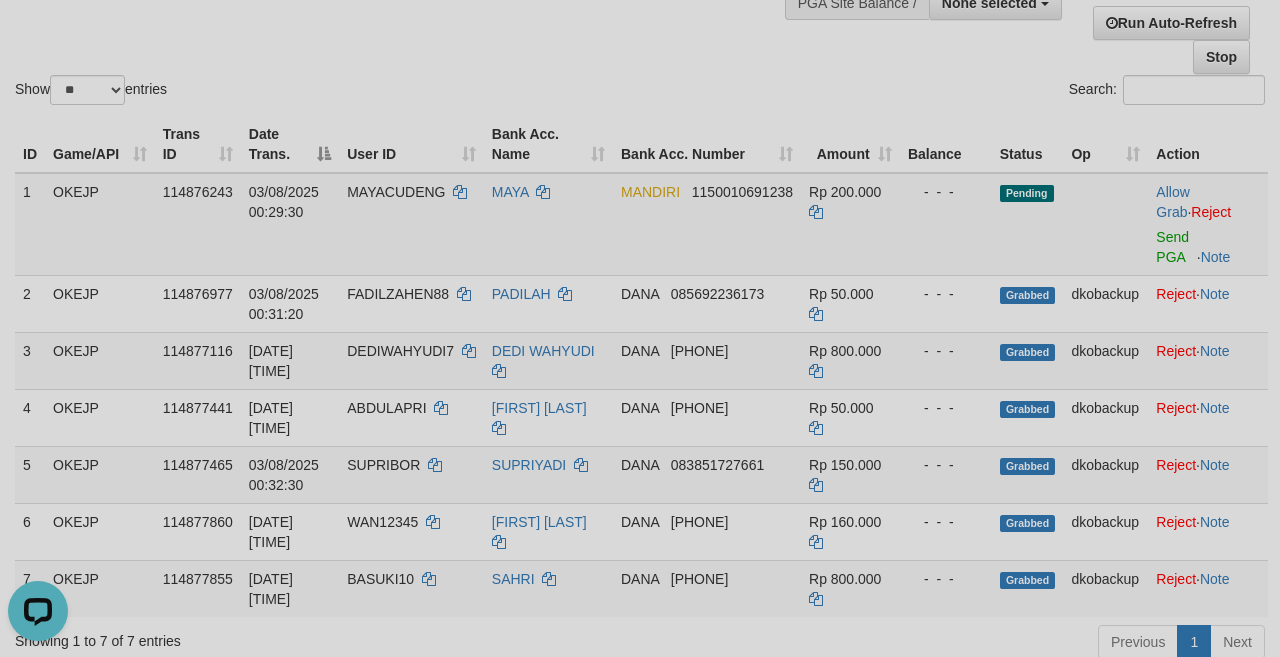 scroll, scrollTop: 0, scrollLeft: 0, axis: both 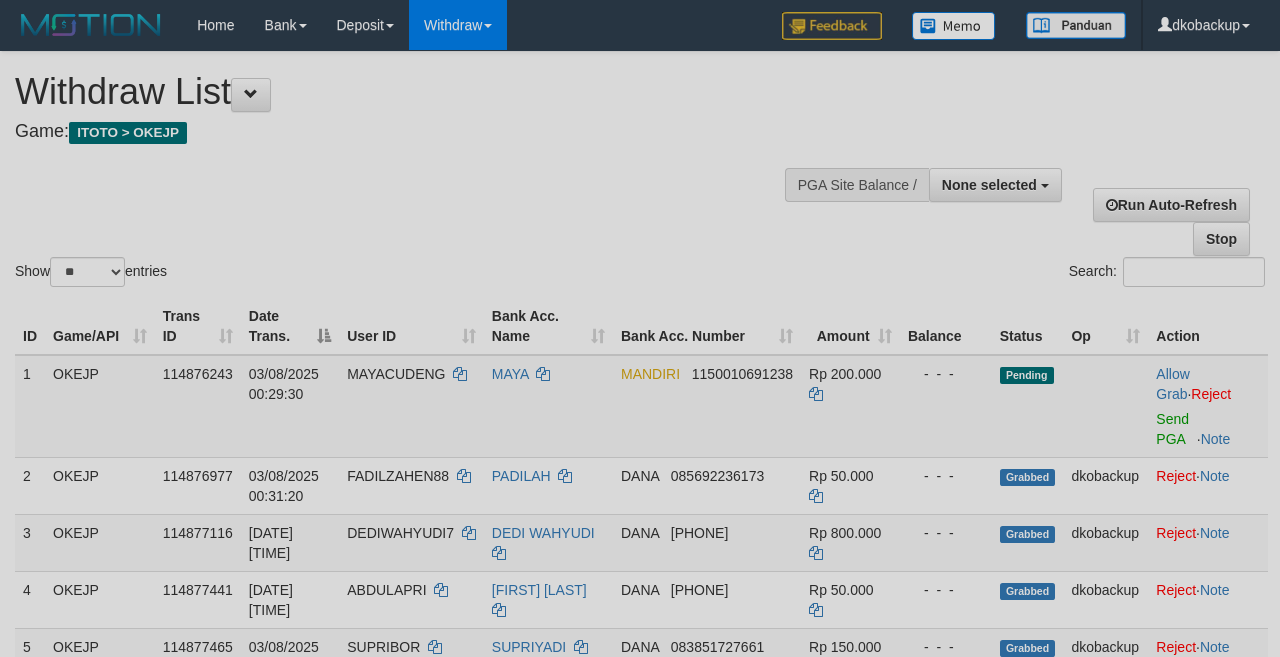 select 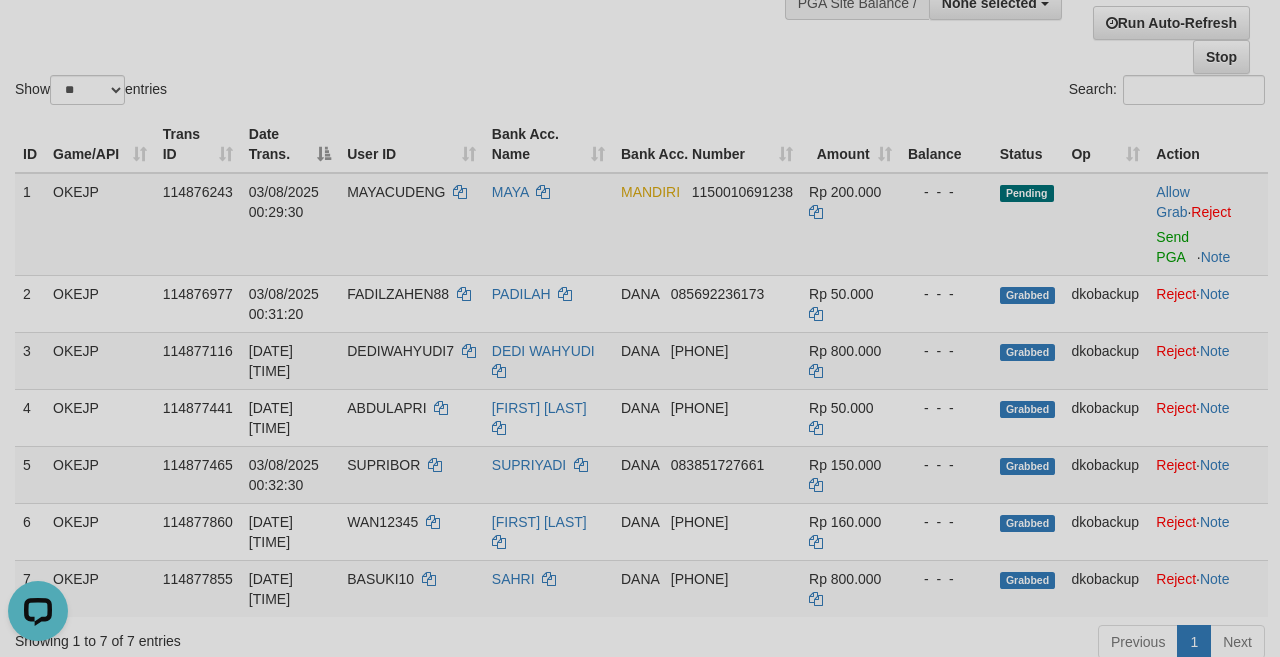 scroll, scrollTop: 0, scrollLeft: 0, axis: both 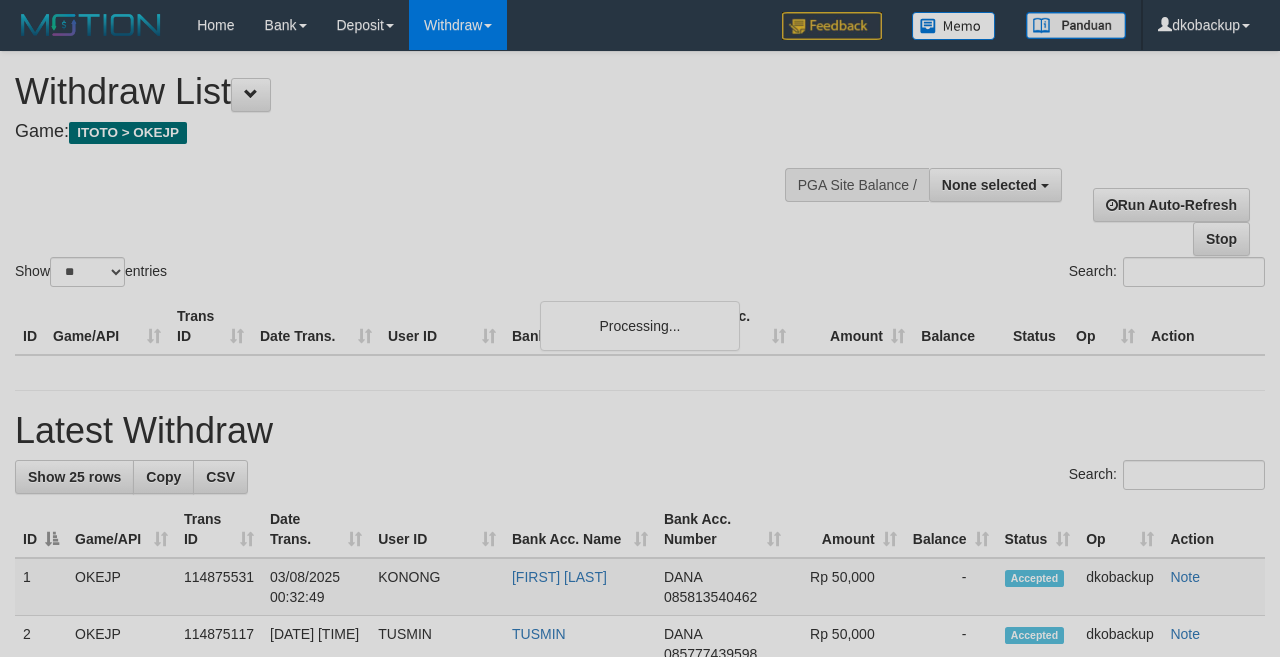 select 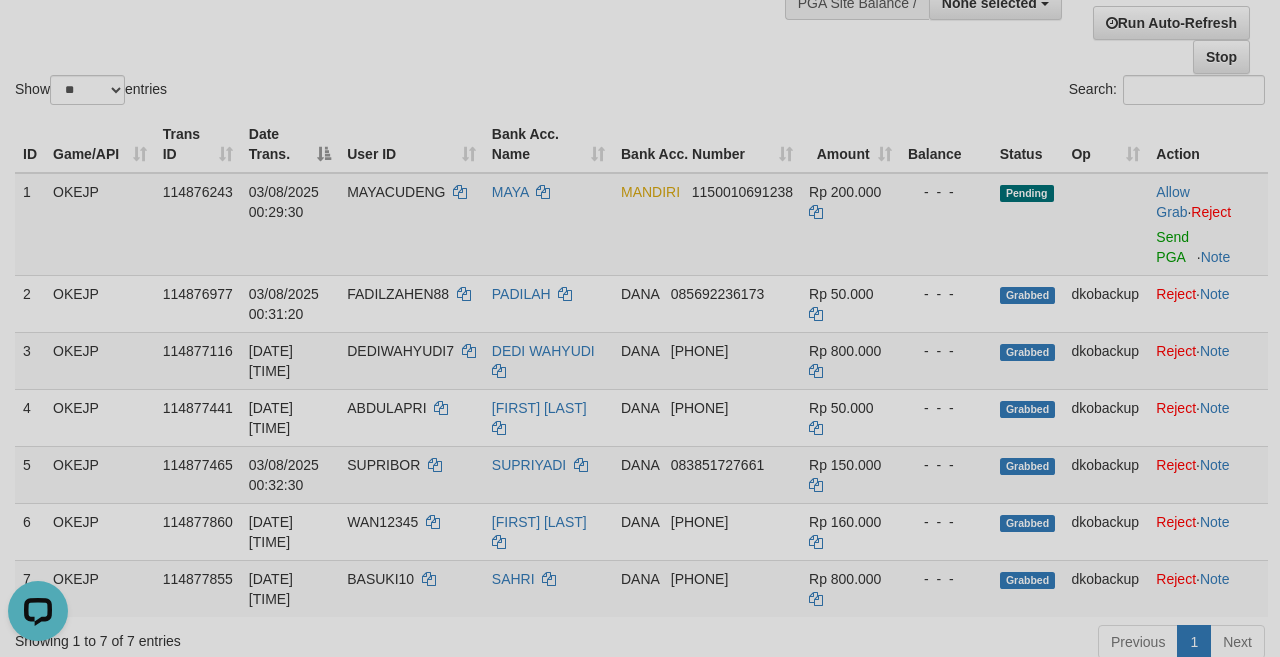 scroll, scrollTop: 0, scrollLeft: 0, axis: both 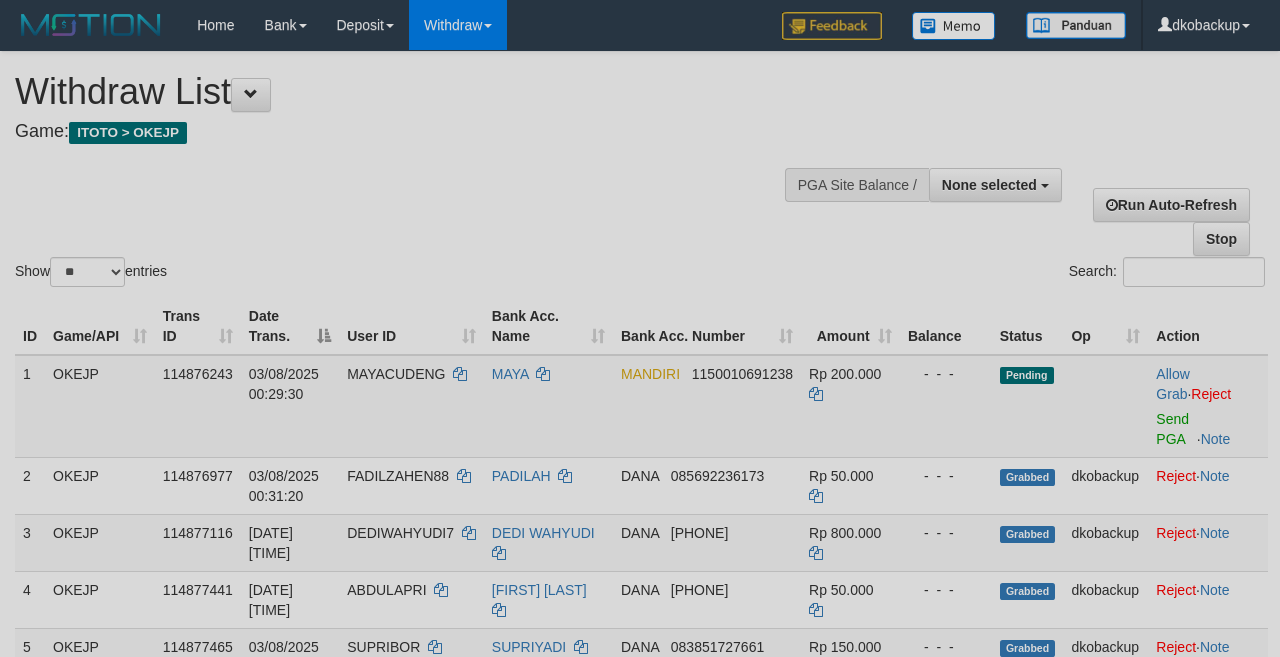 select 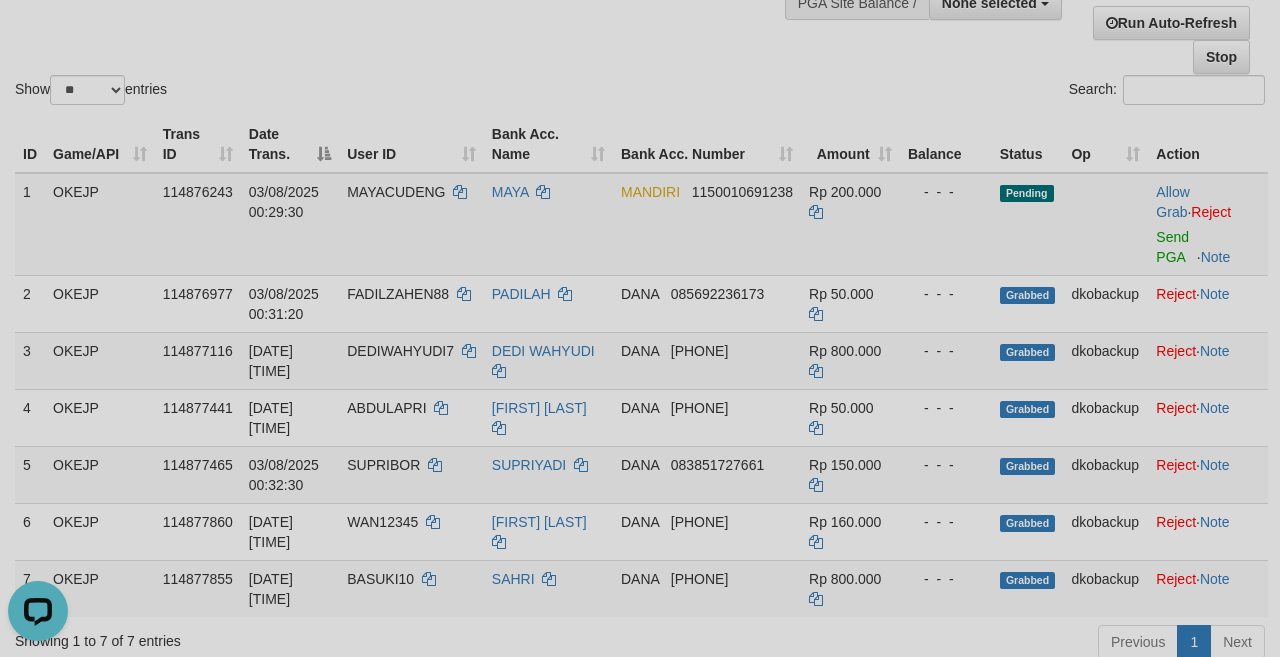 scroll, scrollTop: 0, scrollLeft: 0, axis: both 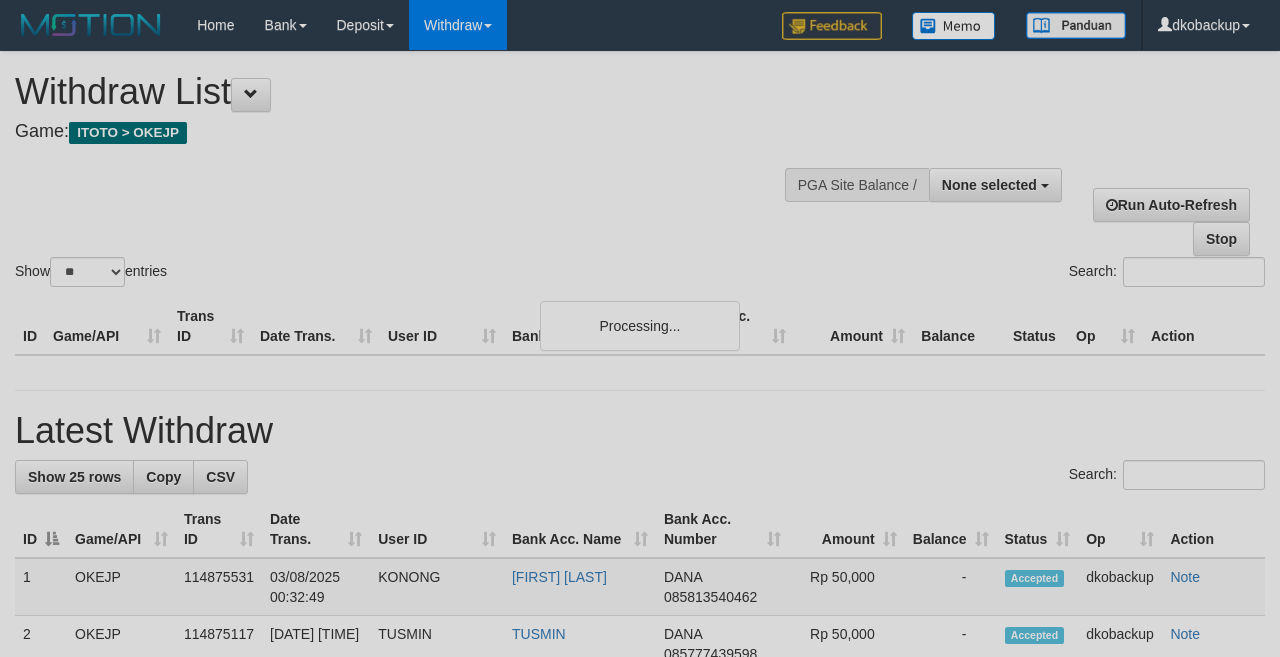 select 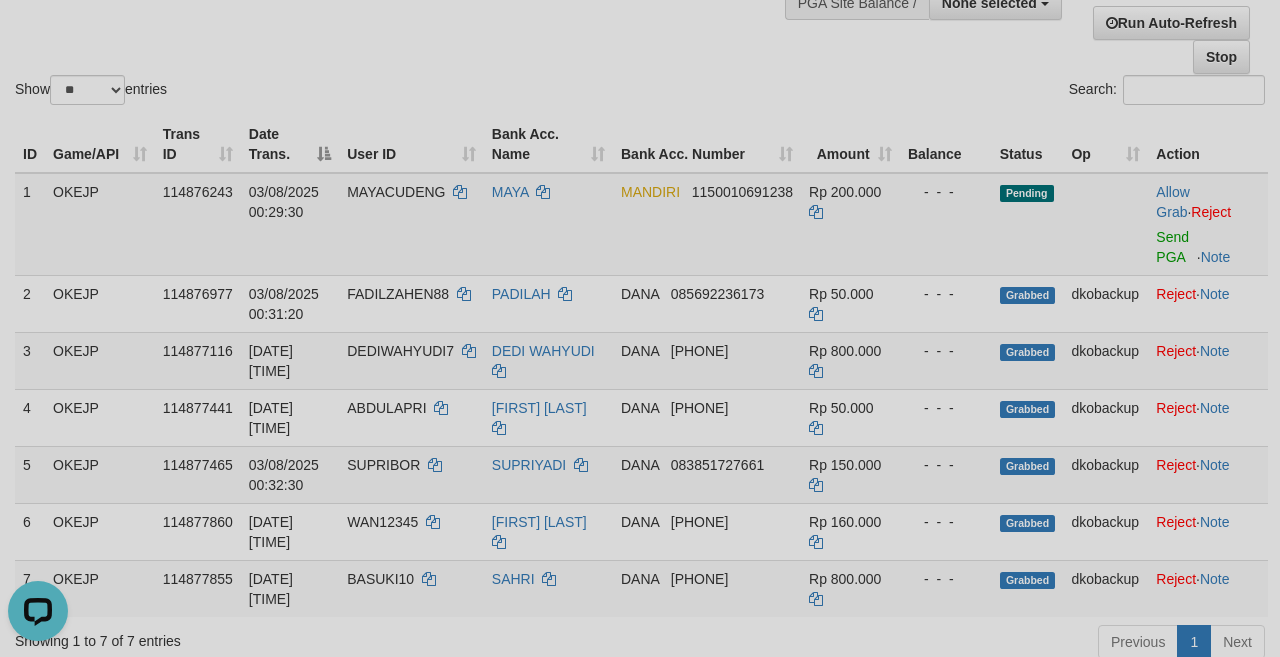 scroll, scrollTop: 0, scrollLeft: 0, axis: both 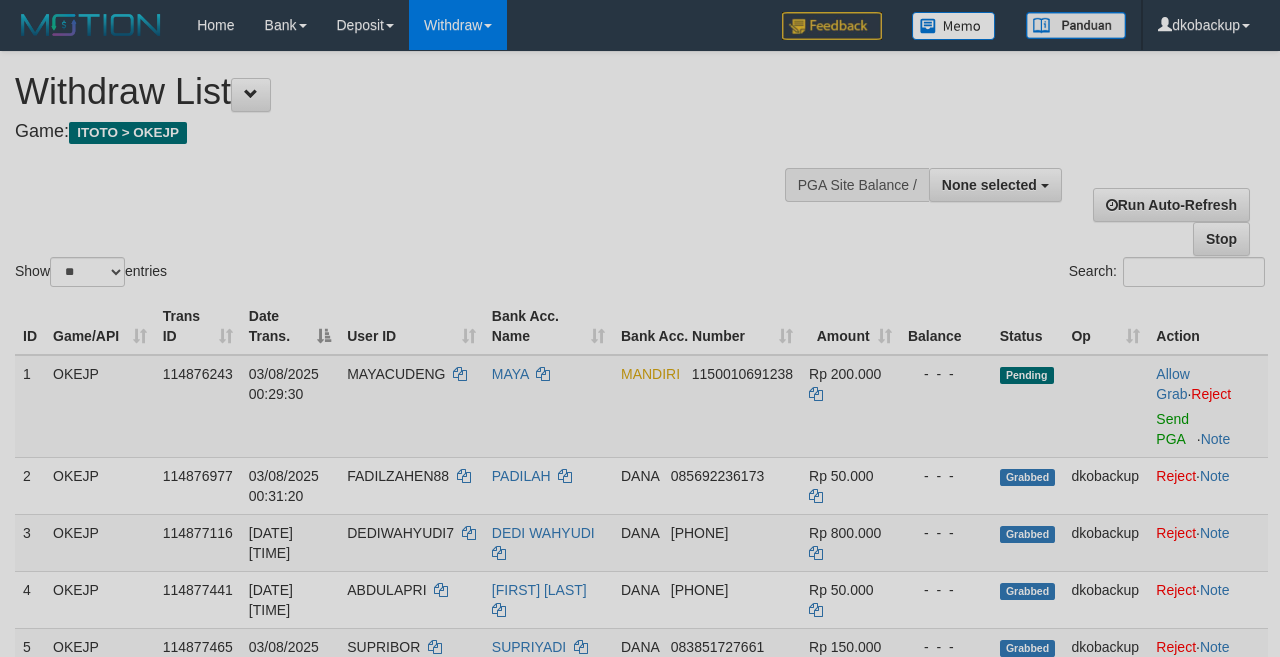 select 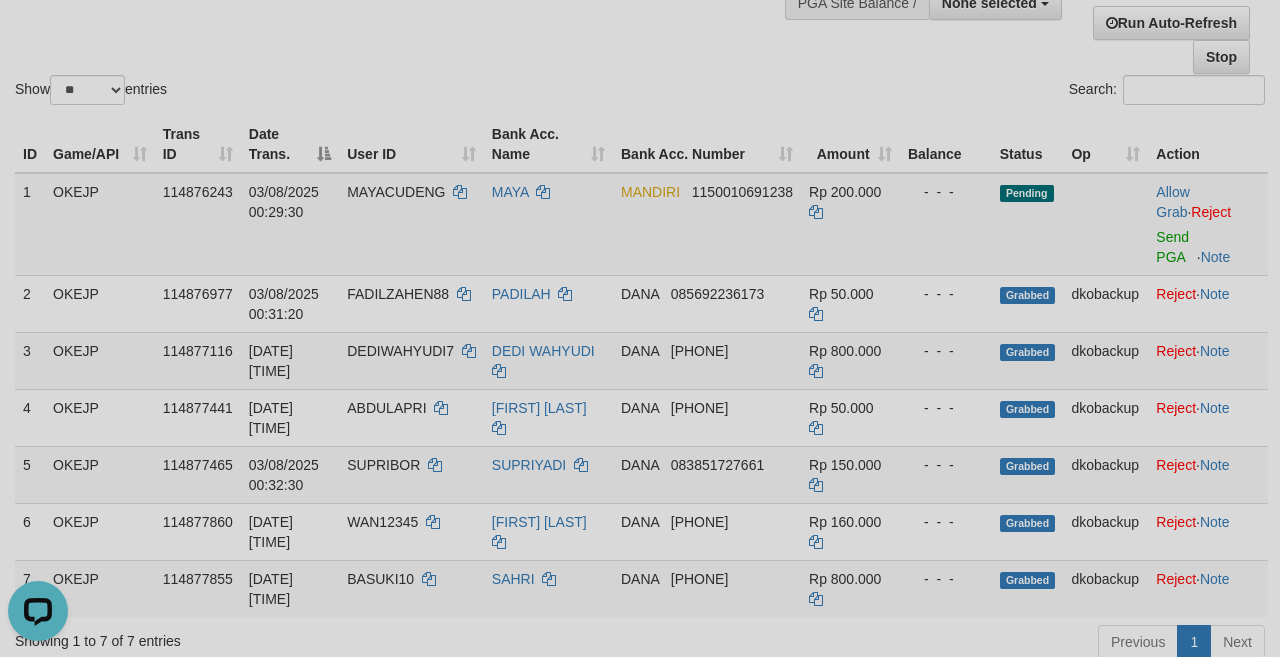 scroll, scrollTop: 0, scrollLeft: 0, axis: both 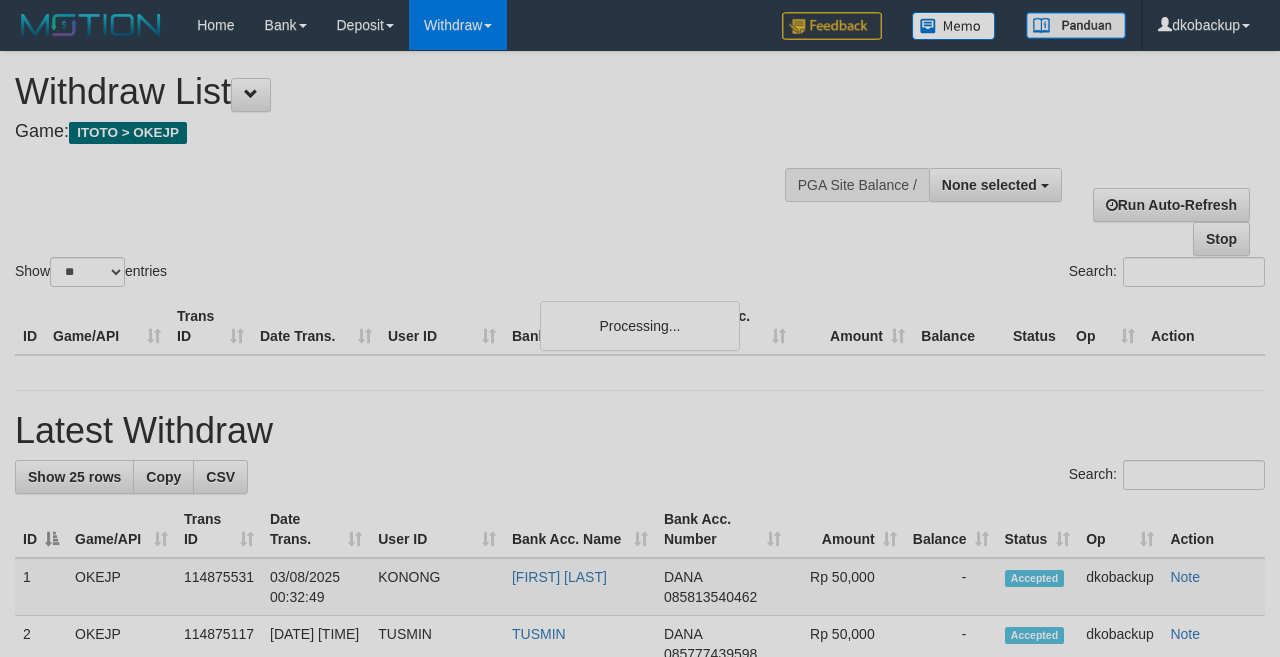select 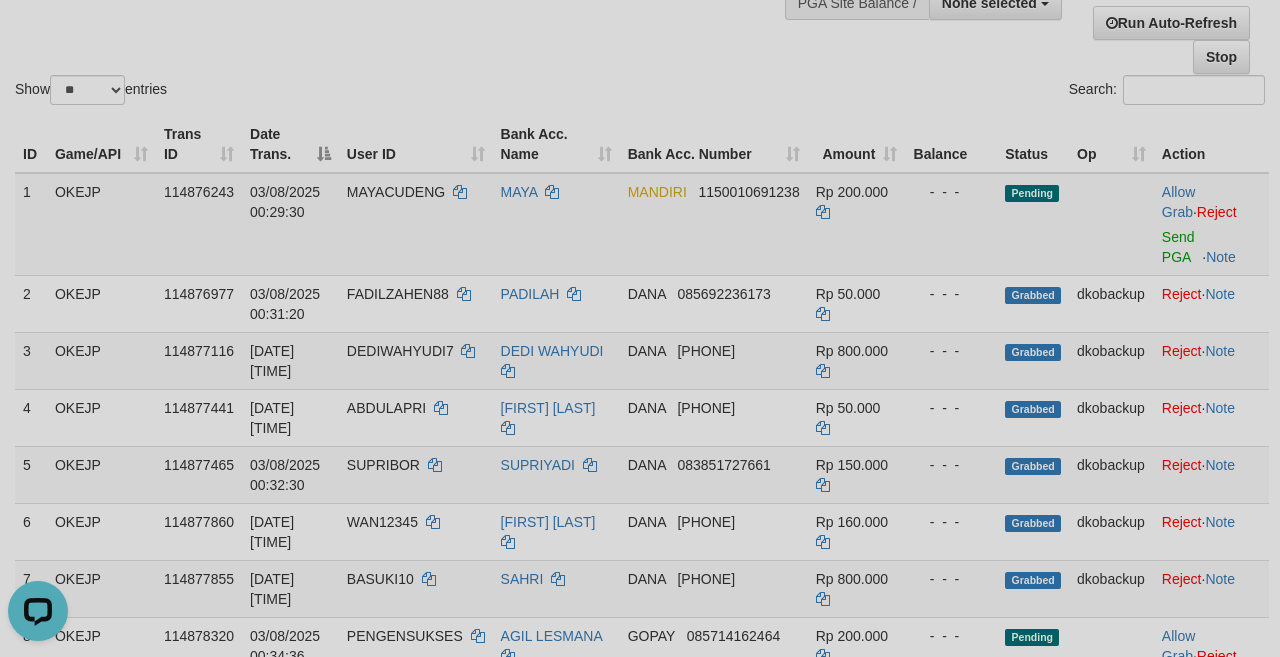 scroll, scrollTop: 0, scrollLeft: 0, axis: both 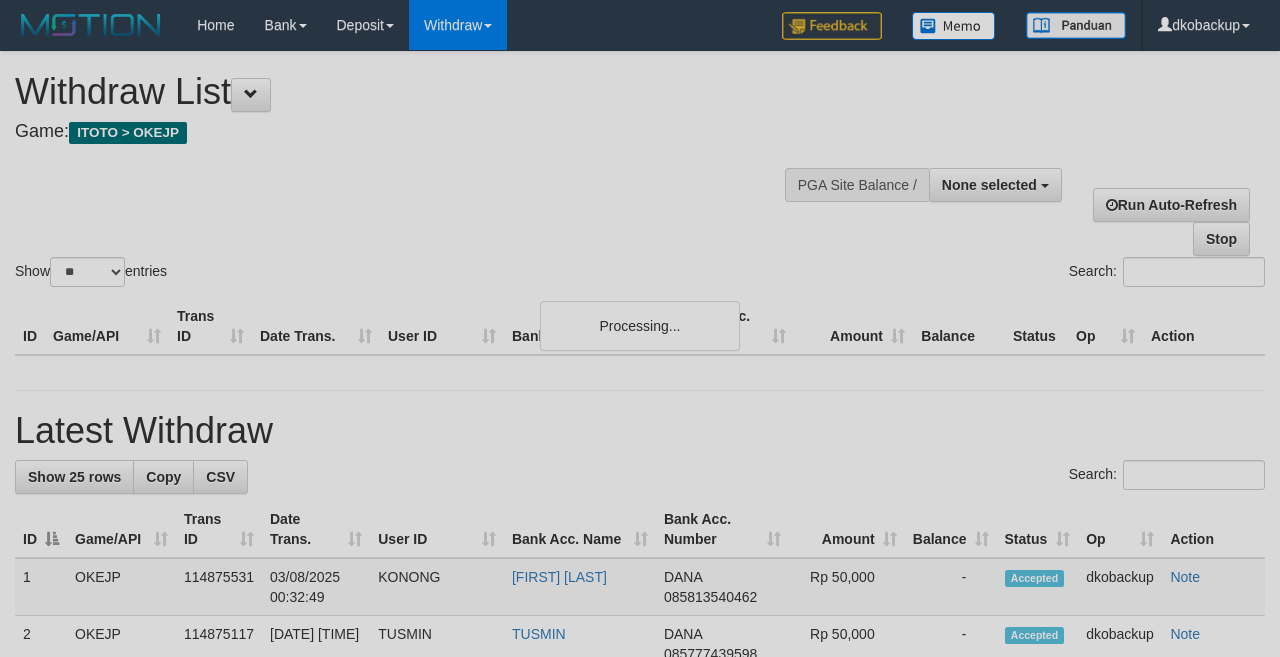 select 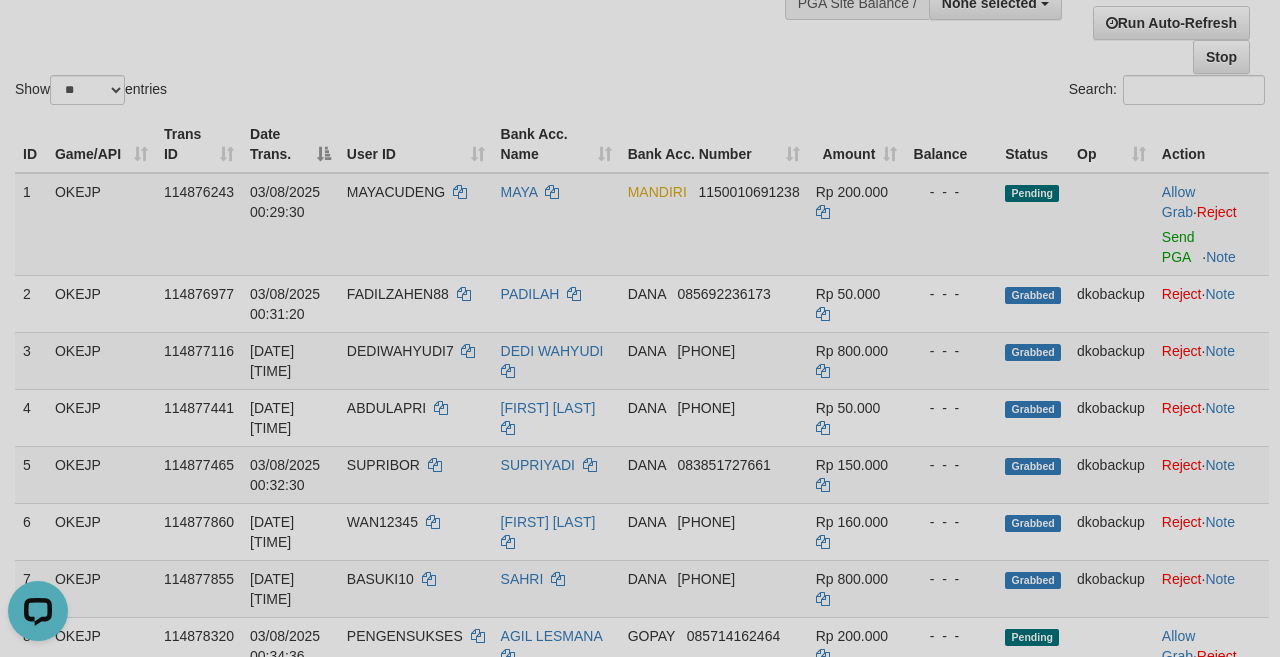 scroll, scrollTop: 0, scrollLeft: 0, axis: both 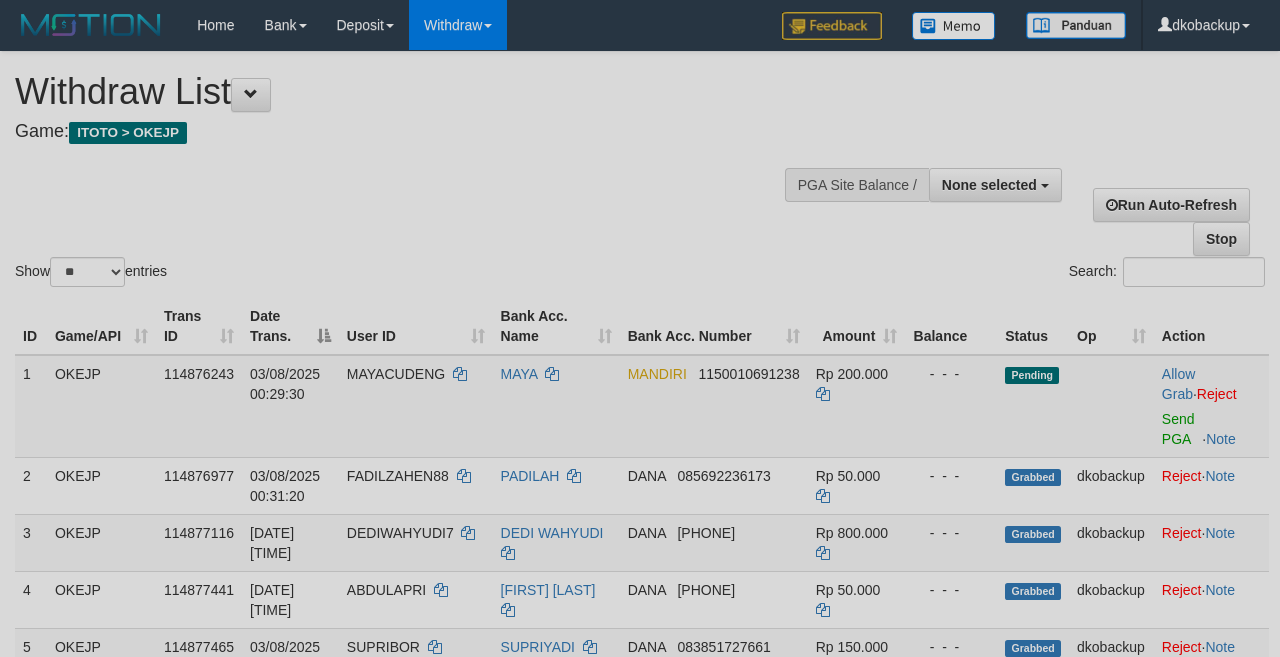 select 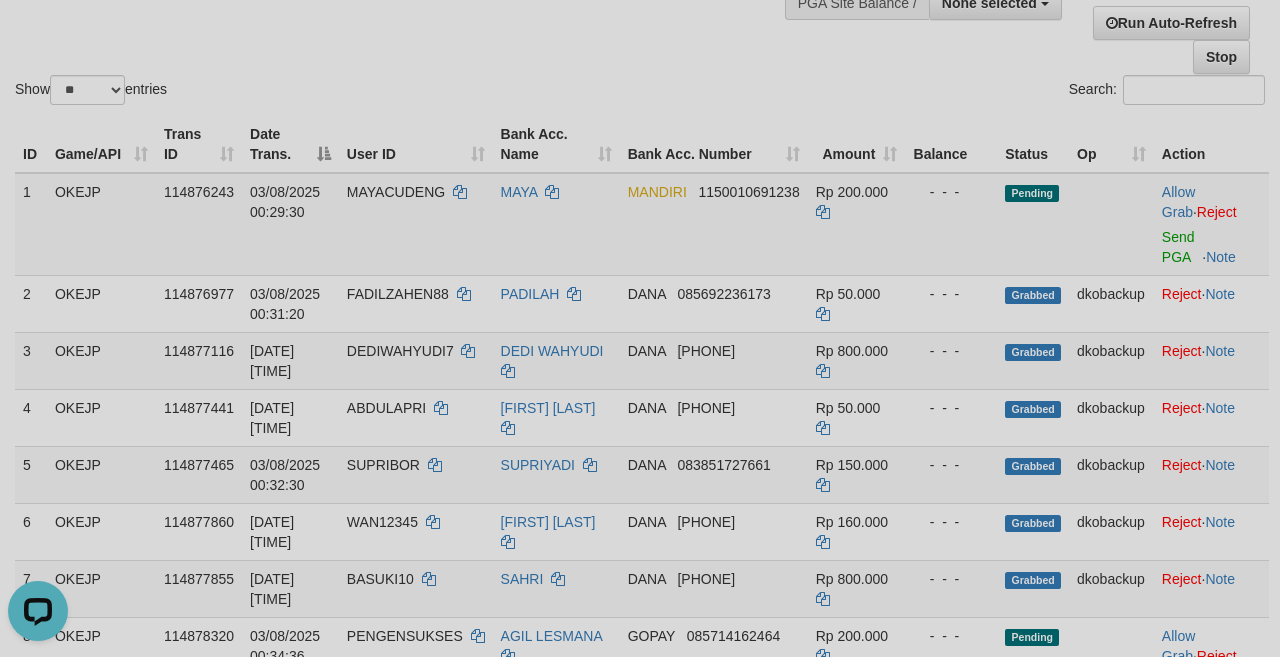 scroll, scrollTop: 0, scrollLeft: 0, axis: both 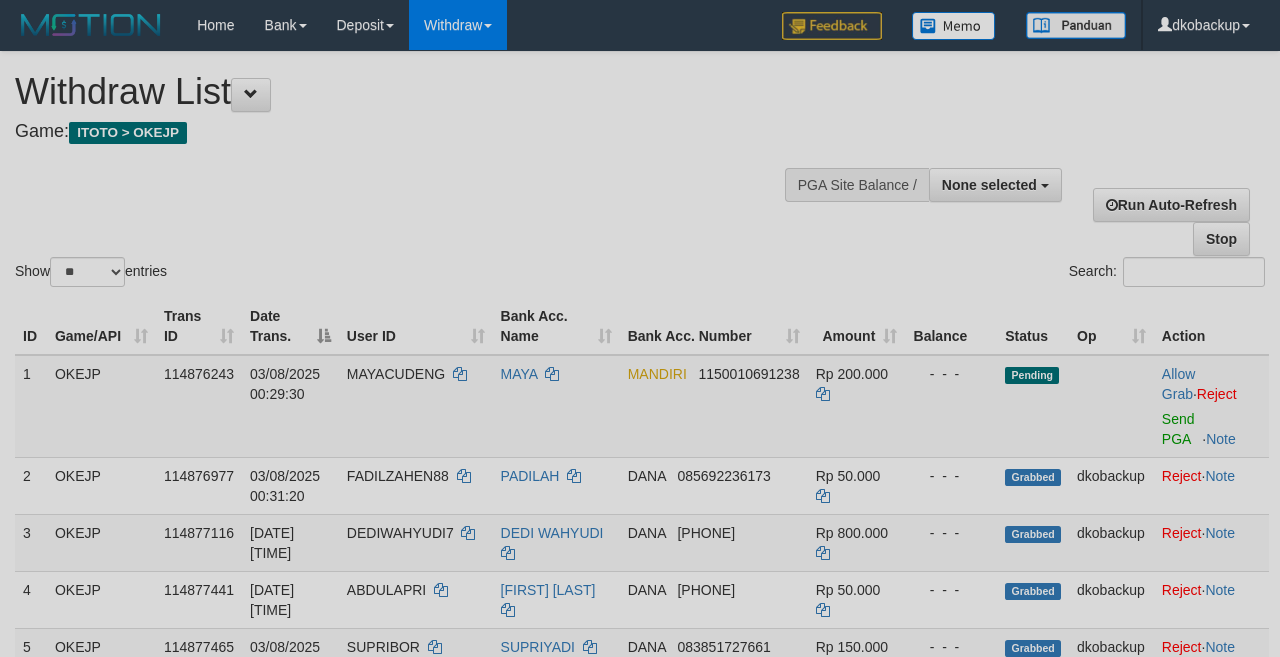select 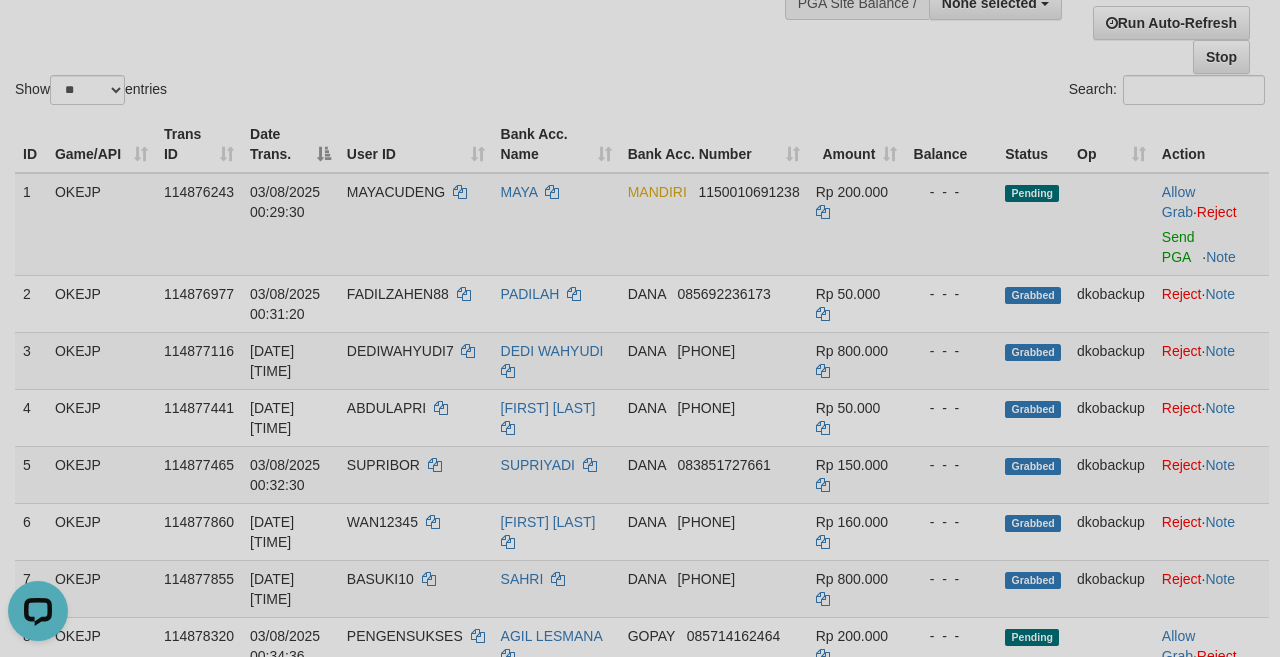 scroll, scrollTop: 0, scrollLeft: 0, axis: both 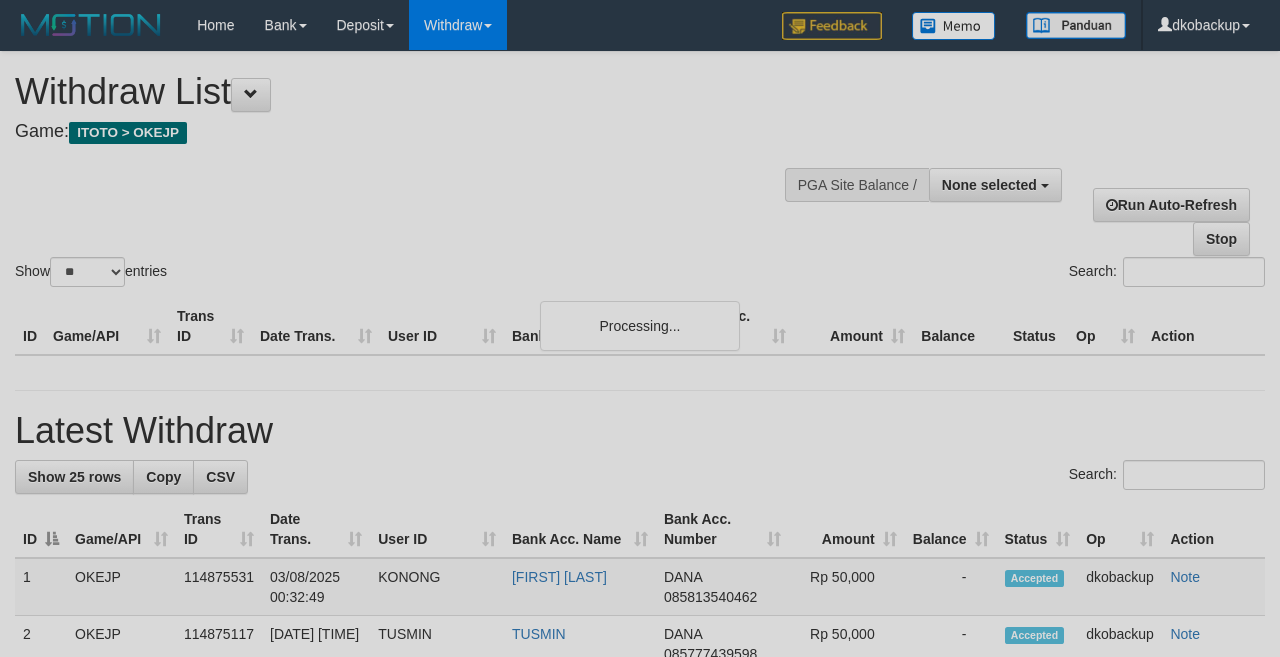 select 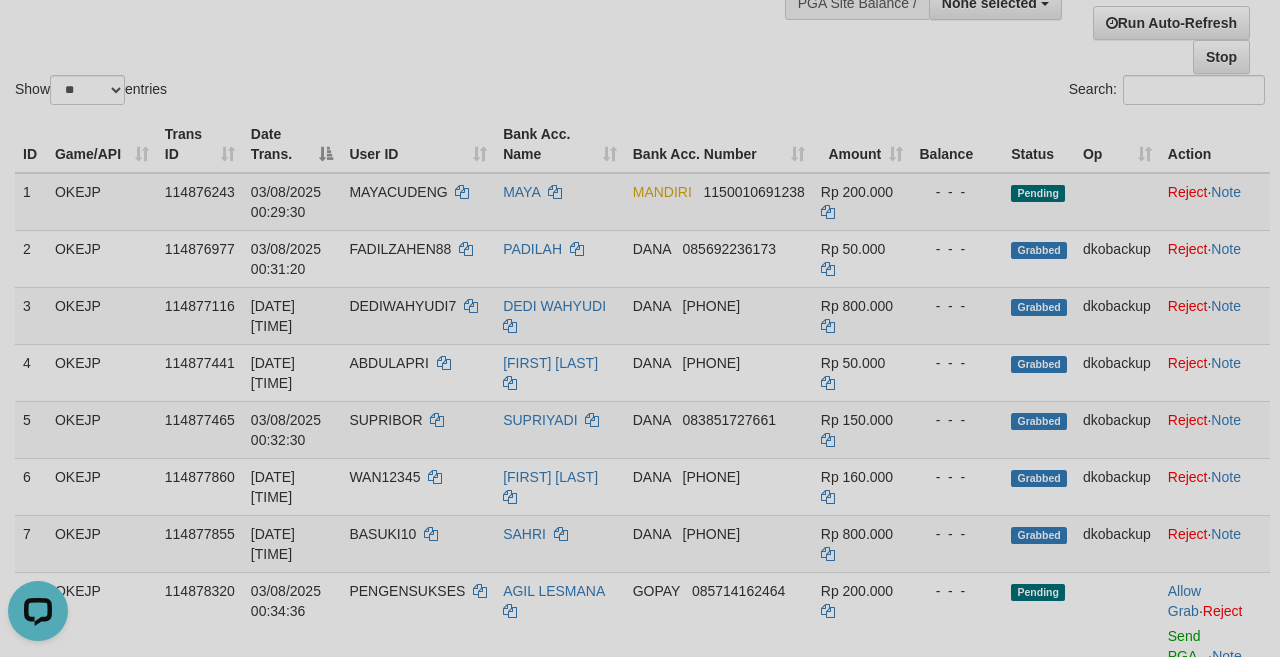 scroll, scrollTop: 0, scrollLeft: 0, axis: both 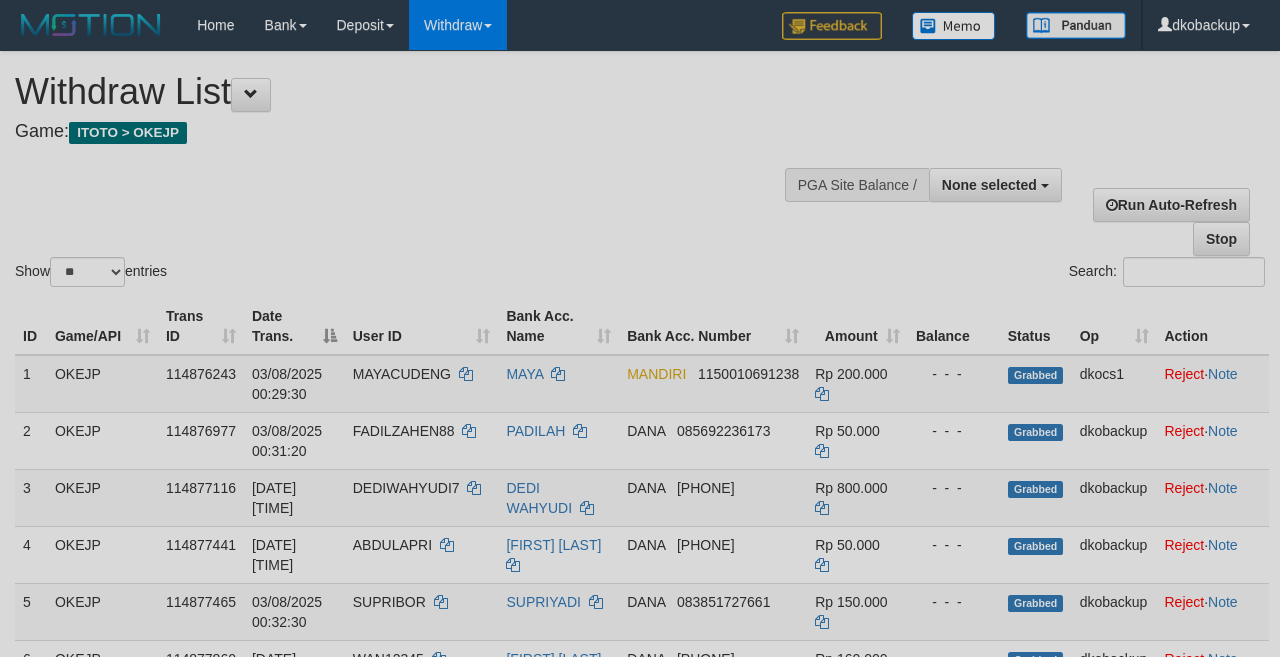 select 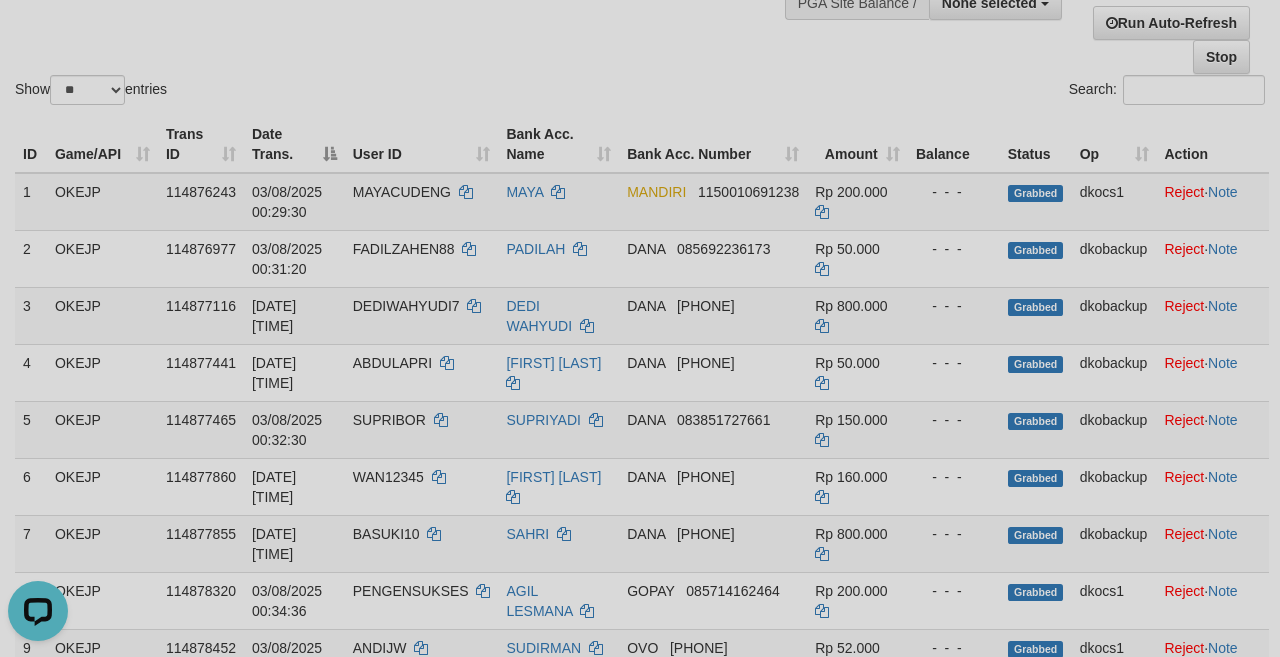 scroll, scrollTop: 0, scrollLeft: 0, axis: both 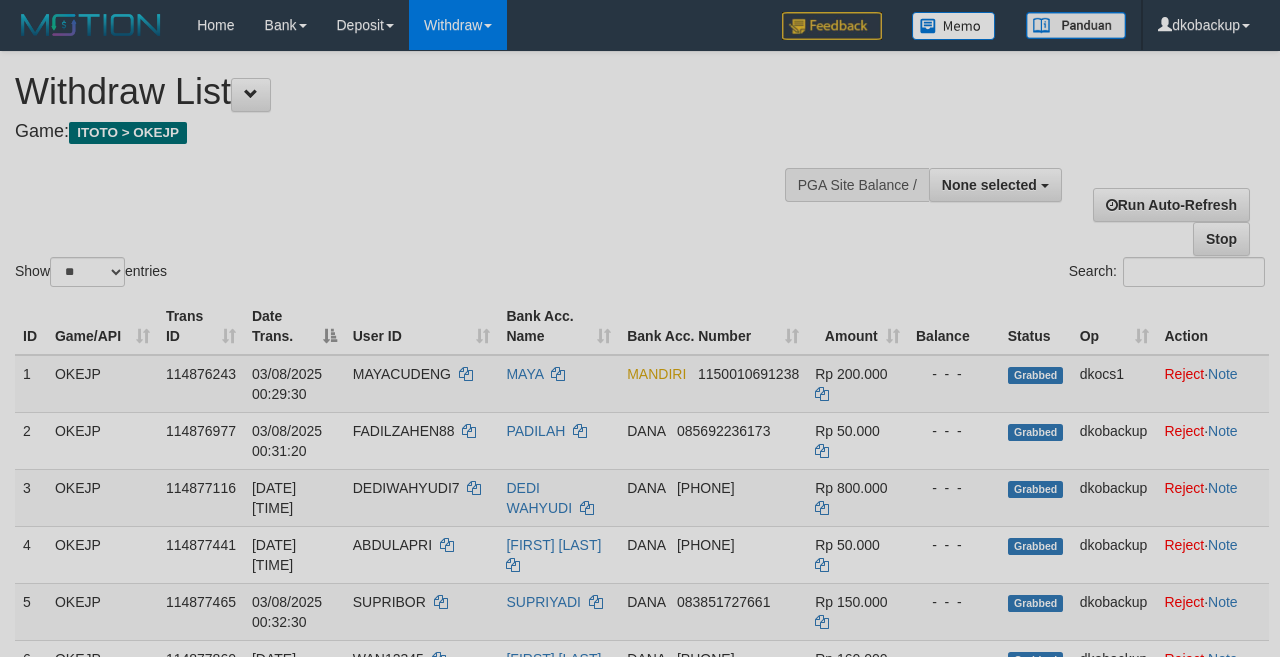 select 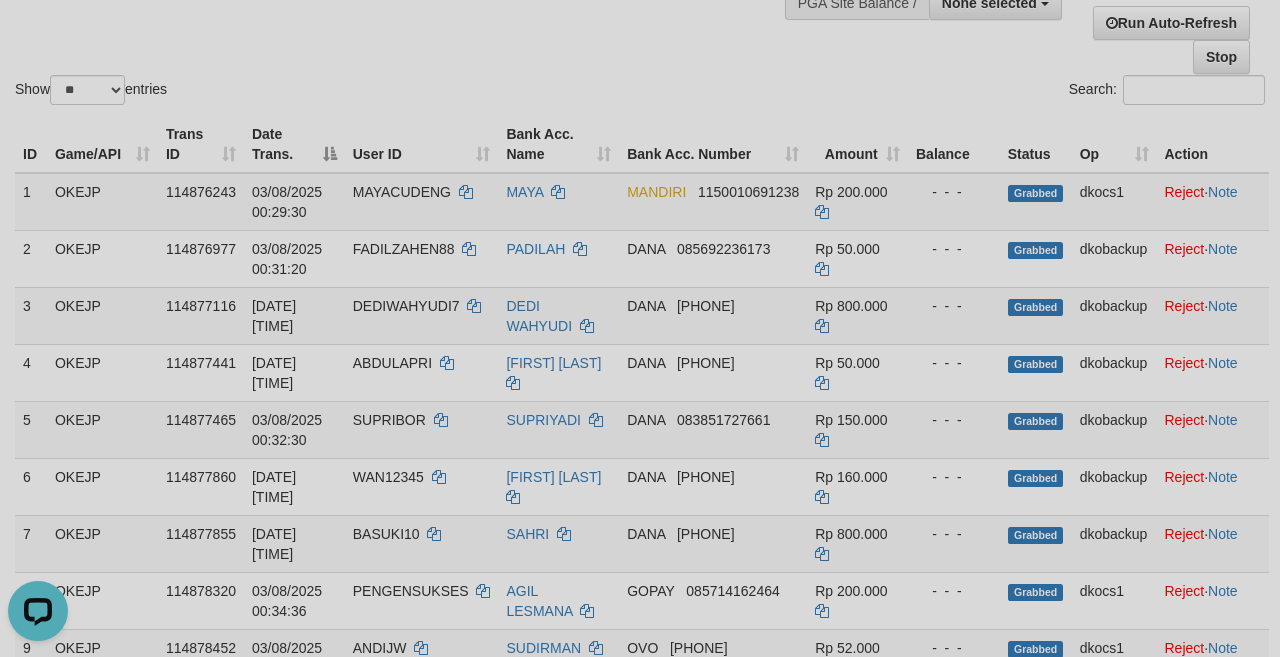 scroll, scrollTop: 0, scrollLeft: 0, axis: both 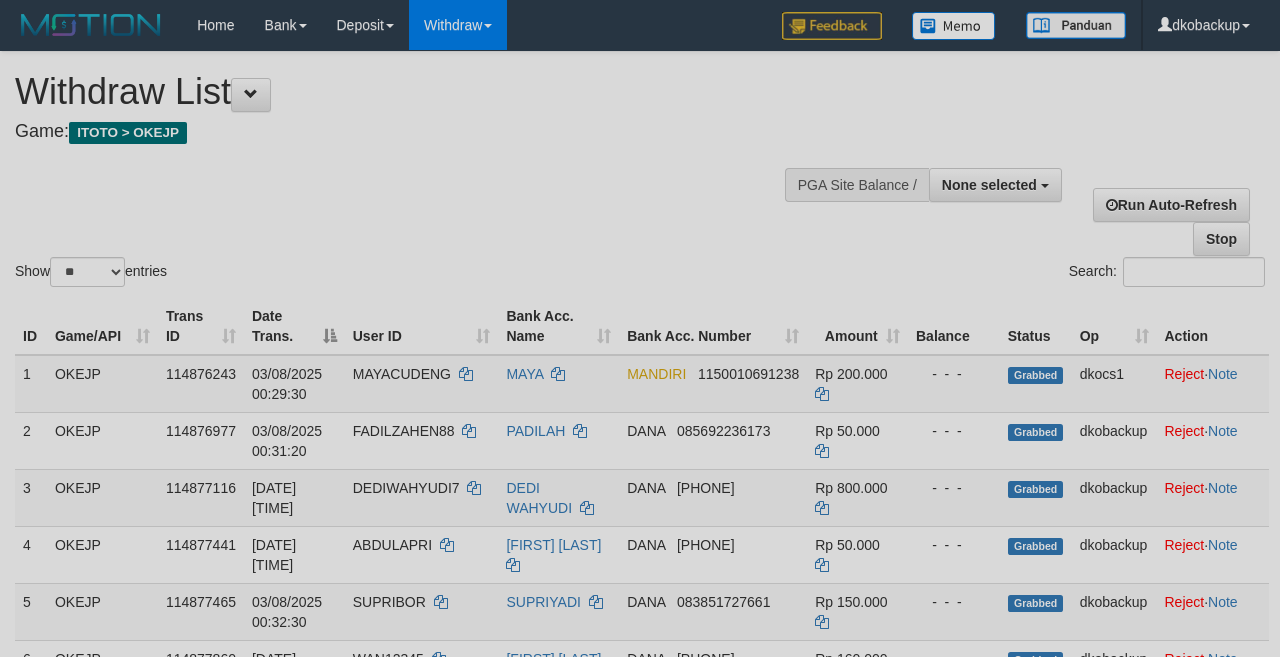 select 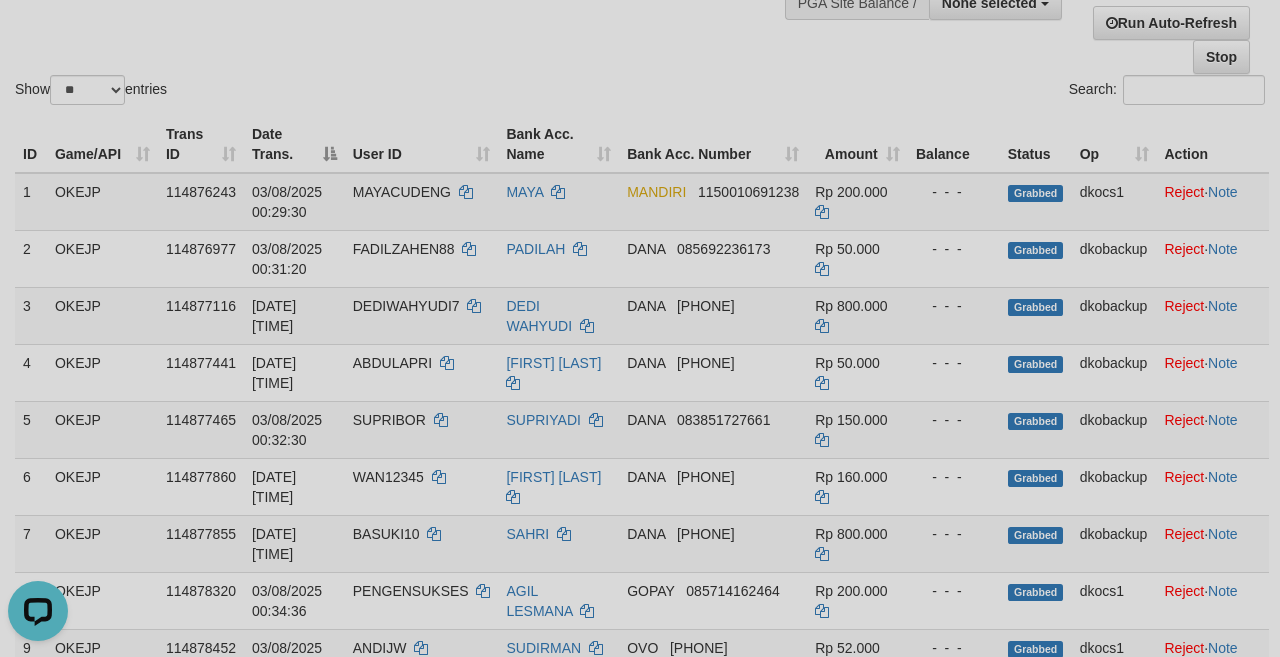scroll, scrollTop: 0, scrollLeft: 0, axis: both 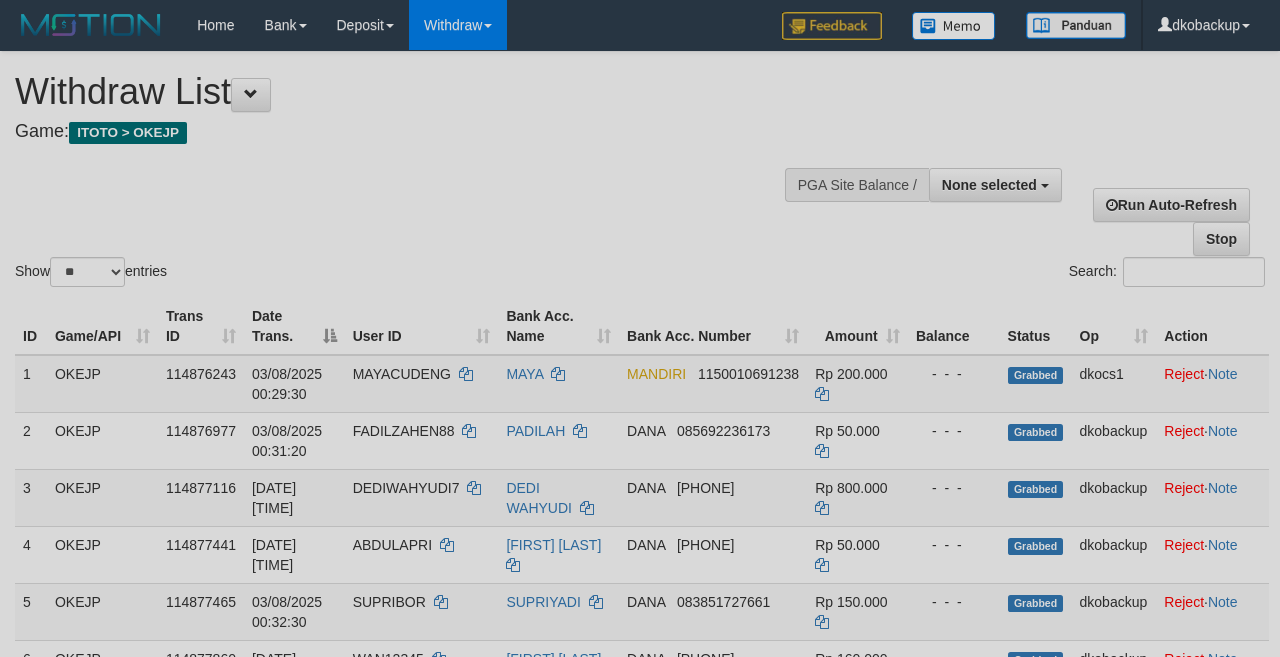 select 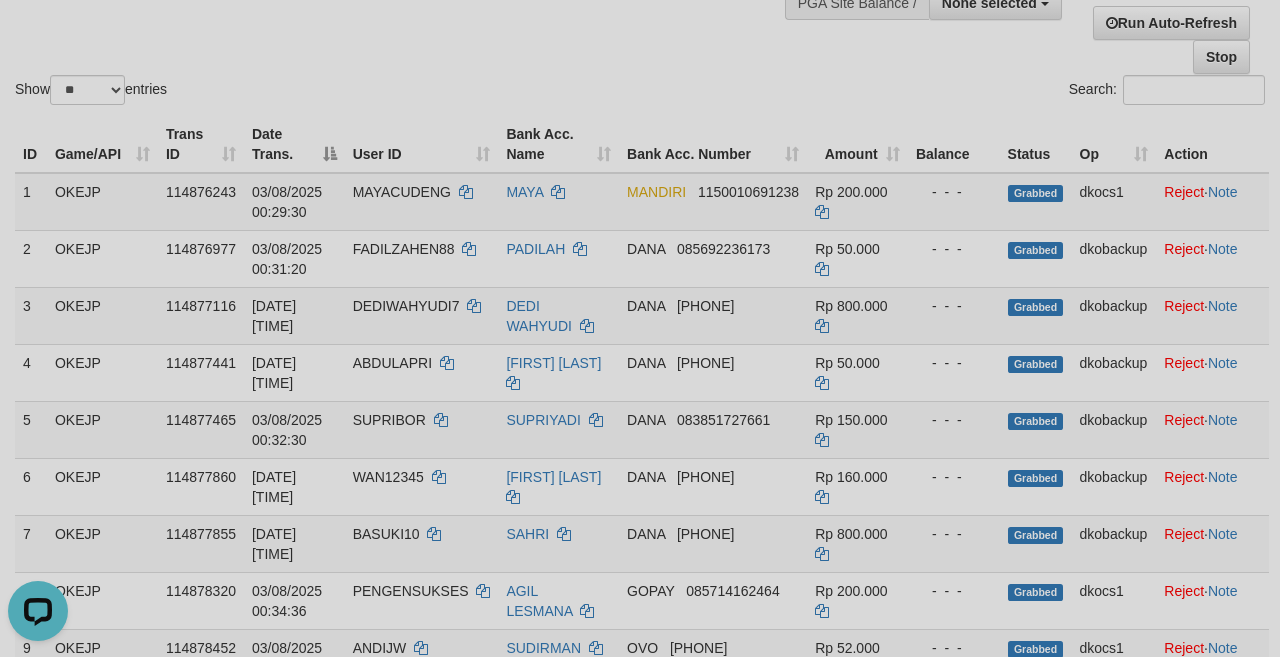 scroll, scrollTop: 0, scrollLeft: 0, axis: both 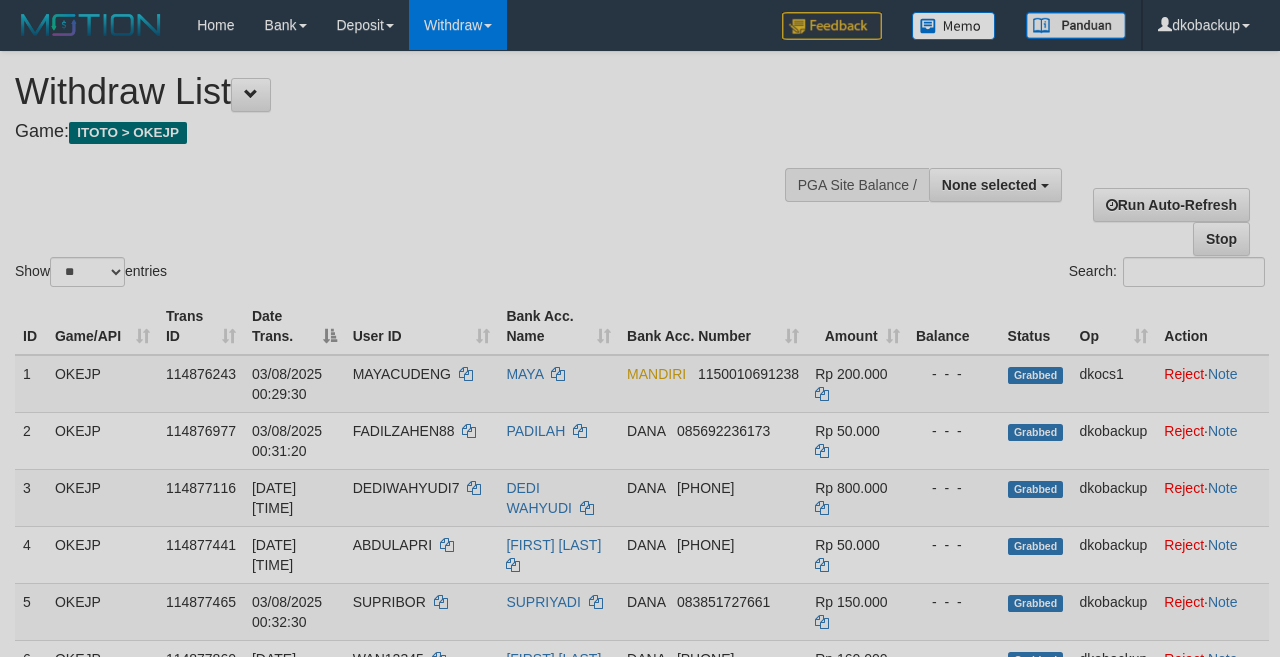 select 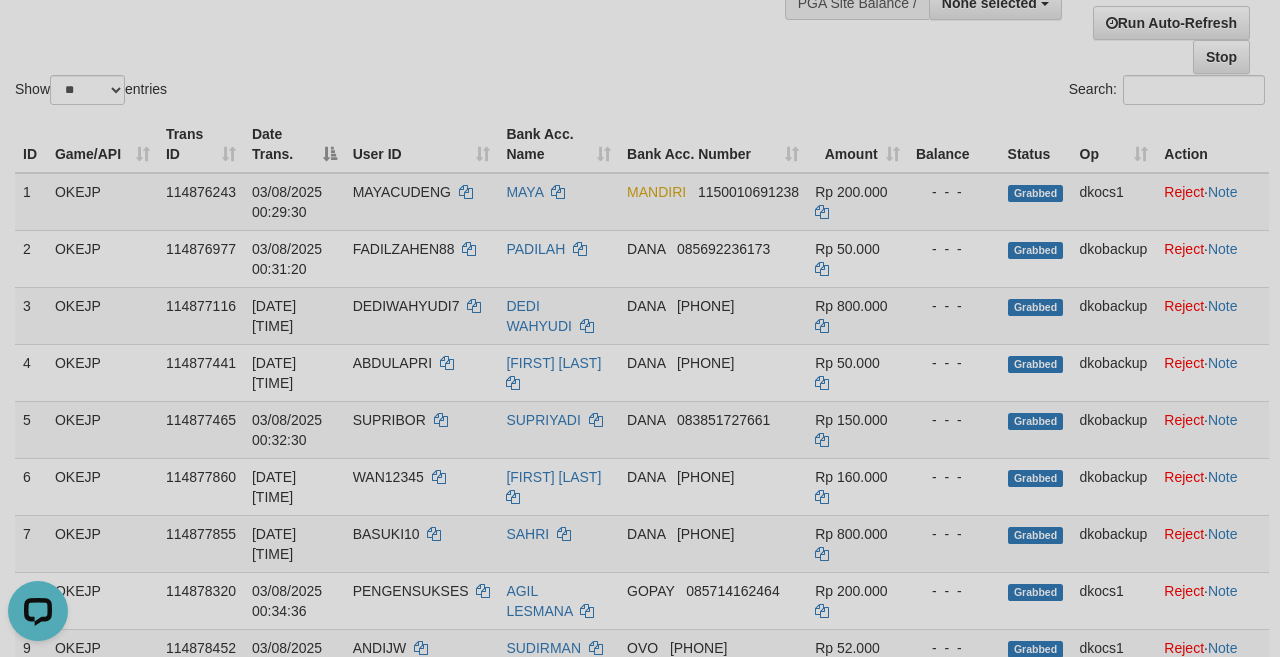 scroll, scrollTop: 0, scrollLeft: 0, axis: both 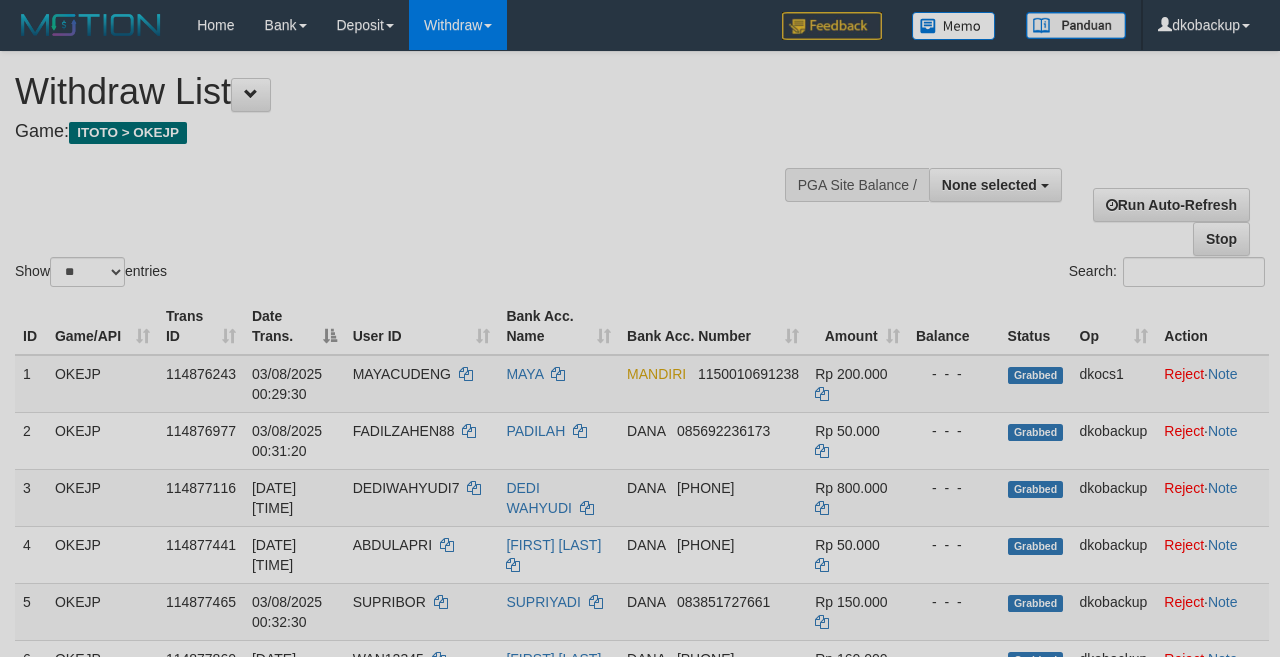 select 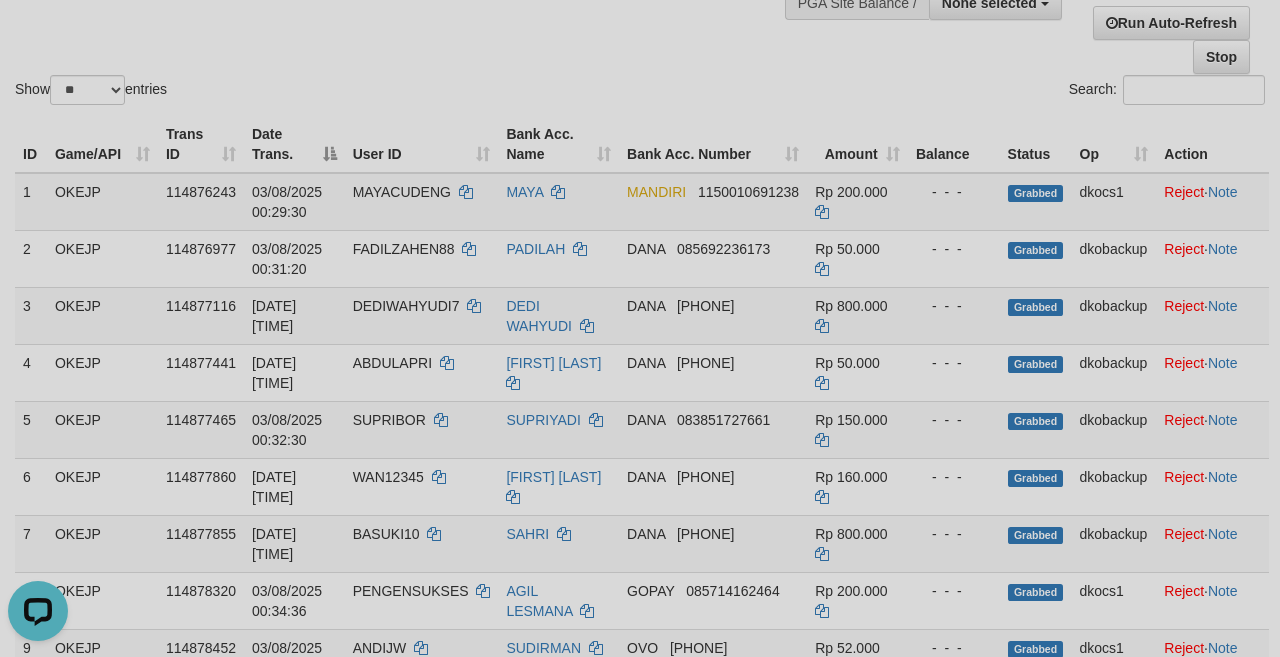 scroll, scrollTop: 0, scrollLeft: 0, axis: both 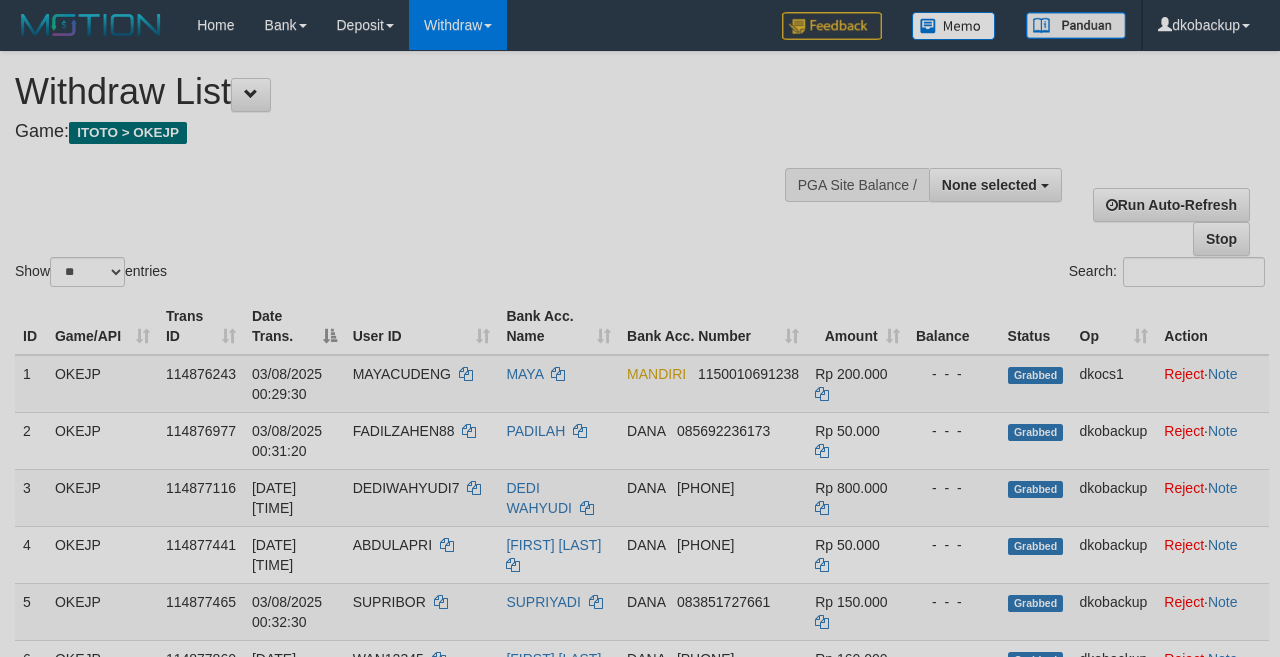 select 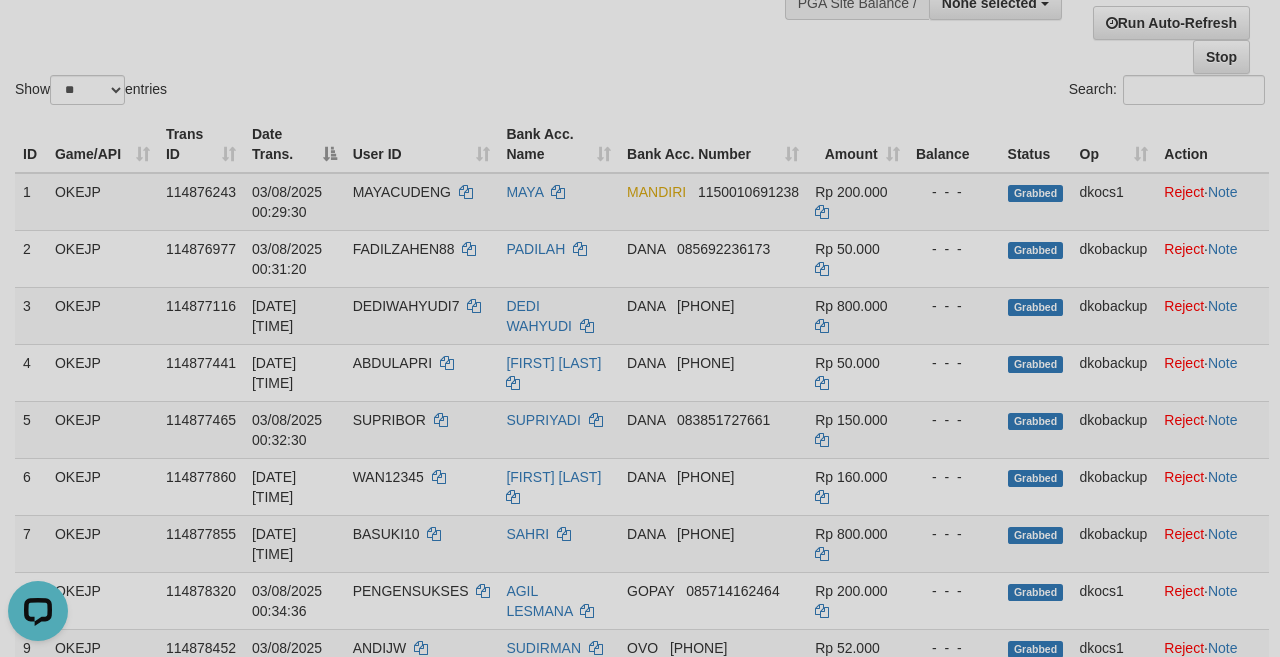 scroll, scrollTop: 0, scrollLeft: 0, axis: both 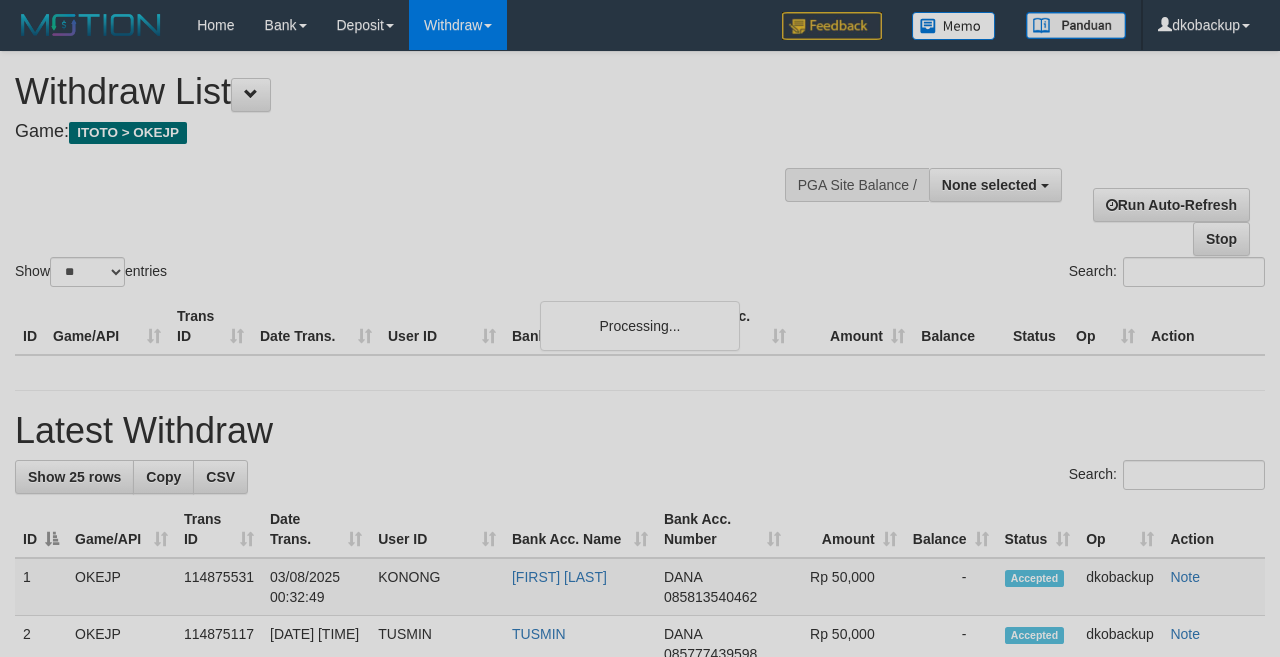 select 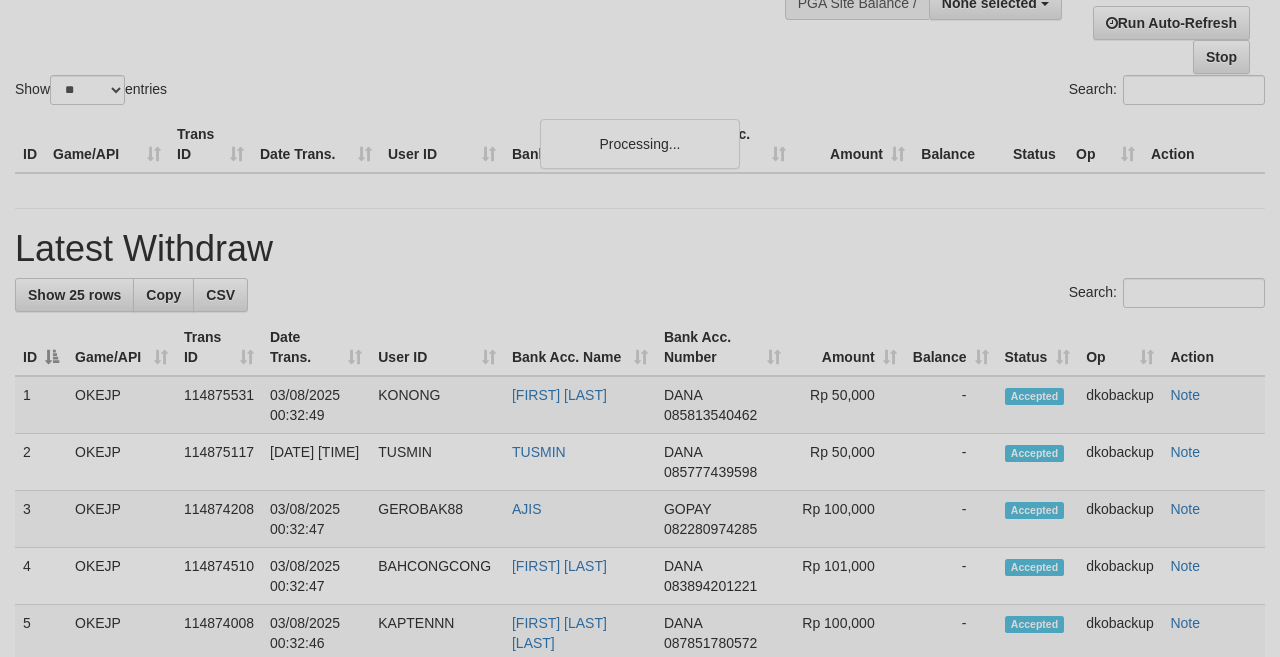 scroll, scrollTop: 182, scrollLeft: 0, axis: vertical 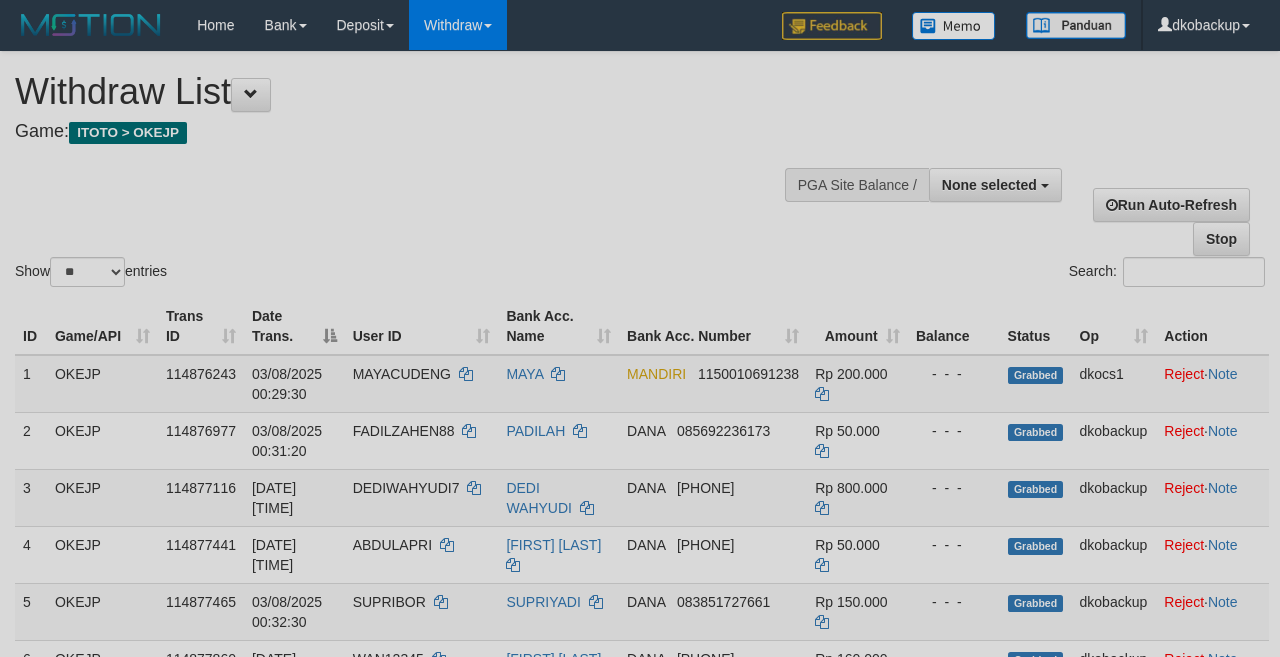 select 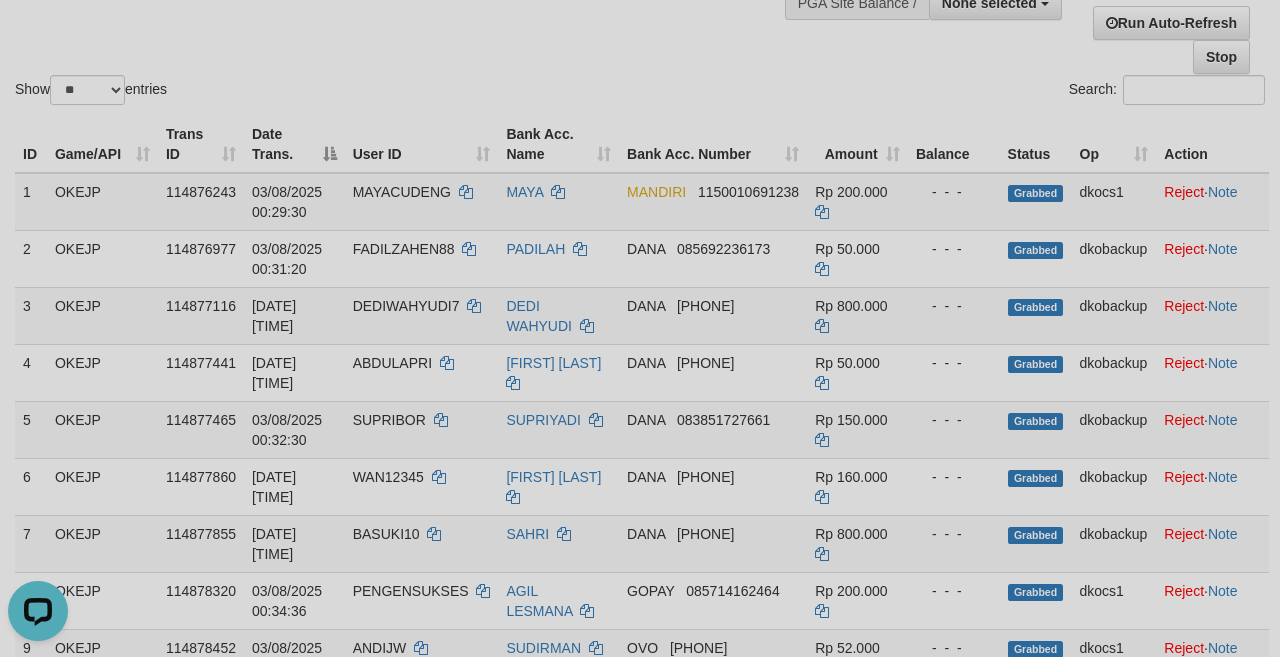 scroll, scrollTop: 0, scrollLeft: 0, axis: both 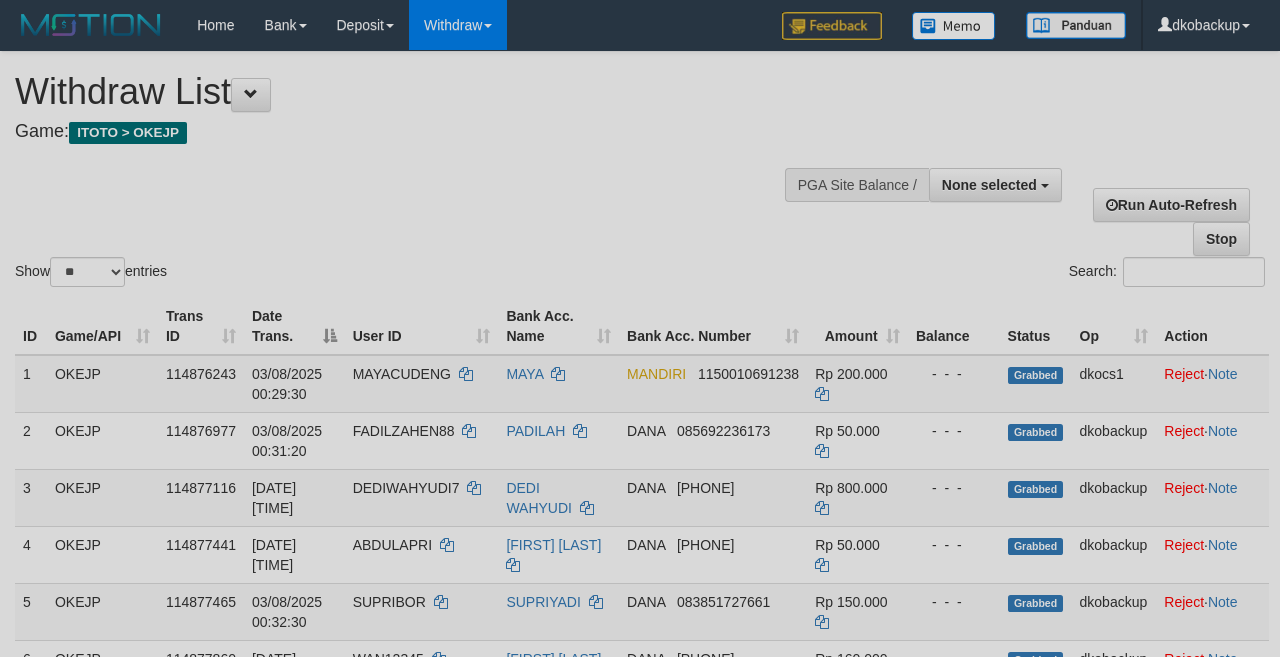 select 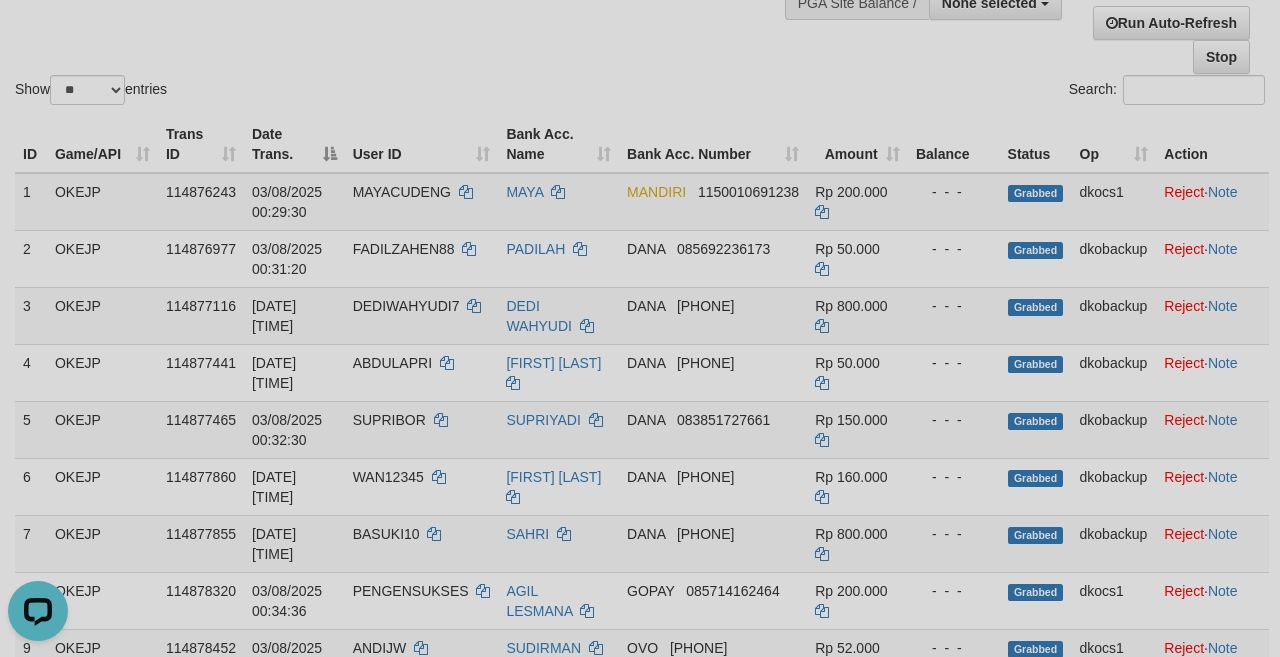 scroll, scrollTop: 0, scrollLeft: 0, axis: both 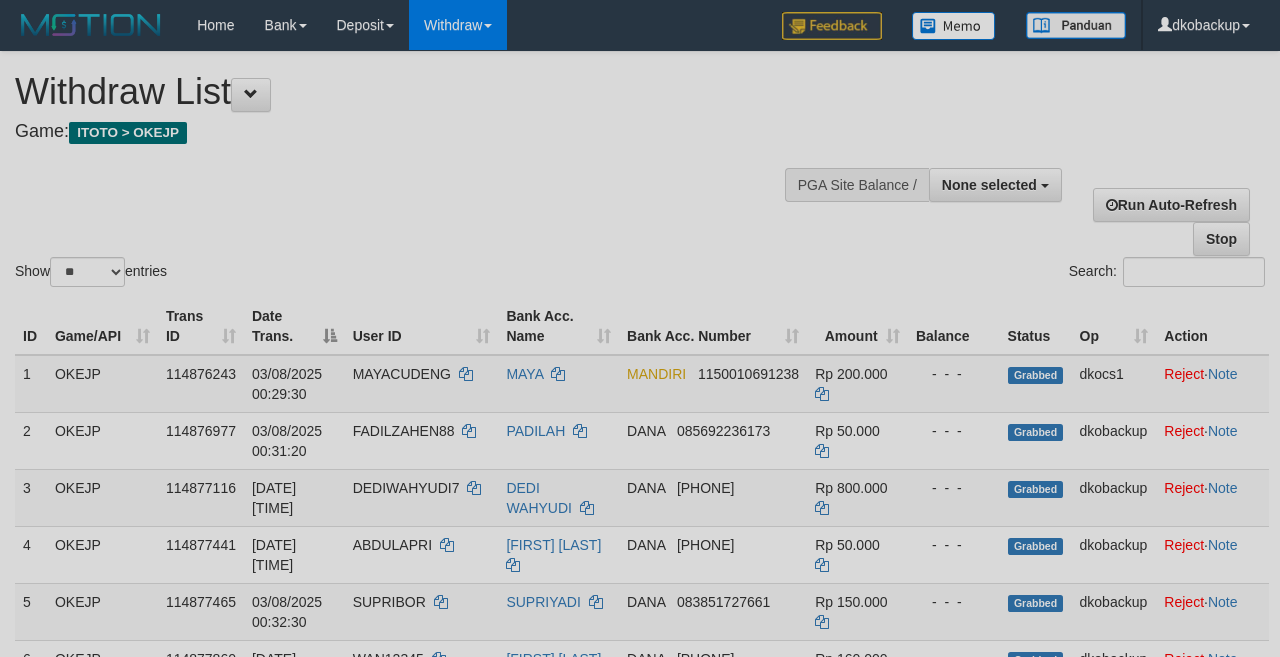 select 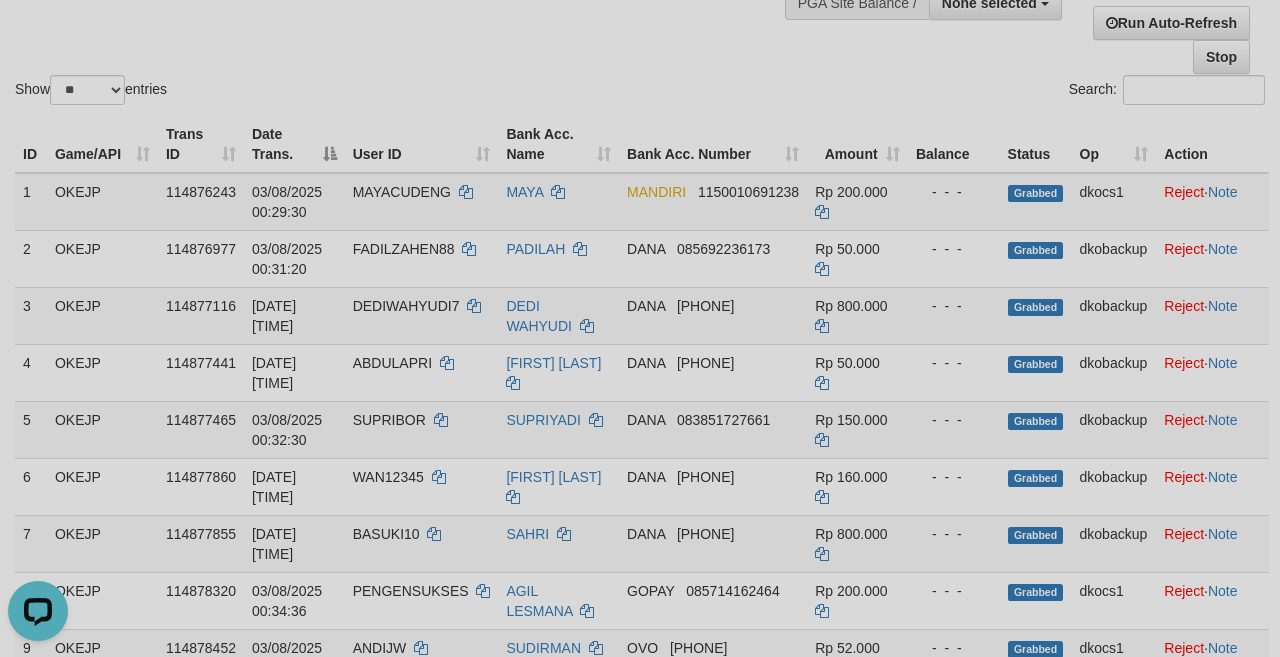 scroll, scrollTop: 0, scrollLeft: 0, axis: both 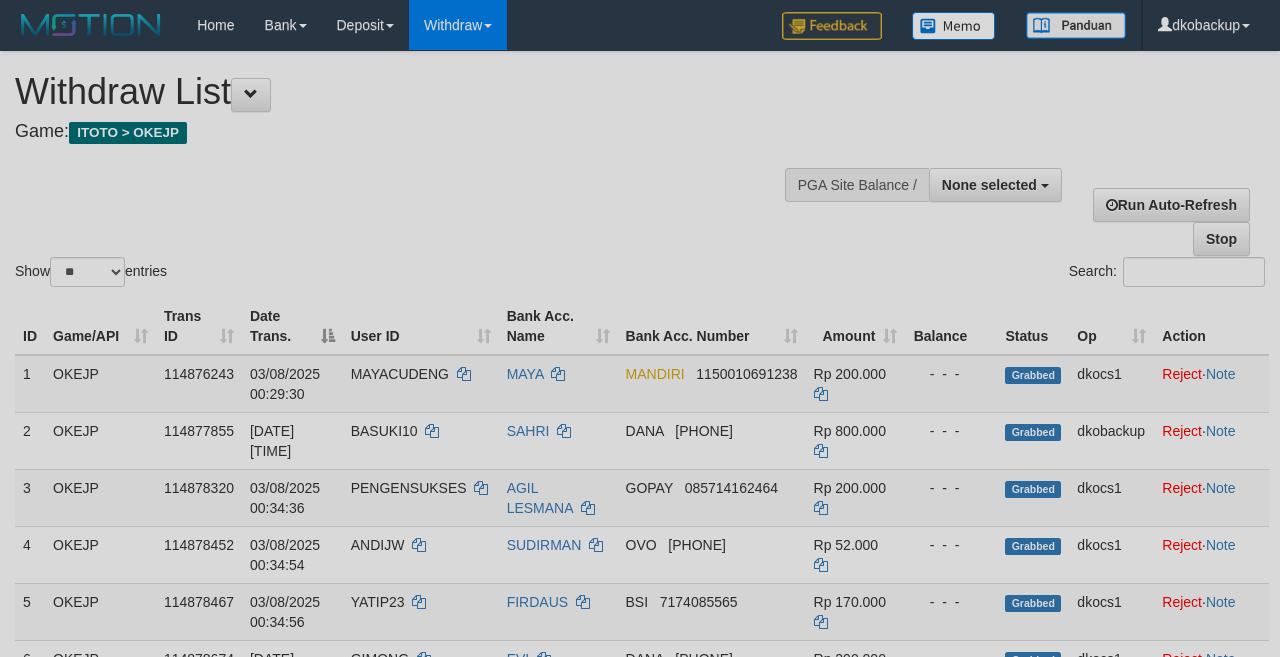 select 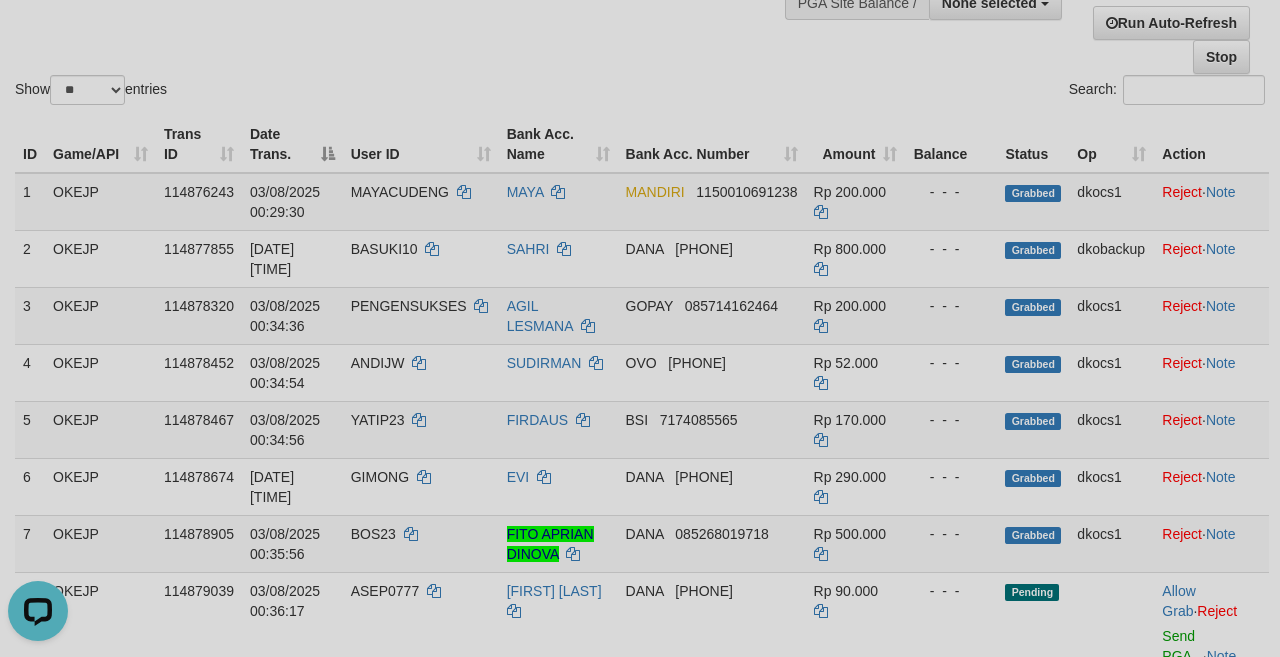 scroll, scrollTop: 0, scrollLeft: 0, axis: both 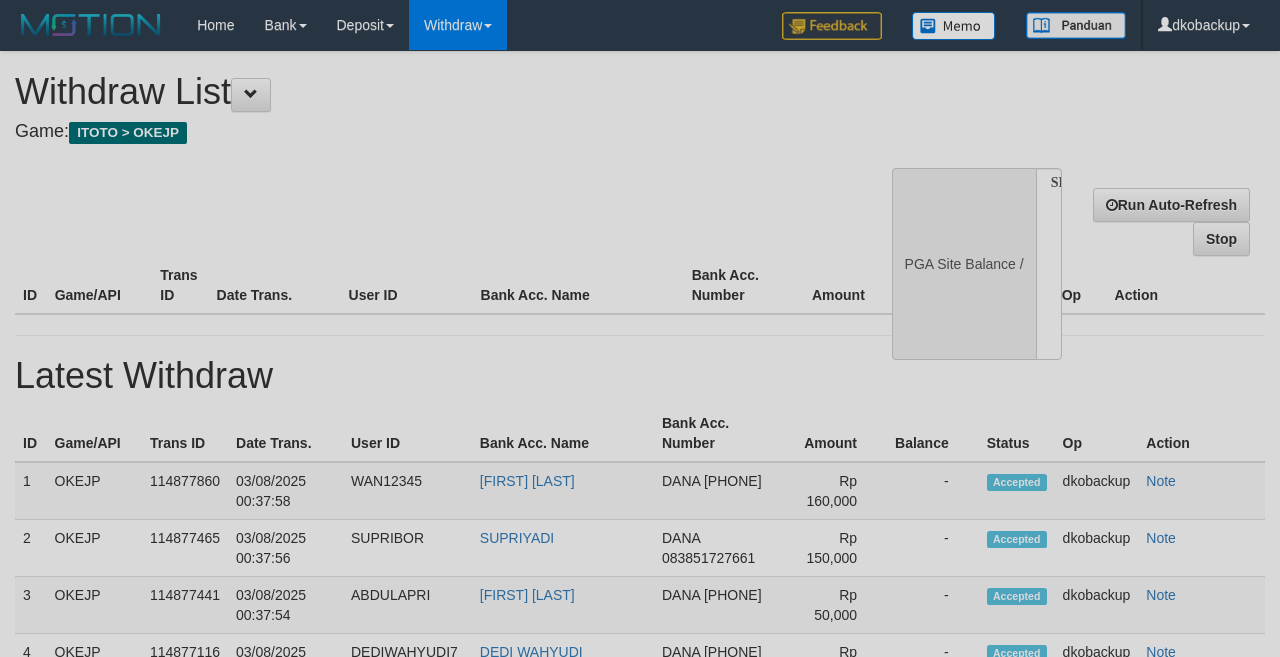 select 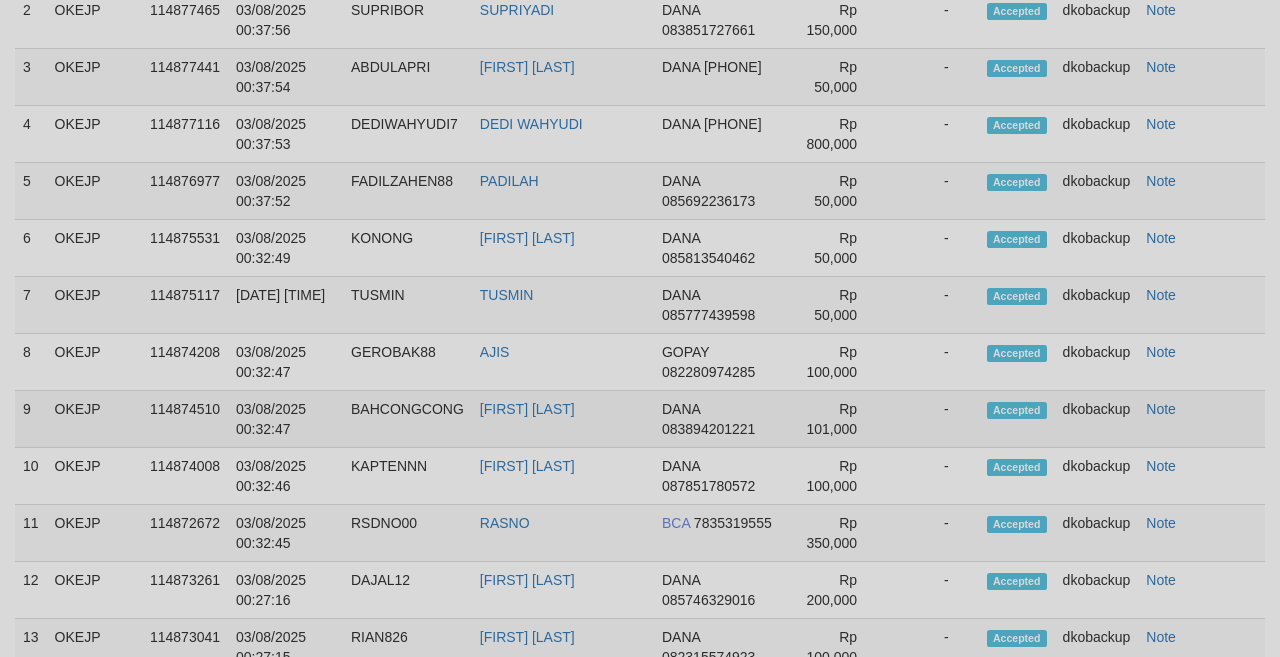 scroll, scrollTop: 538, scrollLeft: 0, axis: vertical 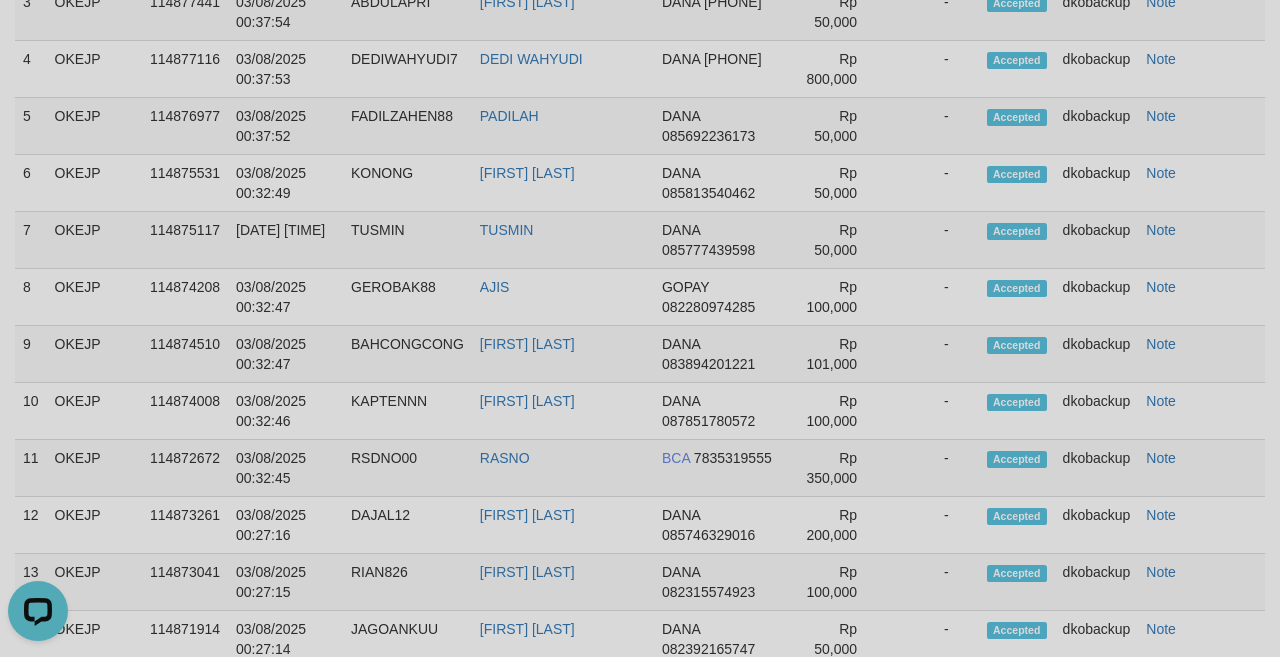 select on "**" 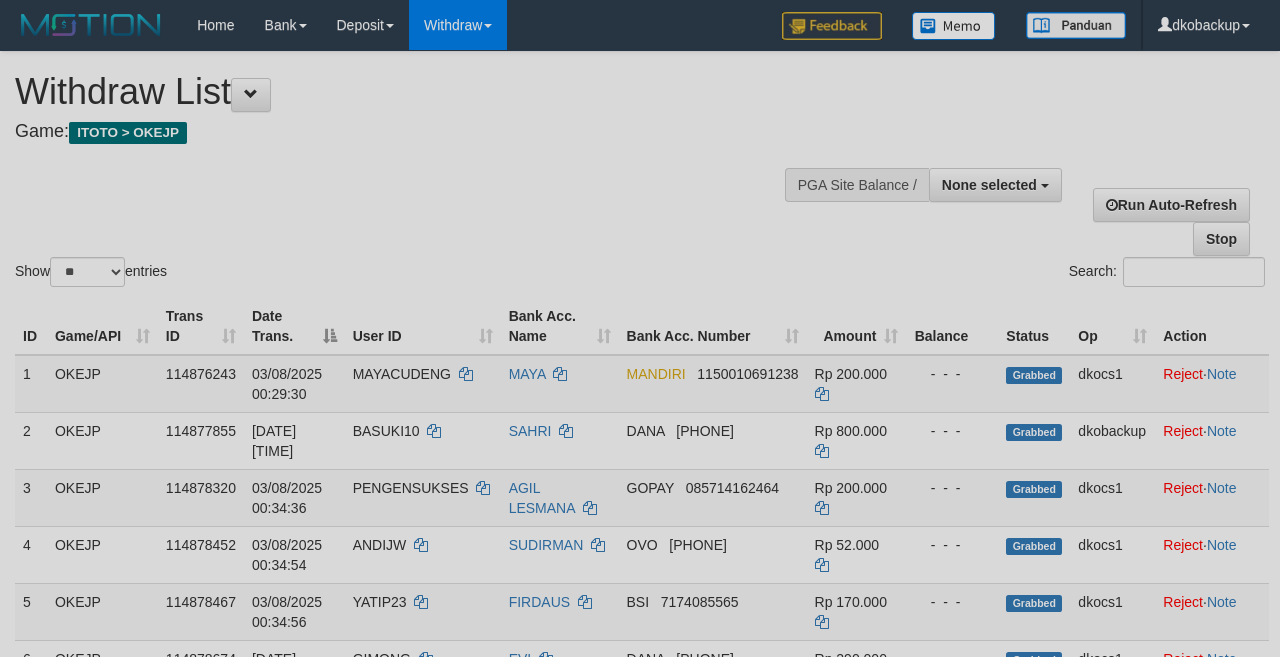 select 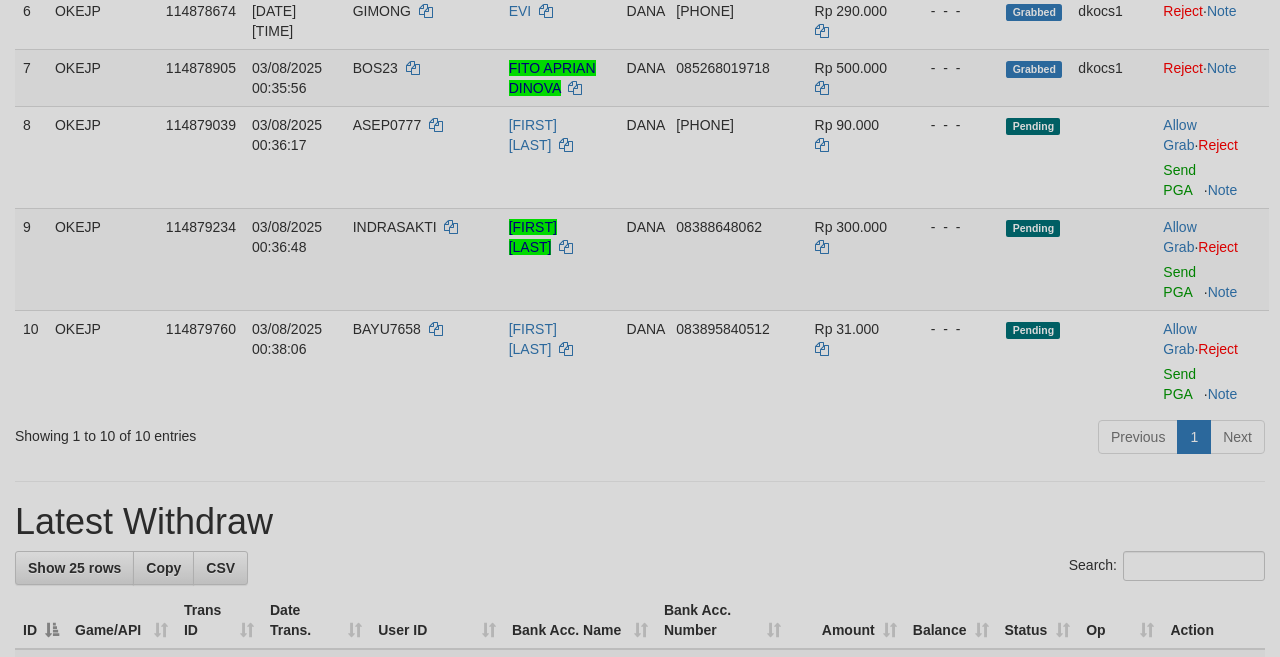 scroll, scrollTop: 593, scrollLeft: 0, axis: vertical 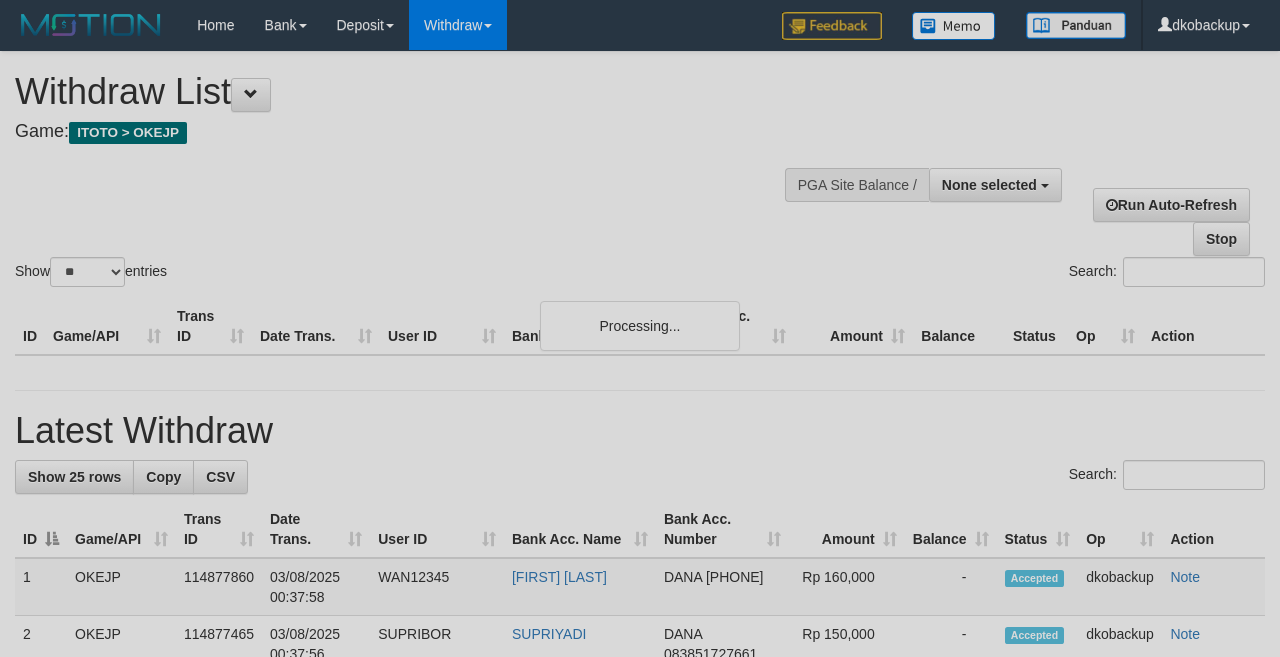 select 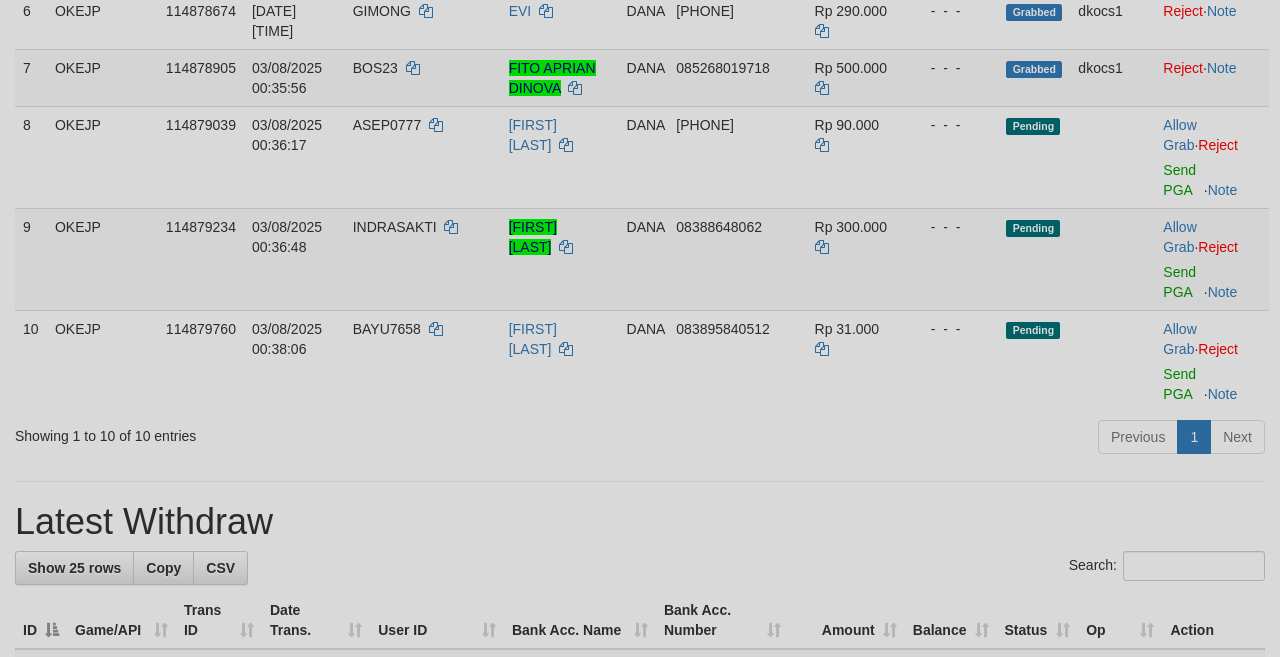 scroll, scrollTop: 593, scrollLeft: 0, axis: vertical 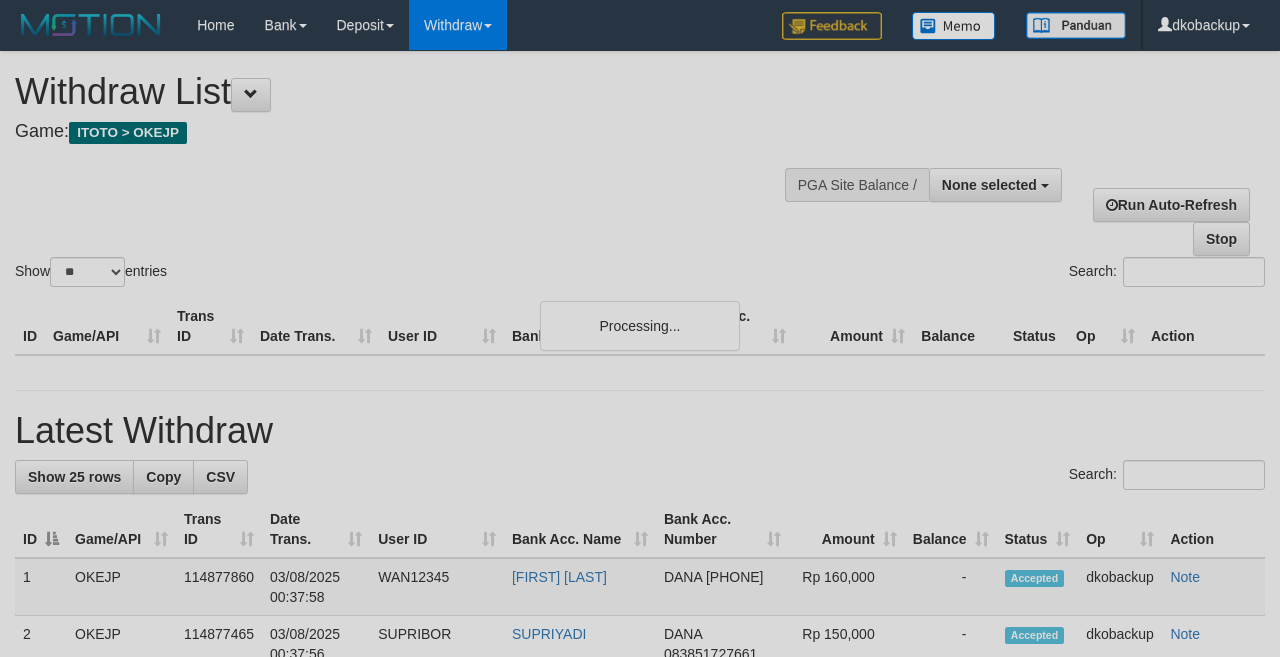 select 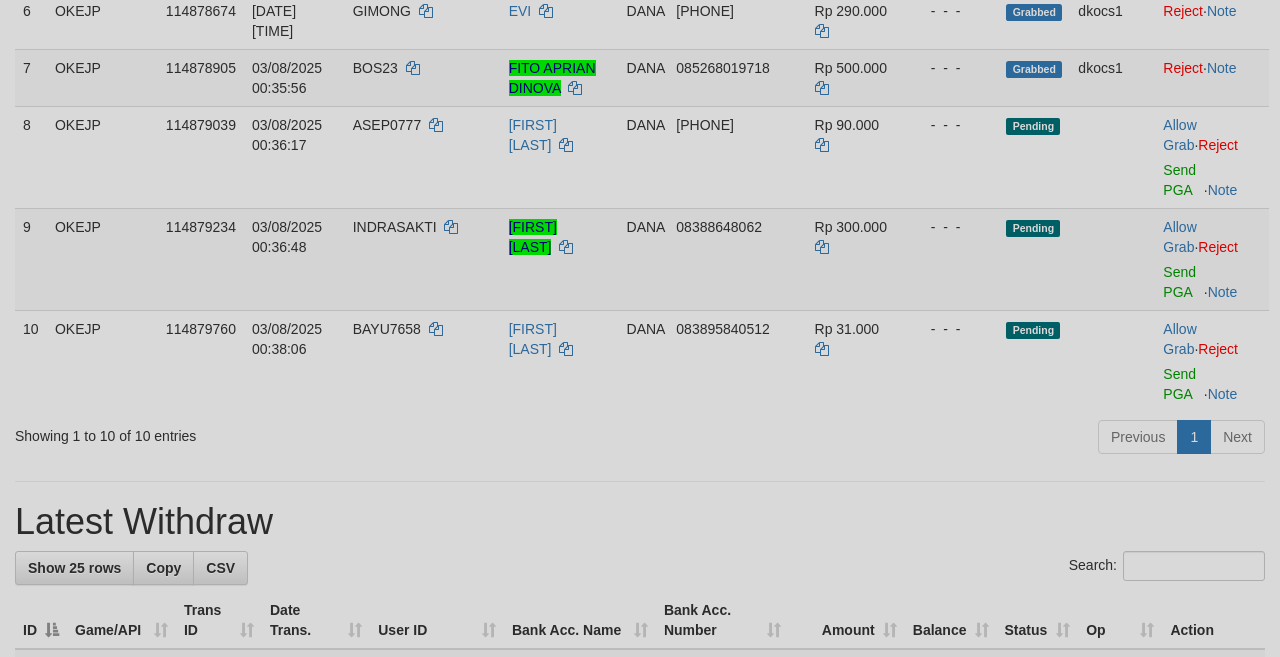 scroll, scrollTop: 593, scrollLeft: 0, axis: vertical 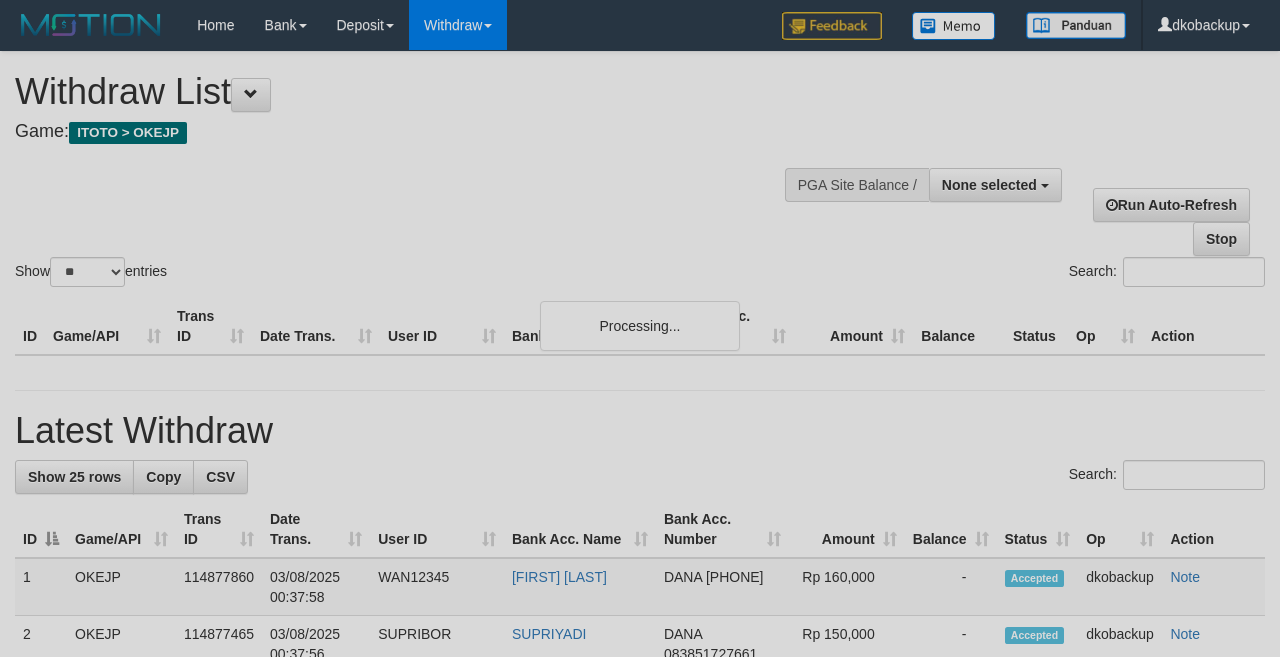 select 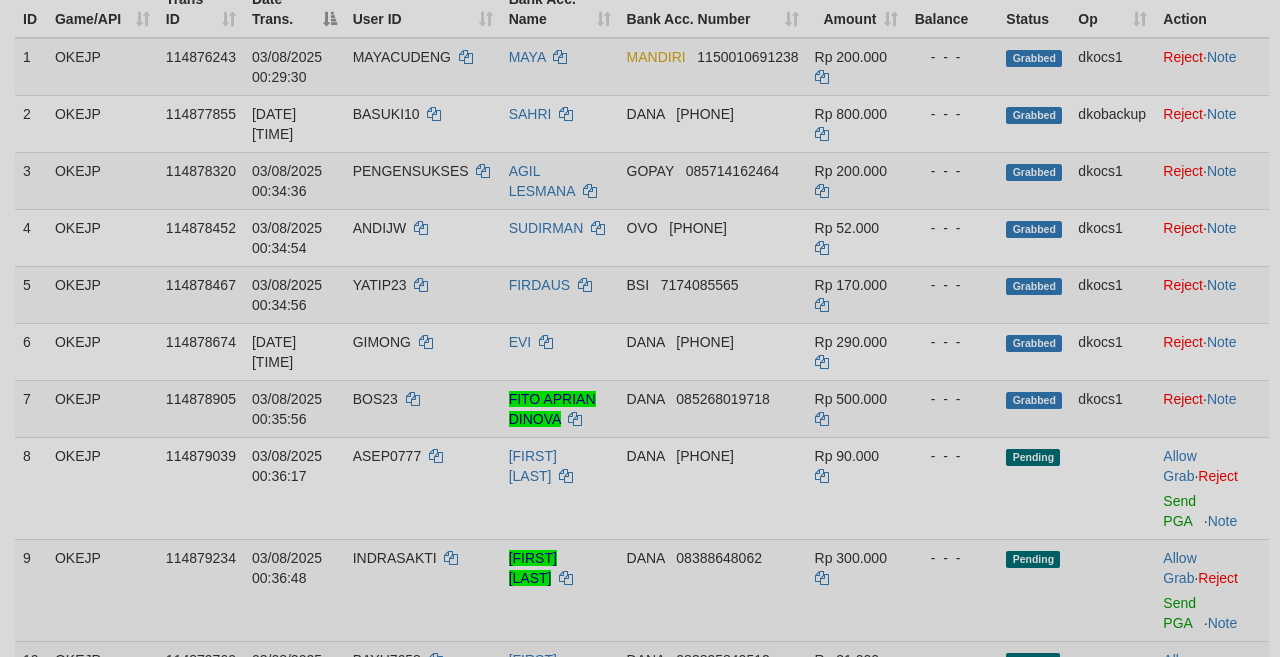 scroll, scrollTop: 237, scrollLeft: 0, axis: vertical 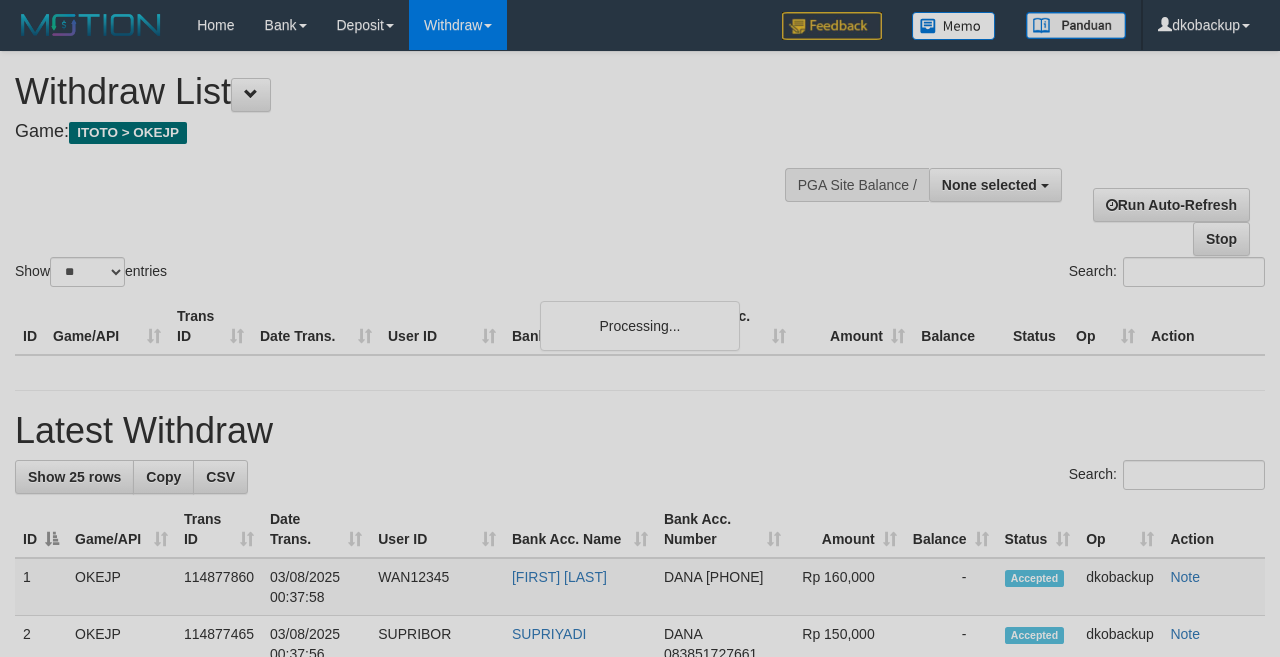 select 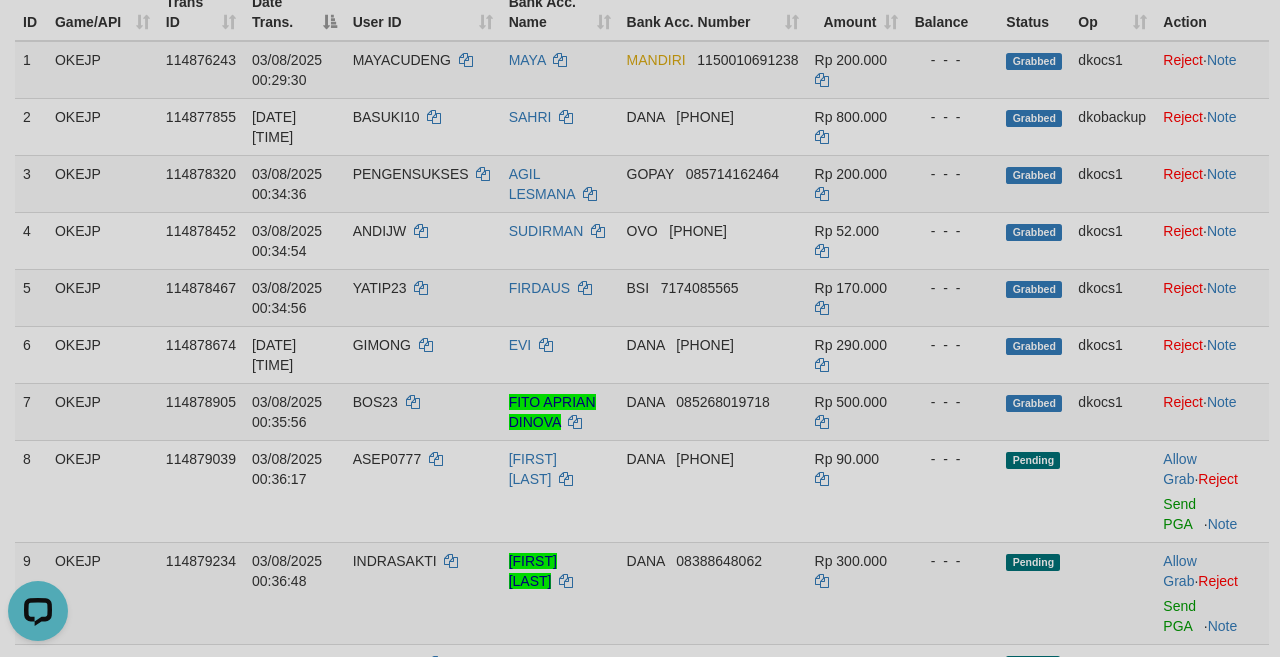 scroll, scrollTop: 0, scrollLeft: 0, axis: both 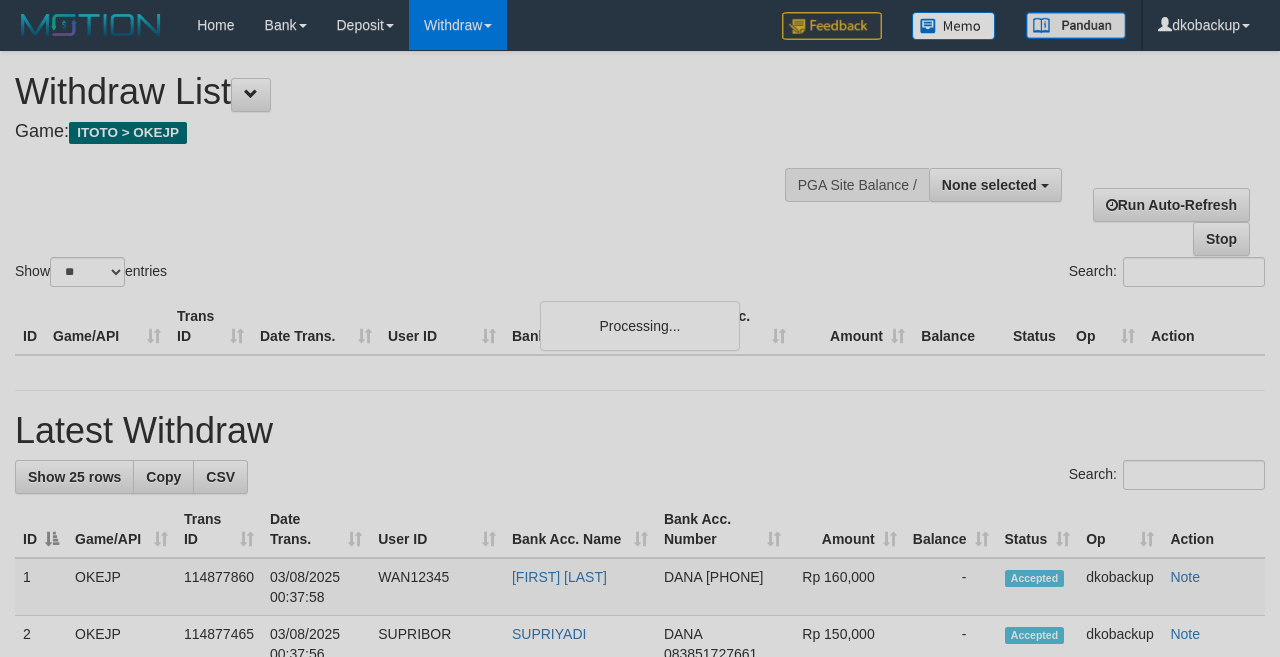 select 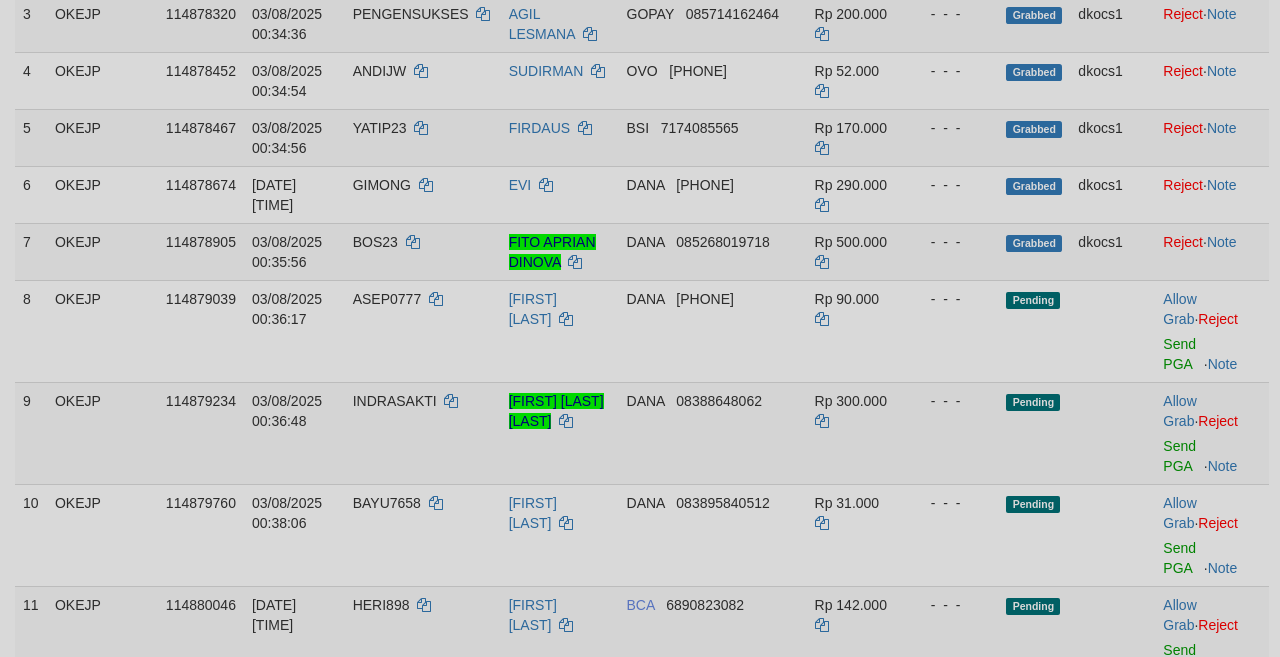 scroll, scrollTop: 314, scrollLeft: 0, axis: vertical 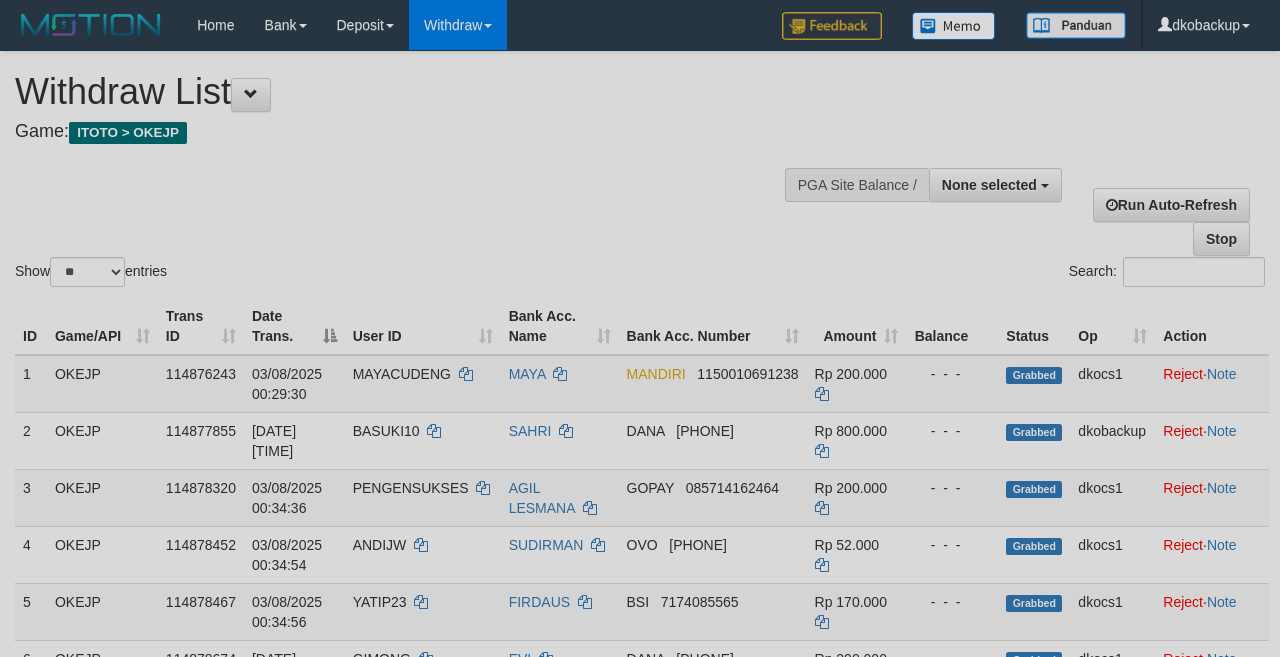 select 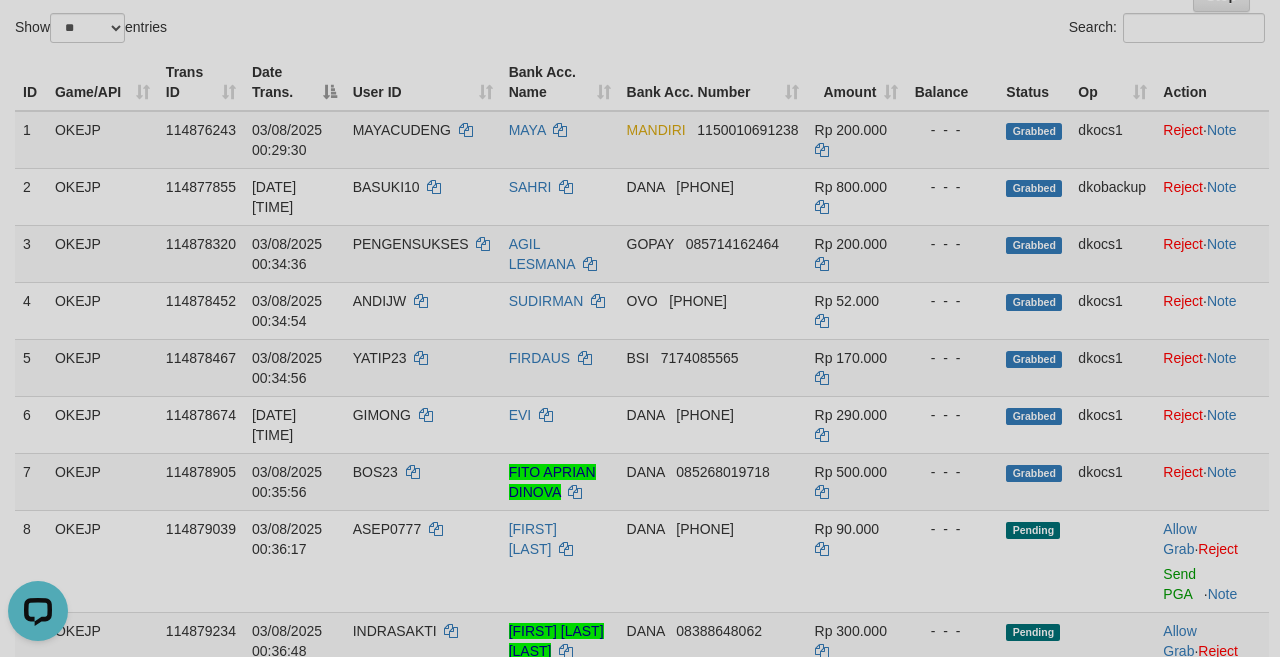scroll, scrollTop: 0, scrollLeft: 0, axis: both 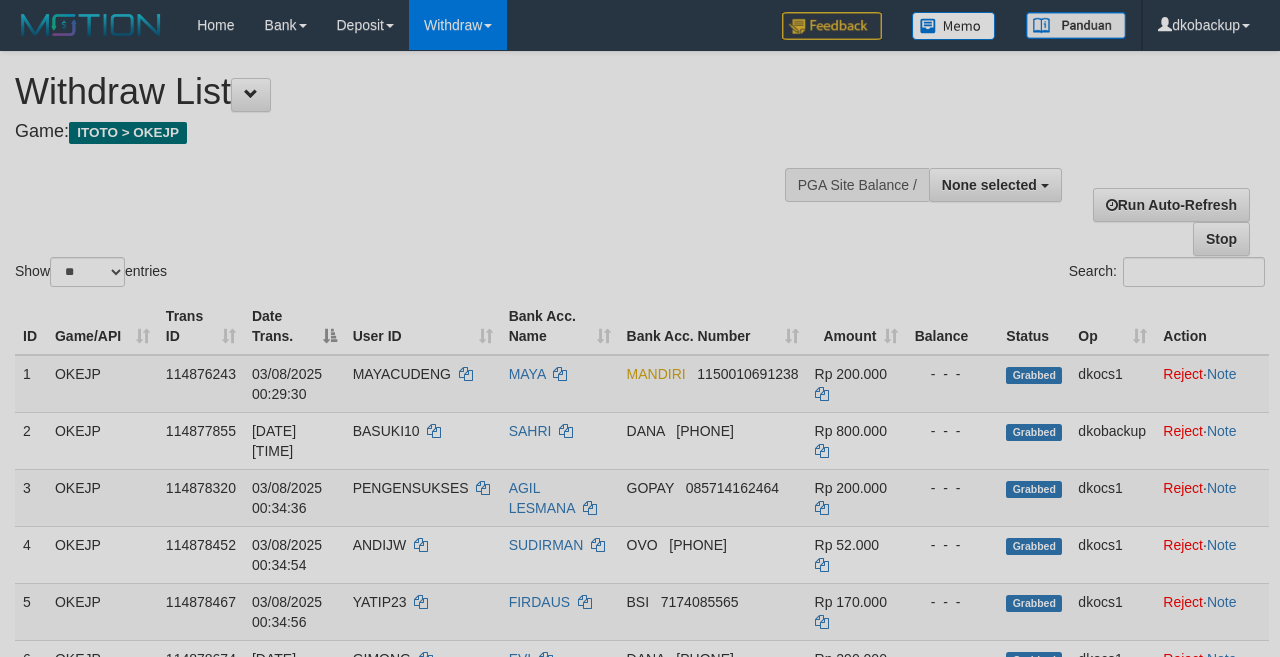 select 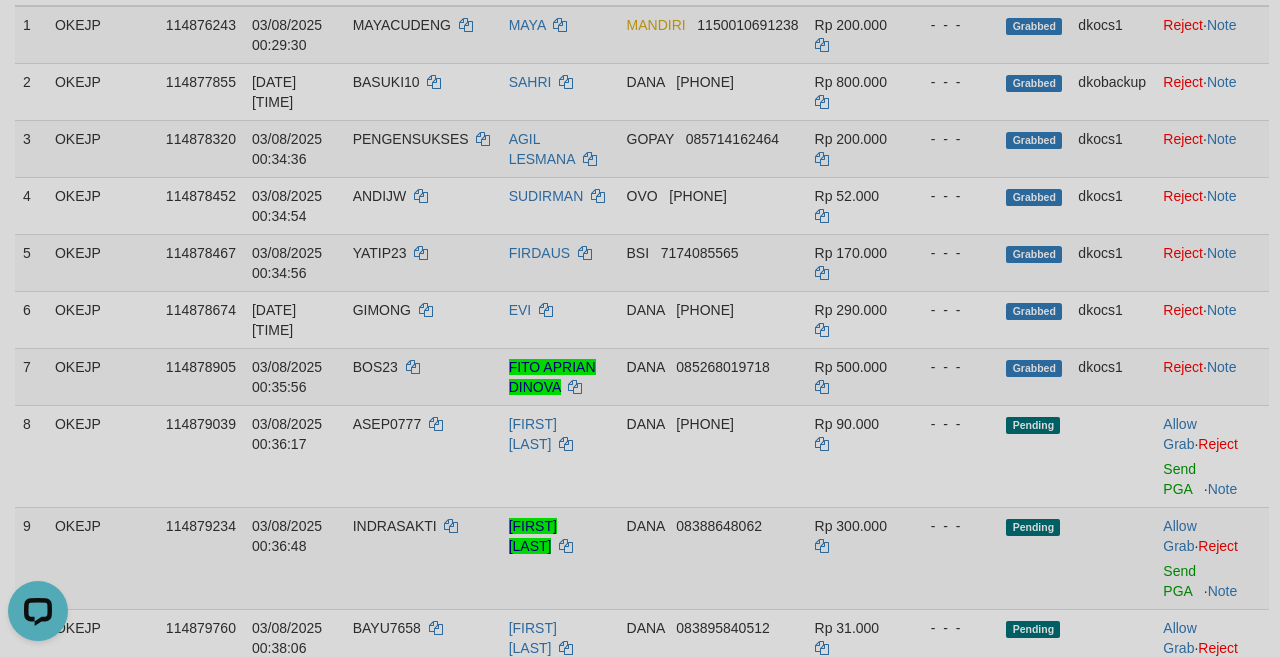 scroll, scrollTop: 0, scrollLeft: 0, axis: both 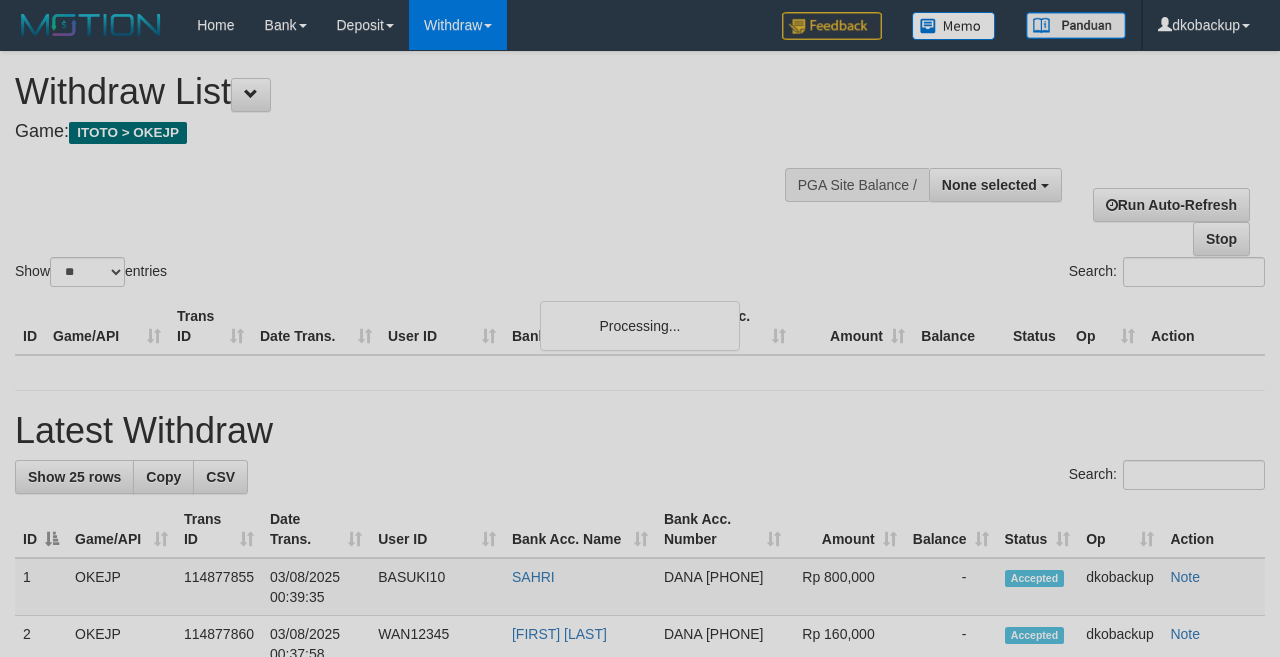 select 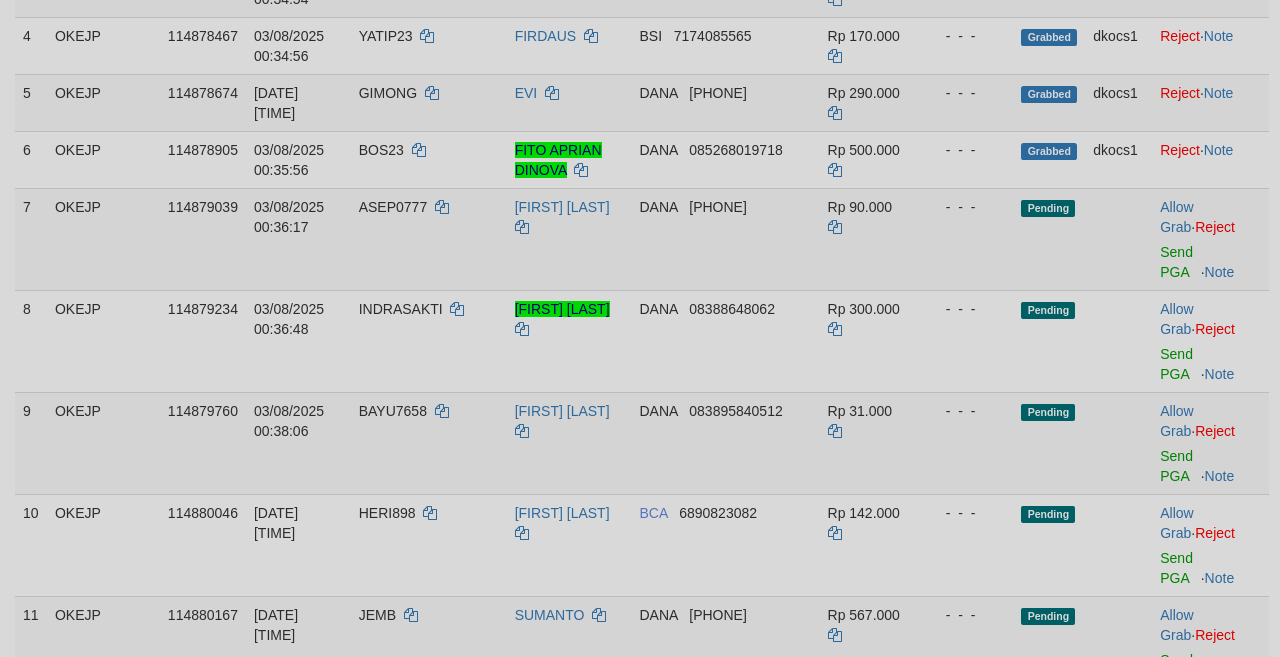 scroll, scrollTop: 349, scrollLeft: 0, axis: vertical 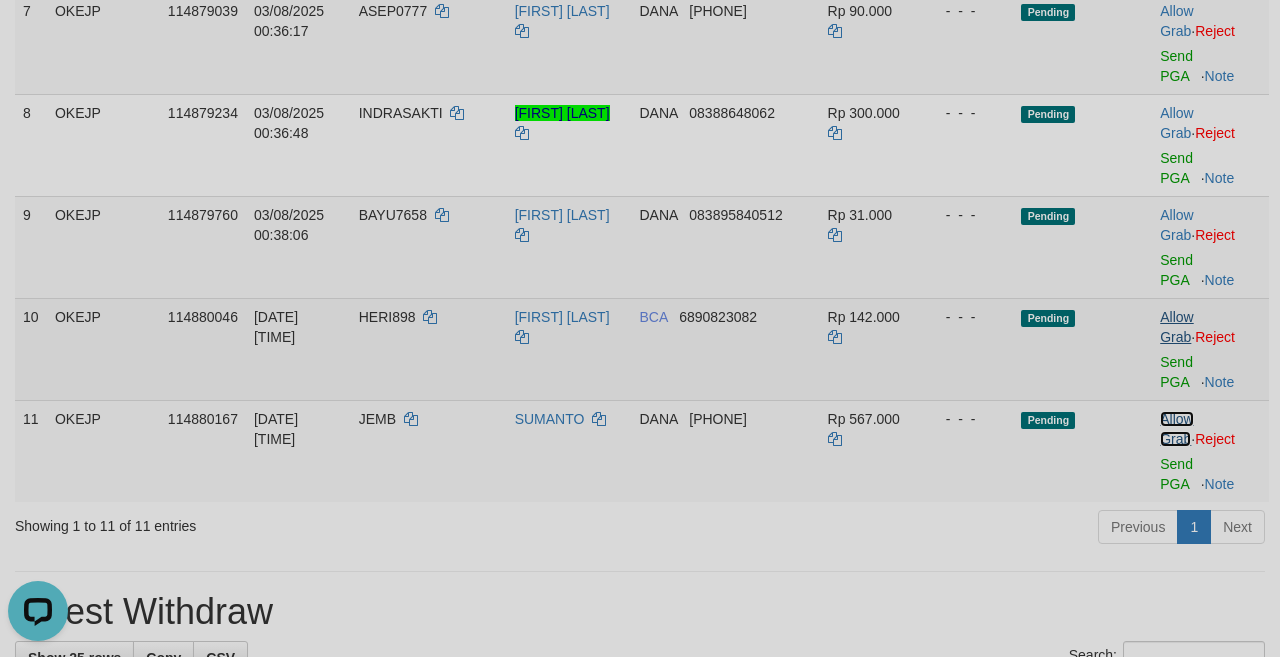 drag, startPoint x: 1164, startPoint y: 421, endPoint x: 1184, endPoint y: 341, distance: 82.46211 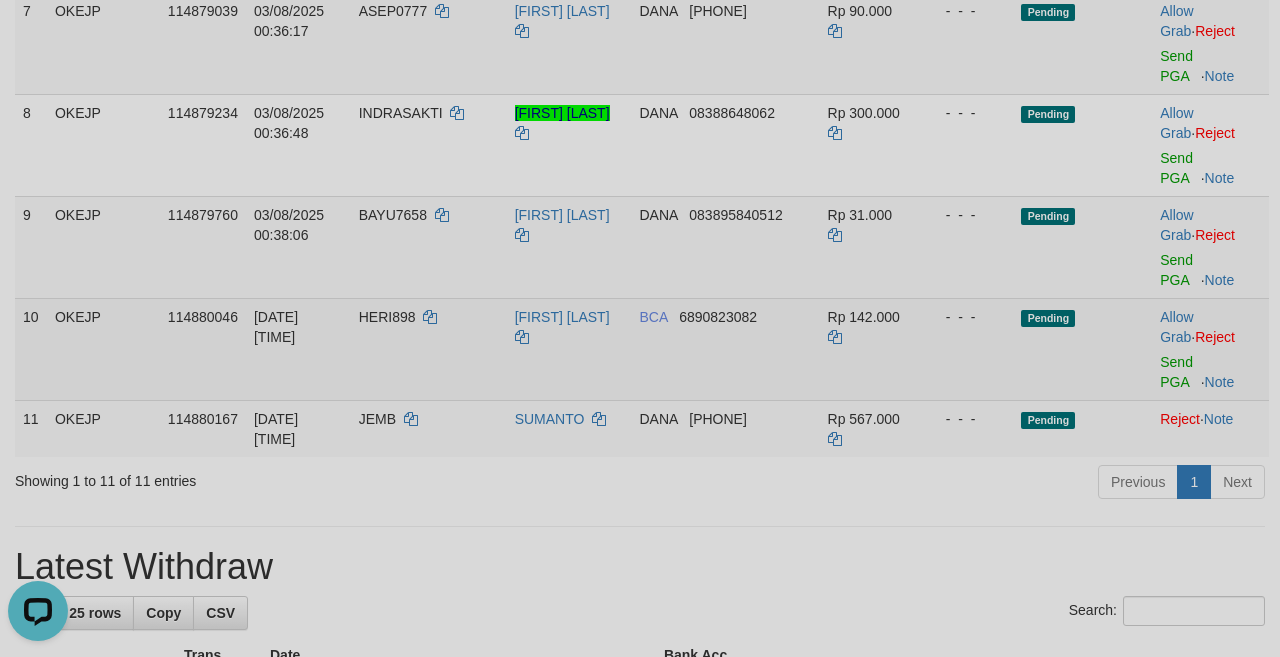 click on "Allow Grab   ·    Reject Send PGA     ·    Note" at bounding box center [1210, 349] 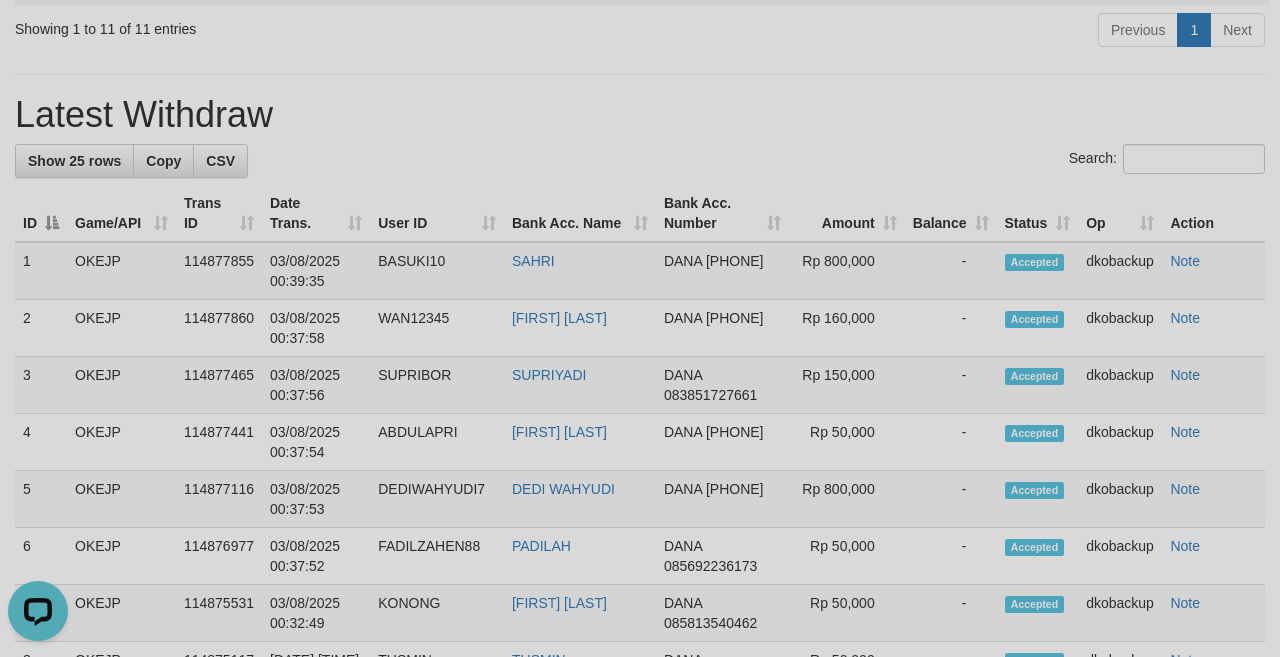 scroll, scrollTop: 746, scrollLeft: 0, axis: vertical 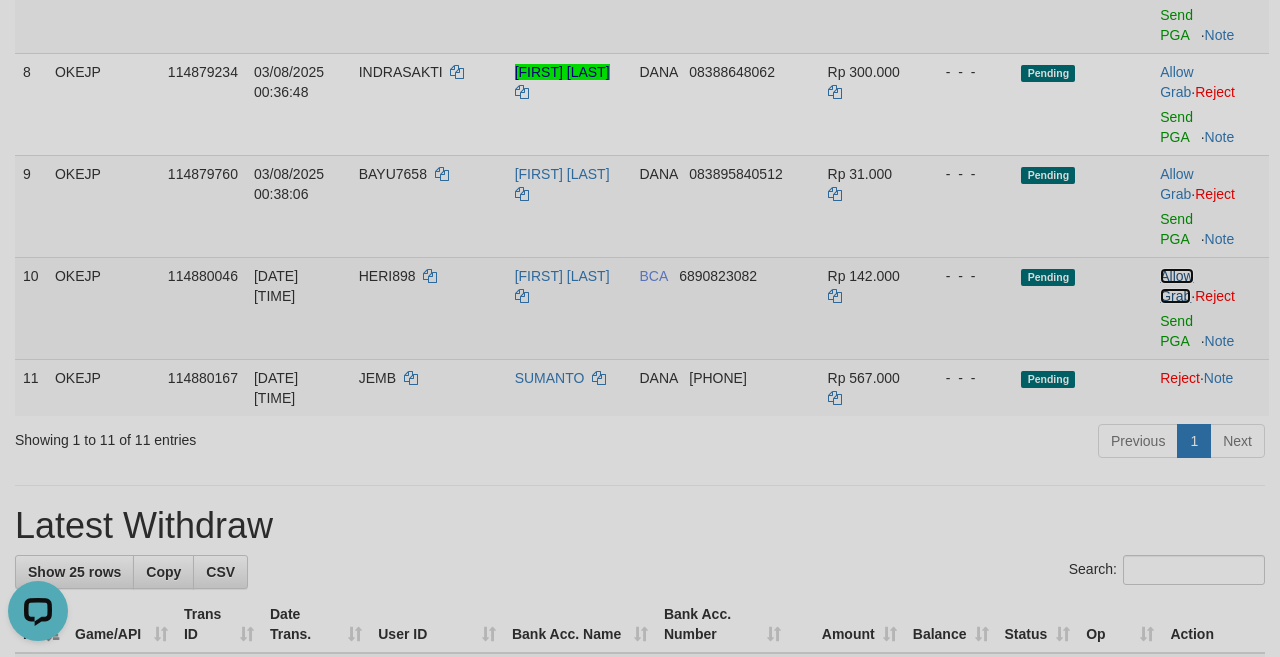 click on "Allow Grab" at bounding box center [1176, 286] 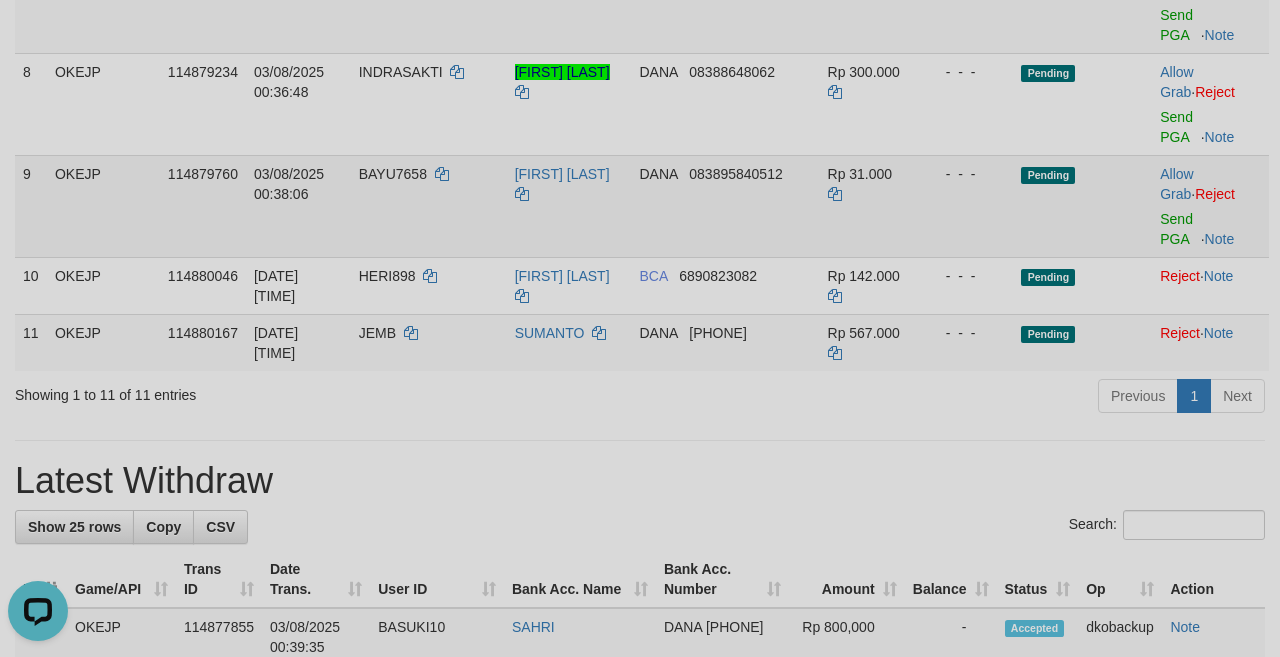 click on "Allow Grab   ·    Reject Send PGA     ·    Note" at bounding box center (1210, 206) 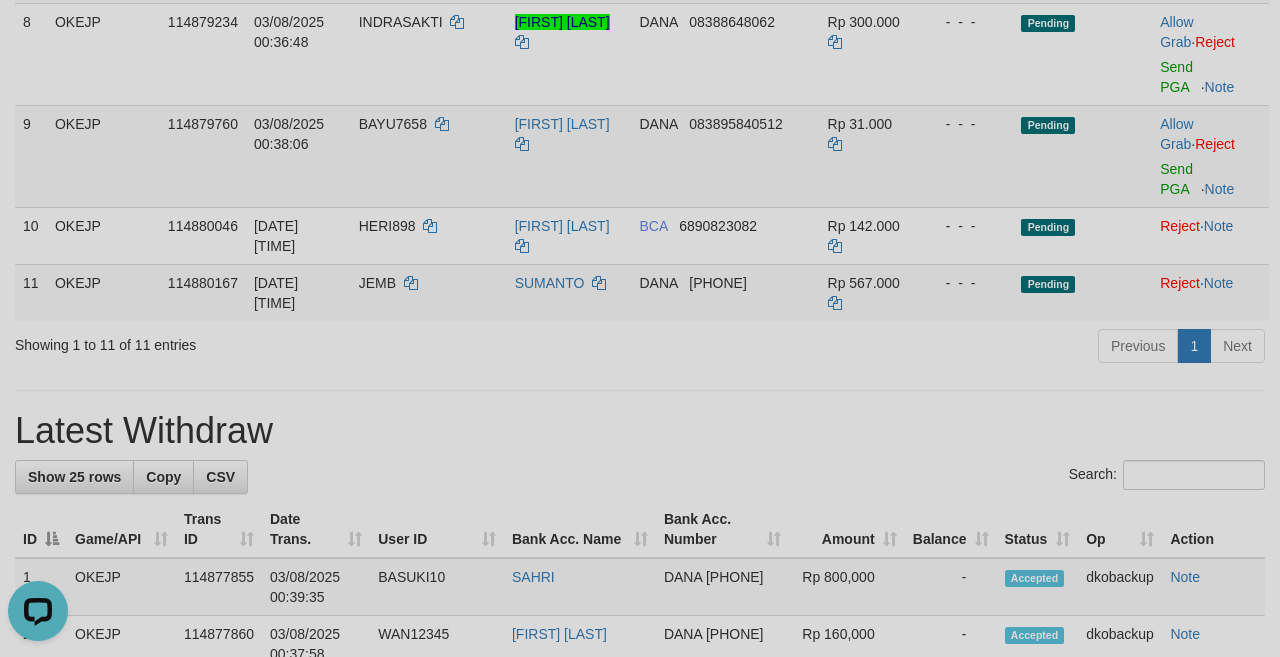 scroll, scrollTop: 788, scrollLeft: 0, axis: vertical 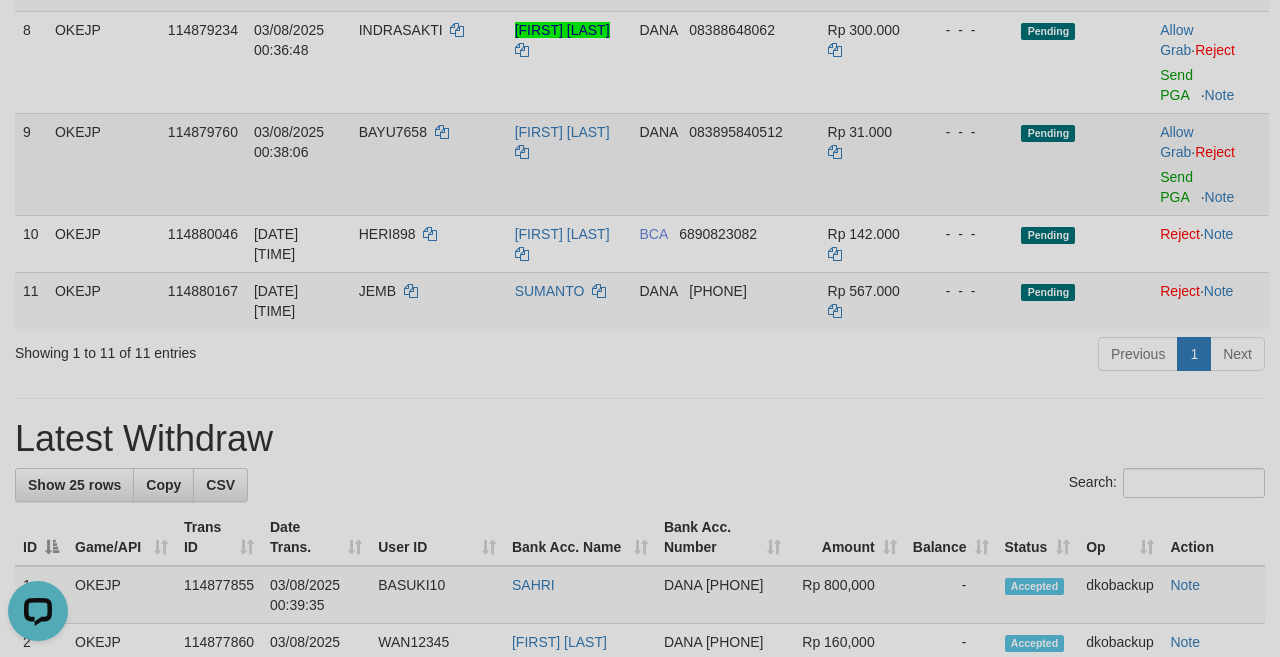 click on "Allow Grab   ·    Reject Send PGA     ·    Note" at bounding box center (1210, 164) 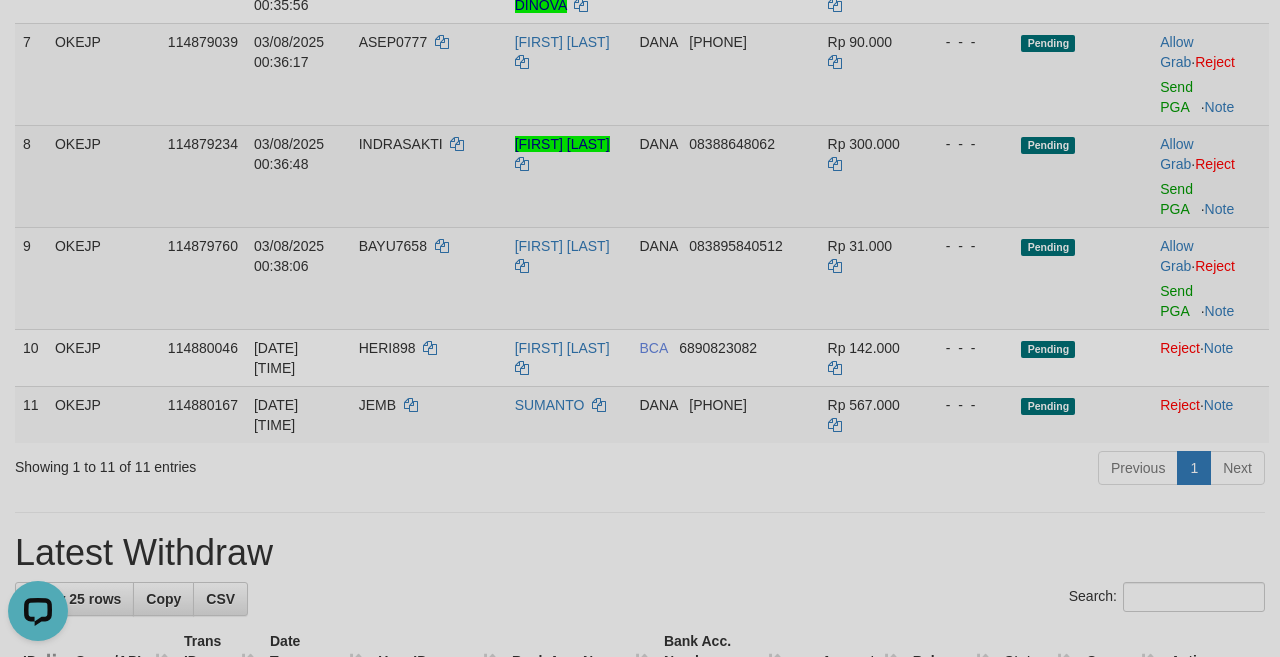 scroll, scrollTop: 610, scrollLeft: 0, axis: vertical 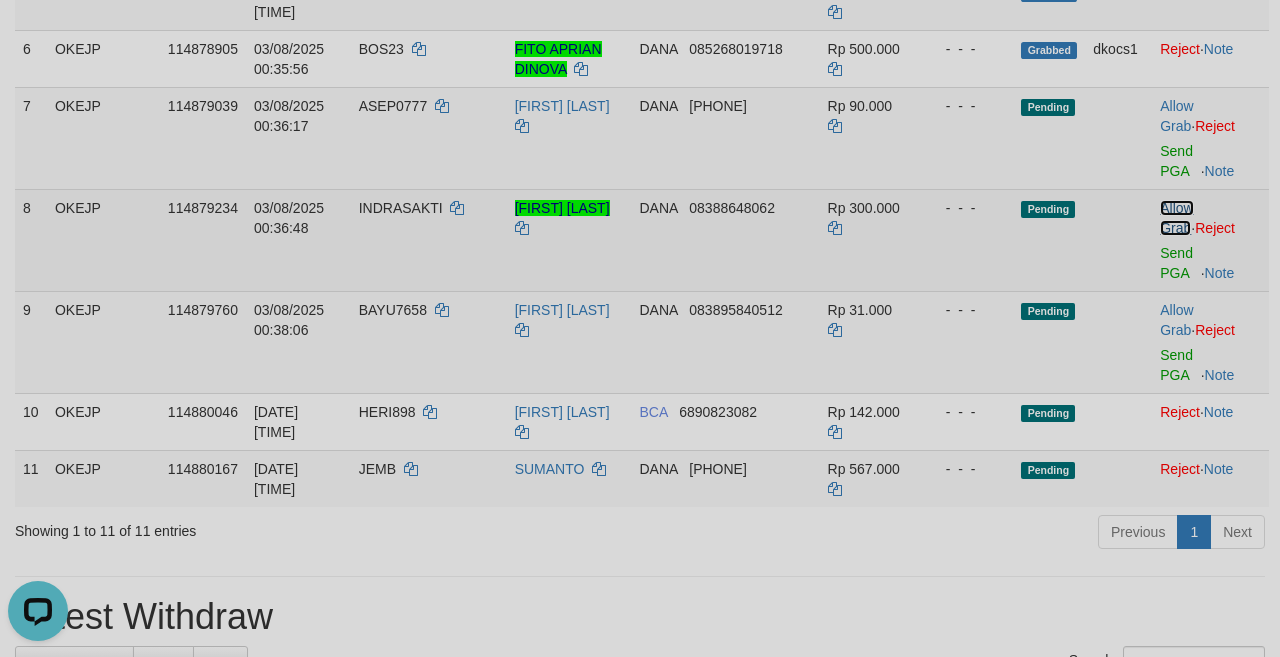 click on "Allow Grab" at bounding box center [1176, 218] 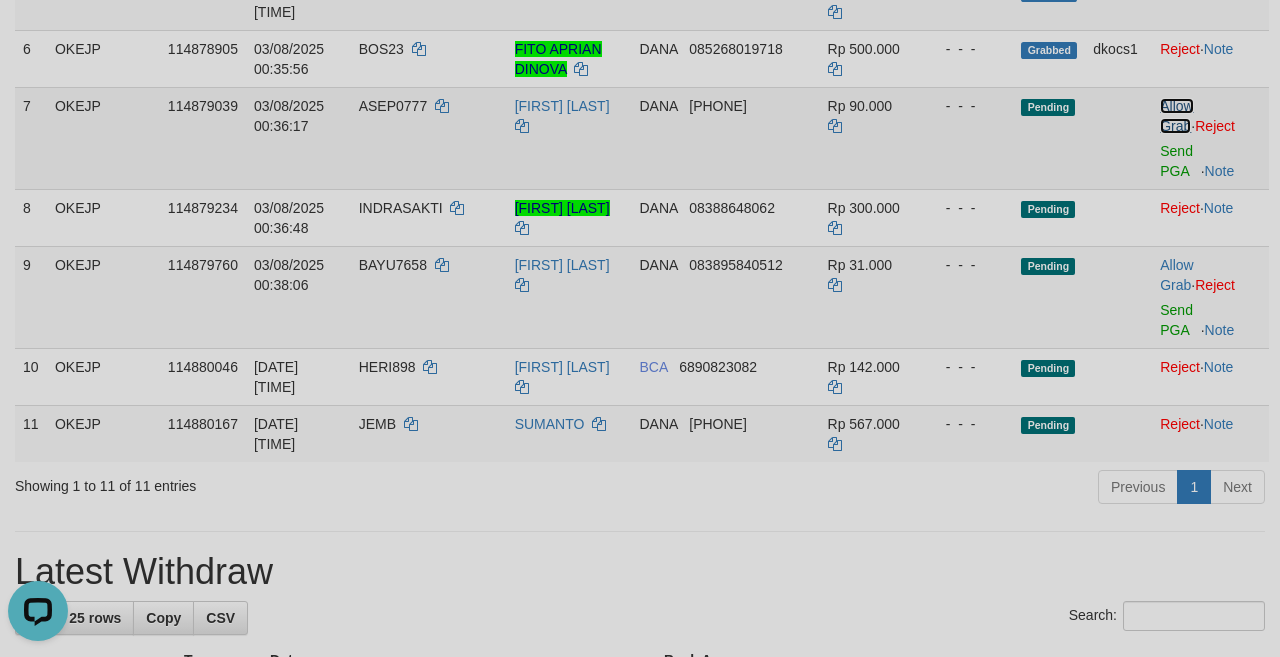 click on "Allow Grab" at bounding box center (1176, 116) 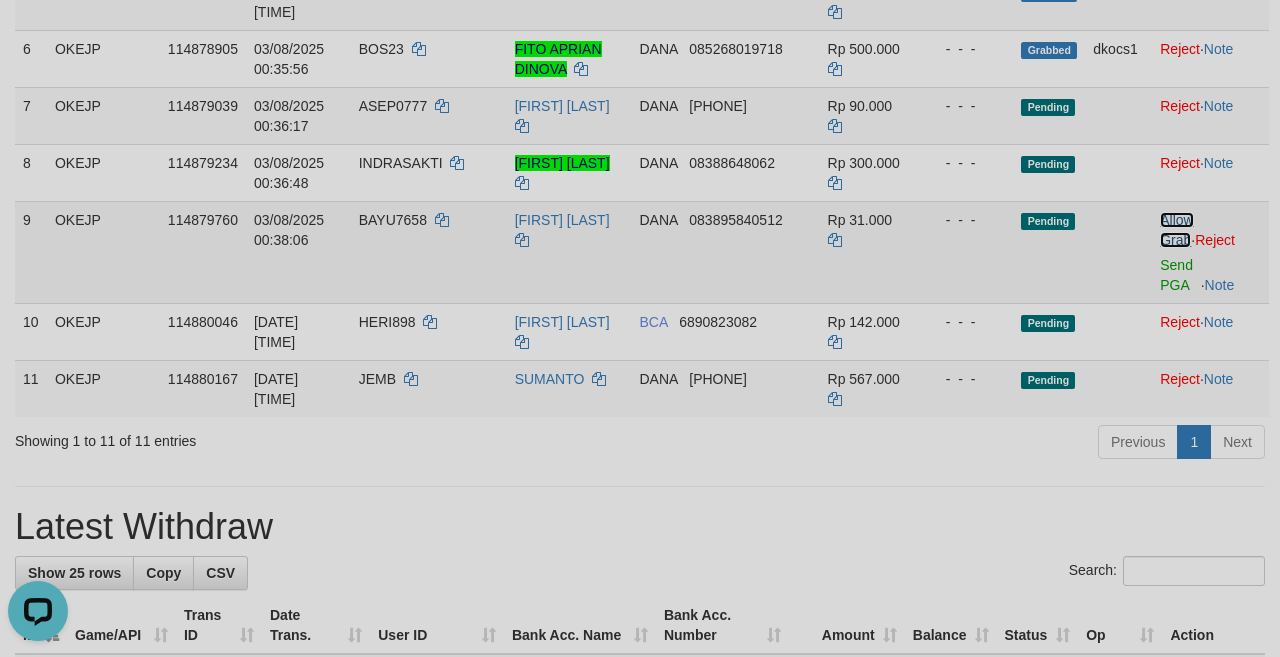 click on "Allow Grab" at bounding box center (1176, 230) 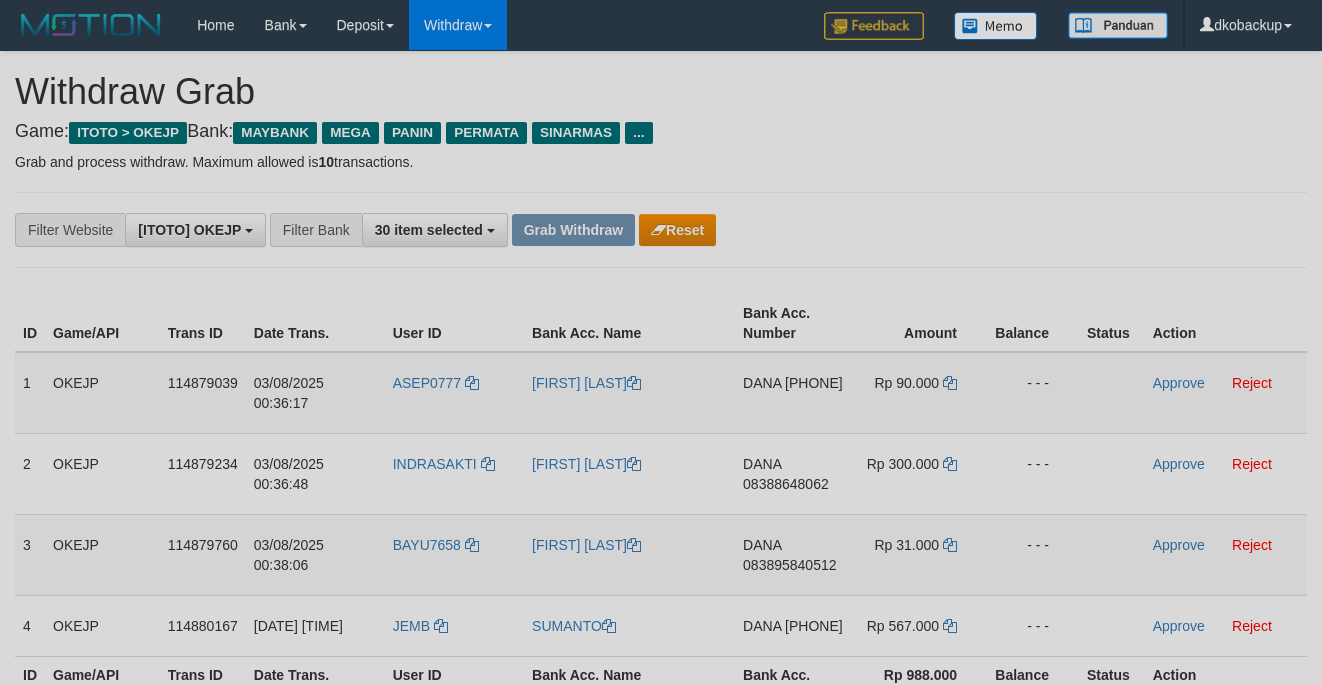 scroll, scrollTop: 0, scrollLeft: 0, axis: both 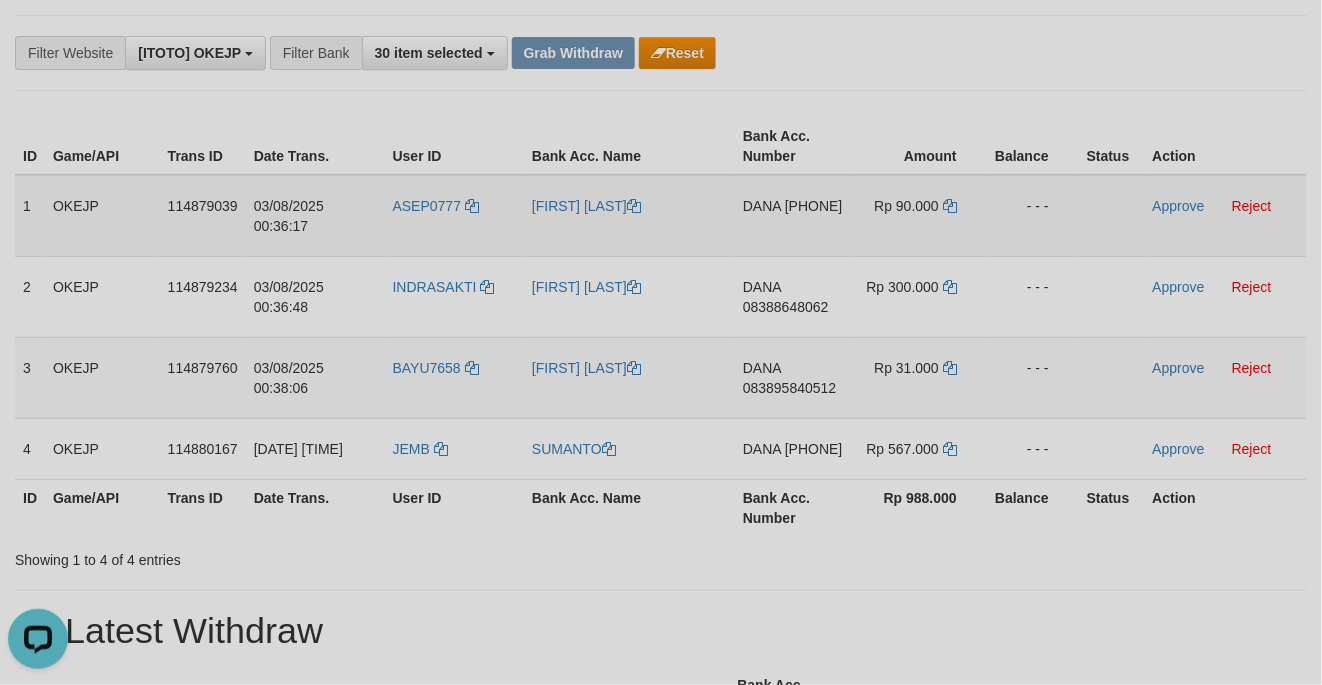 click on "ASEP0777" at bounding box center (454, 216) 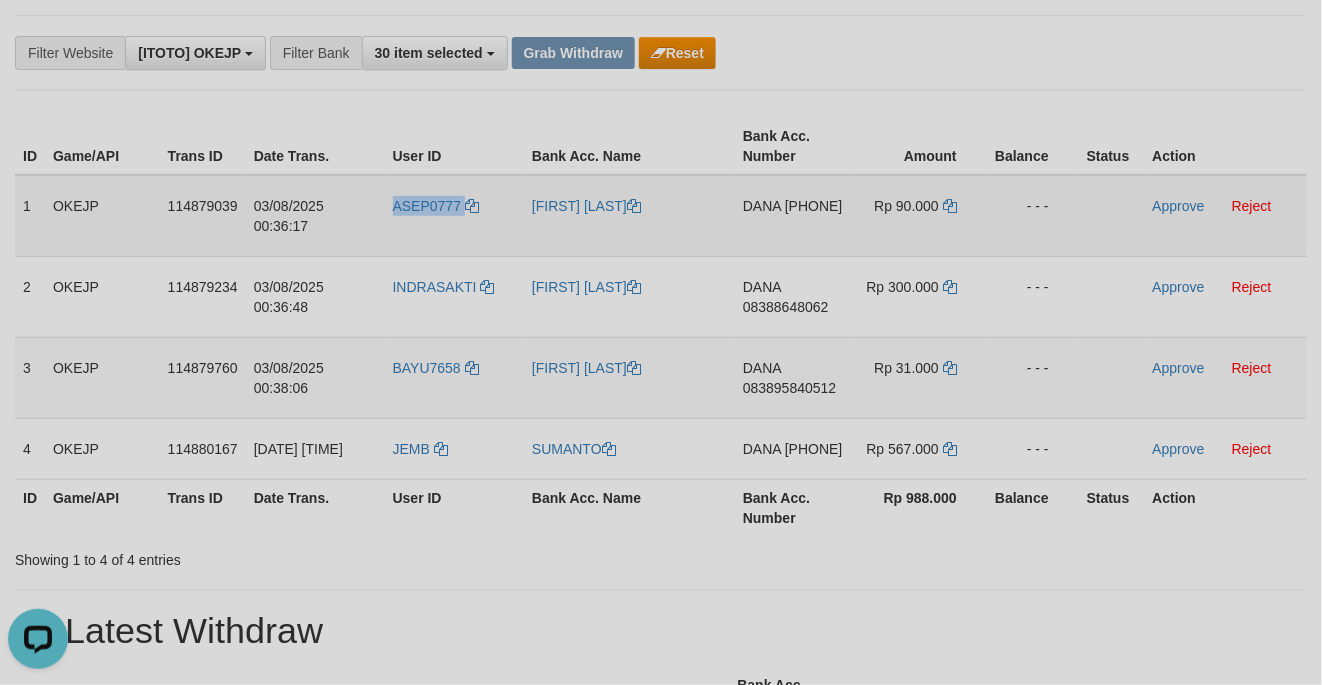 click on "ASEP0777" at bounding box center [454, 216] 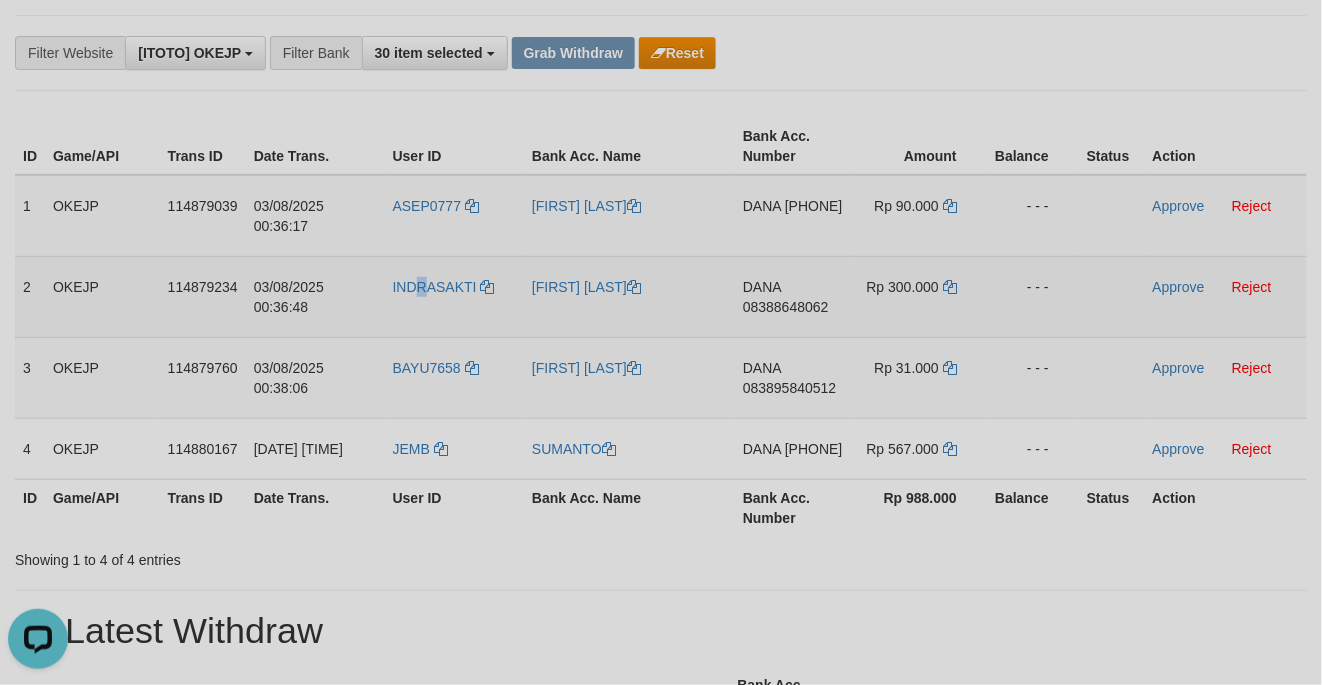 click on "INDRASAKTI" at bounding box center [454, 296] 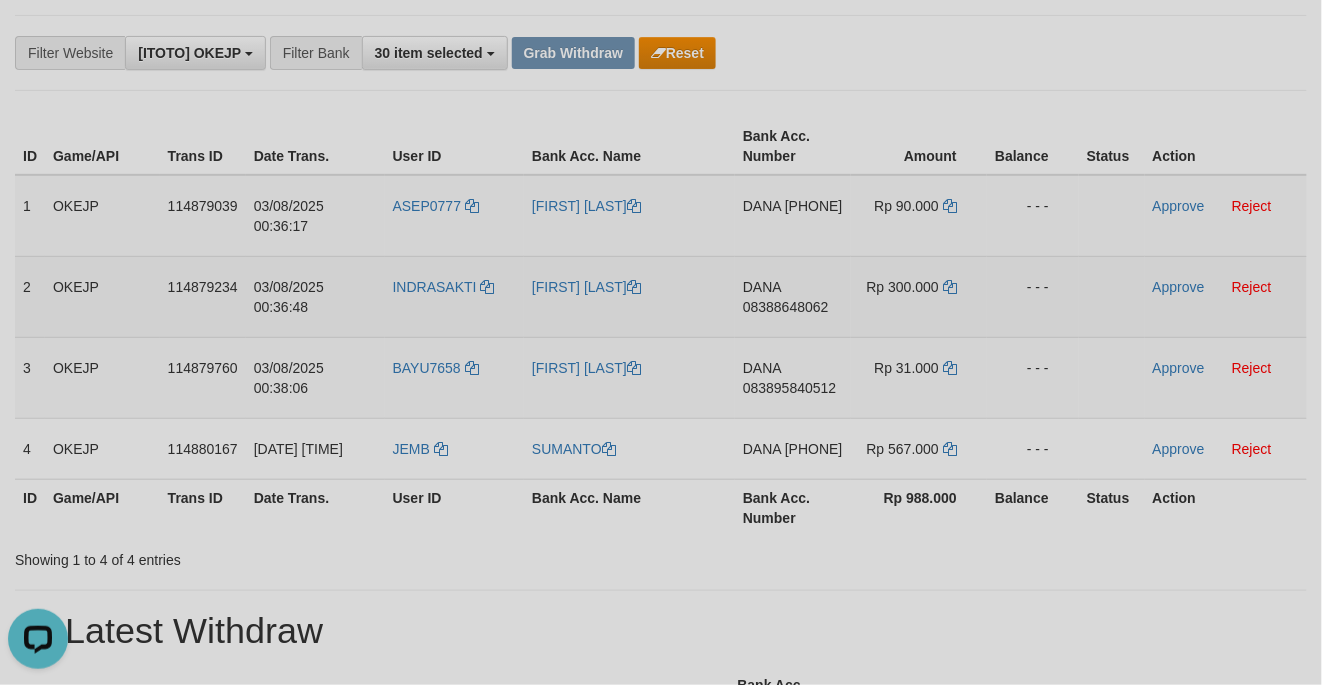 click on "INDRASAKTI" at bounding box center (454, 296) 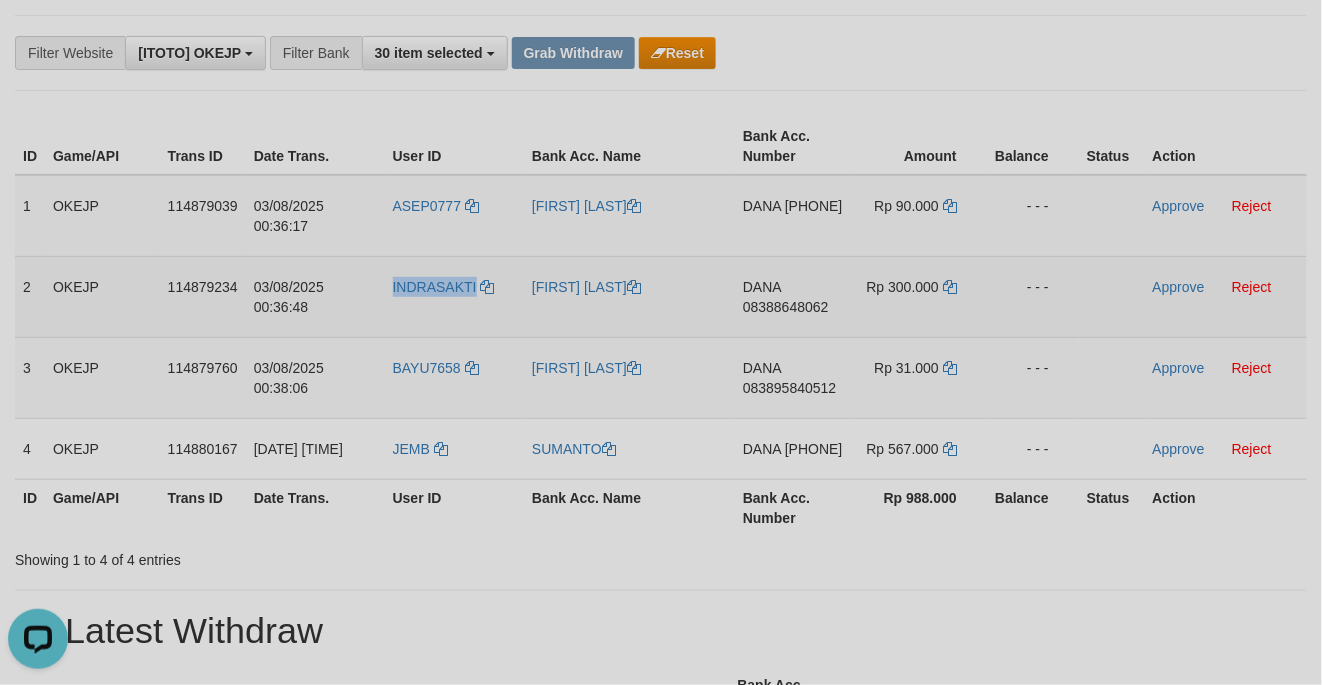 click on "INDRASAKTI" at bounding box center (454, 296) 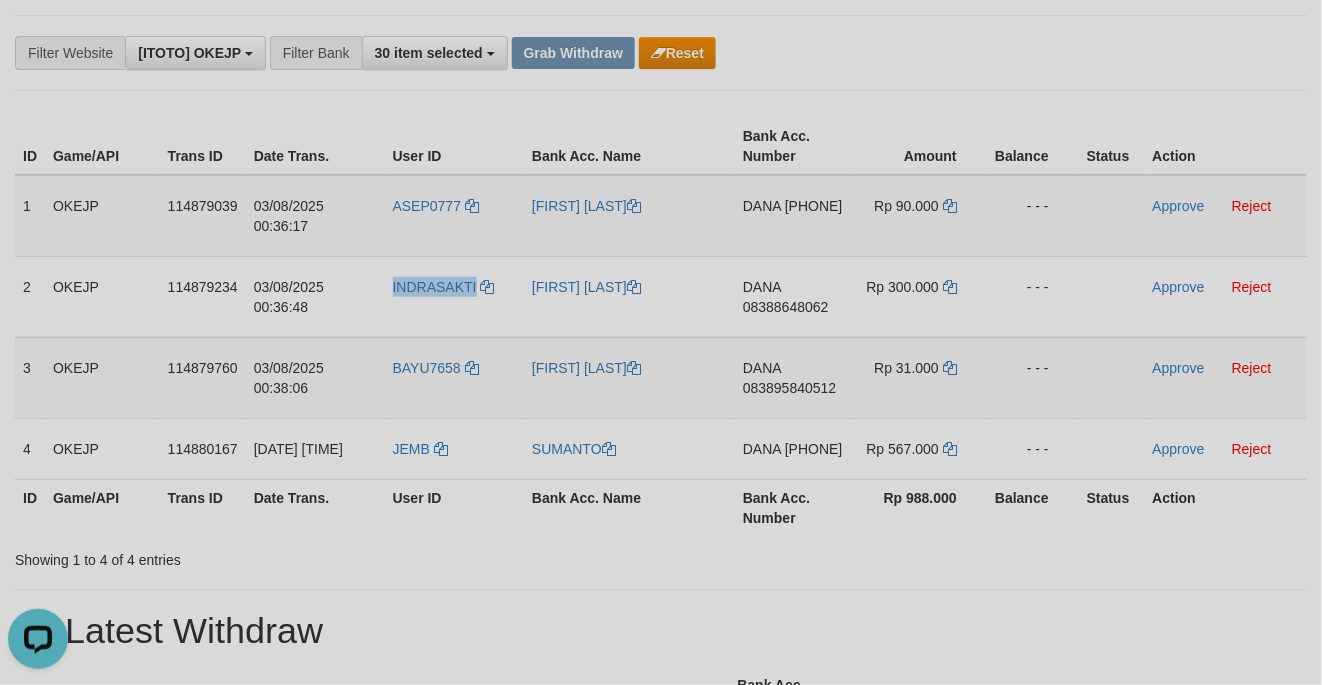 copy on "INDRASAKTI" 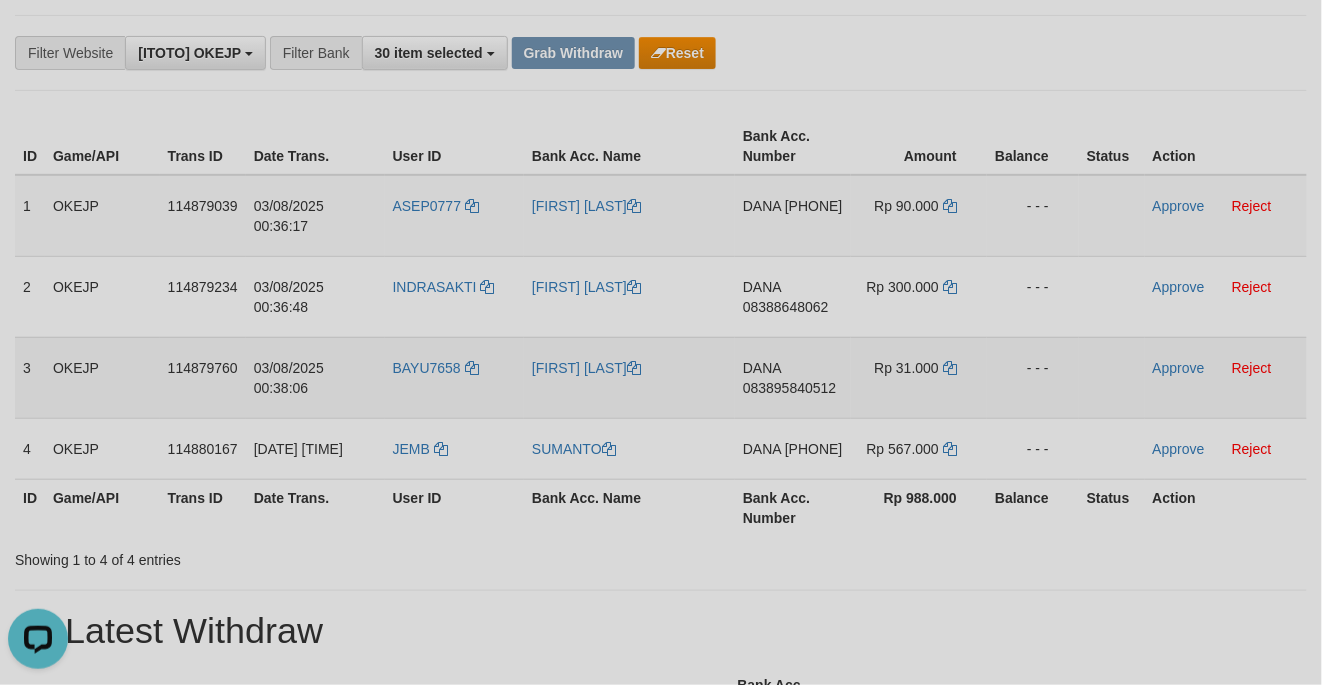click on "BAYU7658" at bounding box center (454, 377) 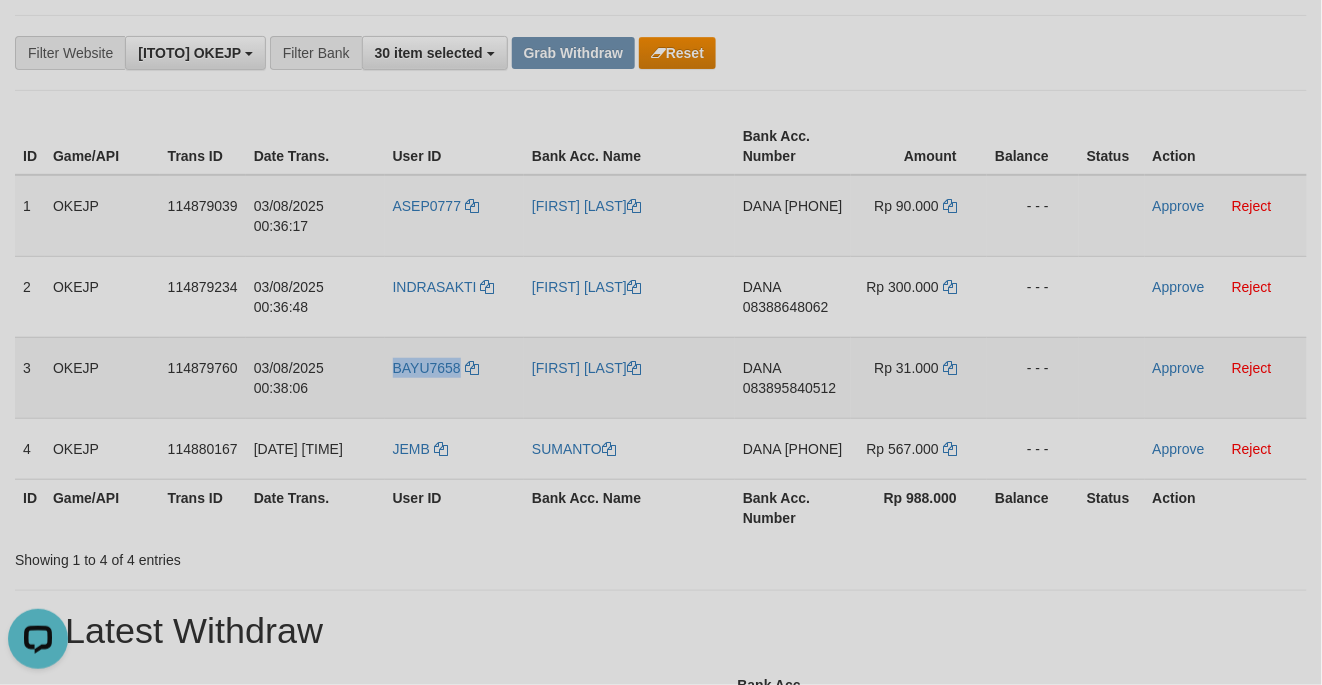drag, startPoint x: 452, startPoint y: 401, endPoint x: 424, endPoint y: 345, distance: 62.609905 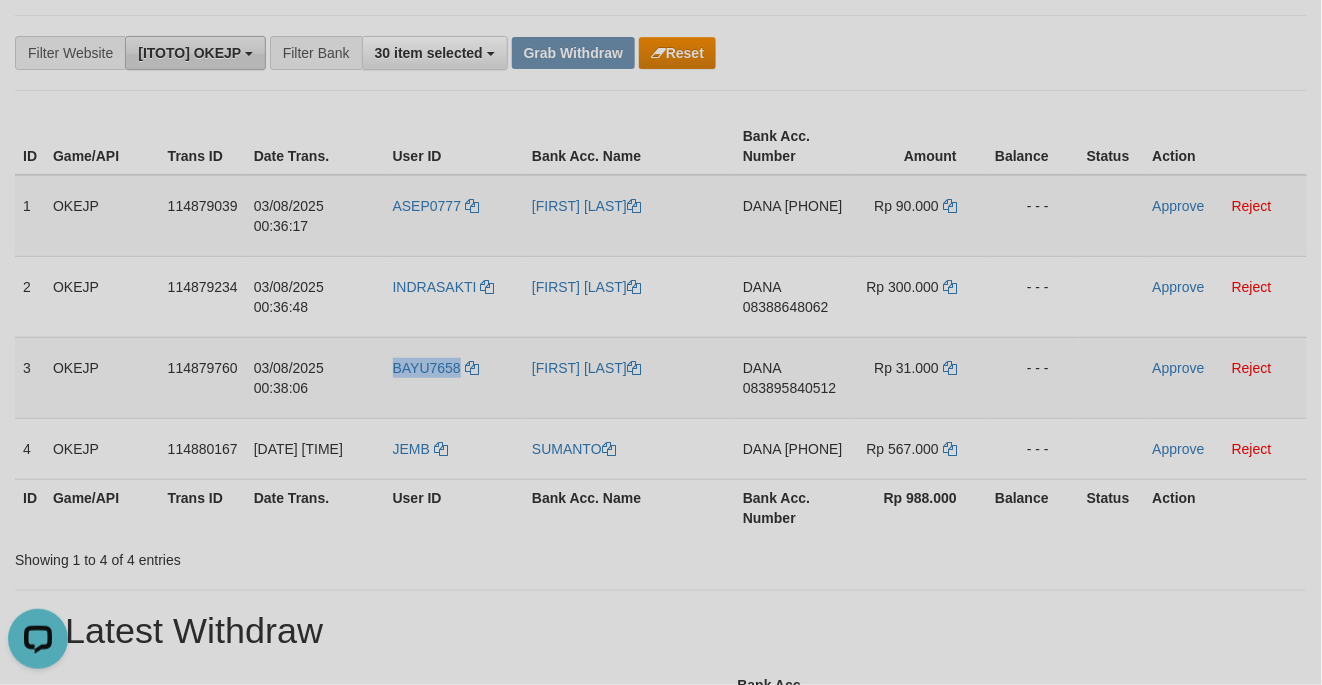 copy on "BAYU7658" 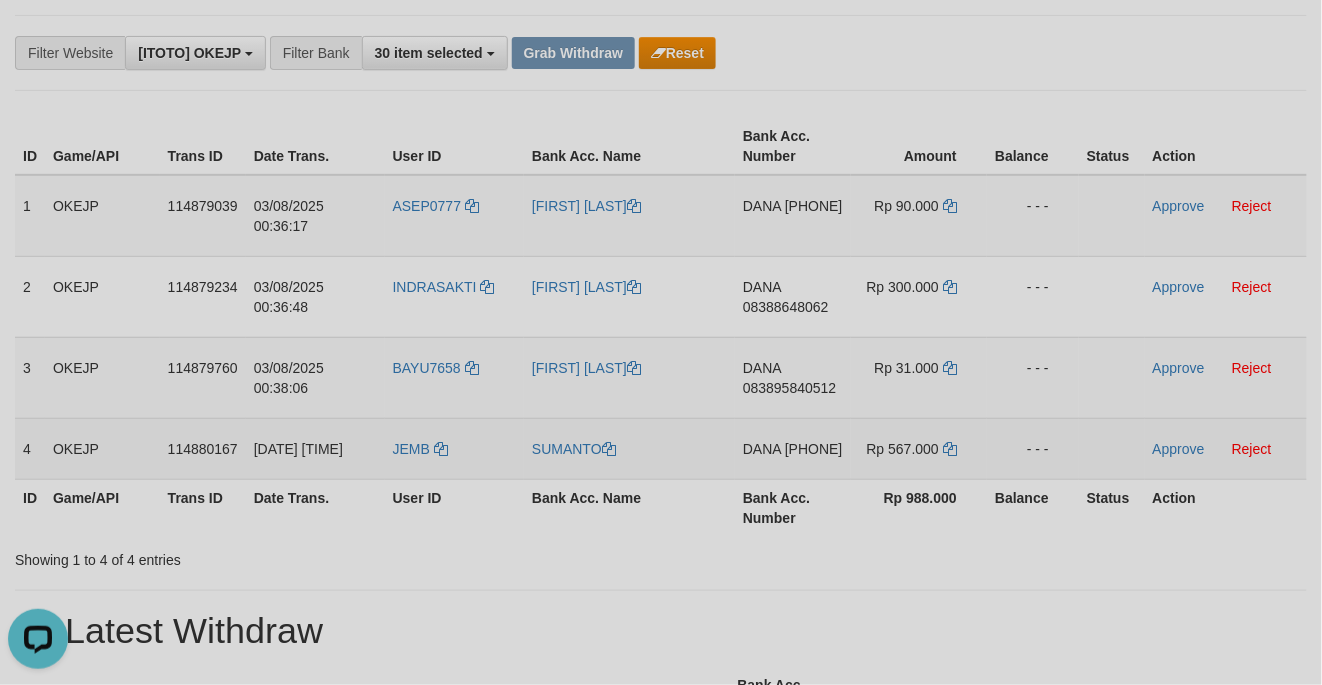click on "JEMB" at bounding box center (454, 448) 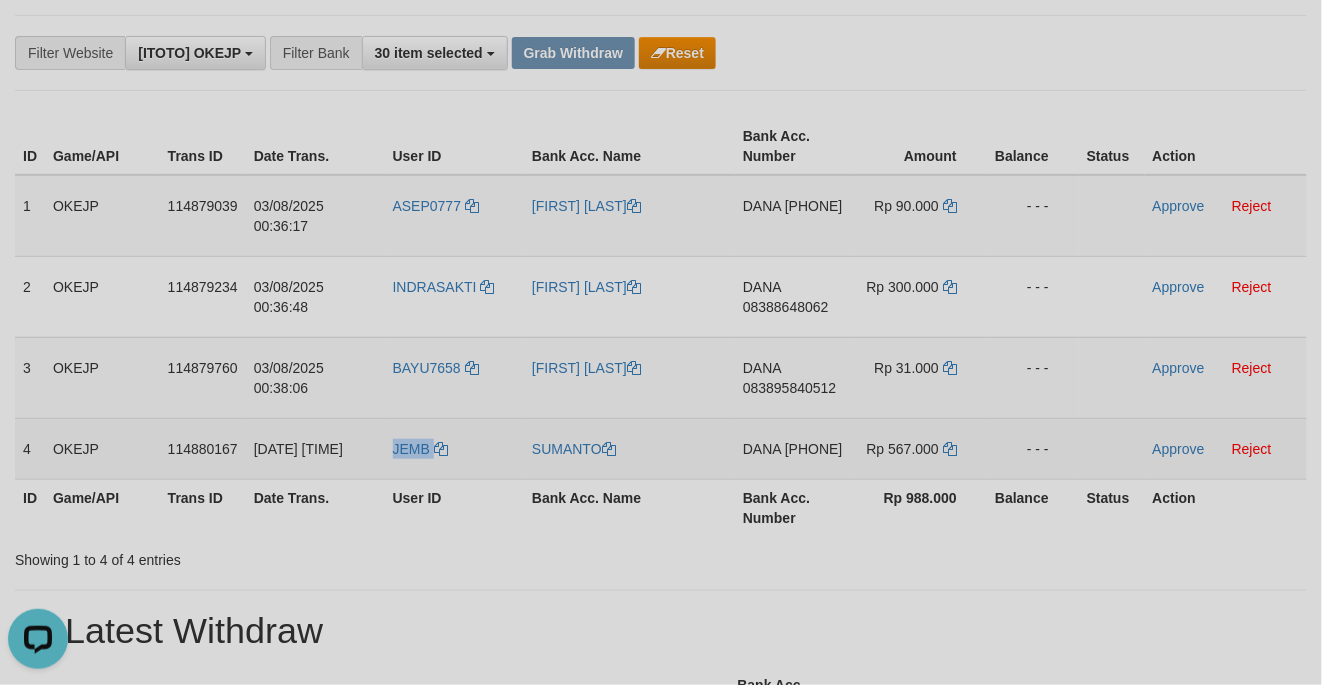 drag, startPoint x: 402, startPoint y: 464, endPoint x: 354, endPoint y: 188, distance: 280.14282 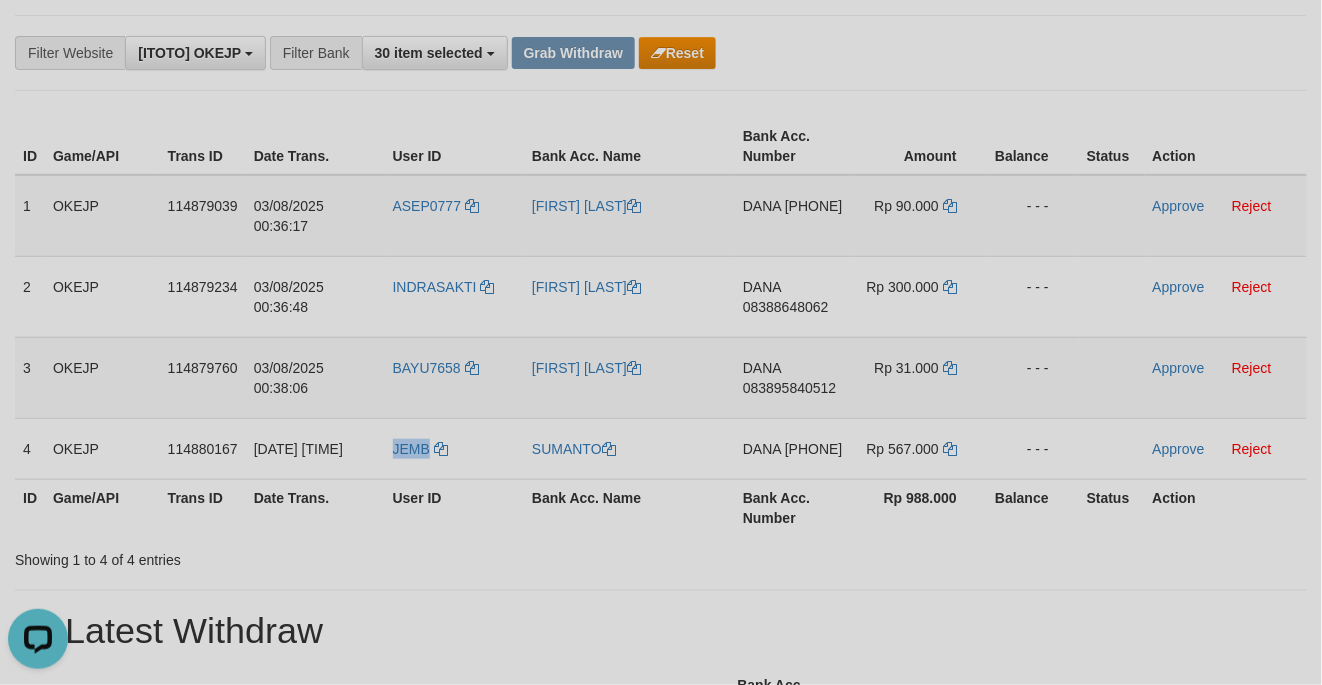 copy on "JEMB" 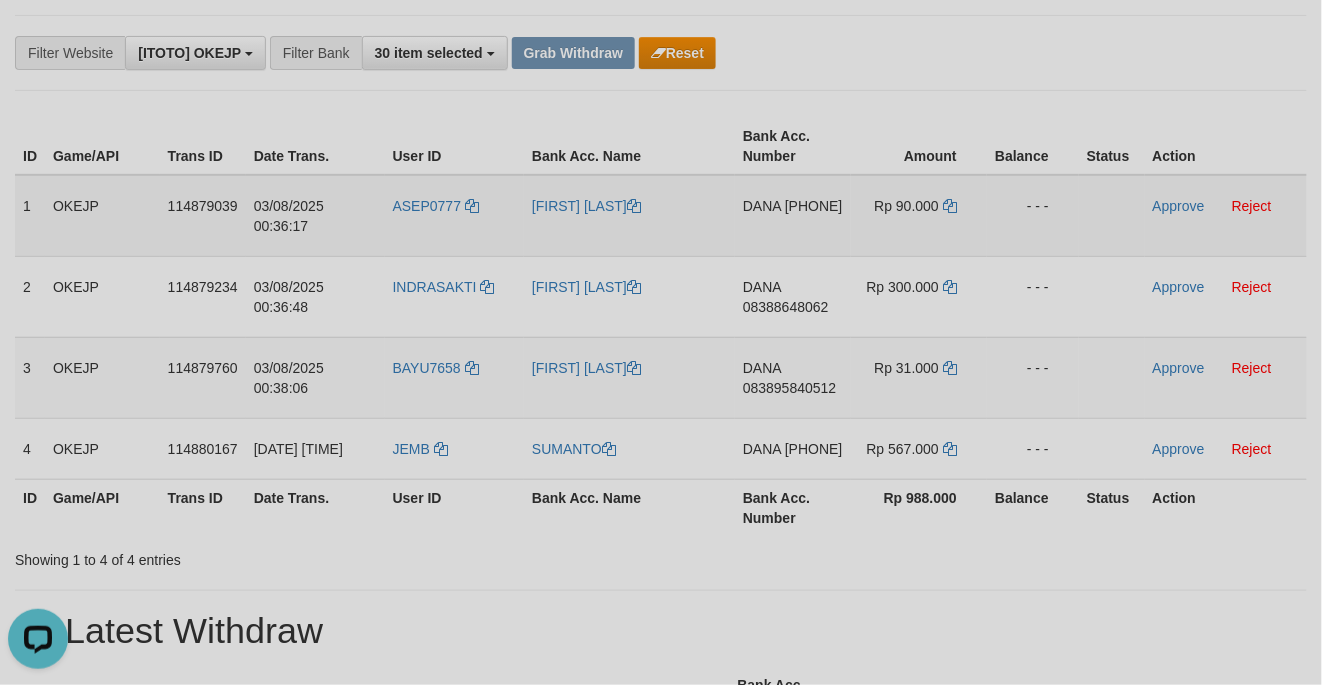 click on "DANA
085864171740" at bounding box center (793, 216) 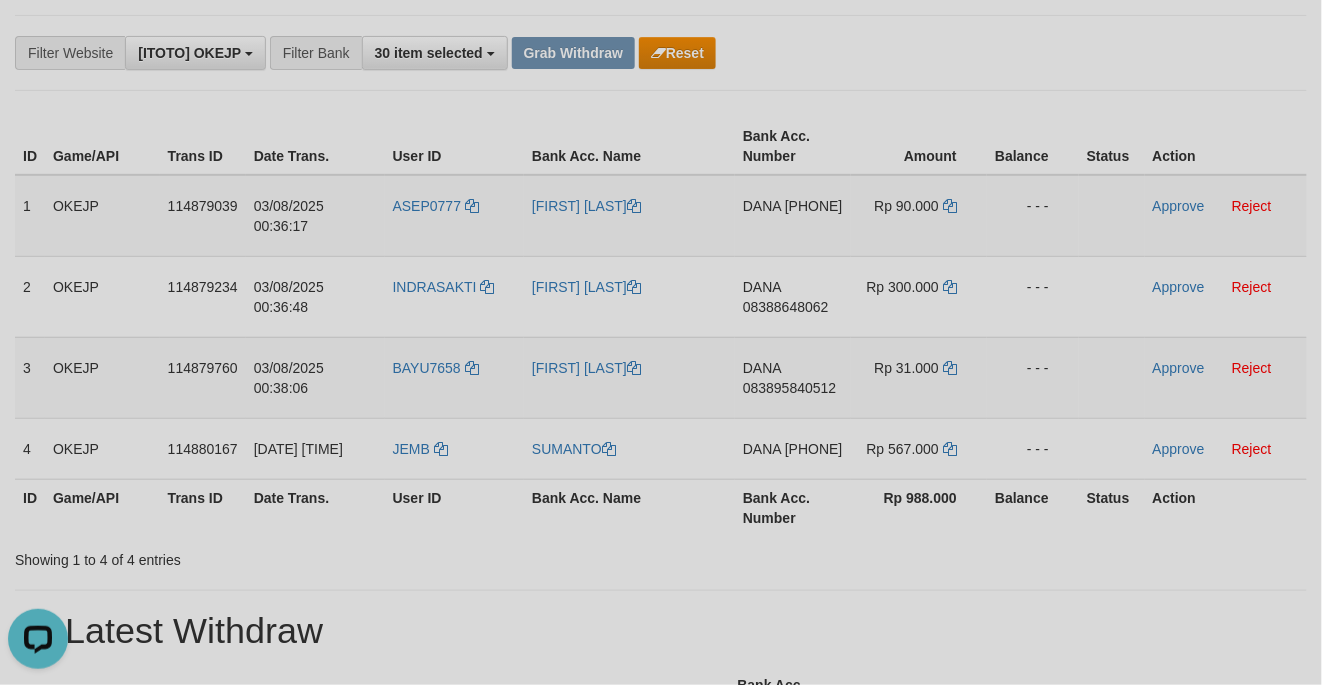 copy on "[PHONE]" 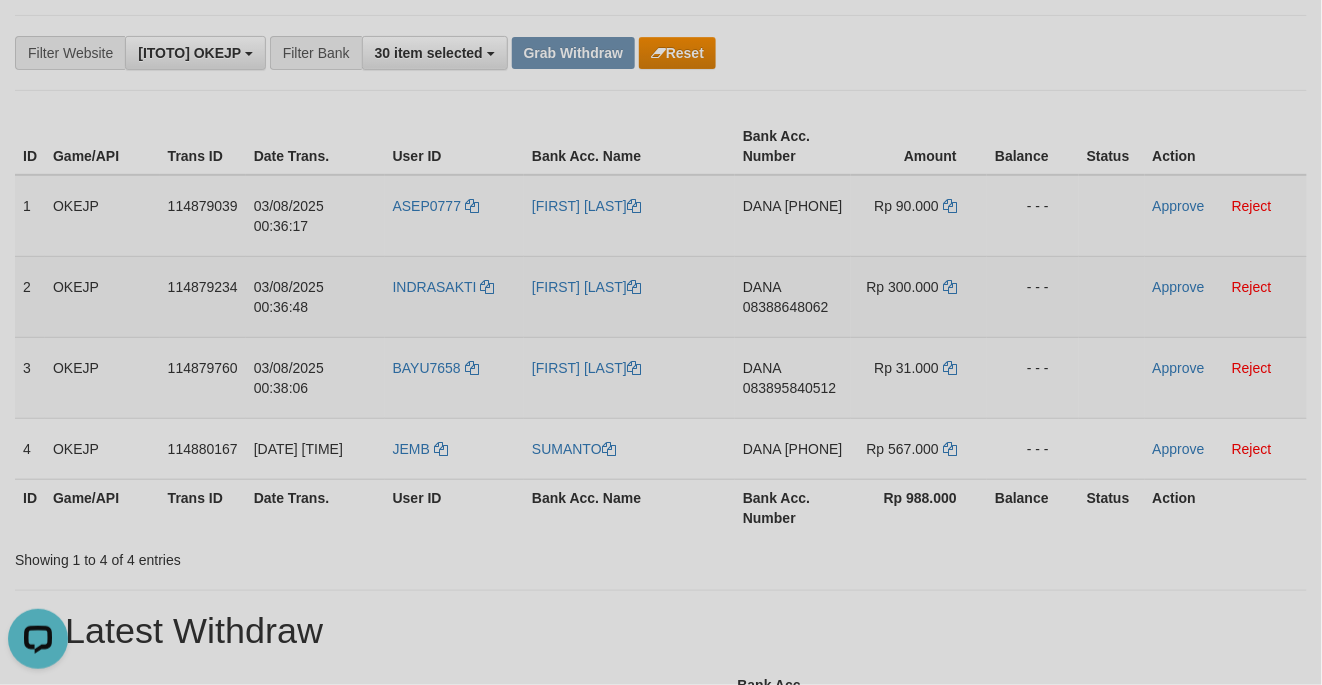 click on "DANA
08388648062" at bounding box center [793, 296] 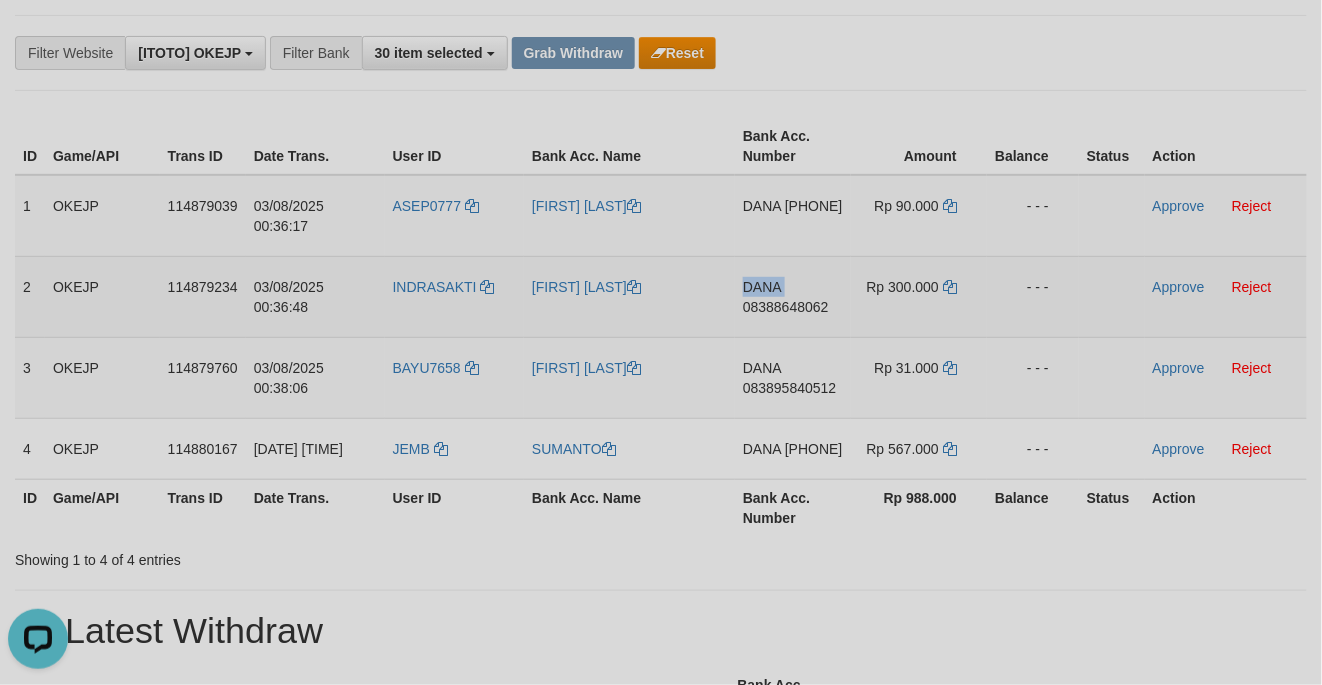 click on "DANA
08388648062" at bounding box center (793, 296) 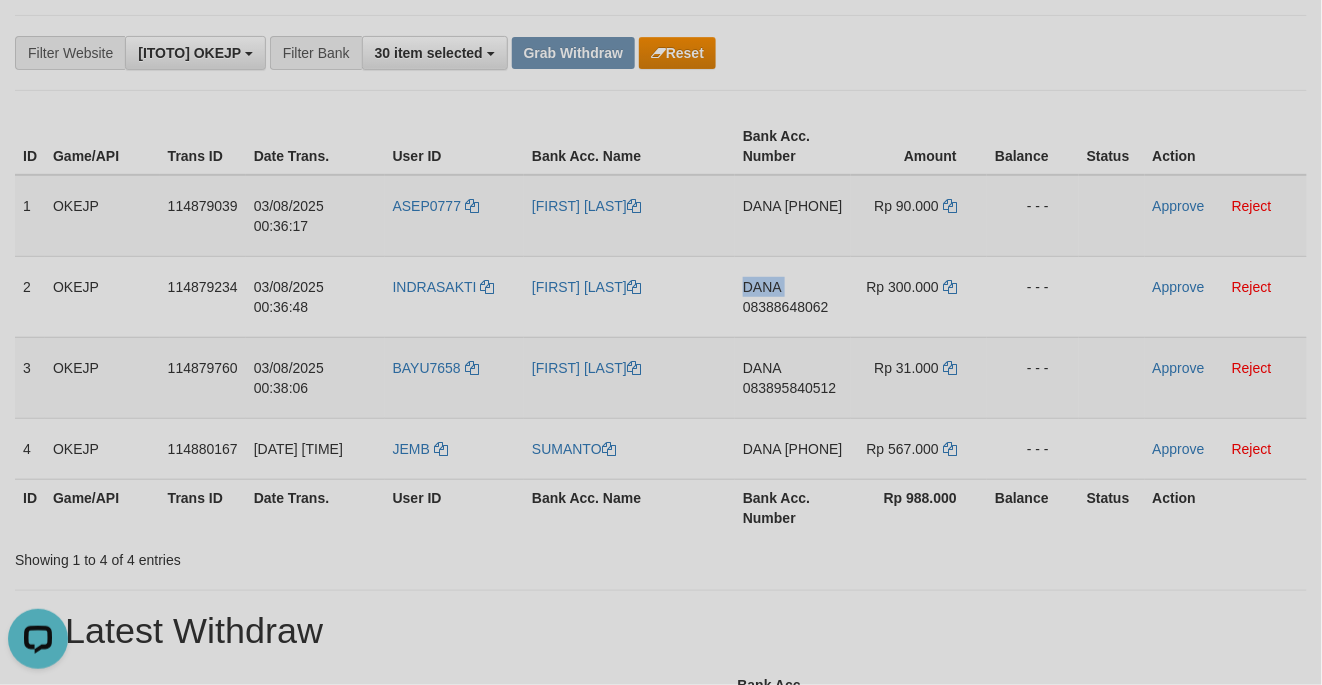 copy on "DANA" 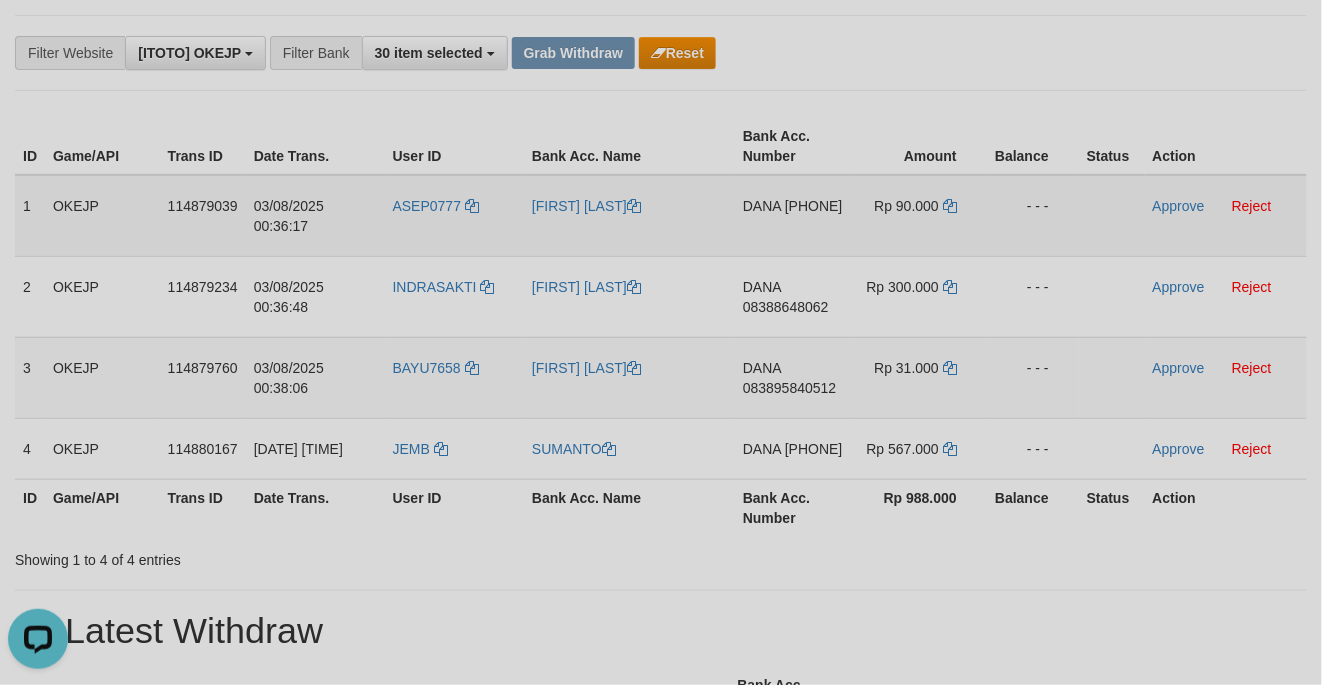 click on "DANA
085864171740" at bounding box center [793, 216] 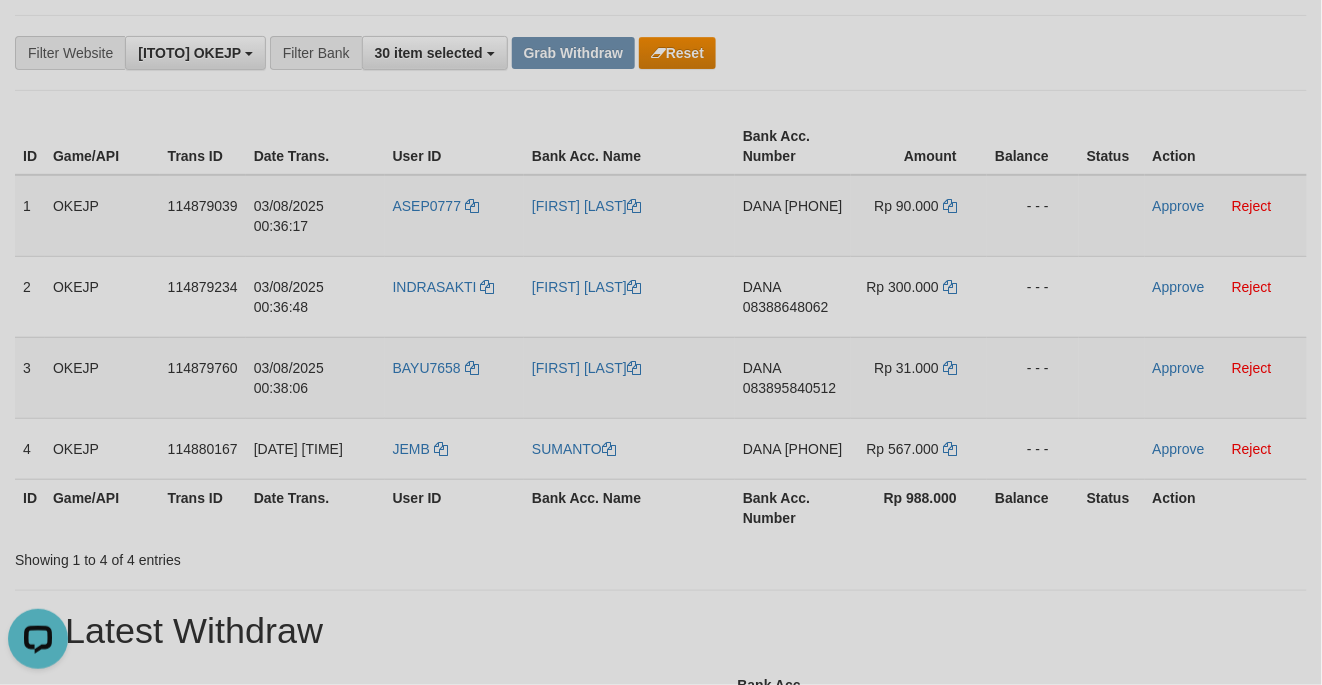 copy on "[PHONE]" 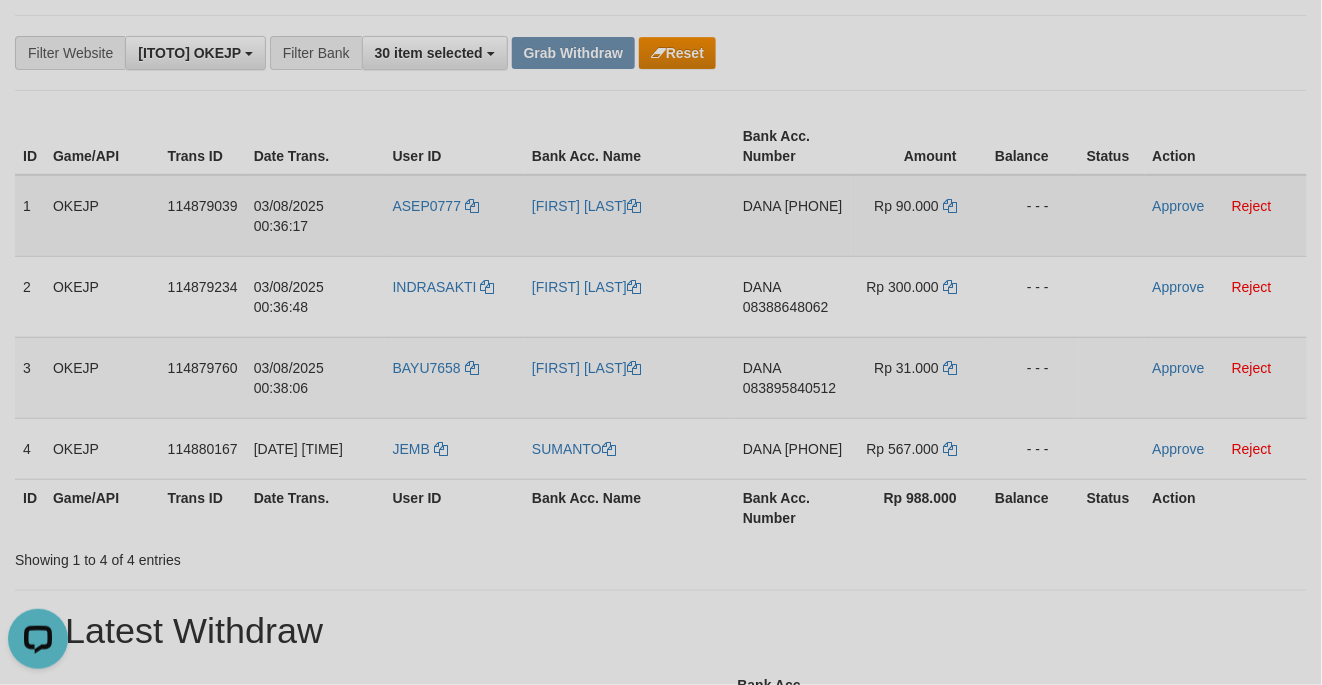 click on "DANA
085864171740" at bounding box center (793, 216) 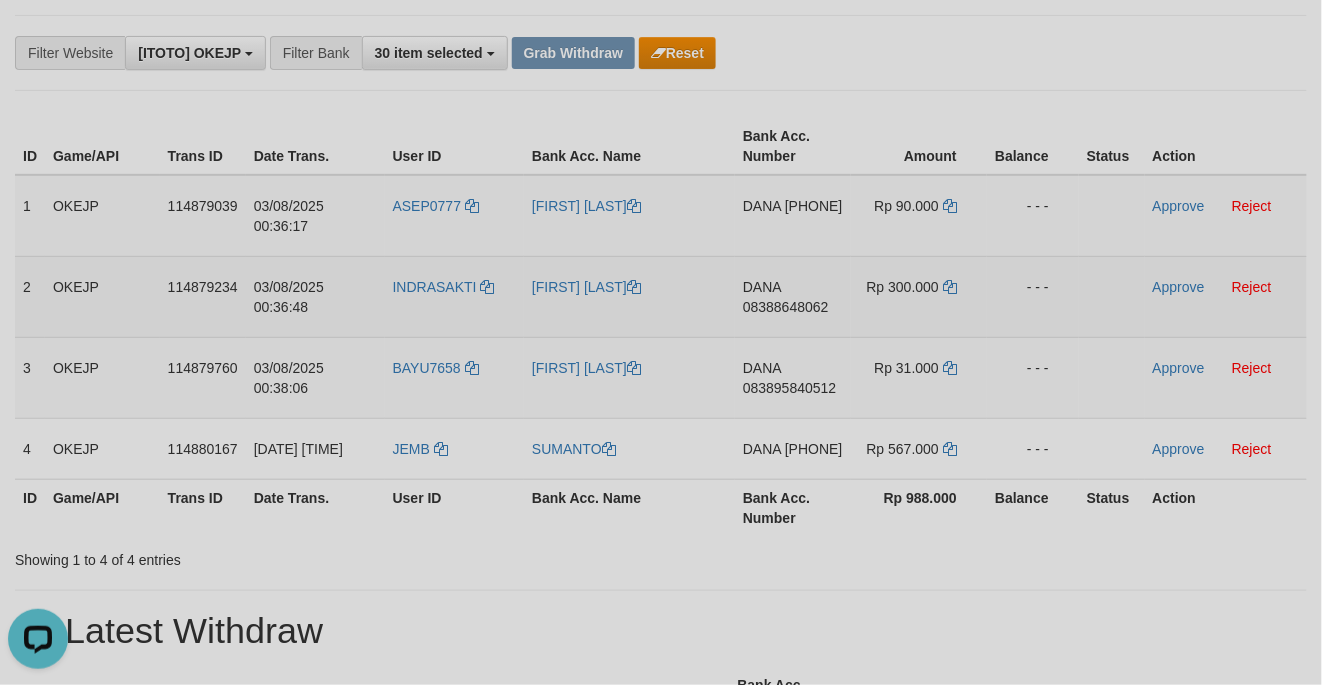 click on "DANA
08388648062" at bounding box center (793, 296) 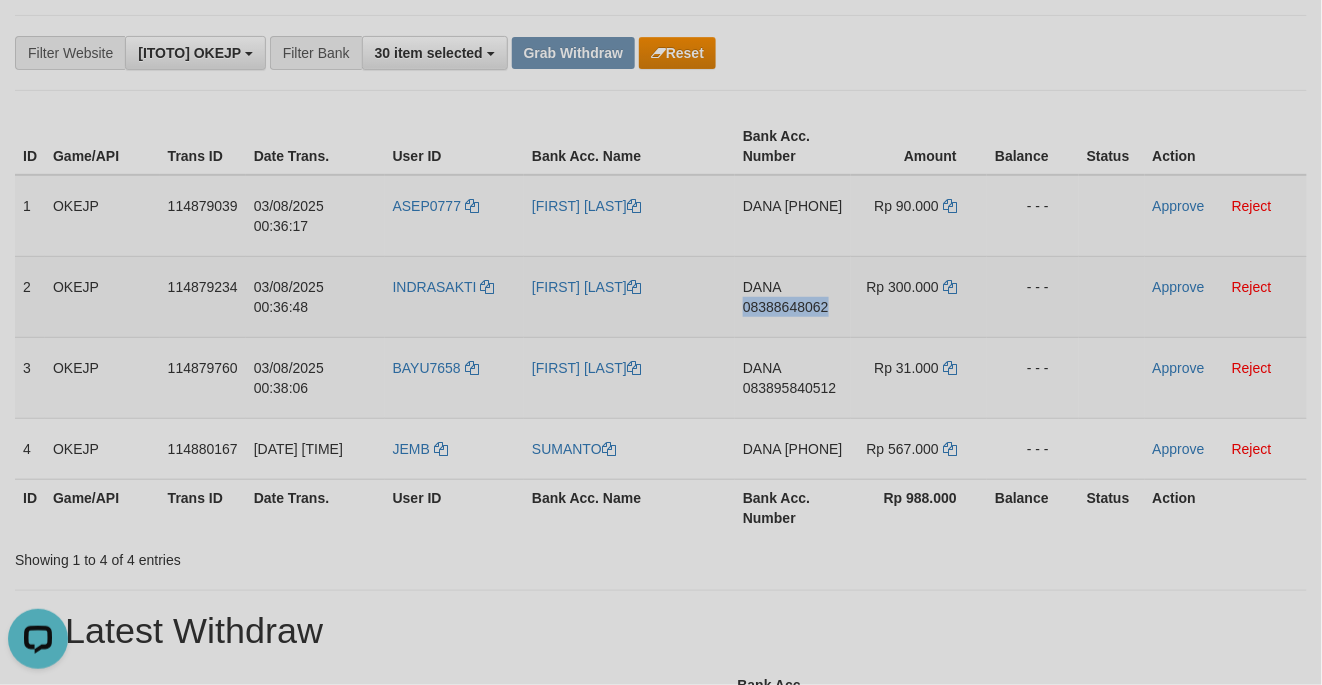 click on "DANA
08388648062" at bounding box center (793, 296) 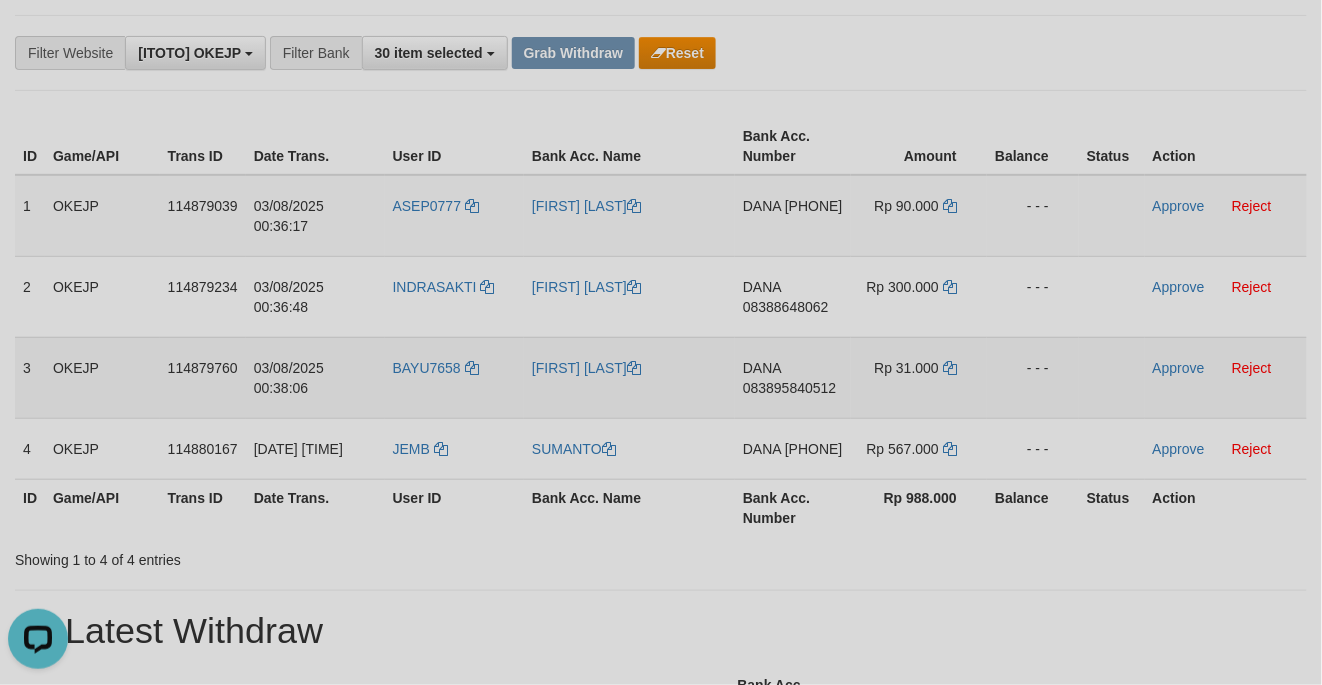 click on "DANA
083895840512" at bounding box center [793, 377] 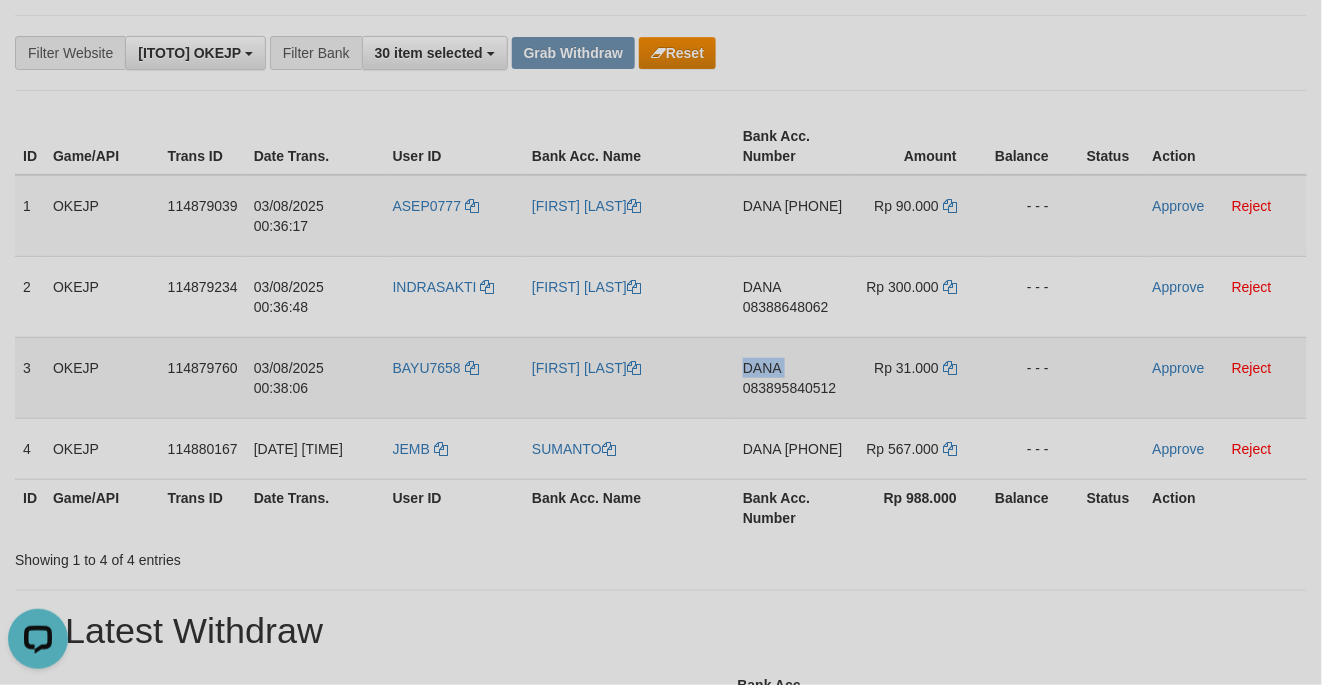 click on "DANA
083895840512" at bounding box center (793, 377) 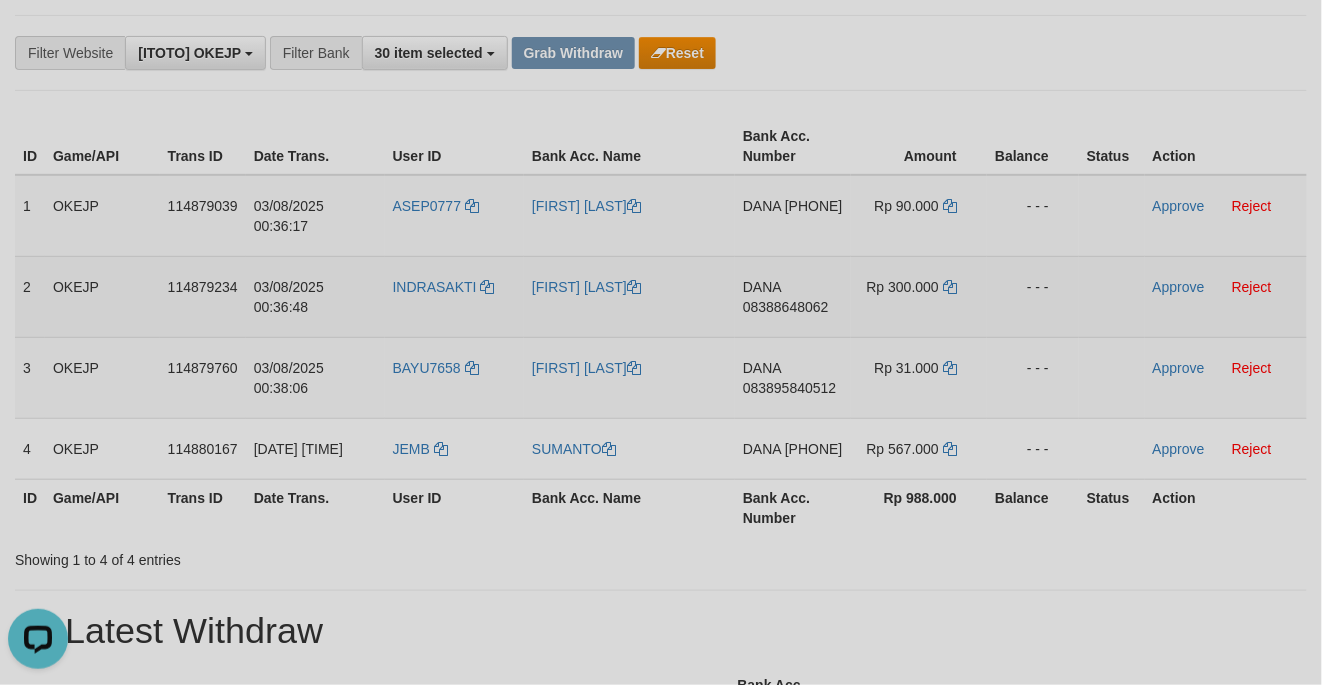 click on "DANA
08388648062" at bounding box center [793, 296] 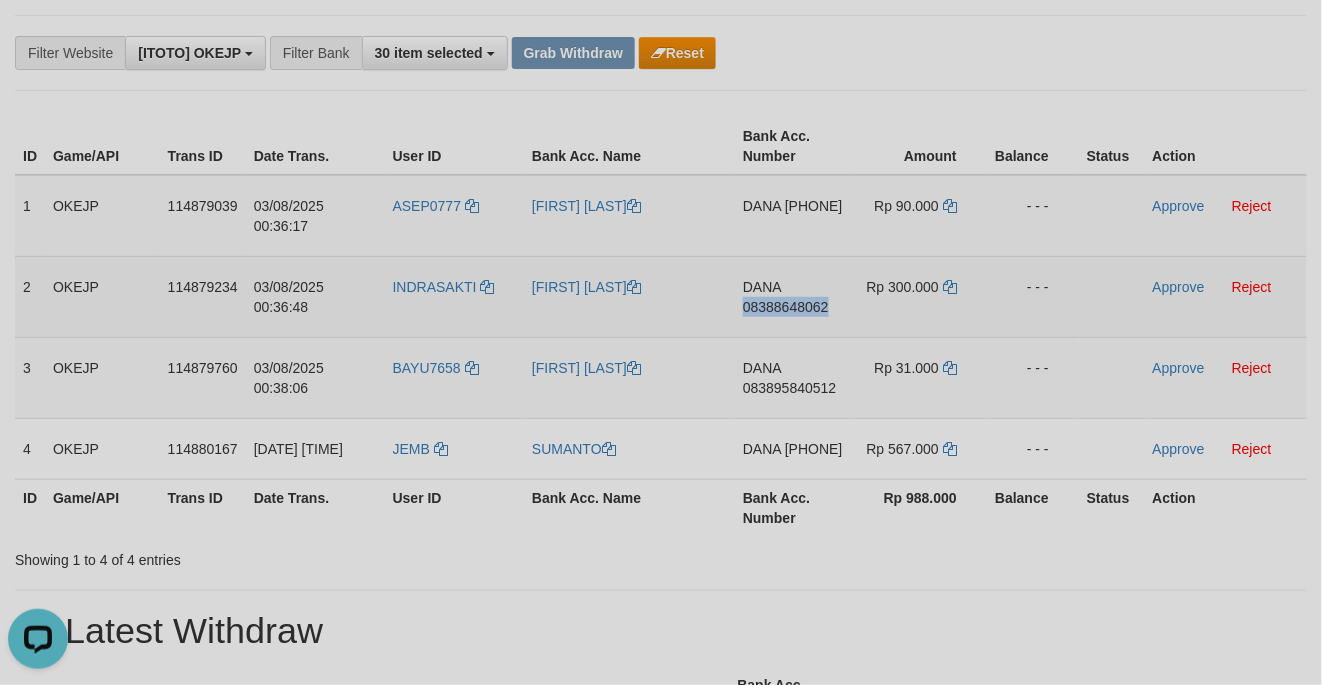 click on "DANA
08388648062" at bounding box center [793, 296] 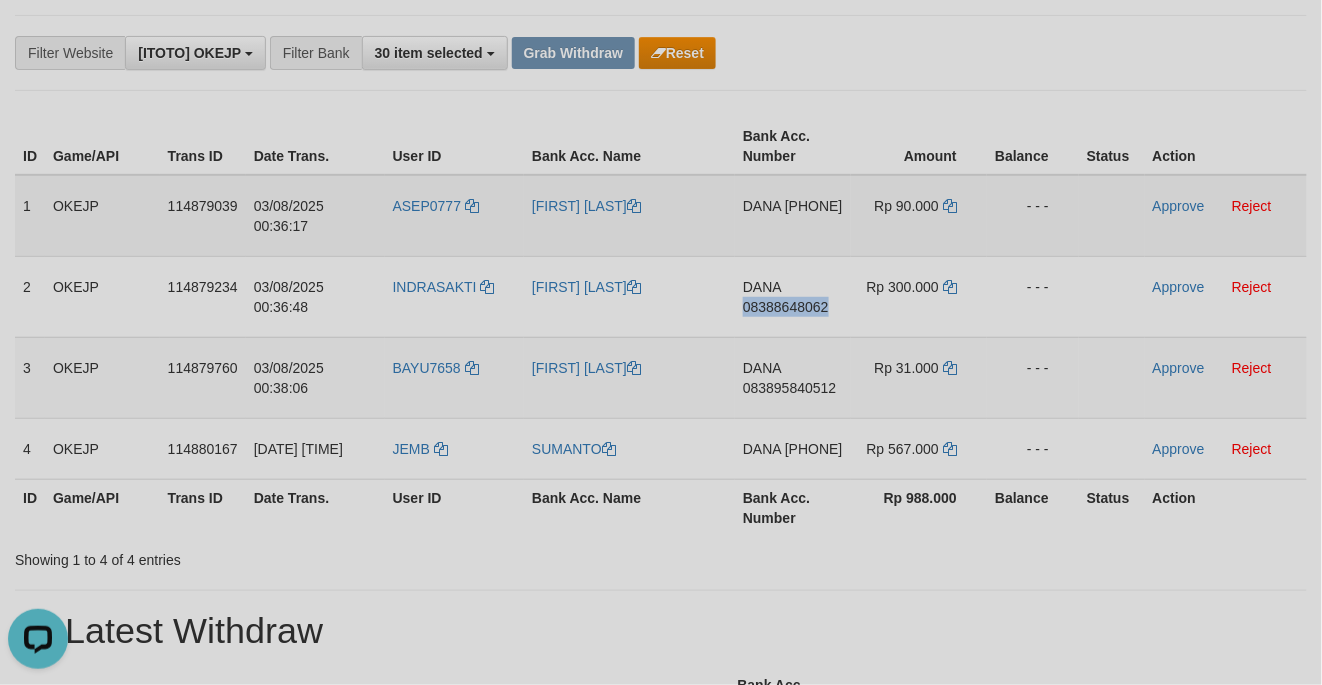 copy on "08388648062" 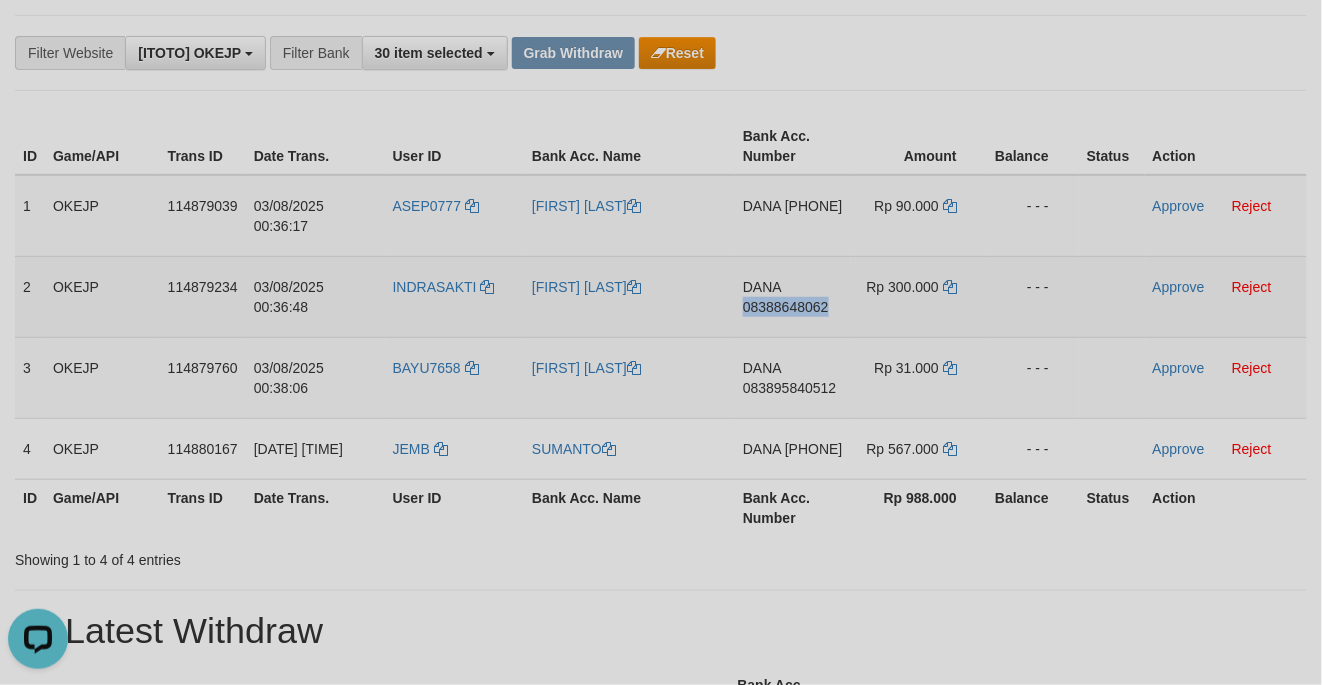 click on "DANA
08388648062" at bounding box center (793, 296) 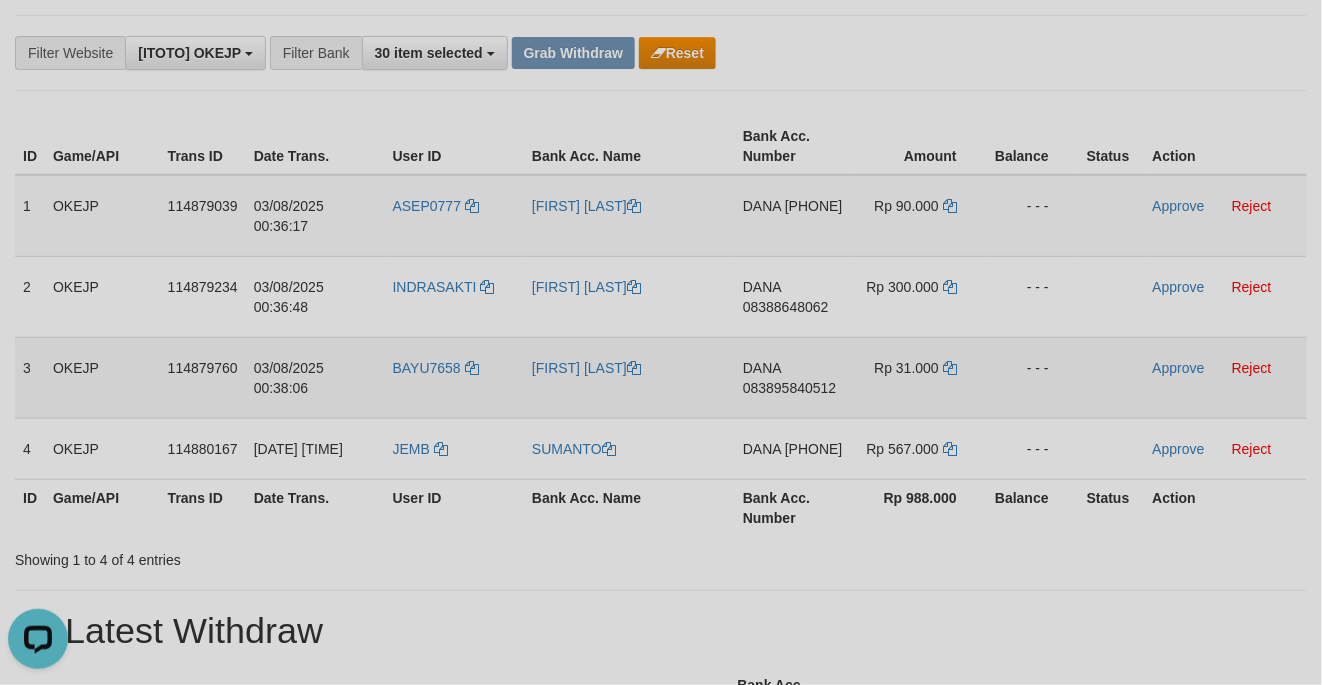click on "DANA
083895840512" at bounding box center [793, 377] 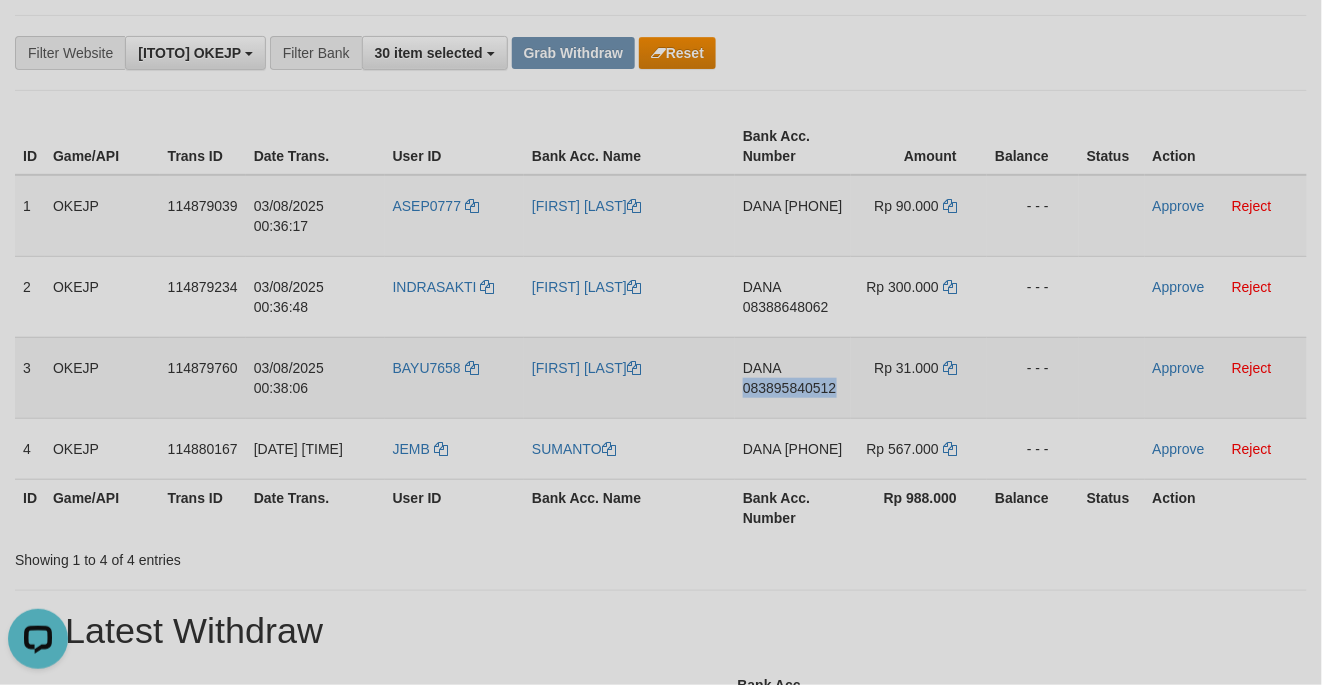 click on "DANA
083895840512" at bounding box center [793, 377] 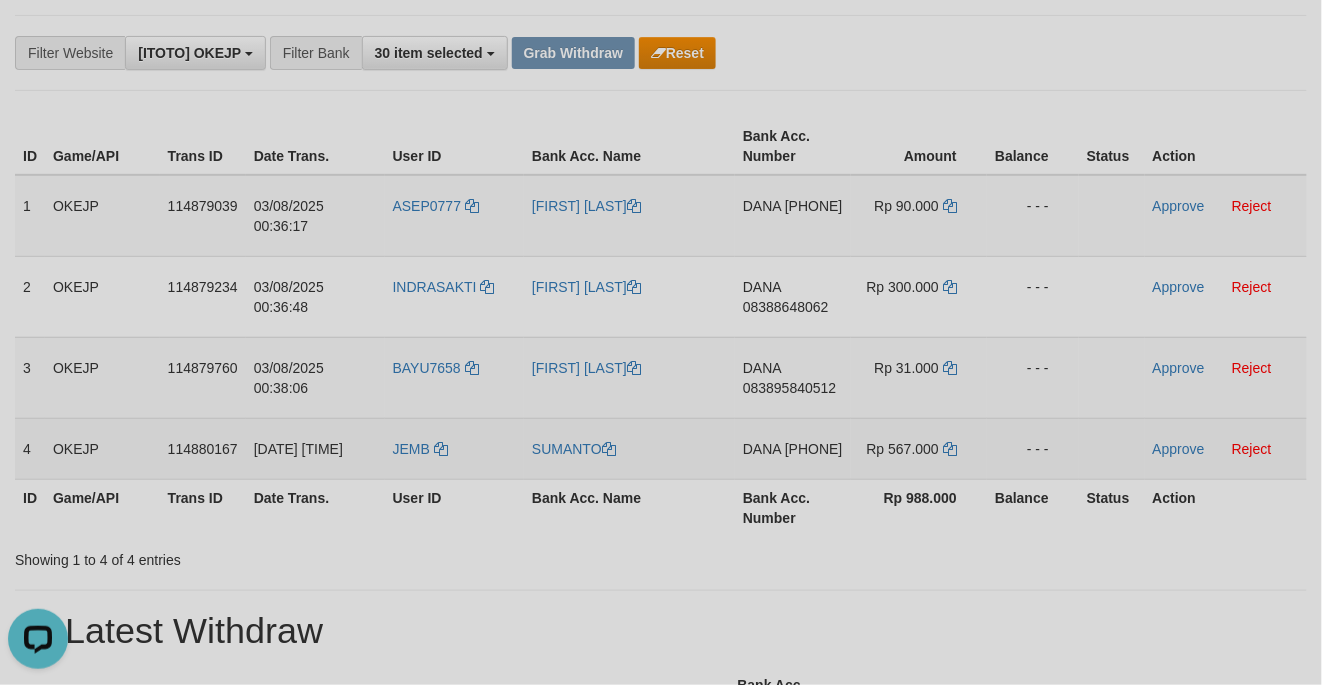 click on "DANA
082297137323" at bounding box center (793, 448) 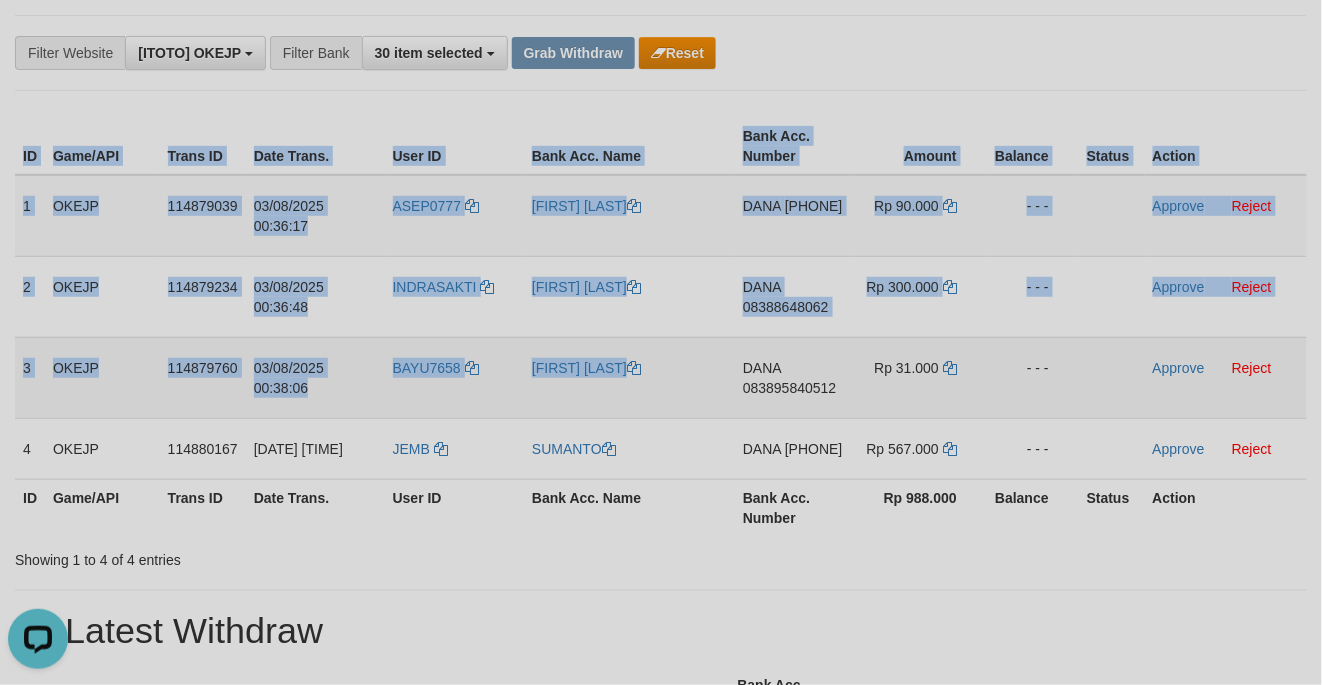 drag, startPoint x: 12, startPoint y: 212, endPoint x: 676, endPoint y: 350, distance: 678.1888 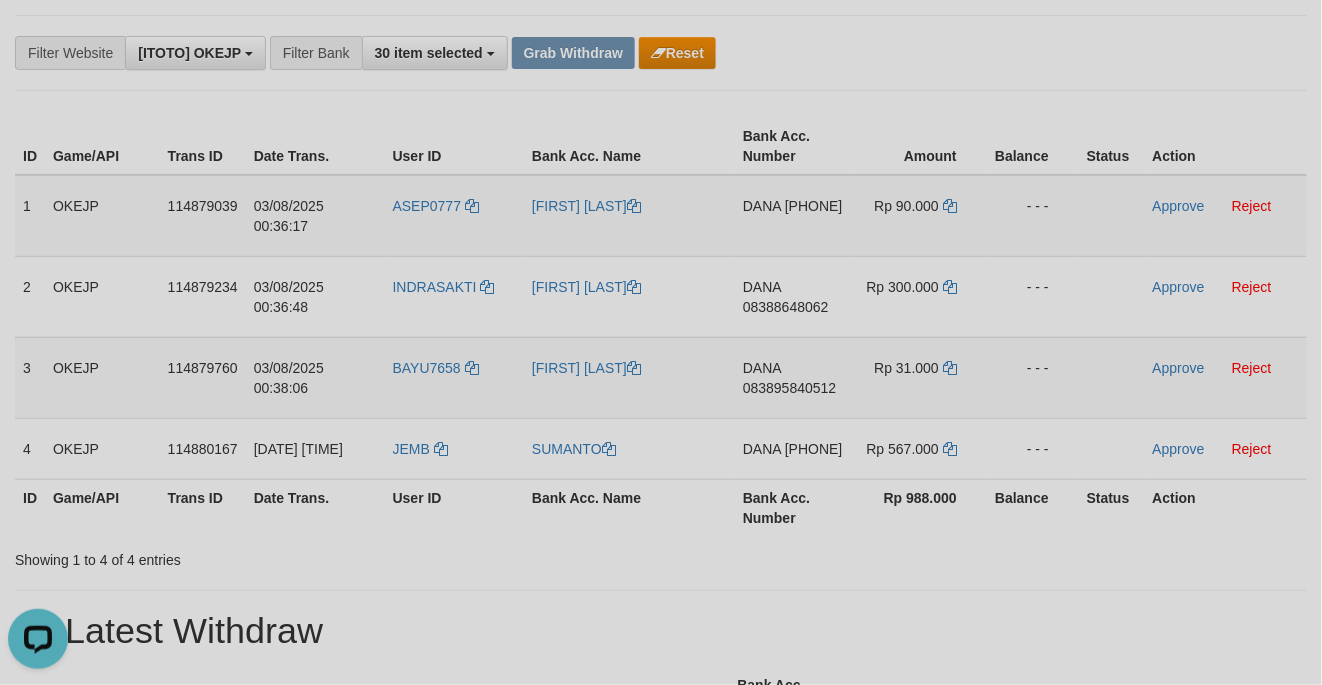 click on "**********" at bounding box center [661, 1057] 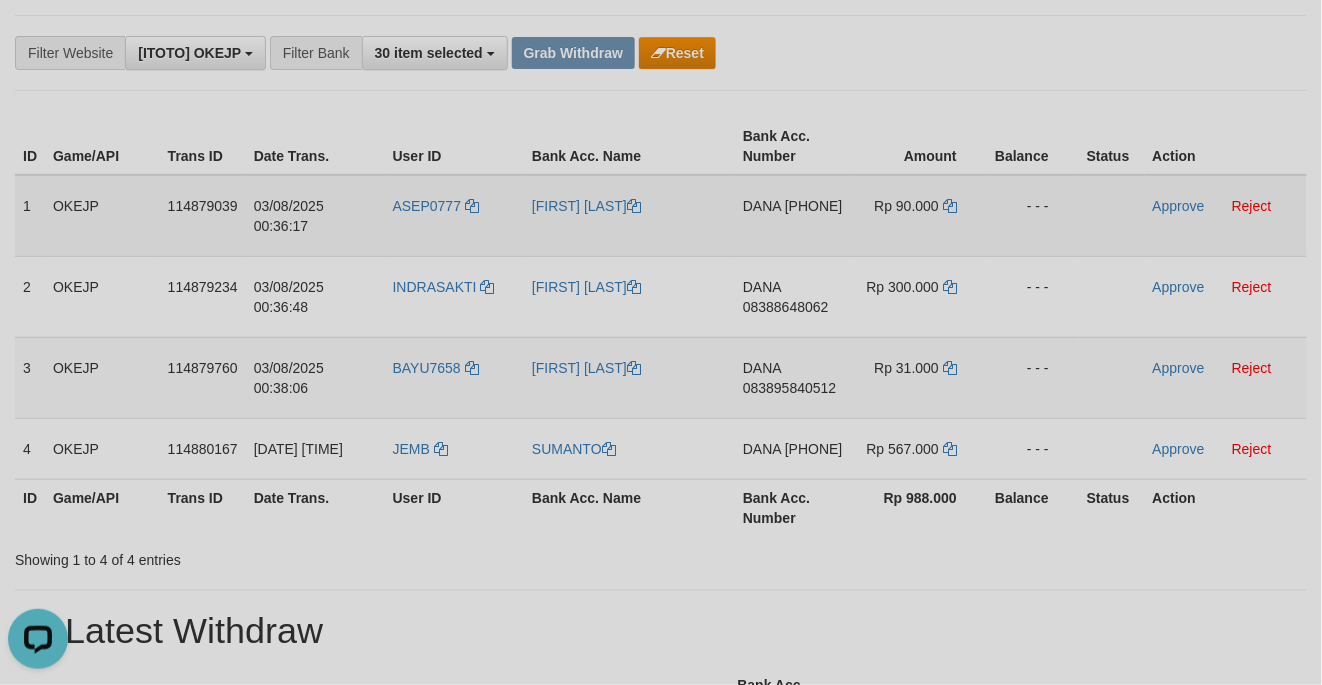 drag, startPoint x: 28, startPoint y: 212, endPoint x: 40, endPoint y: 224, distance: 16.970562 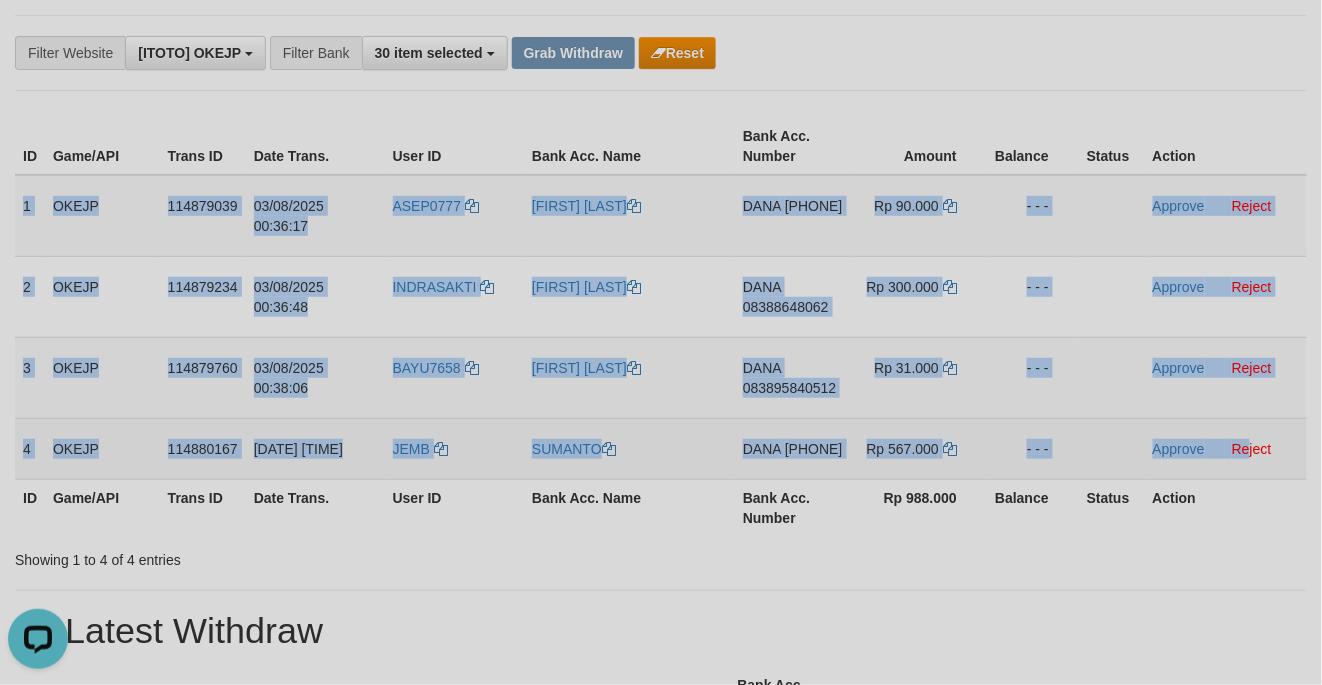 drag, startPoint x: 20, startPoint y: 208, endPoint x: 1250, endPoint y: 481, distance: 1259.9321 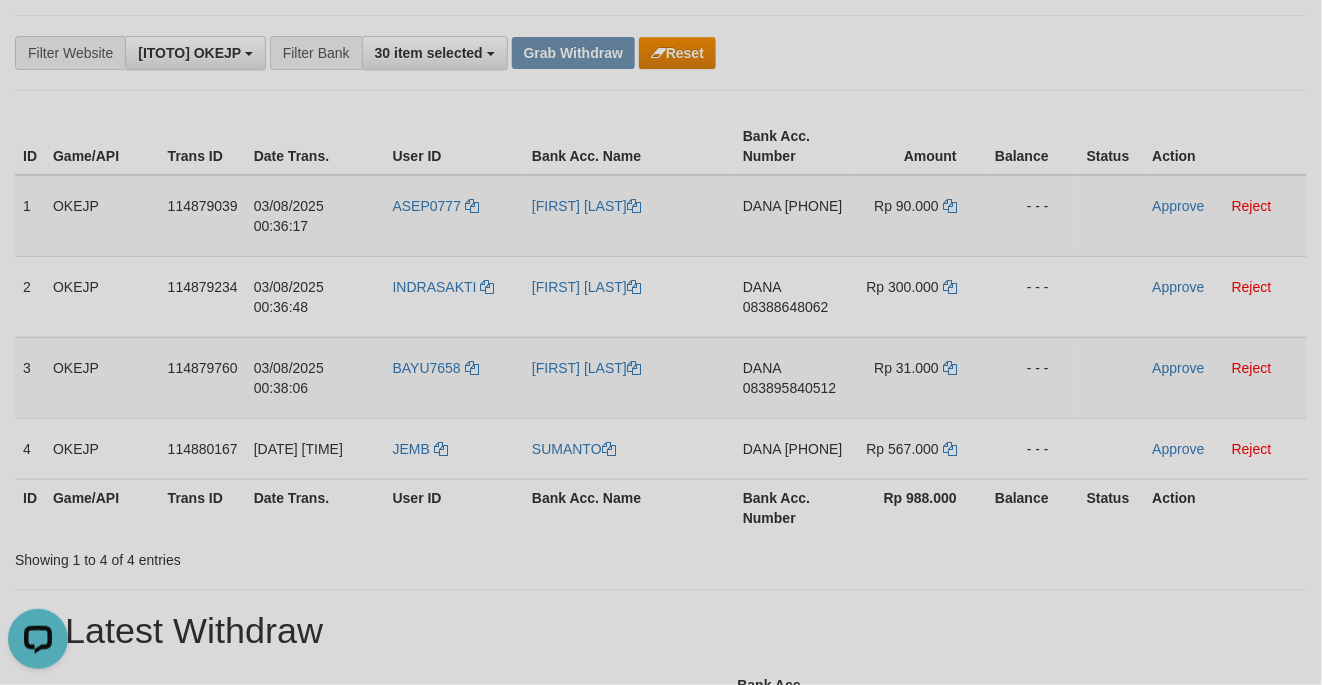 drag, startPoint x: 1146, startPoint y: 72, endPoint x: 914, endPoint y: 170, distance: 251.84917 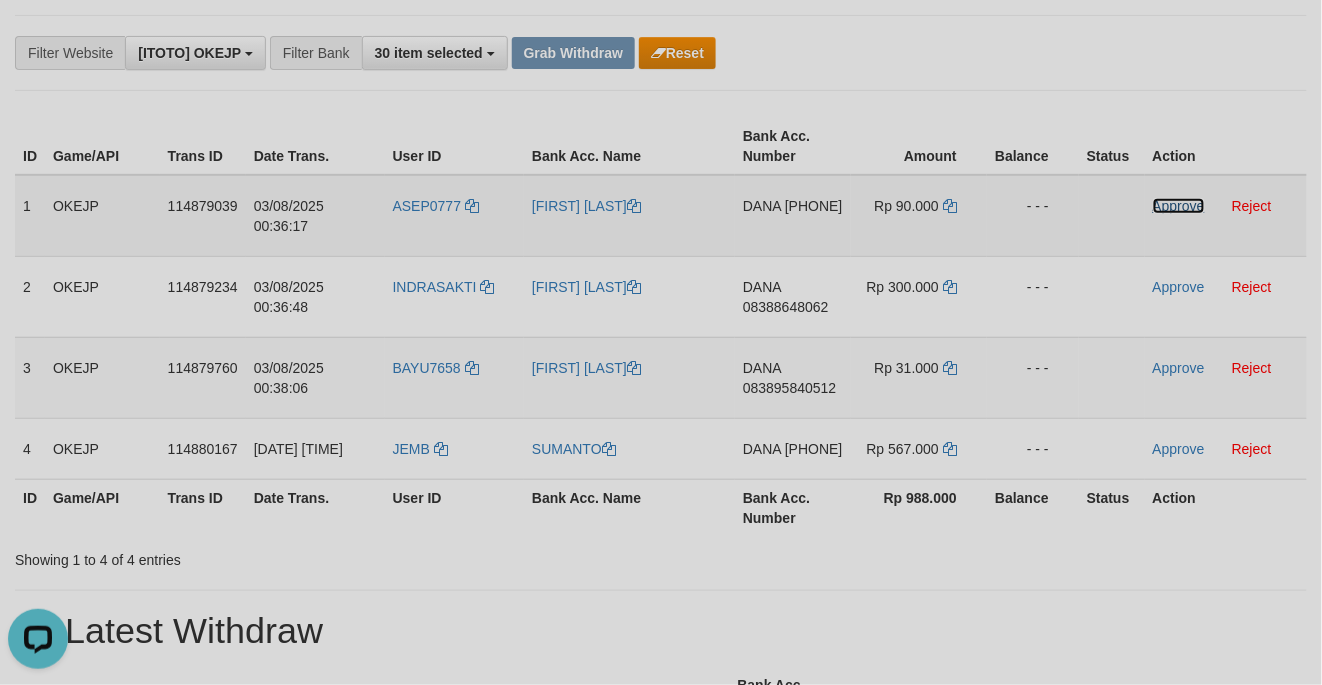 click on "Approve" at bounding box center (1179, 206) 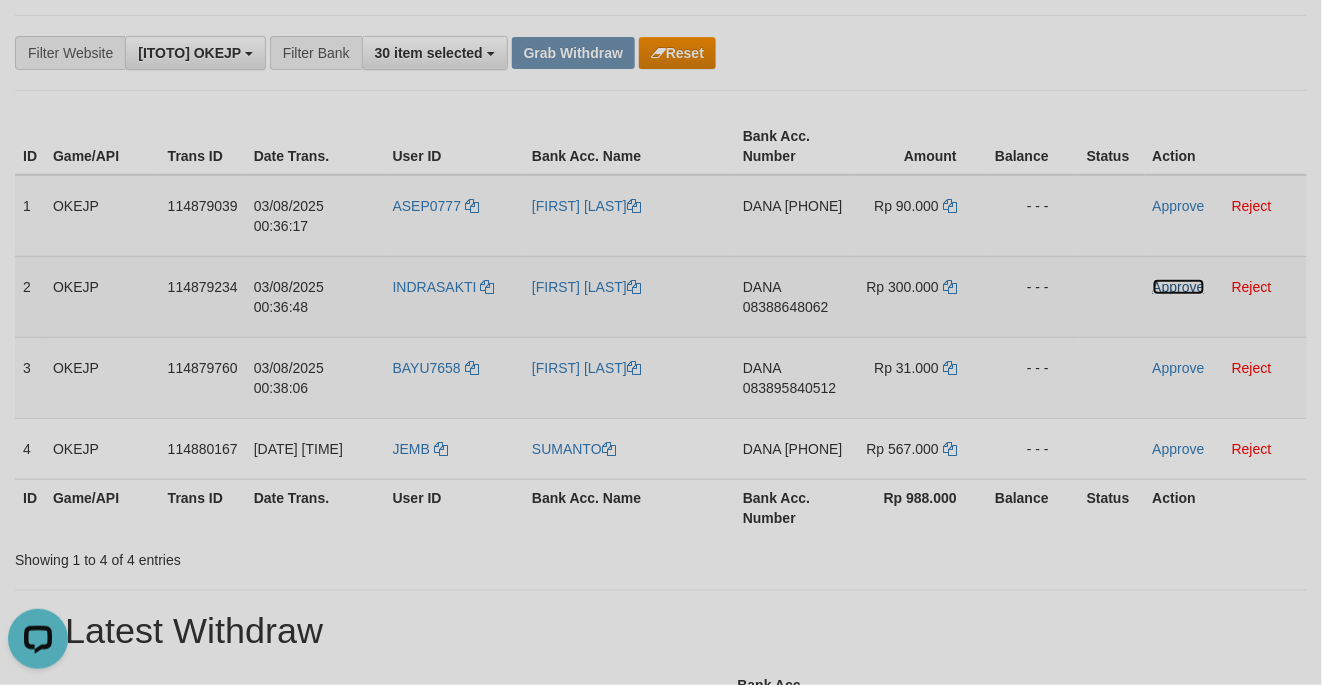 click on "Approve" at bounding box center [1179, 287] 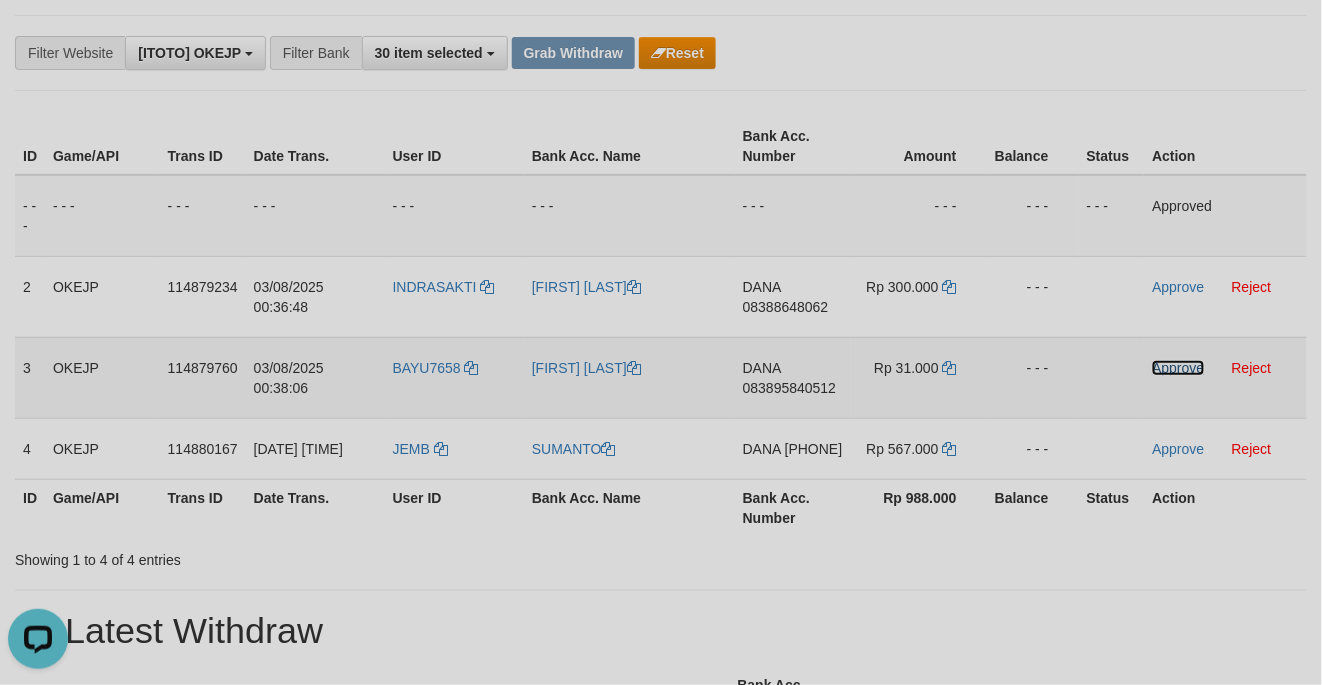 click on "Approve" at bounding box center [1178, 368] 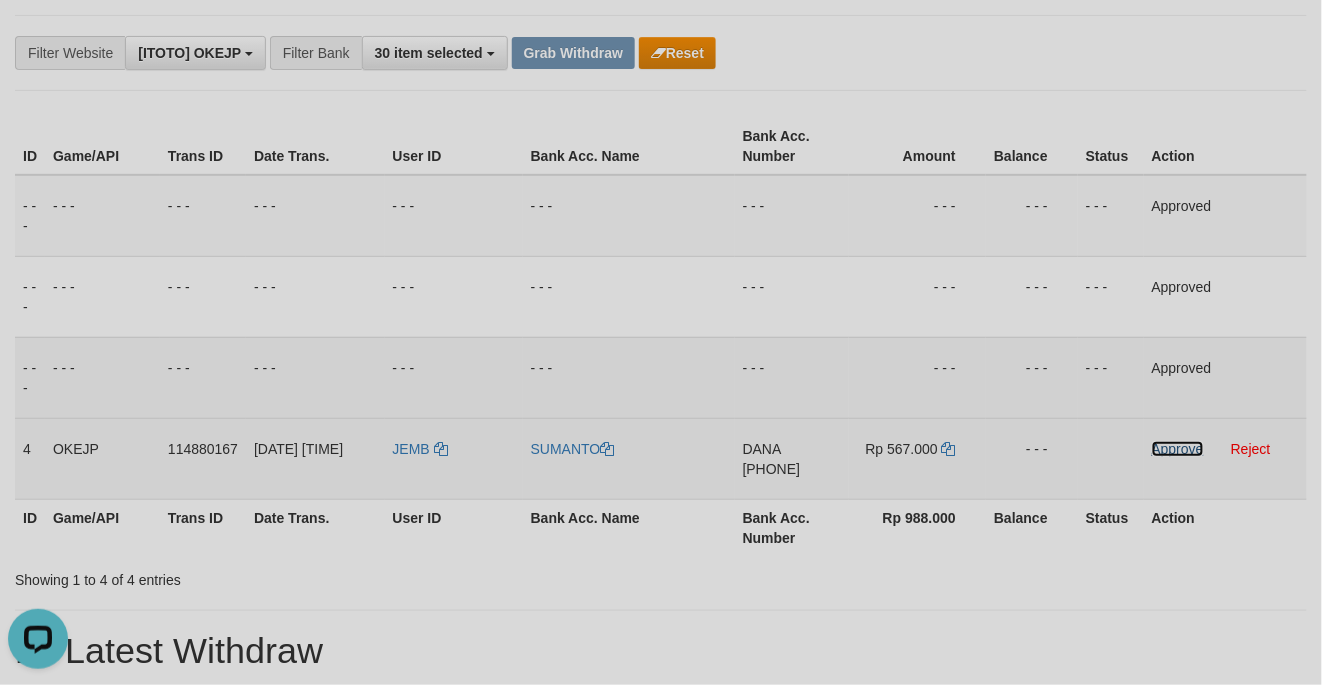click on "Approve" at bounding box center (1178, 449) 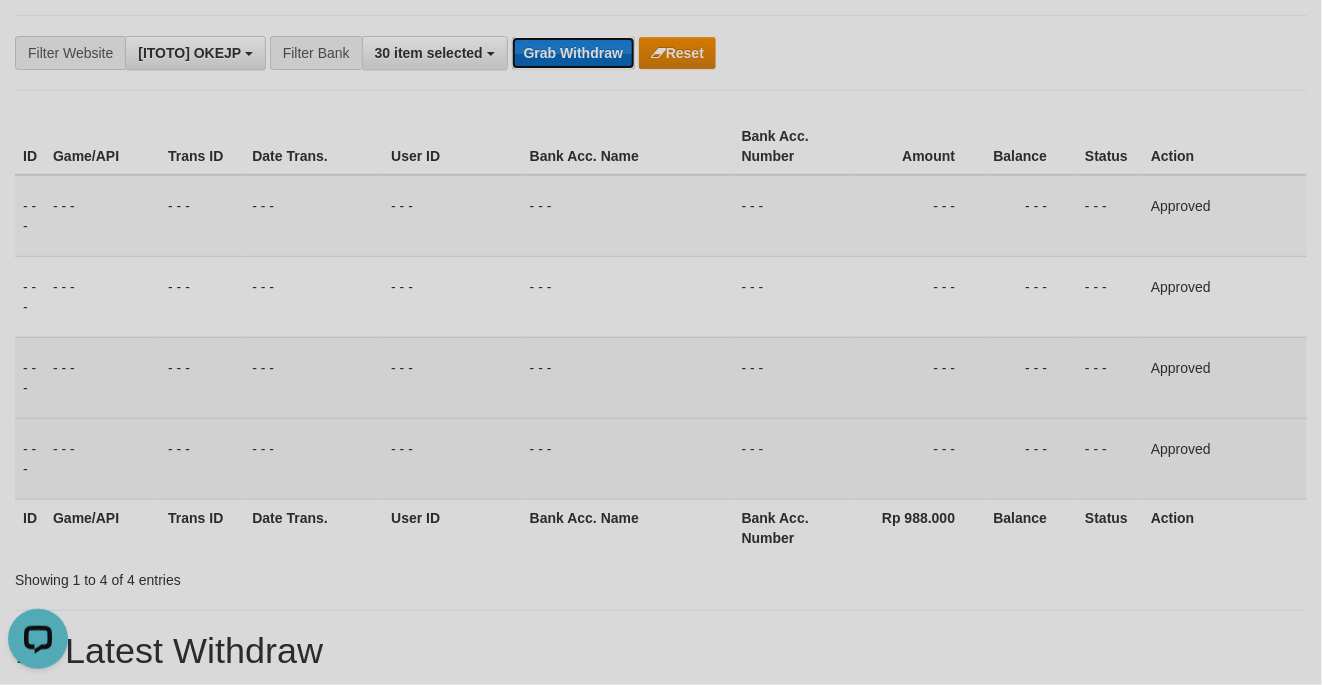 click on "Grab Withdraw" at bounding box center [573, 53] 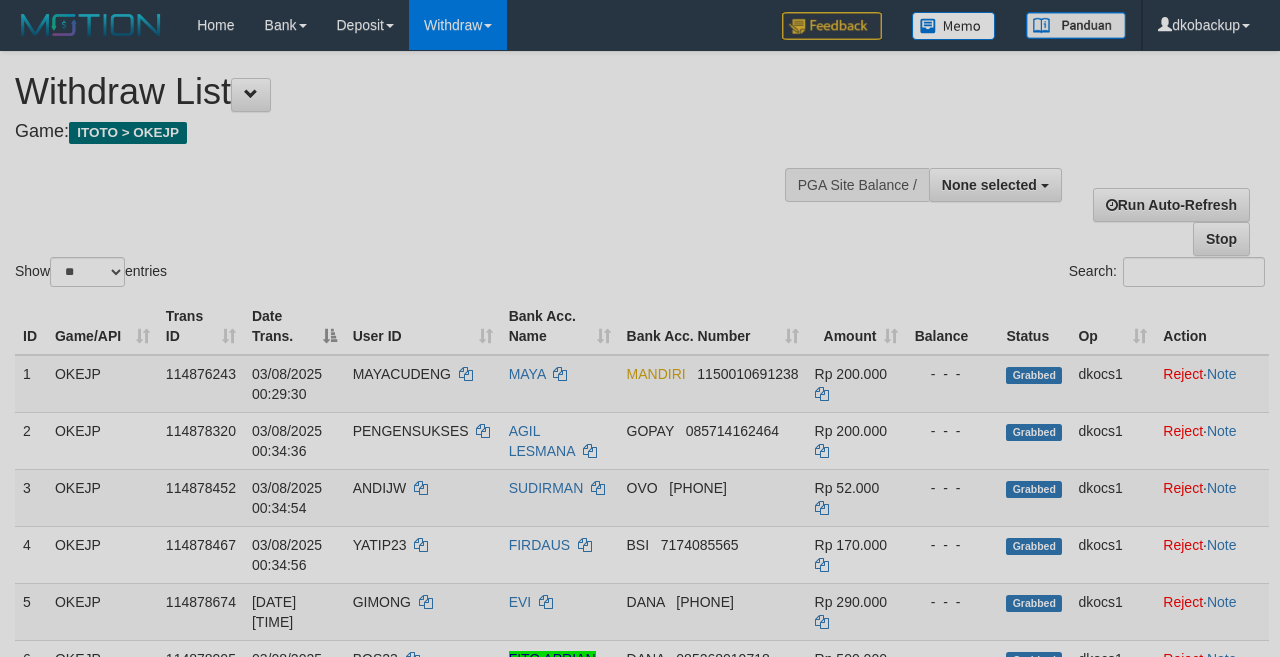 select 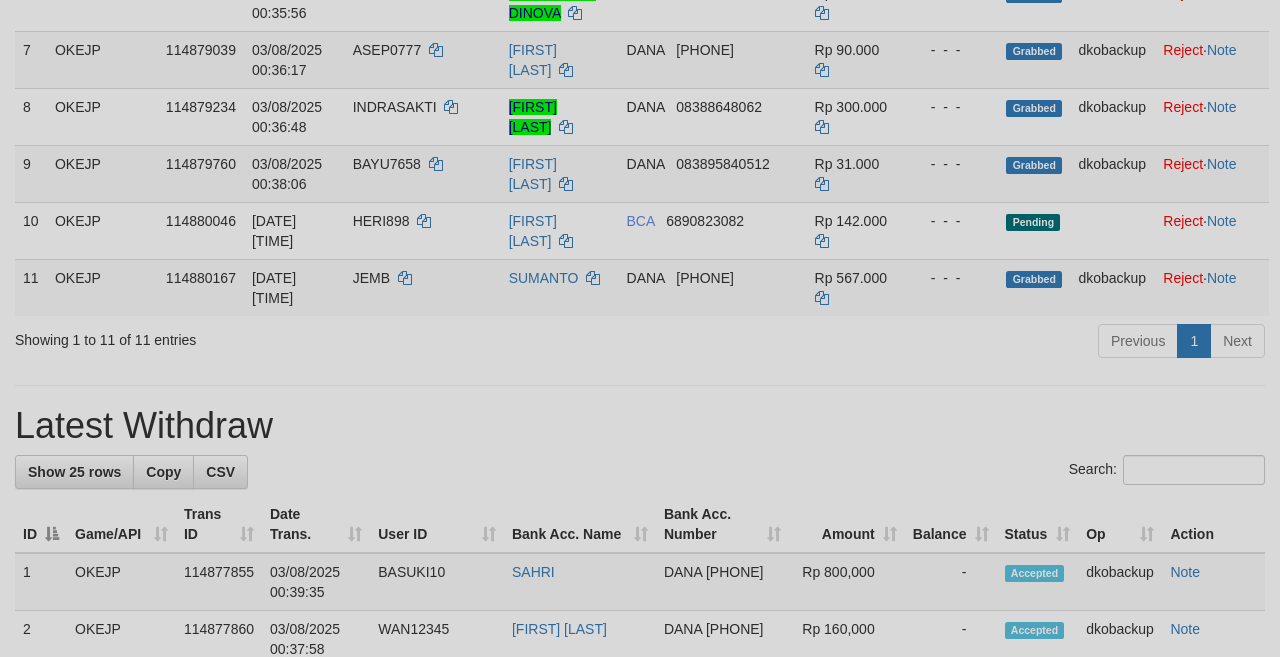scroll, scrollTop: 610, scrollLeft: 0, axis: vertical 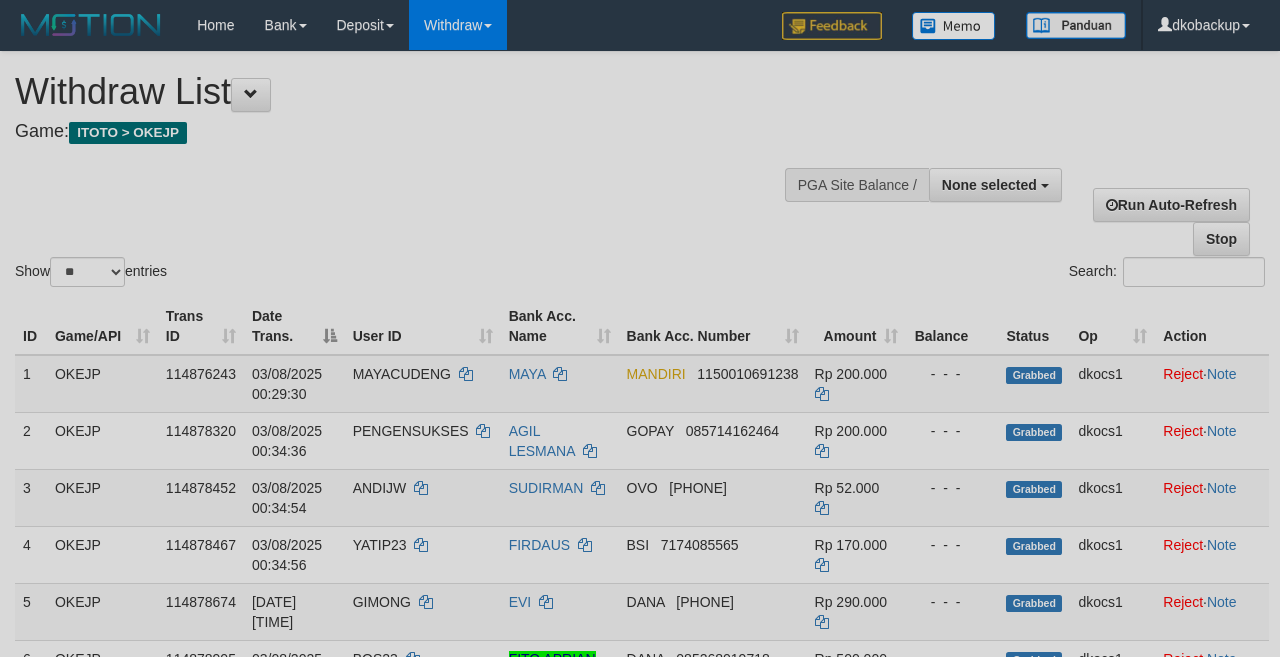 select 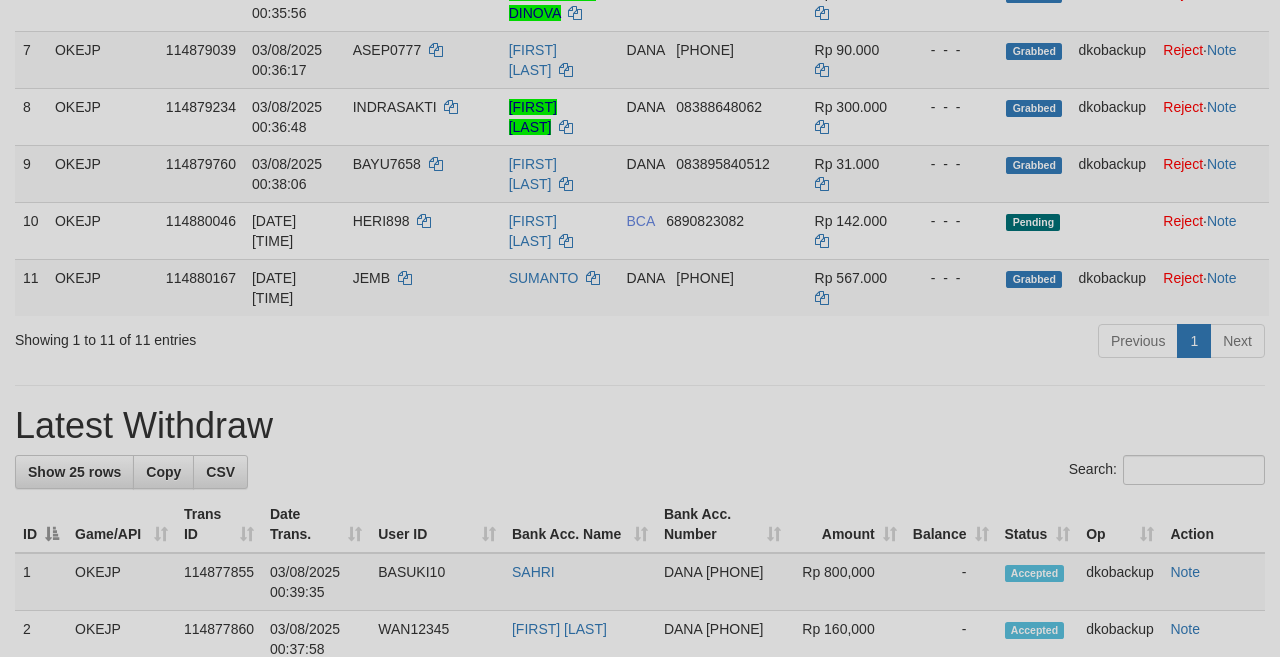 scroll, scrollTop: 610, scrollLeft: 0, axis: vertical 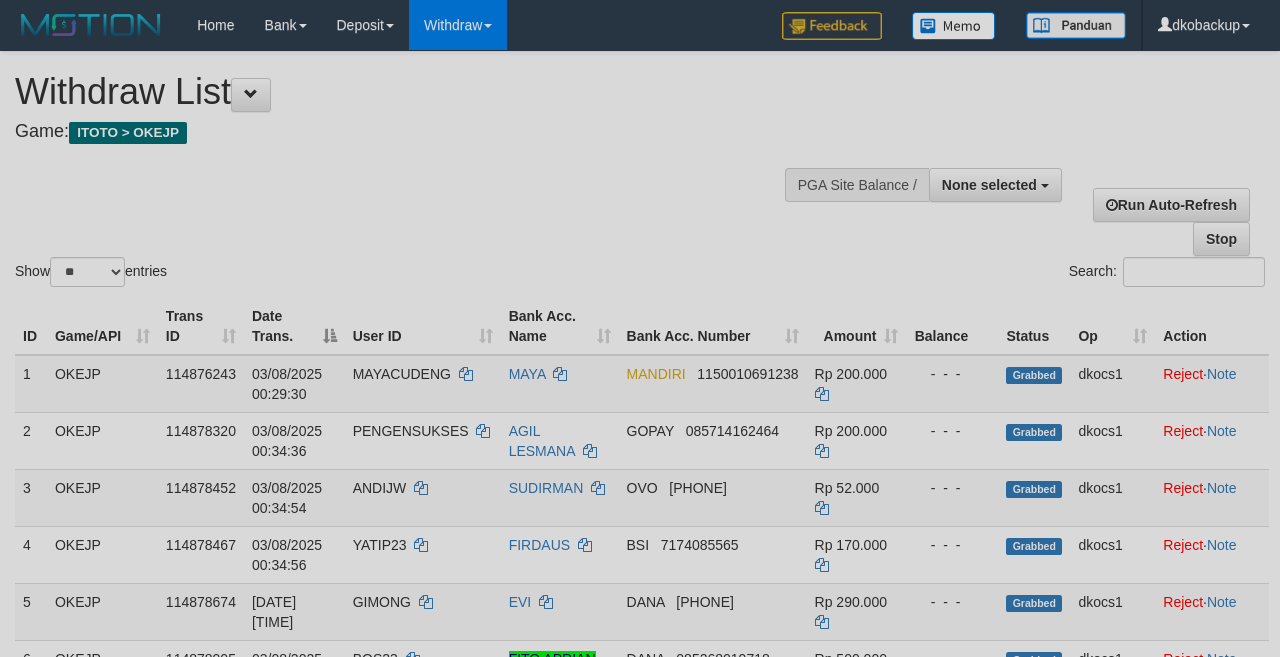 select 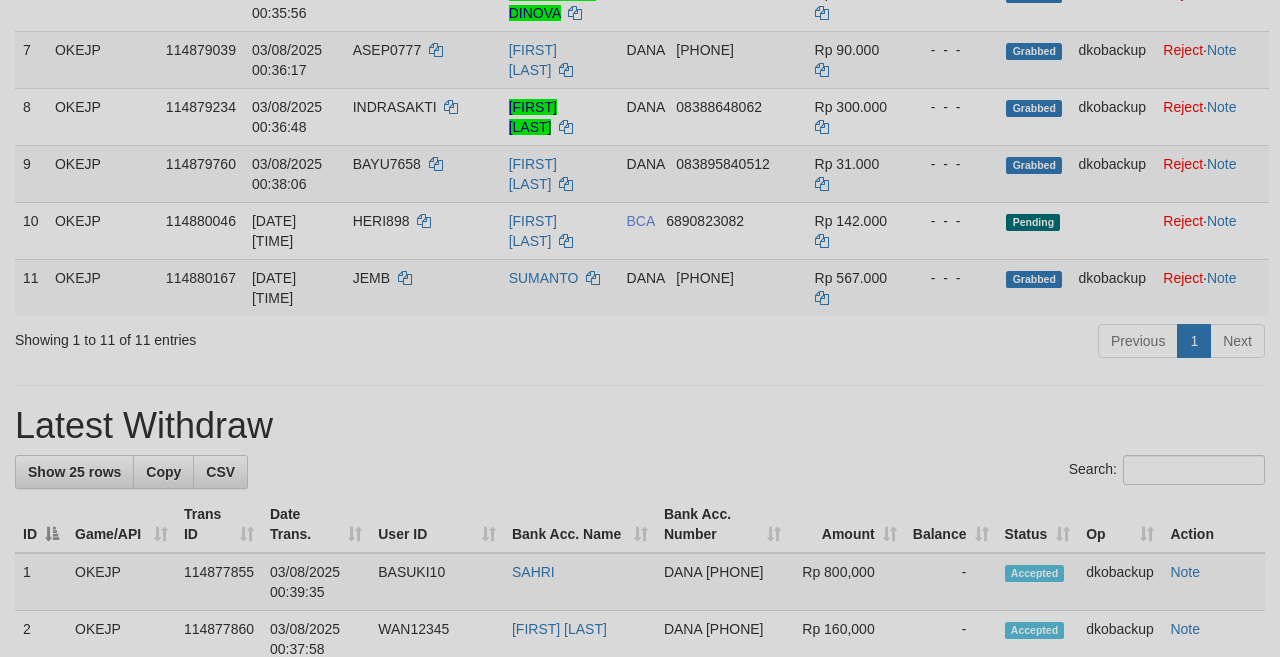 scroll, scrollTop: 610, scrollLeft: 0, axis: vertical 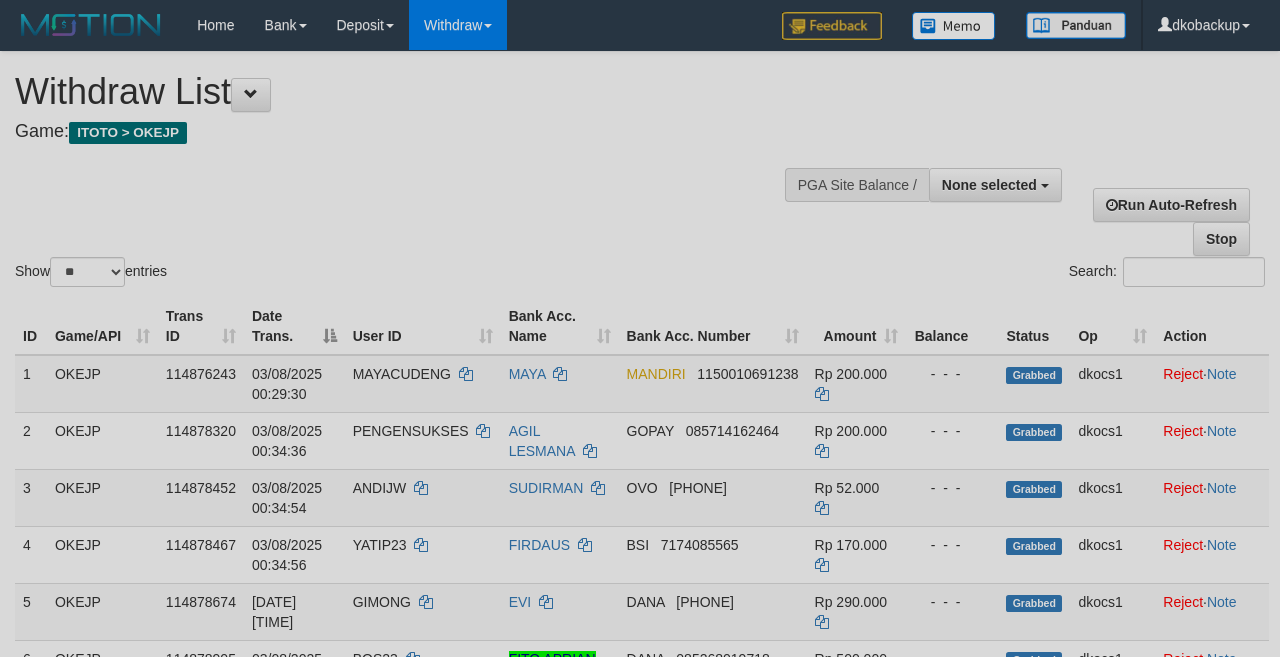 select 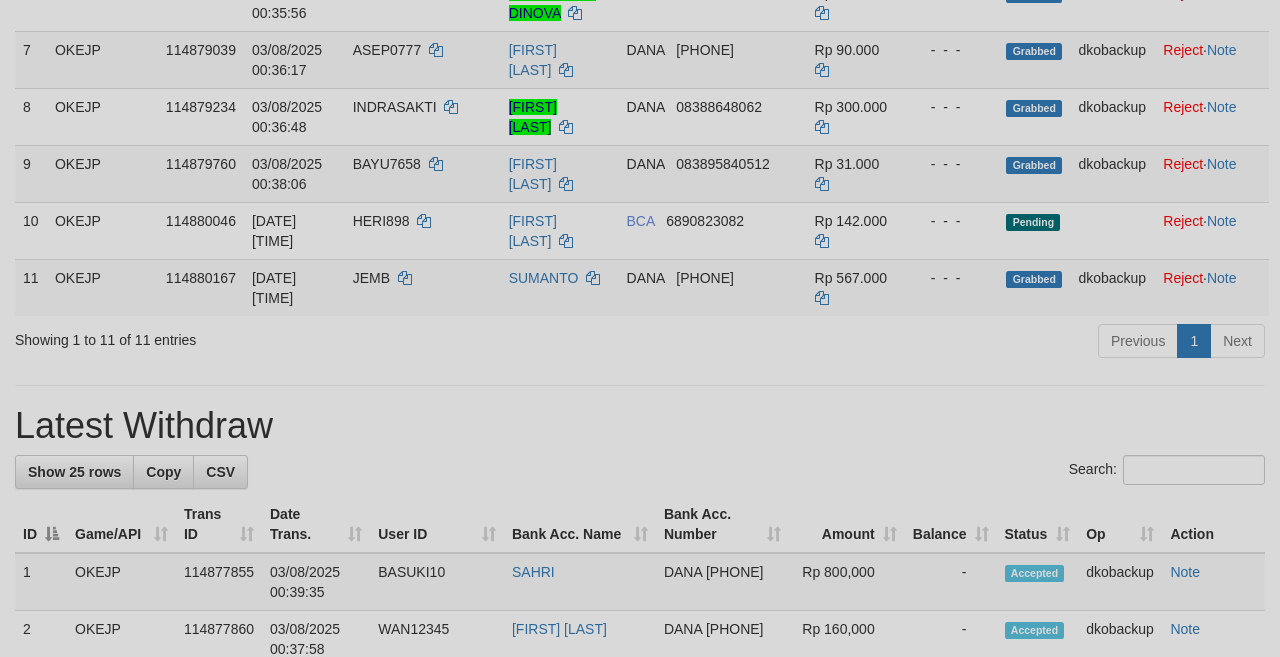 scroll, scrollTop: 610, scrollLeft: 0, axis: vertical 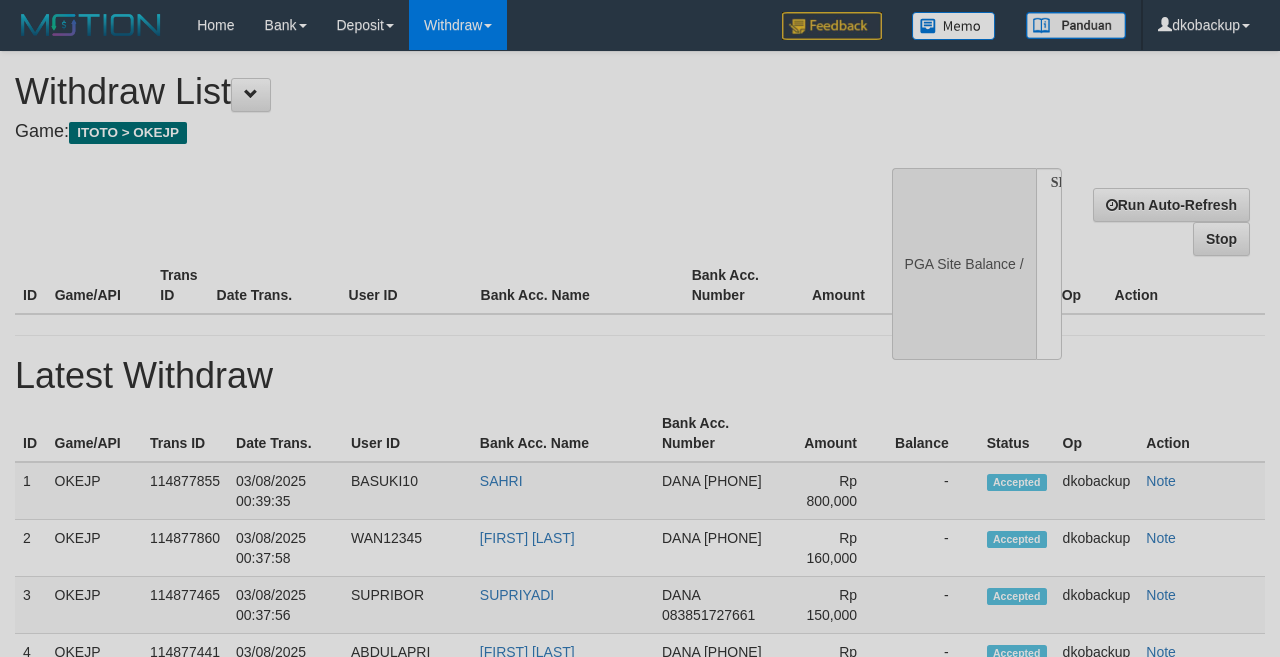 select 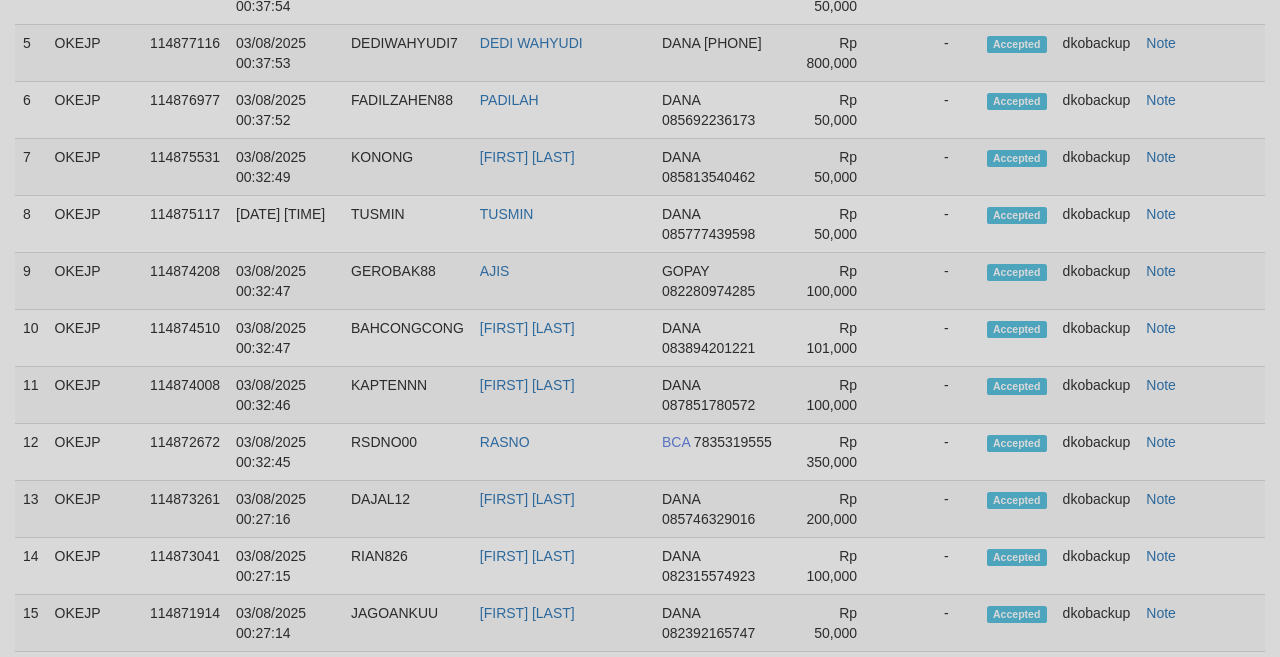 select on "**" 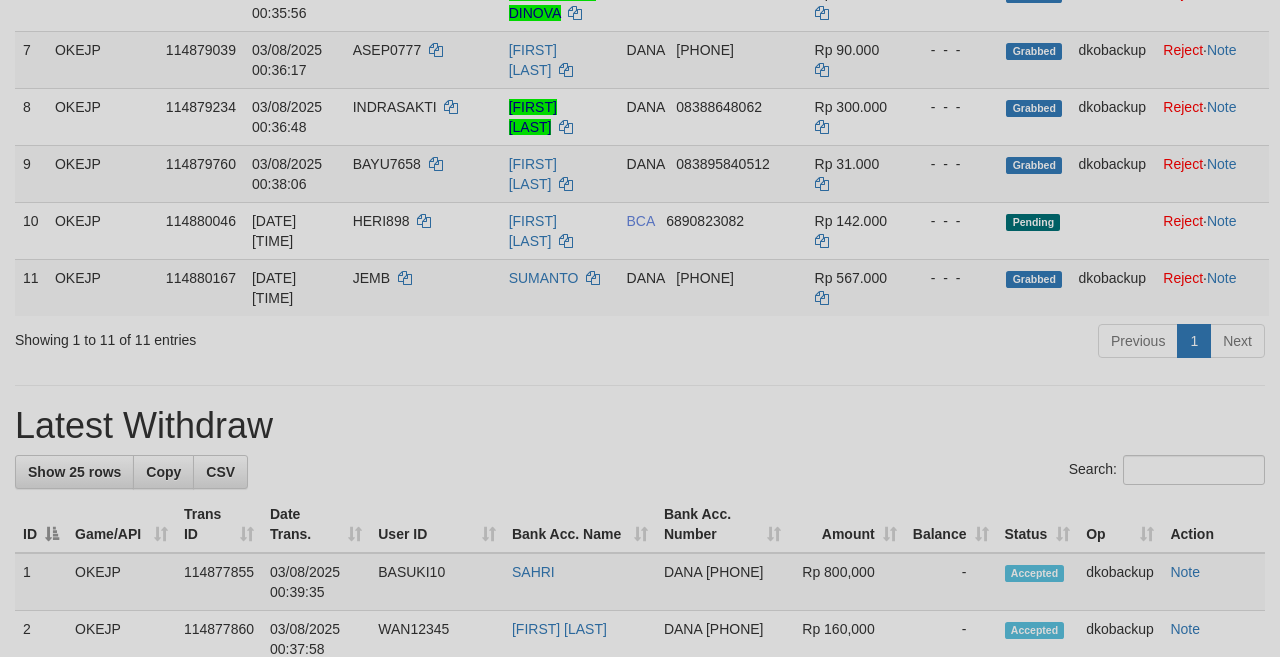 scroll, scrollTop: 610, scrollLeft: 0, axis: vertical 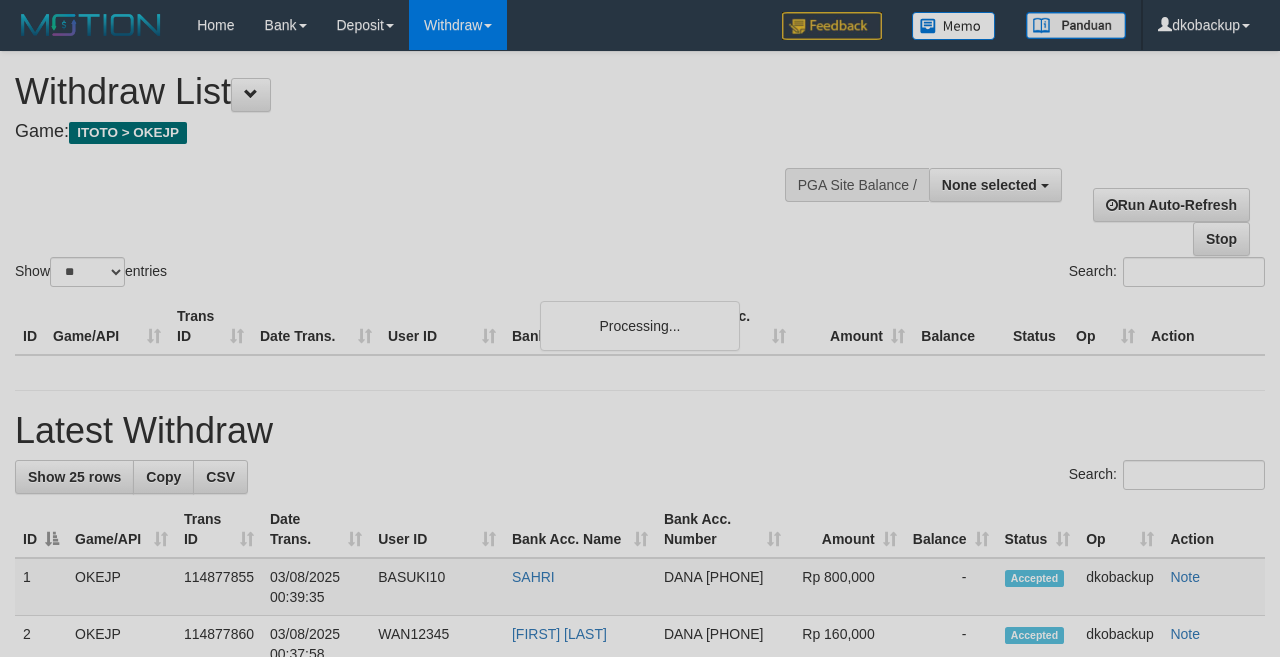 select 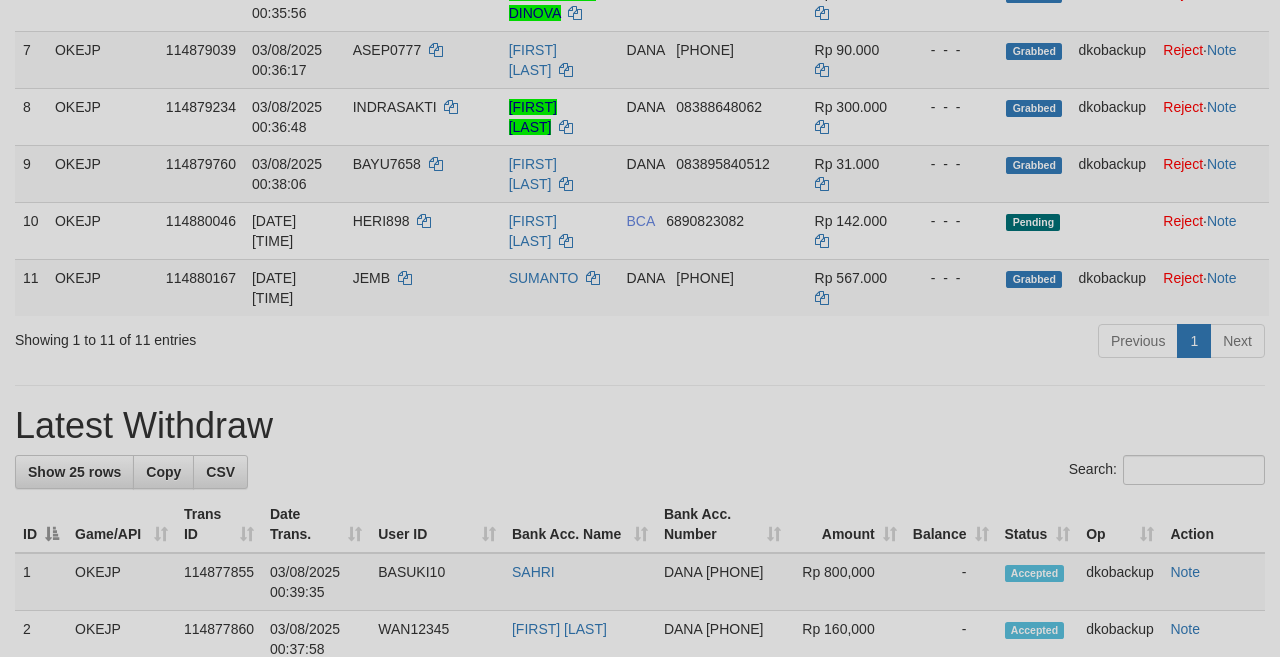 scroll, scrollTop: 610, scrollLeft: 0, axis: vertical 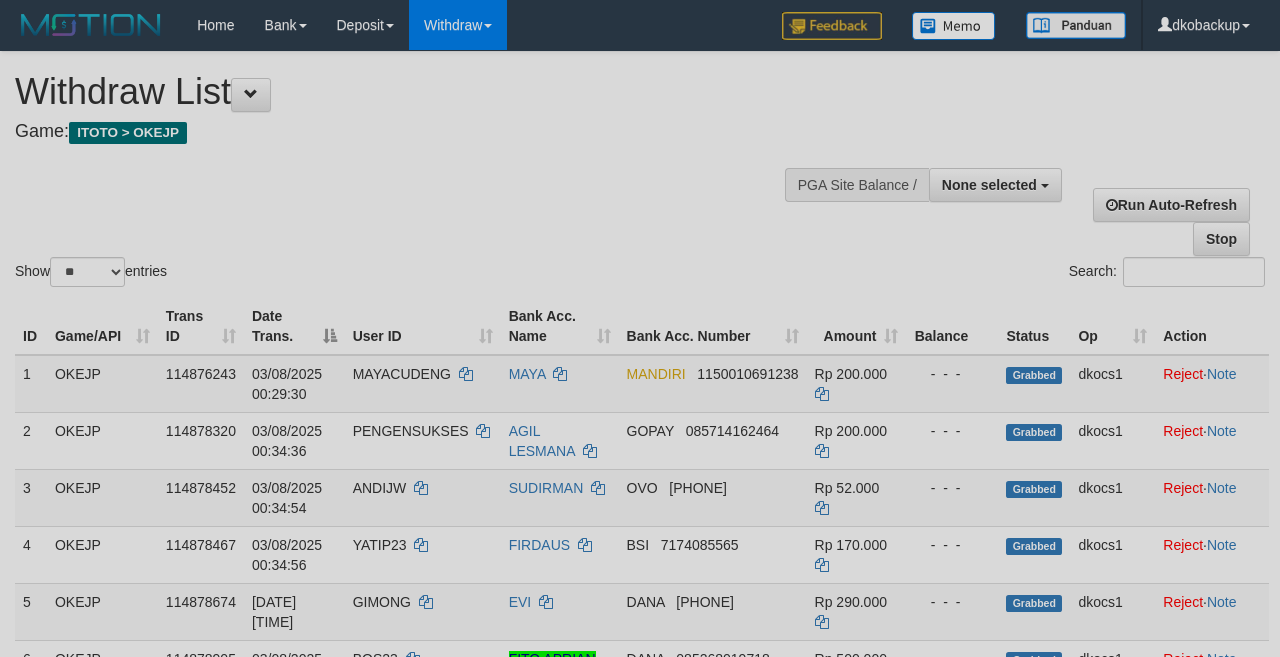 select 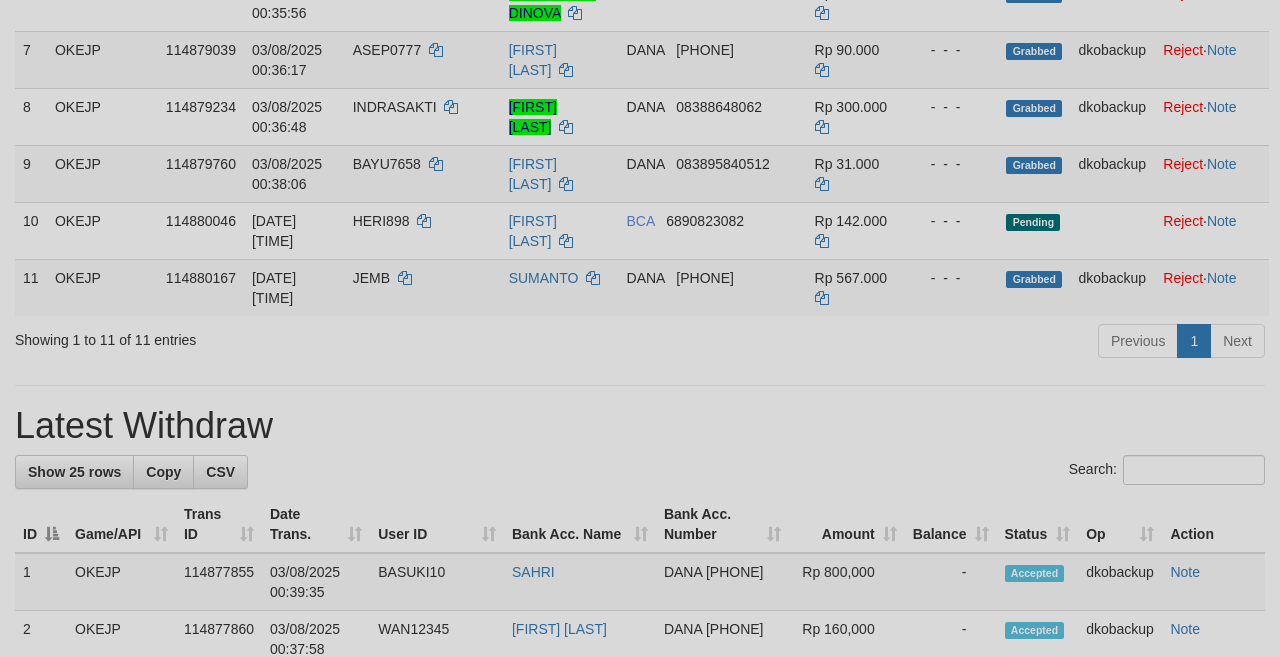 scroll, scrollTop: 610, scrollLeft: 0, axis: vertical 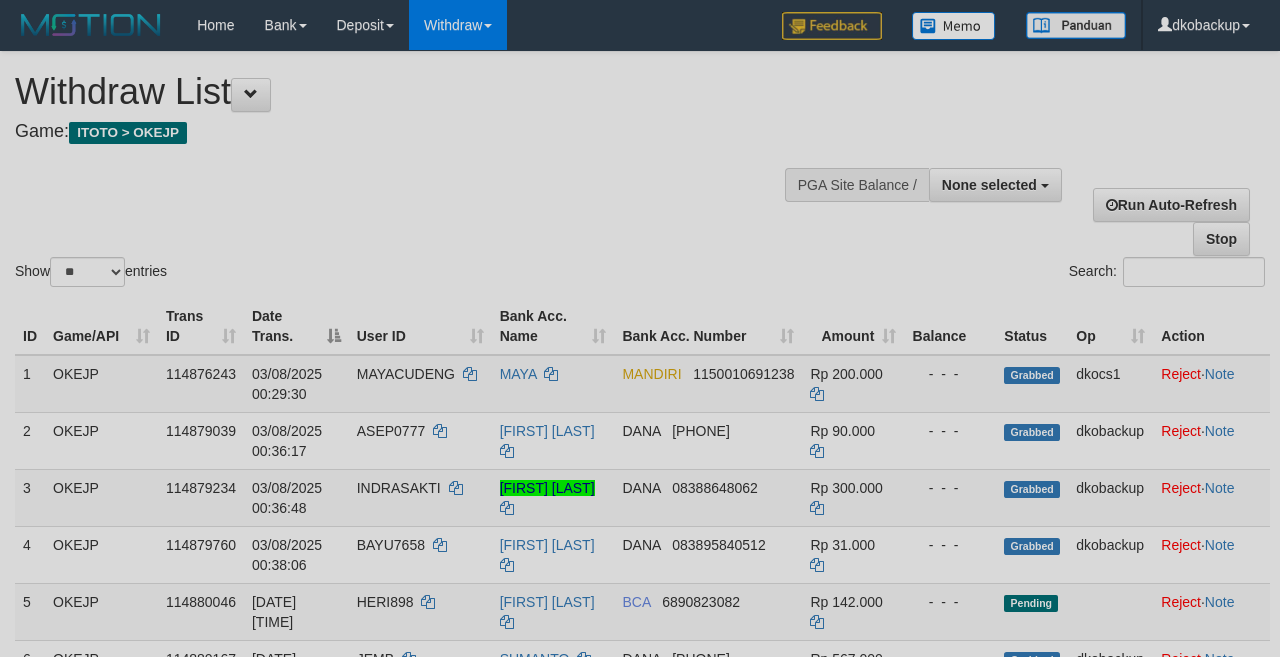 select 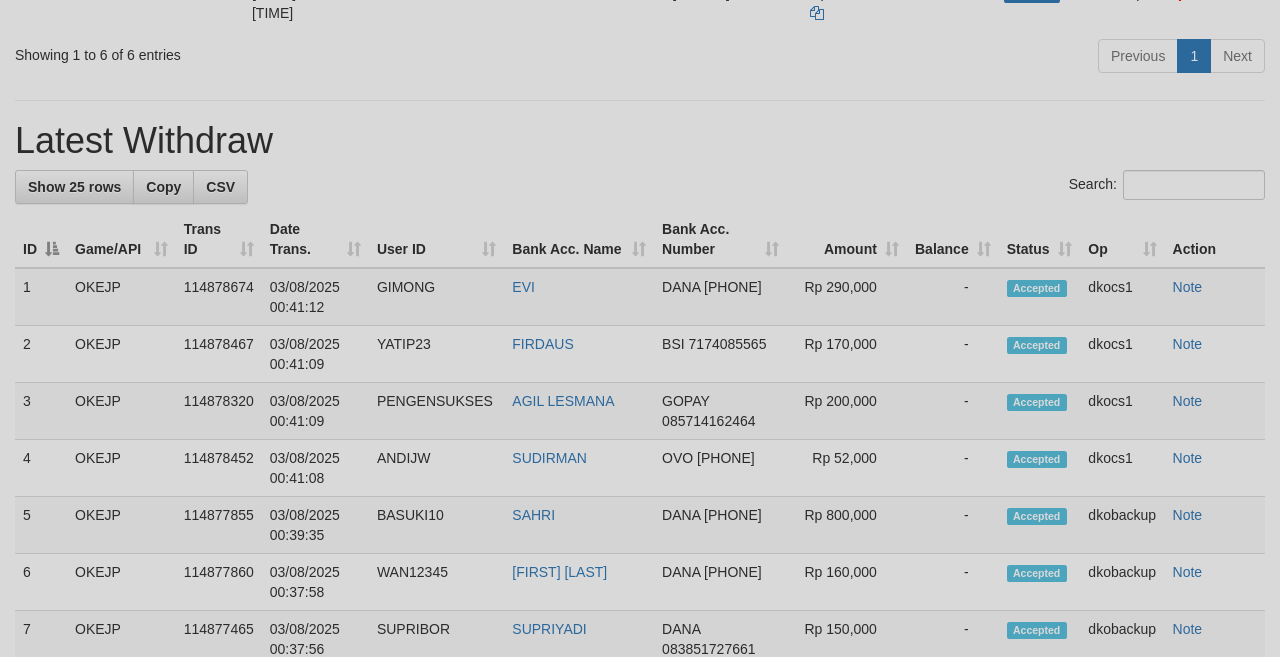 scroll, scrollTop: 610, scrollLeft: 0, axis: vertical 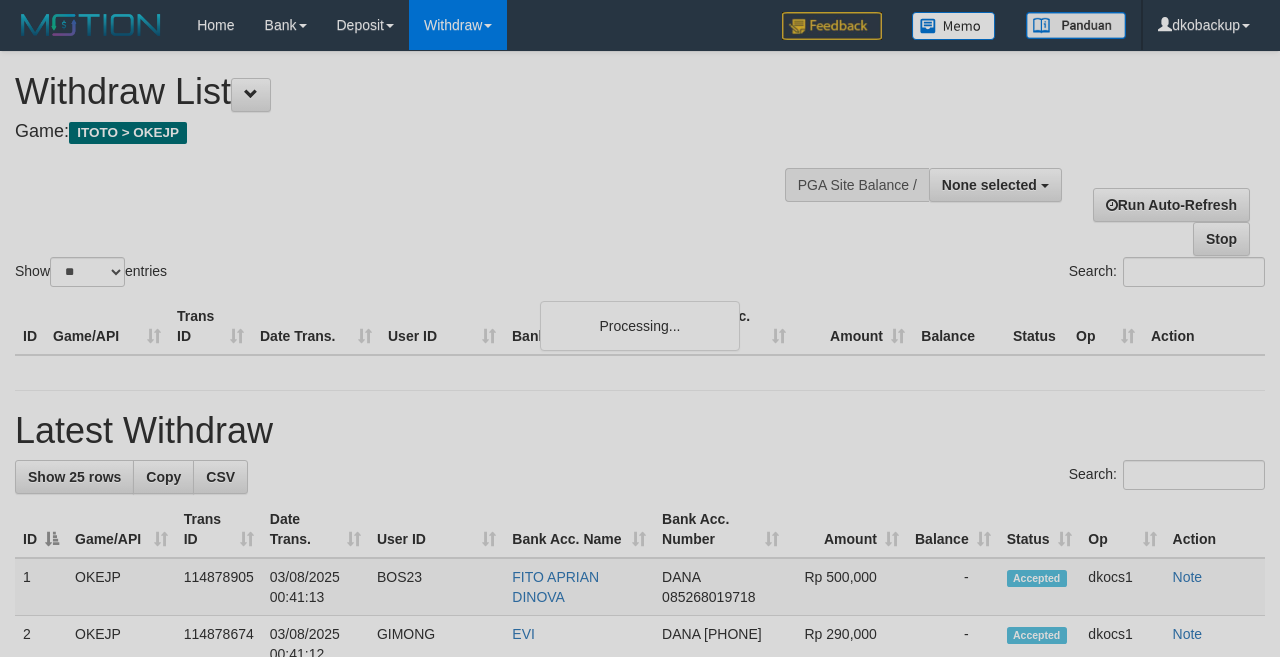 select 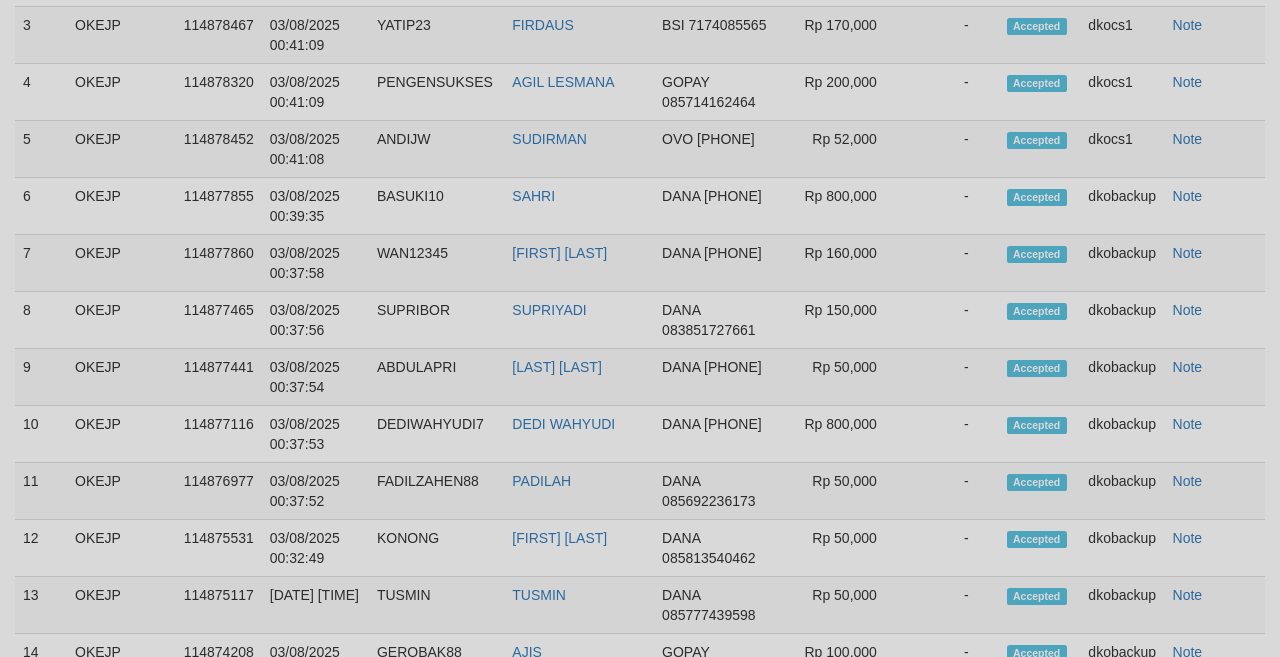 scroll, scrollTop: 610, scrollLeft: 0, axis: vertical 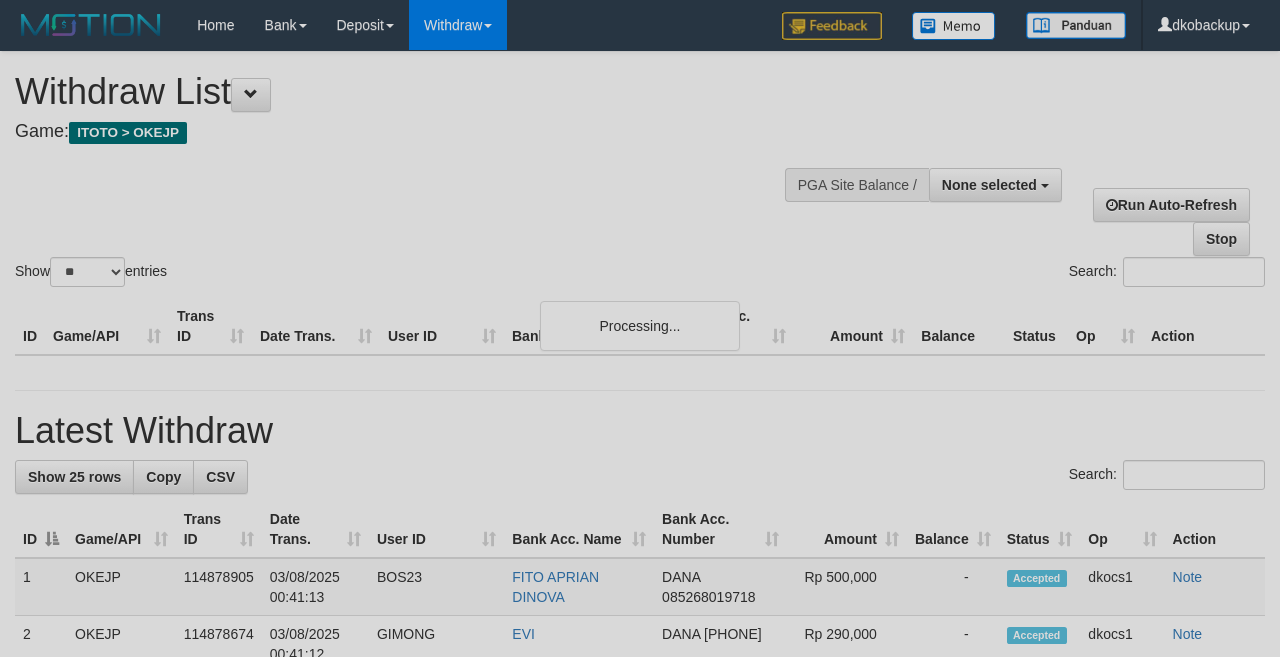 select 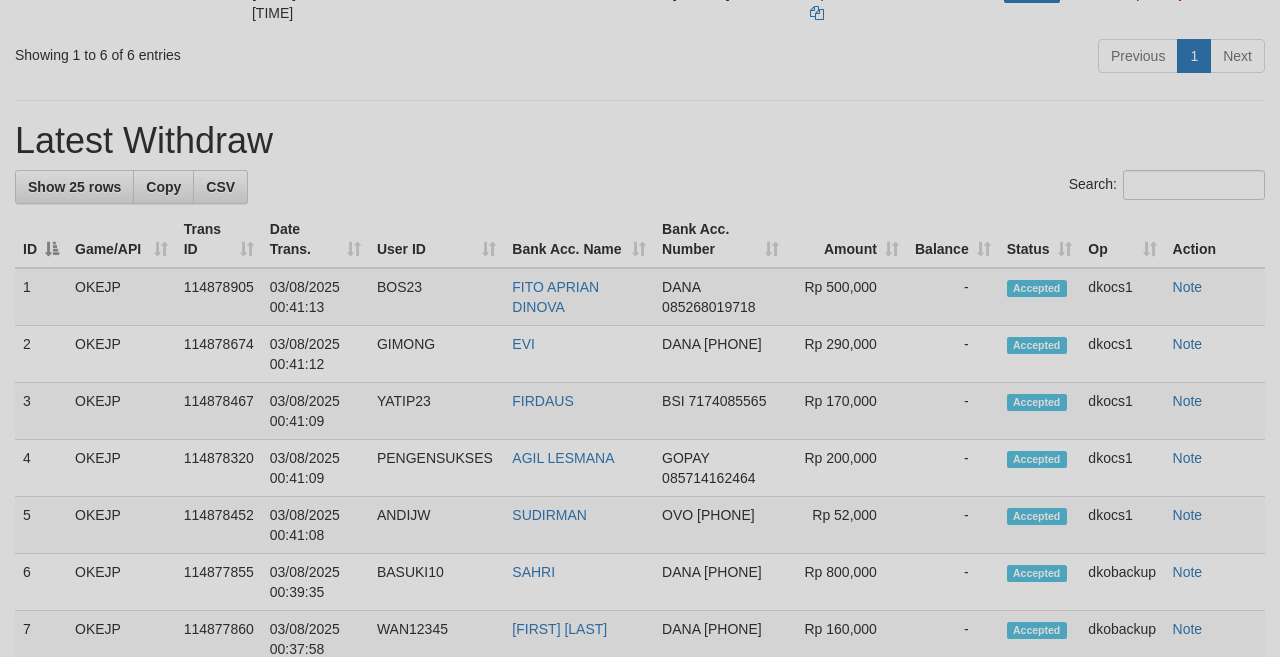 scroll, scrollTop: 610, scrollLeft: 0, axis: vertical 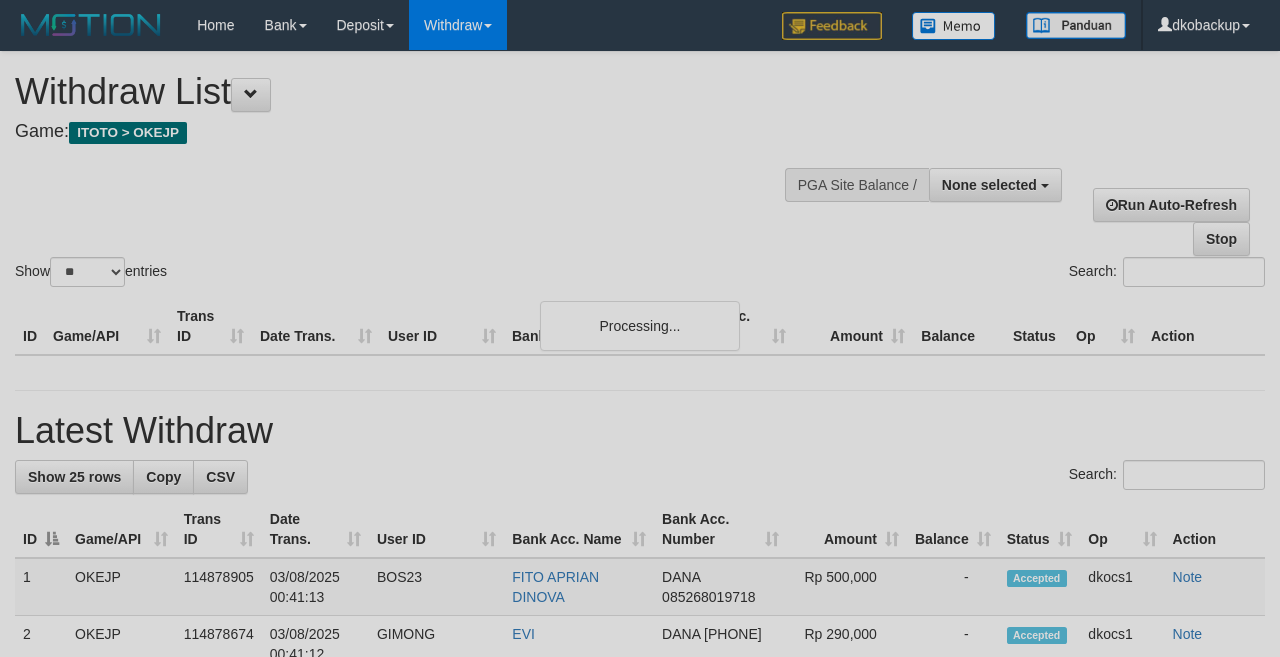 select 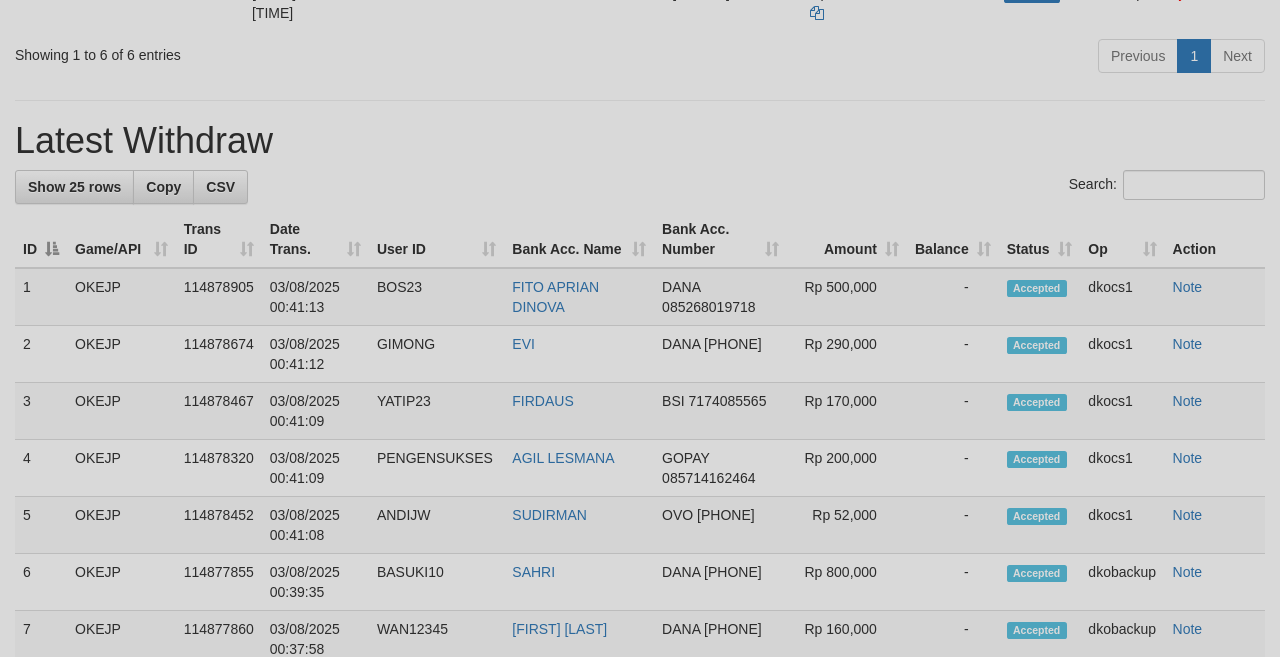 scroll, scrollTop: 610, scrollLeft: 0, axis: vertical 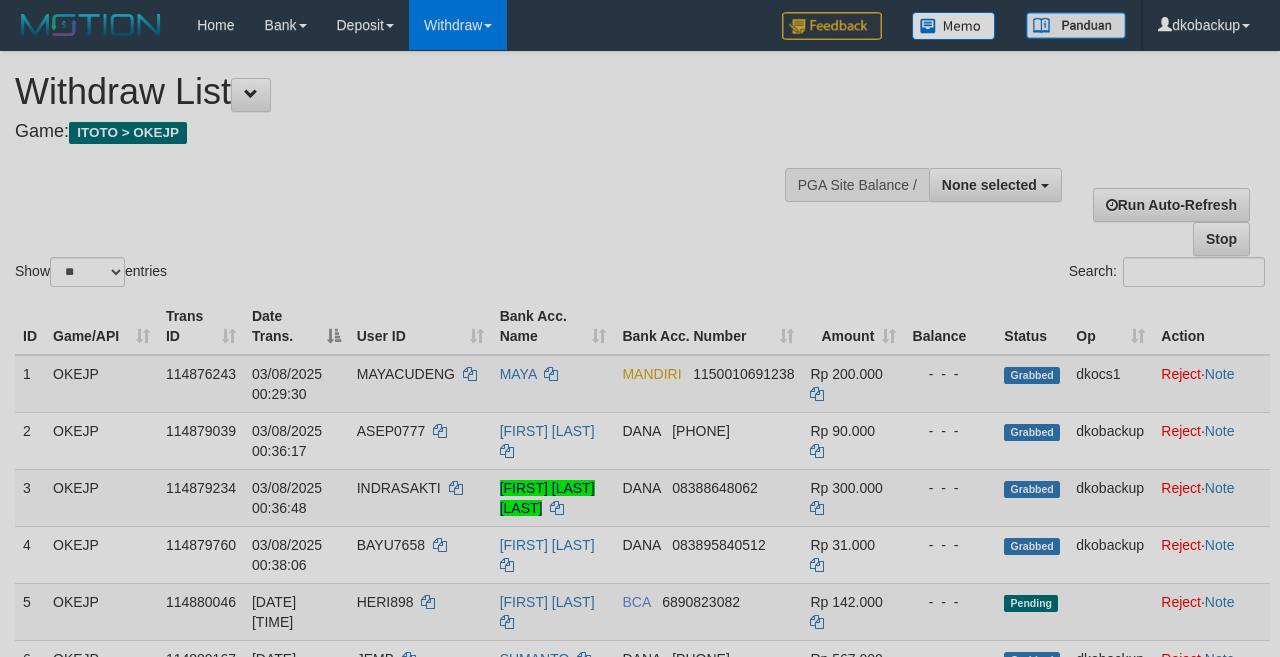select 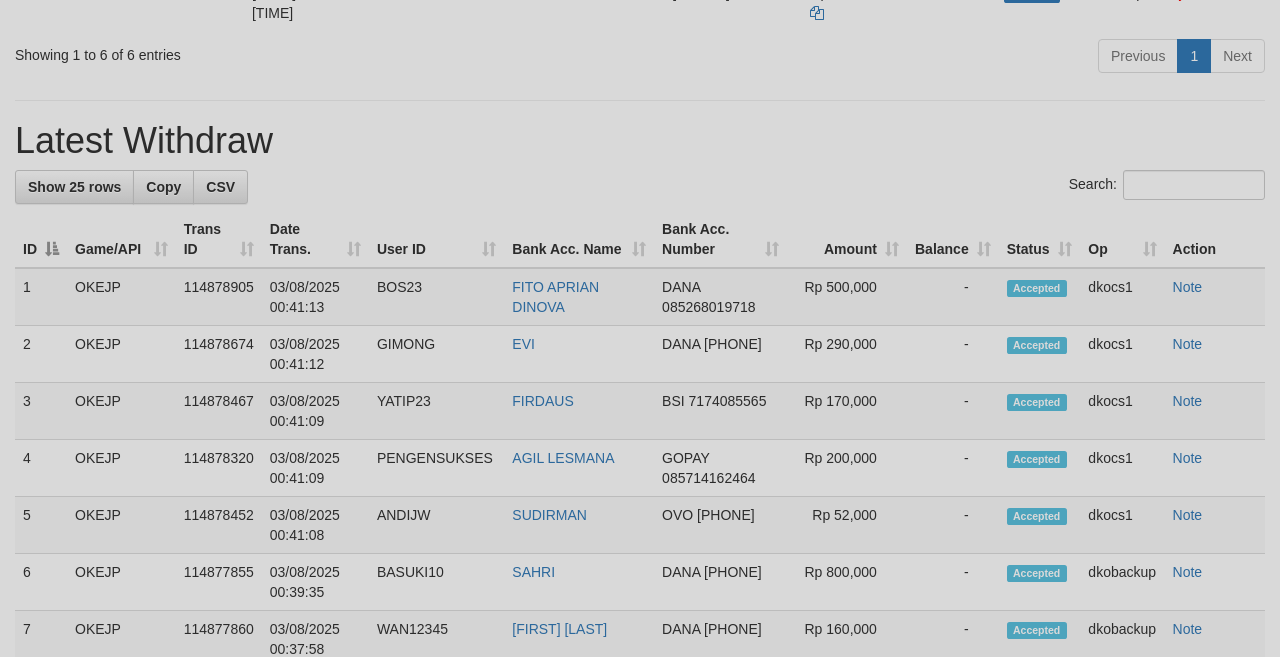 scroll, scrollTop: 610, scrollLeft: 0, axis: vertical 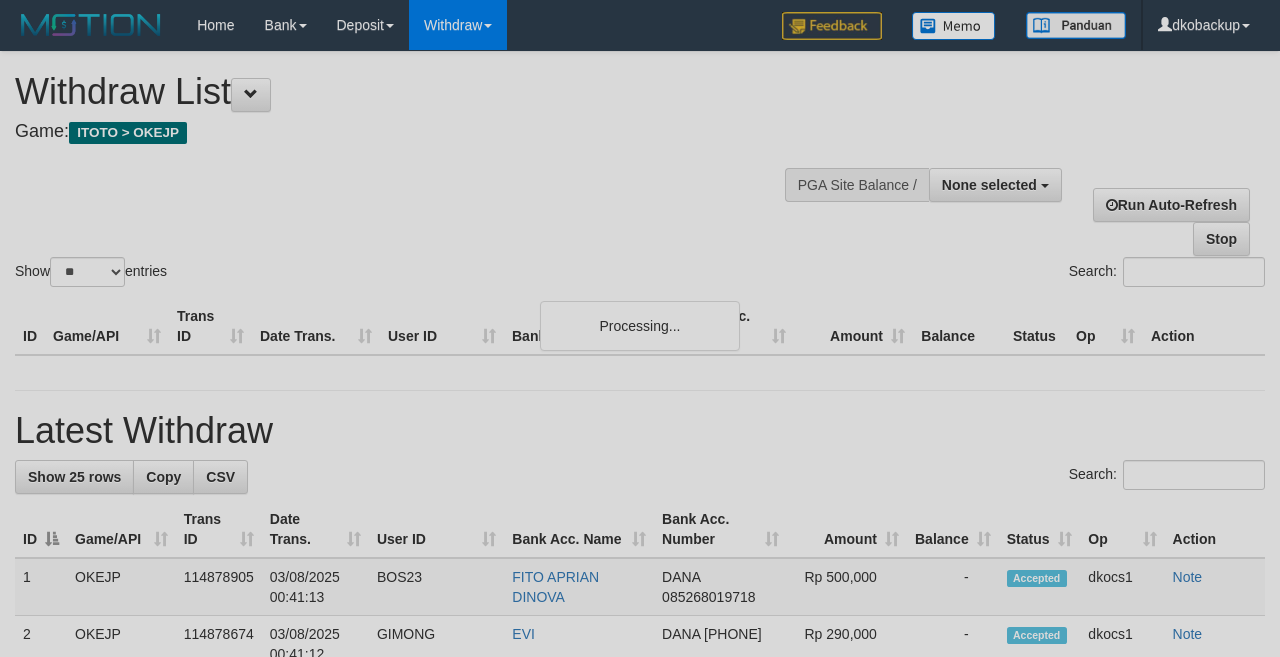 select 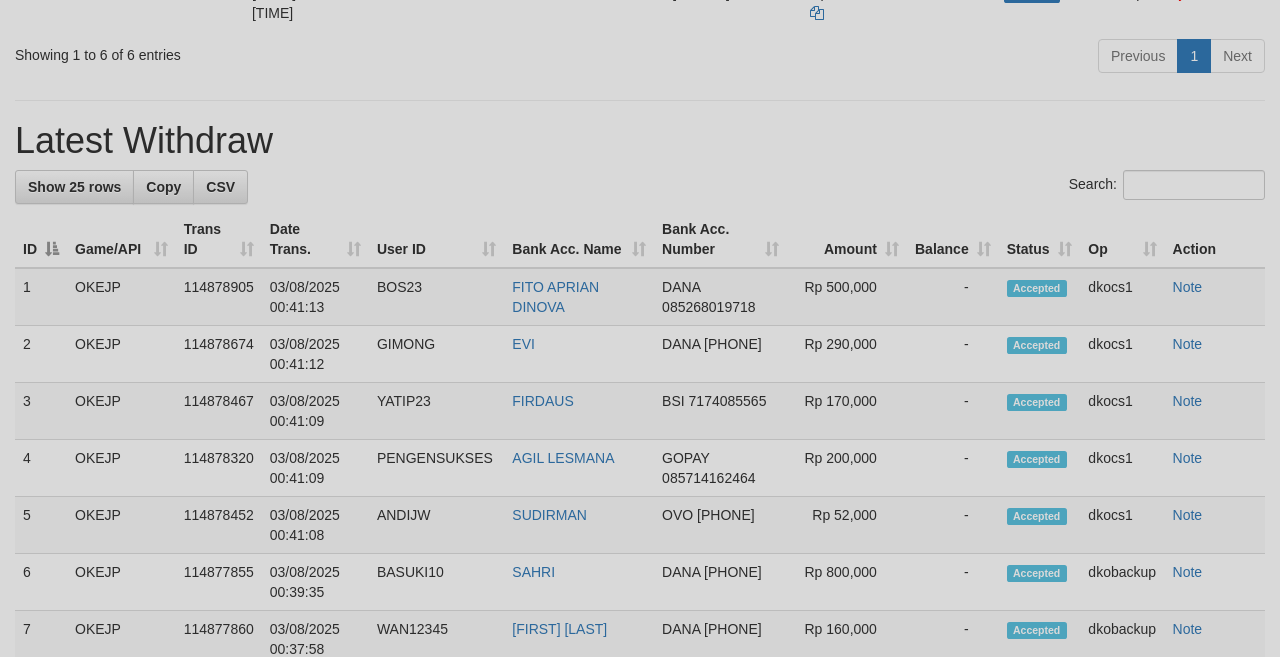 scroll, scrollTop: 610, scrollLeft: 0, axis: vertical 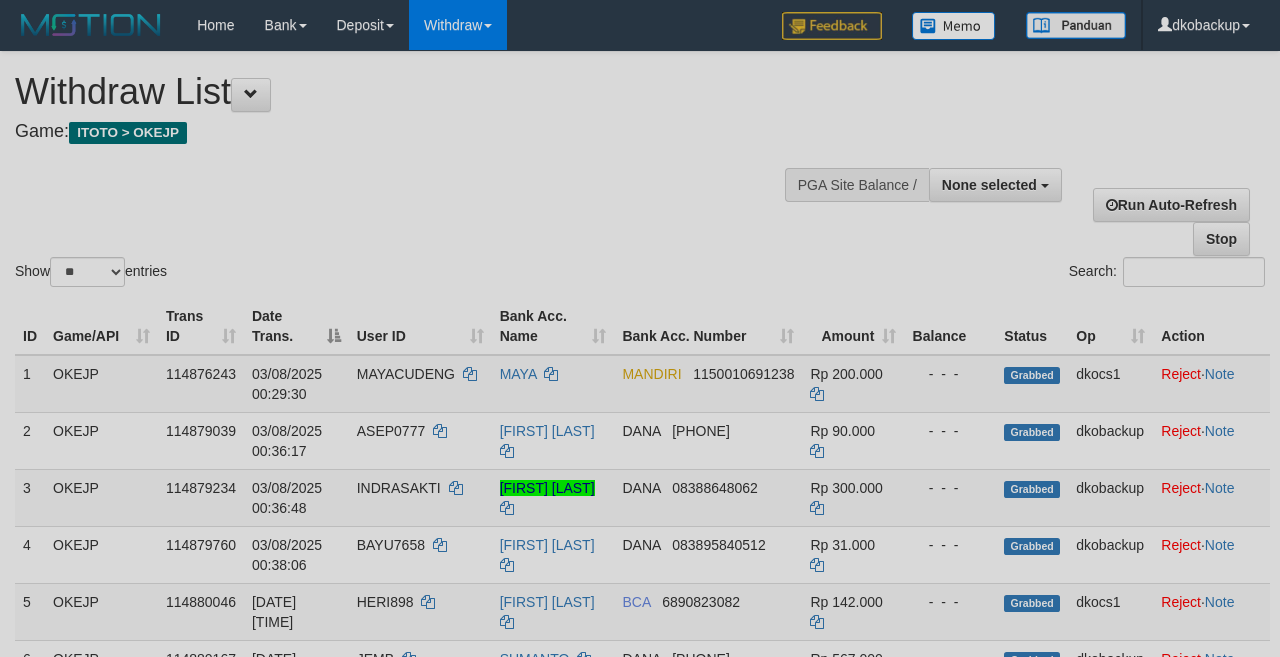 select 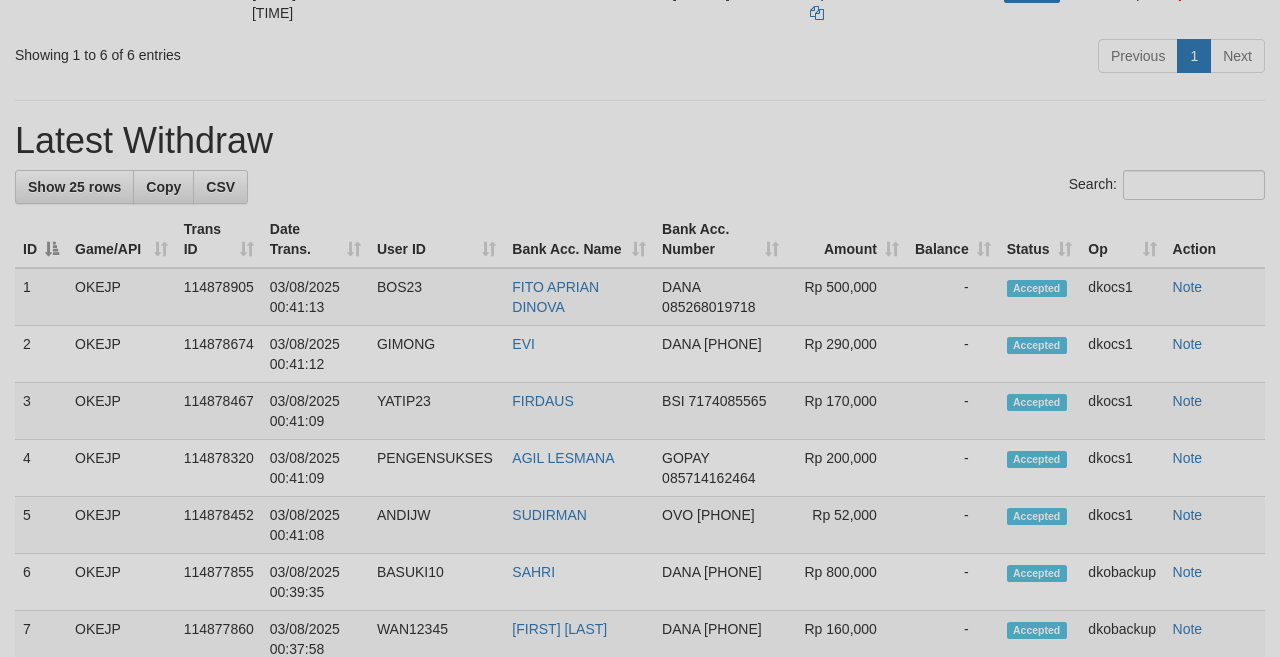 scroll, scrollTop: 610, scrollLeft: 0, axis: vertical 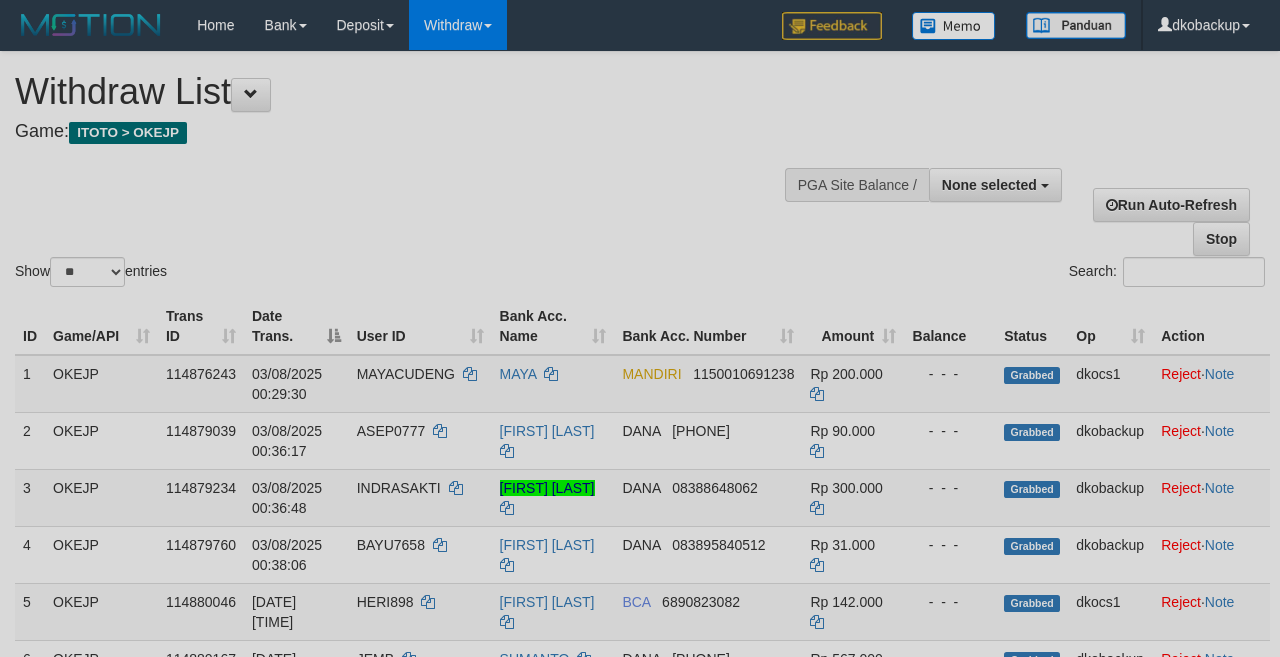select 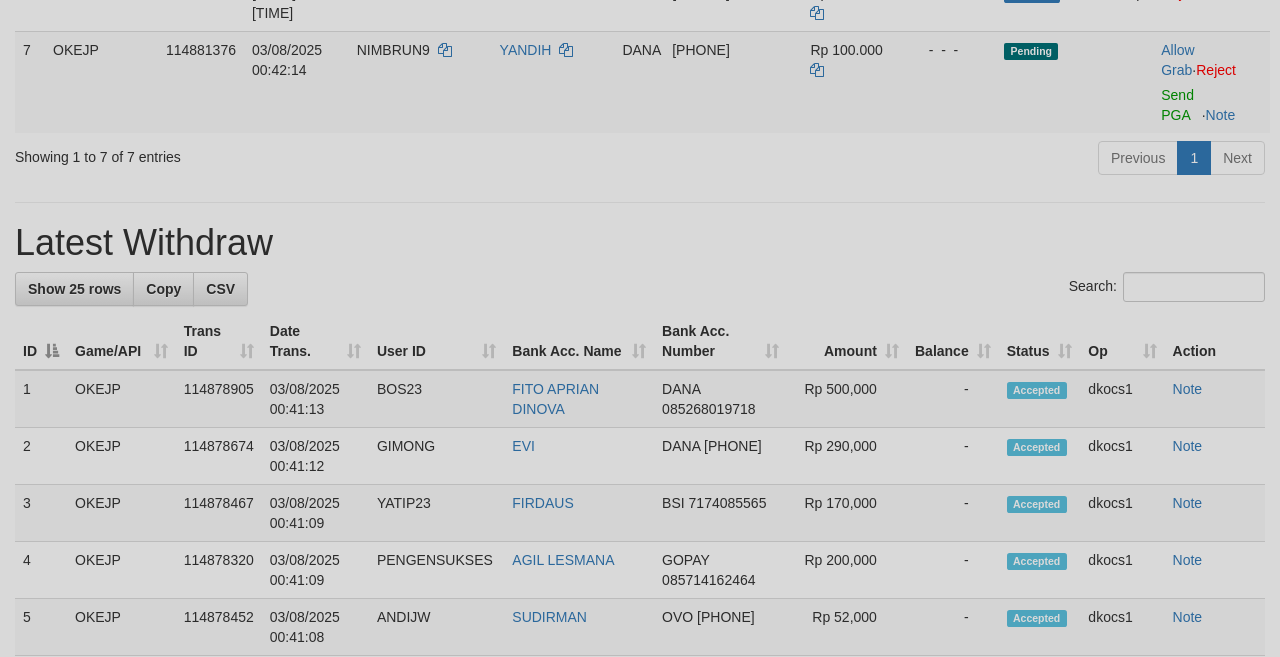scroll, scrollTop: 610, scrollLeft: 0, axis: vertical 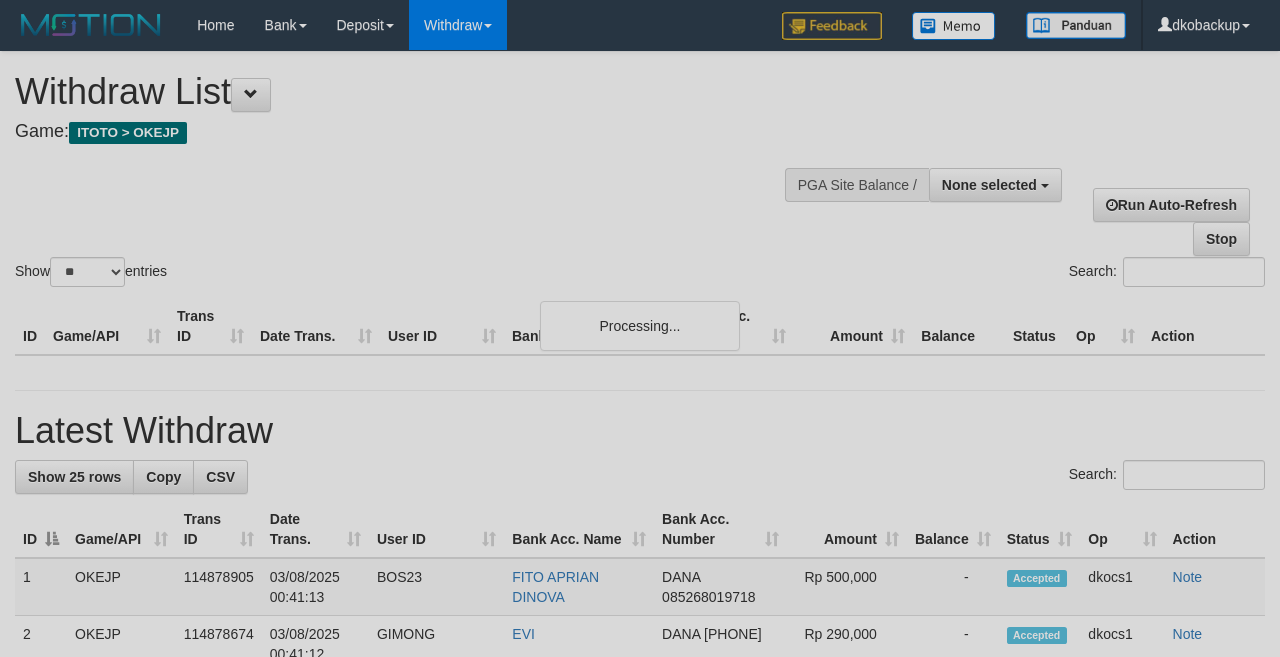 select 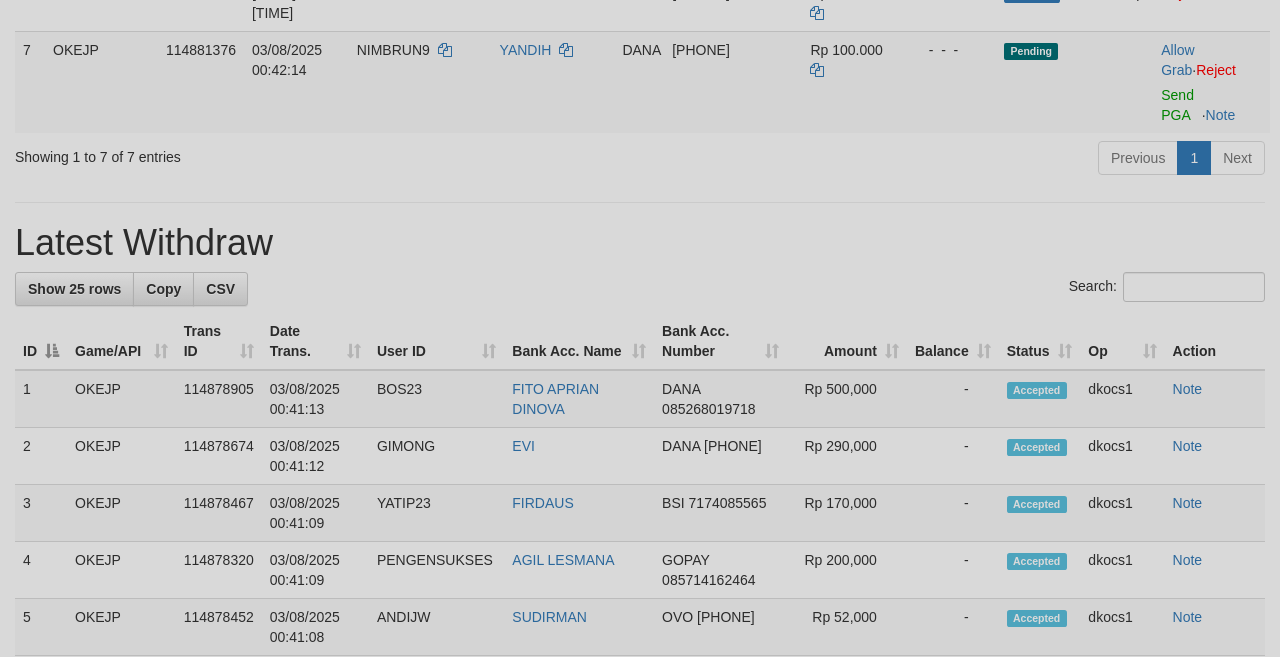 scroll, scrollTop: 610, scrollLeft: 0, axis: vertical 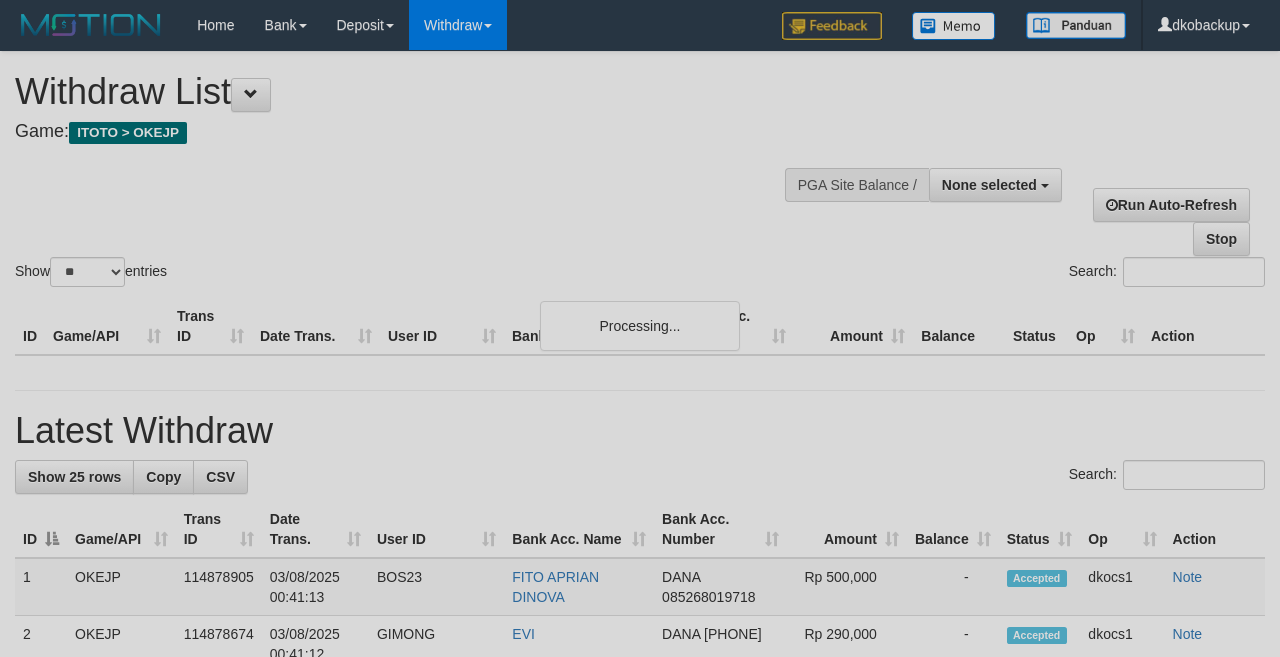 select 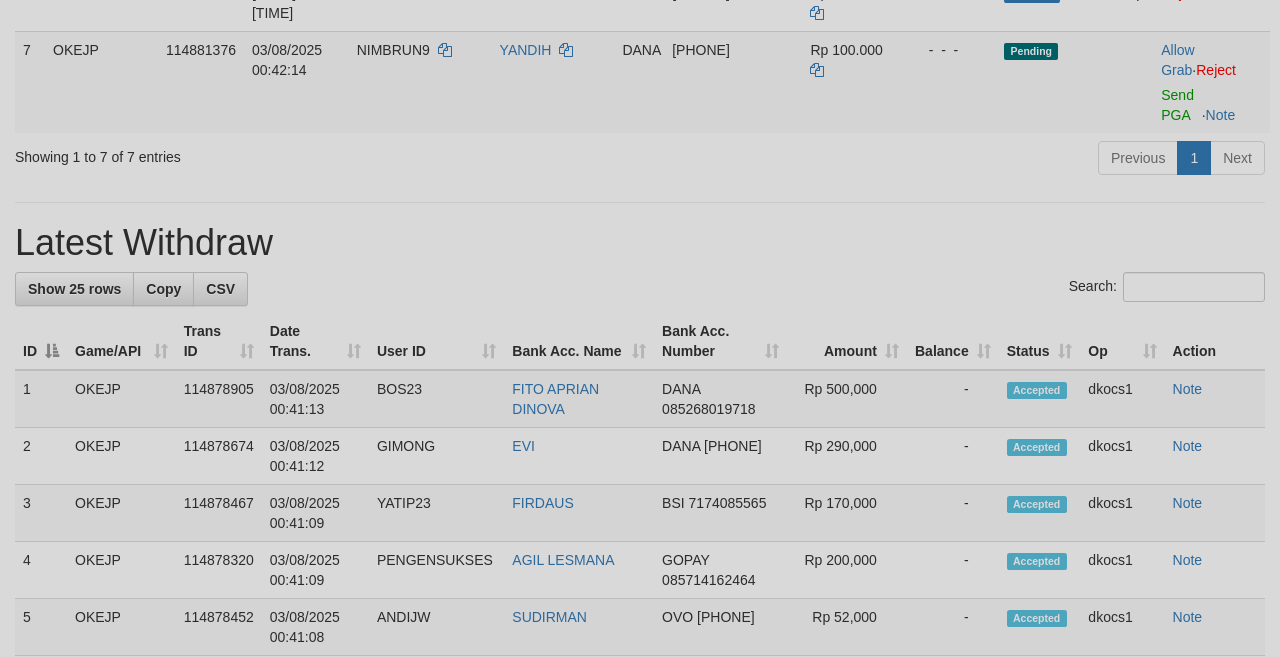 scroll, scrollTop: 610, scrollLeft: 0, axis: vertical 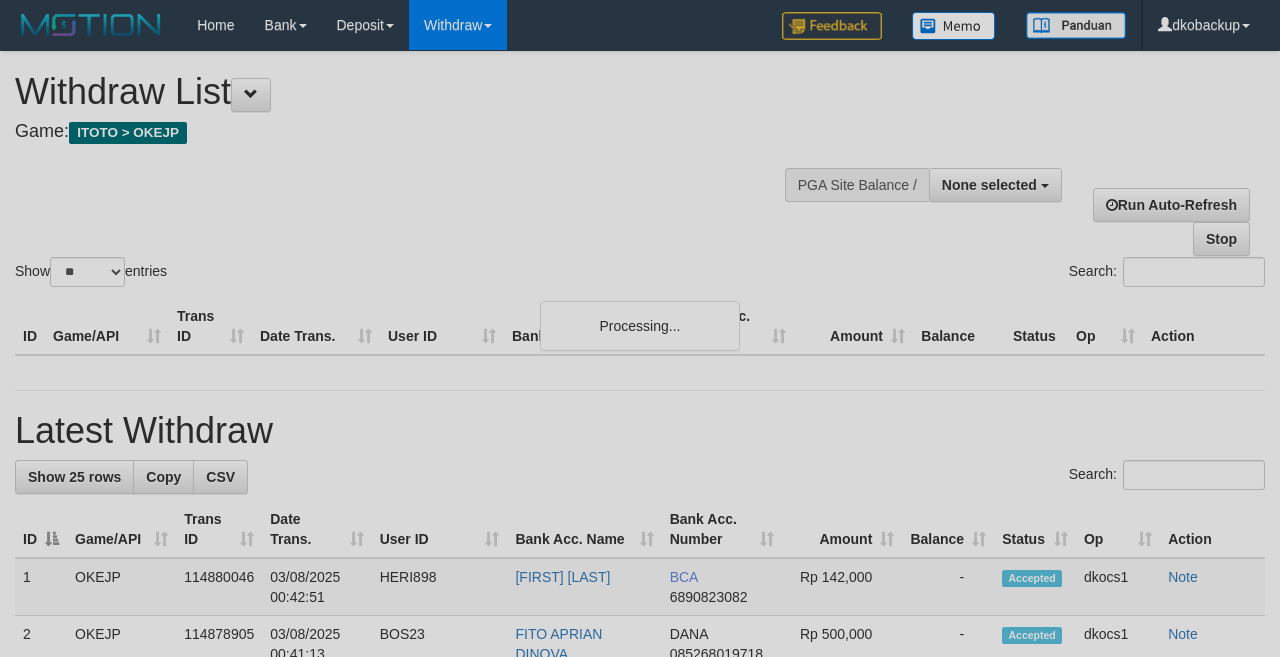 select 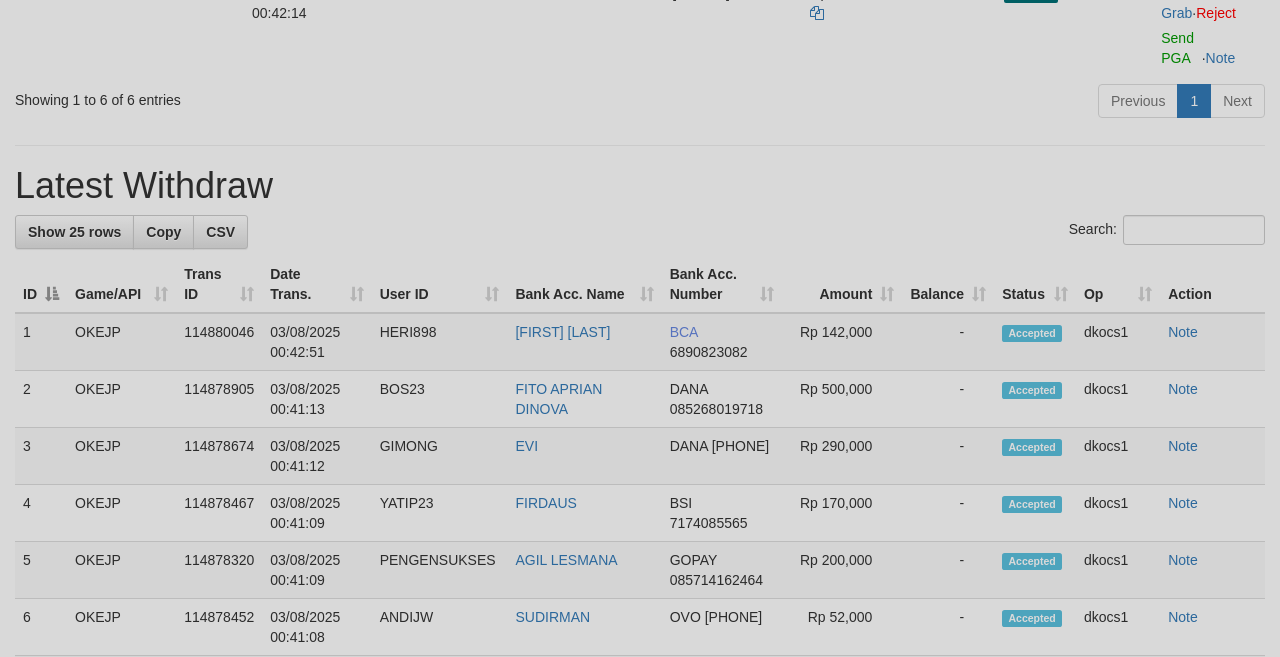 scroll, scrollTop: 610, scrollLeft: 0, axis: vertical 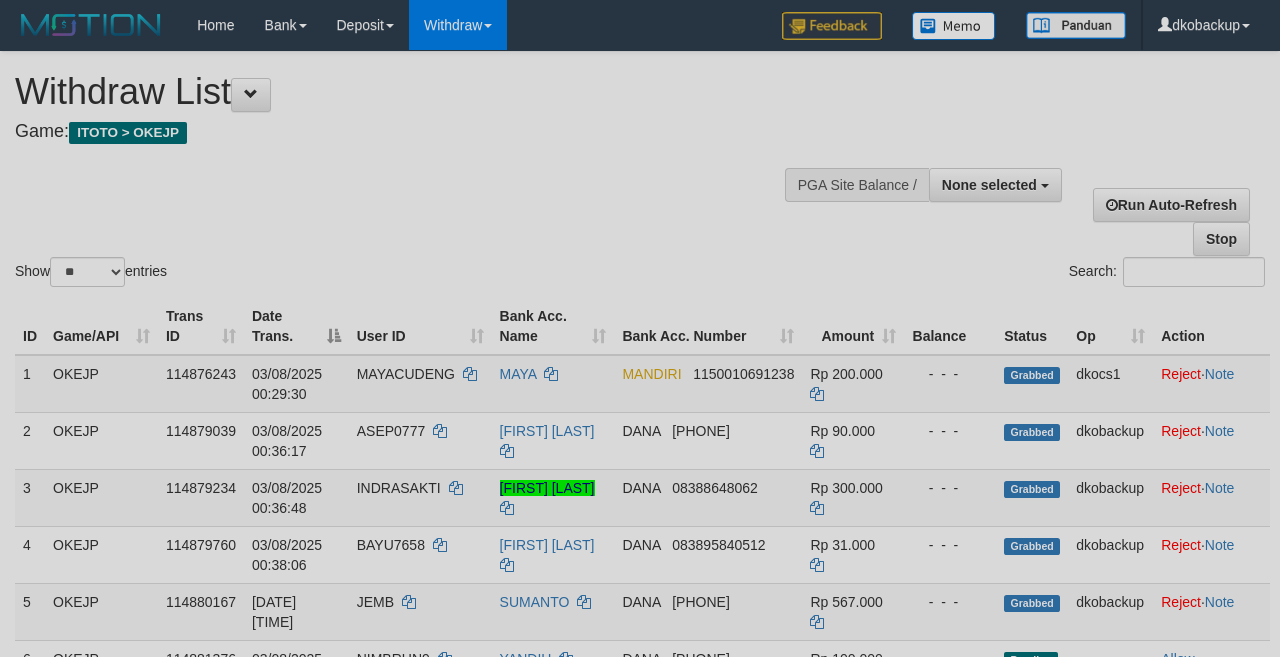 select 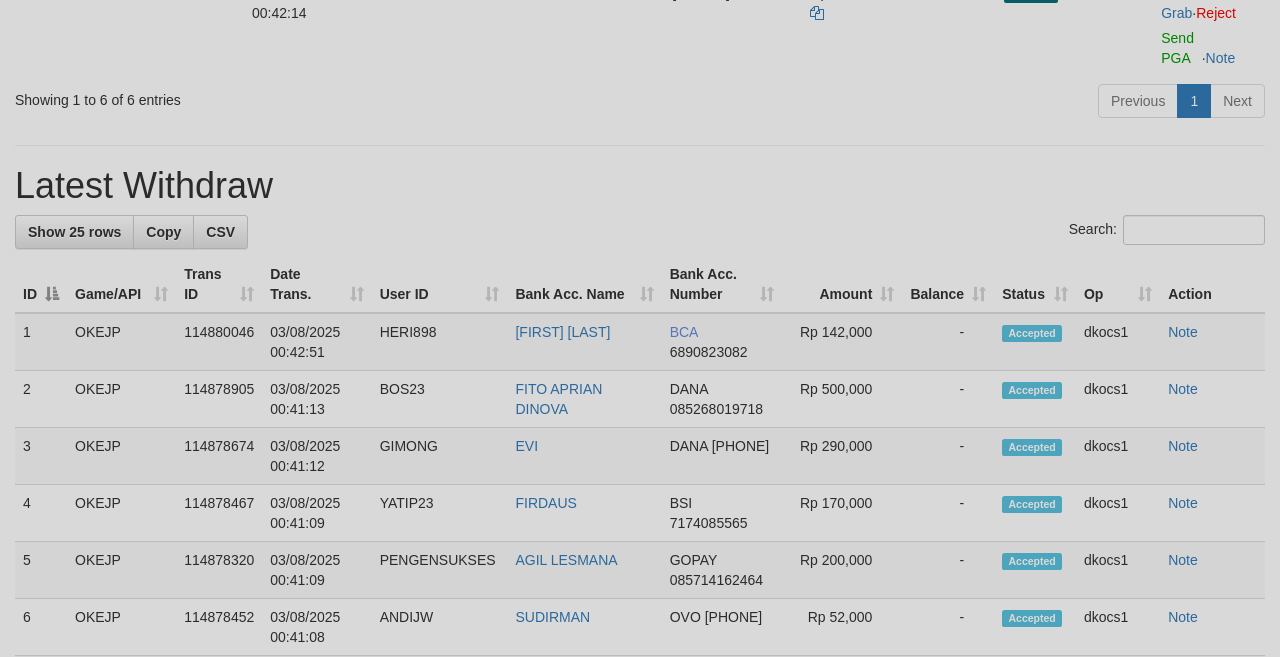 scroll, scrollTop: 610, scrollLeft: 0, axis: vertical 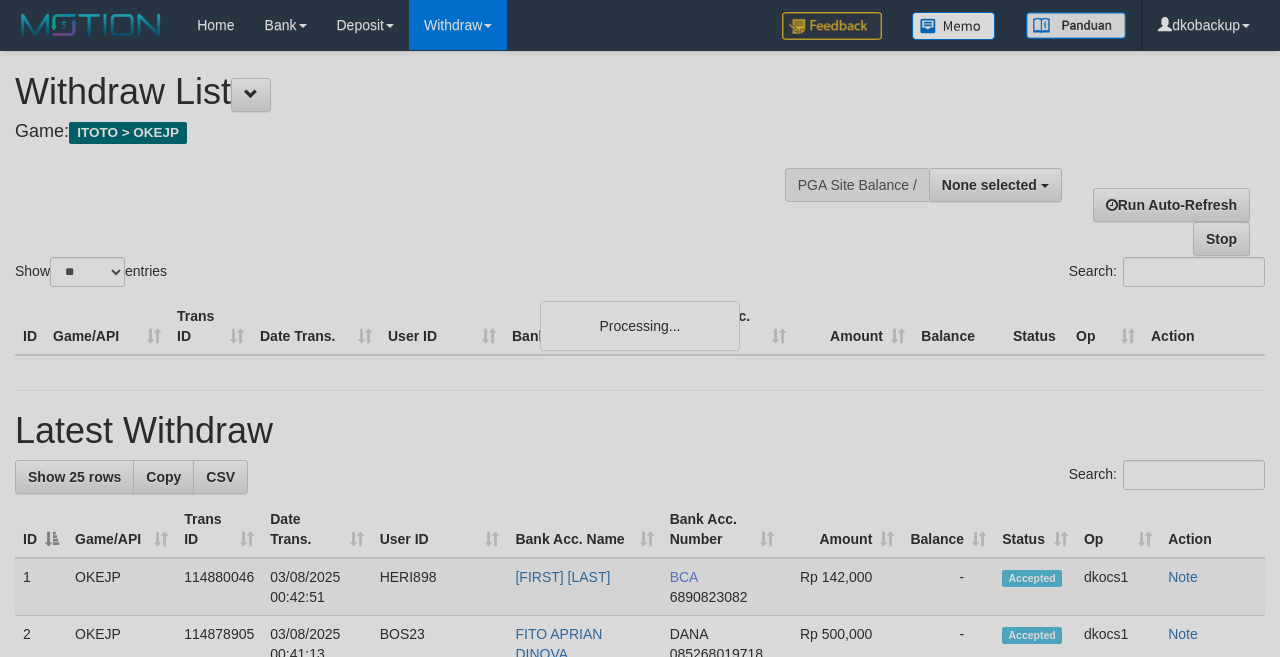select 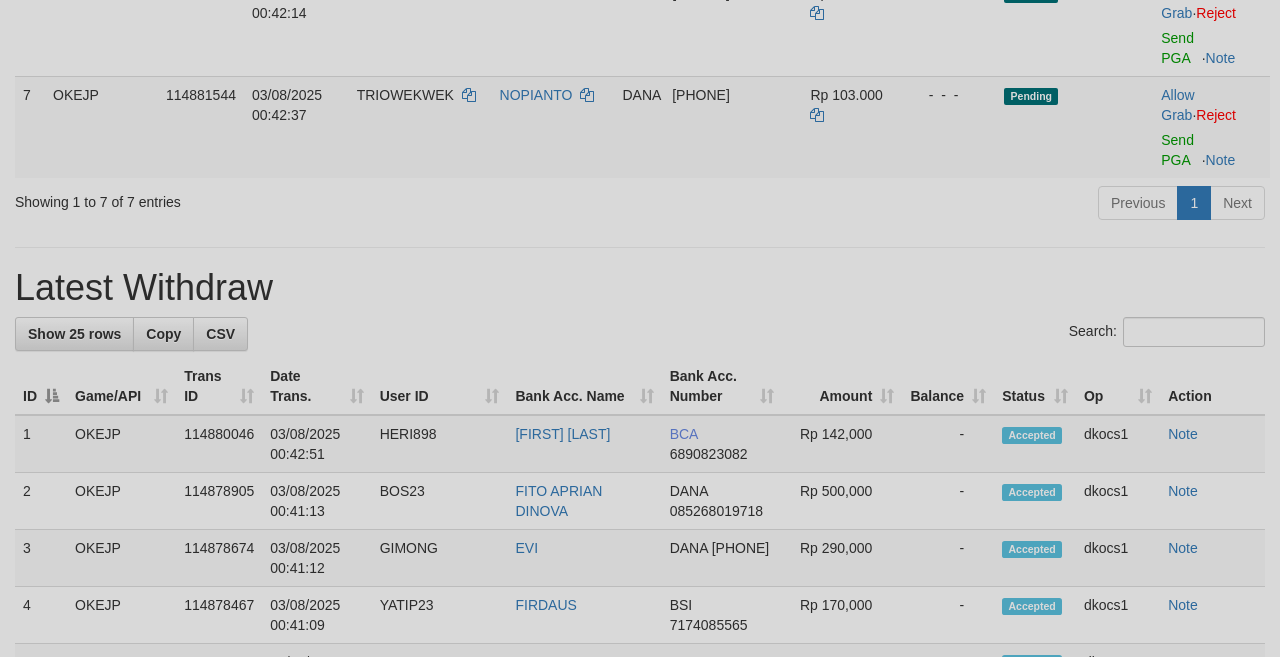 scroll, scrollTop: 610, scrollLeft: 0, axis: vertical 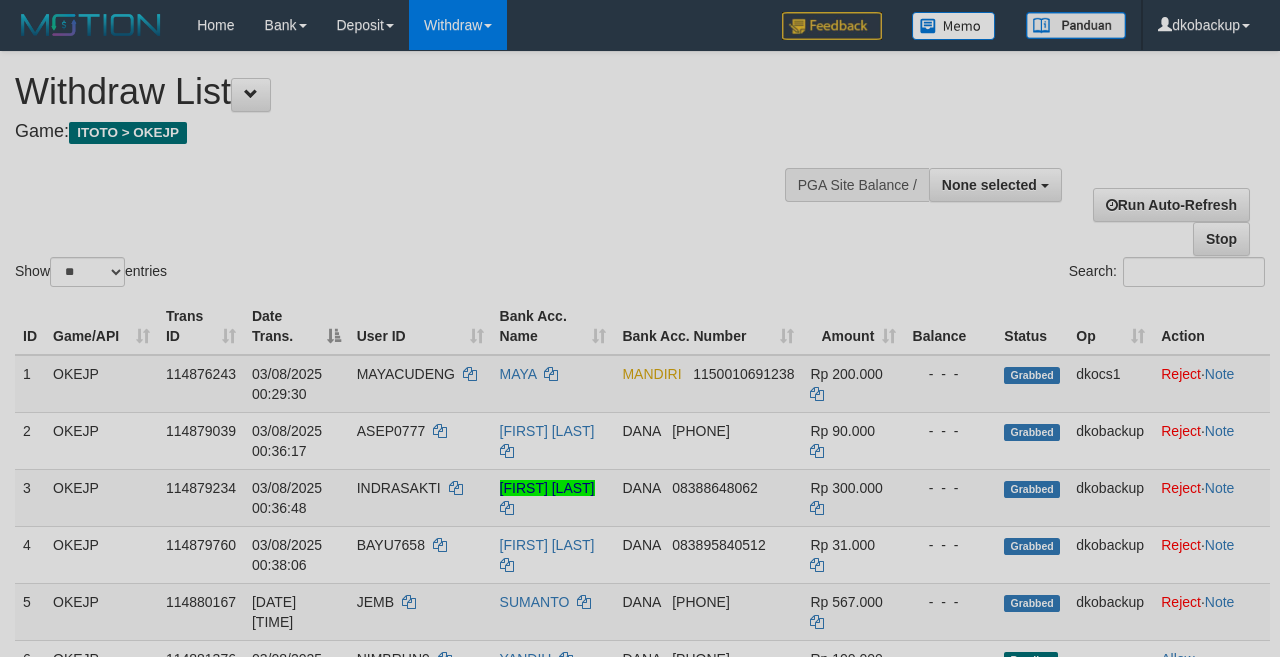 select 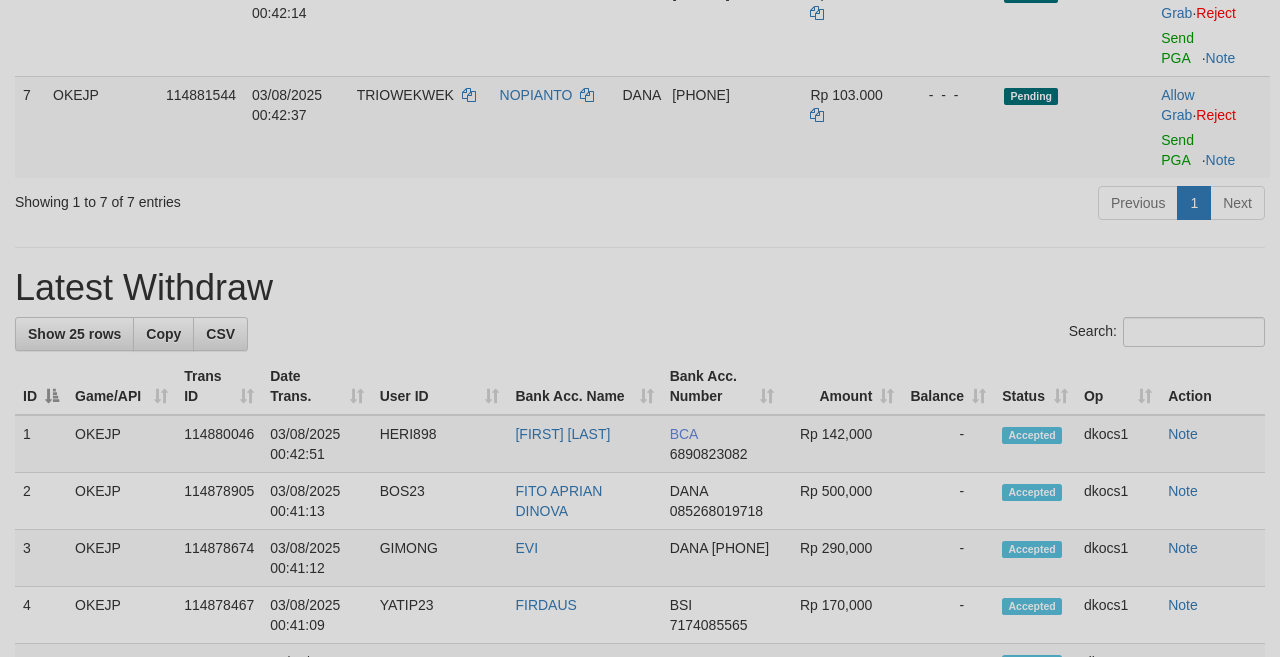 scroll, scrollTop: 610, scrollLeft: 0, axis: vertical 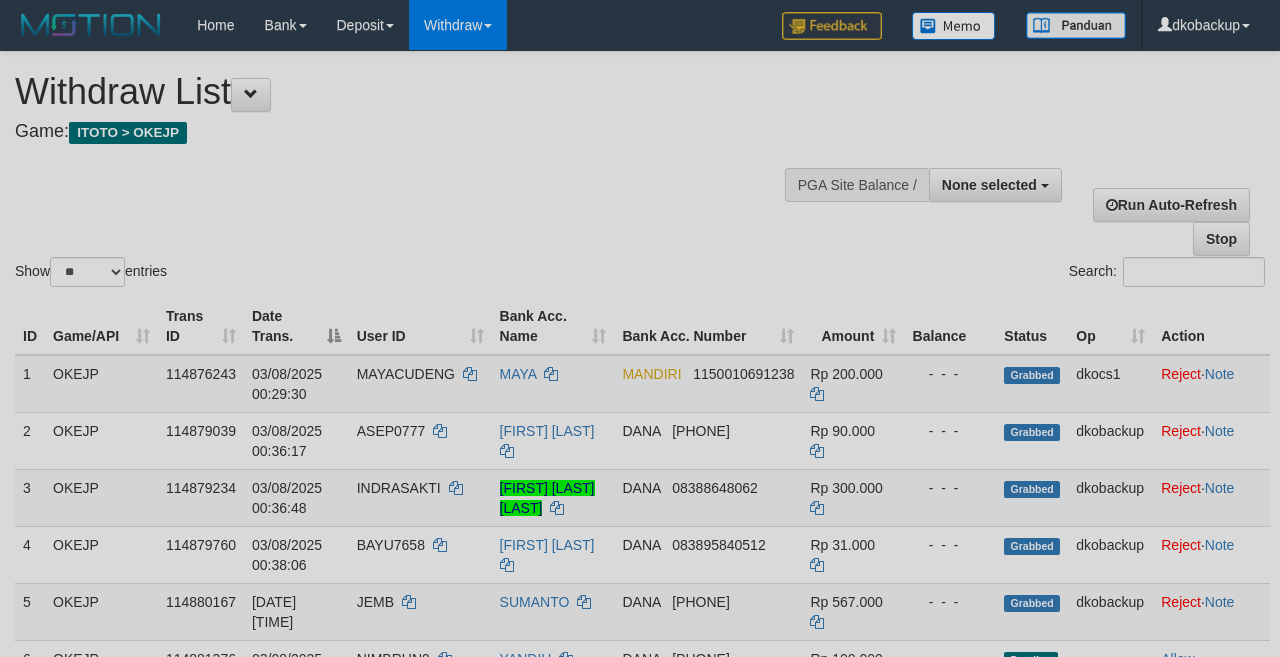 select 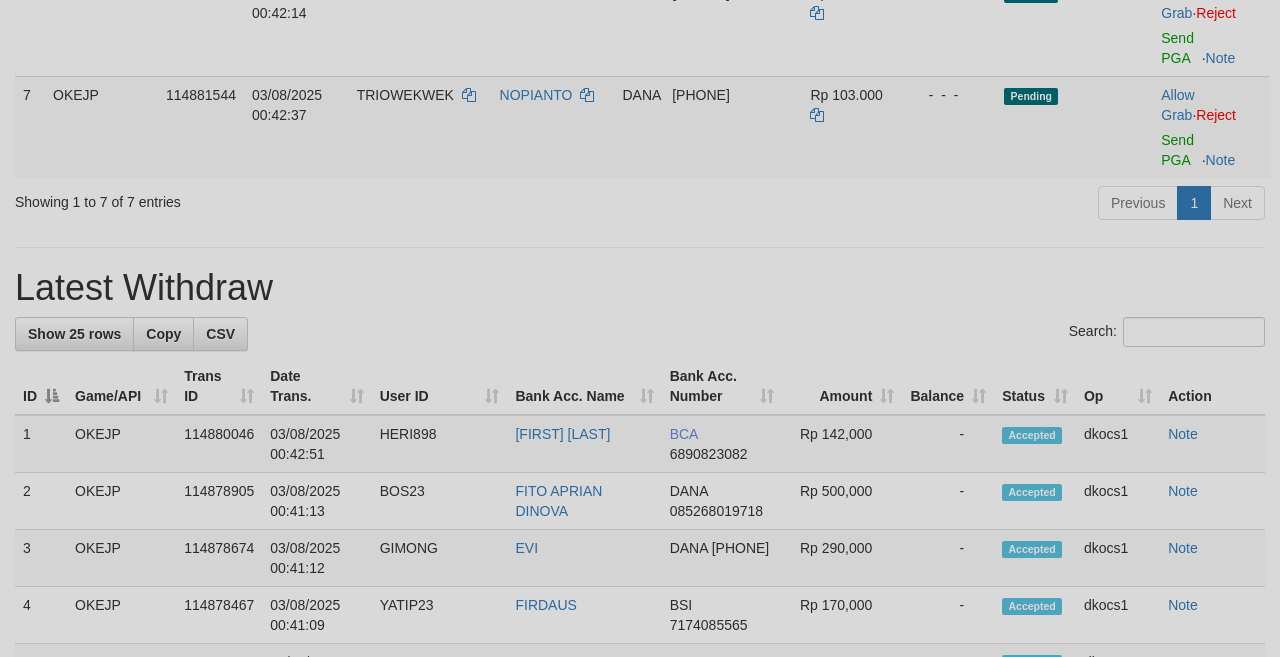 scroll, scrollTop: 610, scrollLeft: 0, axis: vertical 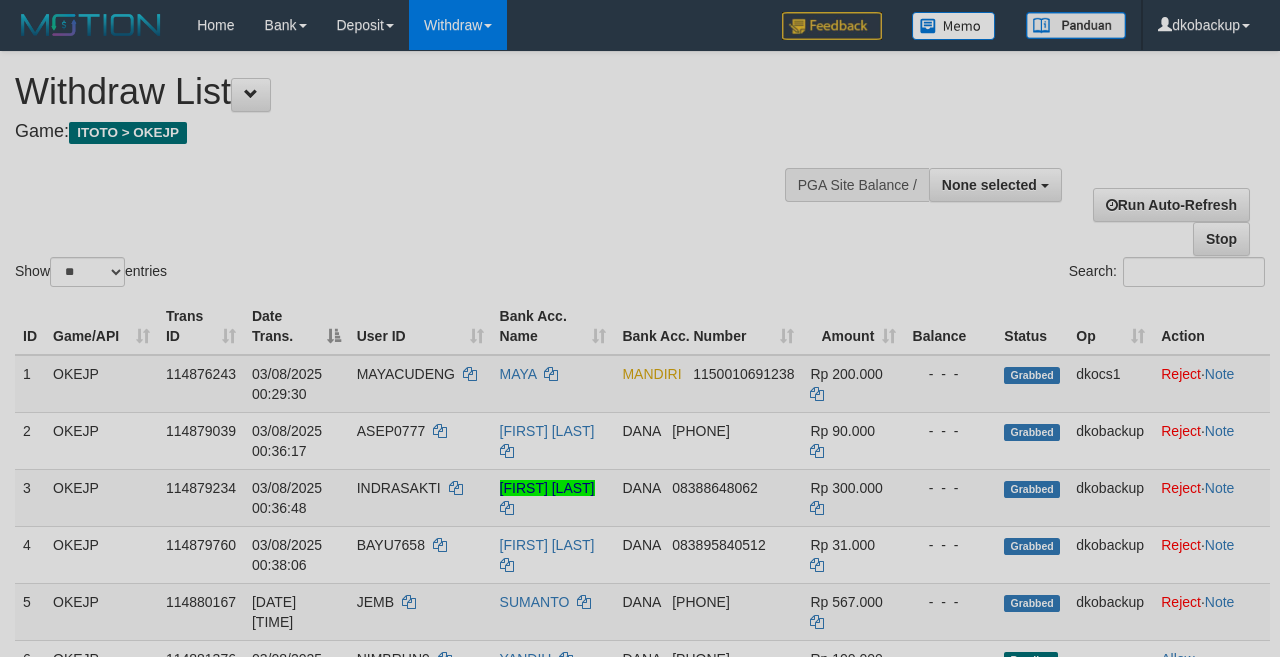 select 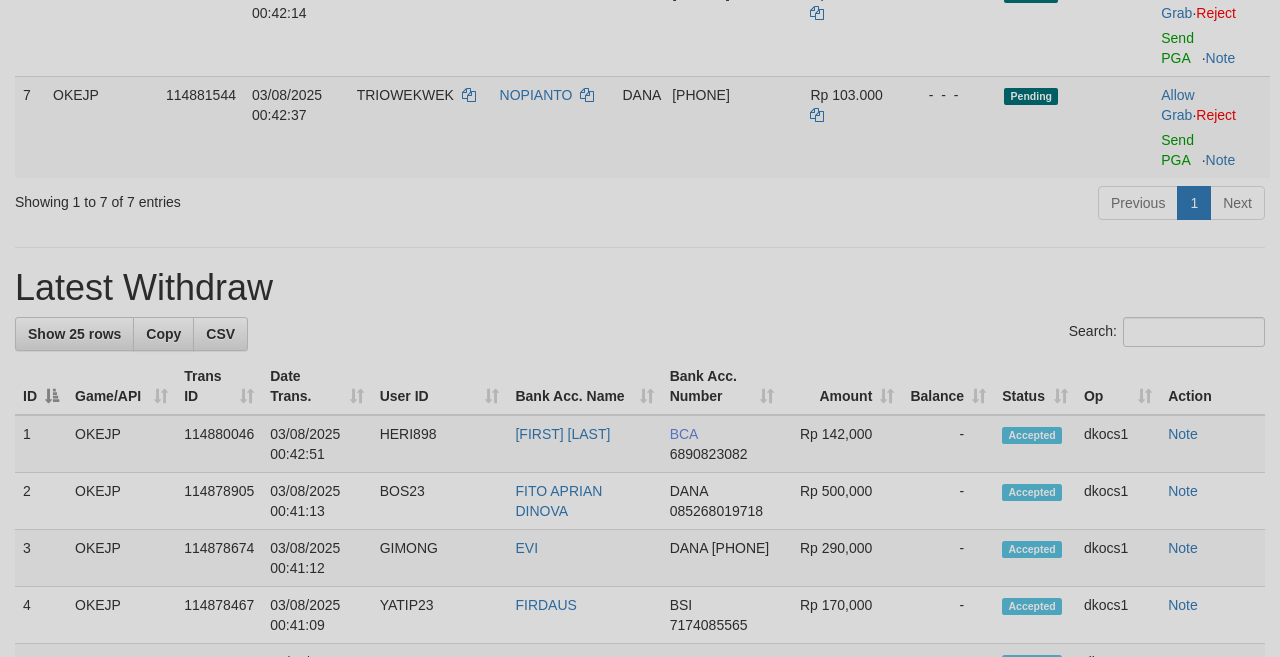 scroll, scrollTop: 610, scrollLeft: 0, axis: vertical 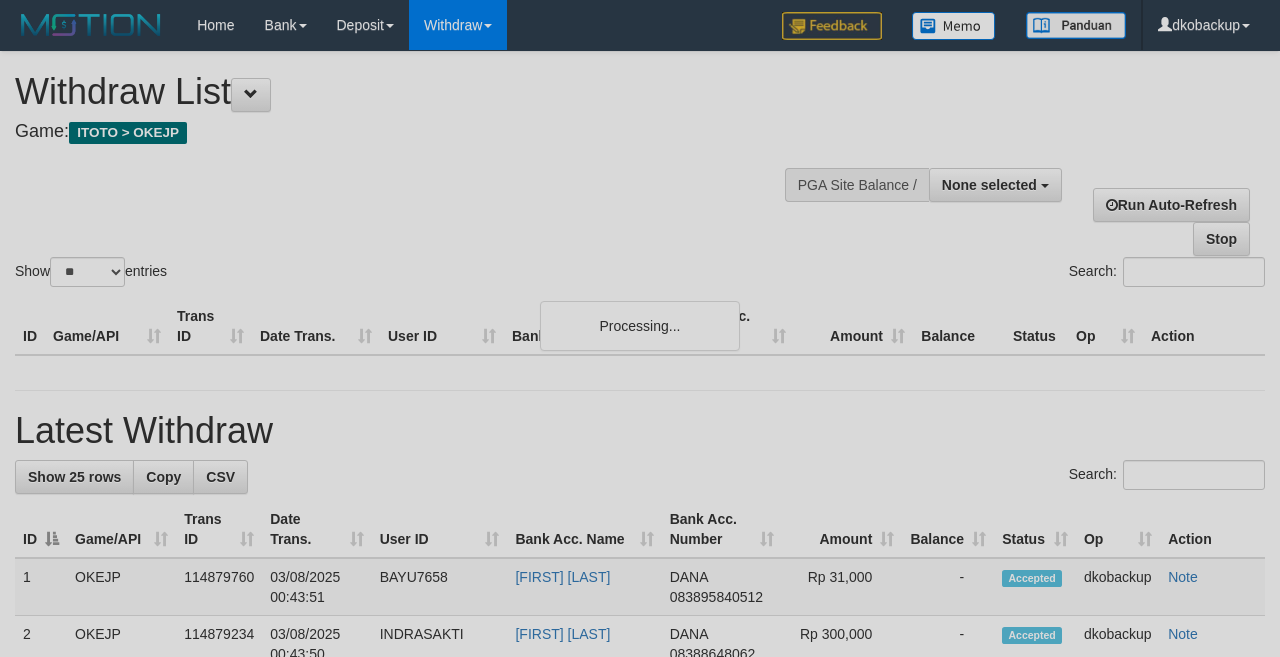 select 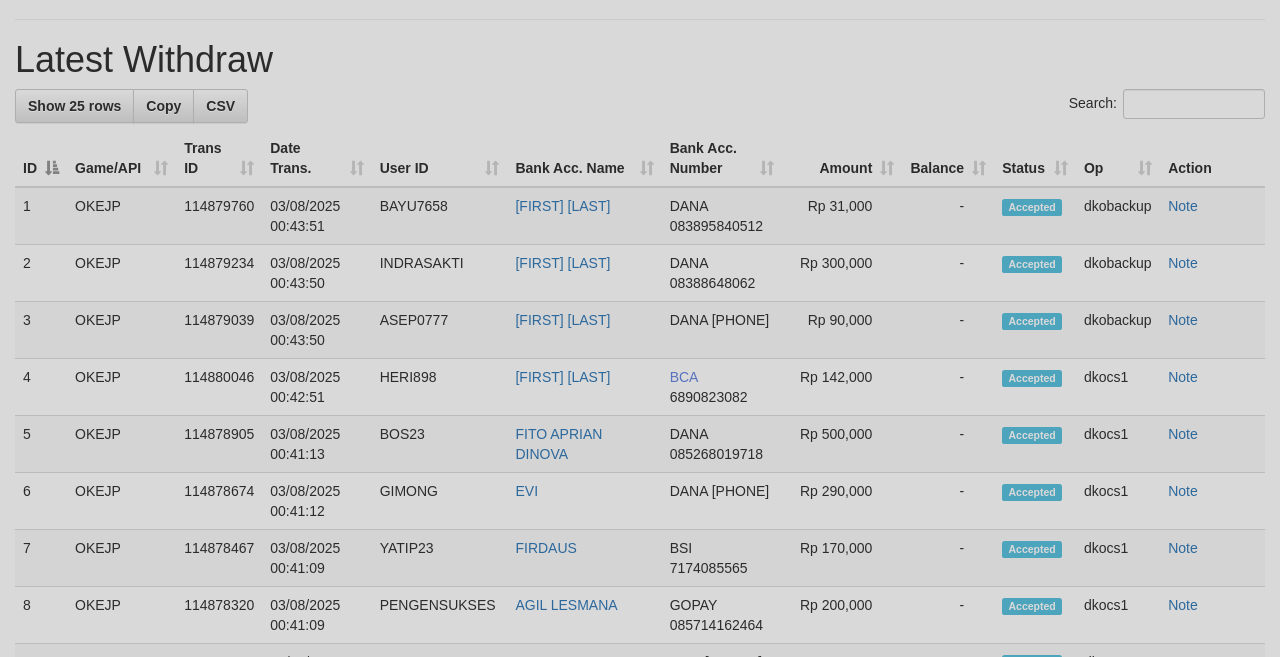 scroll, scrollTop: 610, scrollLeft: 0, axis: vertical 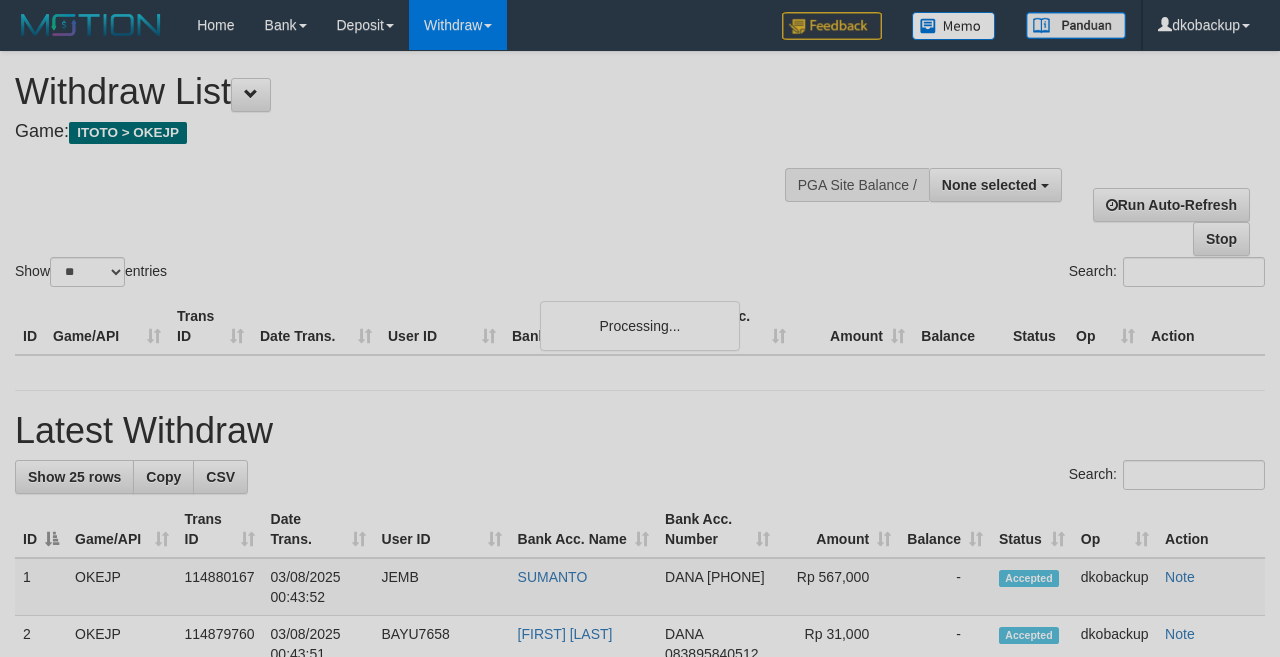 select 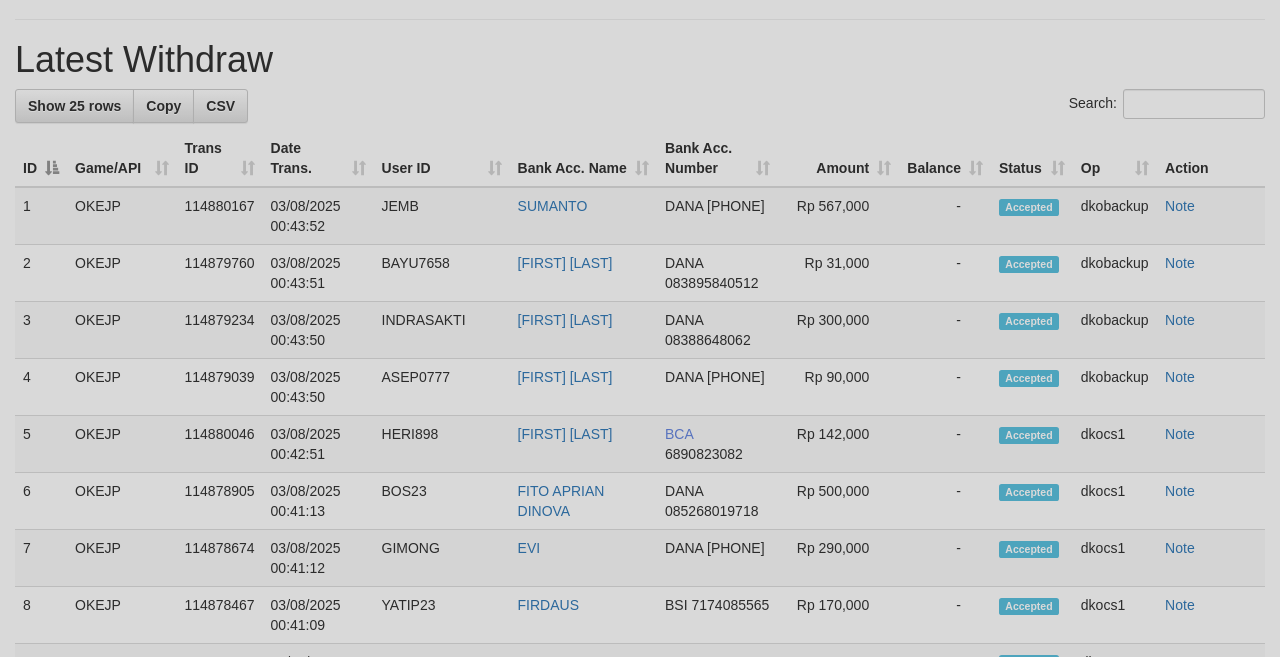 scroll, scrollTop: 610, scrollLeft: 0, axis: vertical 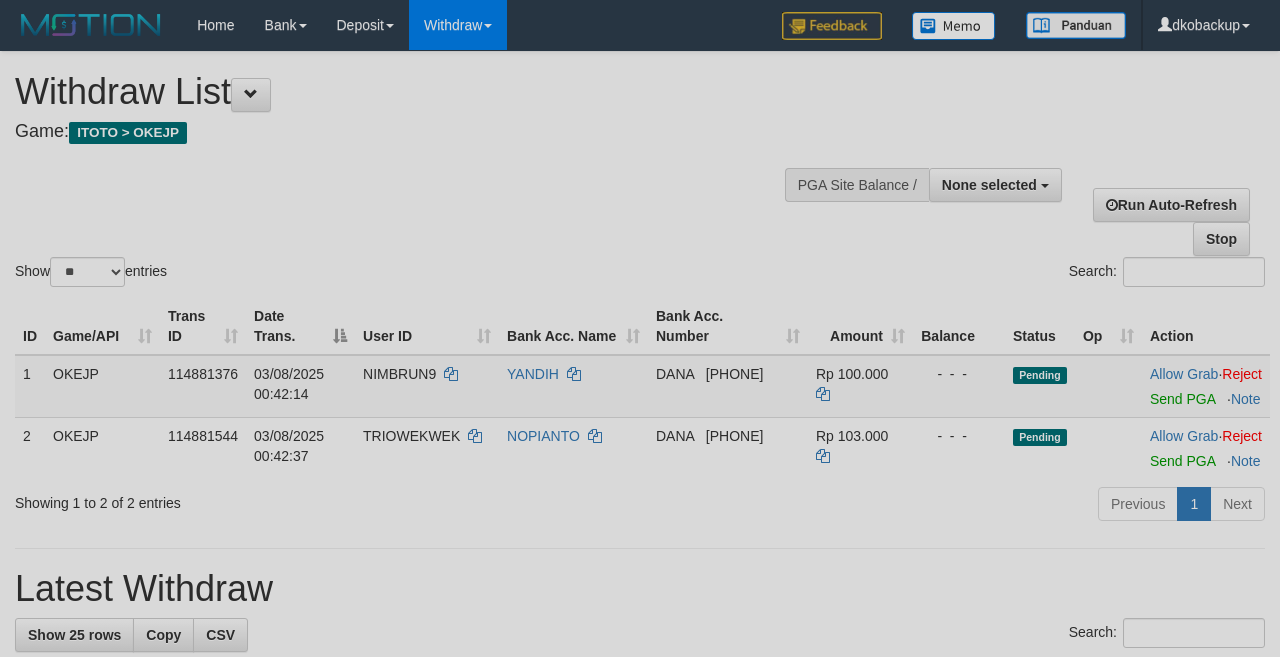select 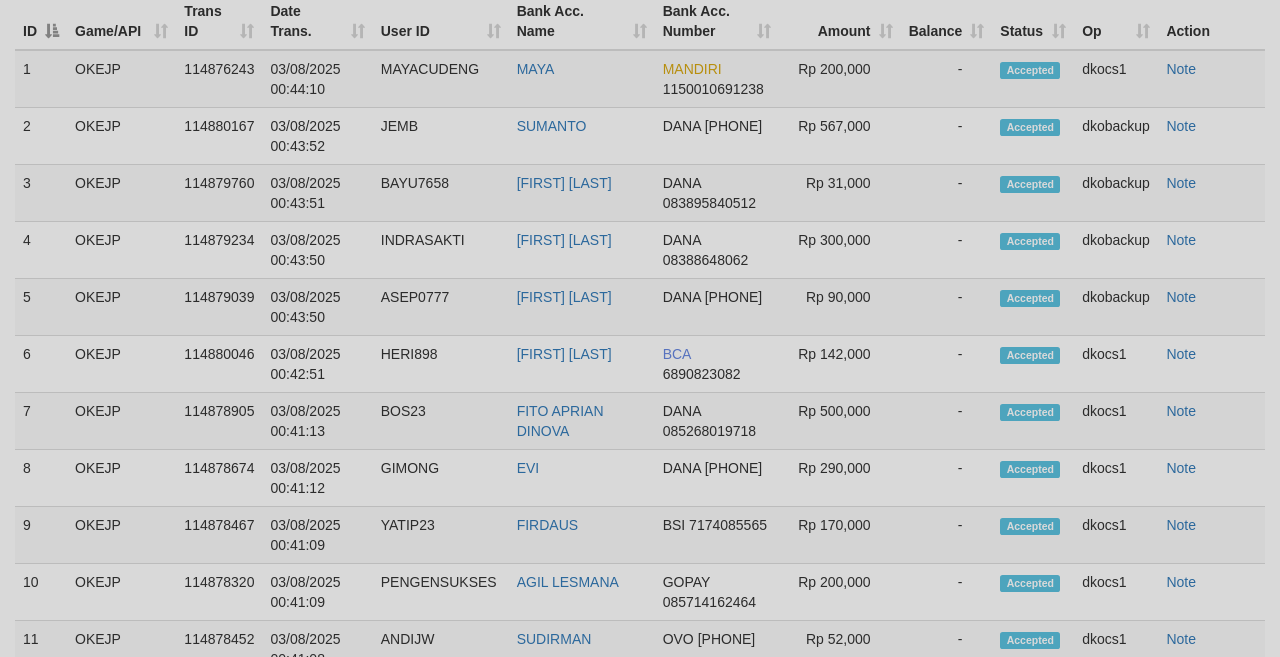 scroll, scrollTop: 610, scrollLeft: 0, axis: vertical 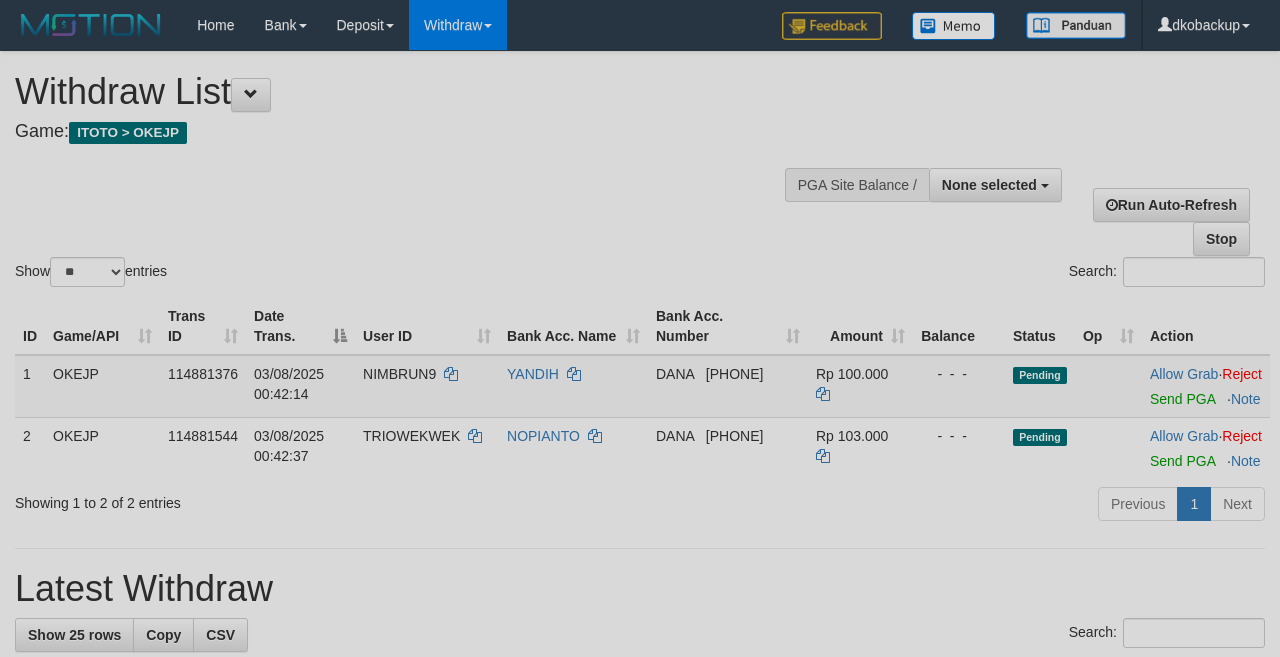 select 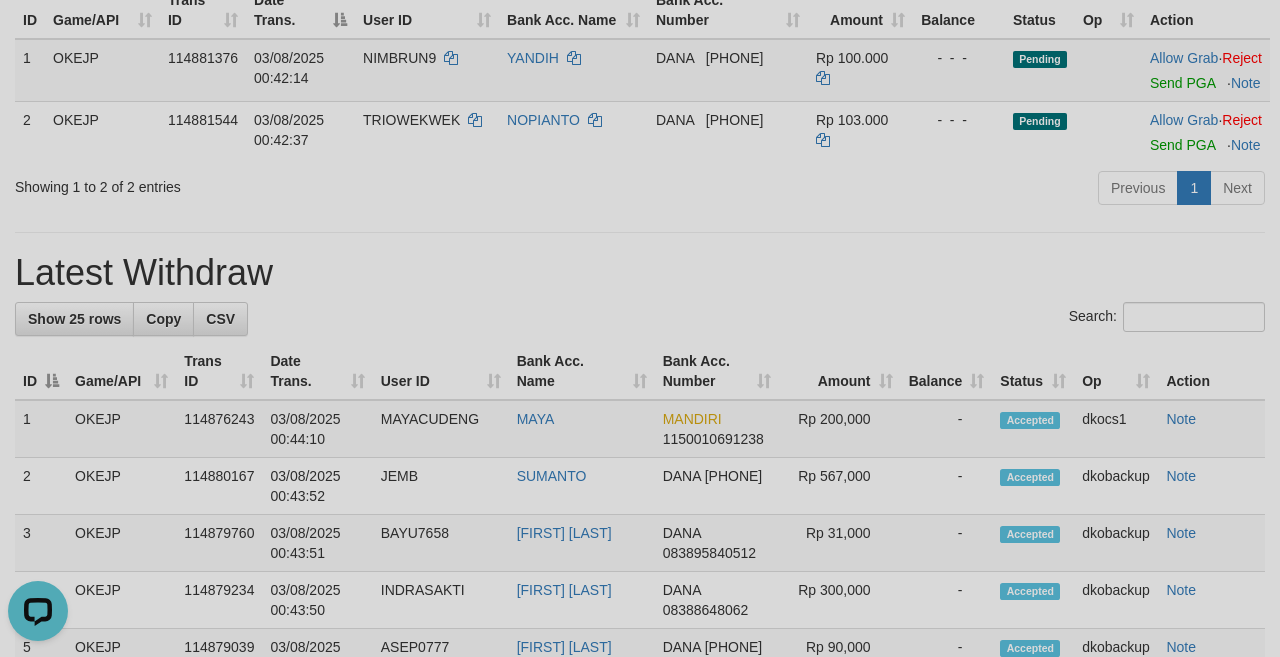 scroll, scrollTop: 0, scrollLeft: 0, axis: both 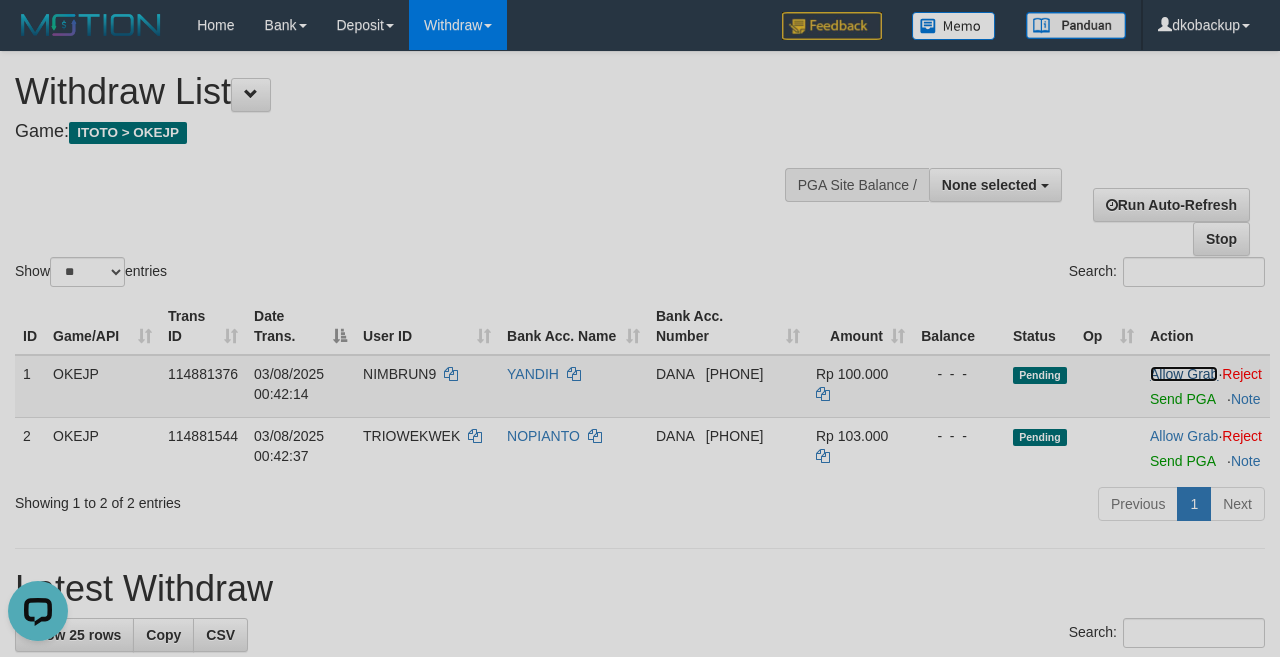 click on "Allow Grab" at bounding box center [1184, 374] 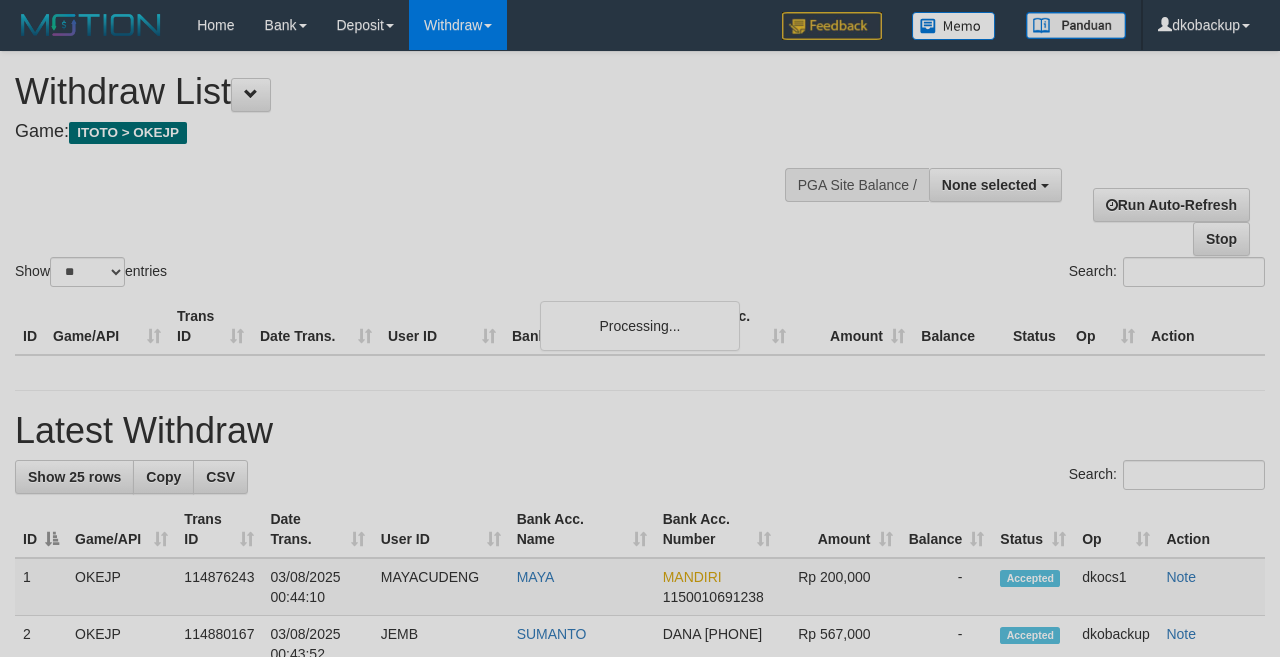 select 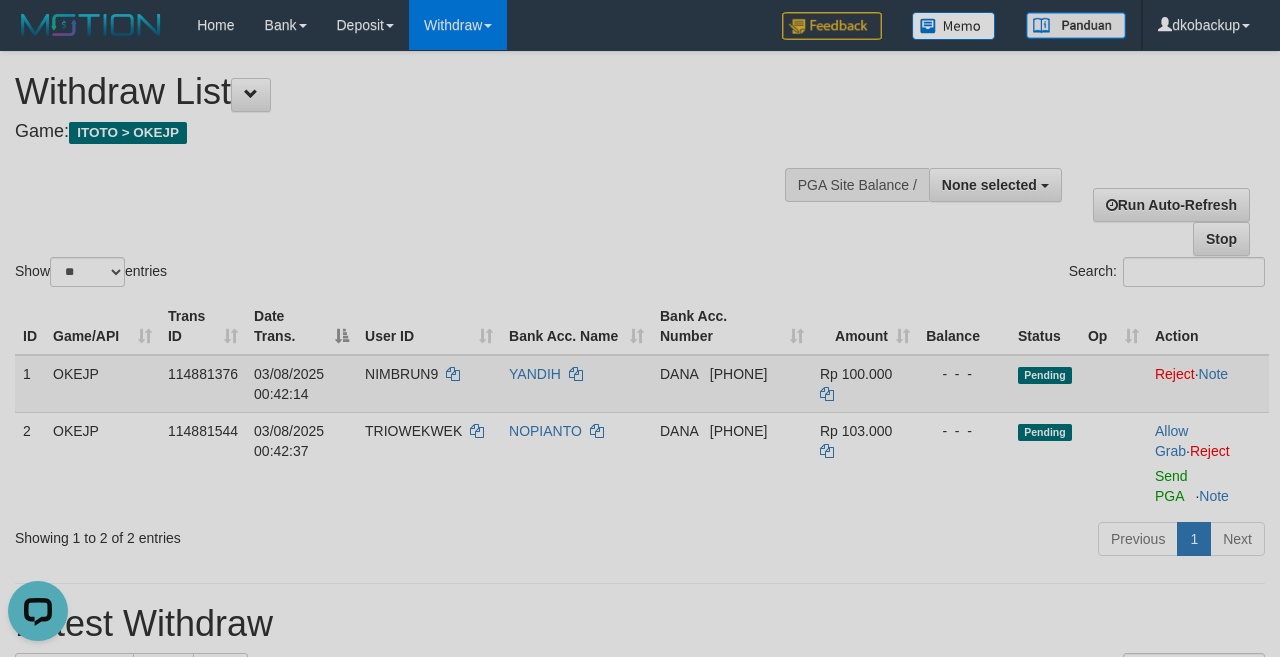 scroll, scrollTop: 0, scrollLeft: 0, axis: both 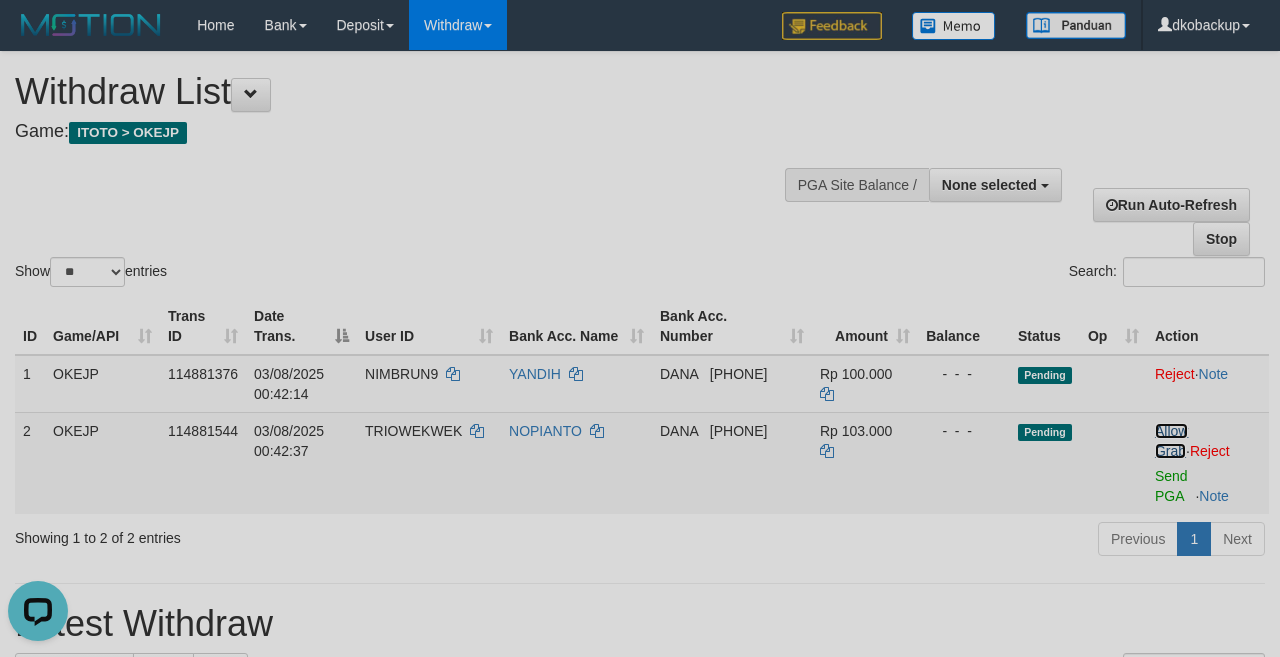 click on "Allow Grab" at bounding box center [1171, 441] 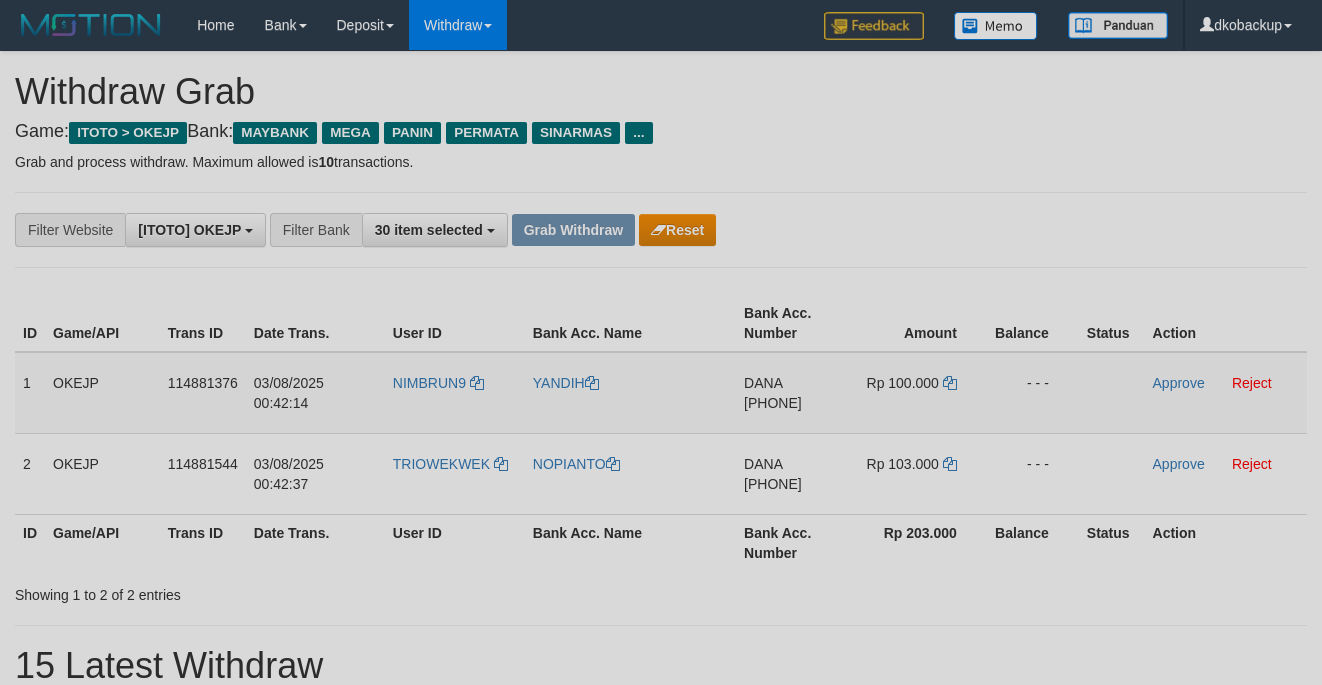 scroll, scrollTop: 0, scrollLeft: 0, axis: both 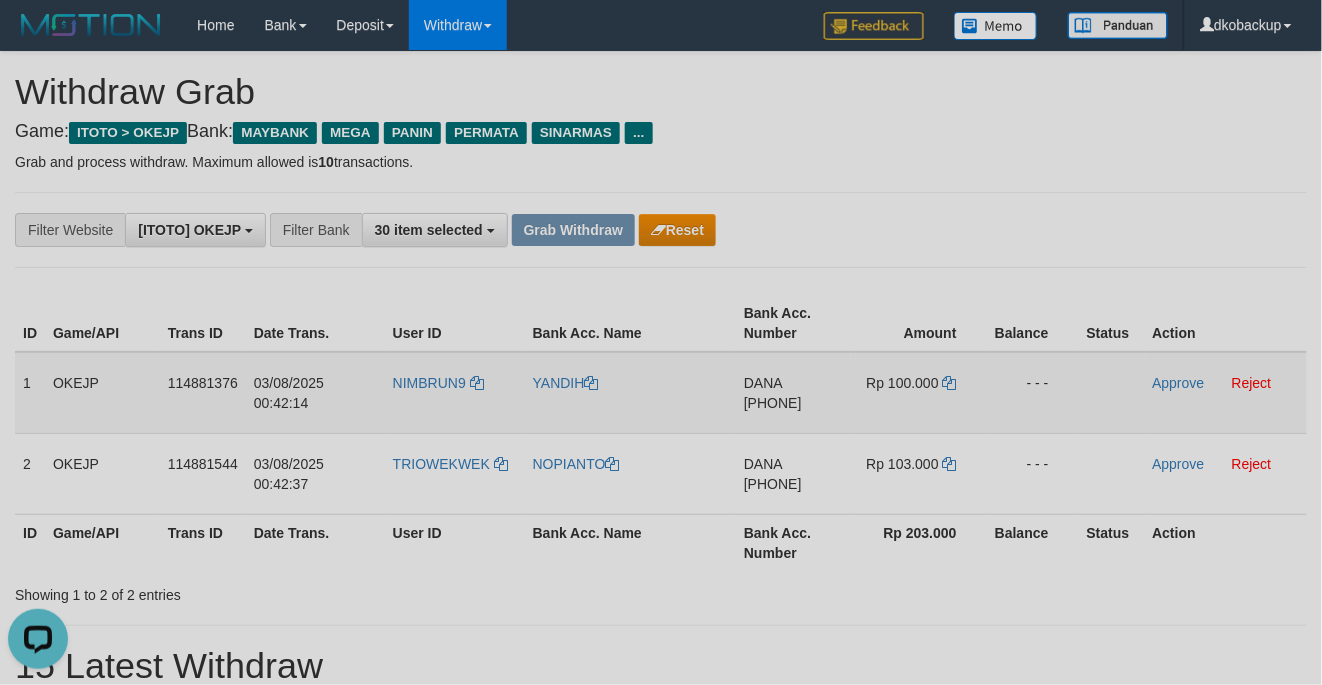 click on "NIMBRUN9" at bounding box center (455, 393) 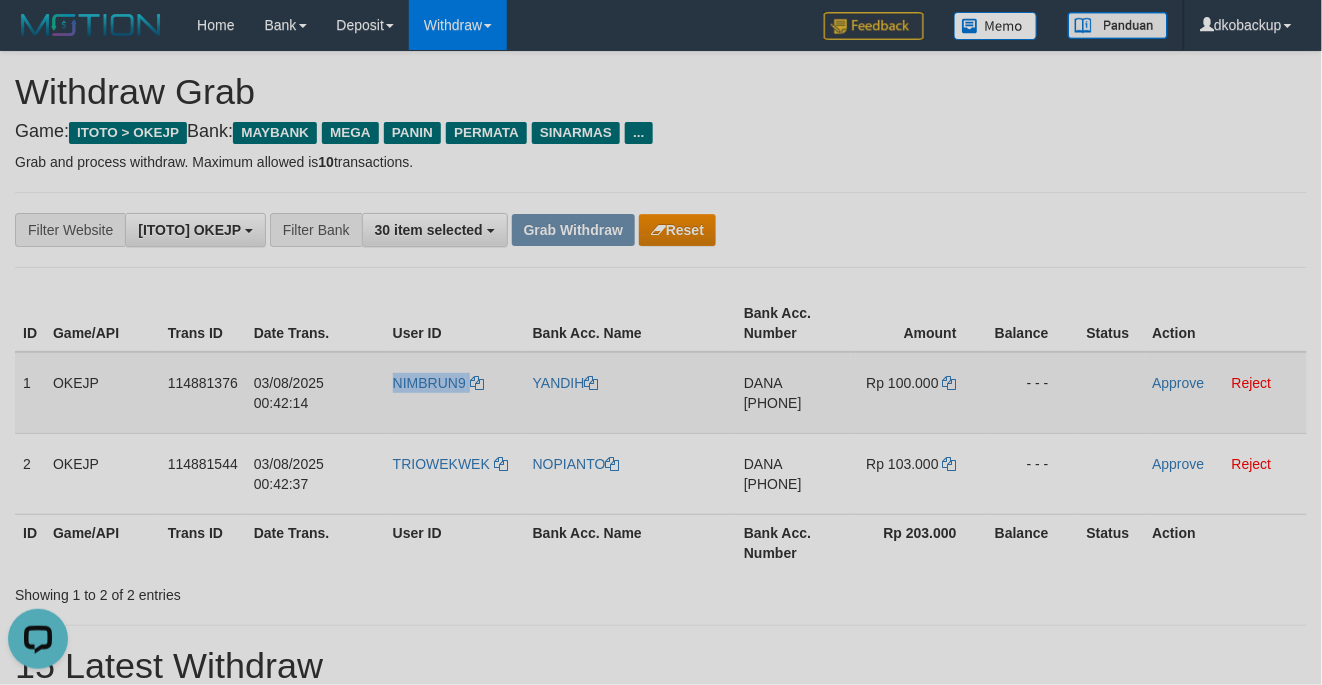 click on "NIMBRUN9" at bounding box center (455, 393) 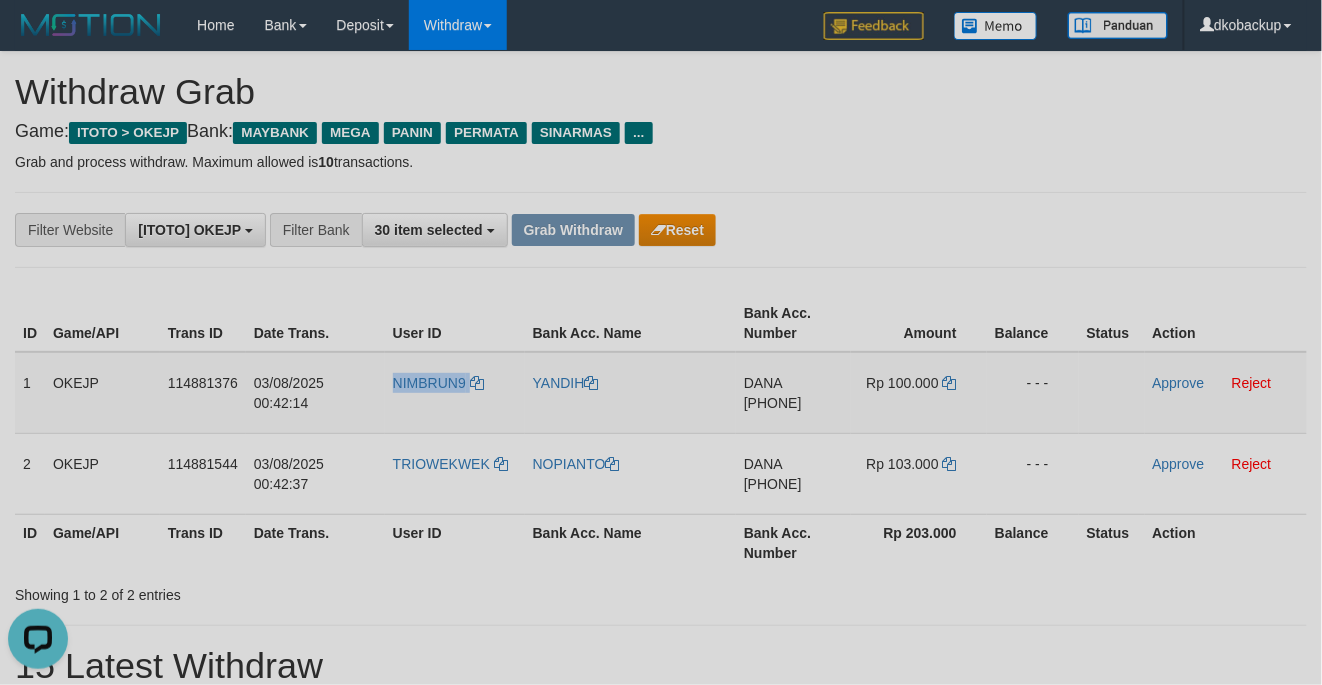 copy on "NIMBRUN9" 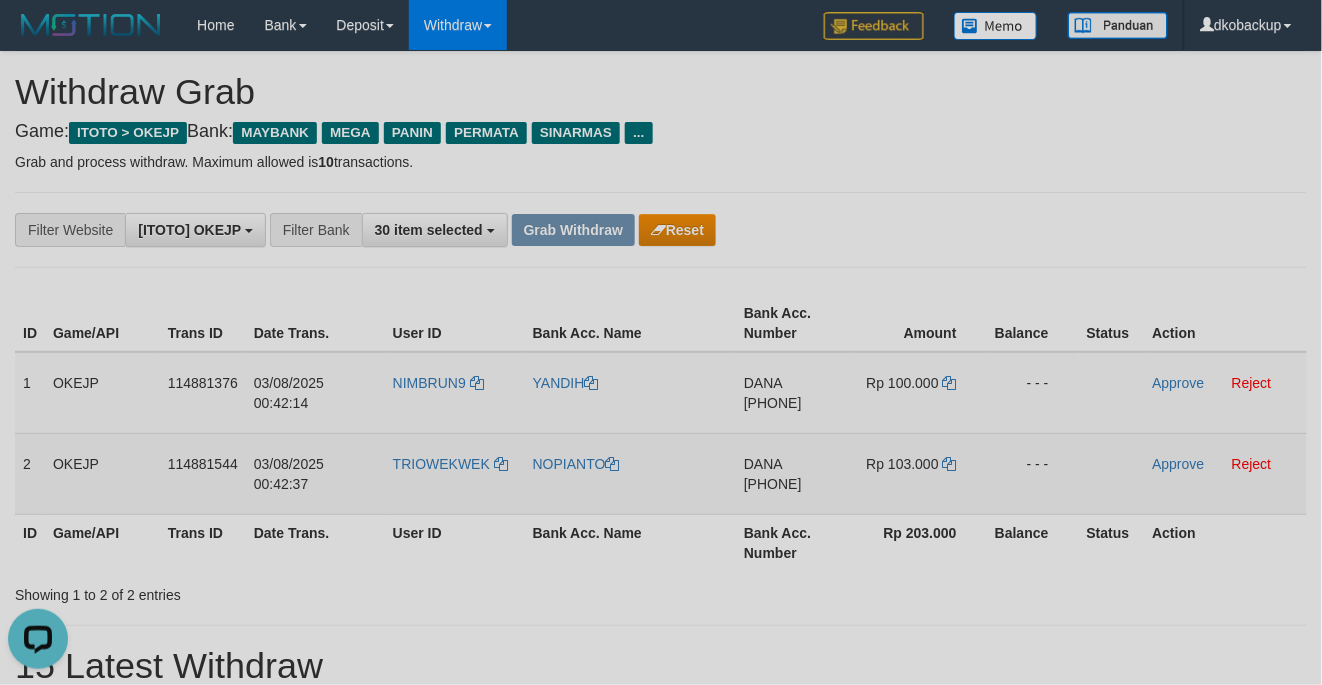 click on "TRIOWEKWEK" at bounding box center [455, 473] 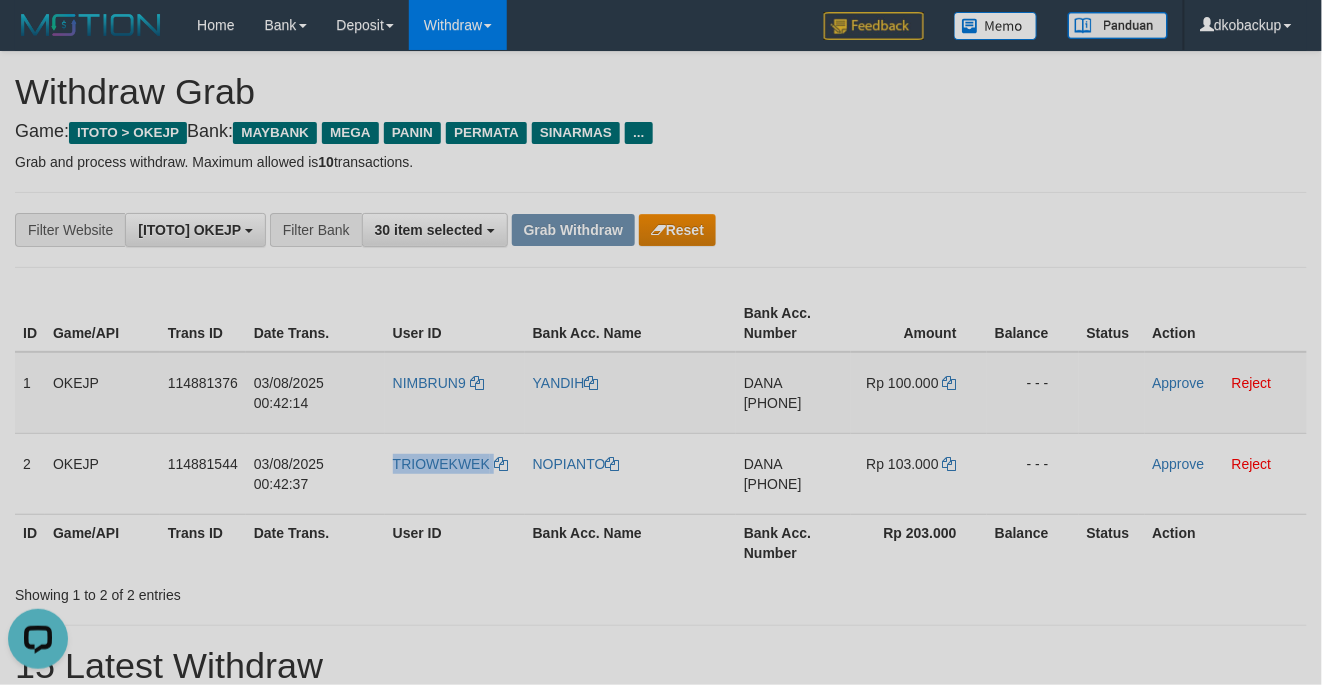 drag, startPoint x: 430, startPoint y: 478, endPoint x: 337, endPoint y: 202, distance: 291.2473 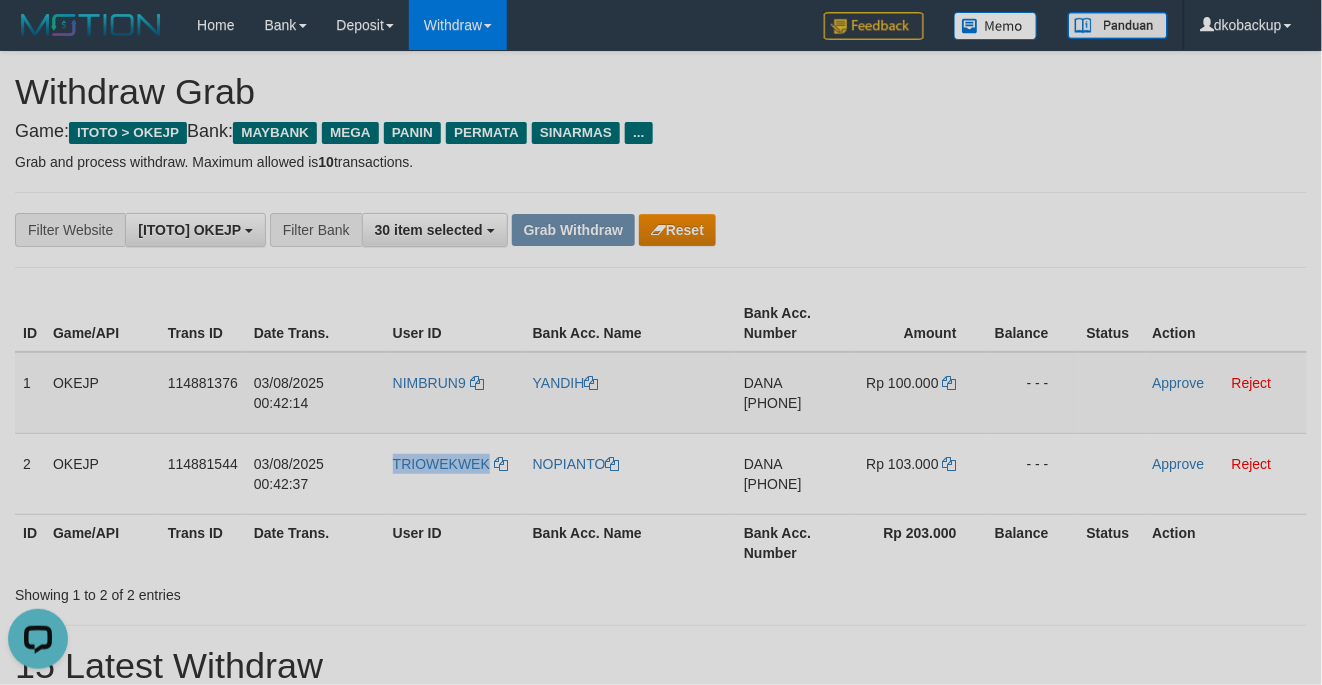 copy on "TRIOWEKWEK" 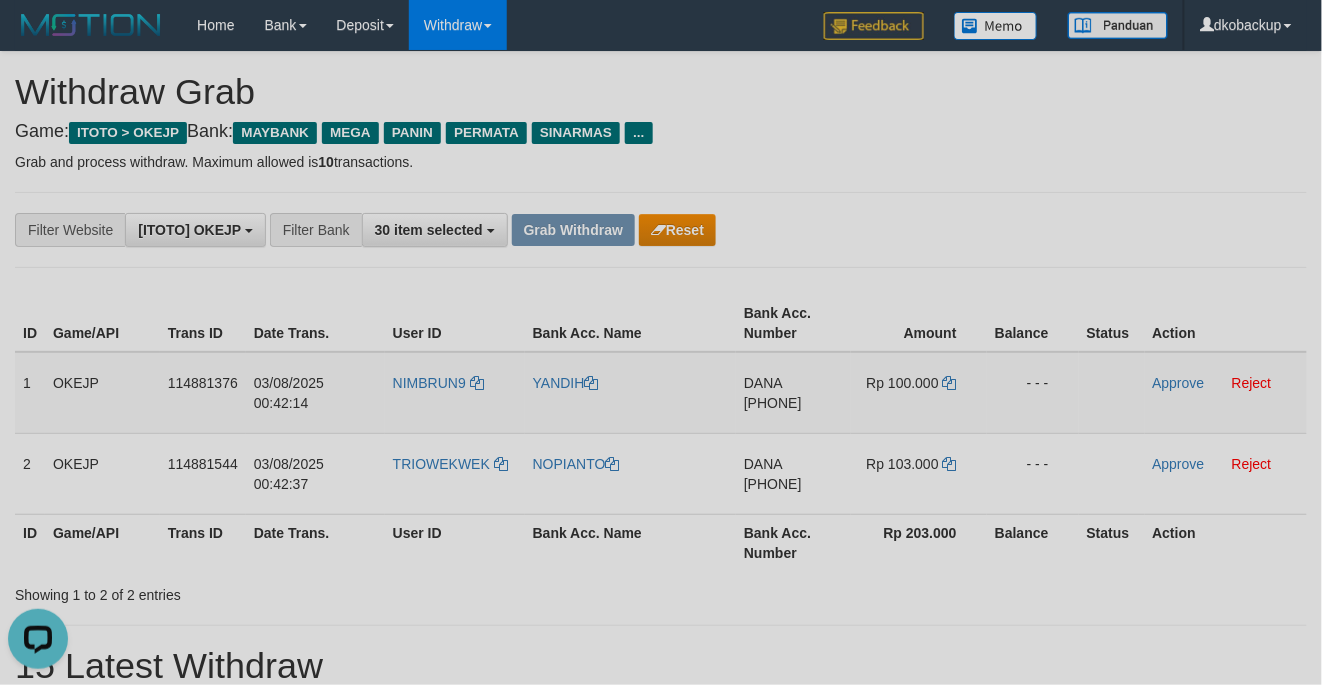 click on "**********" at bounding box center (661, 1163) 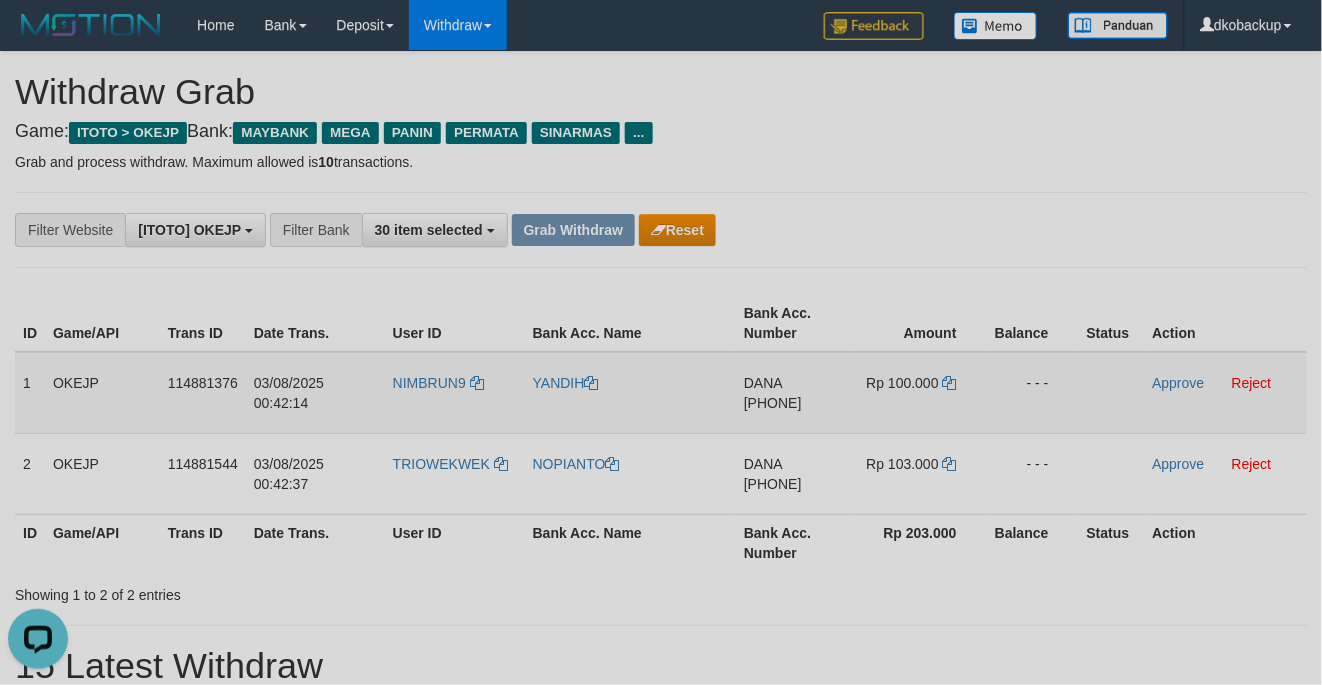 click on "[FIRST]
[PHONE]" at bounding box center [793, 393] 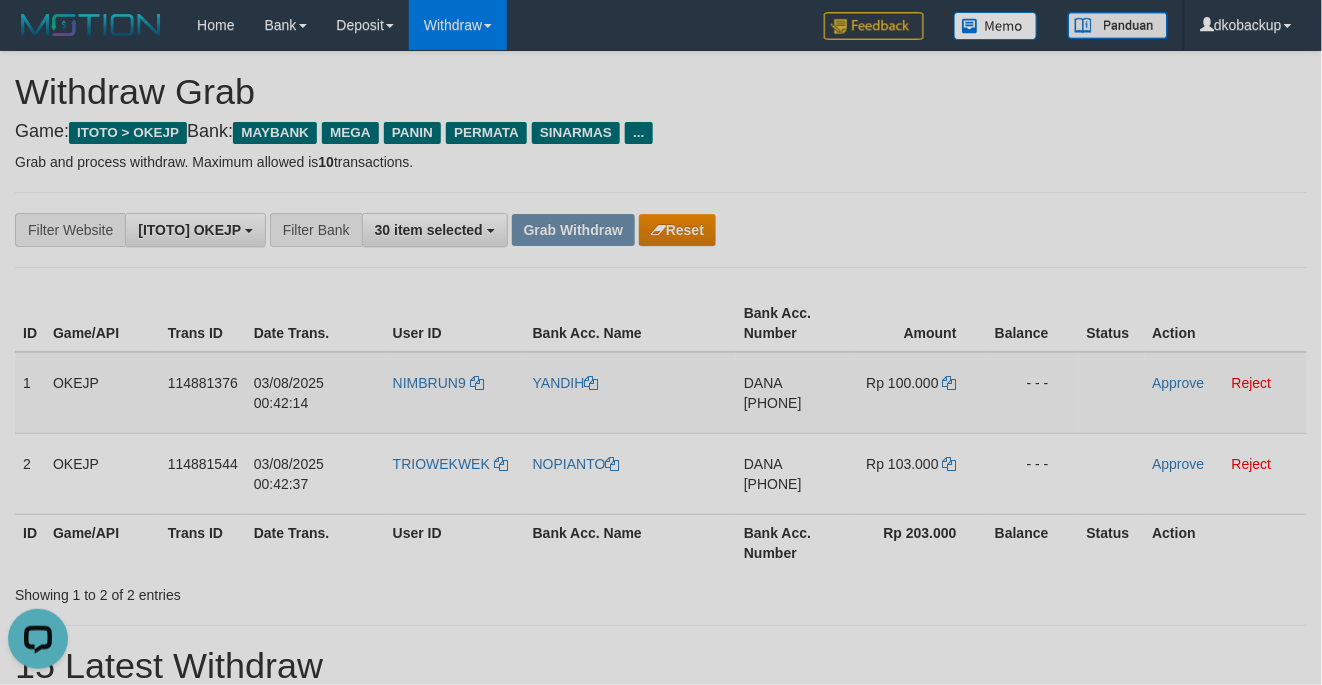 copy on "[PHONE]" 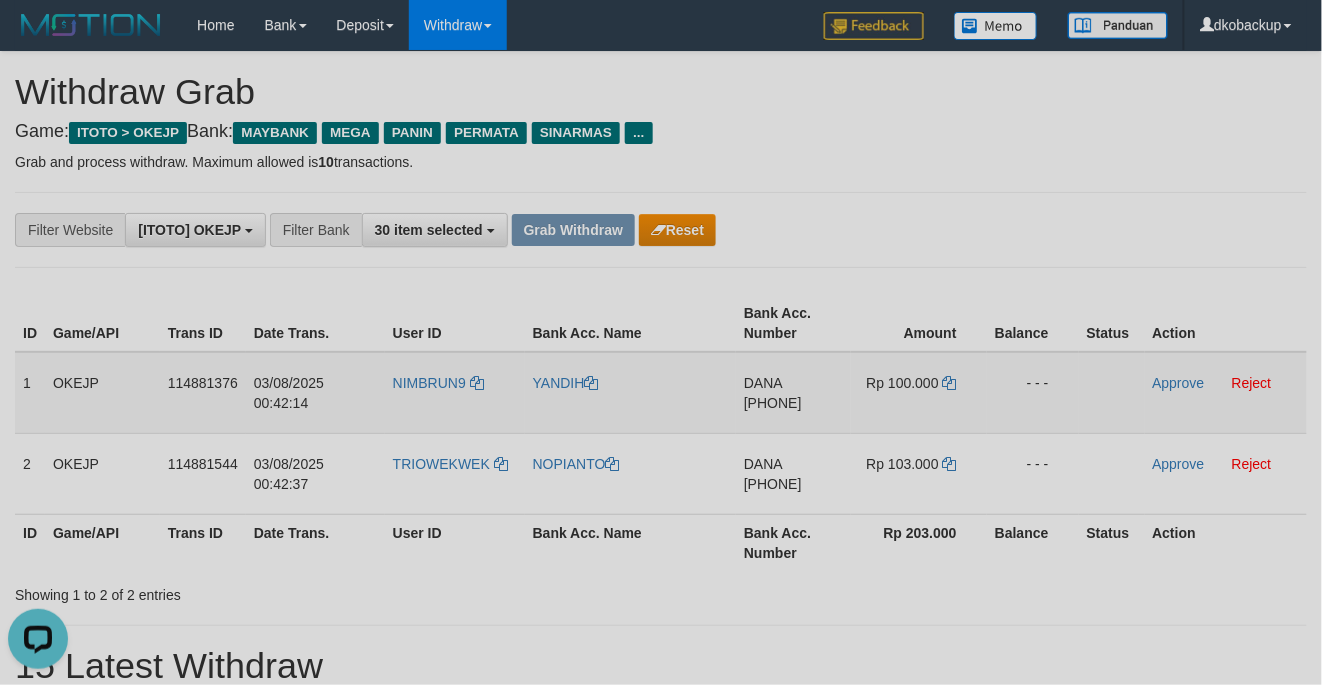 click on "[FIRST]
[PHONE]" at bounding box center (793, 393) 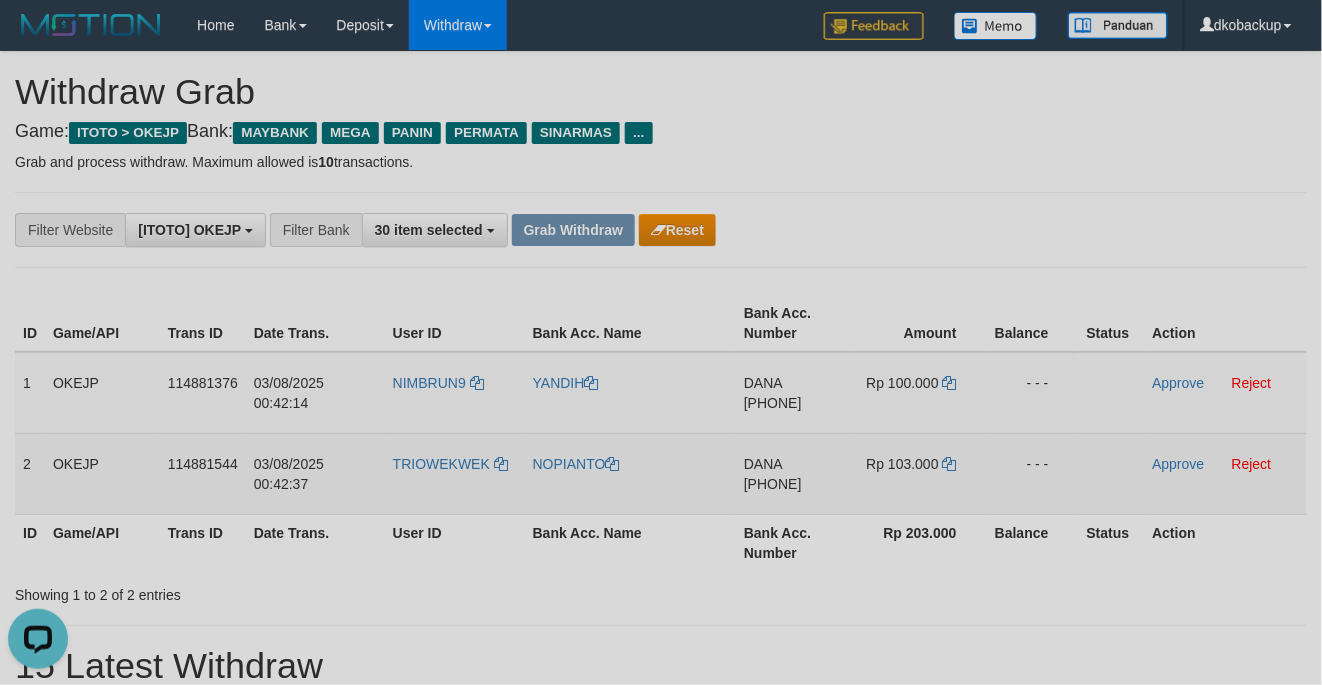 click on "[FIRST]
[PHONE]" at bounding box center (793, 473) 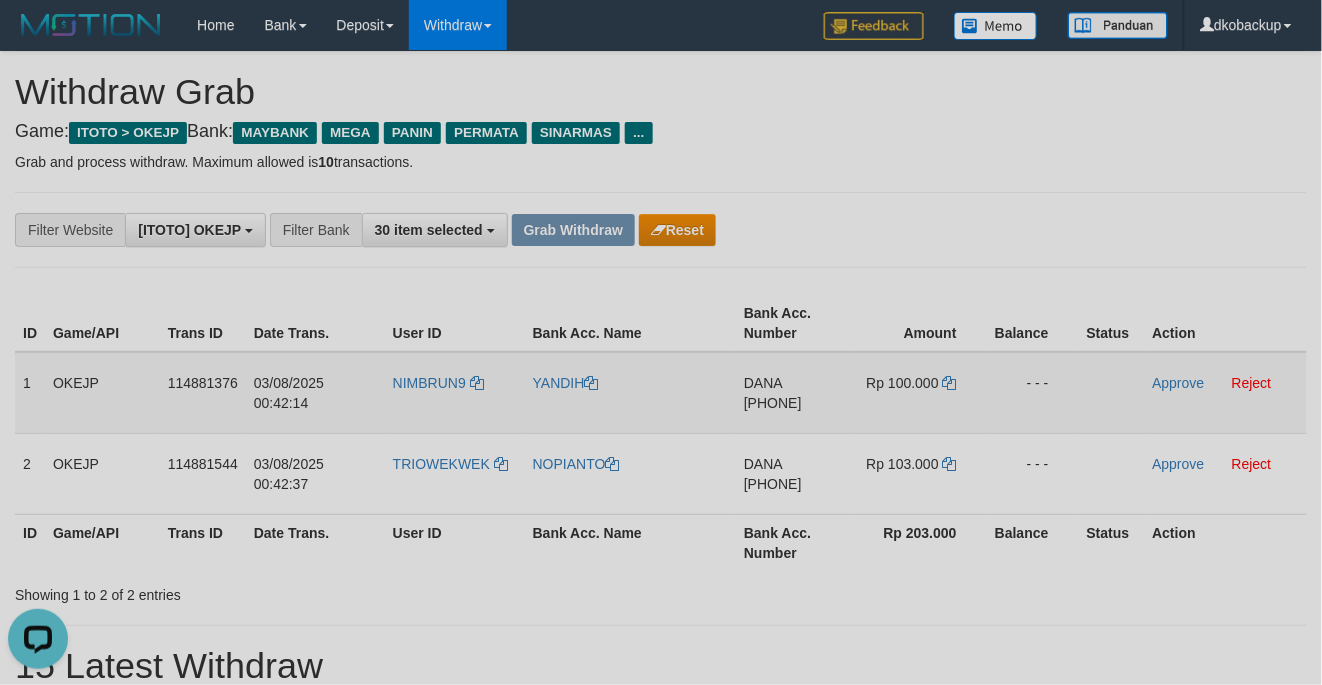 click on "NIMBRUN9" at bounding box center (455, 393) 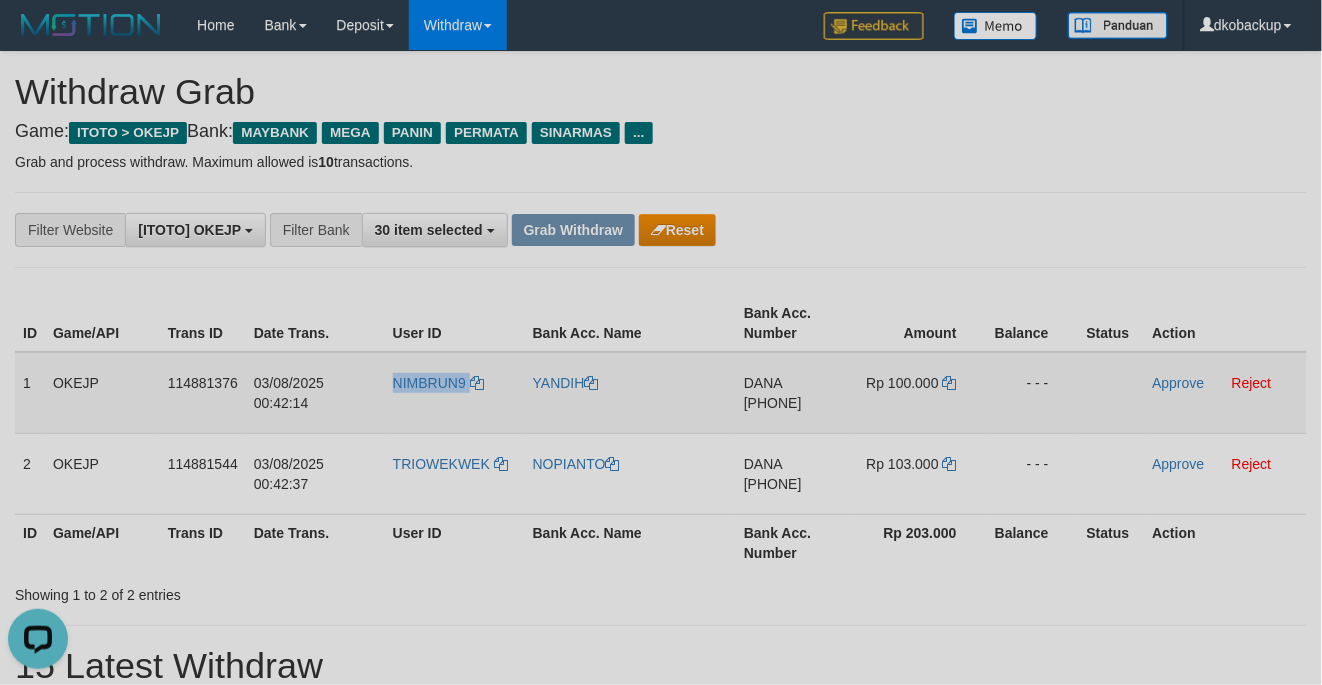 click on "NIMBRUN9" at bounding box center (455, 393) 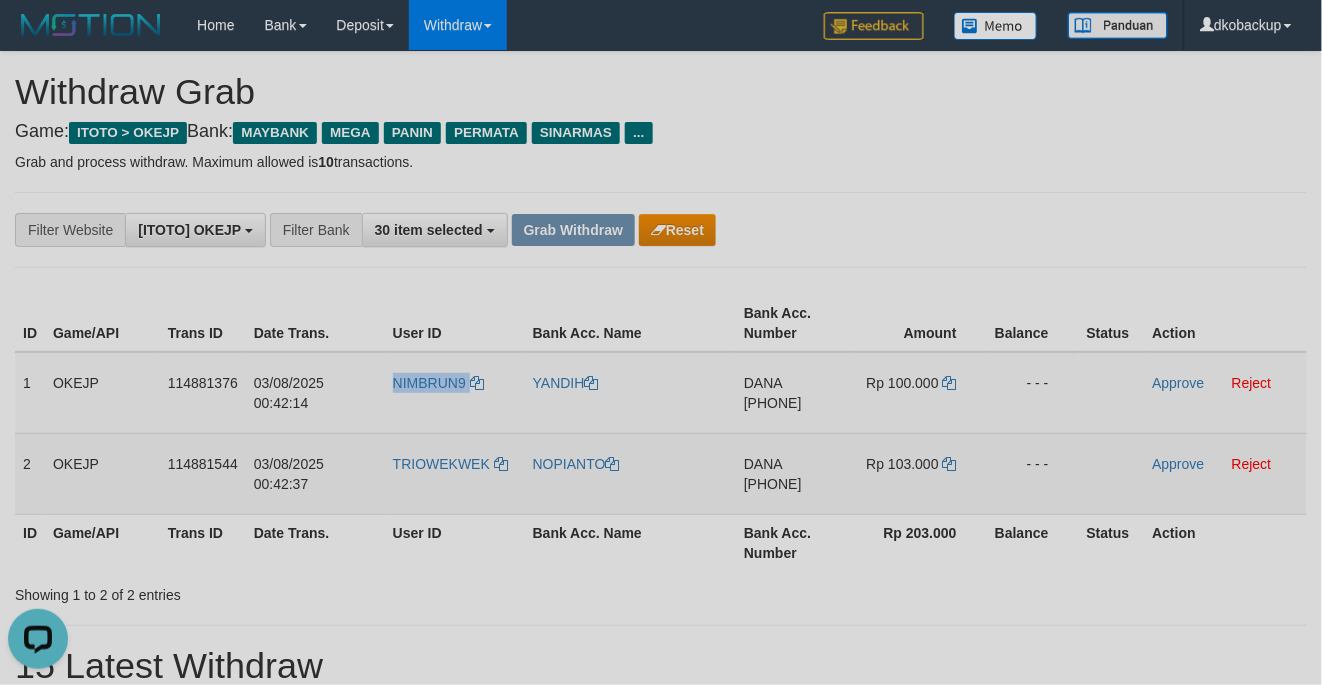 copy on "NIMBRUN9" 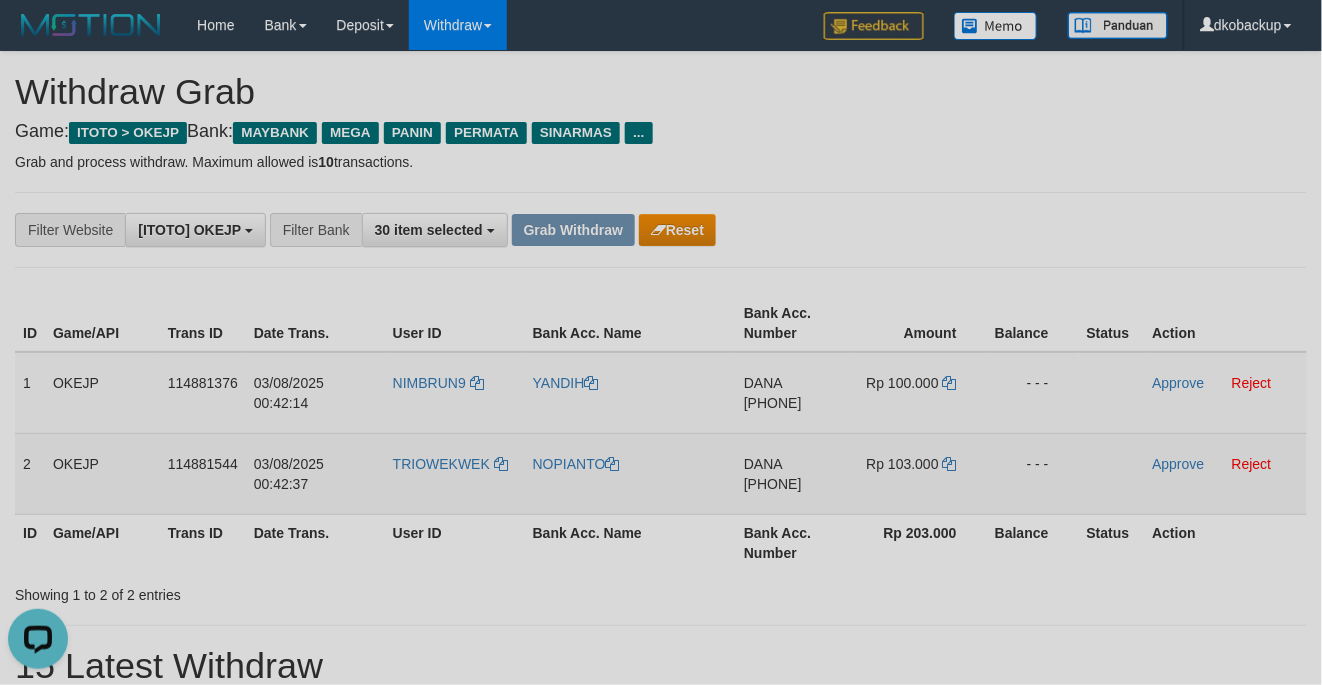 click on "TRIOWEKWEK" at bounding box center [455, 473] 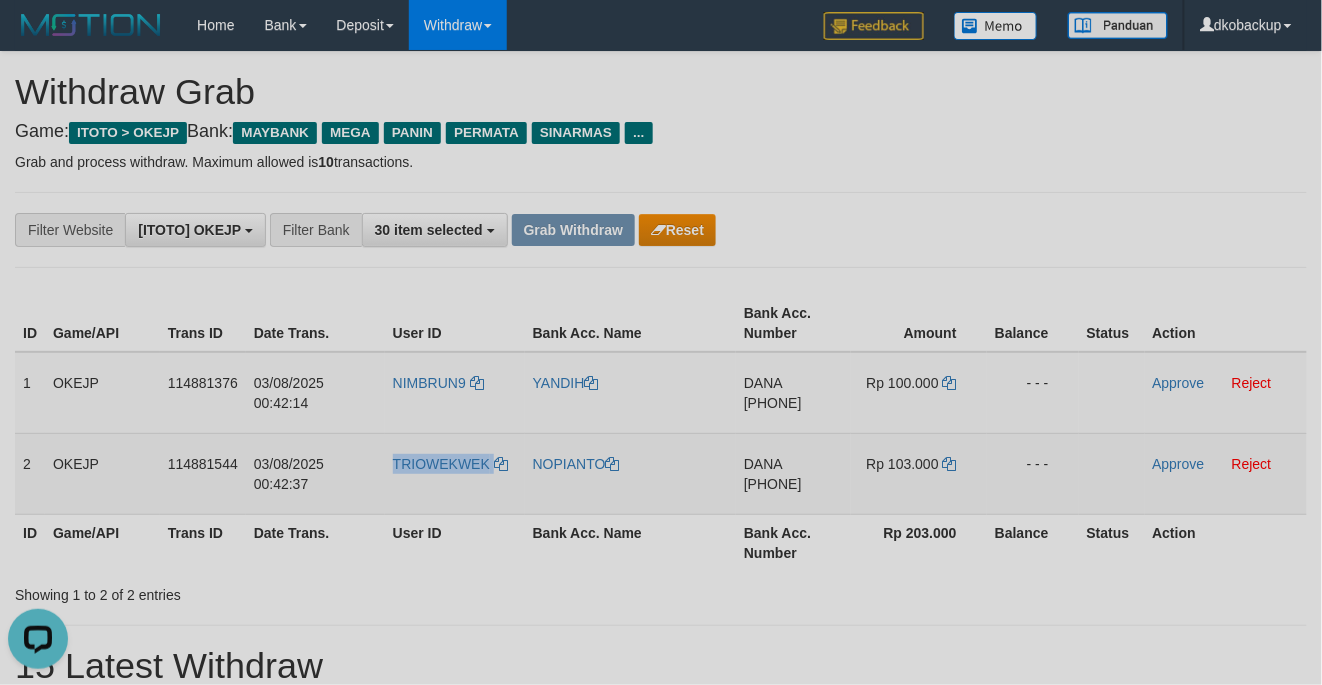 click on "TRIOWEKWEK" at bounding box center [455, 473] 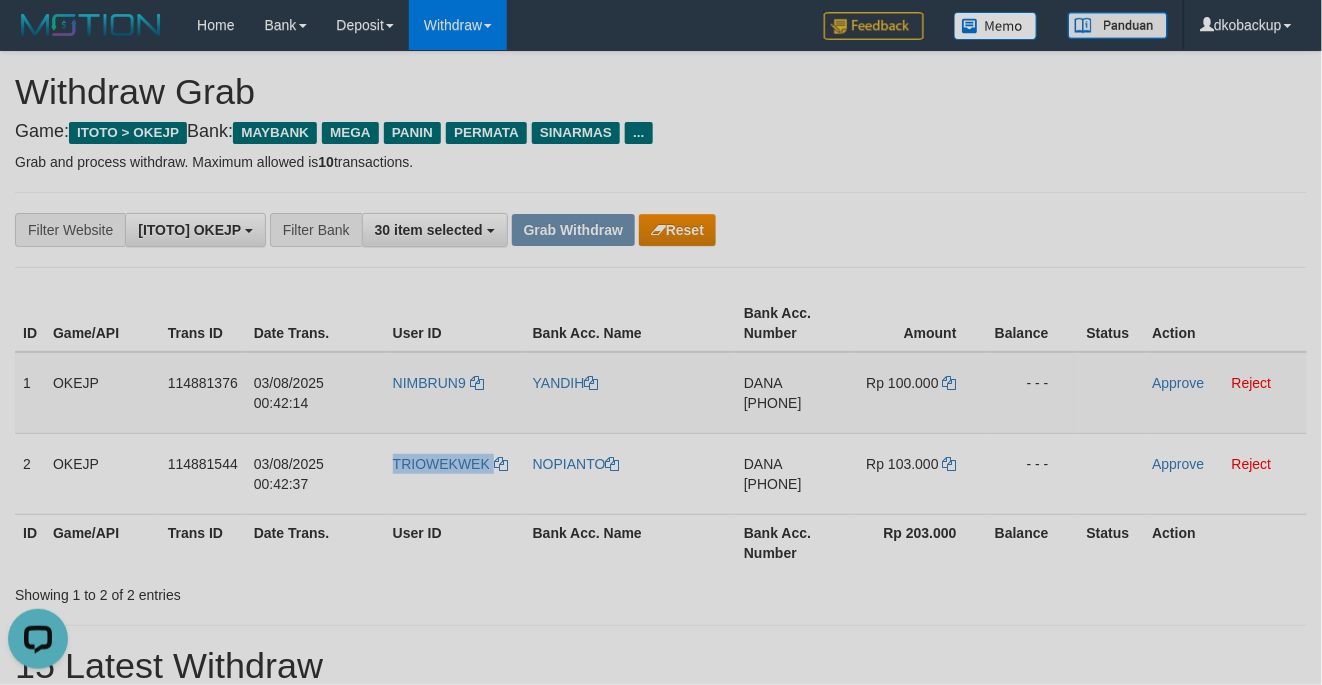 copy on "TRIOWEKWEK" 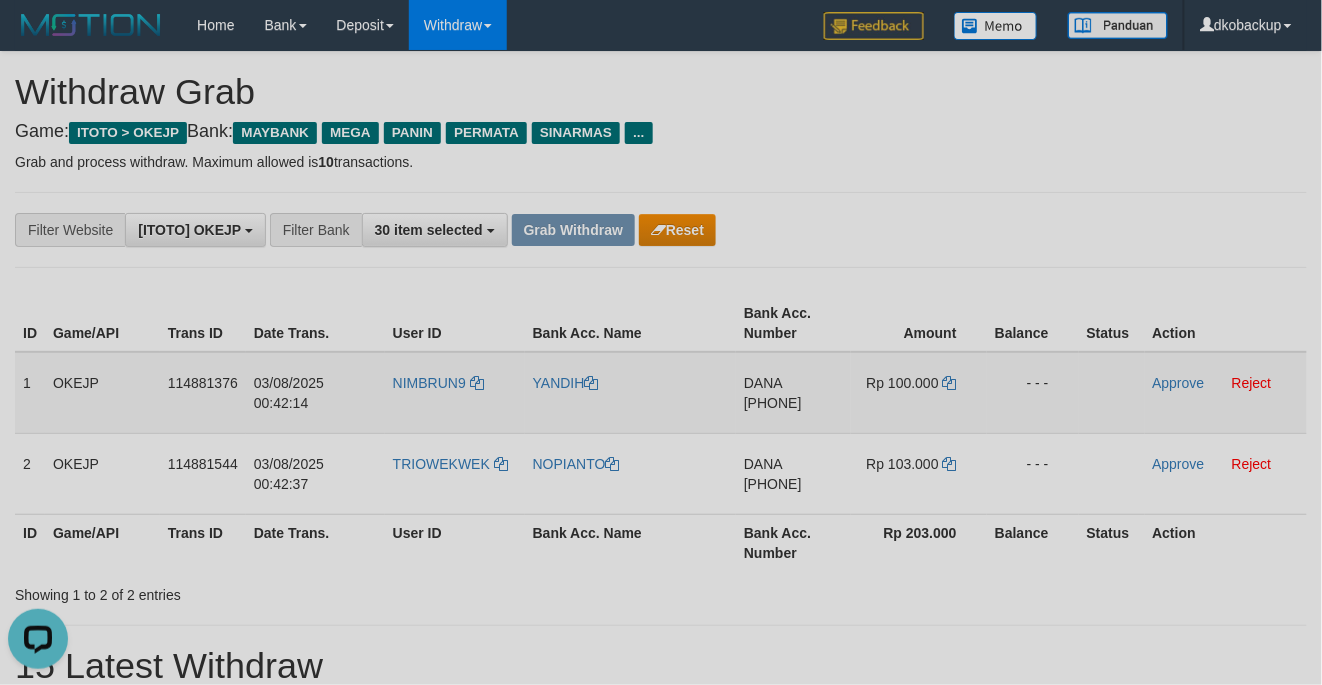 click on "YANDIH" at bounding box center [630, 393] 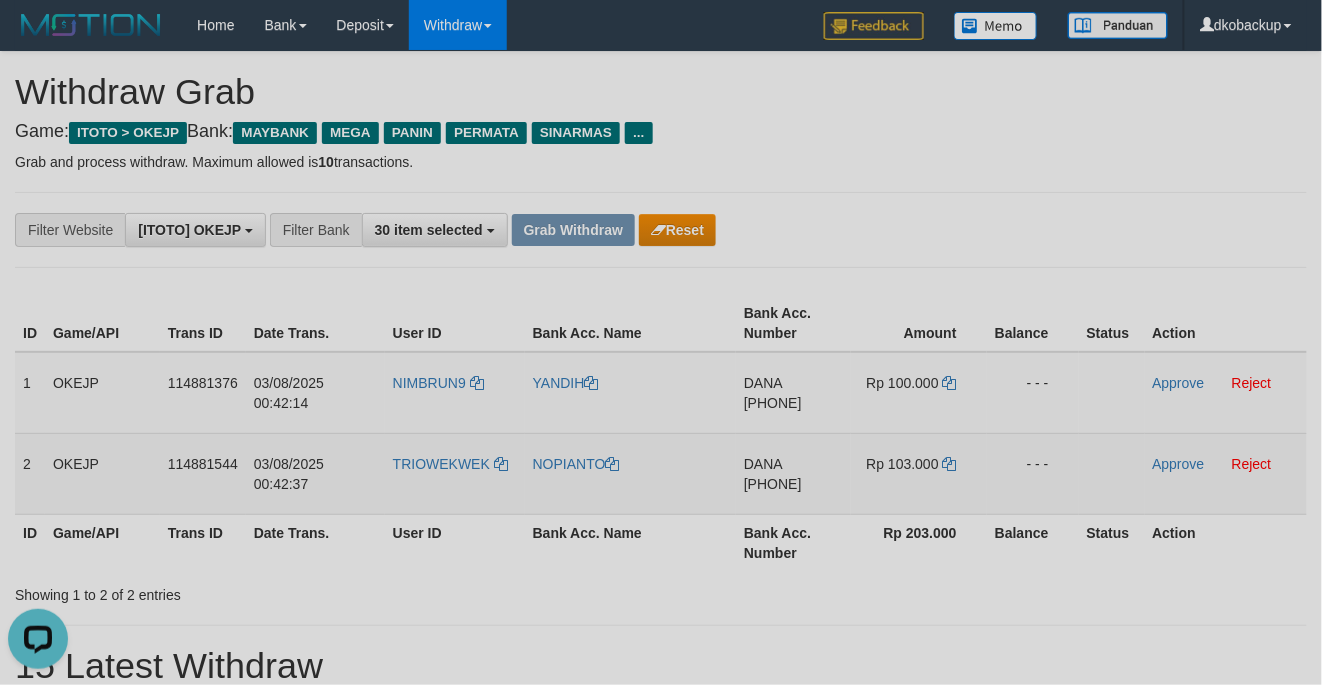copy on "YANDIH" 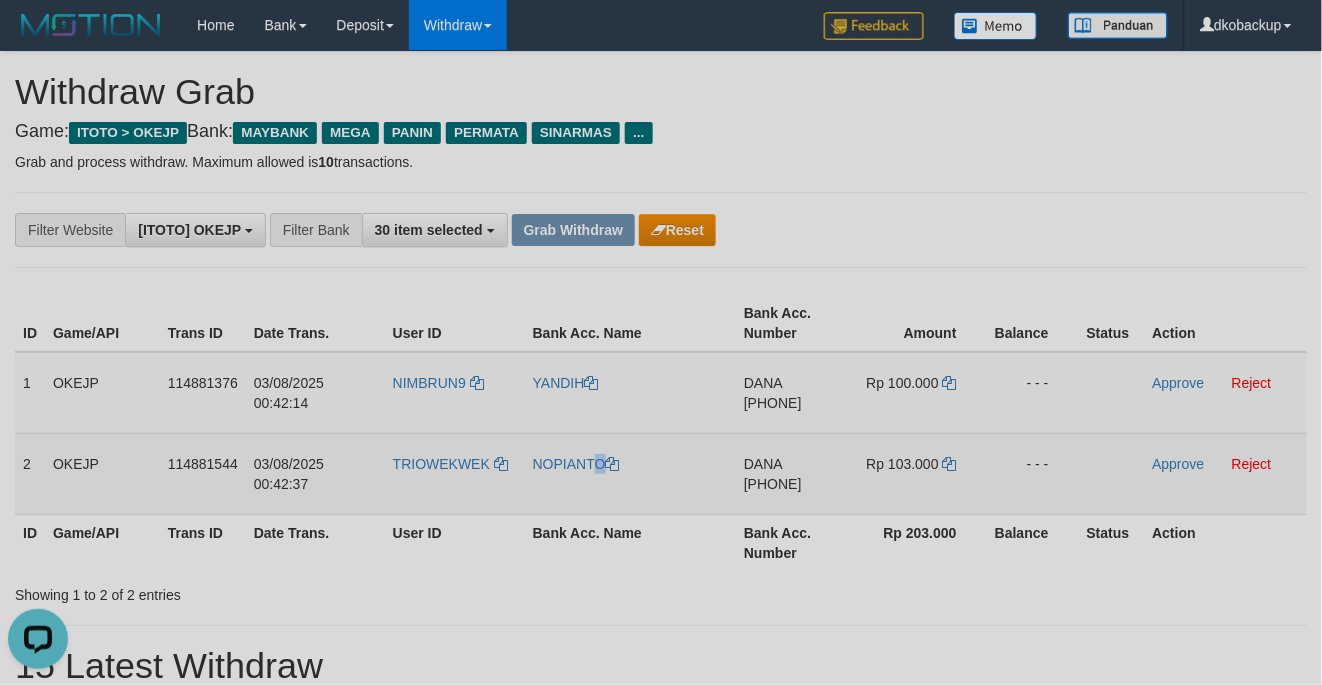 click on "NOPIANTO" at bounding box center (630, 473) 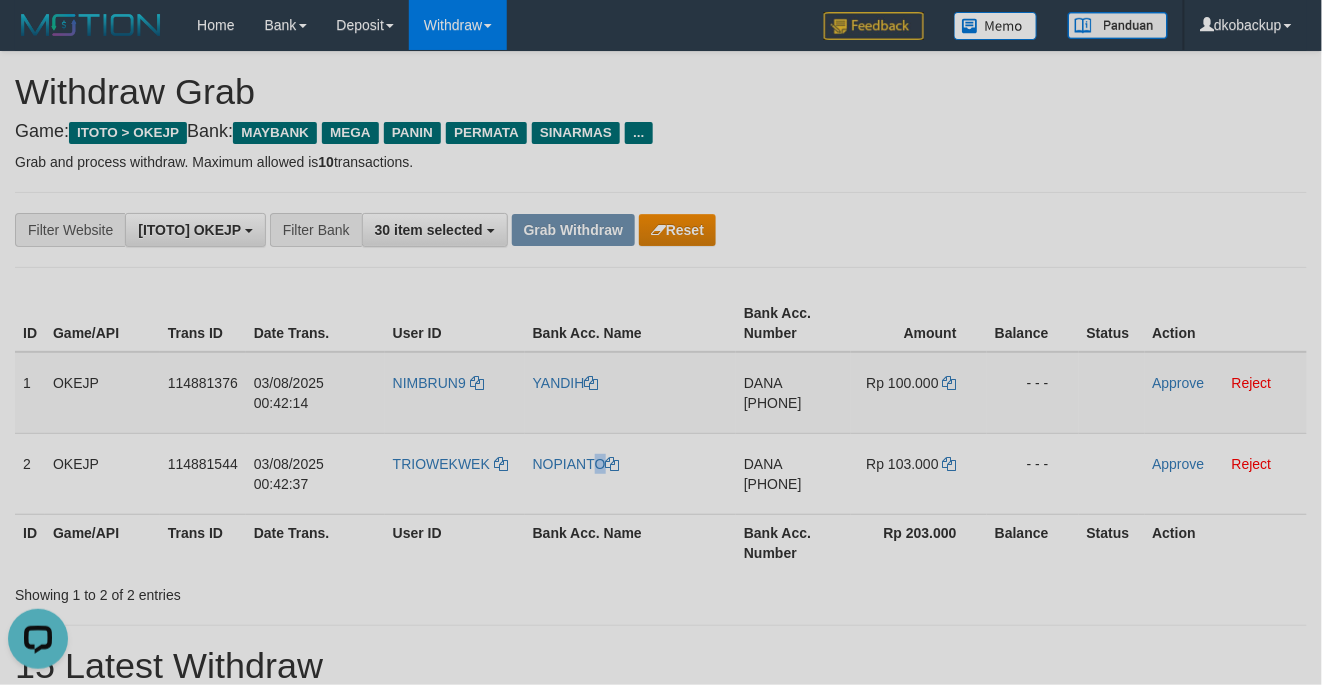 copy on "NOPIANTO" 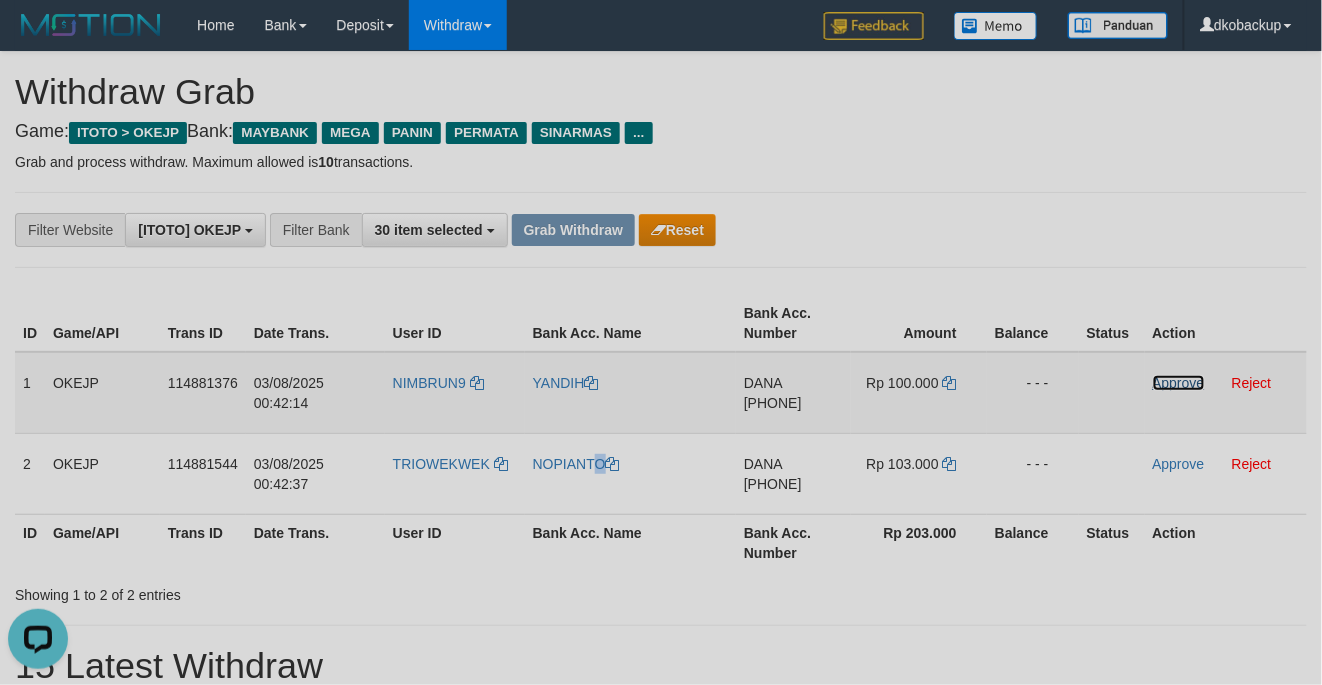 click on "Approve" at bounding box center (1179, 383) 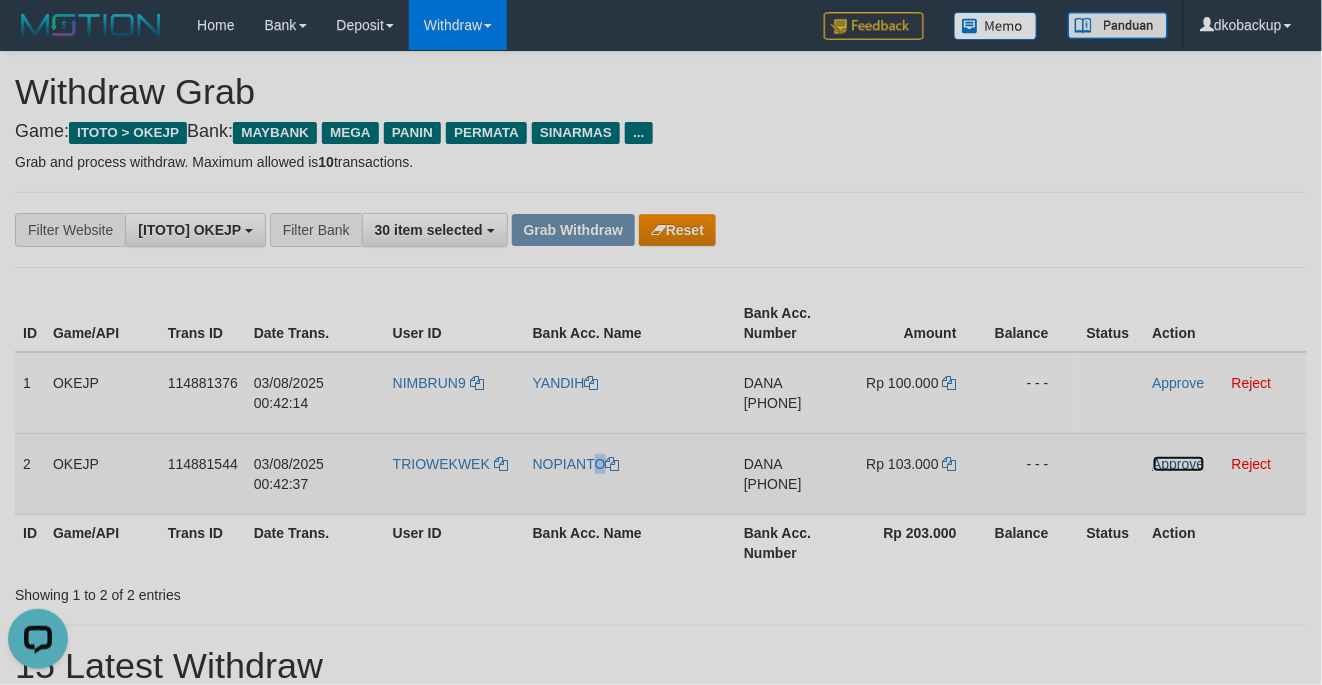 click on "Approve" at bounding box center [1179, 464] 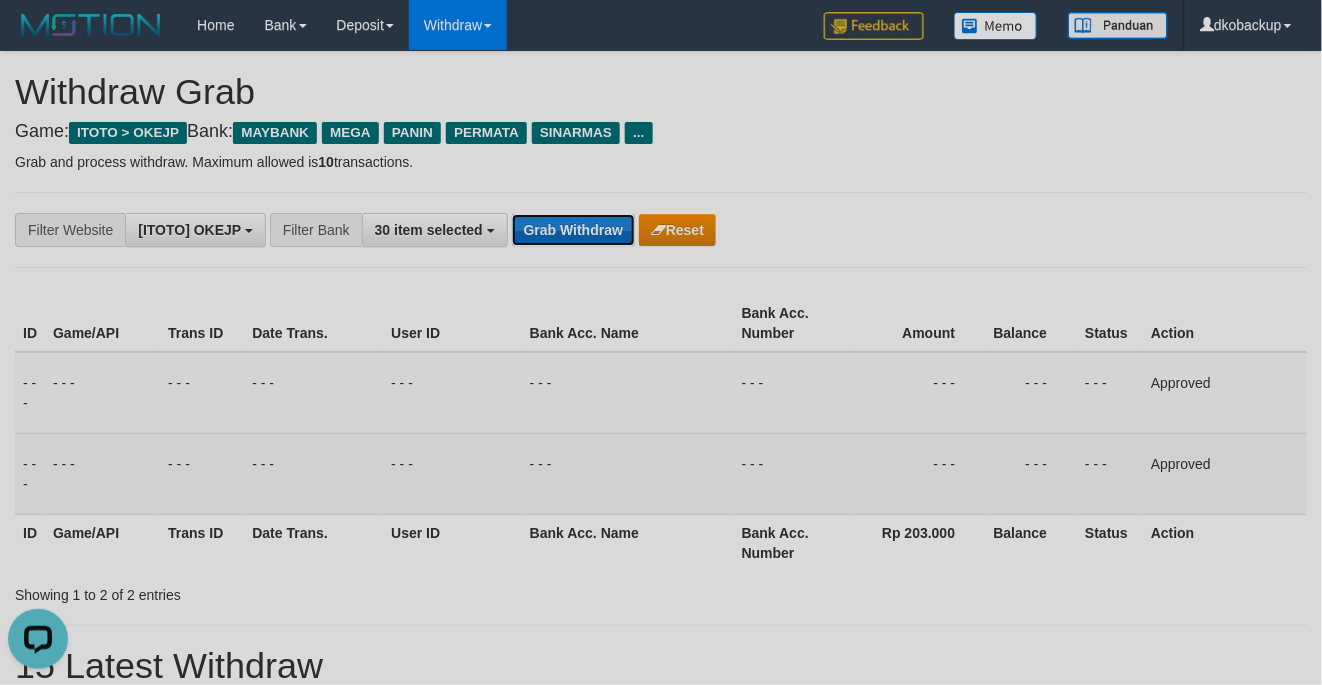 click on "Grab Withdraw" at bounding box center (573, 230) 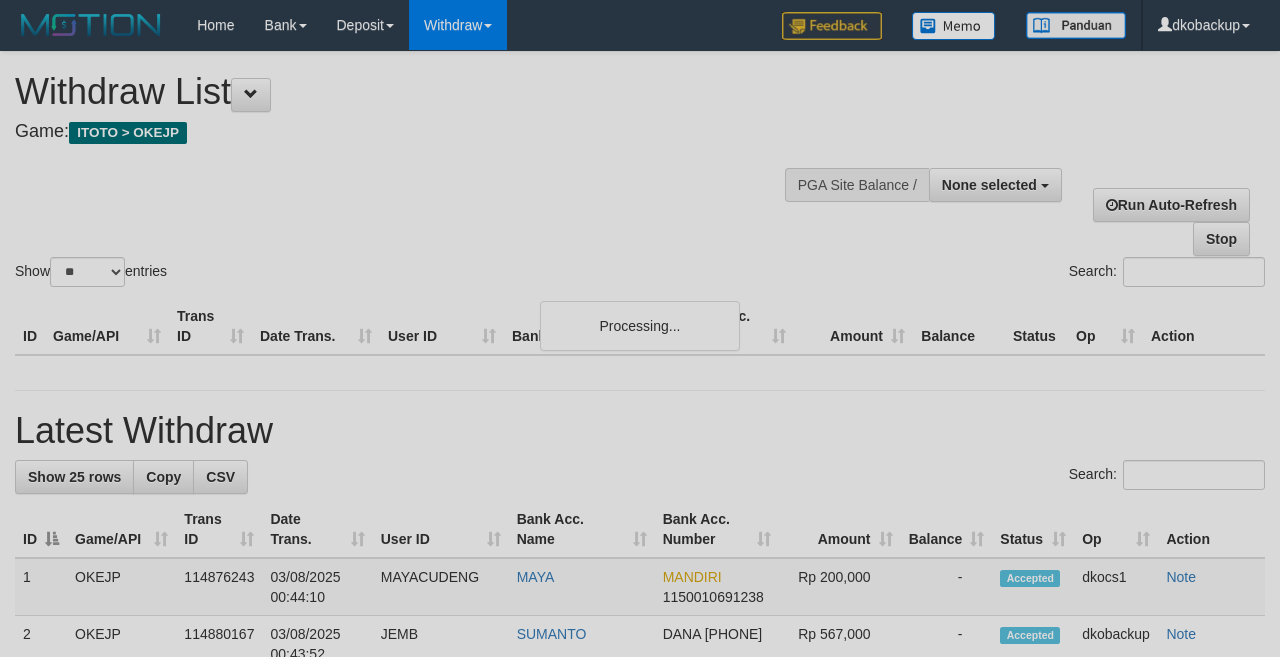 select 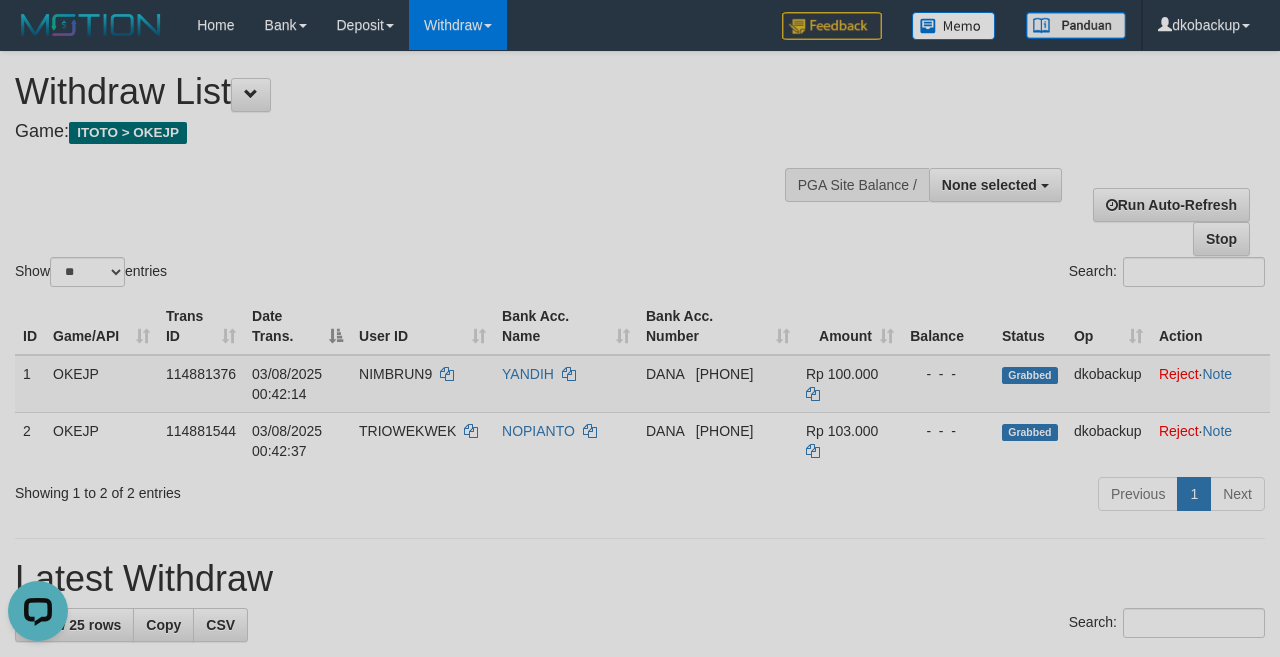 scroll, scrollTop: 0, scrollLeft: 0, axis: both 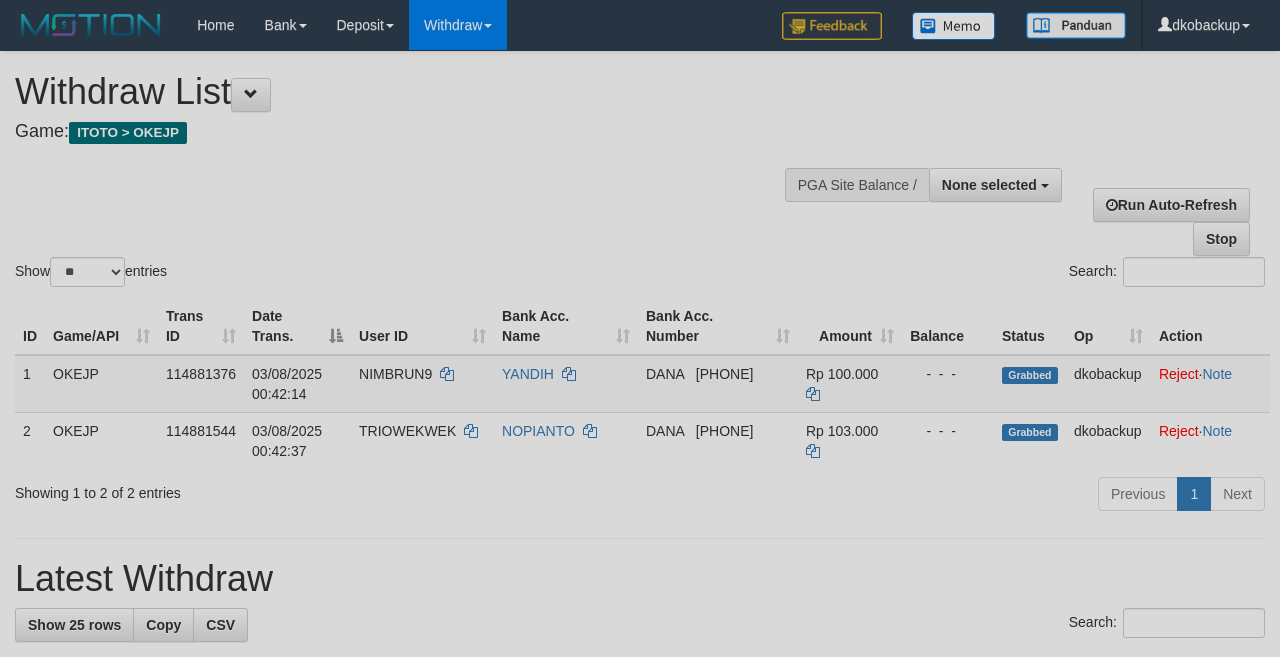 select 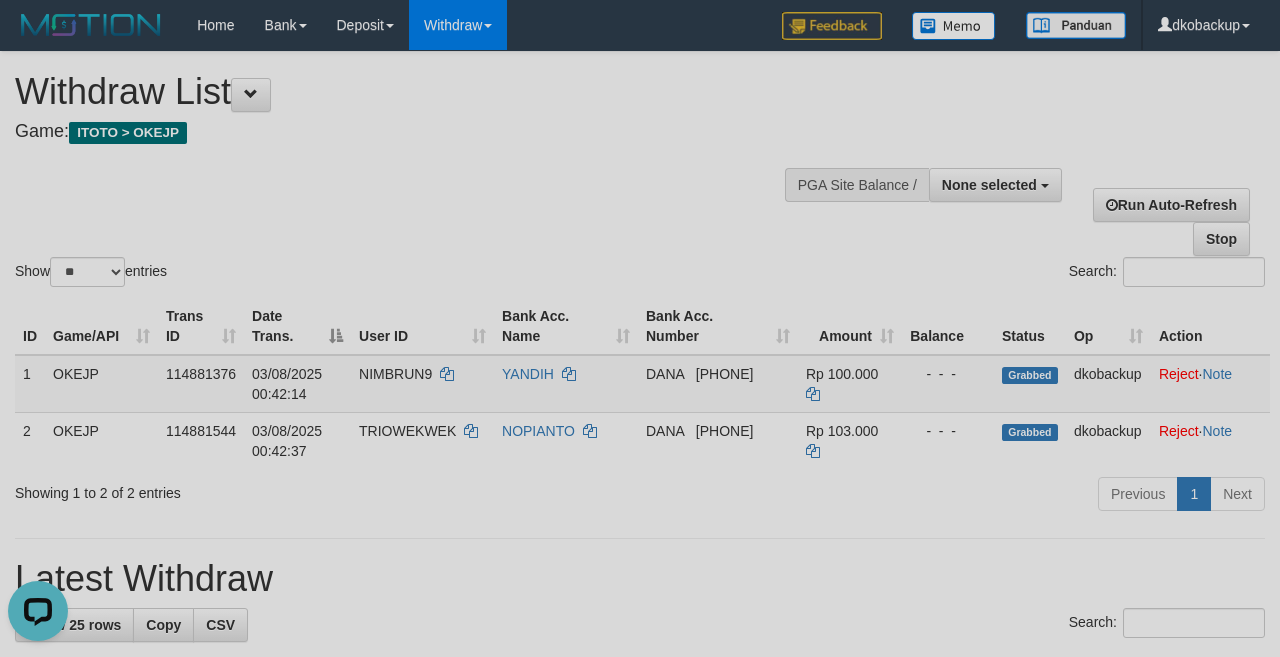scroll, scrollTop: 0, scrollLeft: 0, axis: both 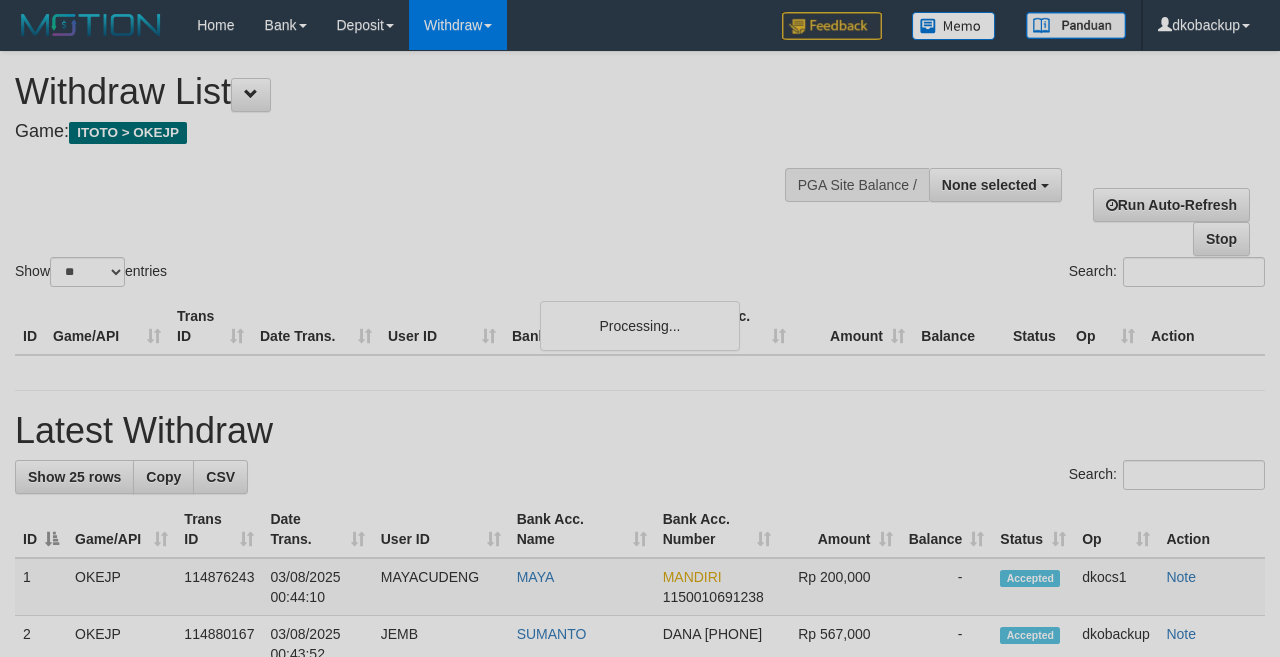 select 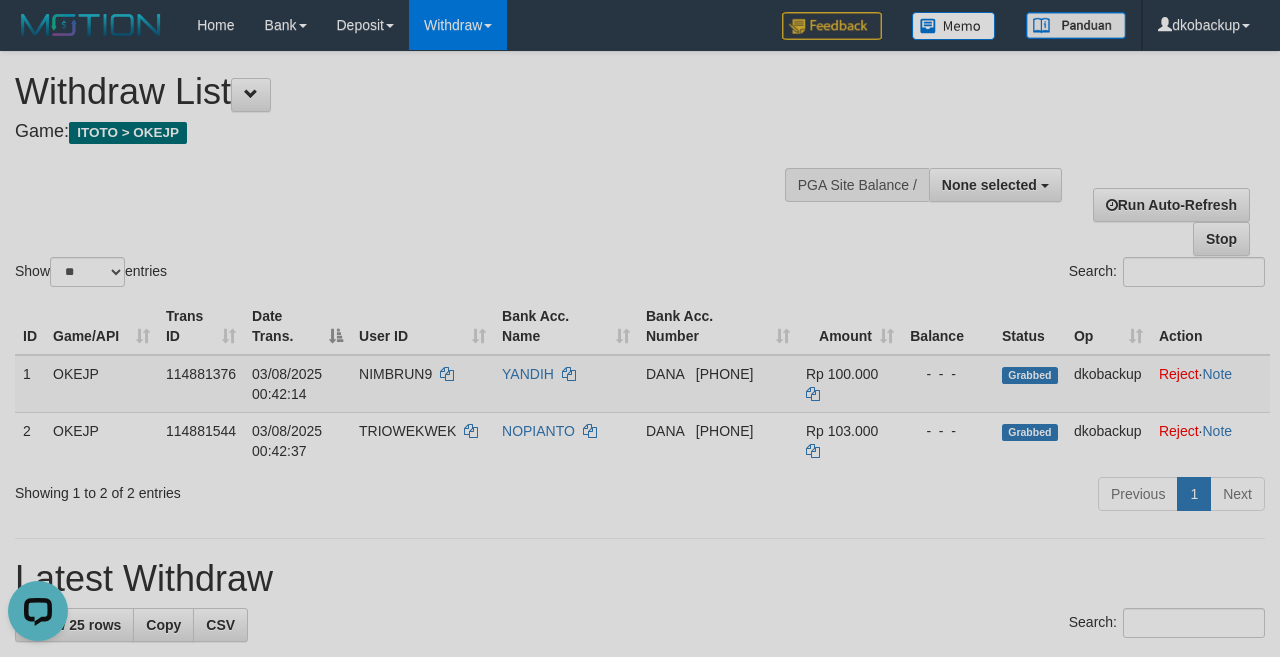scroll, scrollTop: 0, scrollLeft: 0, axis: both 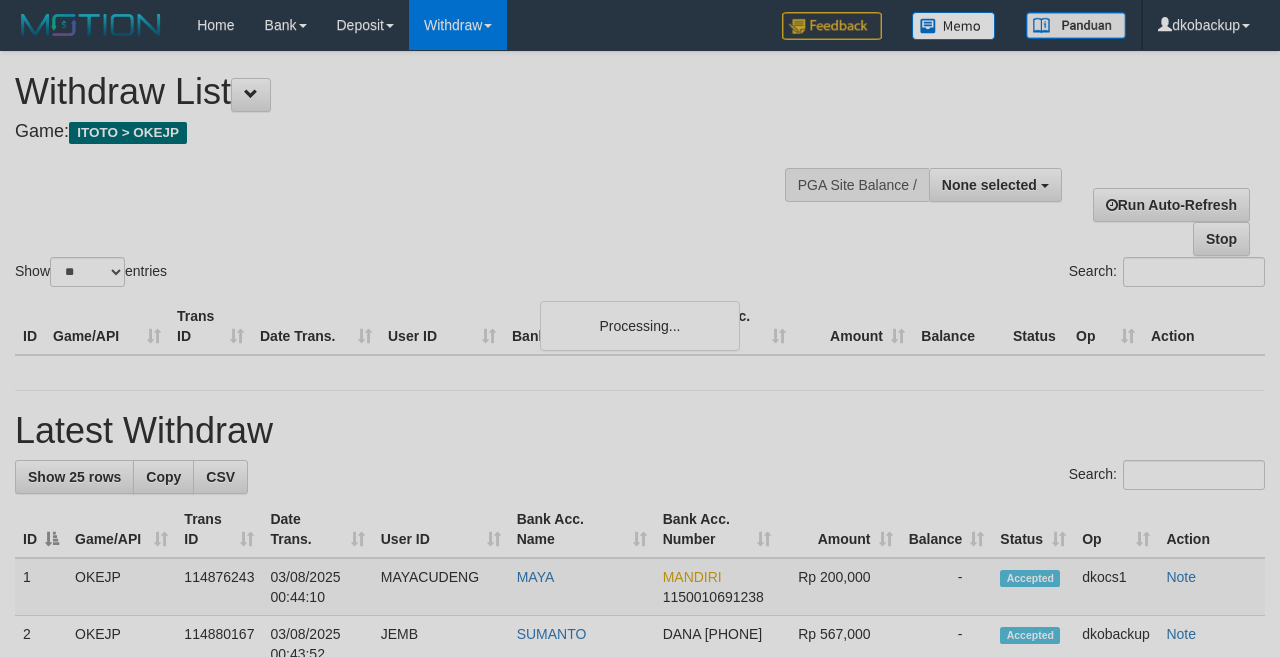 select 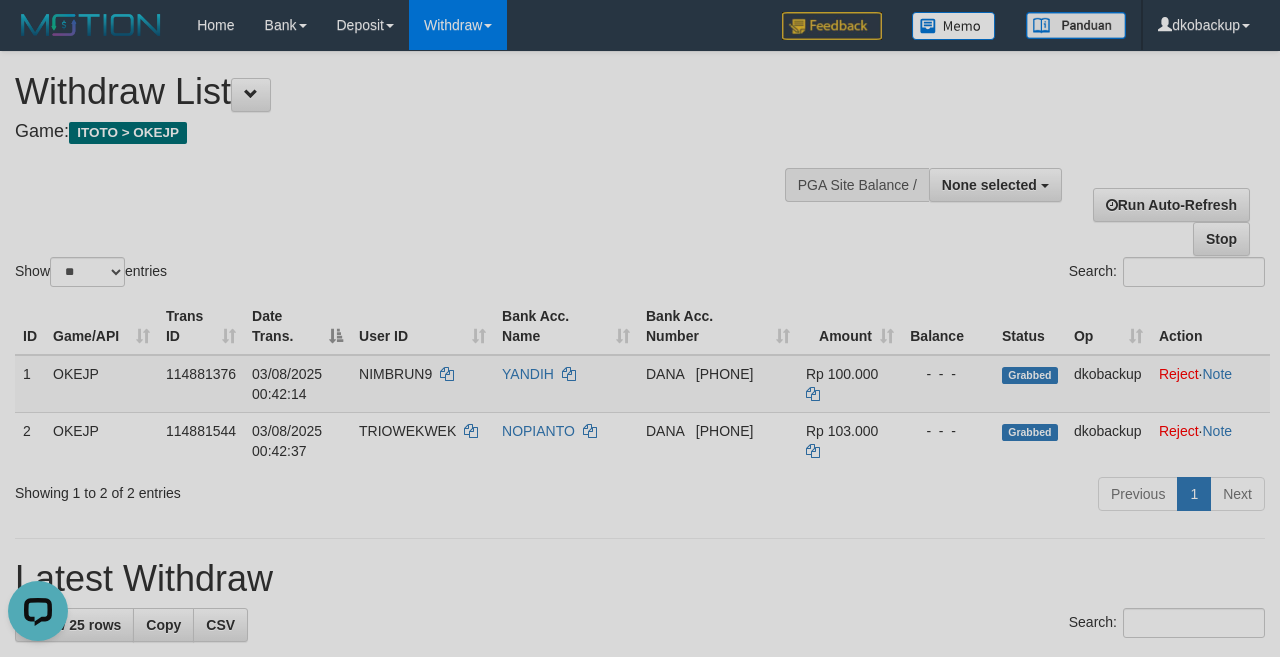 scroll, scrollTop: 0, scrollLeft: 0, axis: both 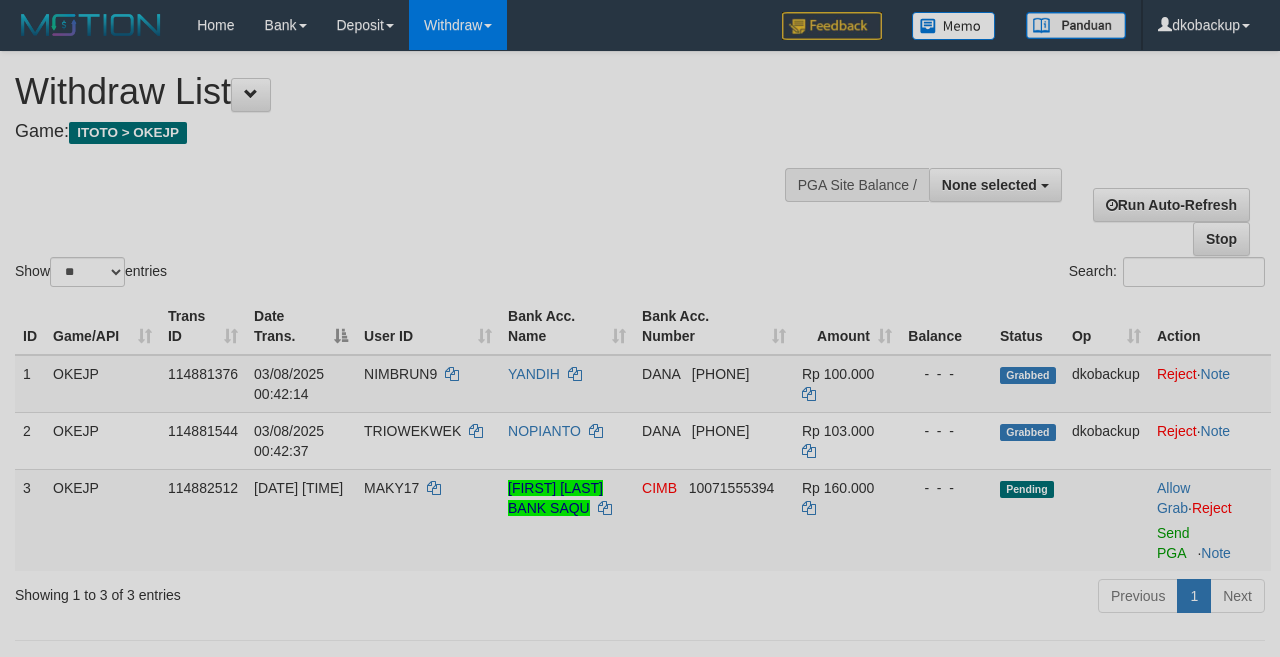 select 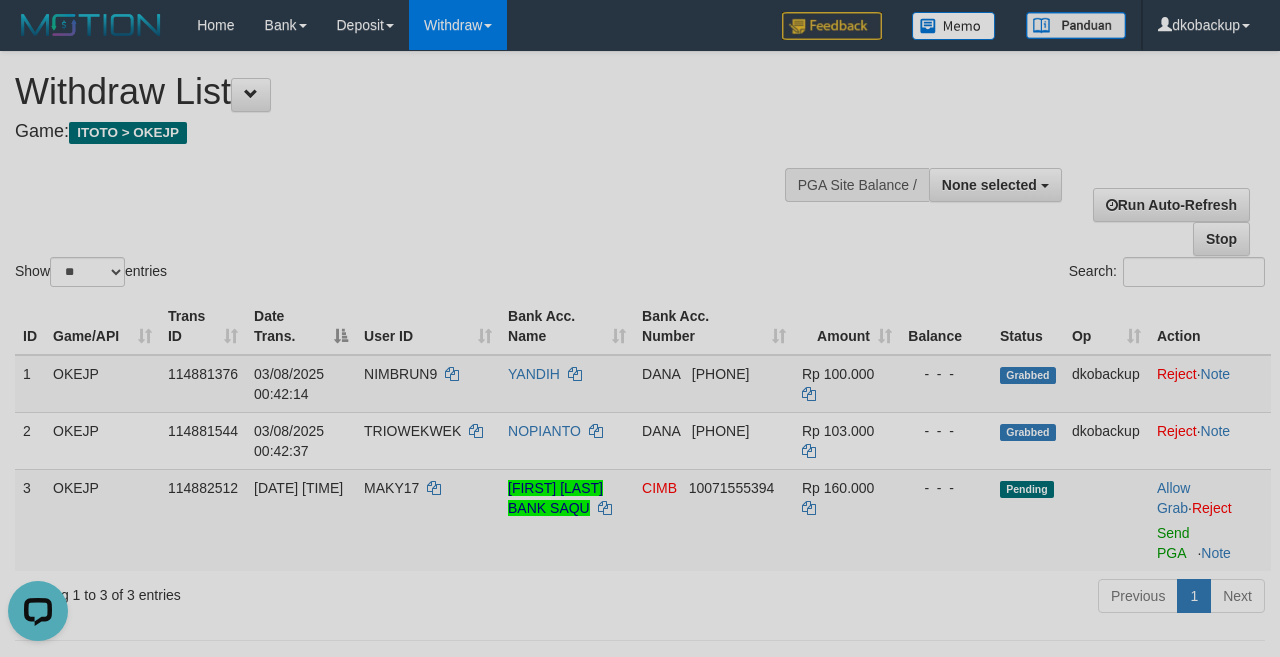 scroll, scrollTop: 0, scrollLeft: 0, axis: both 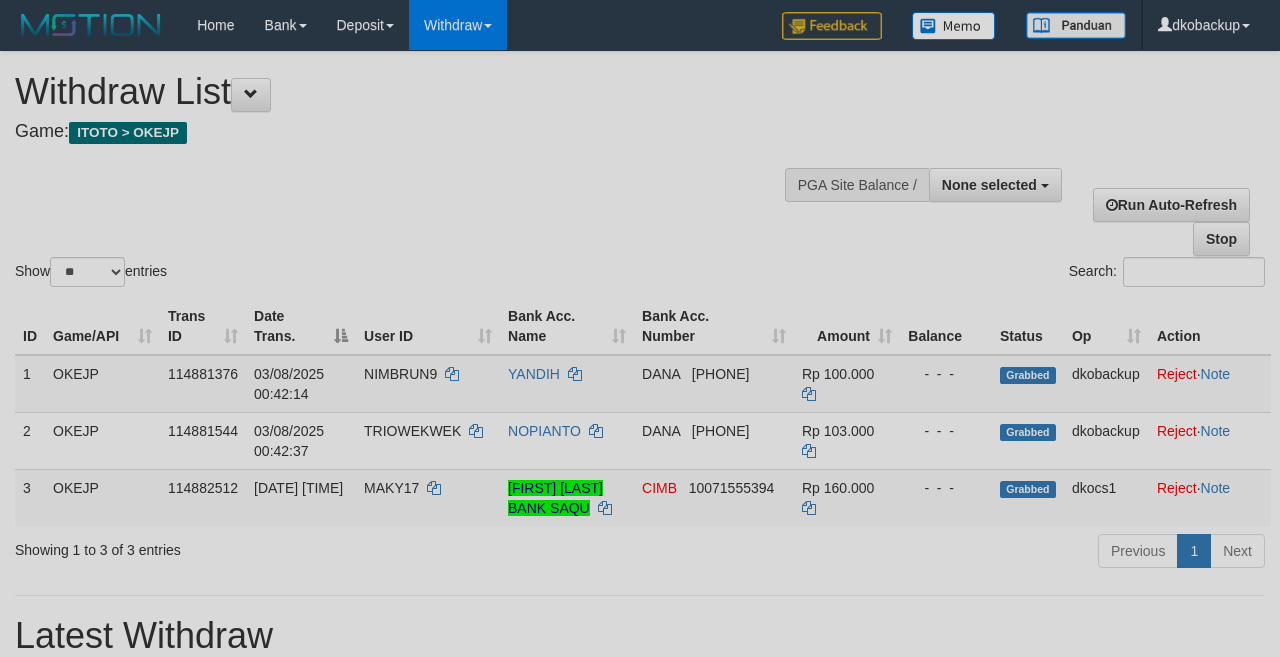 select 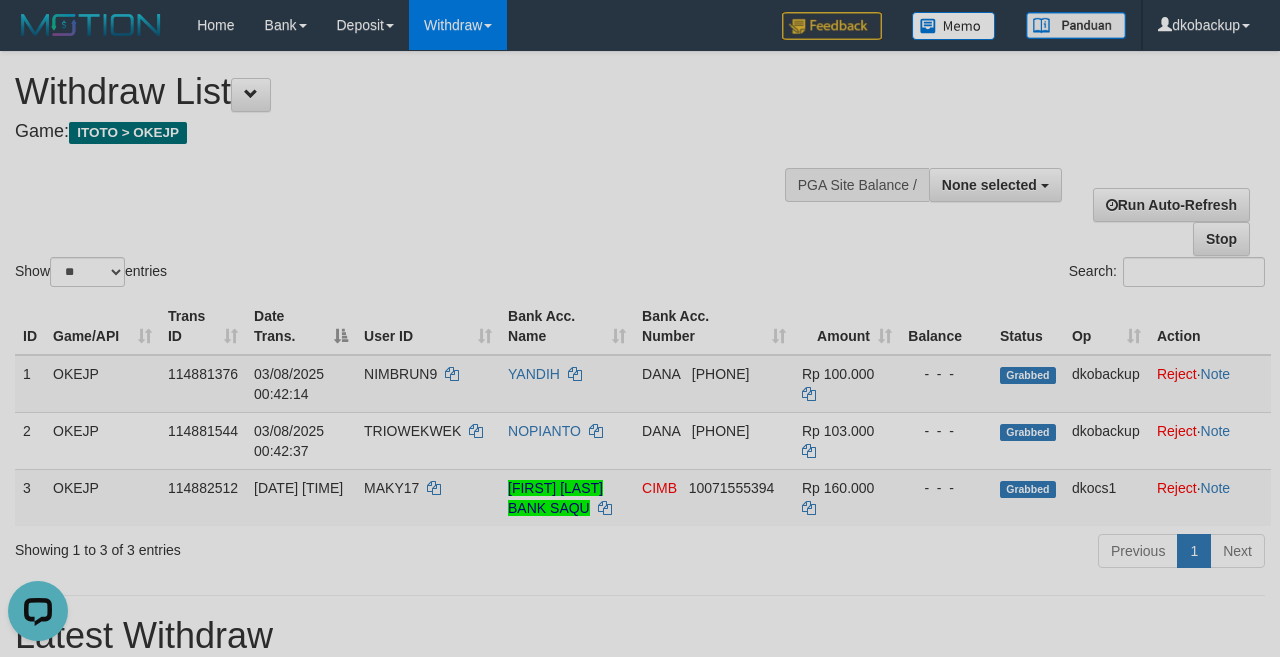scroll, scrollTop: 0, scrollLeft: 0, axis: both 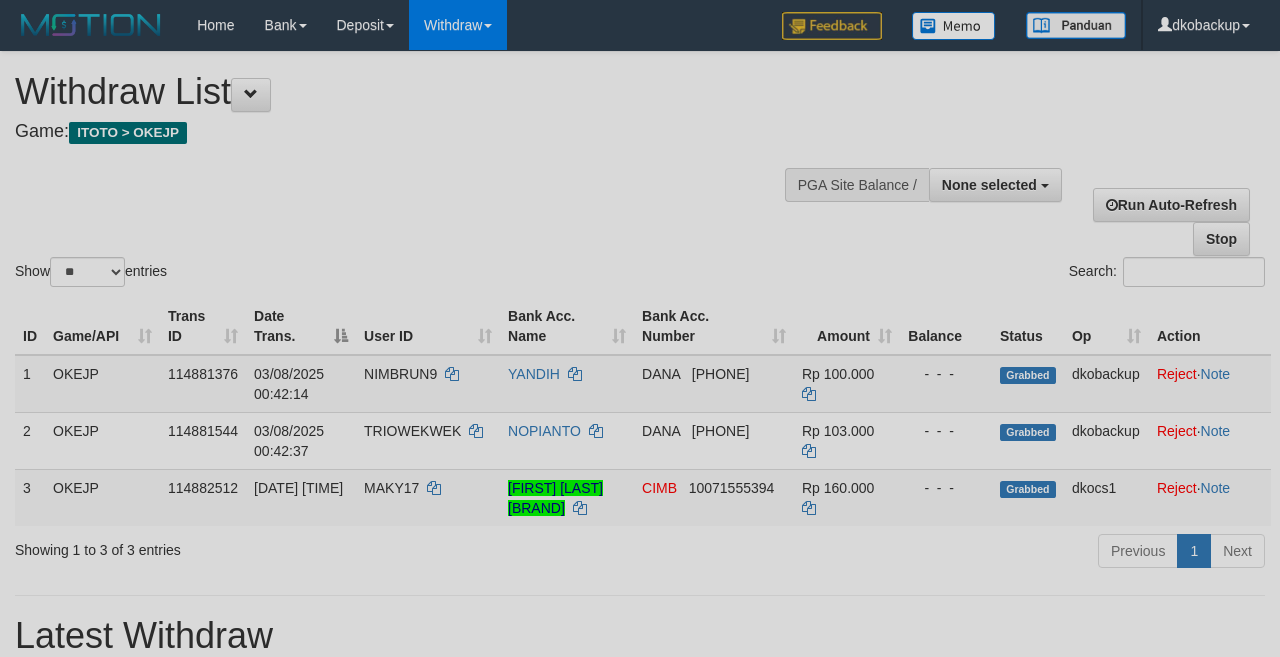 select 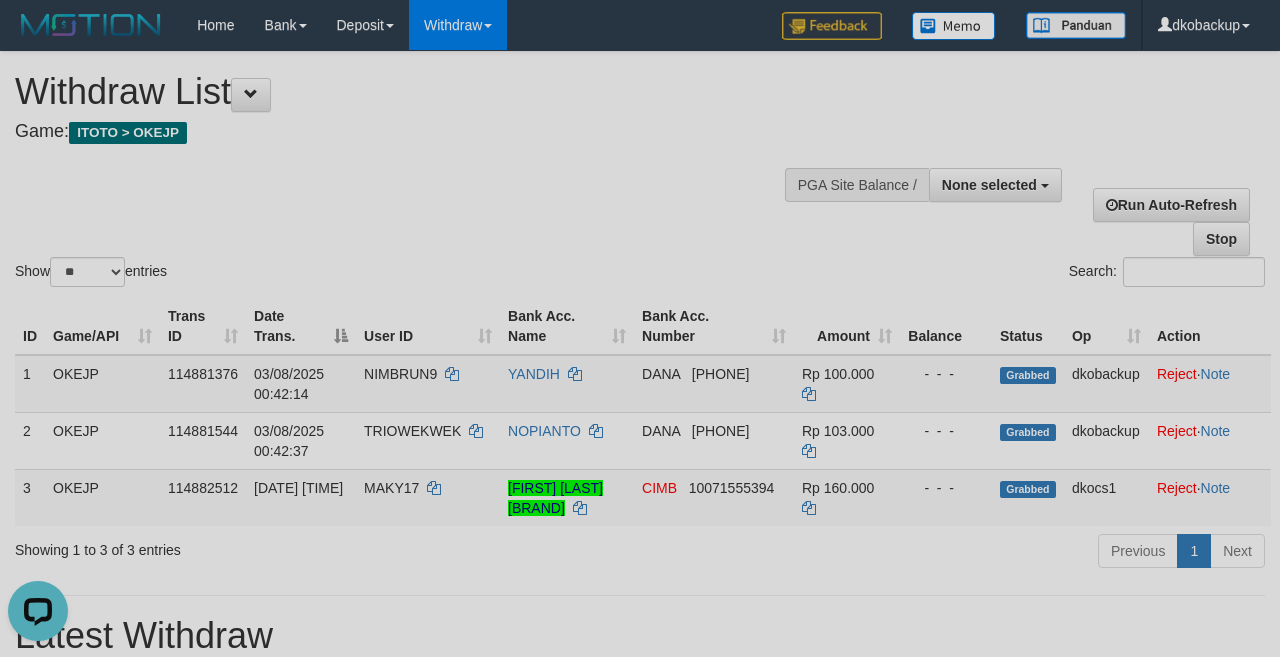 scroll, scrollTop: 0, scrollLeft: 0, axis: both 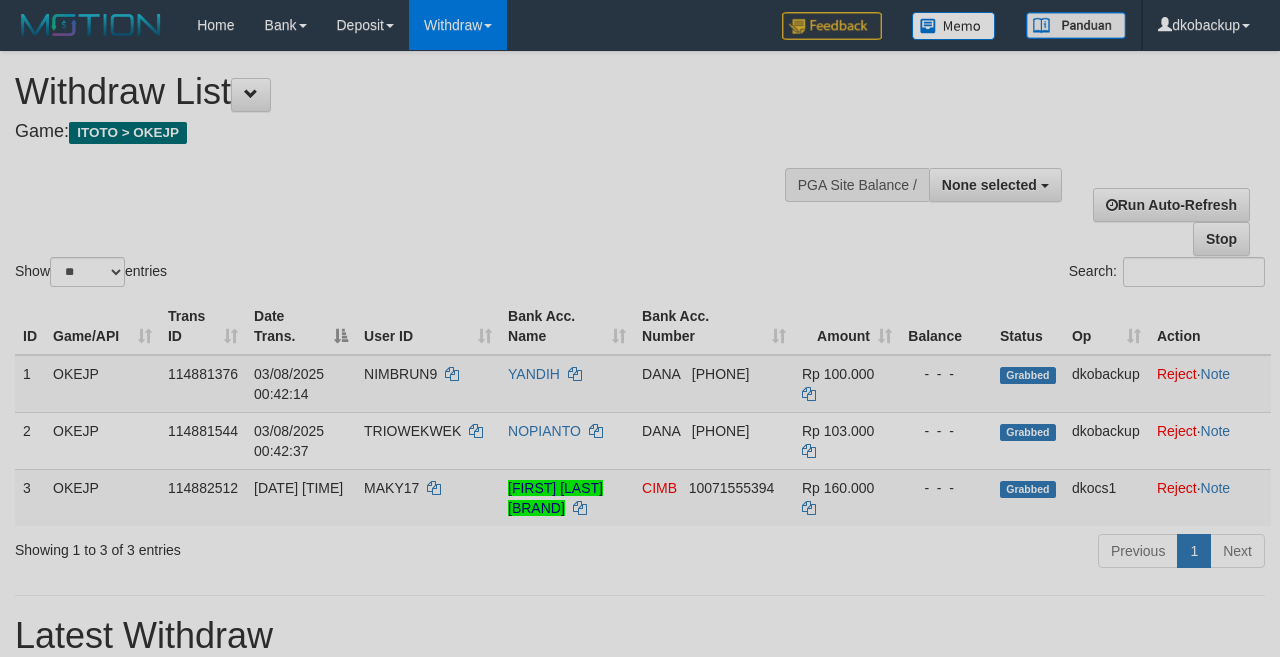 select 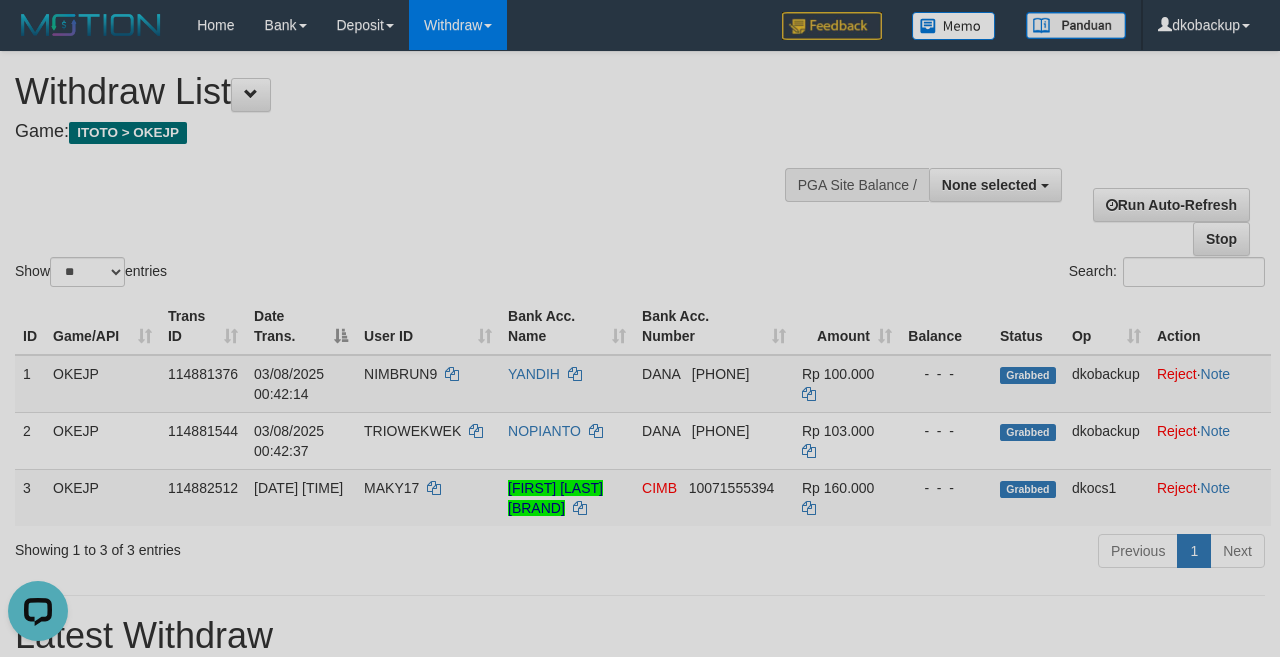 scroll, scrollTop: 0, scrollLeft: 0, axis: both 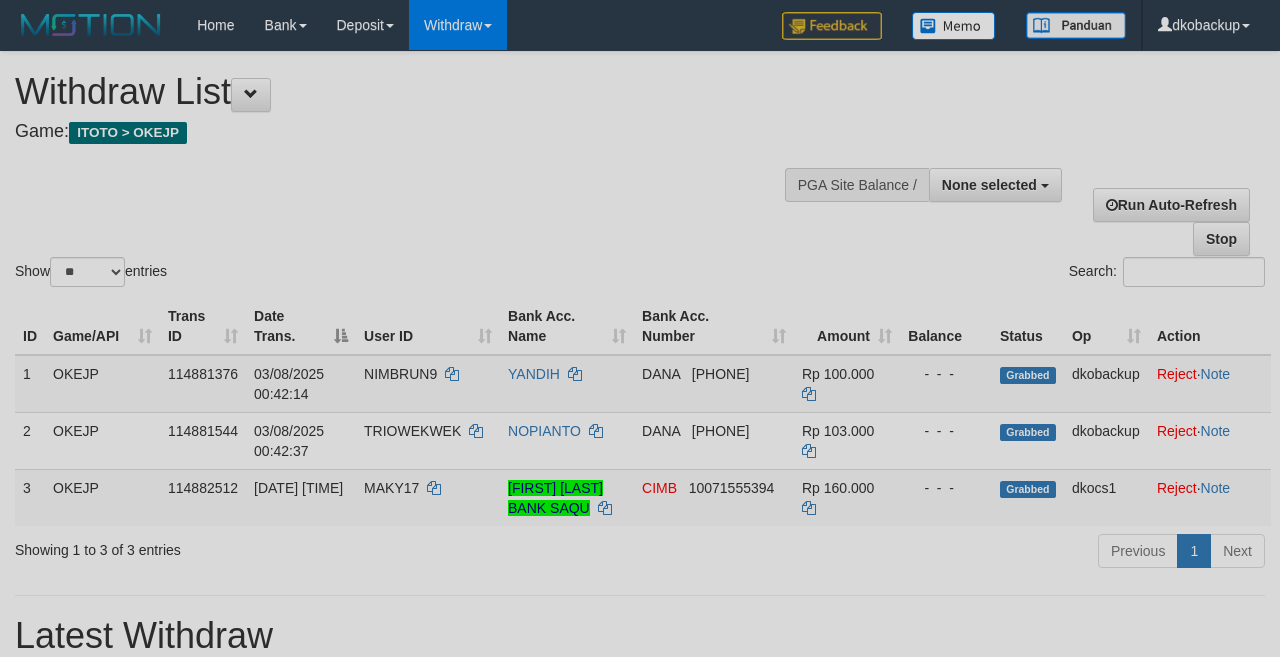 select 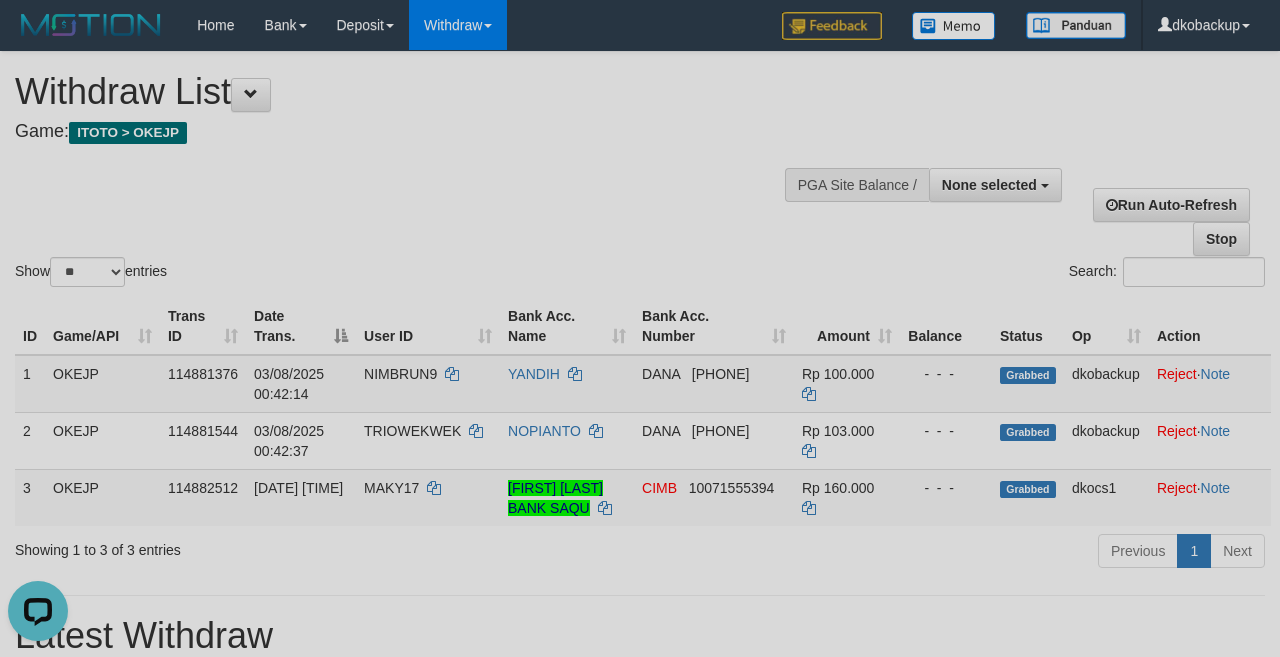 scroll, scrollTop: 0, scrollLeft: 0, axis: both 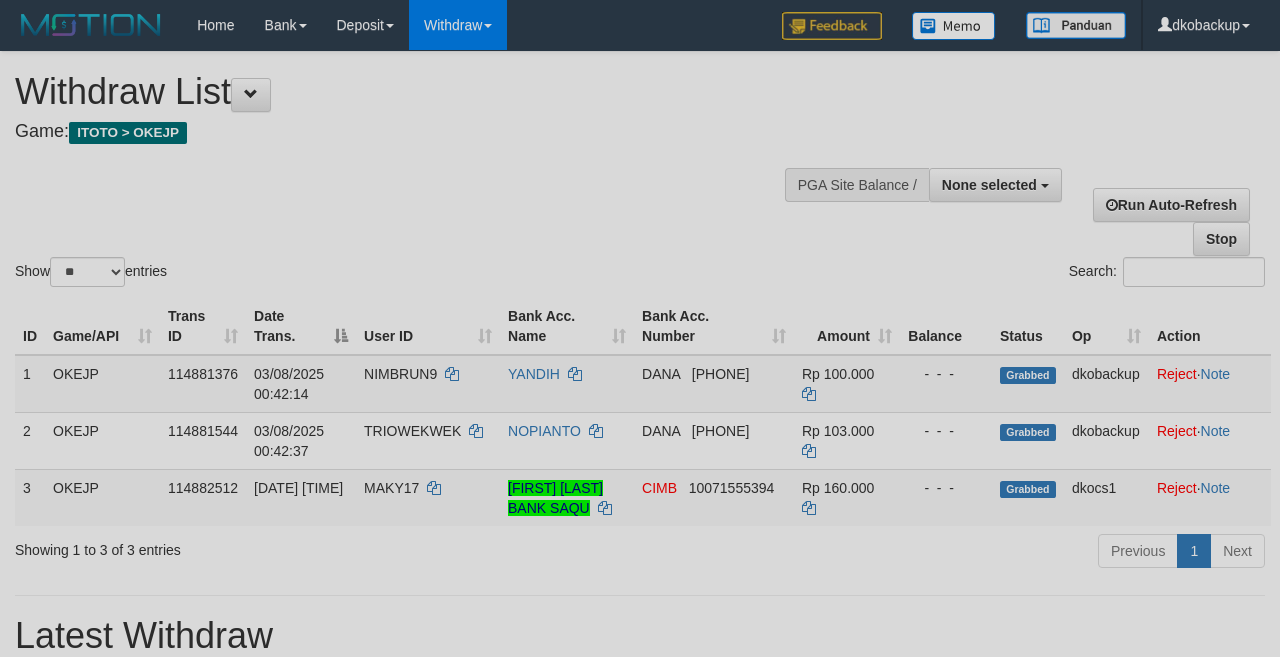 select 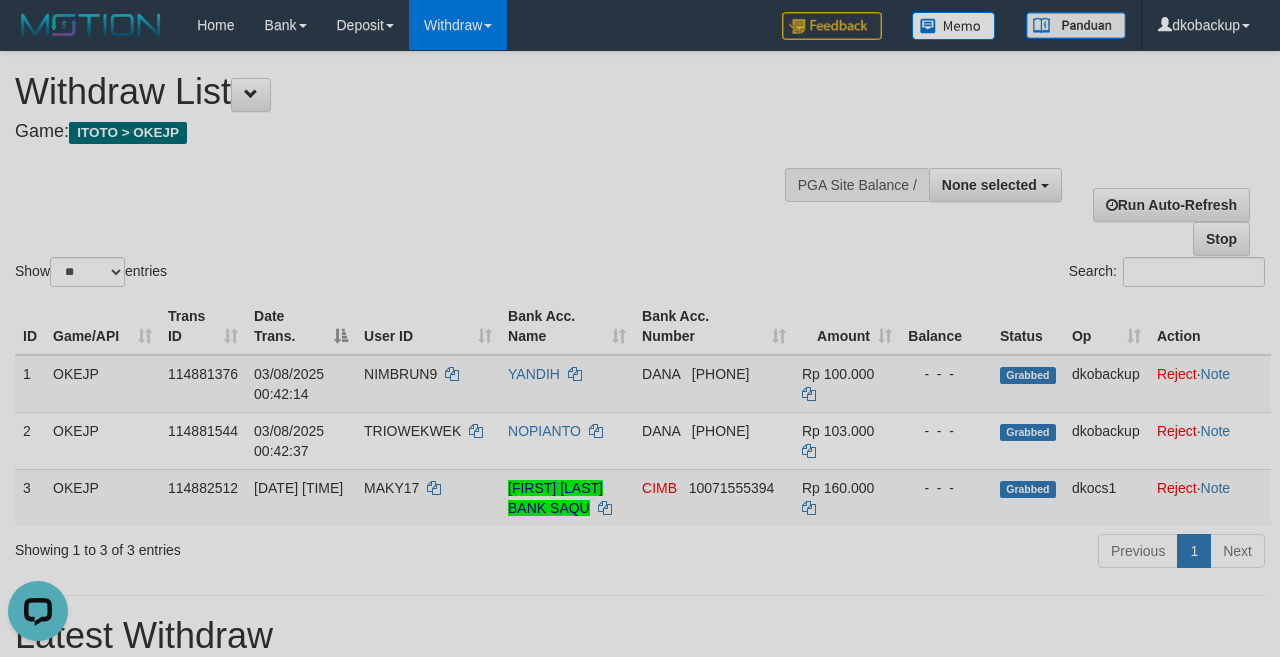 scroll, scrollTop: 0, scrollLeft: 0, axis: both 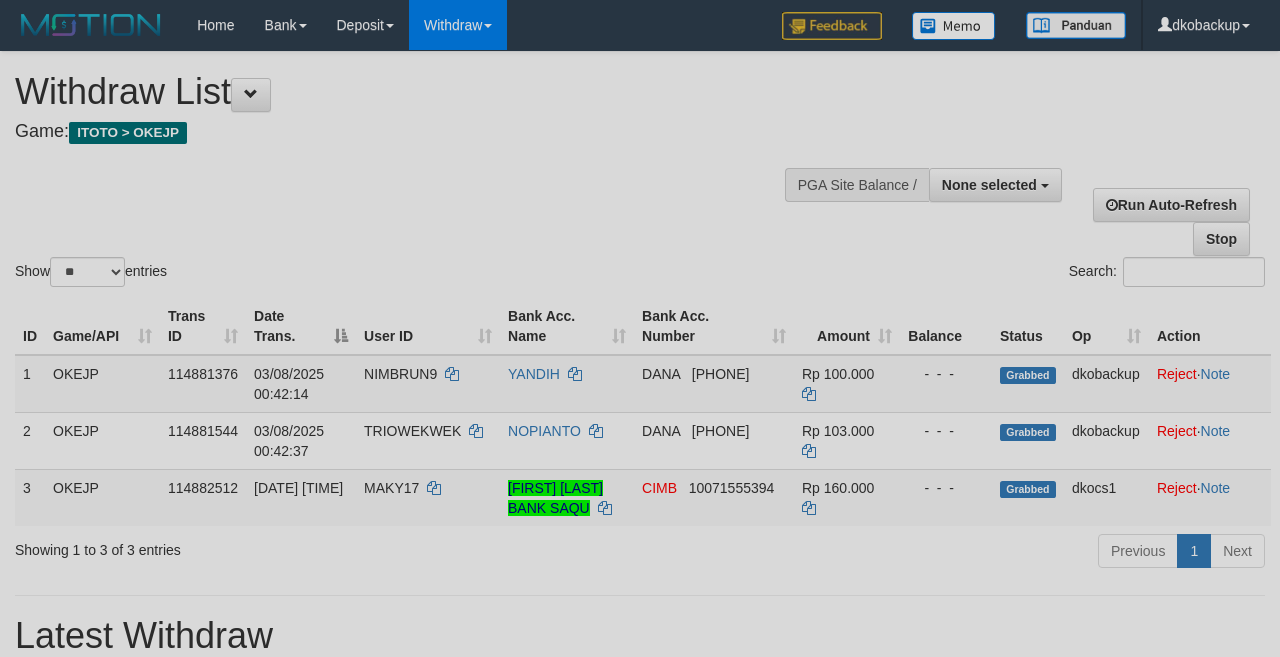 select 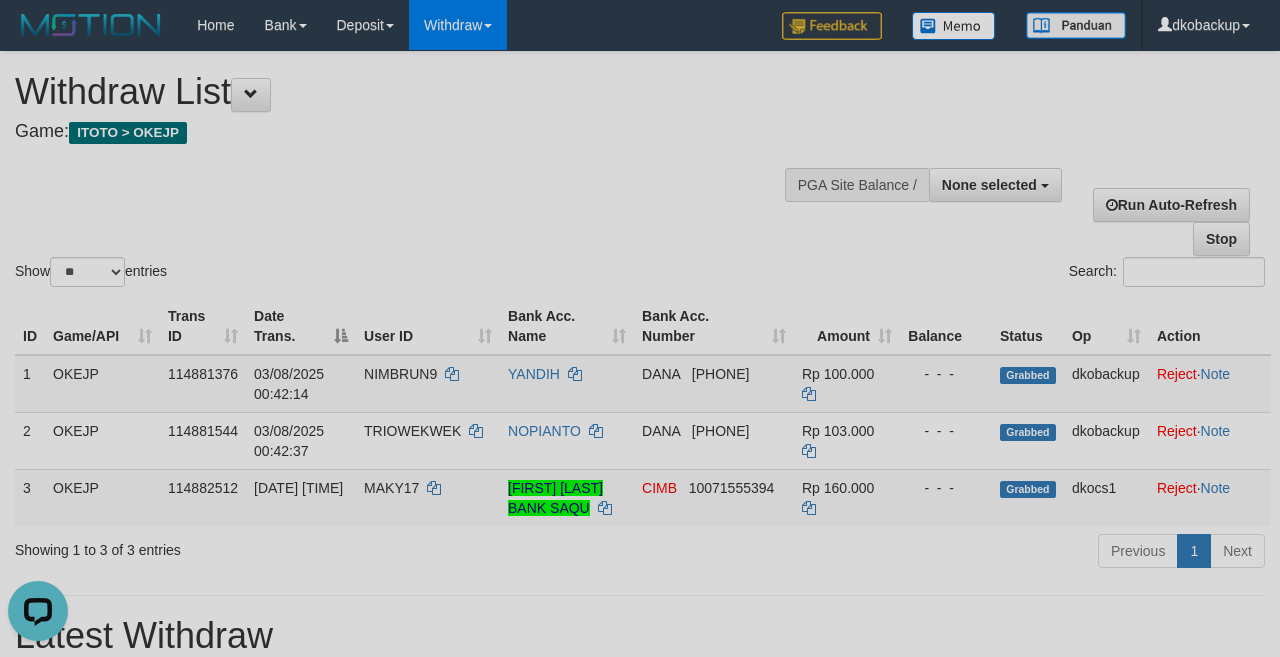 scroll, scrollTop: 0, scrollLeft: 0, axis: both 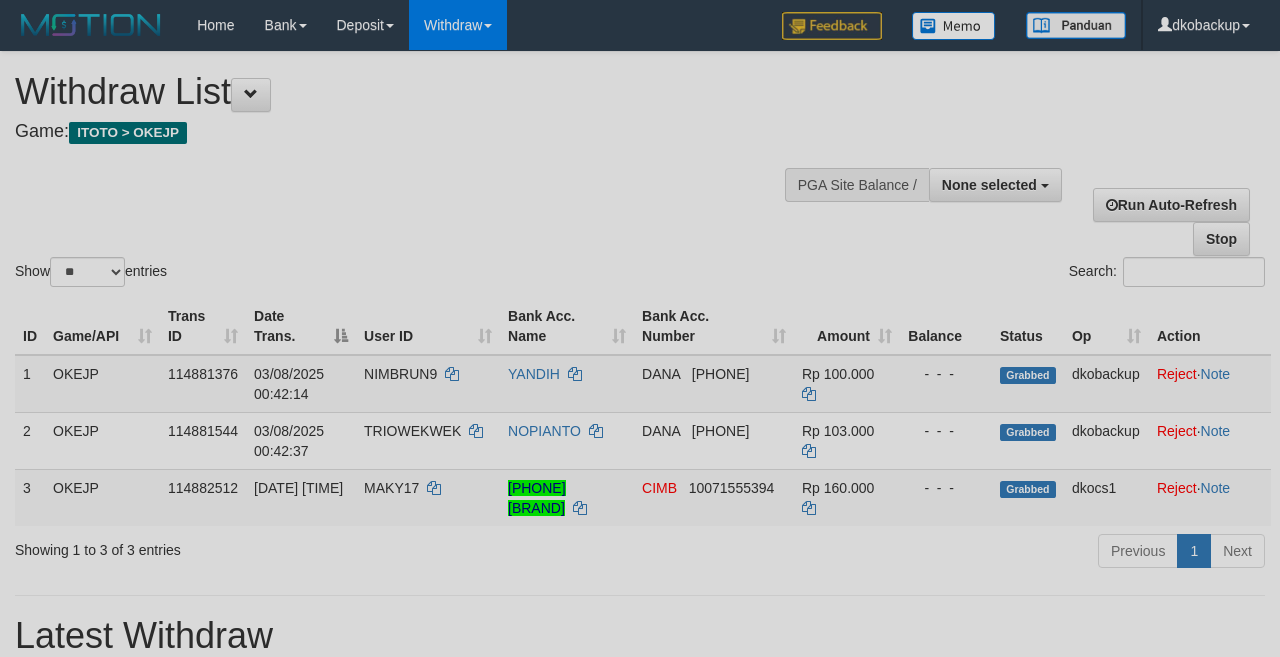 select 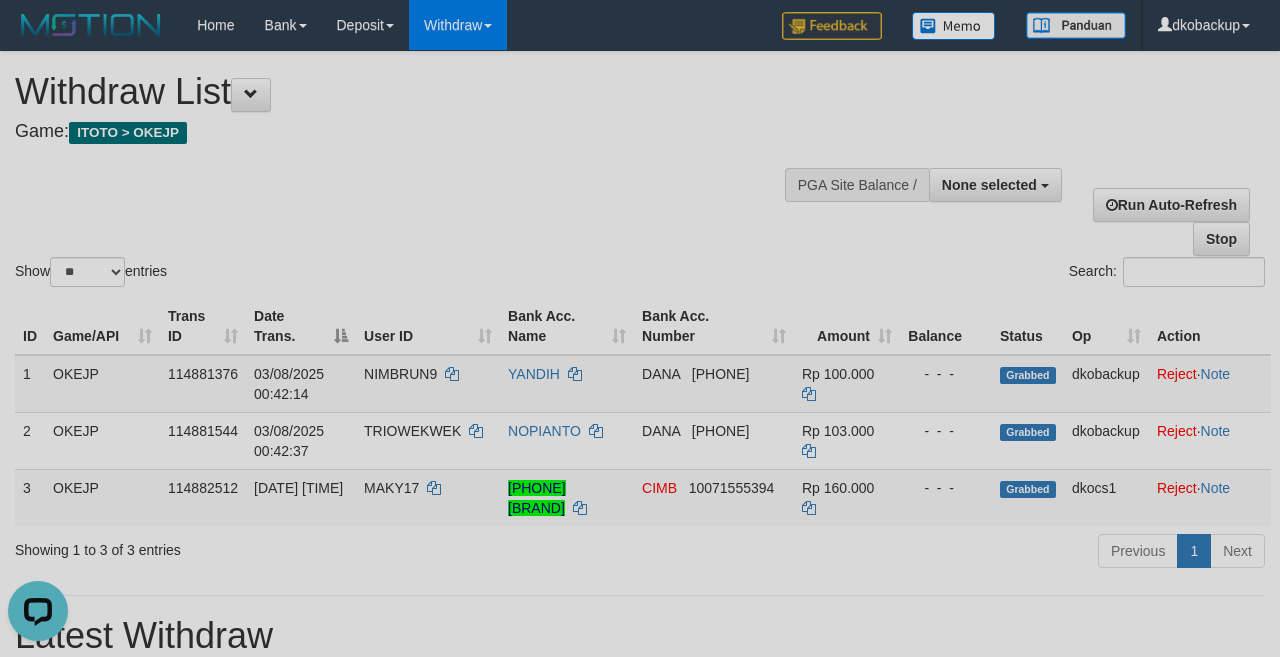 scroll, scrollTop: 0, scrollLeft: 0, axis: both 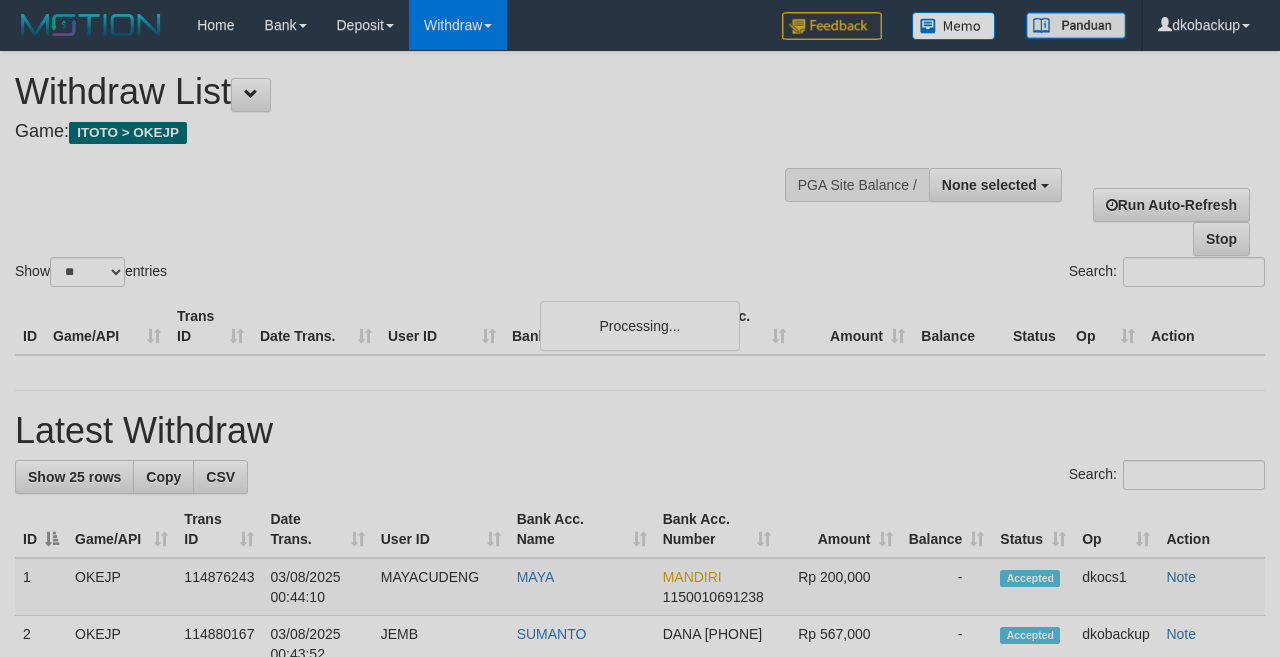 select 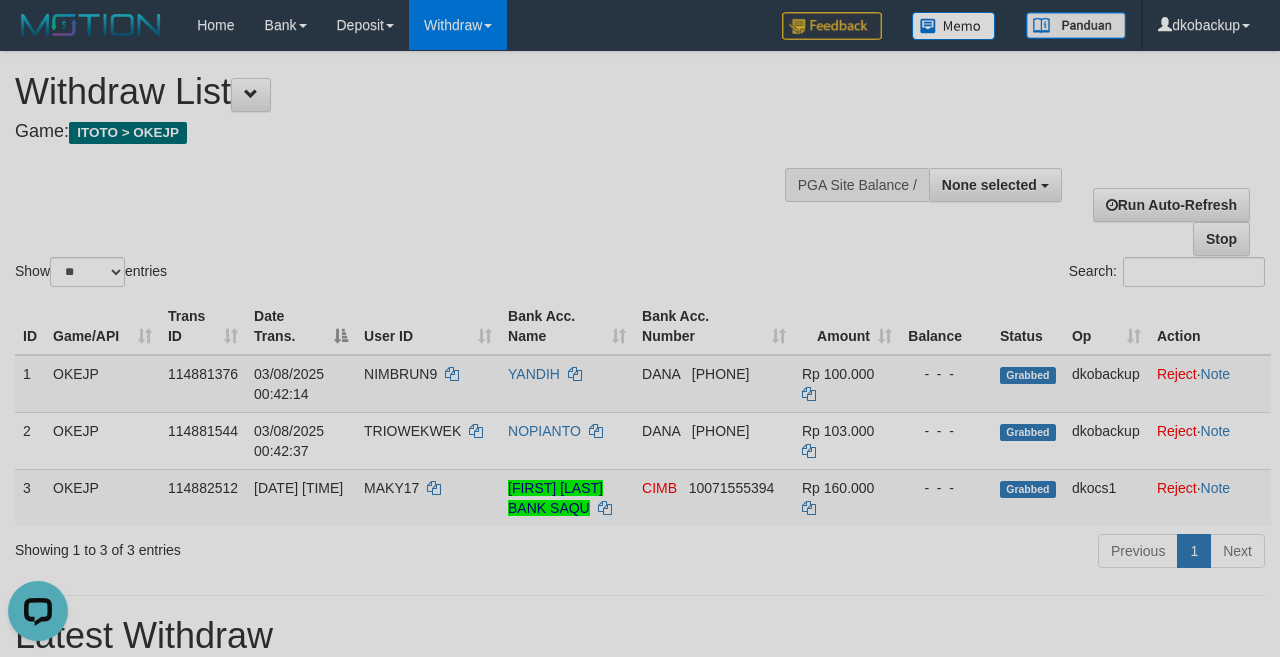 scroll, scrollTop: 0, scrollLeft: 0, axis: both 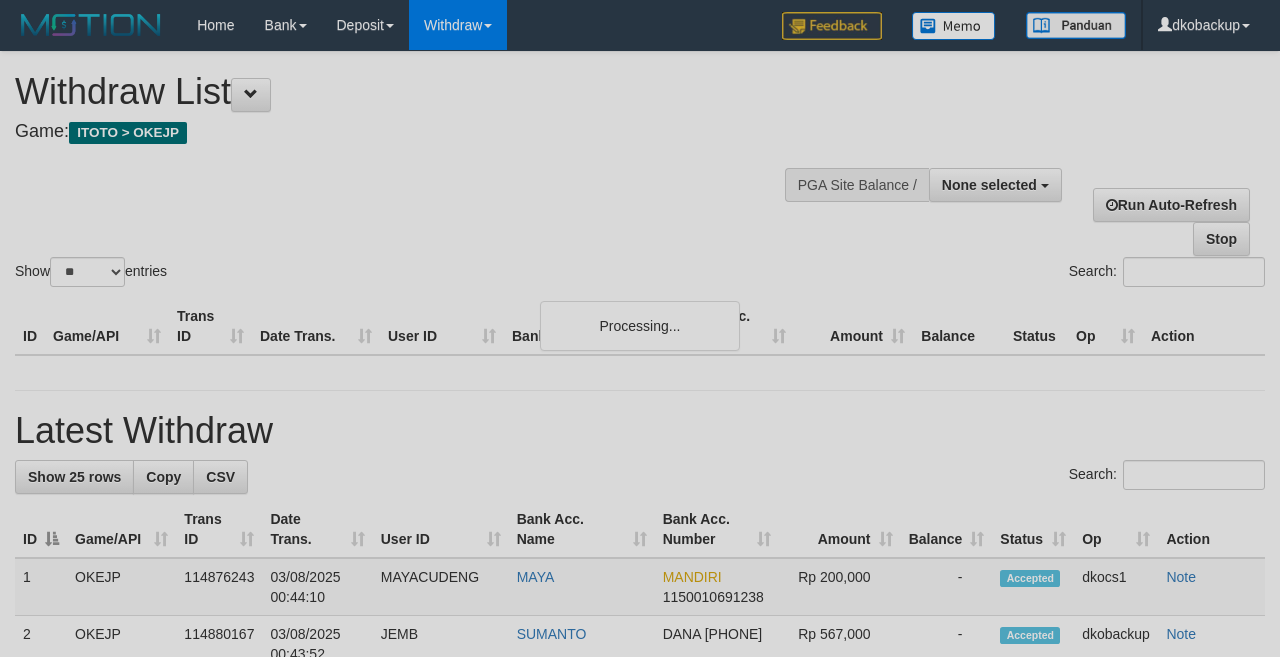 select 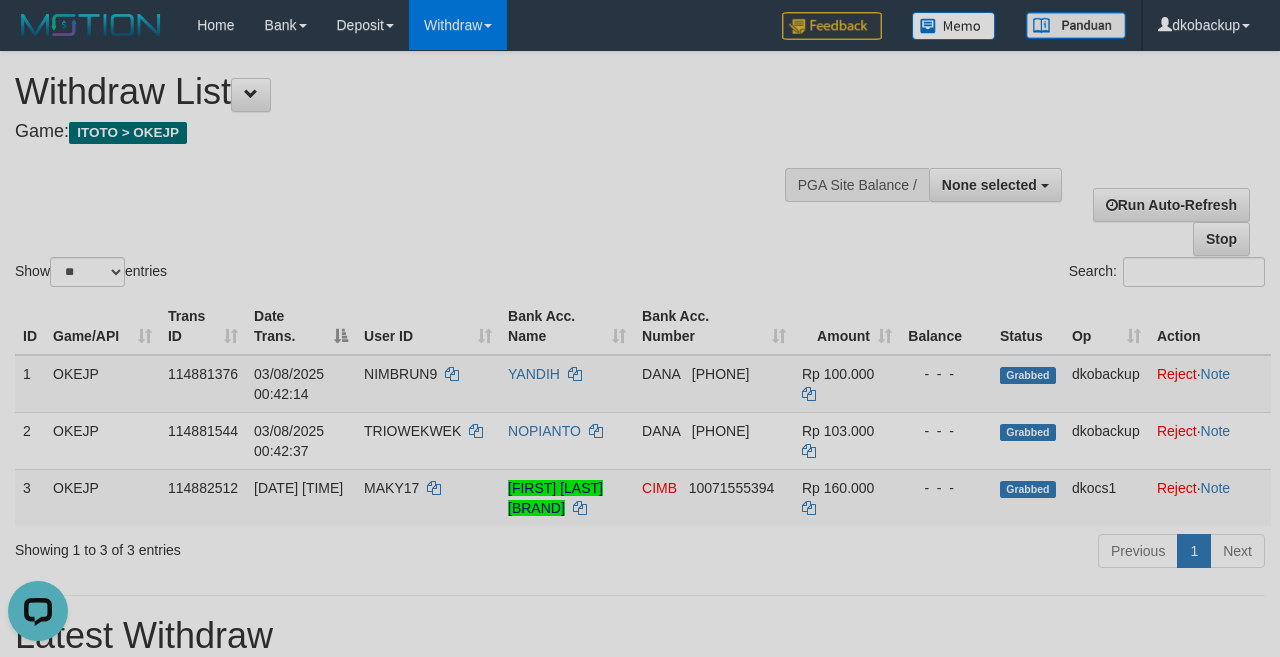 scroll, scrollTop: 0, scrollLeft: 0, axis: both 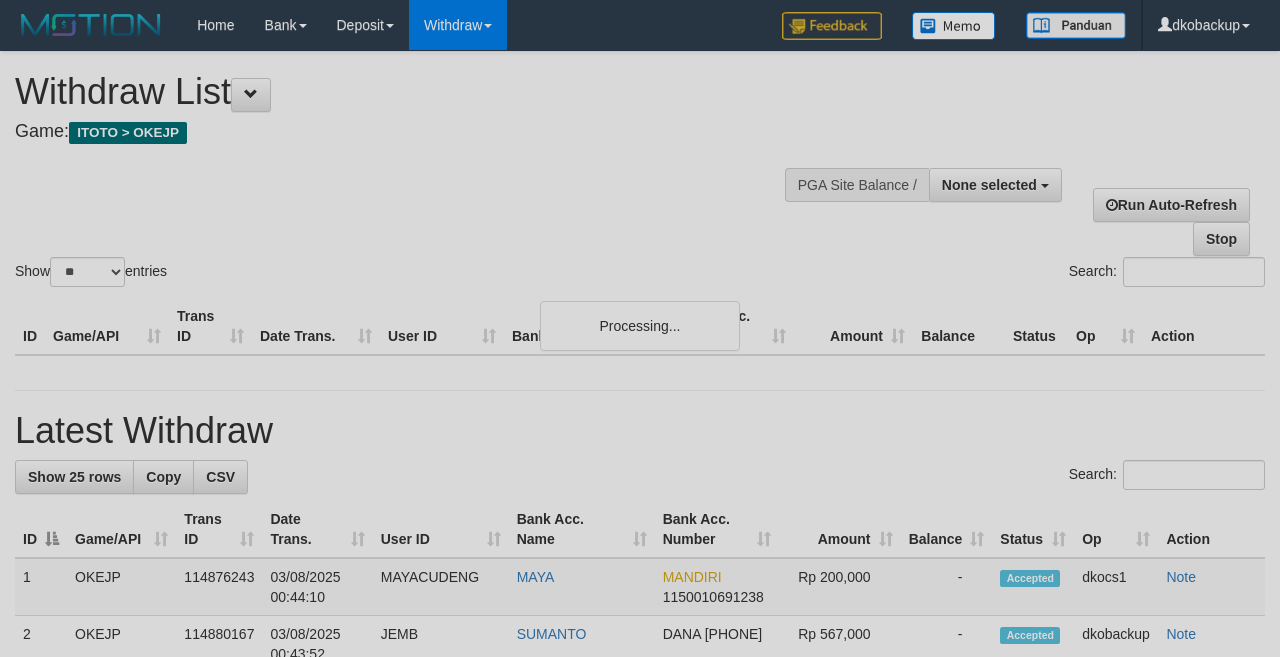 select 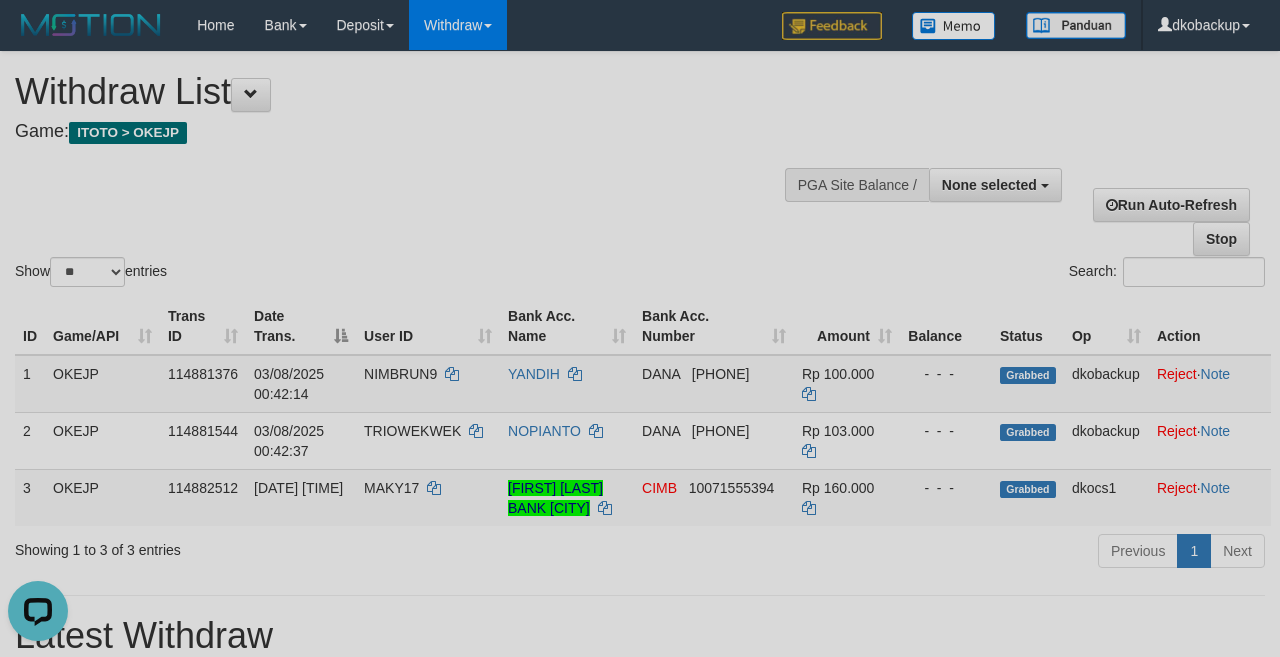 scroll, scrollTop: 0, scrollLeft: 0, axis: both 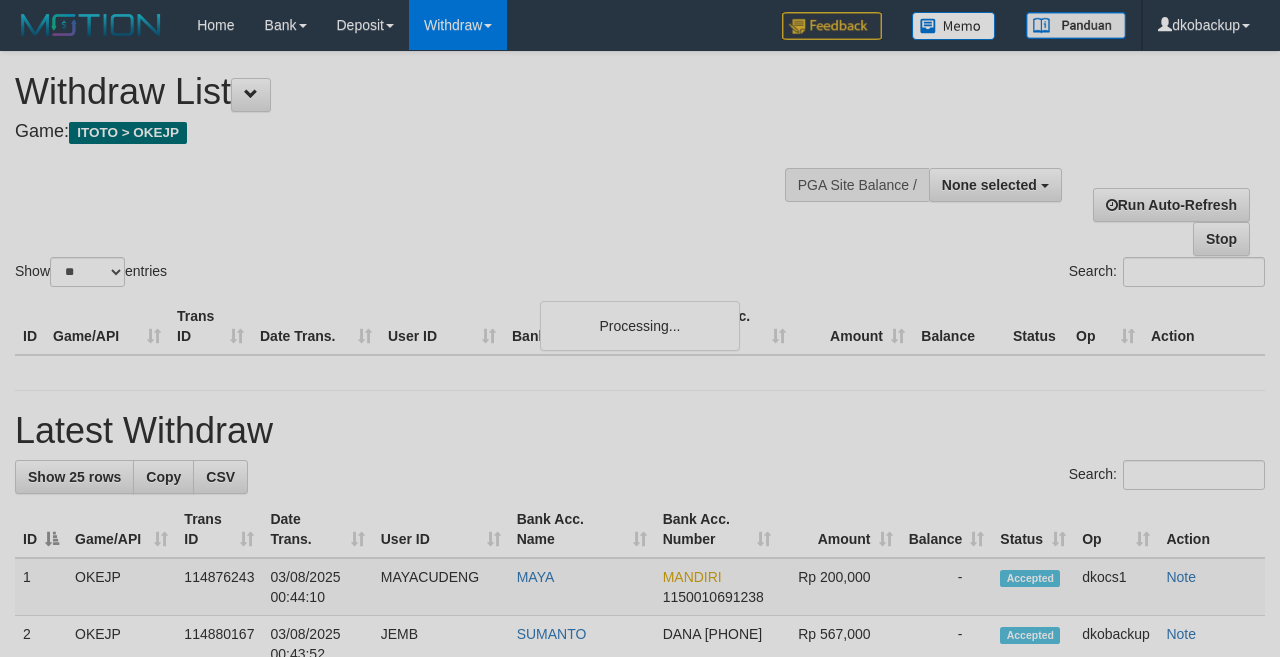select 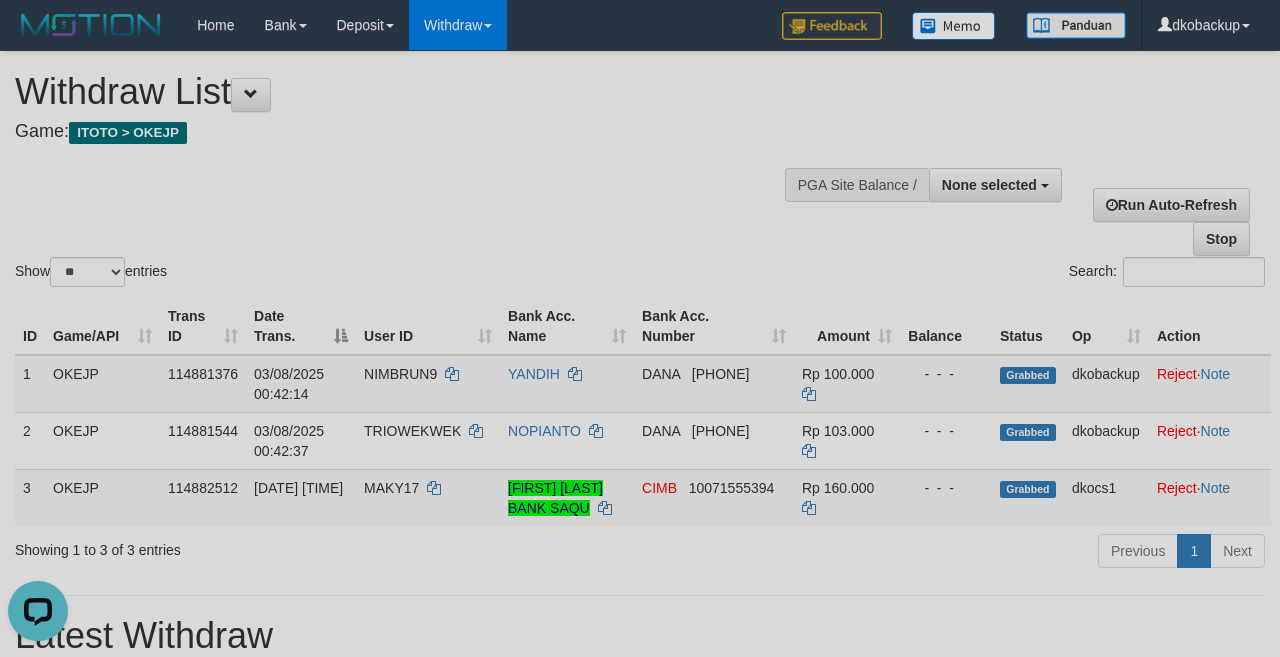 scroll, scrollTop: 0, scrollLeft: 0, axis: both 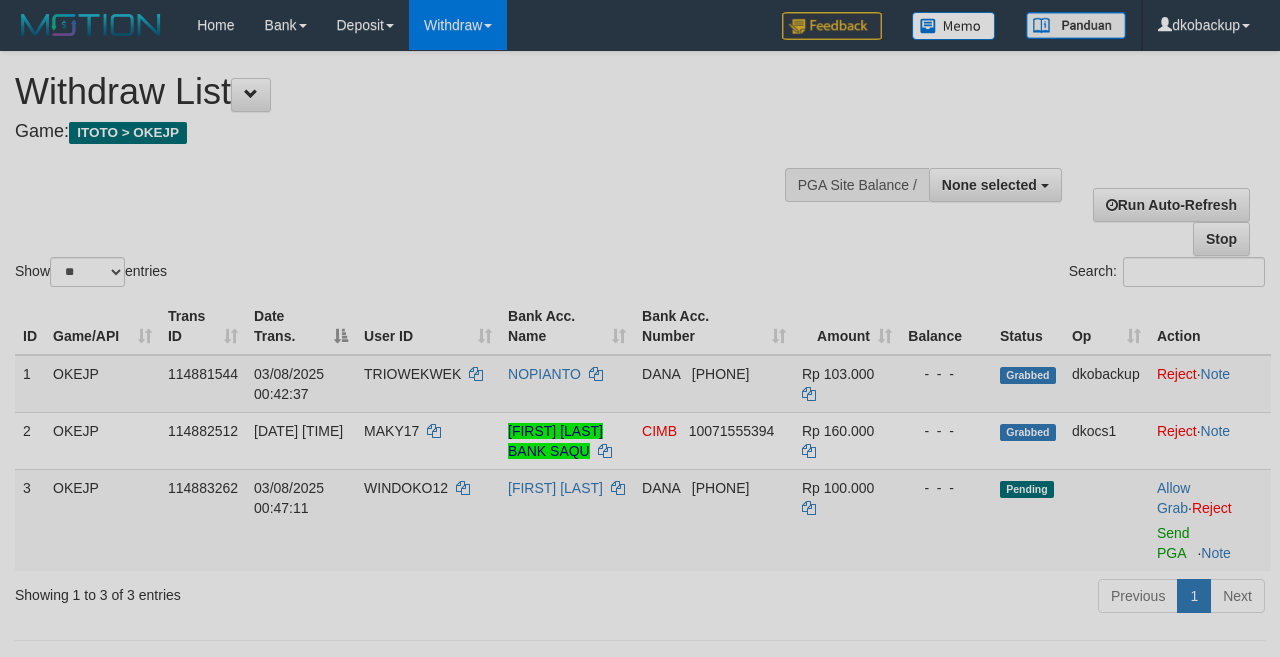 select 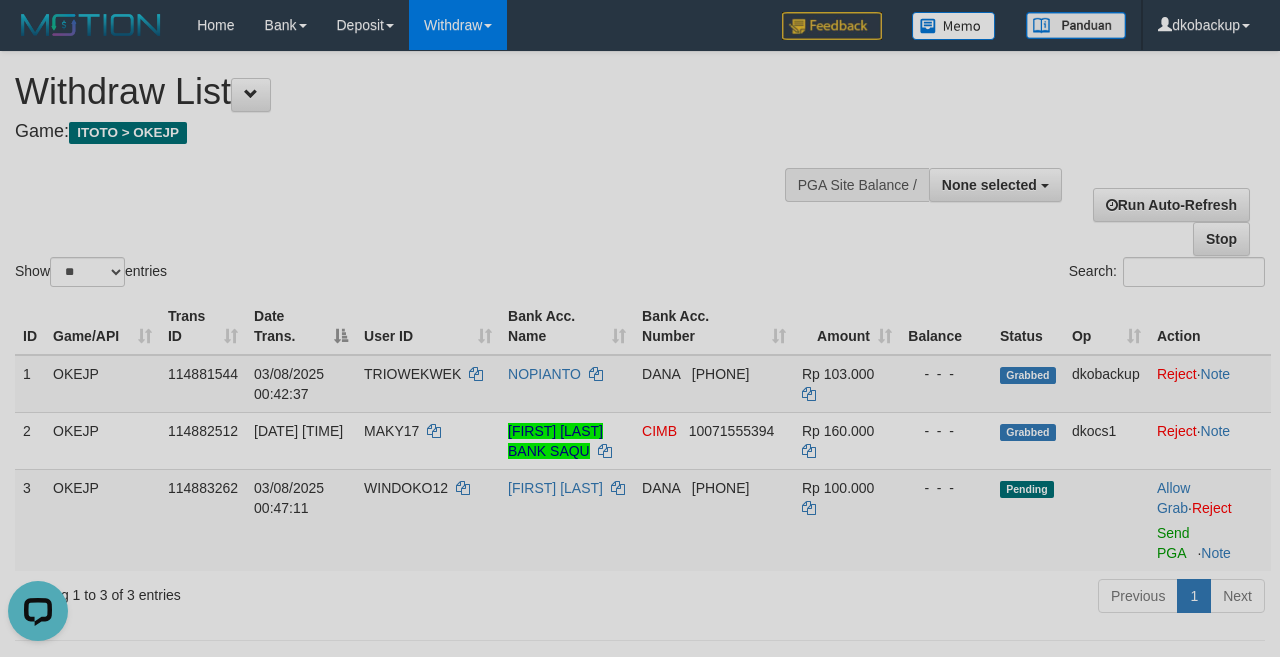 scroll, scrollTop: 0, scrollLeft: 0, axis: both 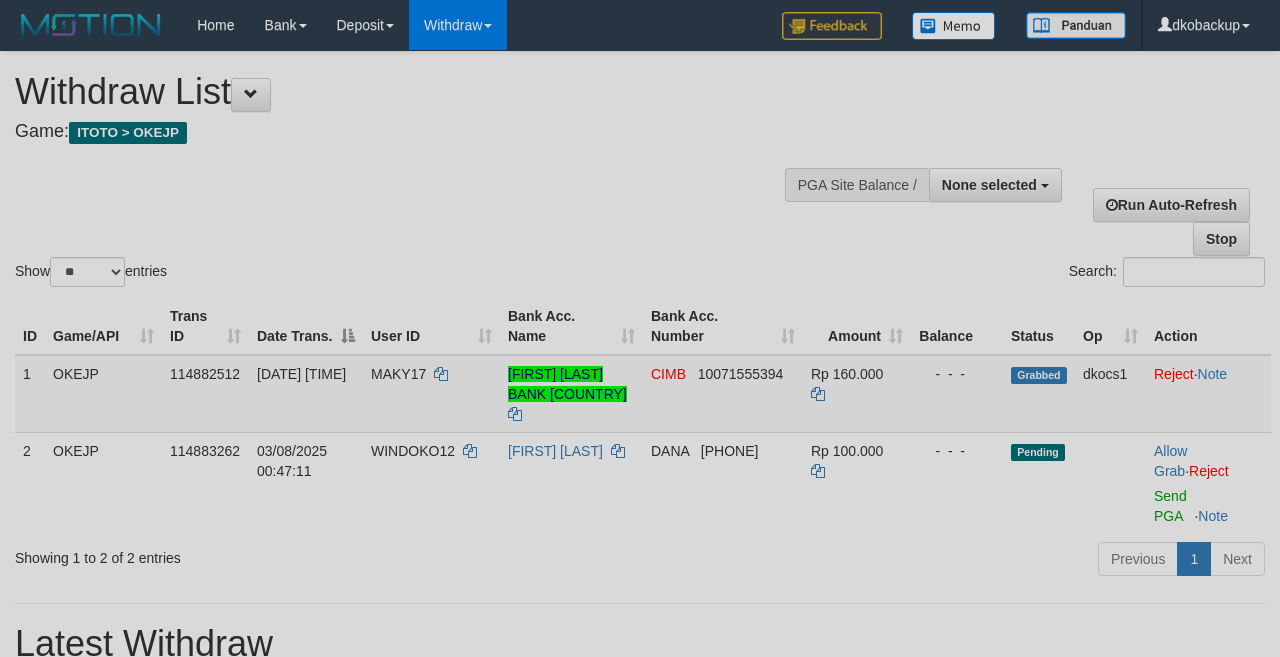 select 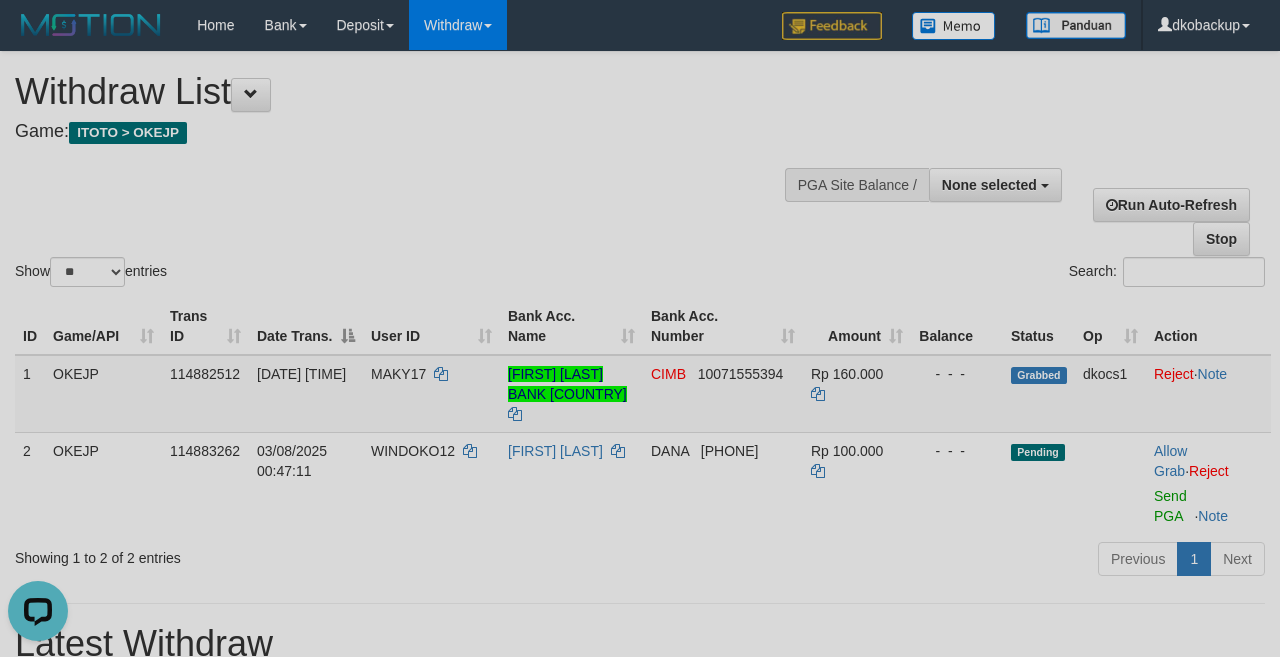 scroll, scrollTop: 0, scrollLeft: 0, axis: both 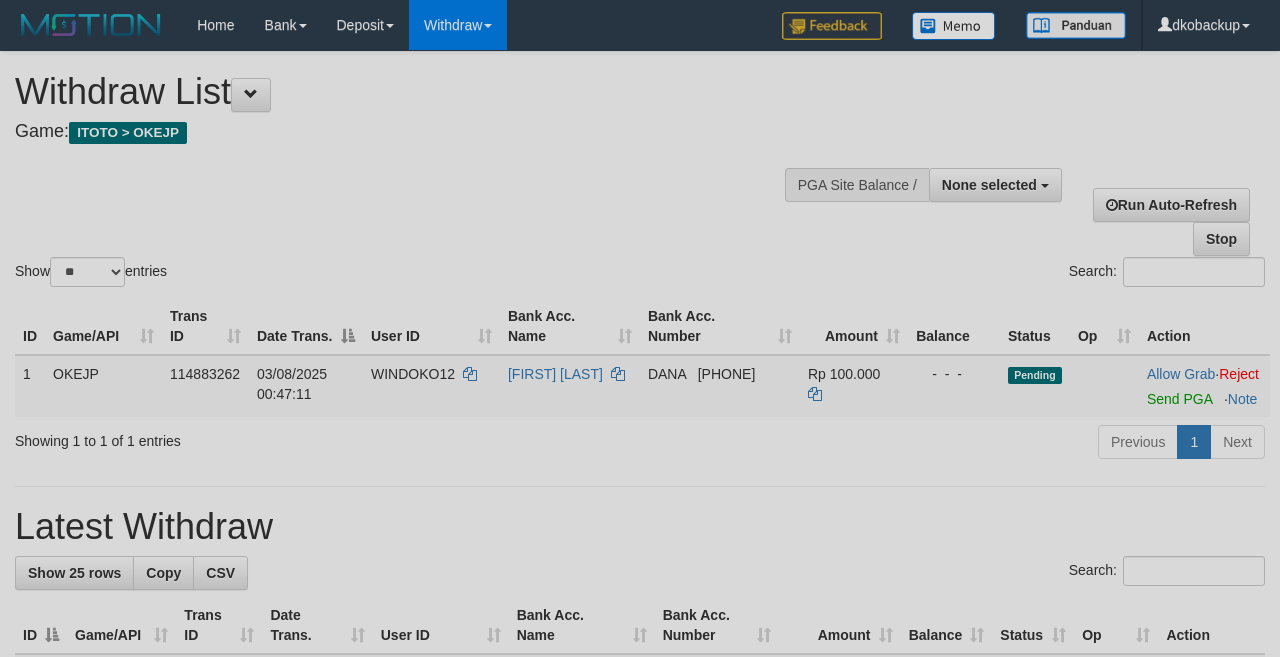 select 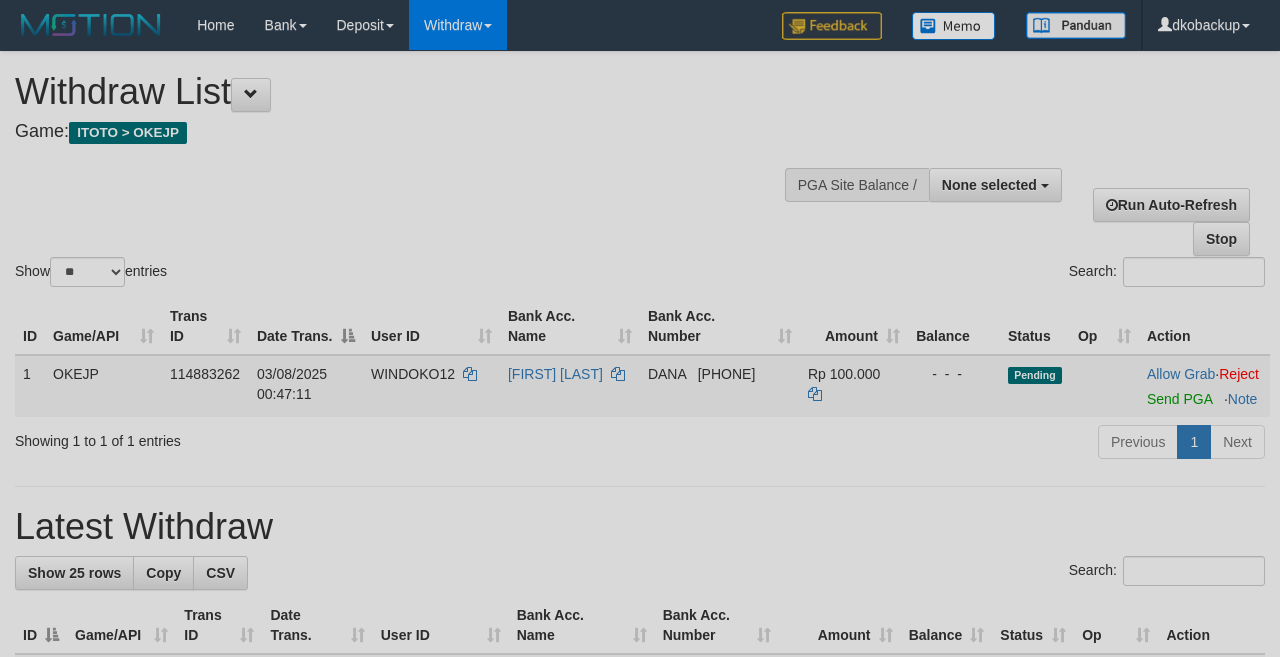 scroll, scrollTop: 0, scrollLeft: 0, axis: both 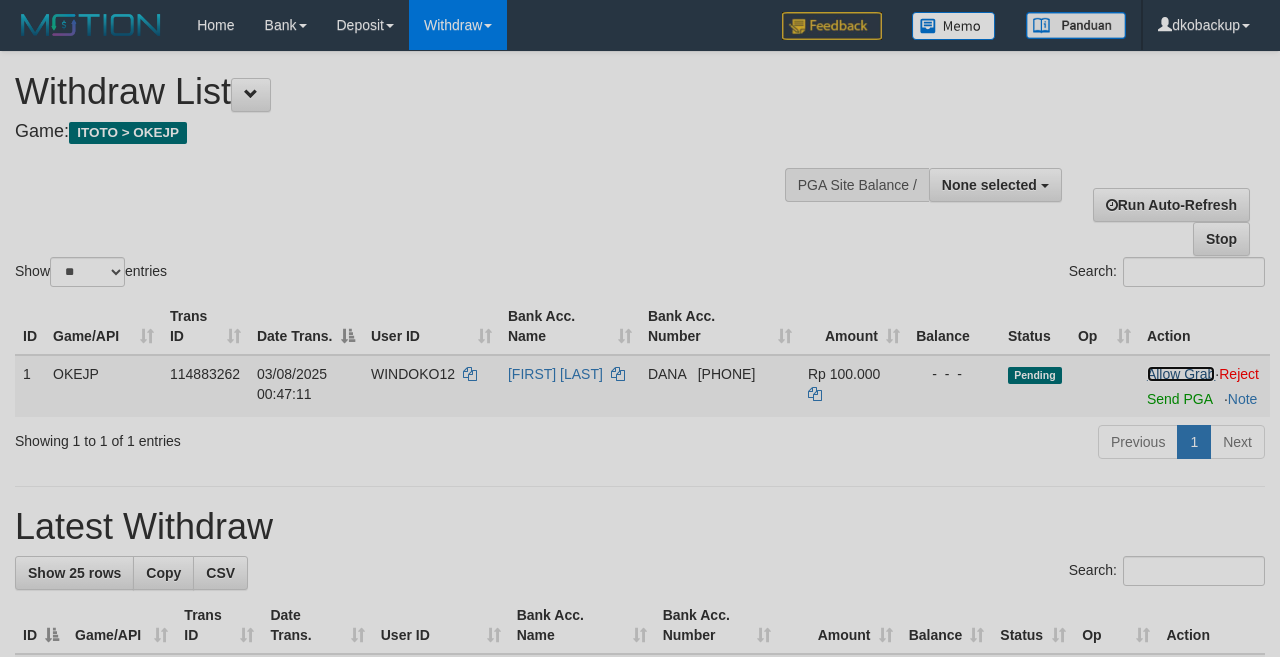 click on "Allow Grab" at bounding box center [1181, 374] 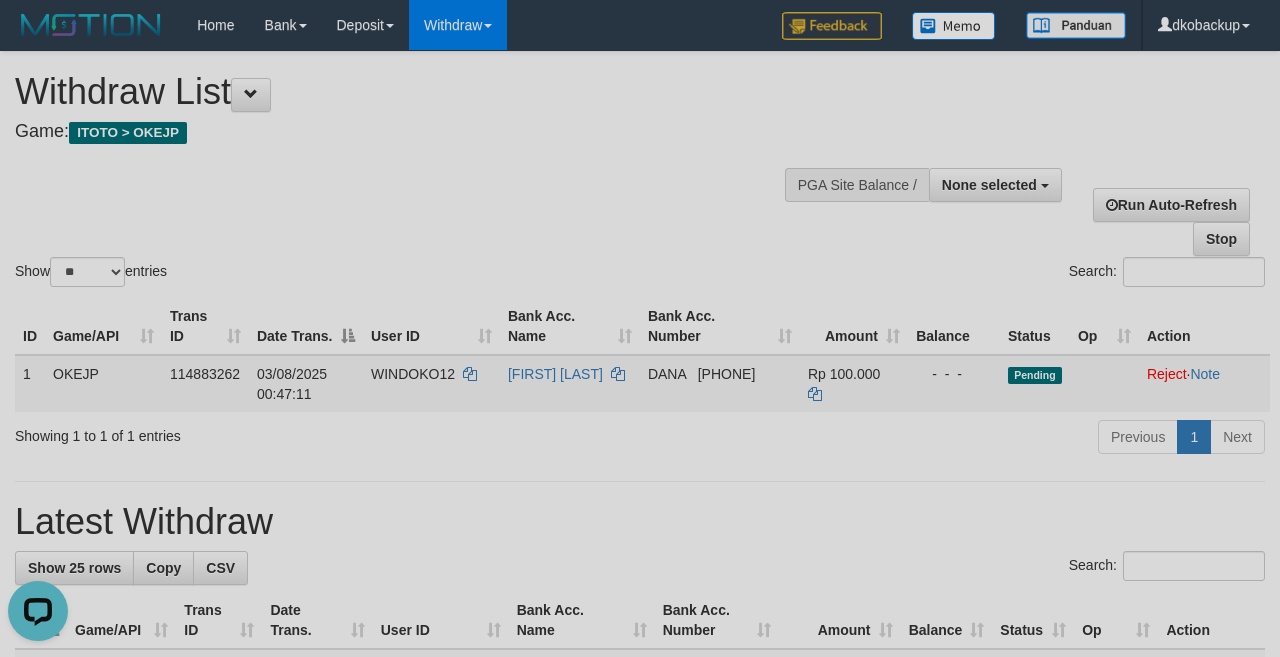 scroll, scrollTop: 0, scrollLeft: 0, axis: both 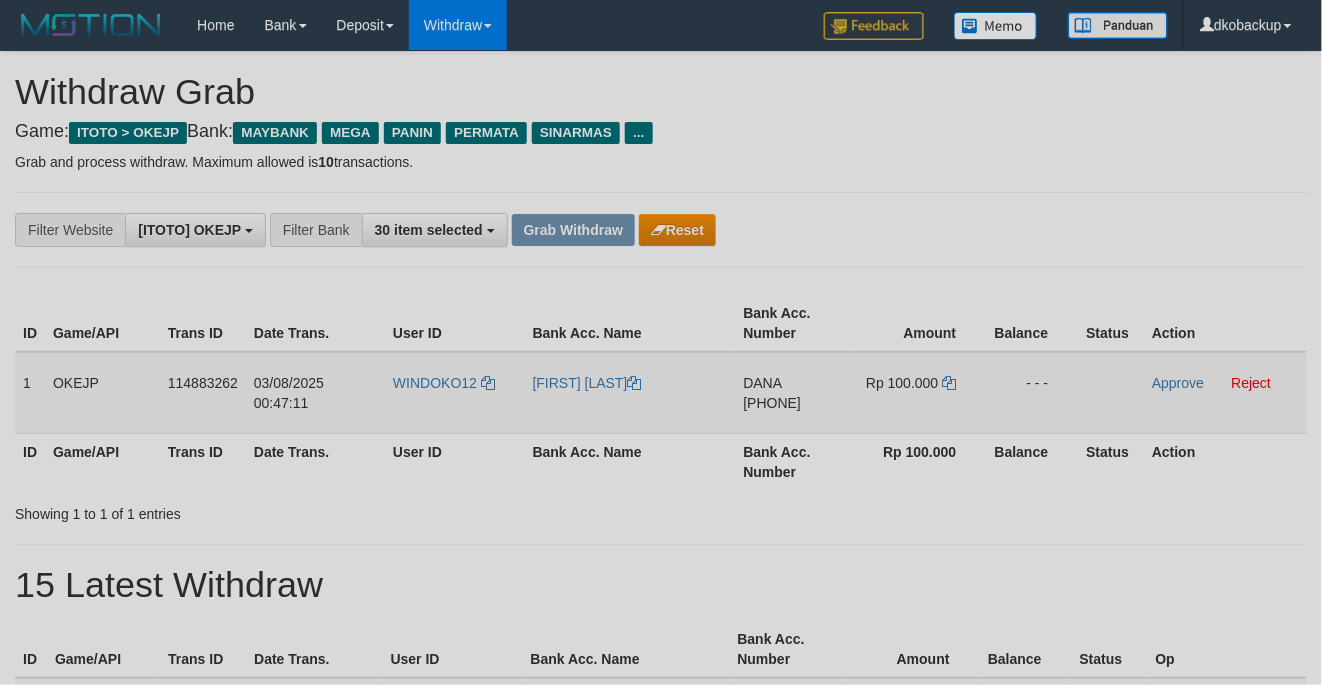 click on "WINDOKO12" at bounding box center [455, 393] 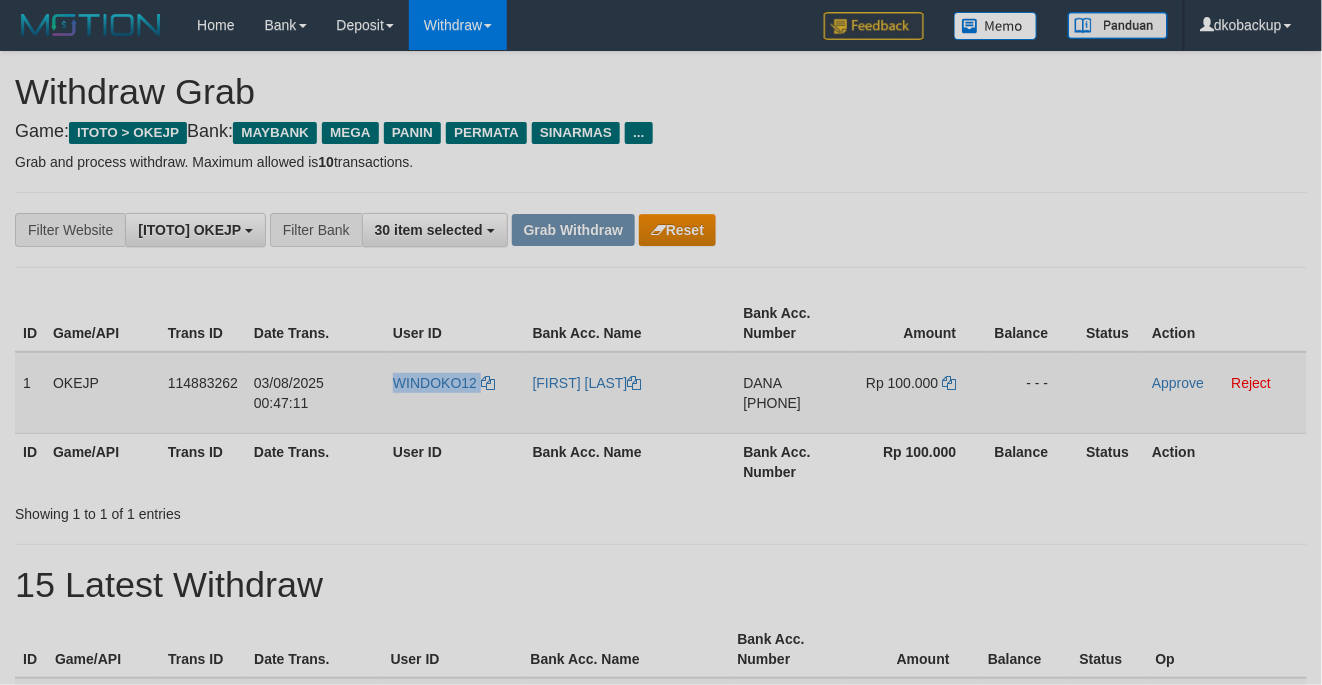 click on "WINDOKO12" at bounding box center (455, 393) 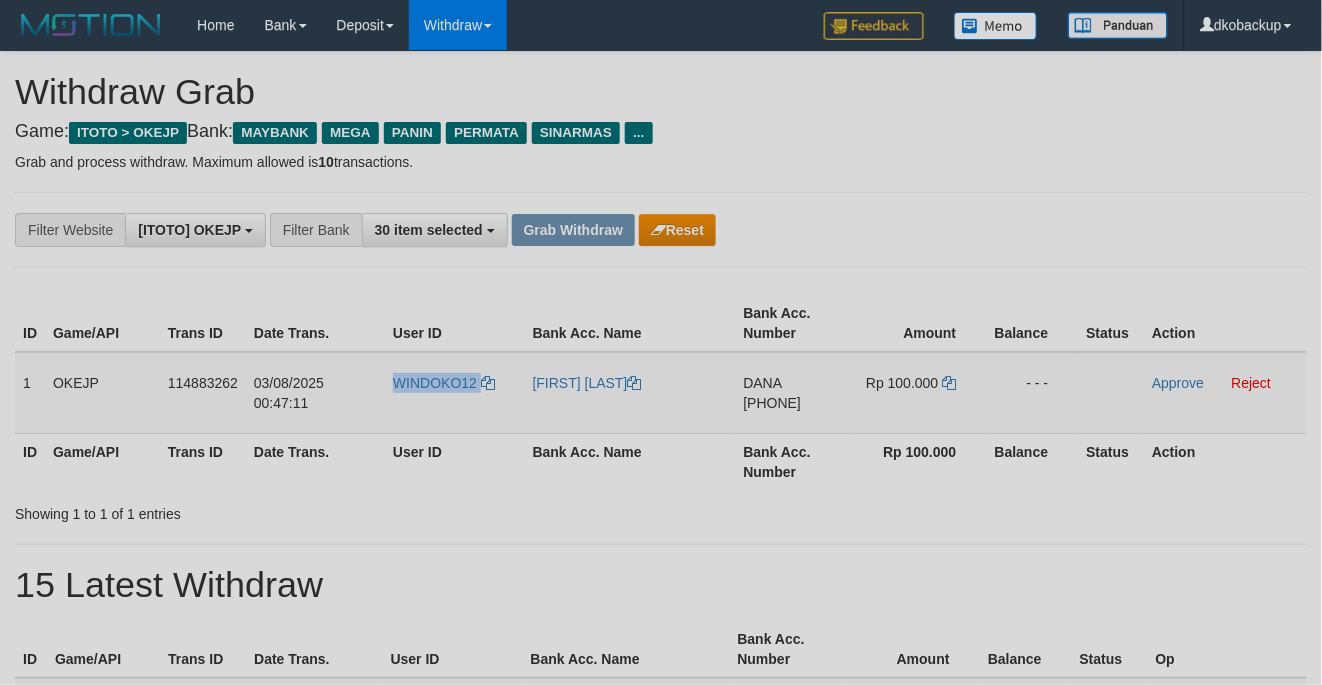copy on "WINDOKO12" 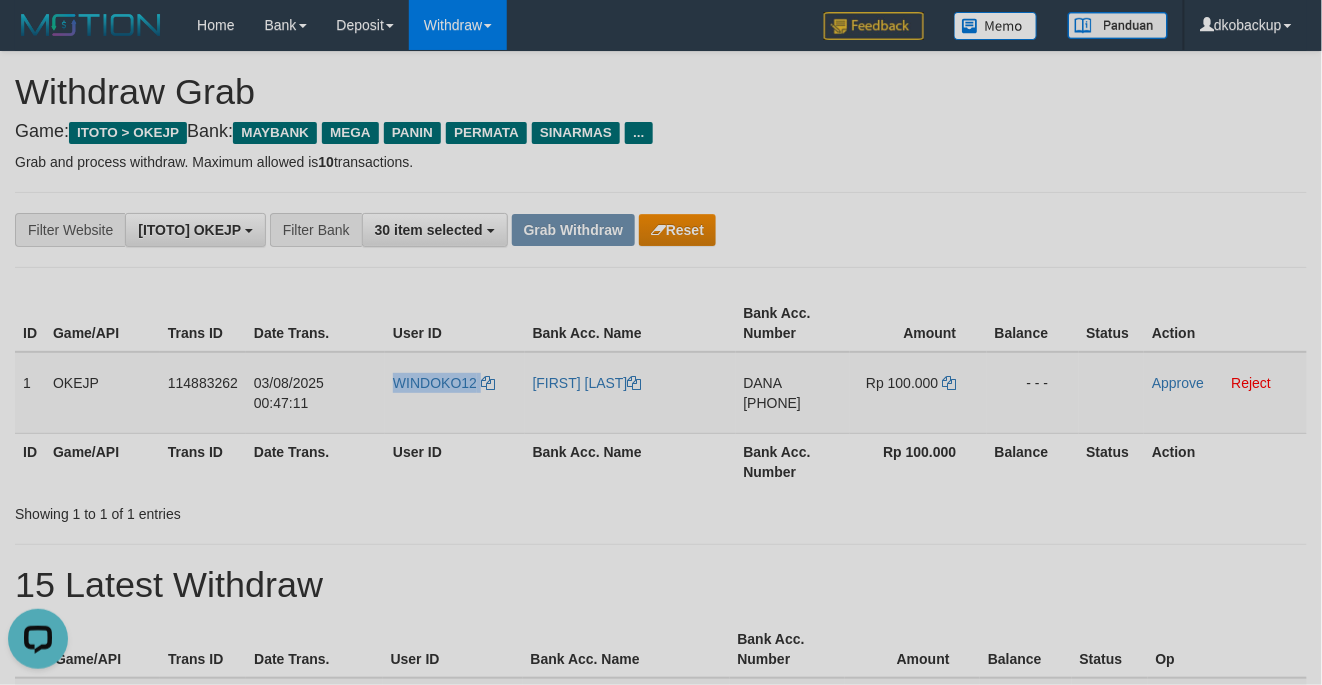 scroll, scrollTop: 0, scrollLeft: 0, axis: both 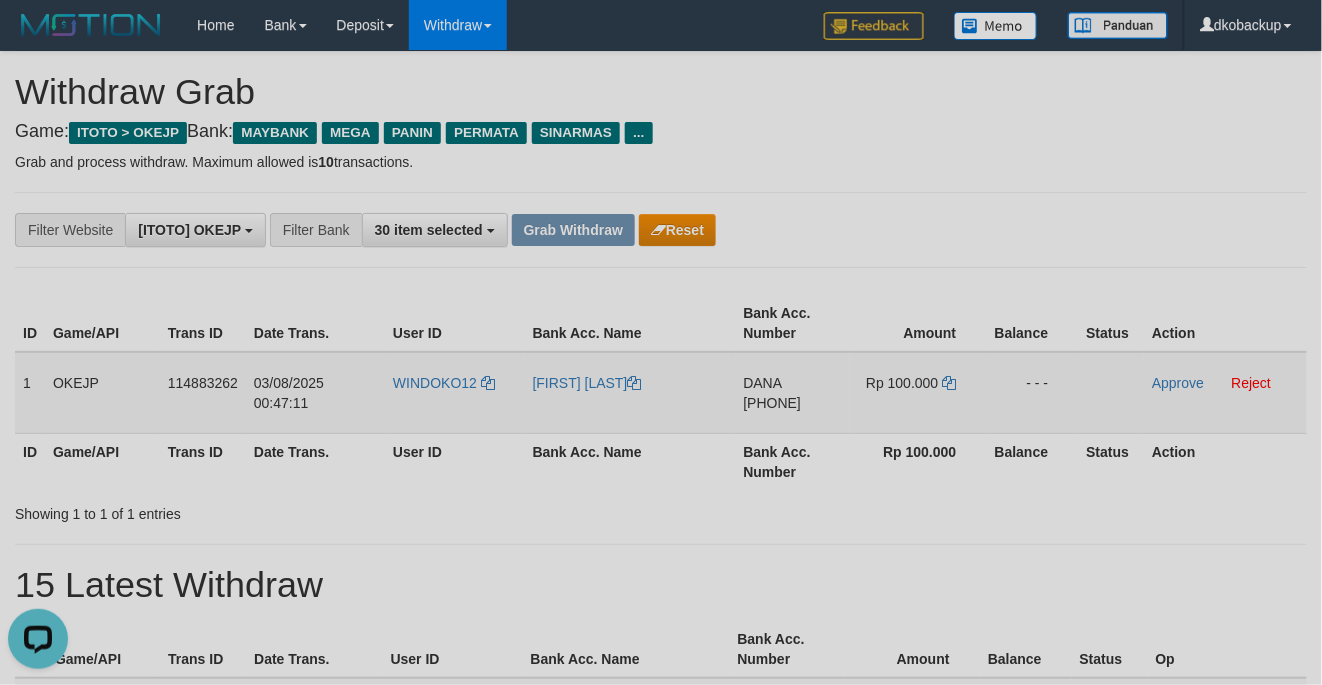 click on "DANA
085697606746" at bounding box center (793, 393) 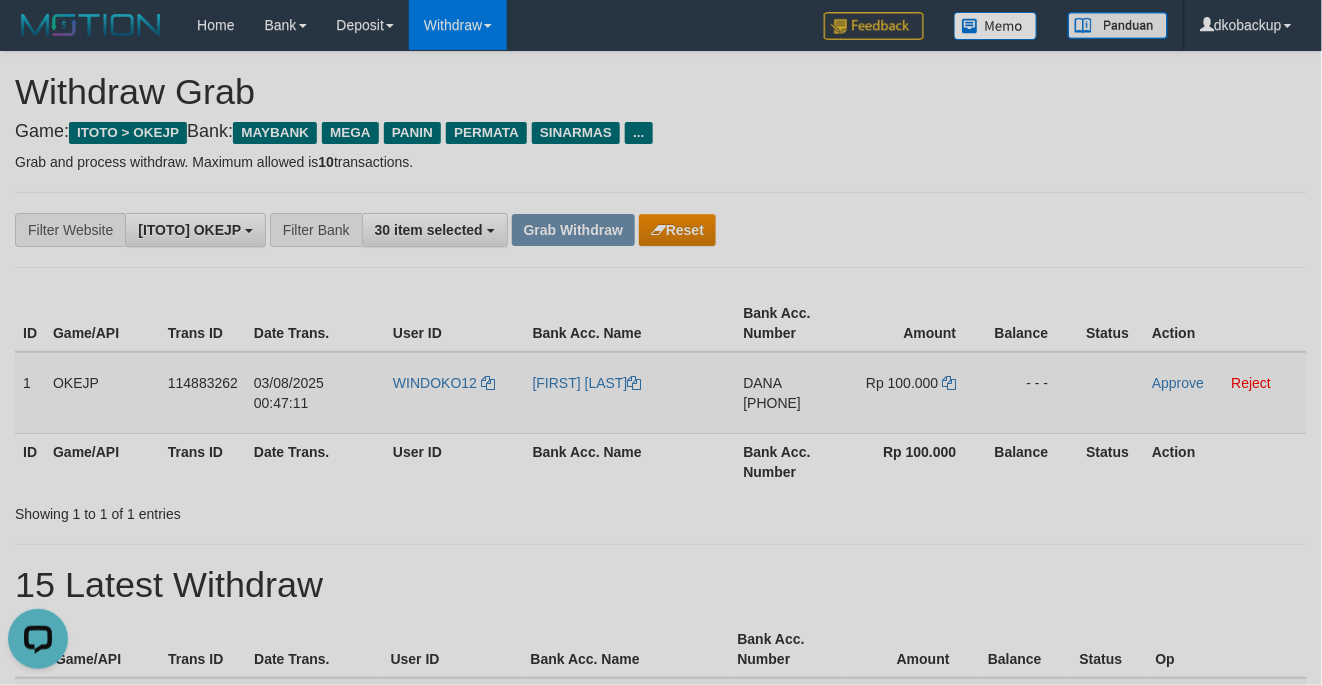 copy on "[PHONE]" 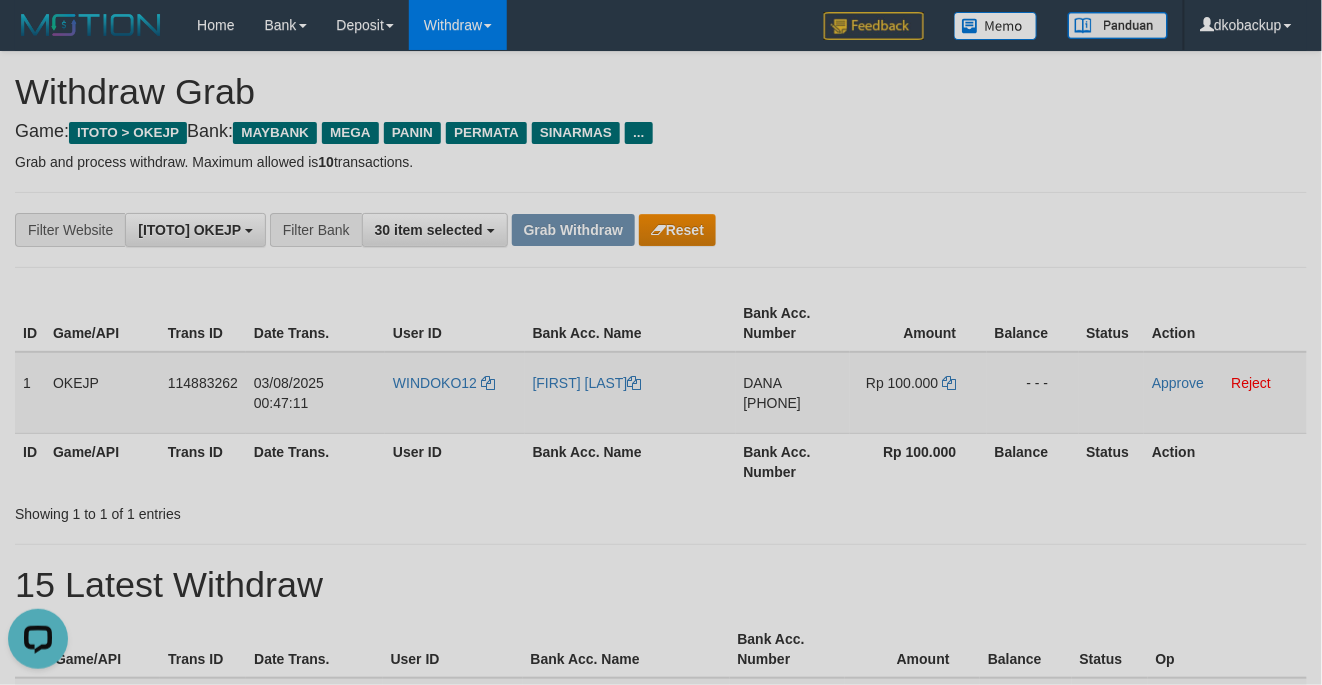 click on "DANA
085697606746" at bounding box center (793, 393) 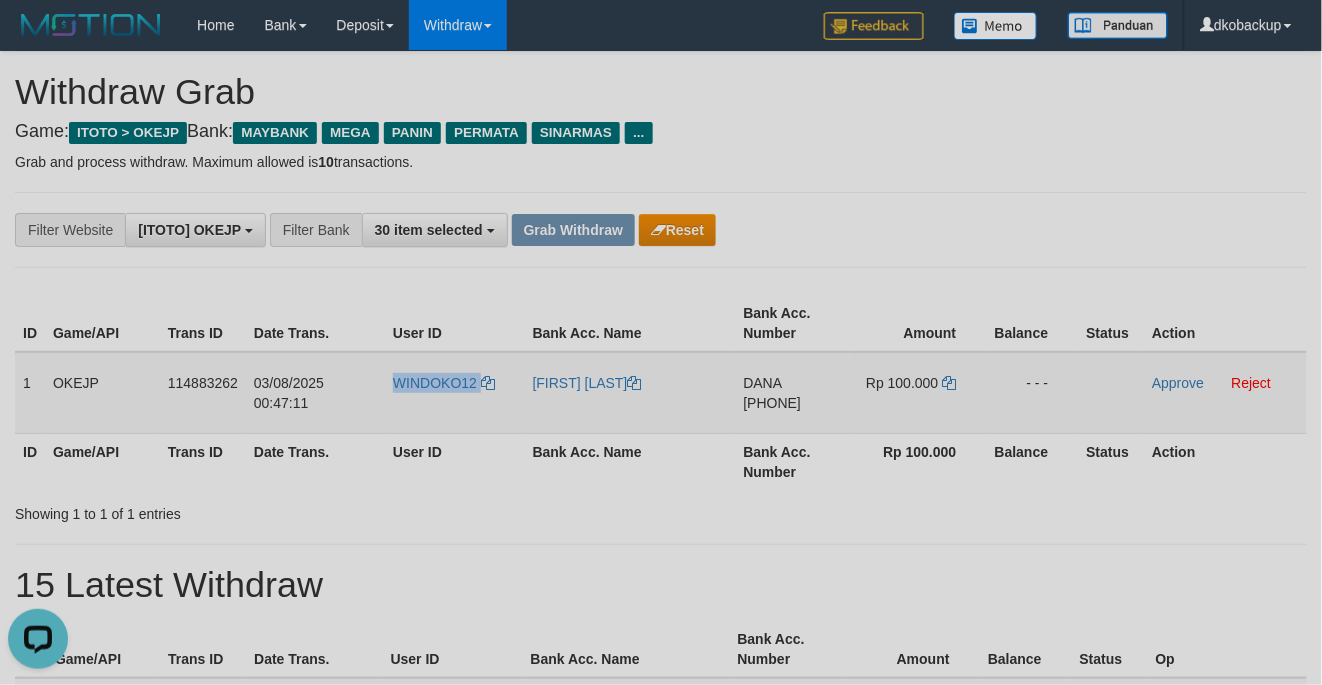 click on "WINDOKO12" at bounding box center (455, 393) 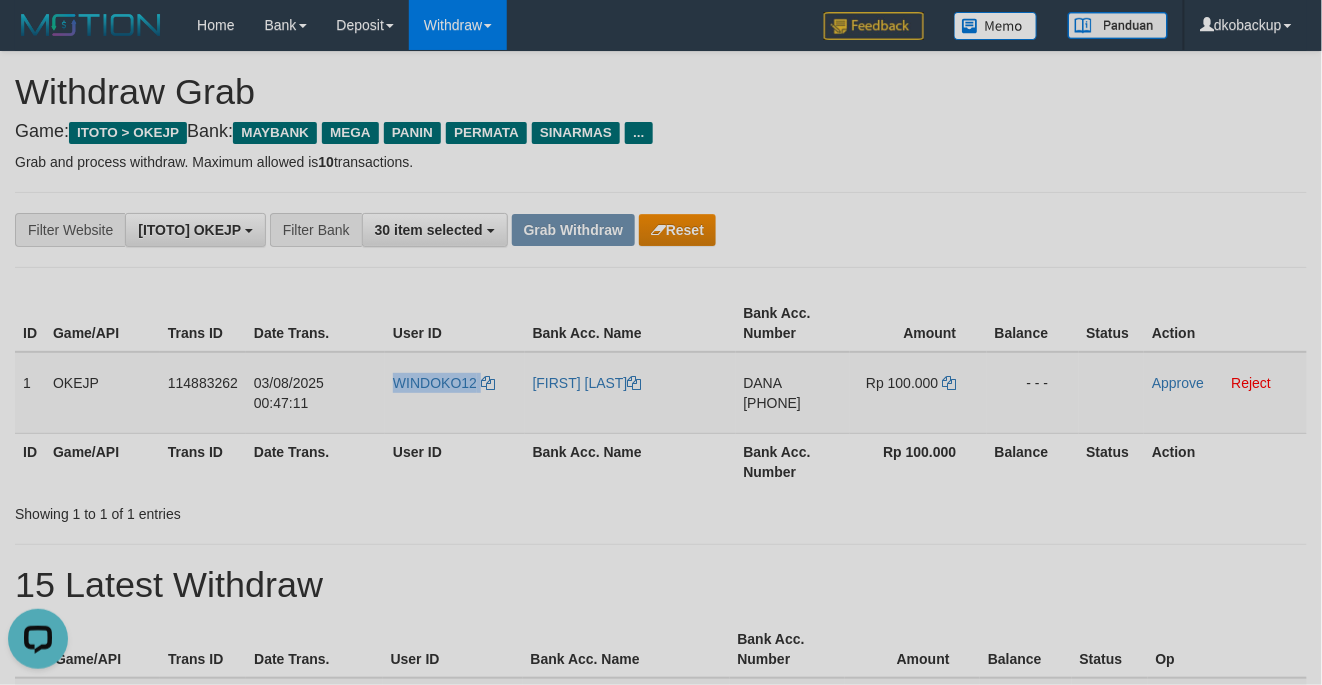 copy on "WINDOKO12" 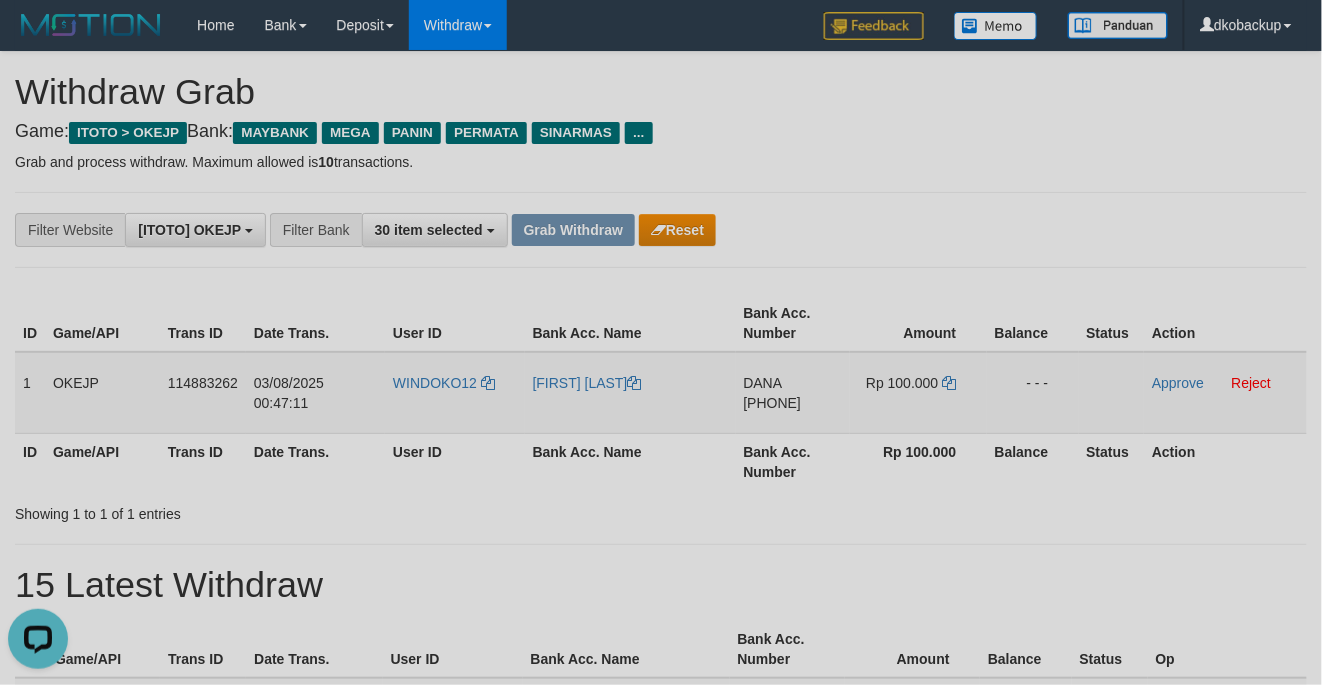 click on "[FIRST] [LAST]" at bounding box center (630, 393) 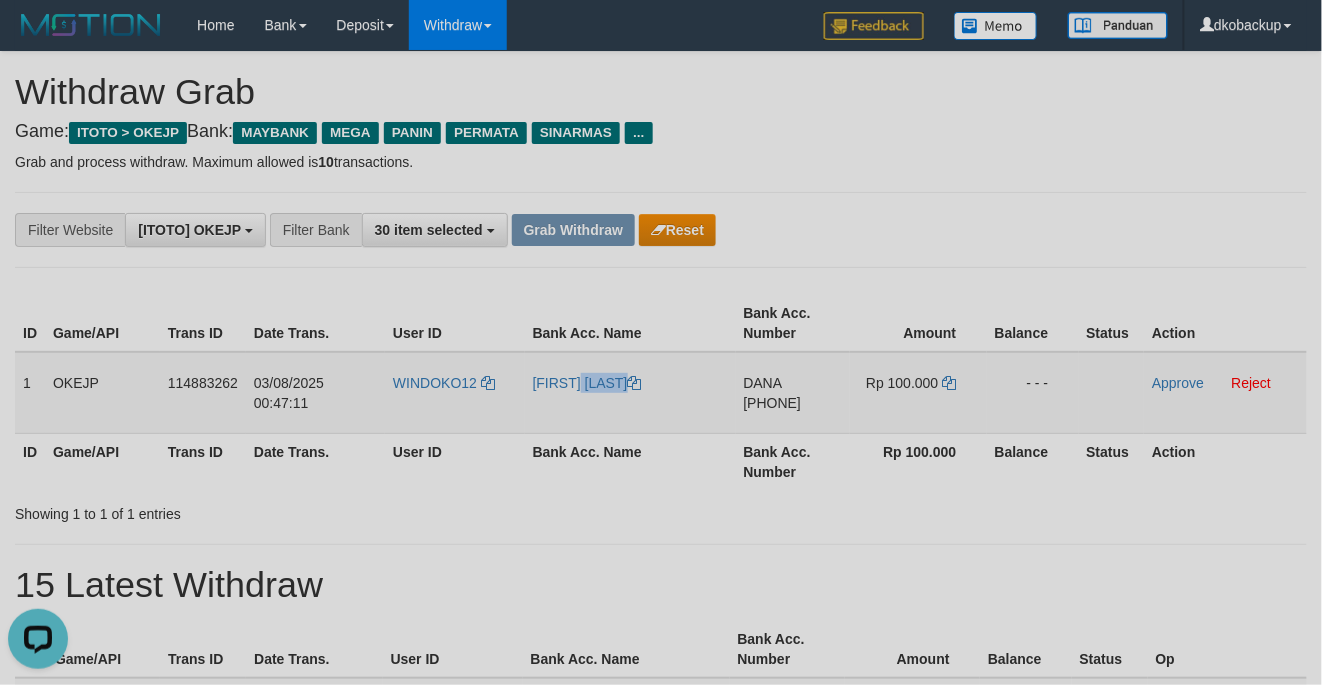 click on "[FIRST] [LAST]" at bounding box center (630, 393) 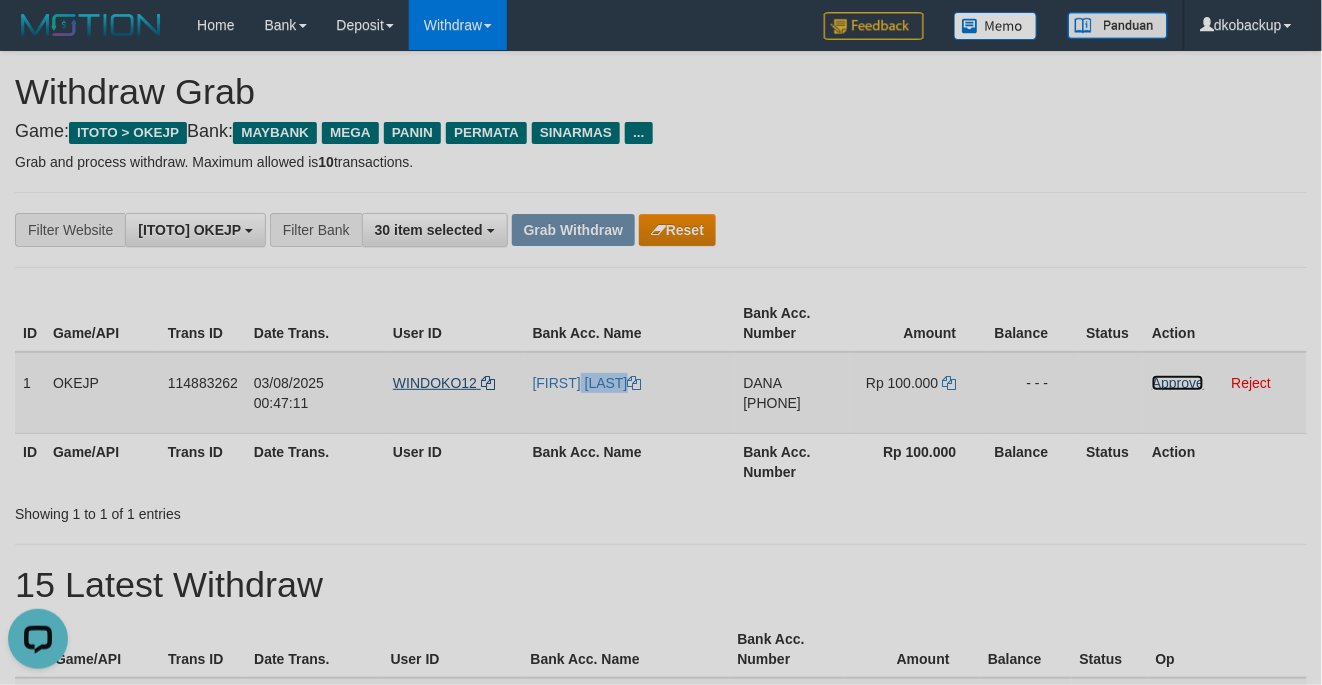 drag, startPoint x: 1158, startPoint y: 378, endPoint x: 454, endPoint y: 378, distance: 704 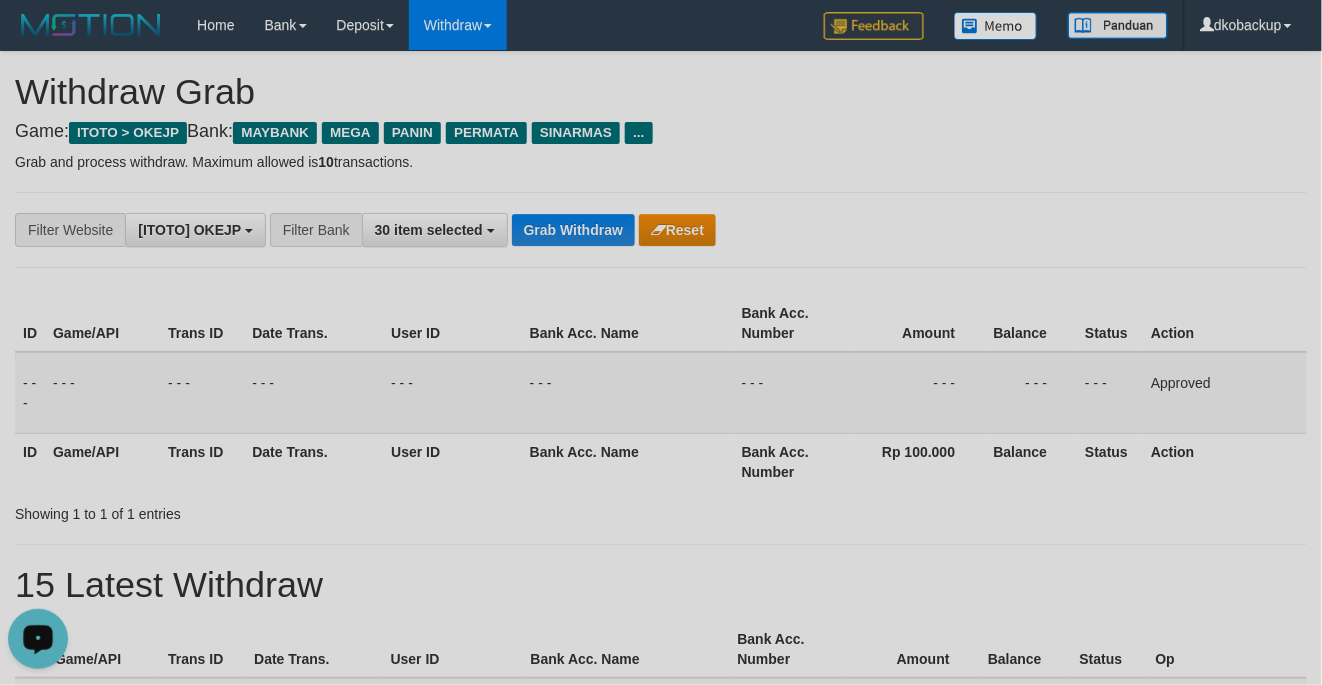 click on "**********" at bounding box center [661, 1123] 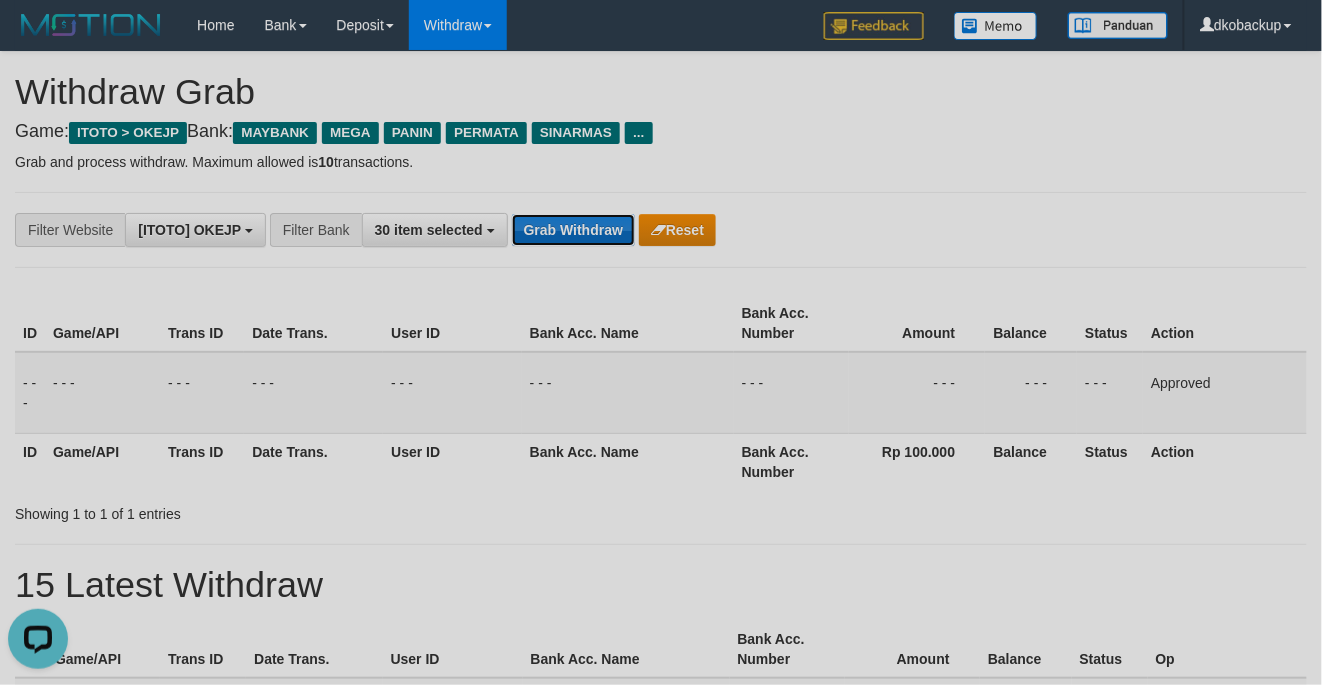 click on "Grab Withdraw" at bounding box center [573, 230] 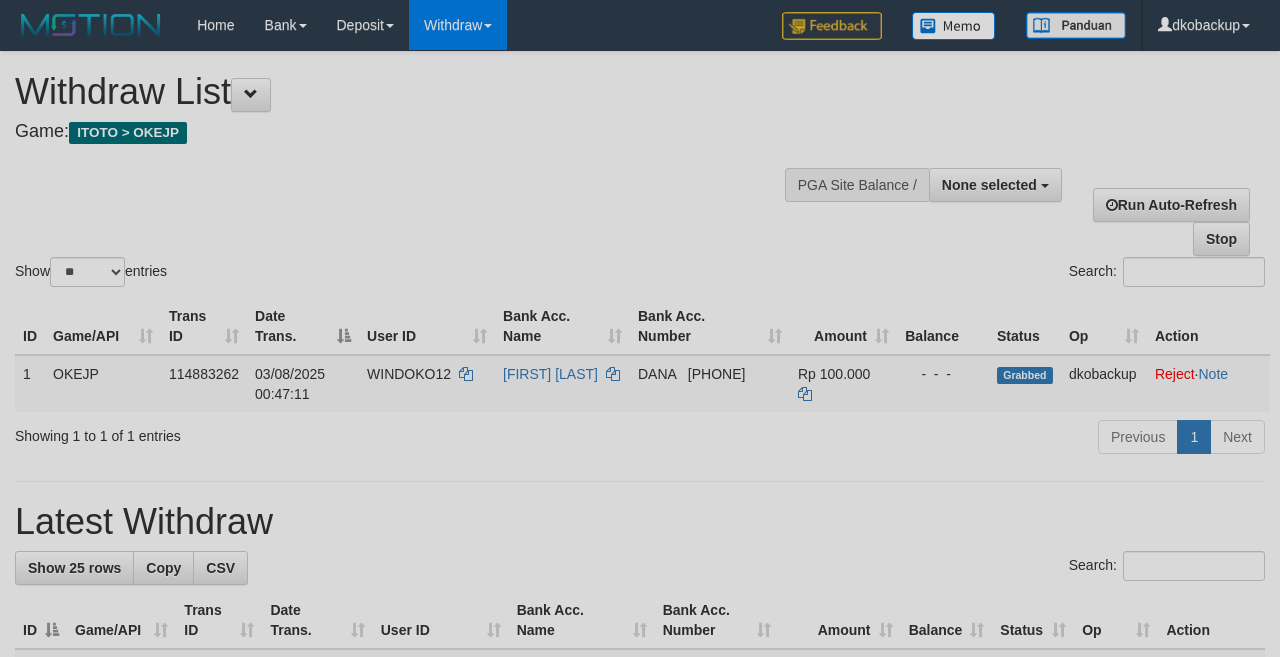select 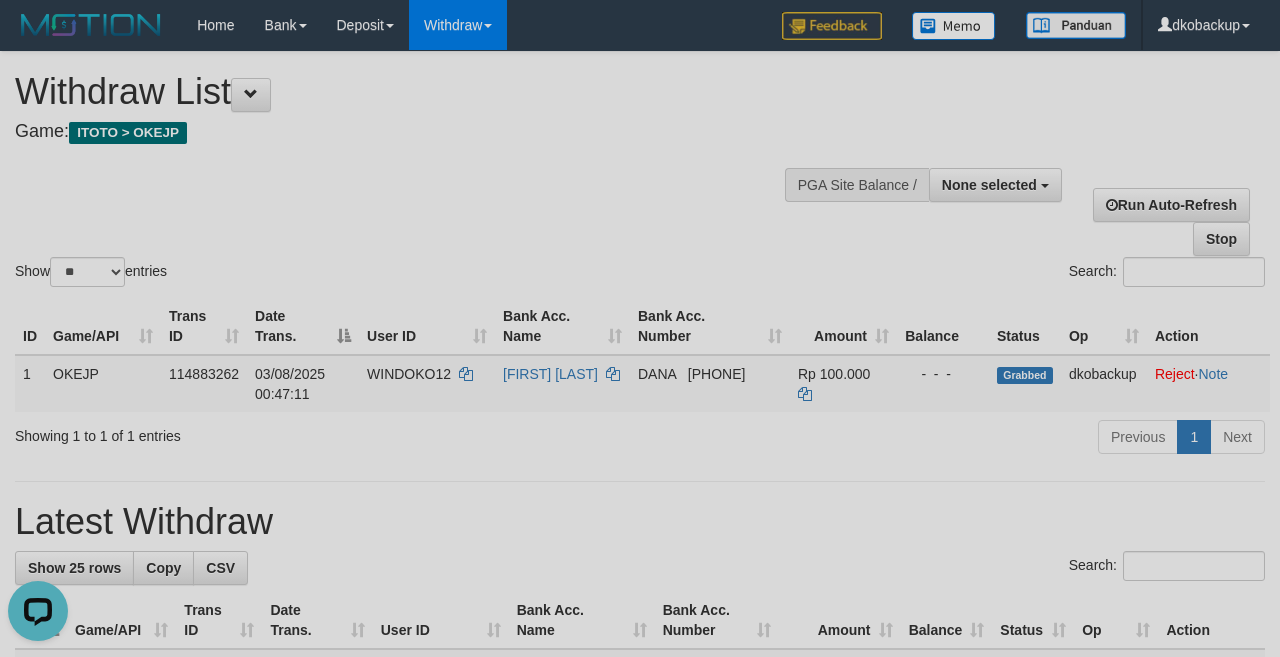 scroll, scrollTop: 0, scrollLeft: 0, axis: both 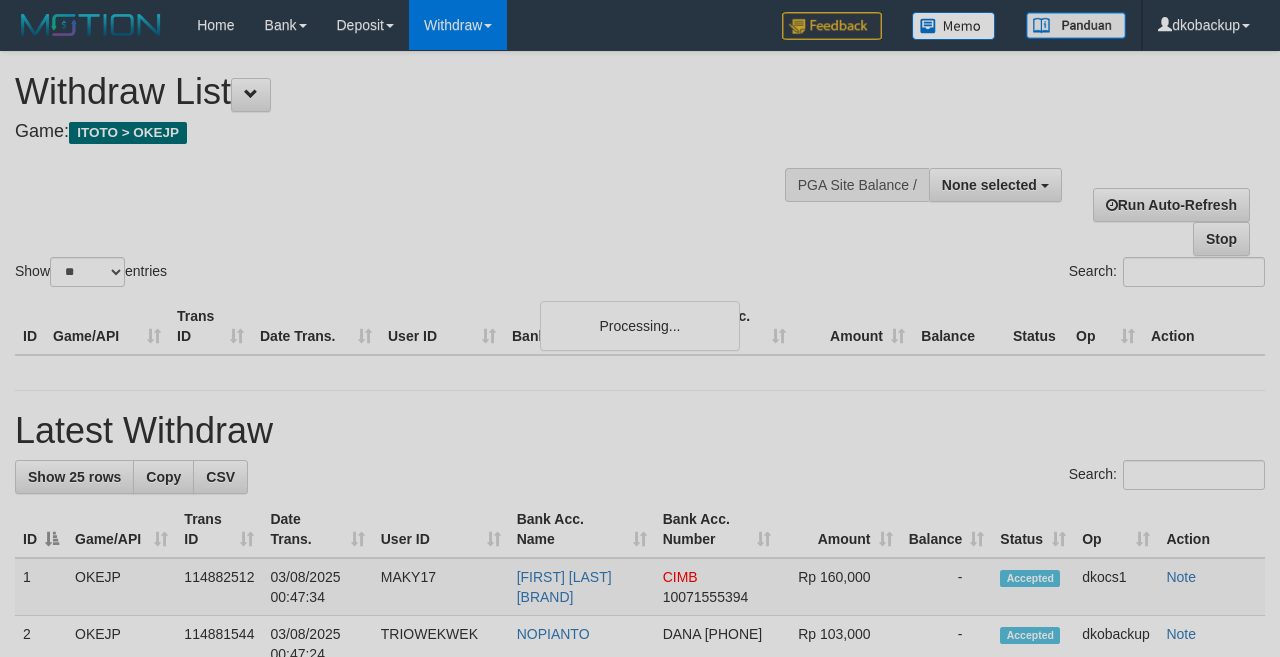 select 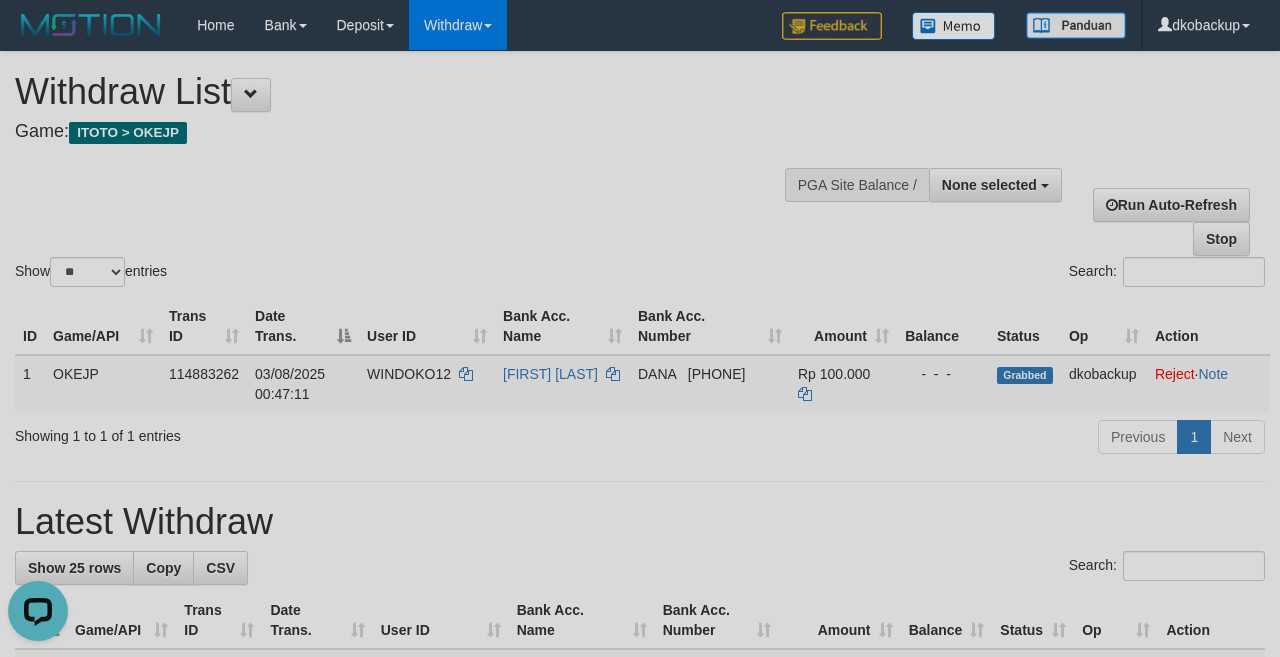 scroll, scrollTop: 0, scrollLeft: 0, axis: both 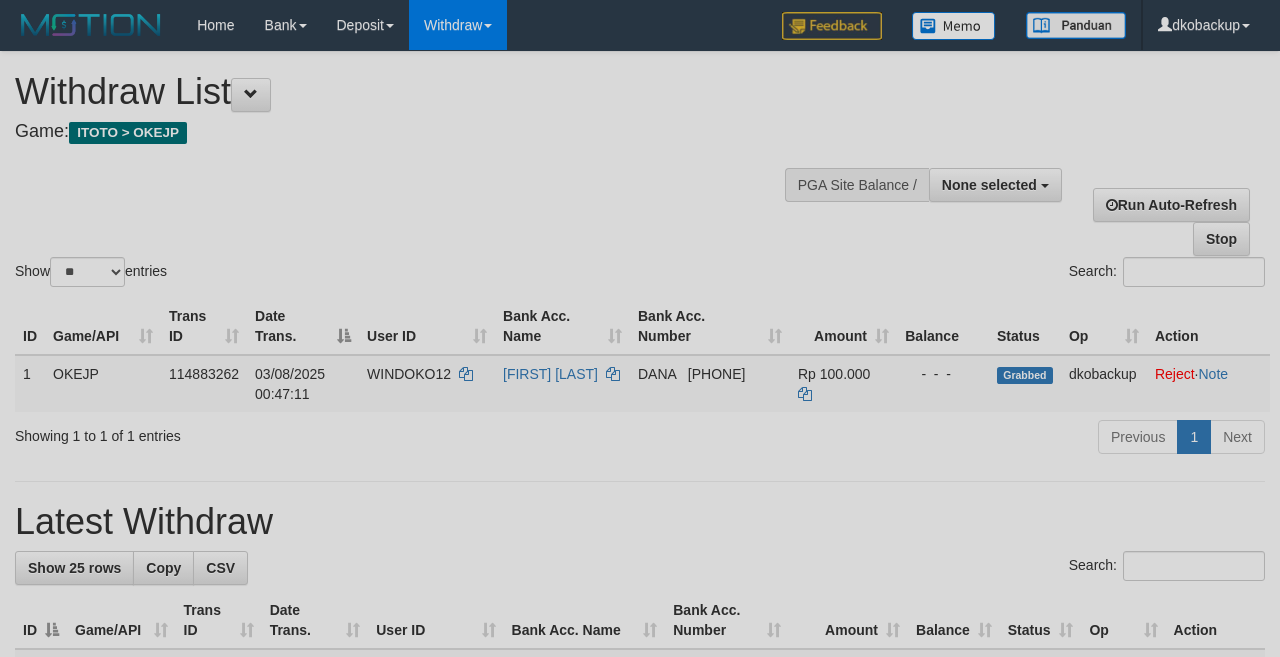 select 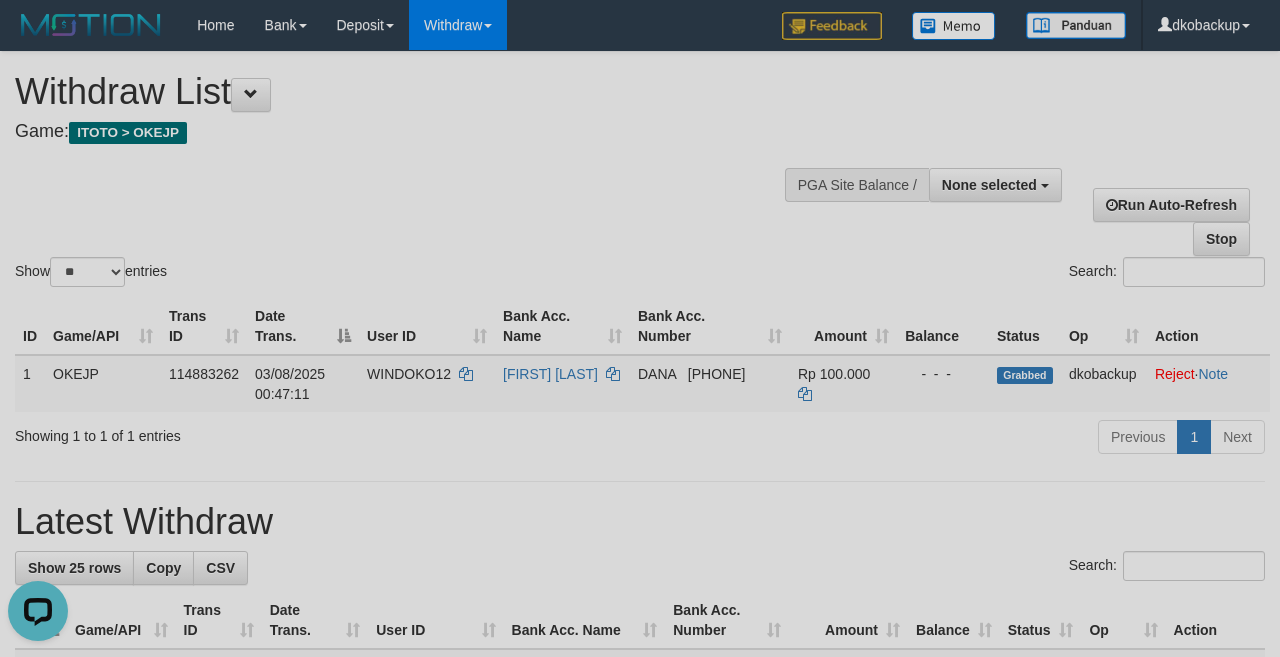 scroll, scrollTop: 0, scrollLeft: 0, axis: both 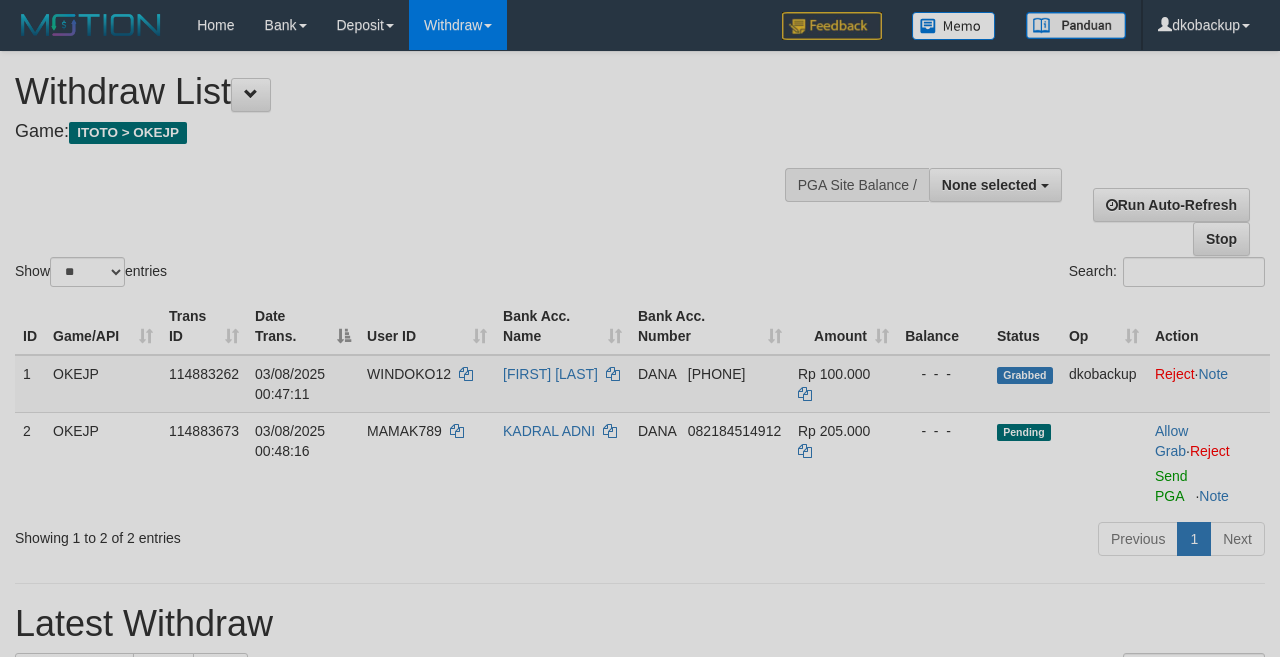 select 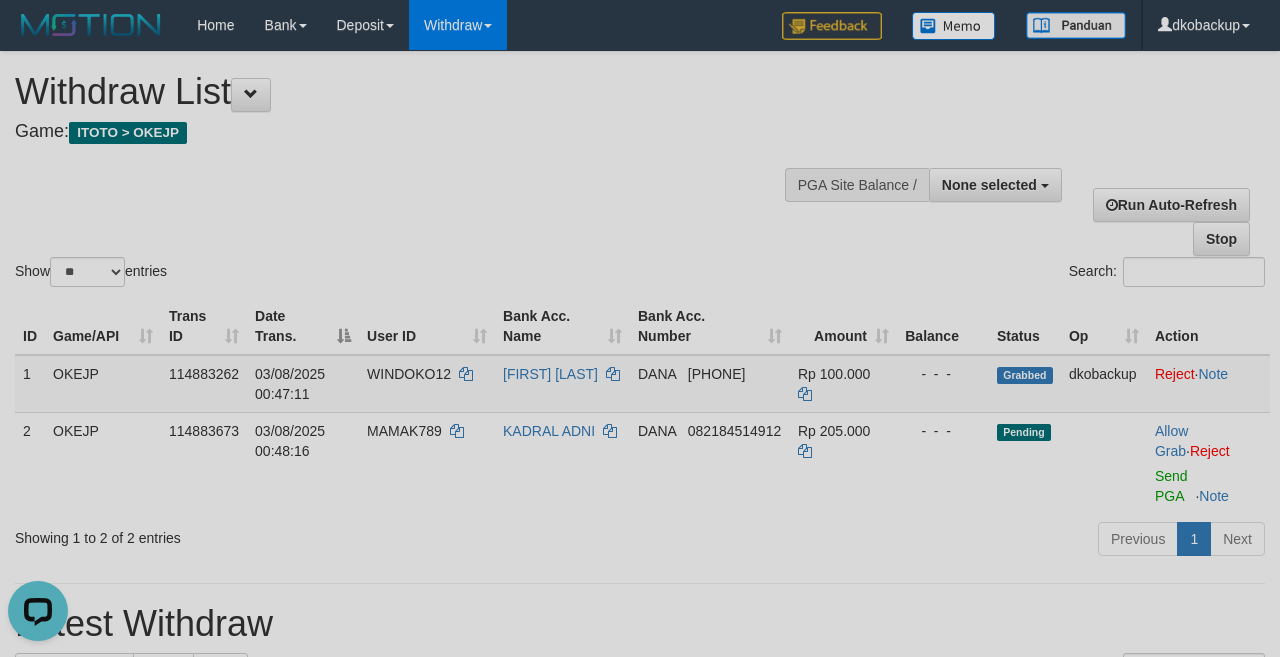scroll, scrollTop: 0, scrollLeft: 0, axis: both 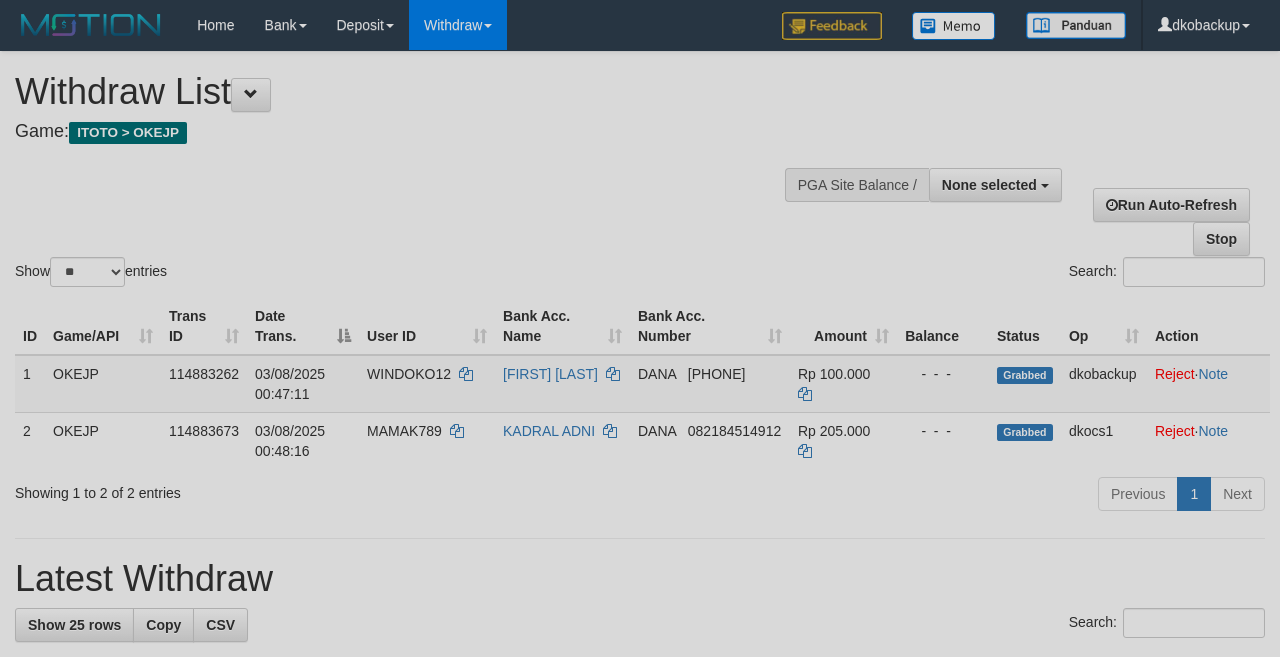 select 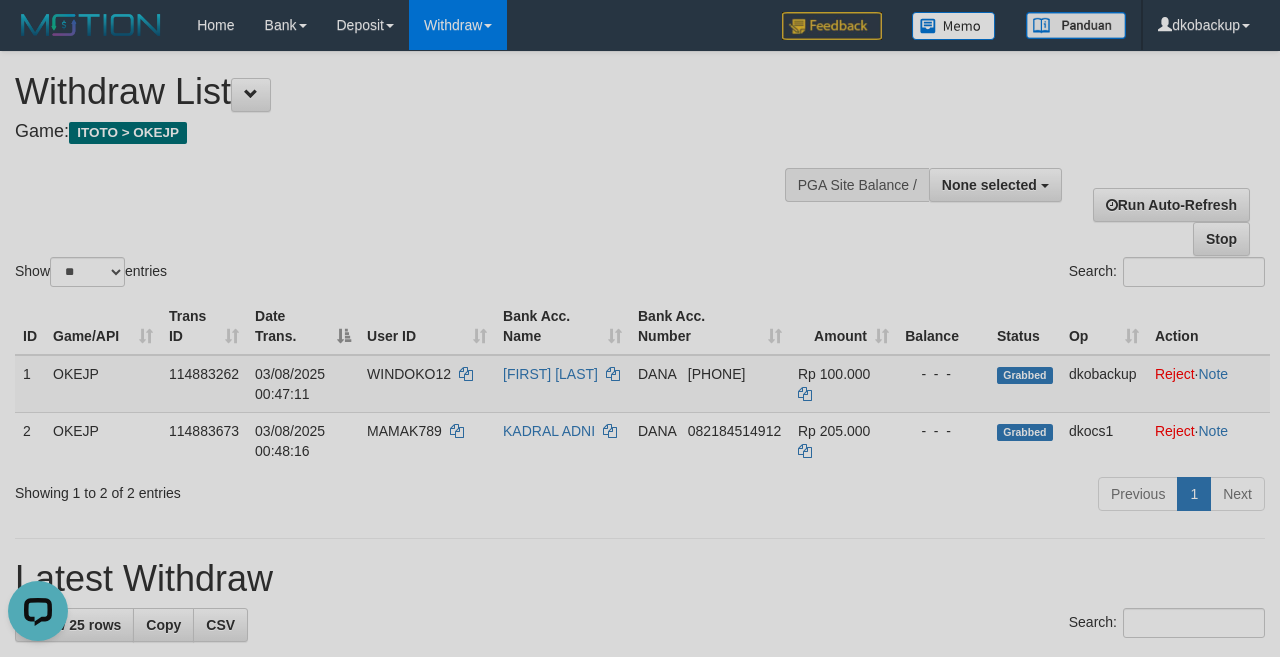 scroll, scrollTop: 0, scrollLeft: 0, axis: both 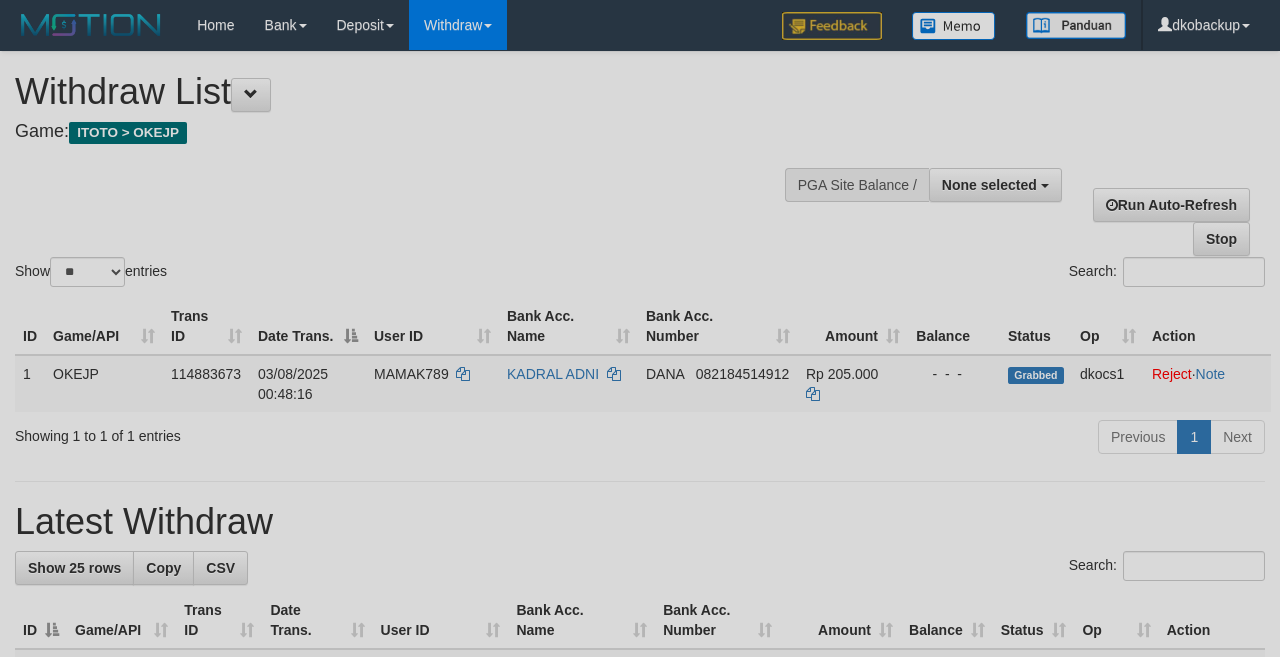 select 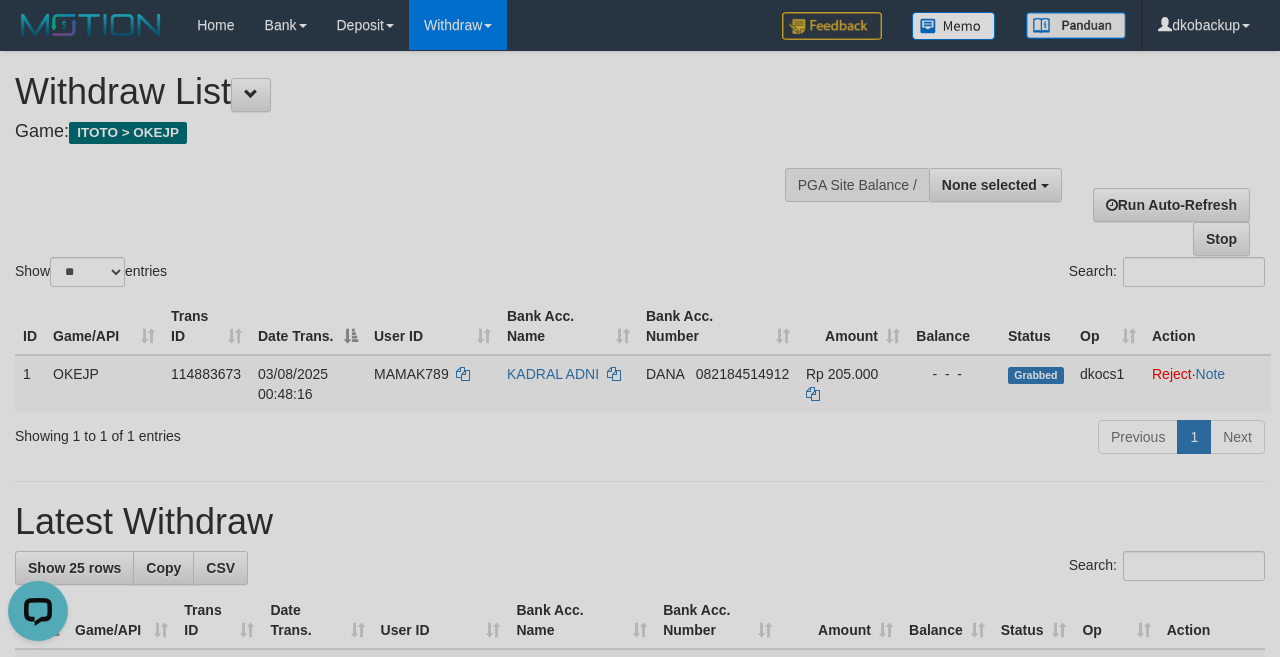 scroll, scrollTop: 0, scrollLeft: 0, axis: both 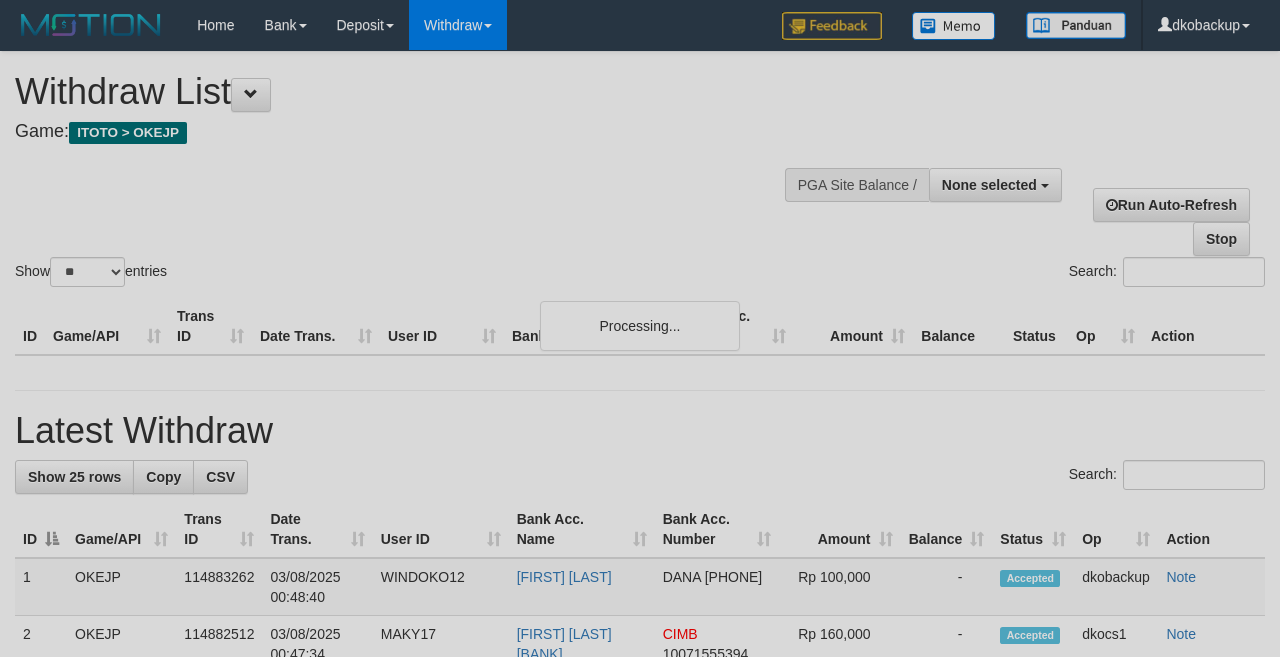 select 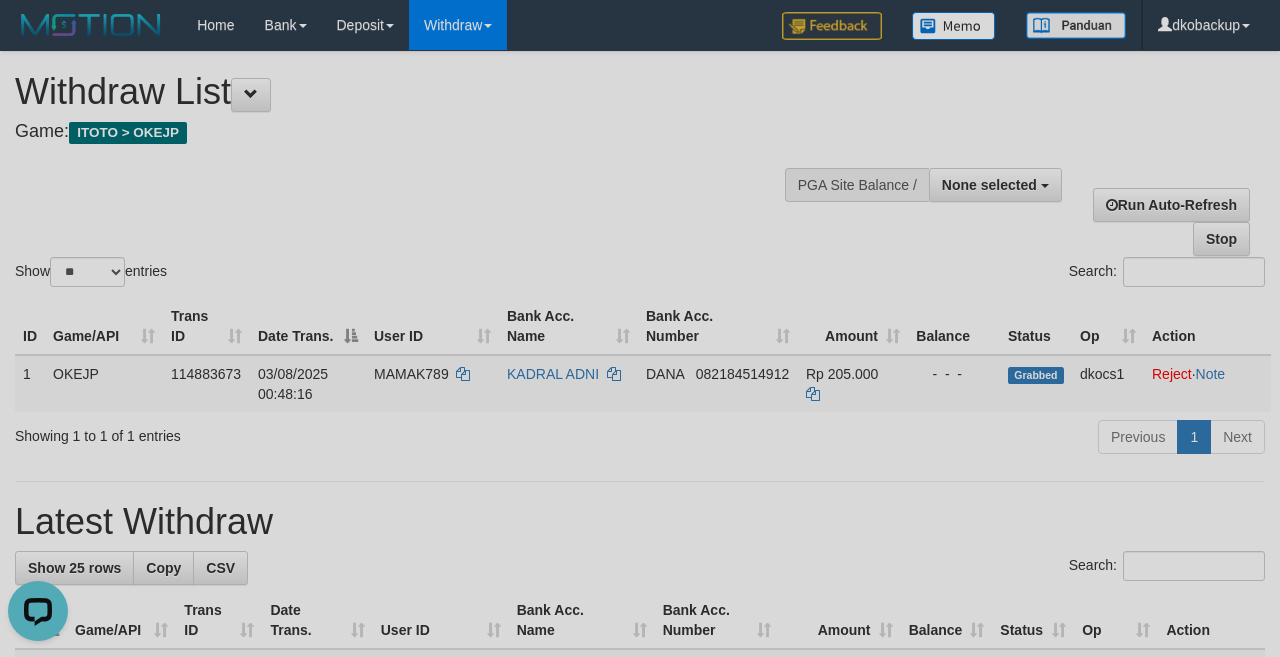 scroll, scrollTop: 0, scrollLeft: 0, axis: both 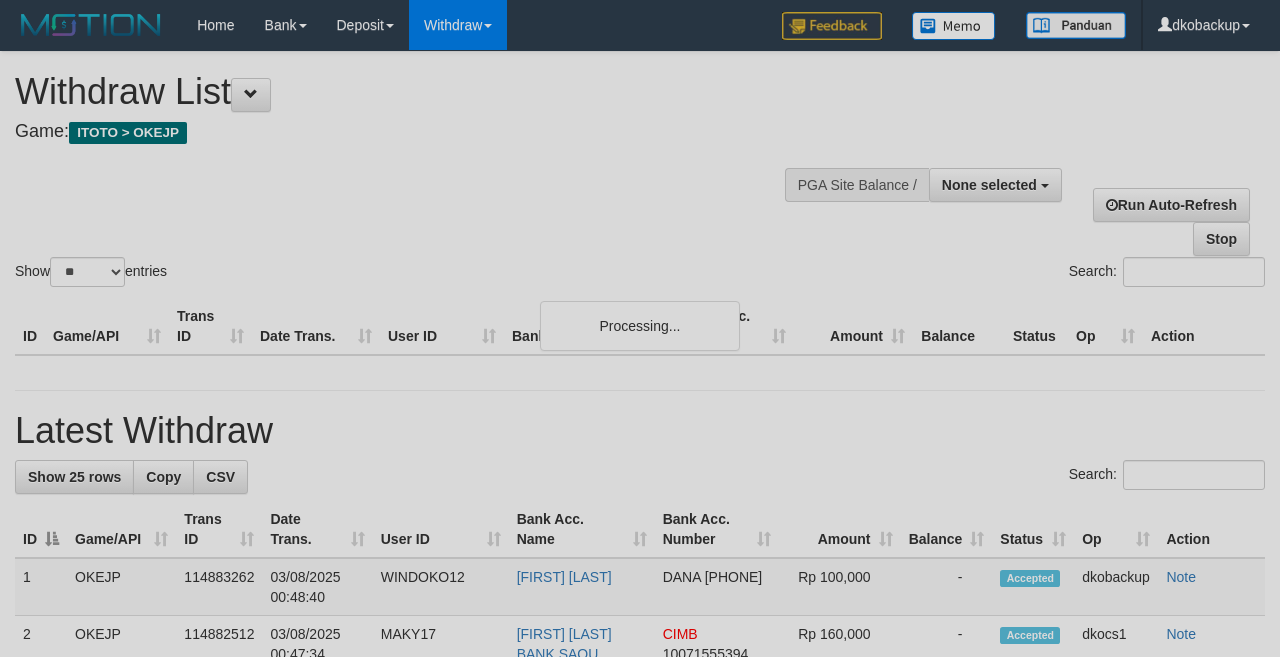 select 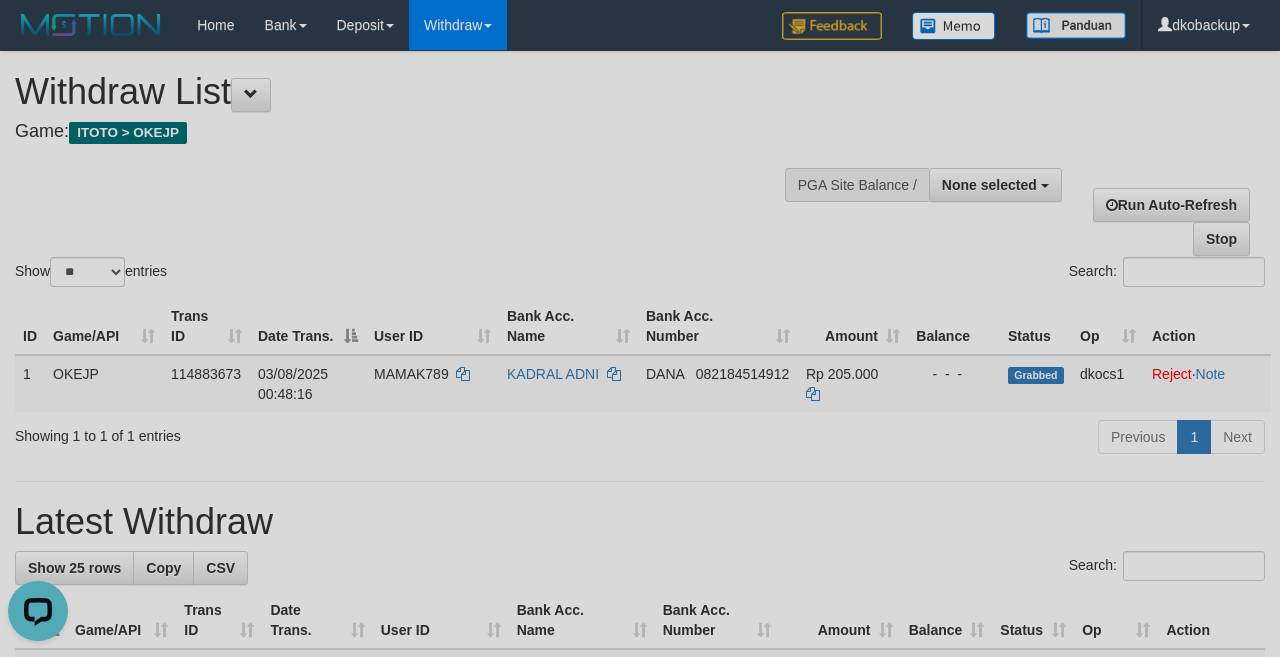scroll, scrollTop: 0, scrollLeft: 0, axis: both 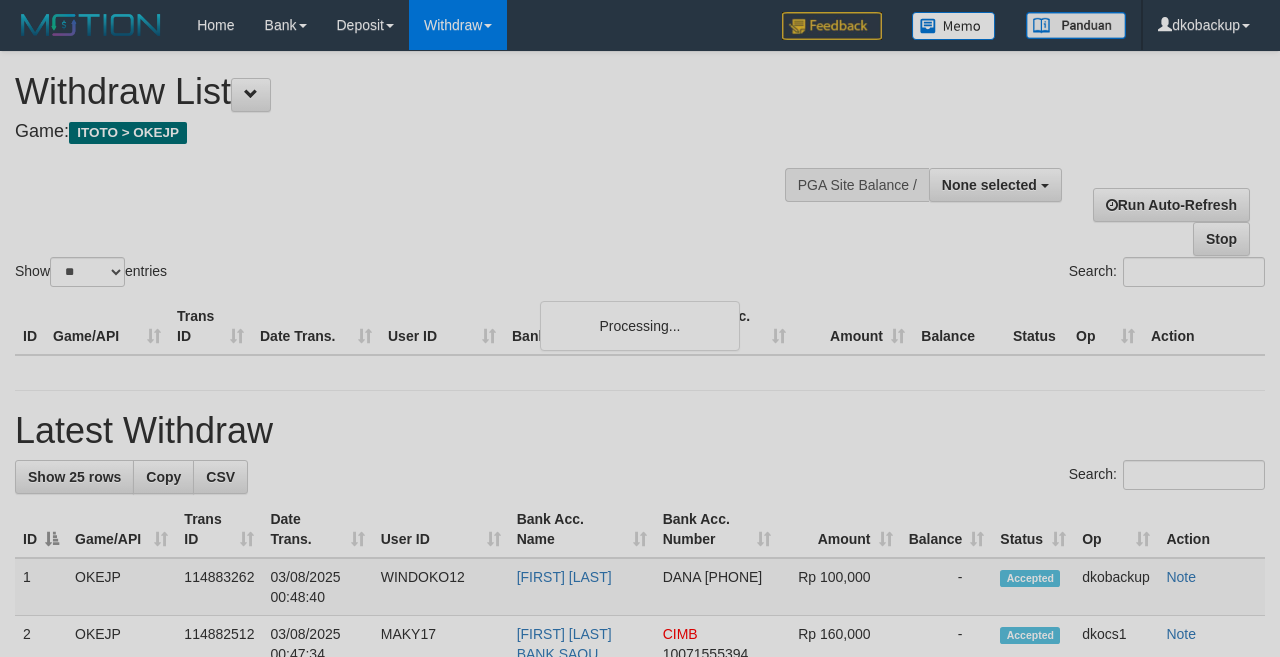 select 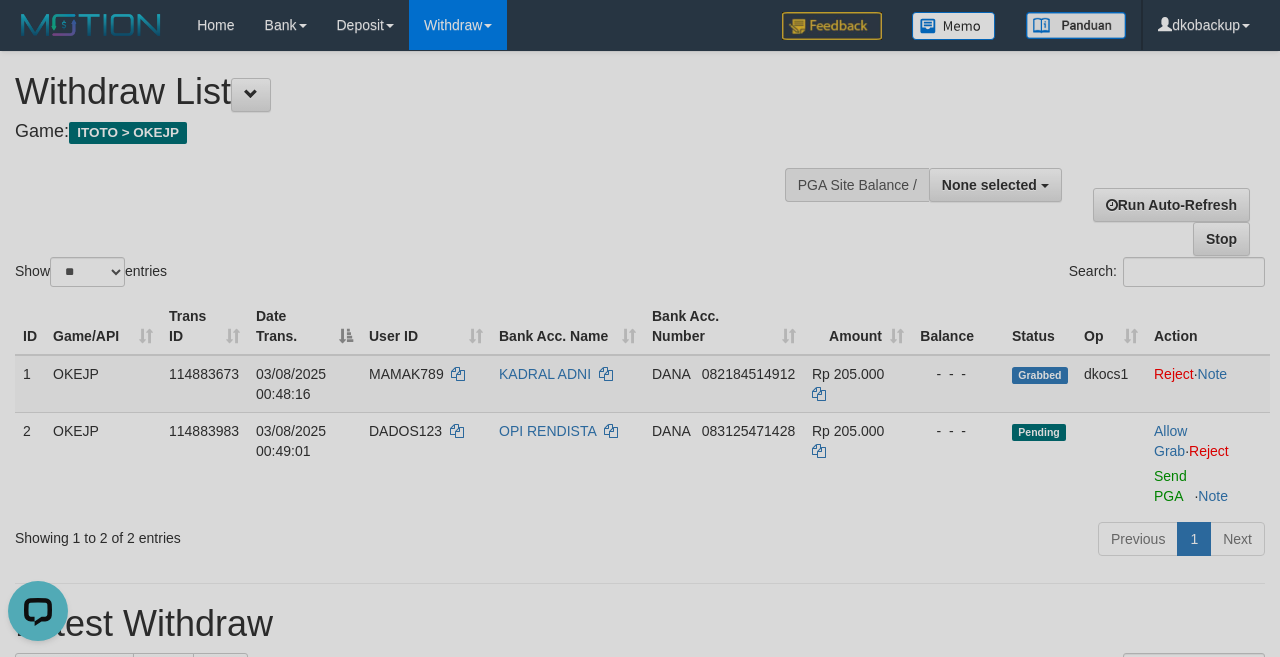 scroll, scrollTop: 0, scrollLeft: 0, axis: both 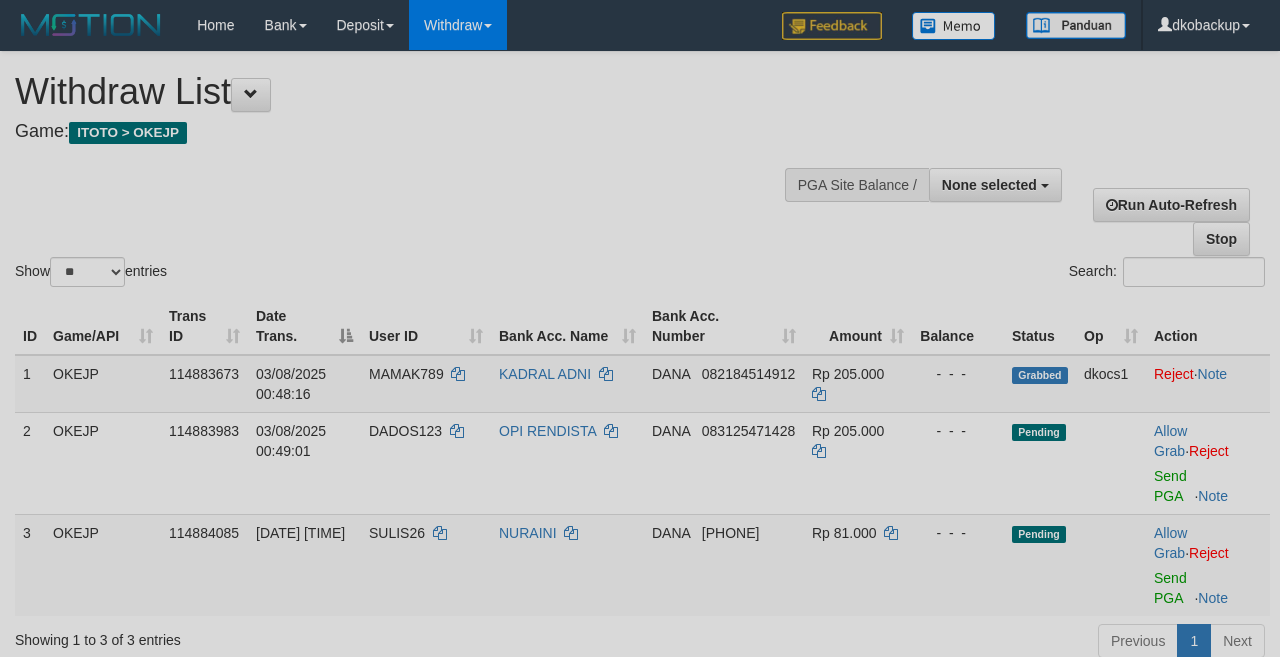 select 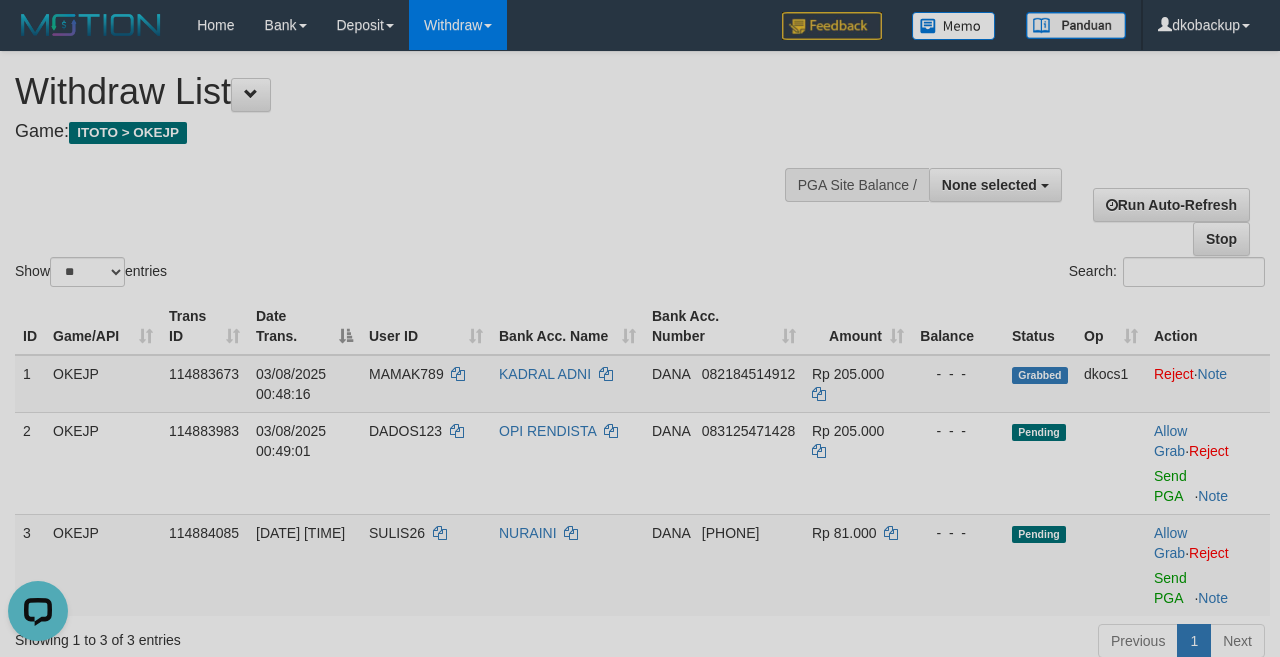 scroll, scrollTop: 0, scrollLeft: 0, axis: both 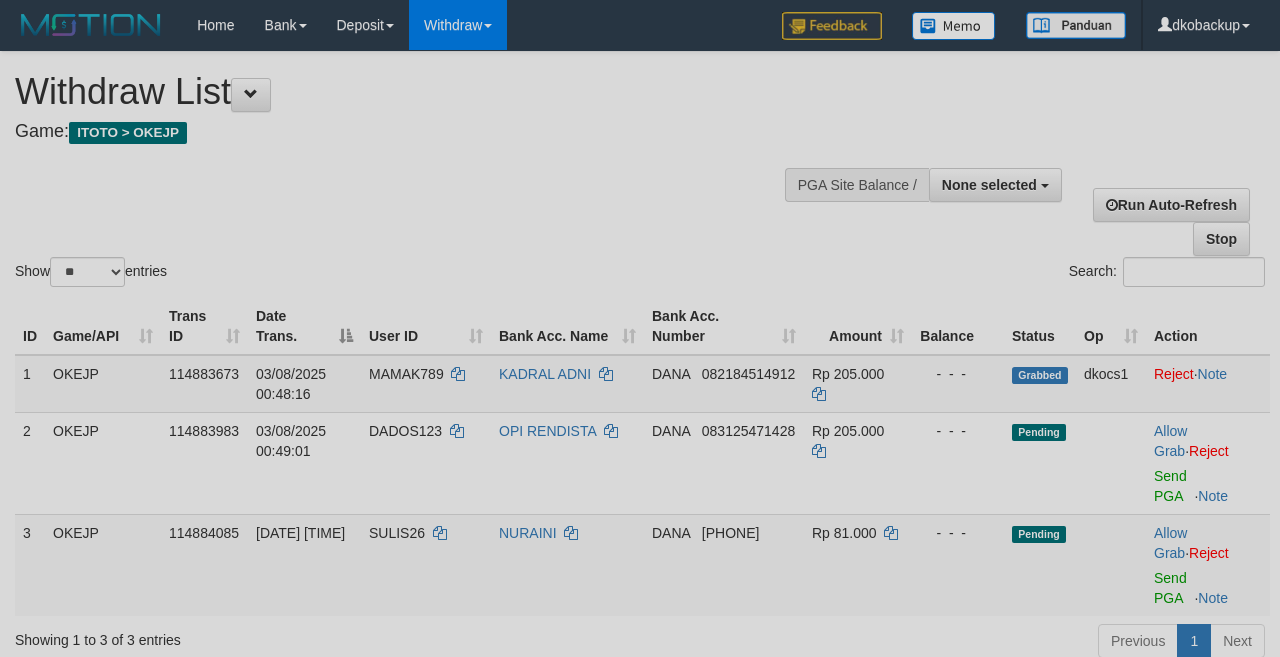 select 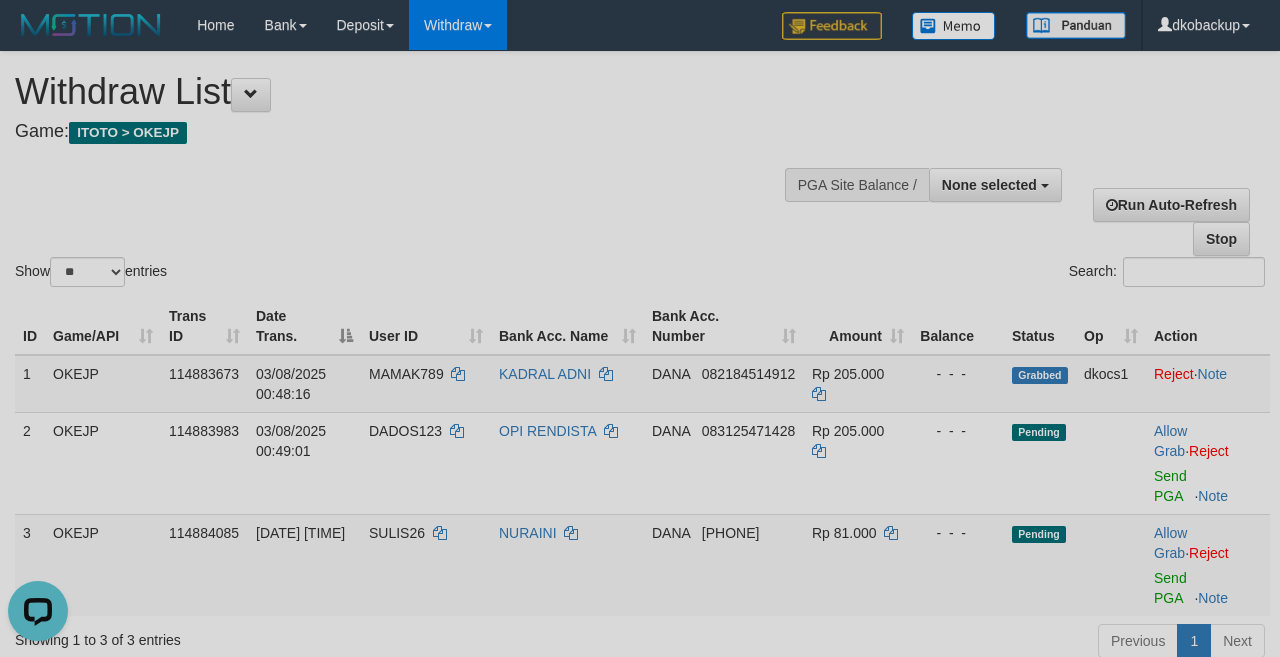 scroll, scrollTop: 0, scrollLeft: 0, axis: both 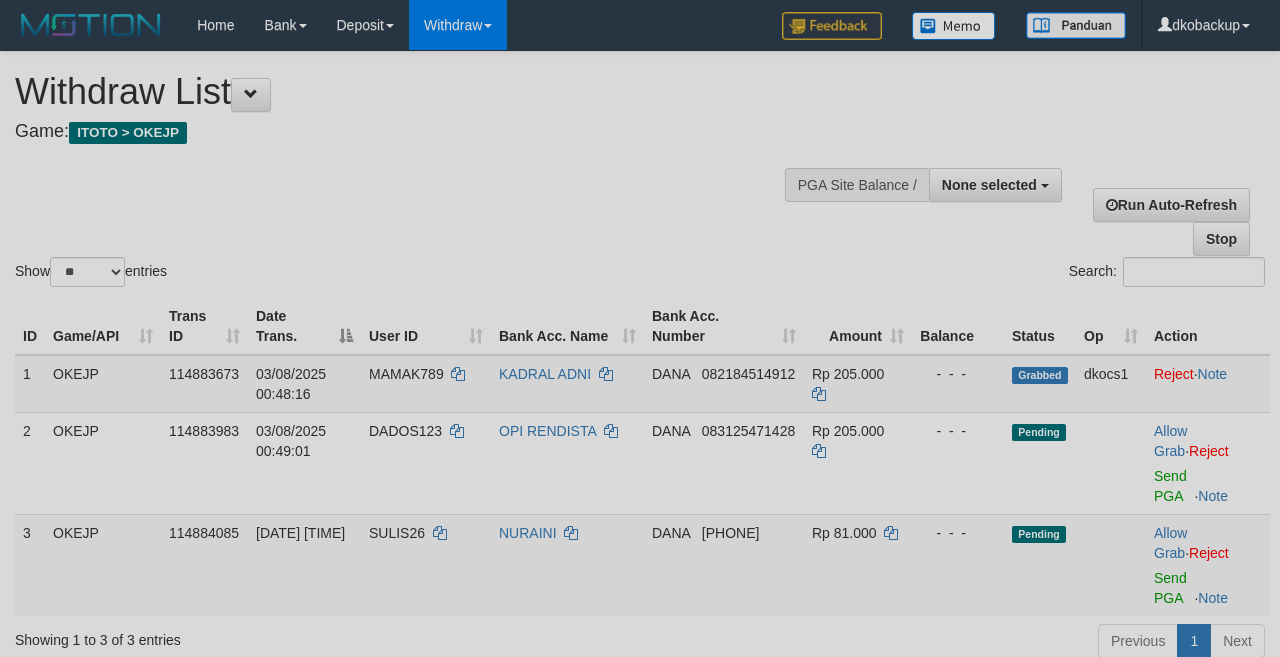 select 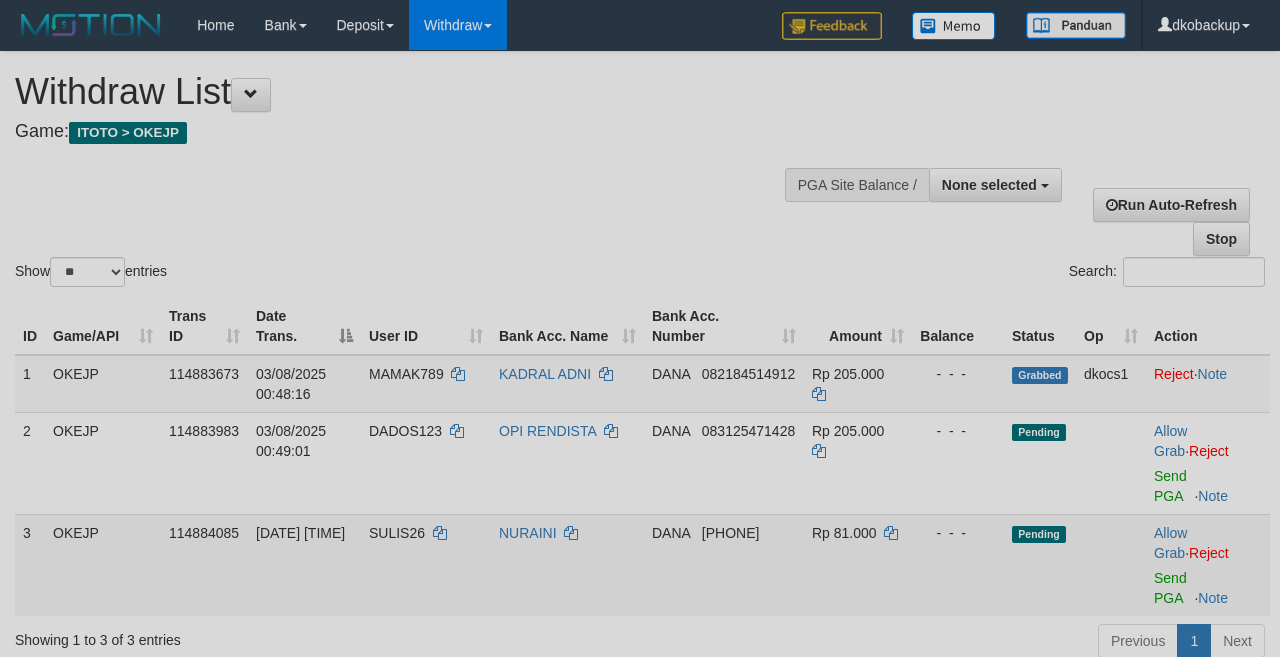 click on "Rp 81.000" at bounding box center (858, 565) 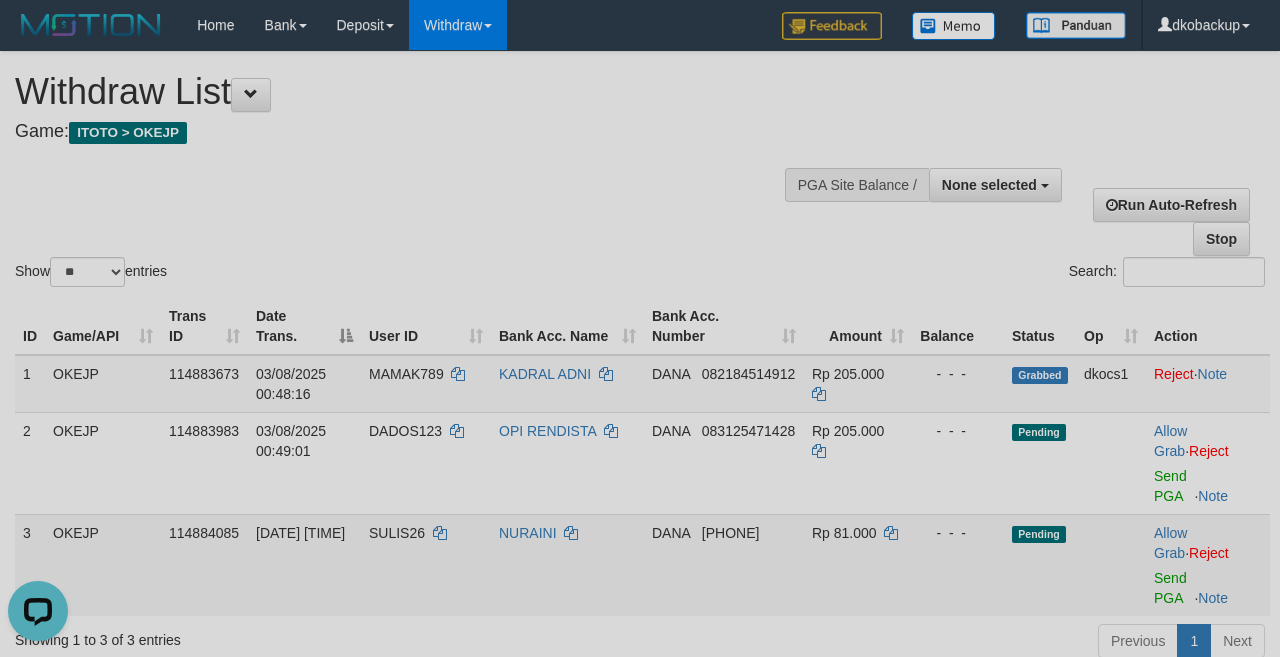 scroll, scrollTop: 0, scrollLeft: 0, axis: both 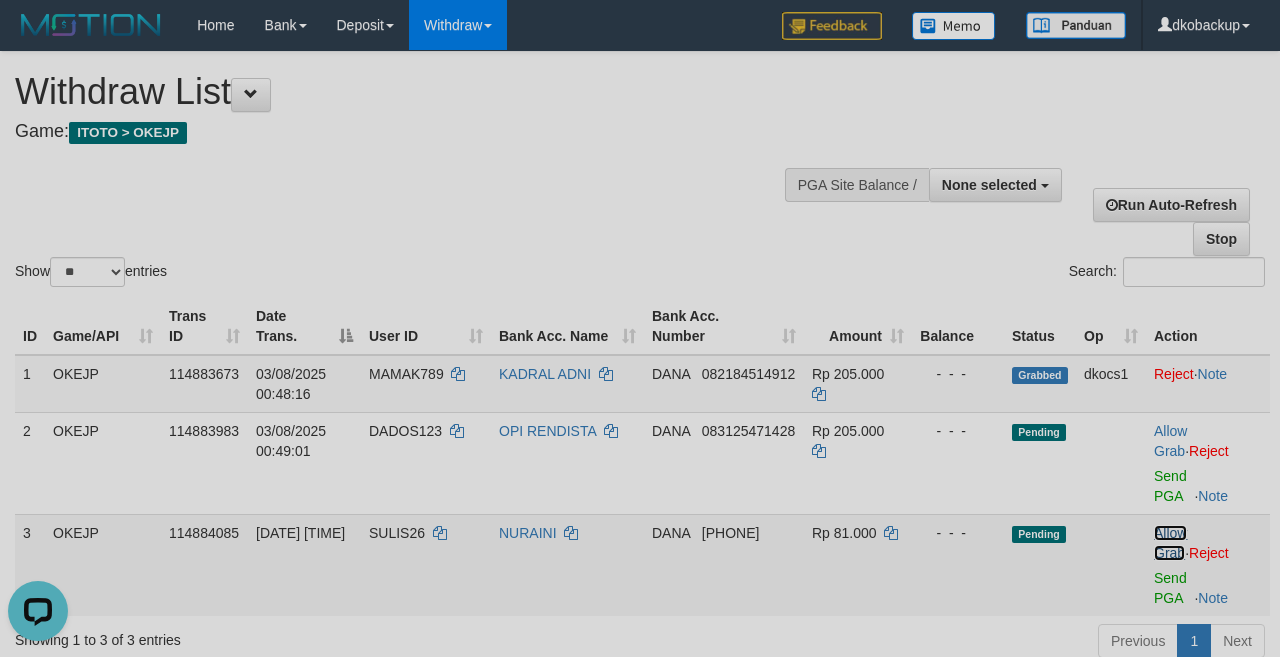 click on "Allow Grab" at bounding box center (1170, 543) 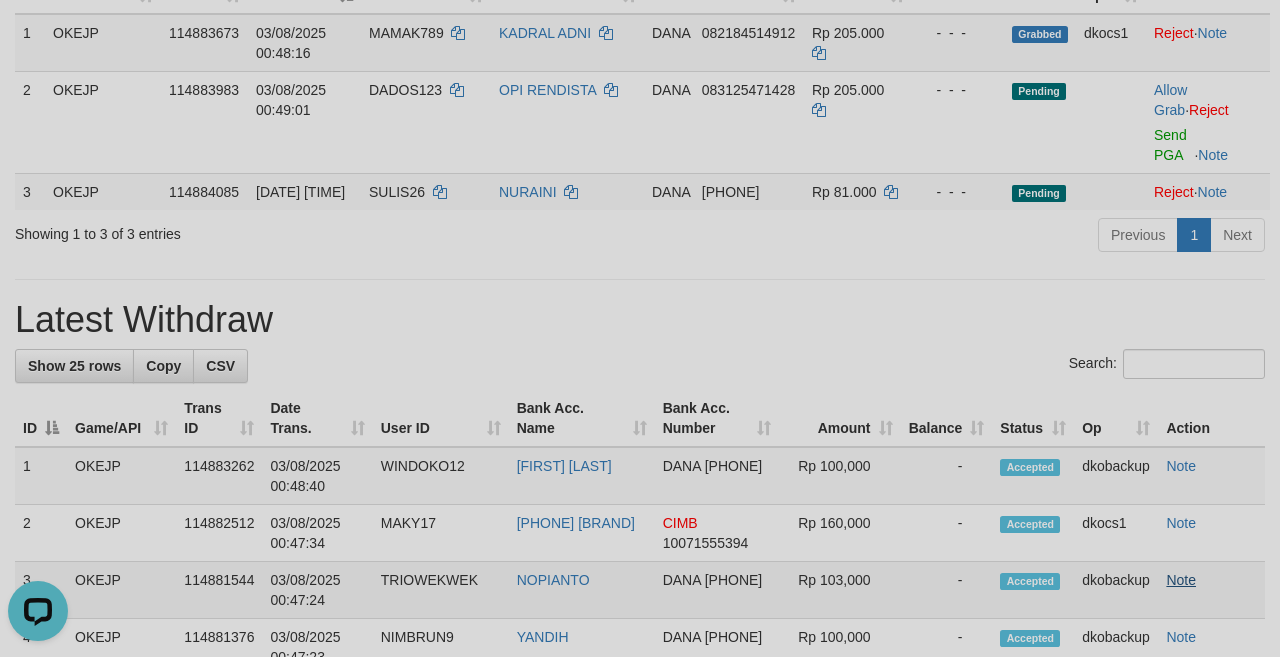 scroll, scrollTop: 41, scrollLeft: 0, axis: vertical 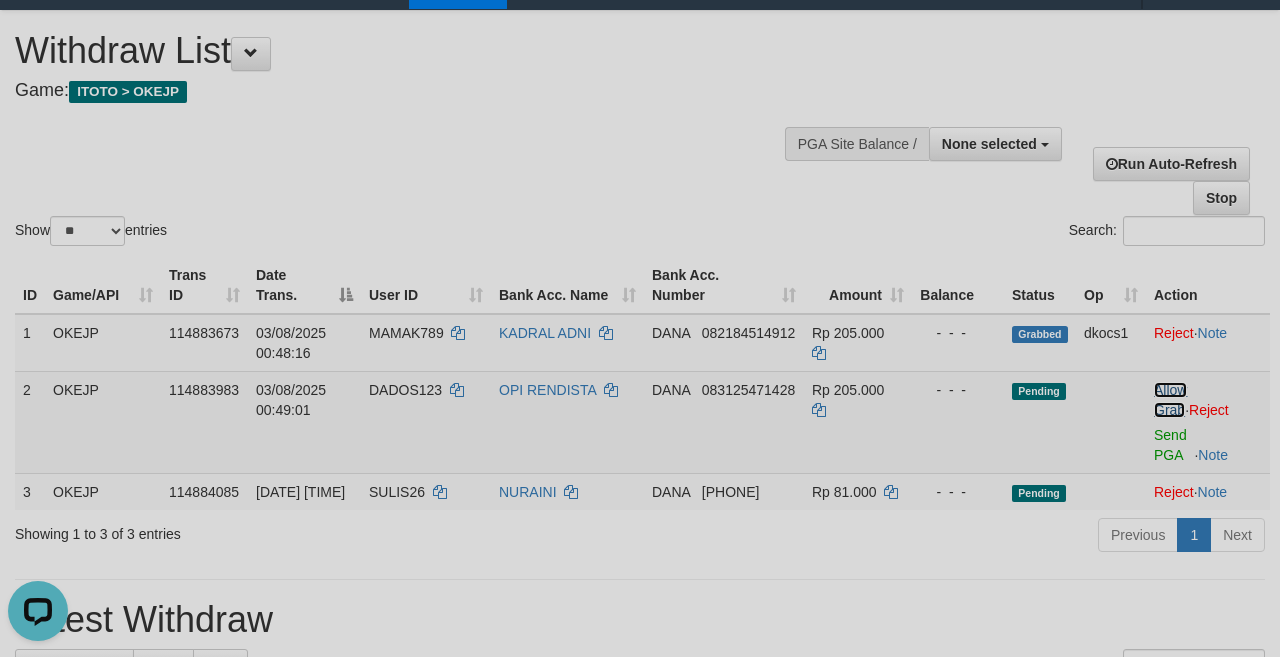 click on "Allow Grab" at bounding box center (1170, 400) 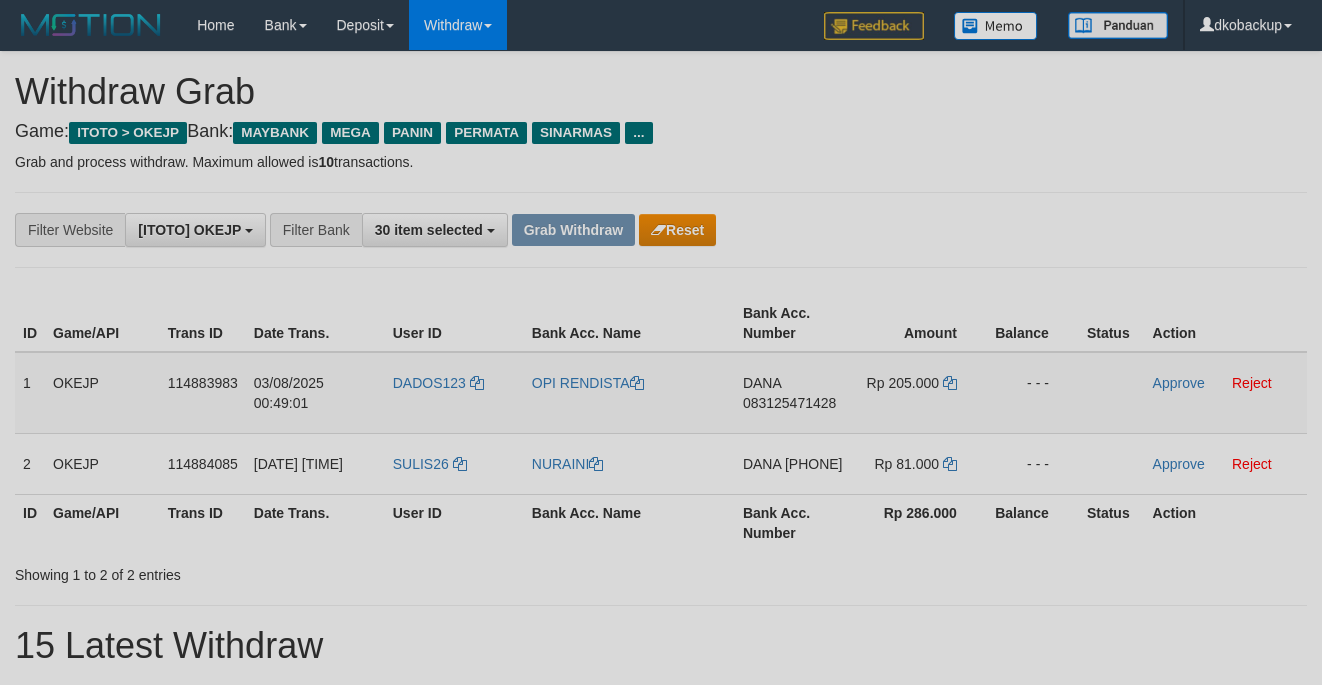 scroll, scrollTop: 0, scrollLeft: 0, axis: both 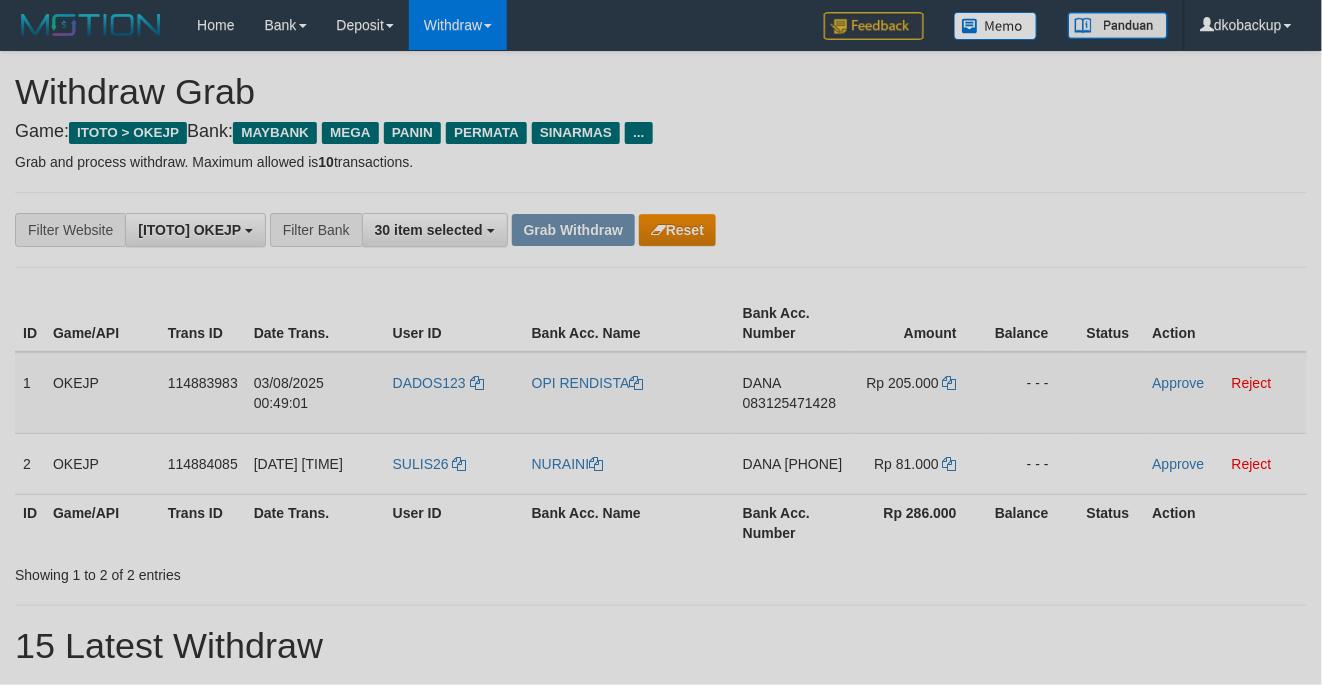 click on "**********" at bounding box center (551, 230) 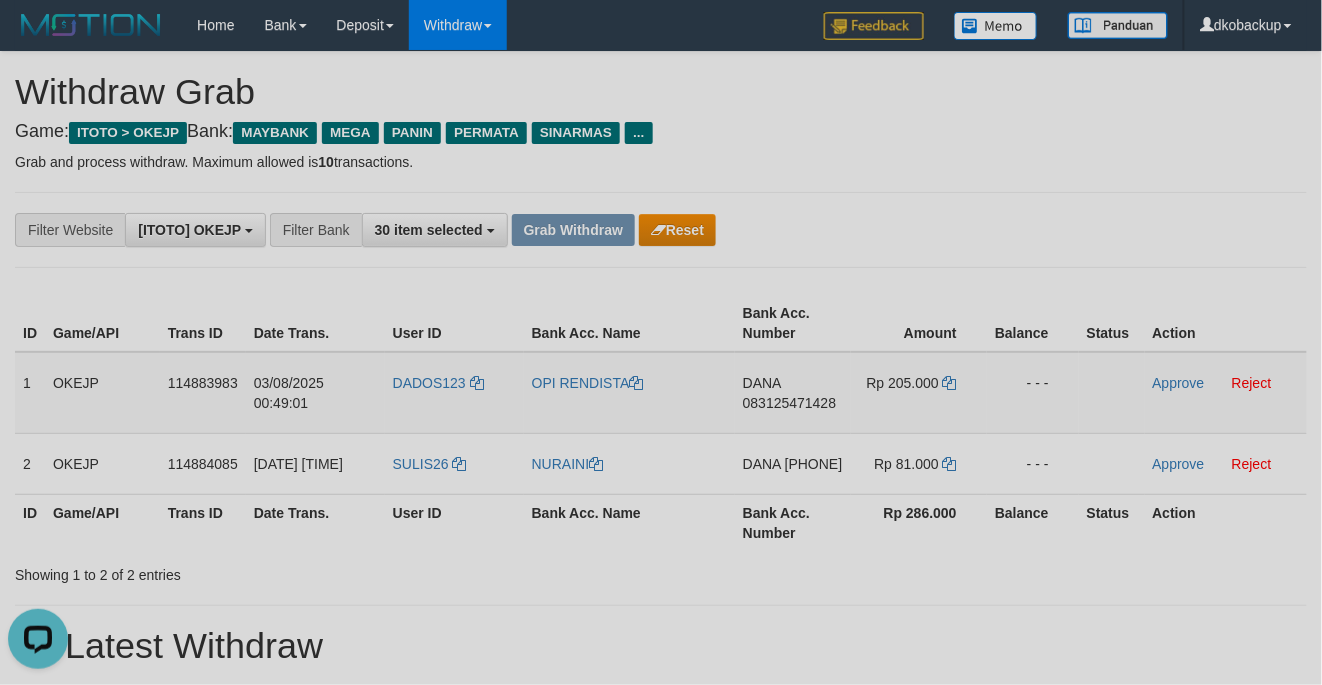 scroll, scrollTop: 0, scrollLeft: 0, axis: both 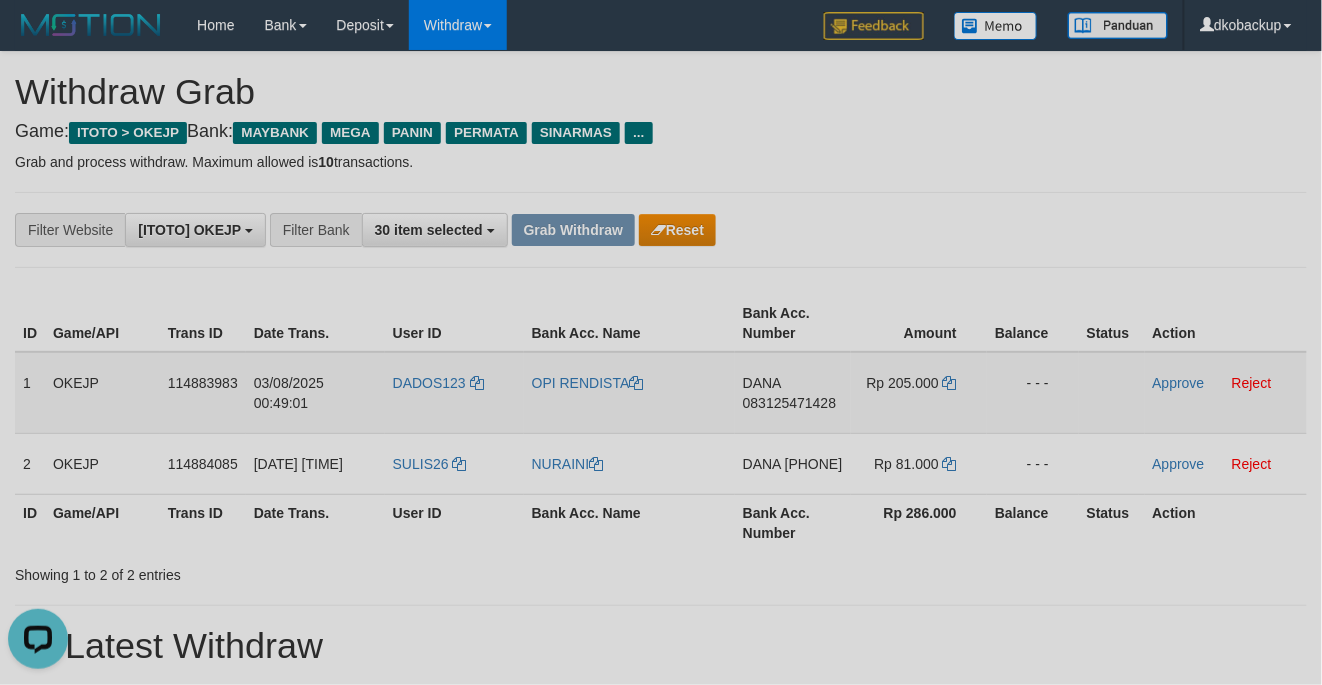 click on "DADOS123" at bounding box center [454, 393] 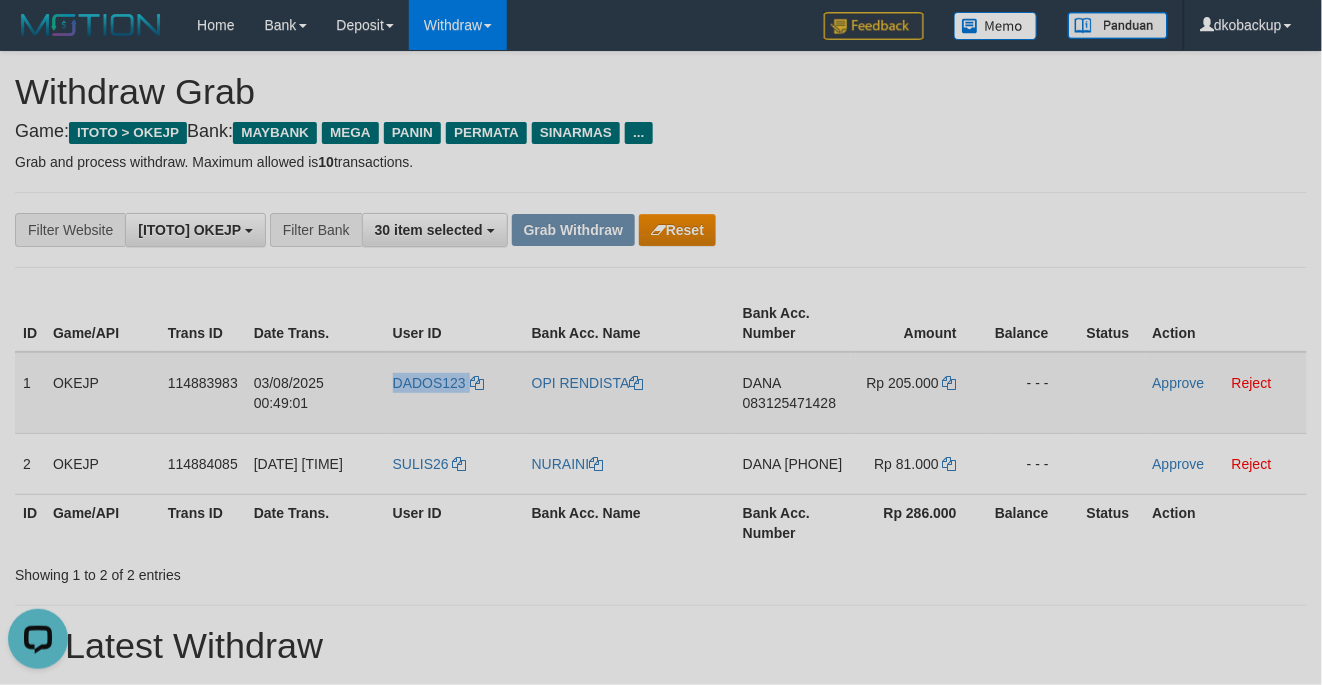 click on "DADOS123" at bounding box center [454, 393] 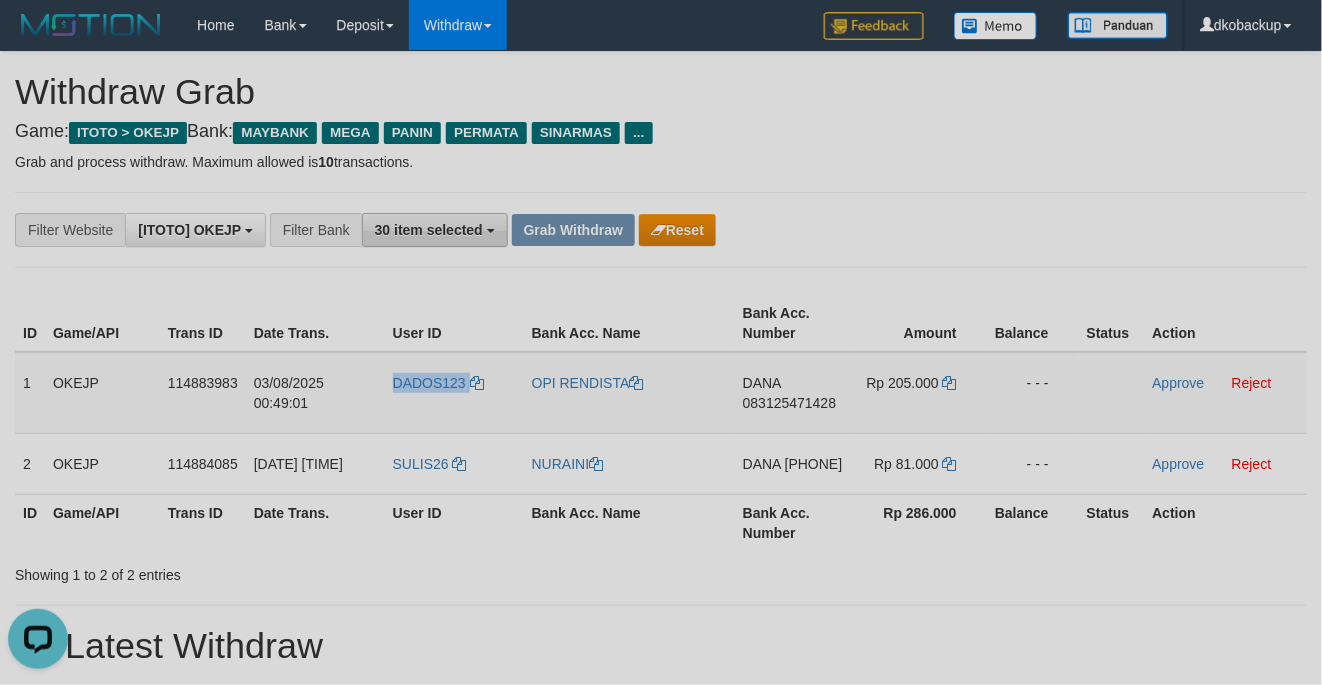 copy on "DADOS123" 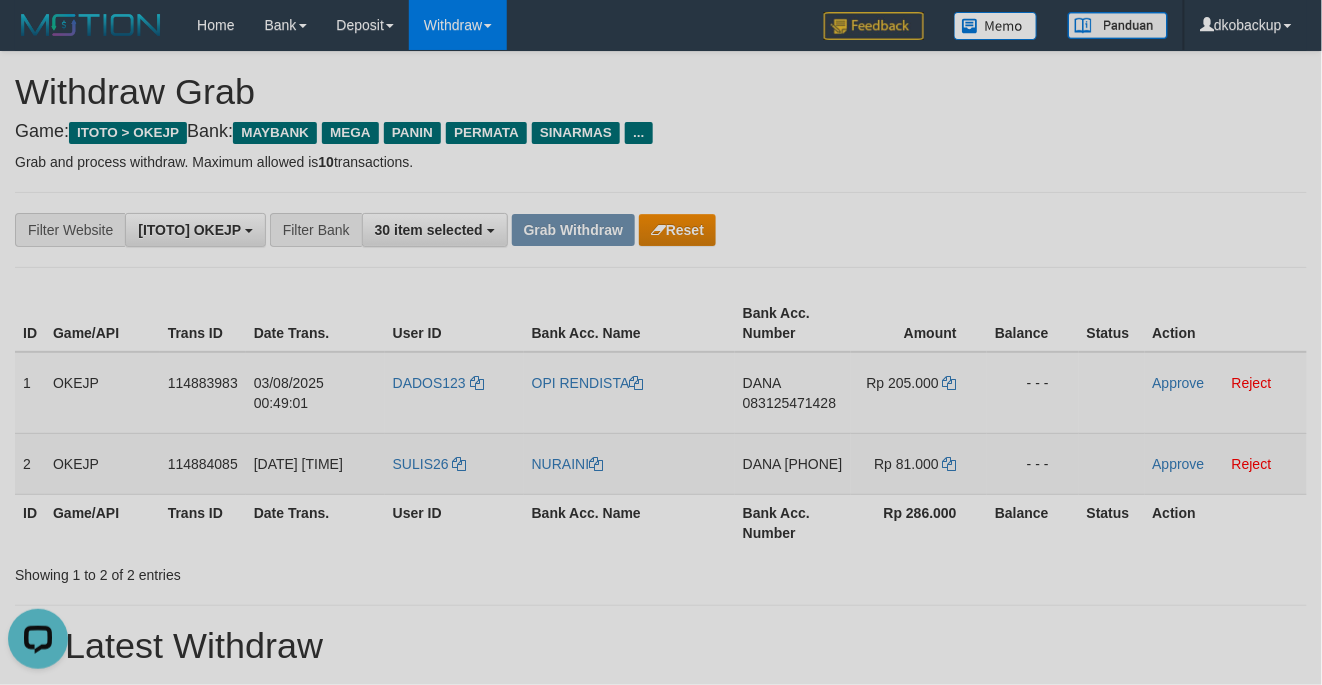 click on "SULIS26" at bounding box center (454, 463) 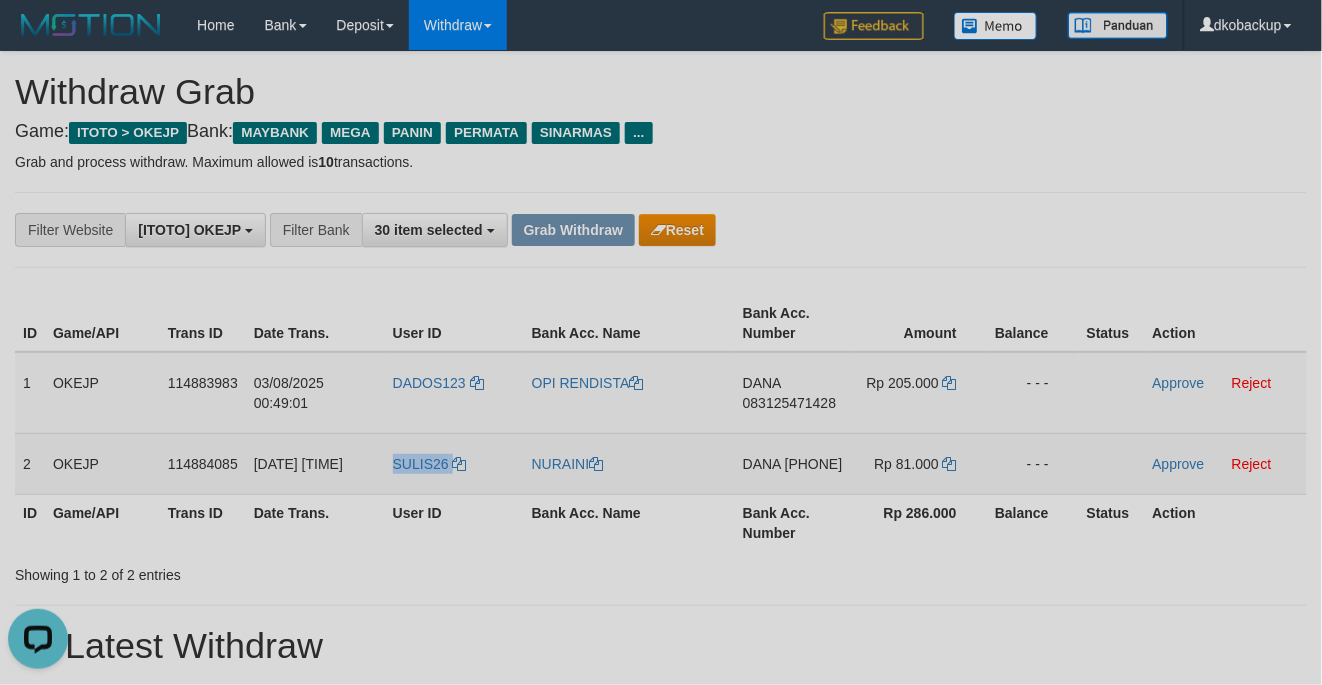 click on "SULIS26" at bounding box center [454, 463] 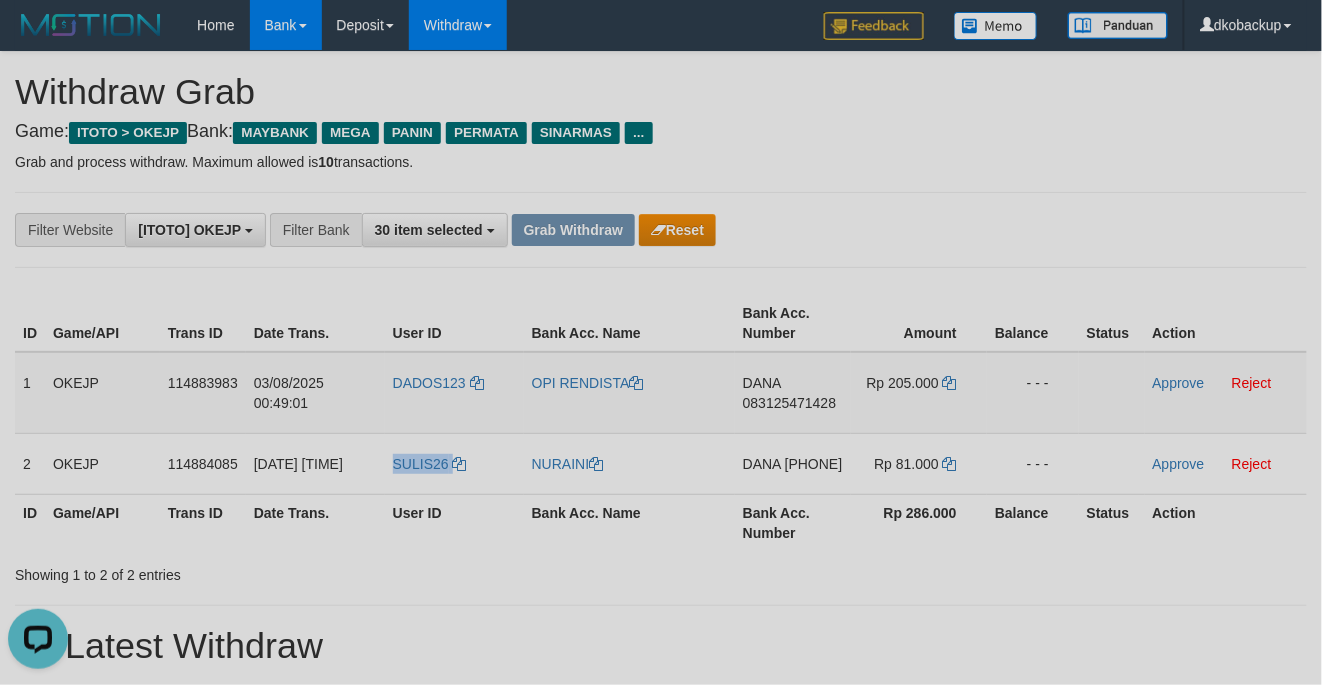 copy on "SULIS26" 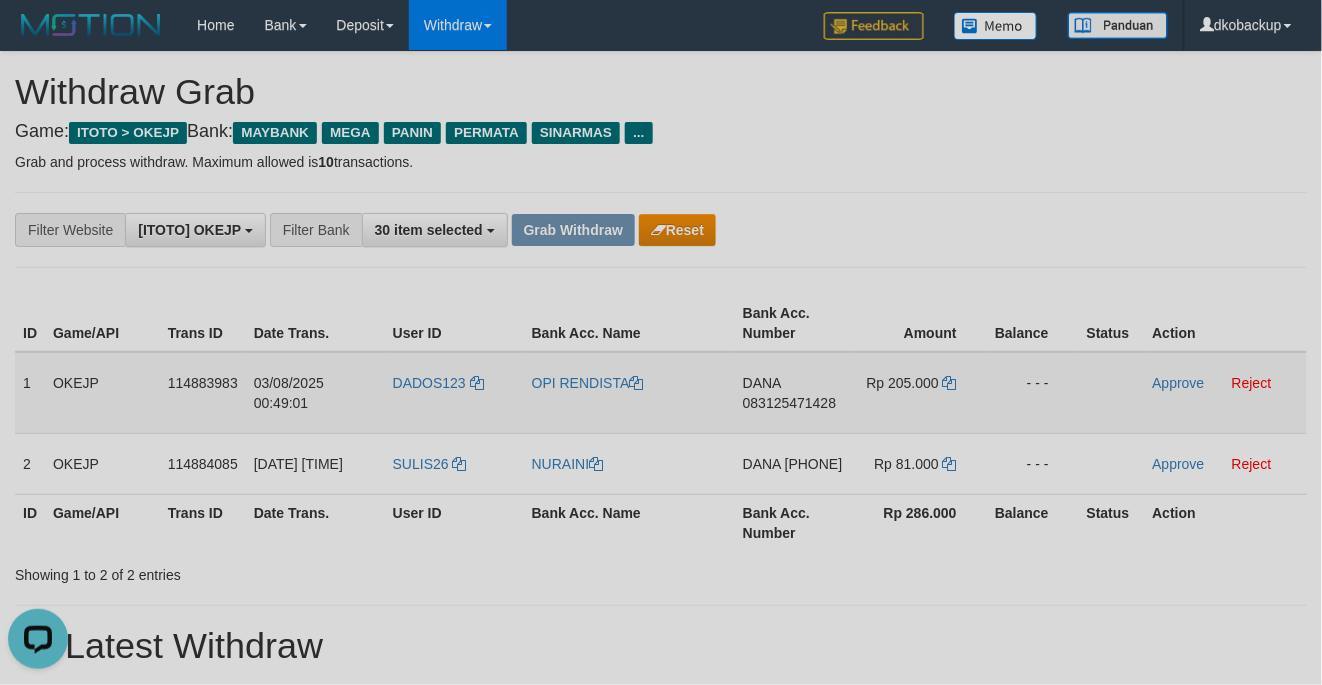 click on "[NAME] [PHONE]" at bounding box center [793, 393] 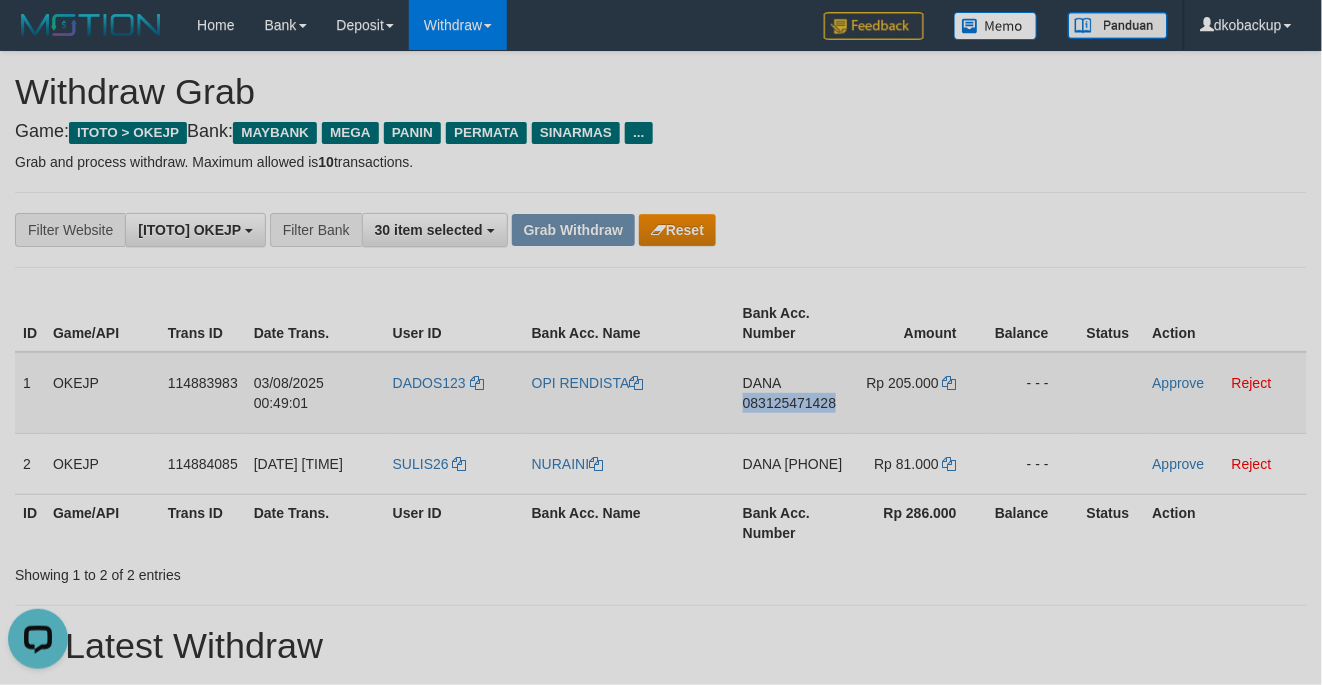 click on "DANA
083125471428" at bounding box center (793, 393) 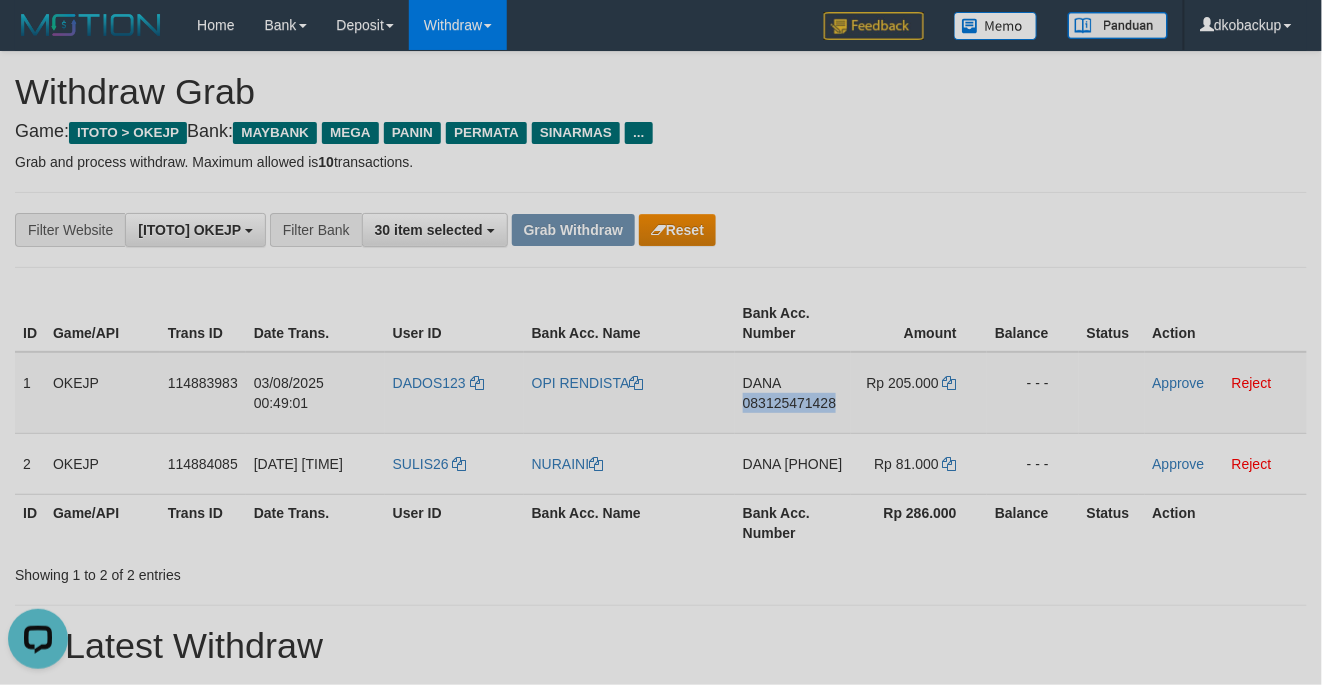 copy on "083125471428" 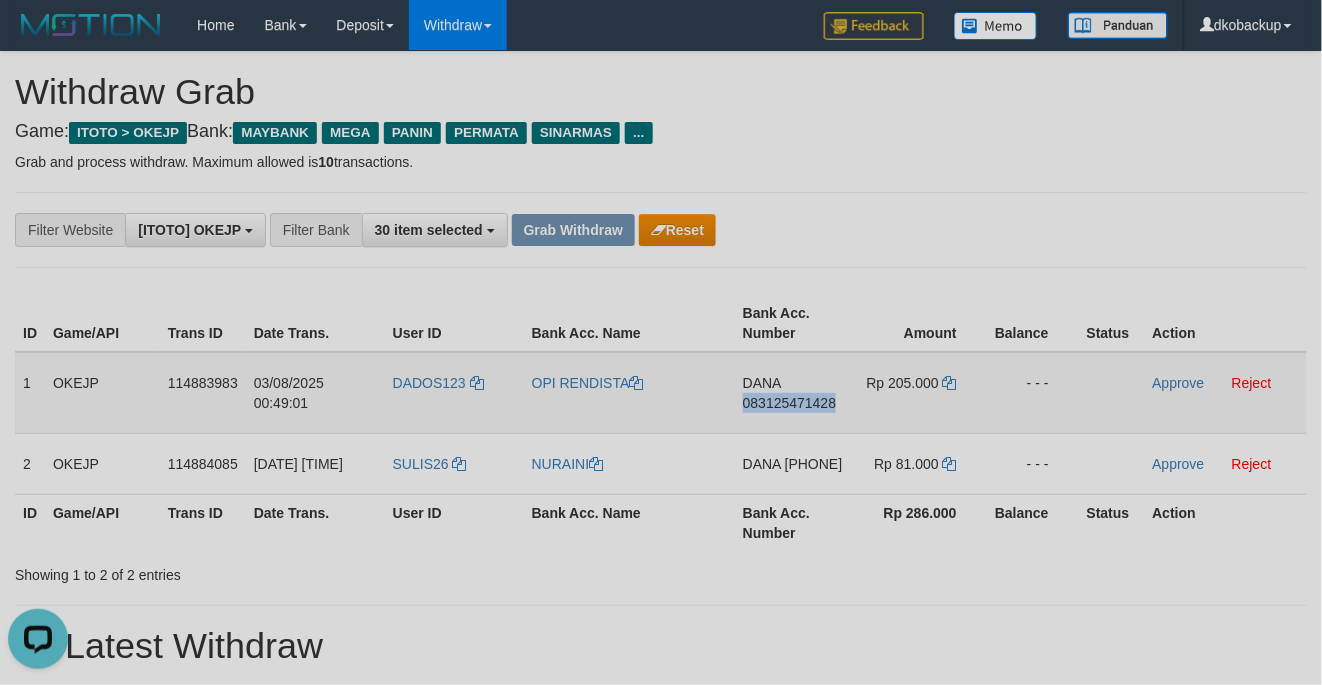 click on "DANA
083125471428" at bounding box center (793, 393) 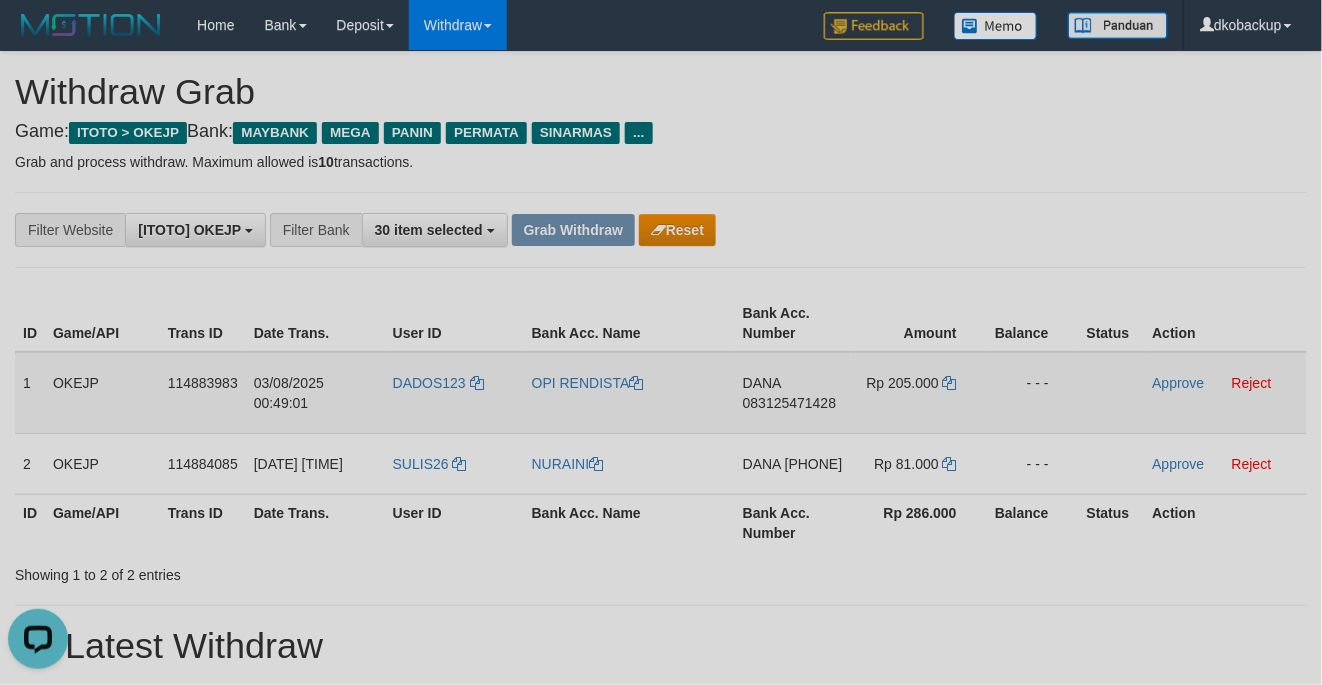 click on "DANA
083125471428" at bounding box center (793, 393) 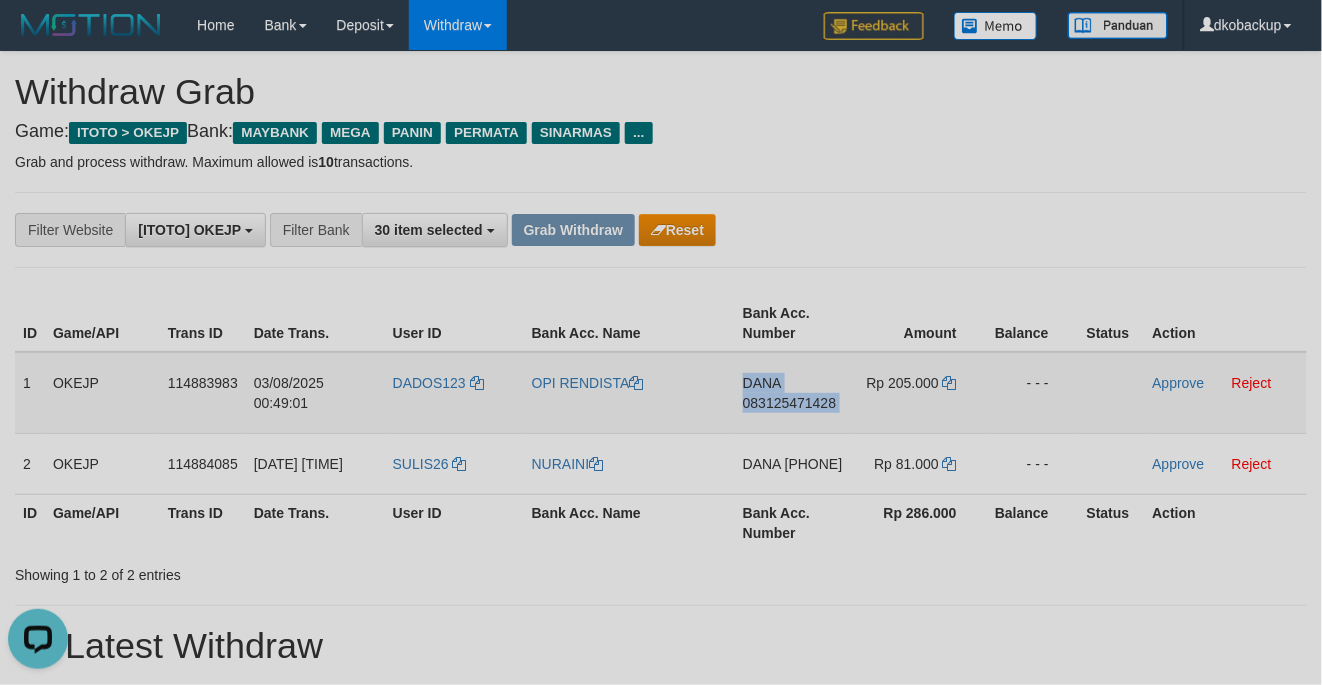 click on "DANA
083125471428" at bounding box center (793, 393) 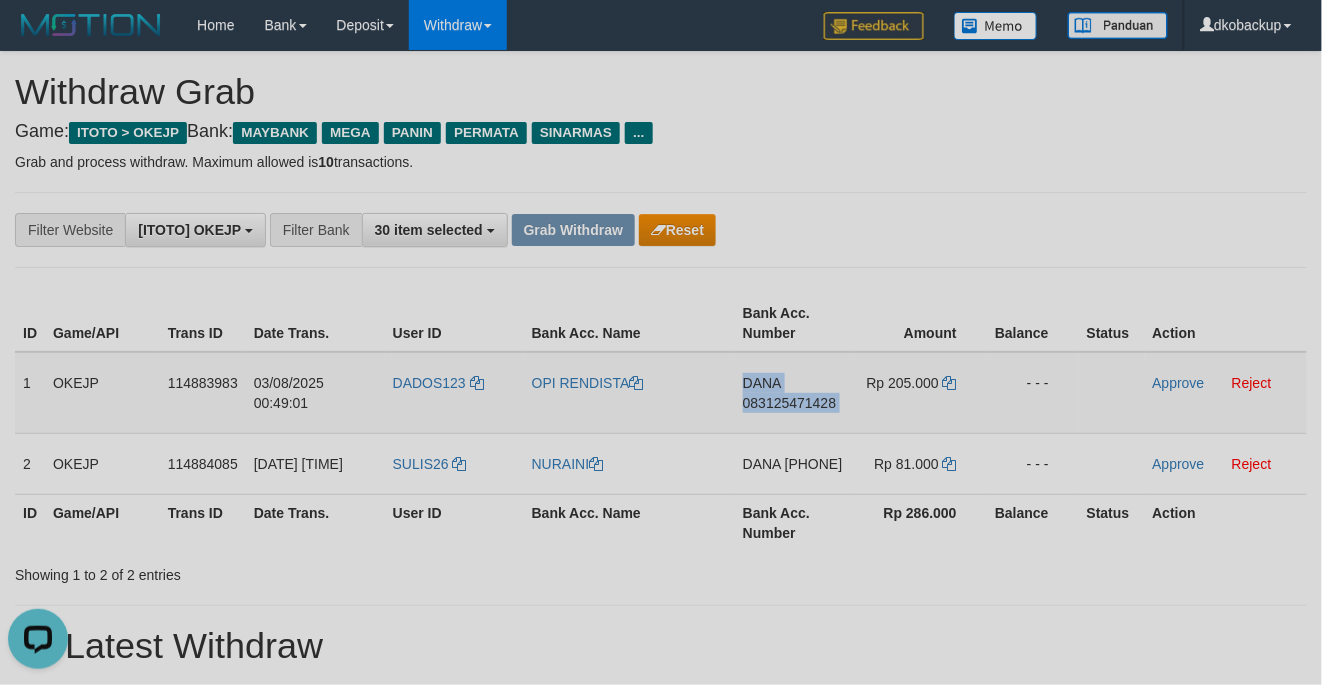 copy on "DANA
083125471428" 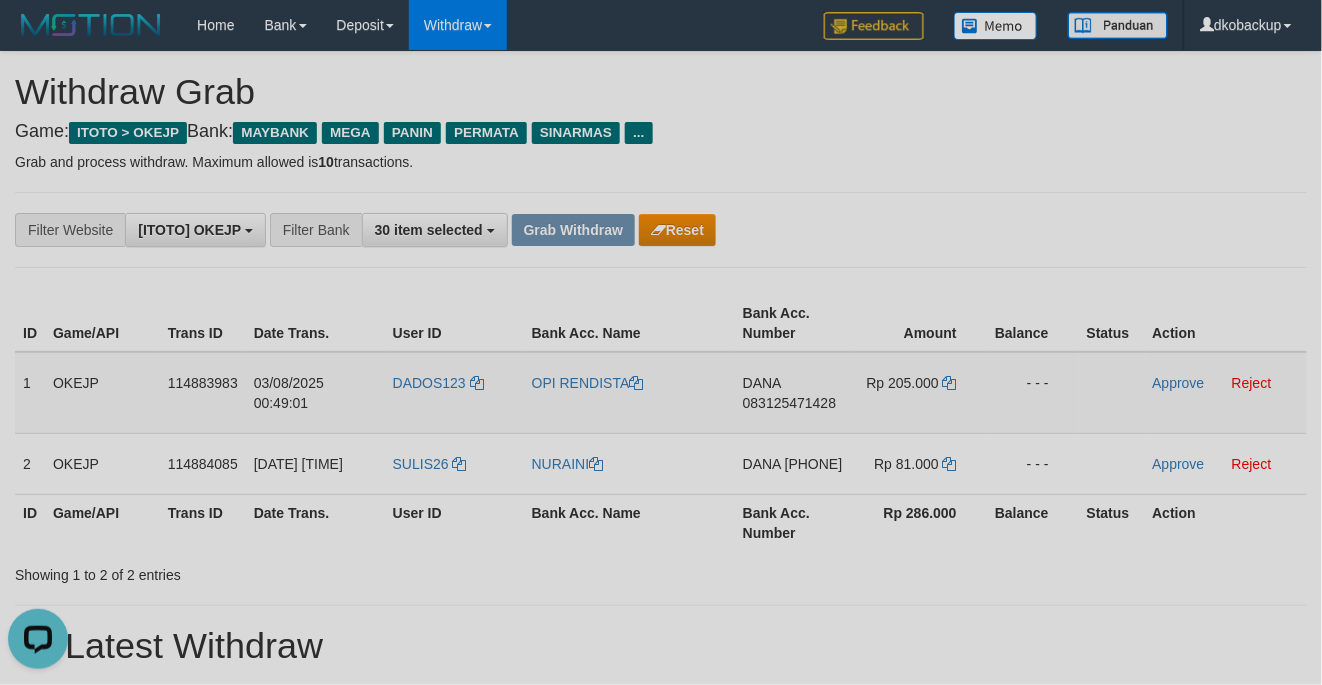 click on "**********" at bounding box center (551, 230) 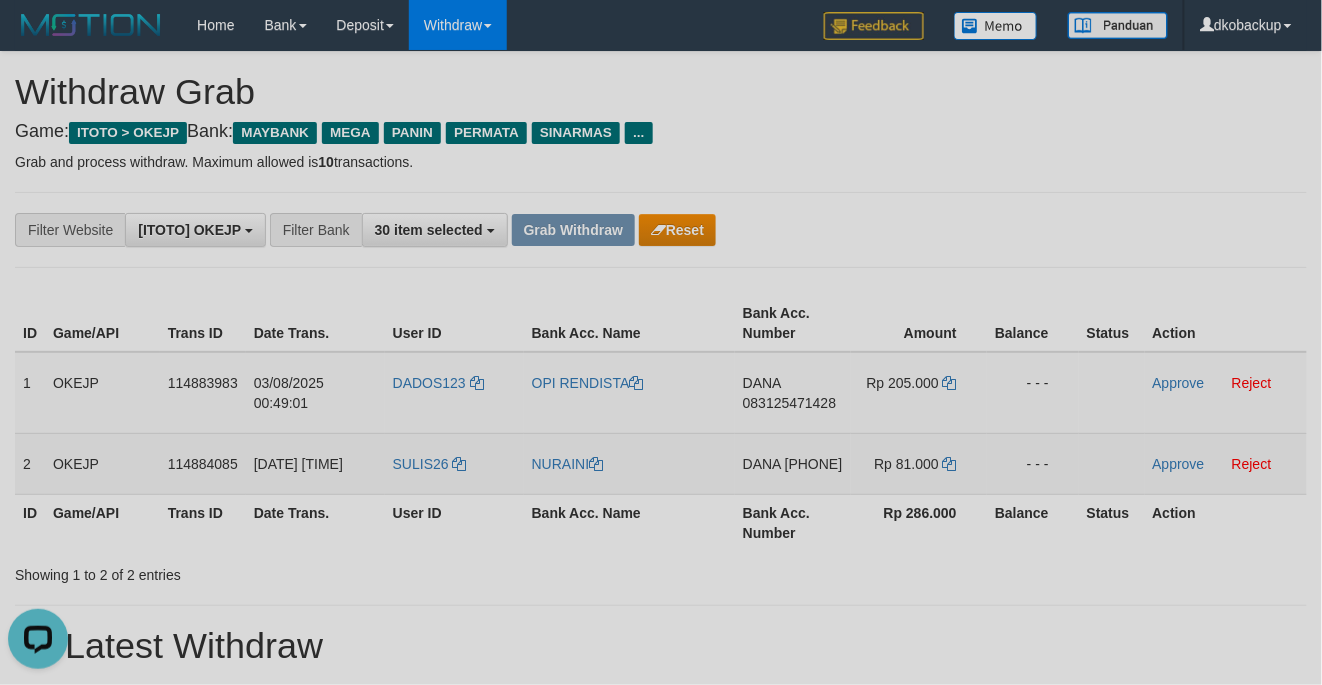 click on "DANA
085714469114" at bounding box center (793, 463) 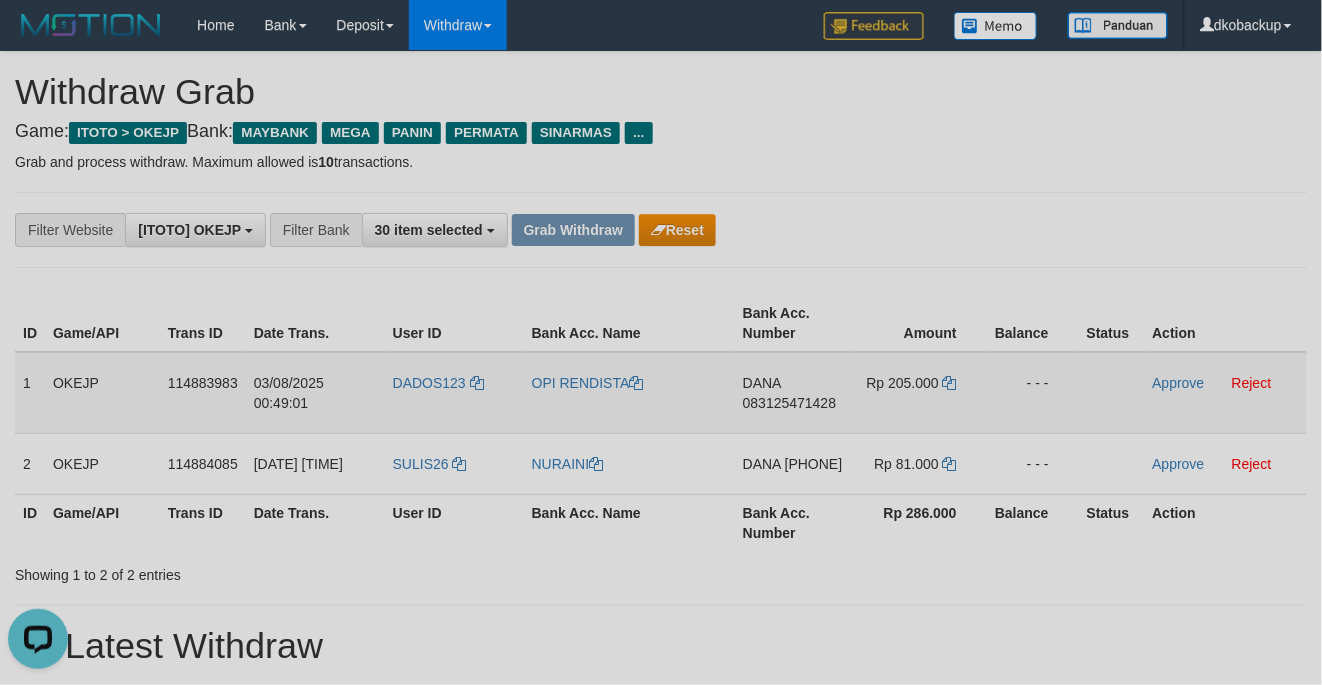 click on "DADOS123" at bounding box center (454, 393) 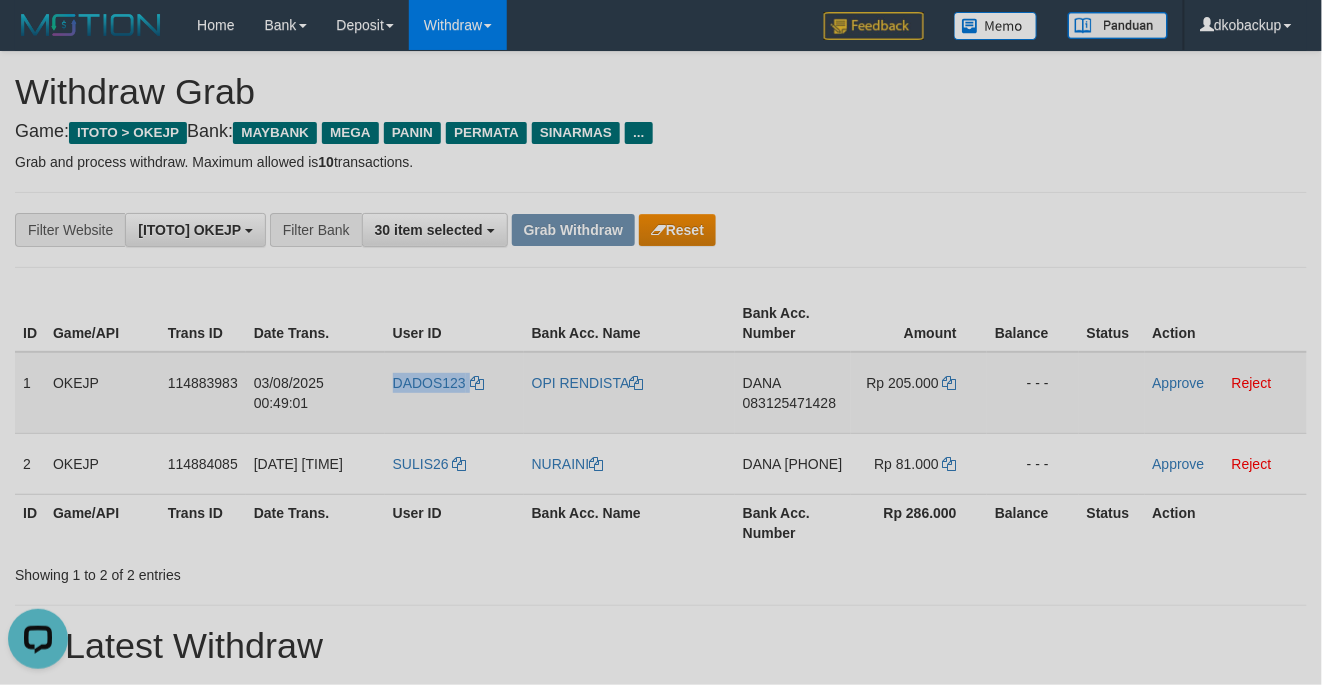 click on "DADOS123" at bounding box center (454, 393) 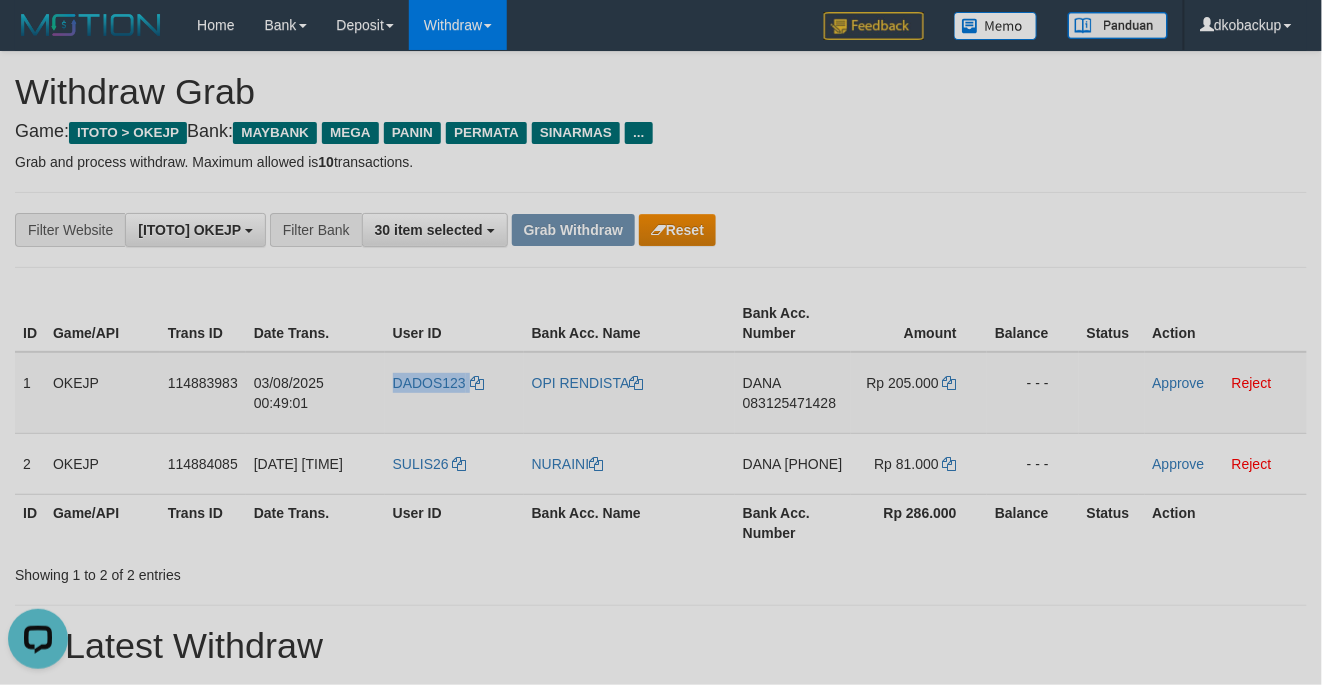 copy on "DADOS123" 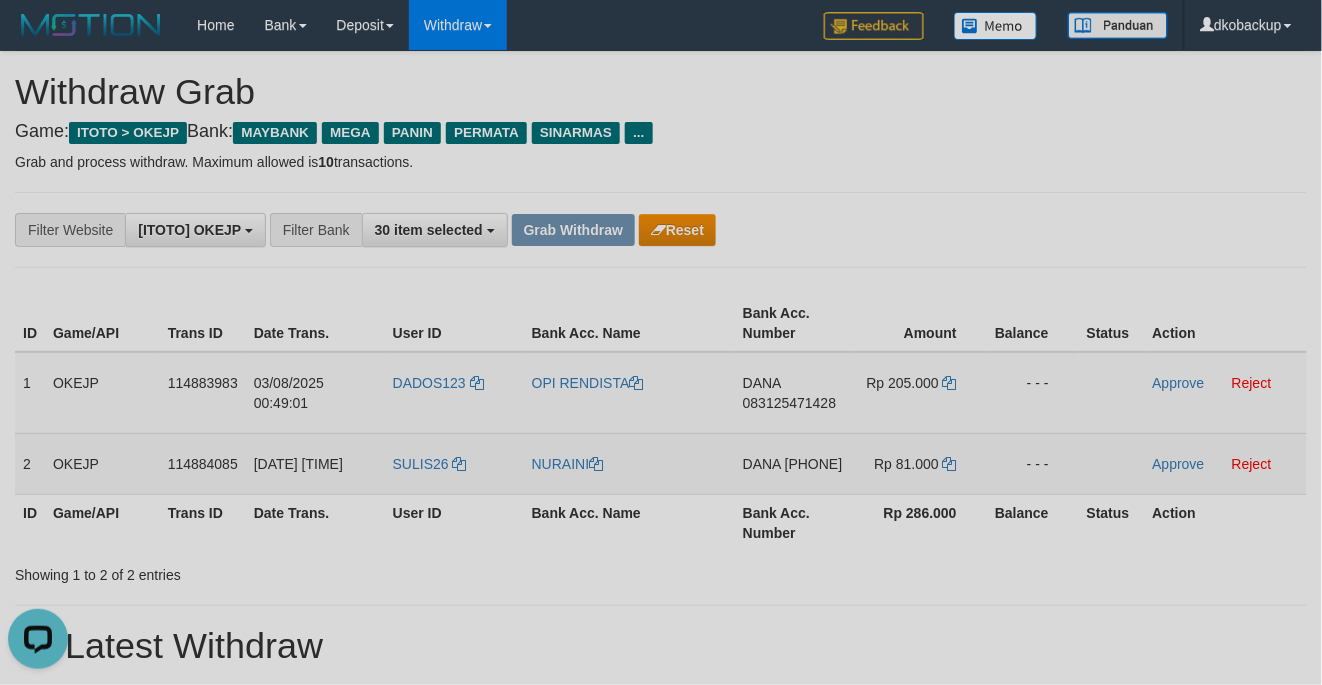 click on "SULIS26" at bounding box center (454, 463) 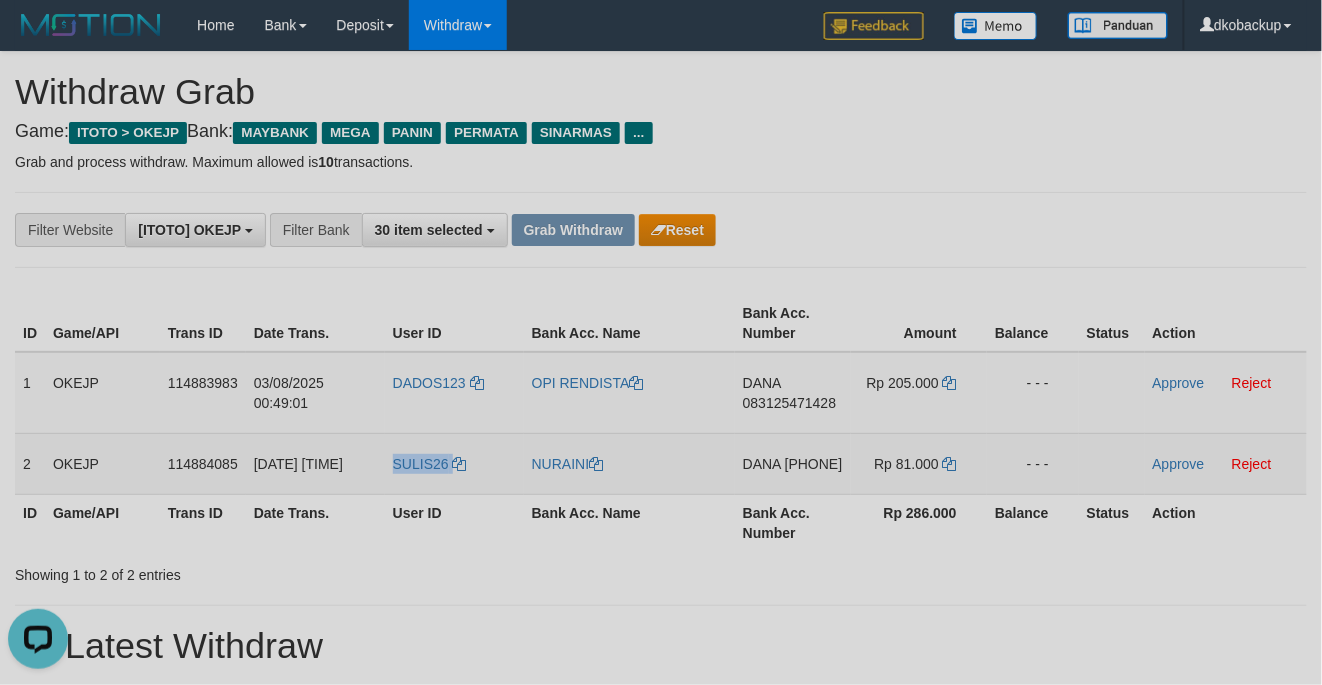 click on "SULIS26" at bounding box center (454, 463) 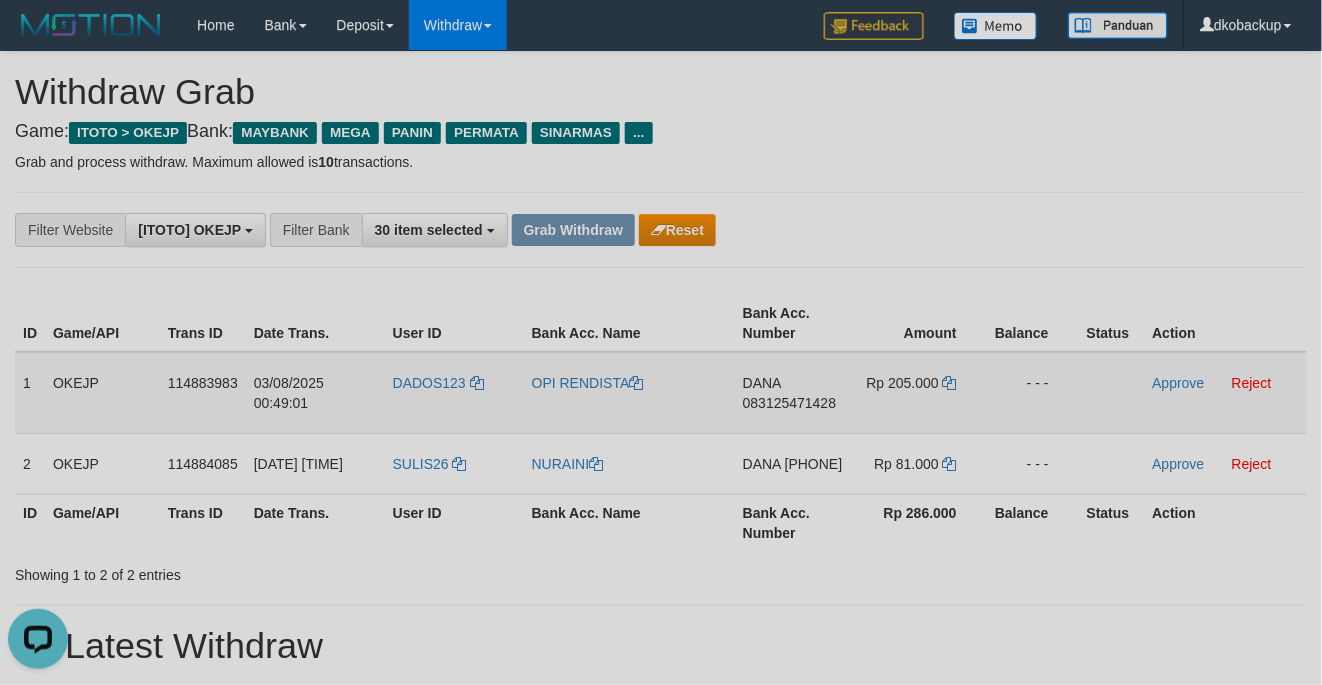 click on "OPI RENDISTA" at bounding box center [629, 393] 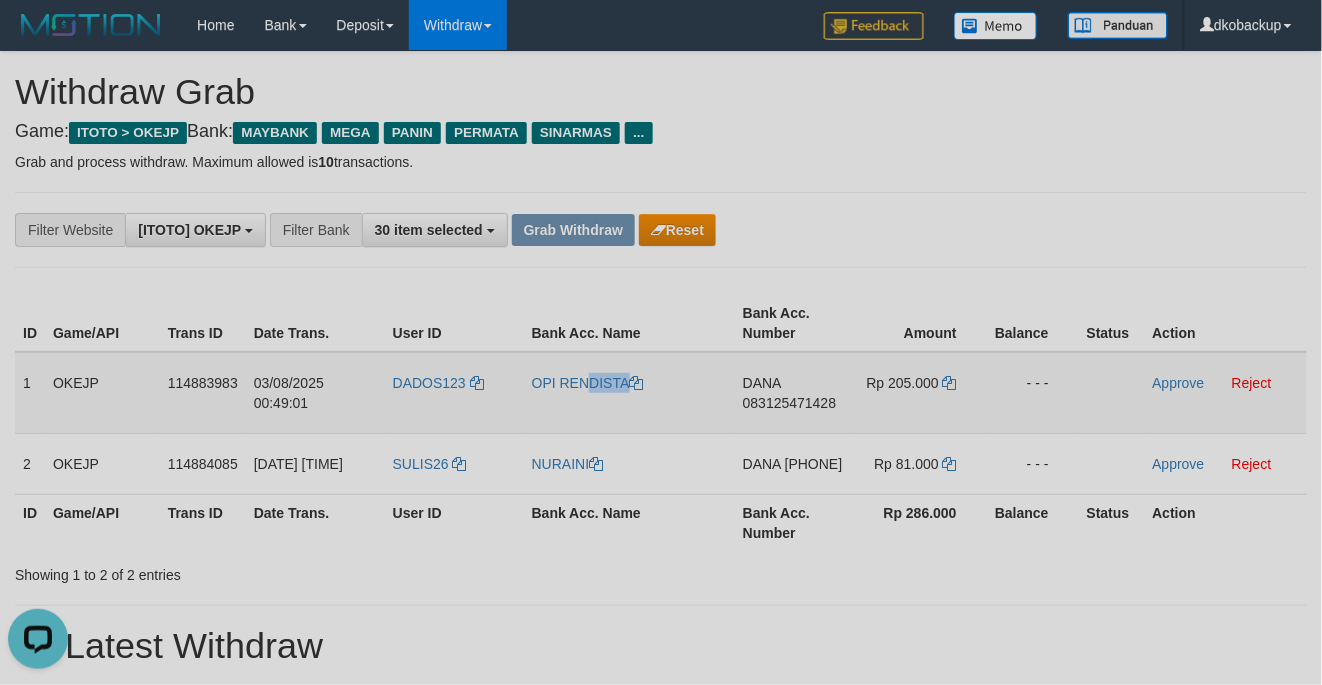 click on "OPI RENDISTA" at bounding box center [629, 393] 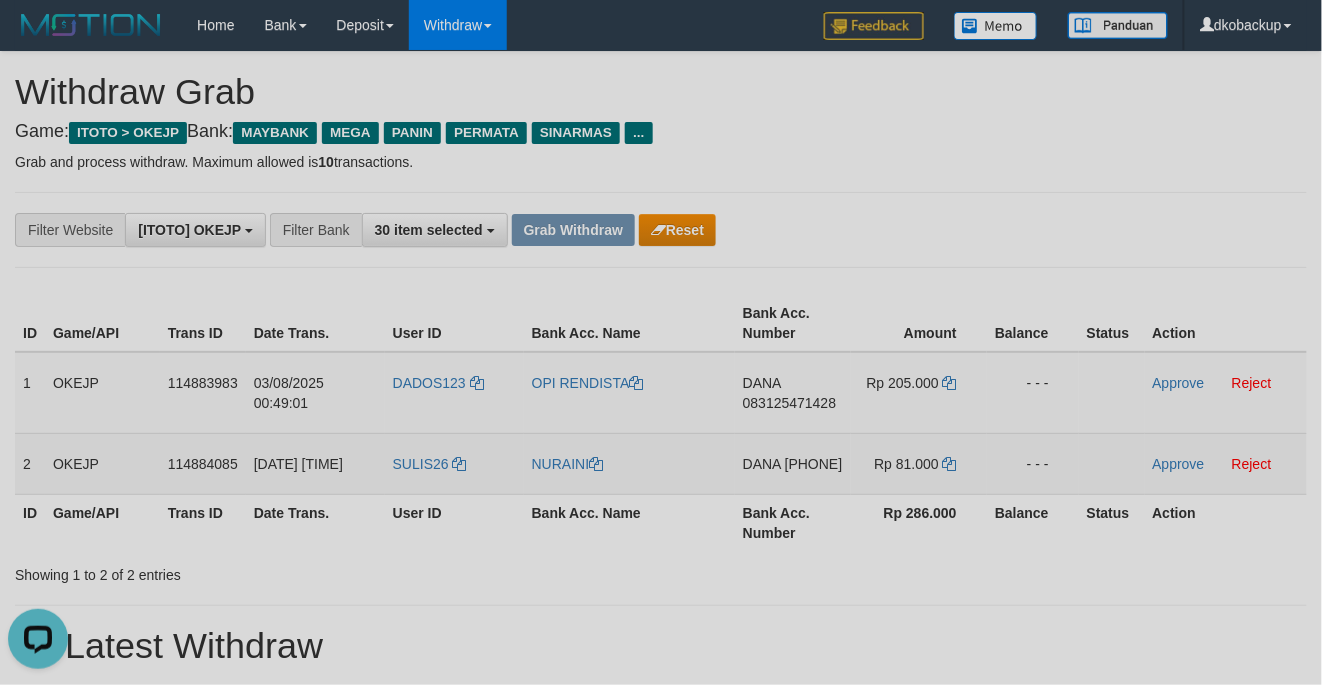 click on "NURAINI" at bounding box center (629, 463) 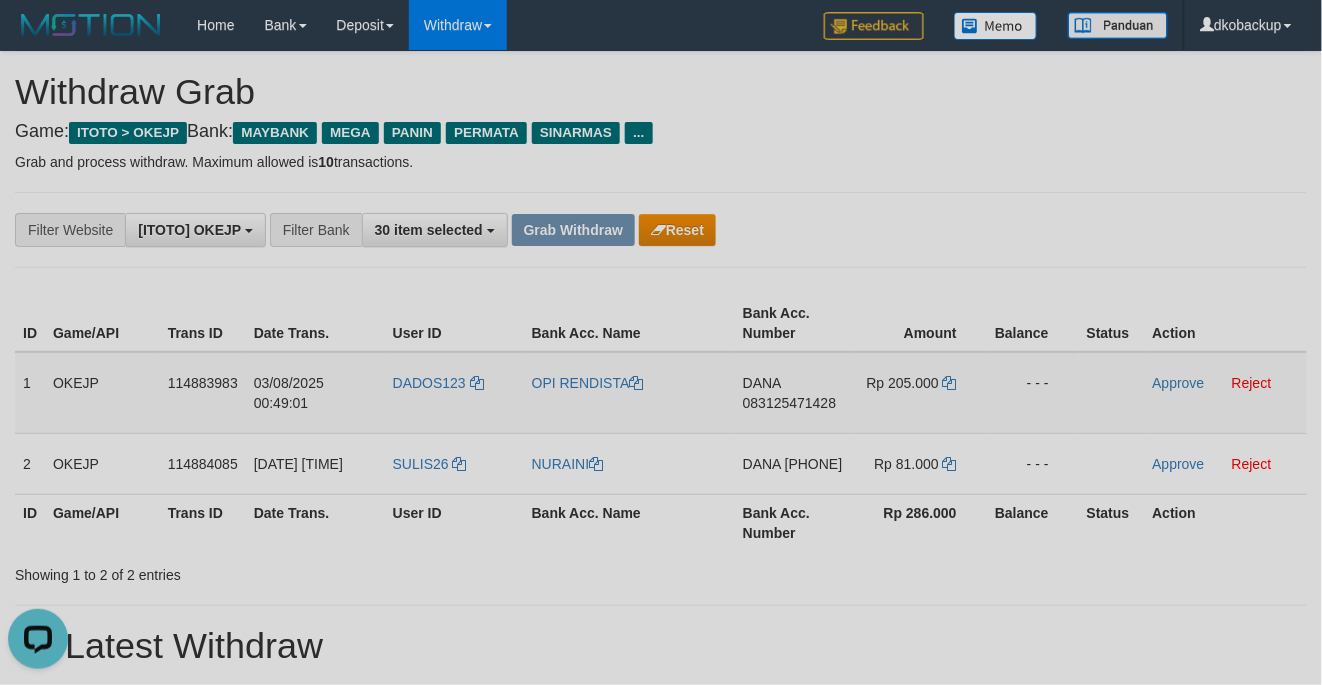 copy on "NURAINI" 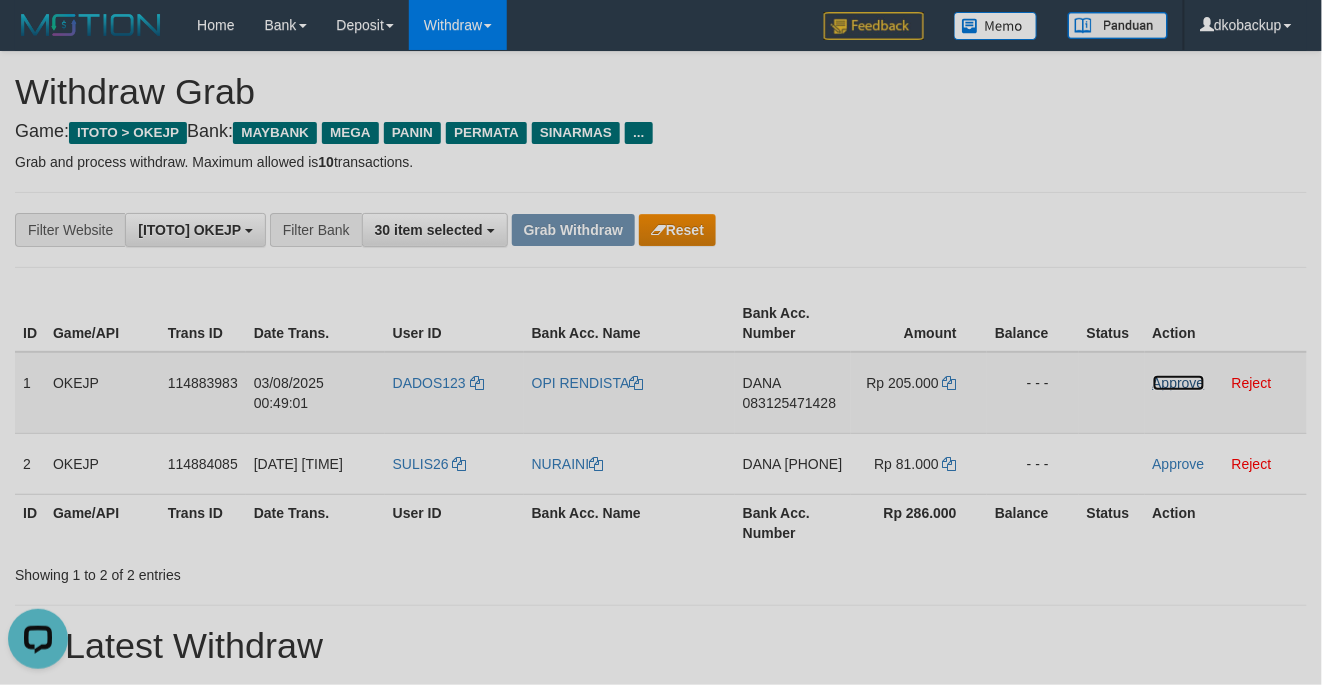 click on "Approve" at bounding box center (1179, 383) 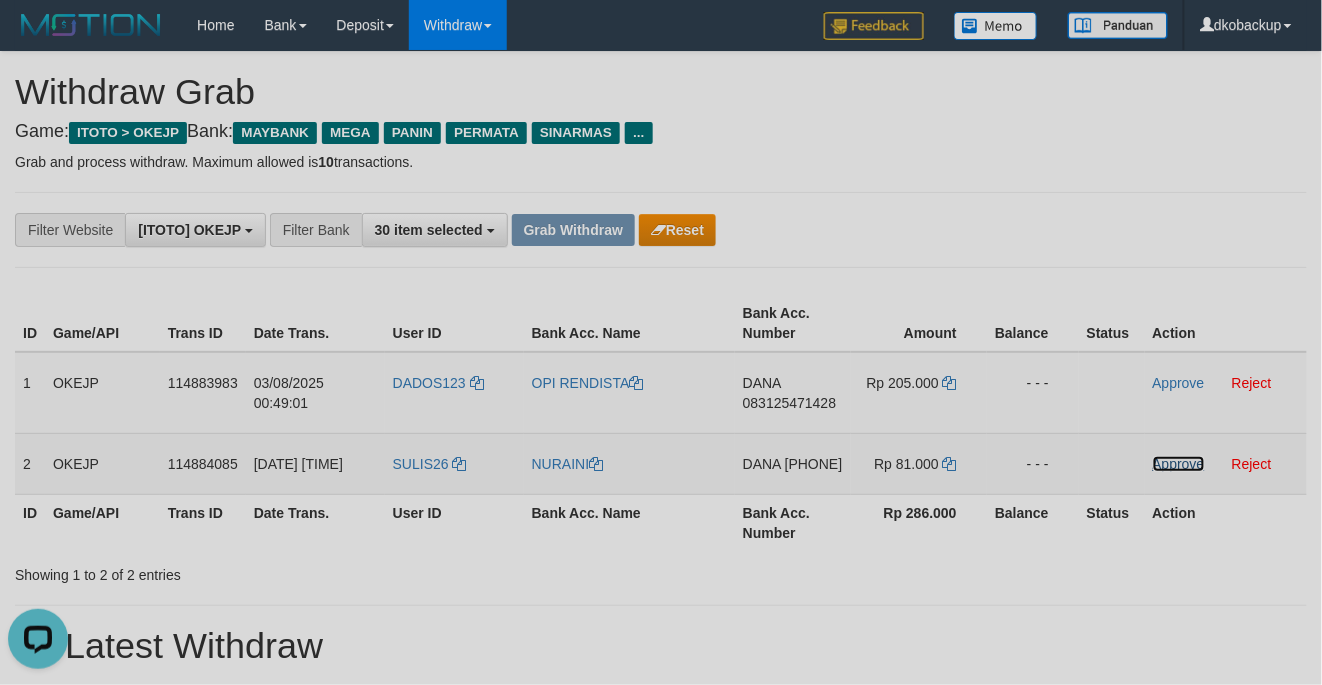 click on "Approve" at bounding box center [1179, 464] 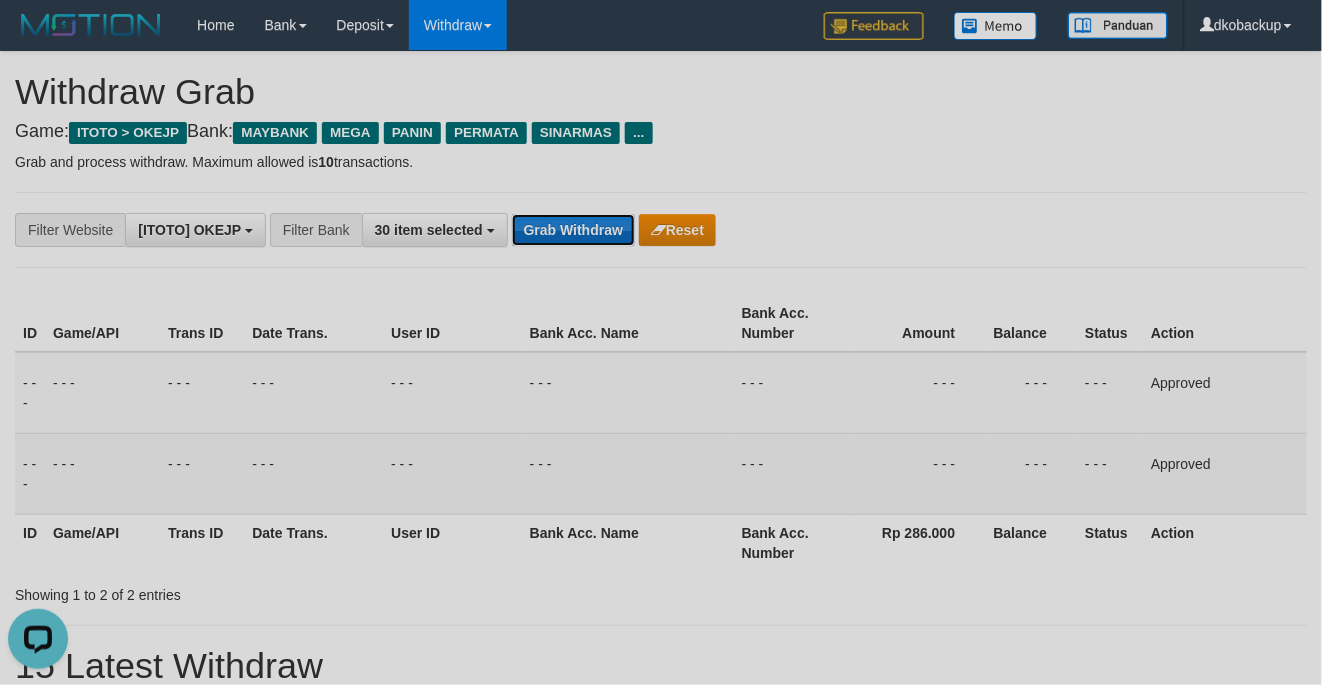 click on "Grab Withdraw" at bounding box center (573, 230) 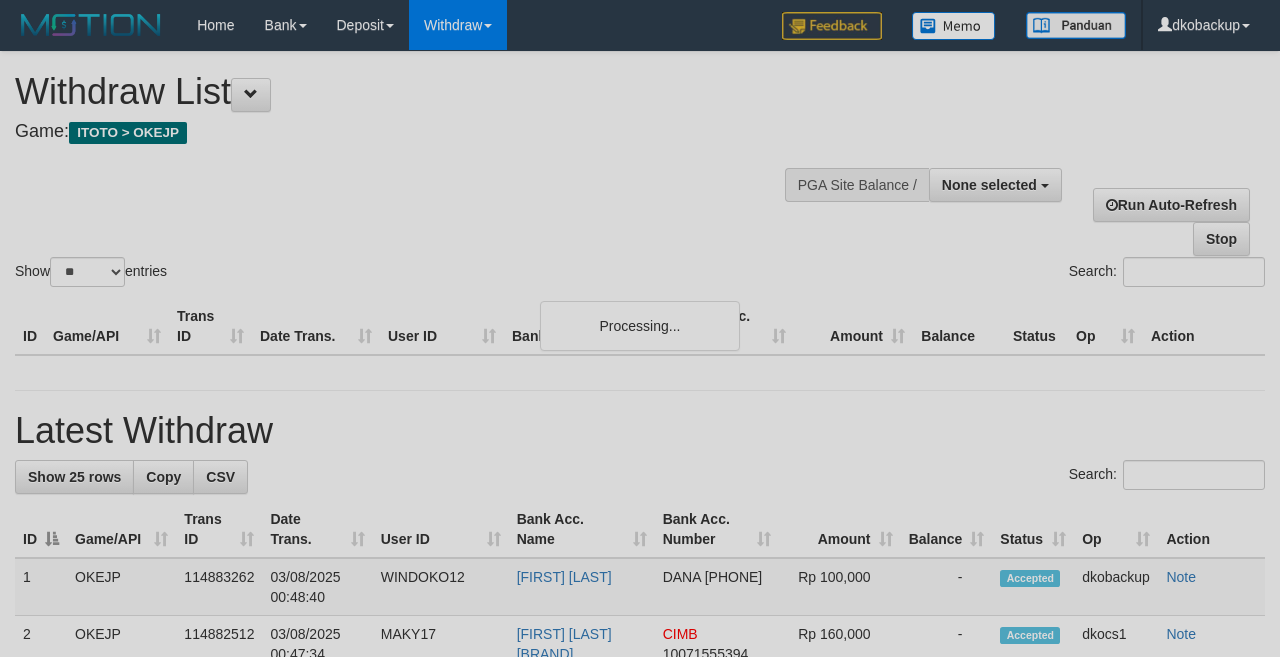 select 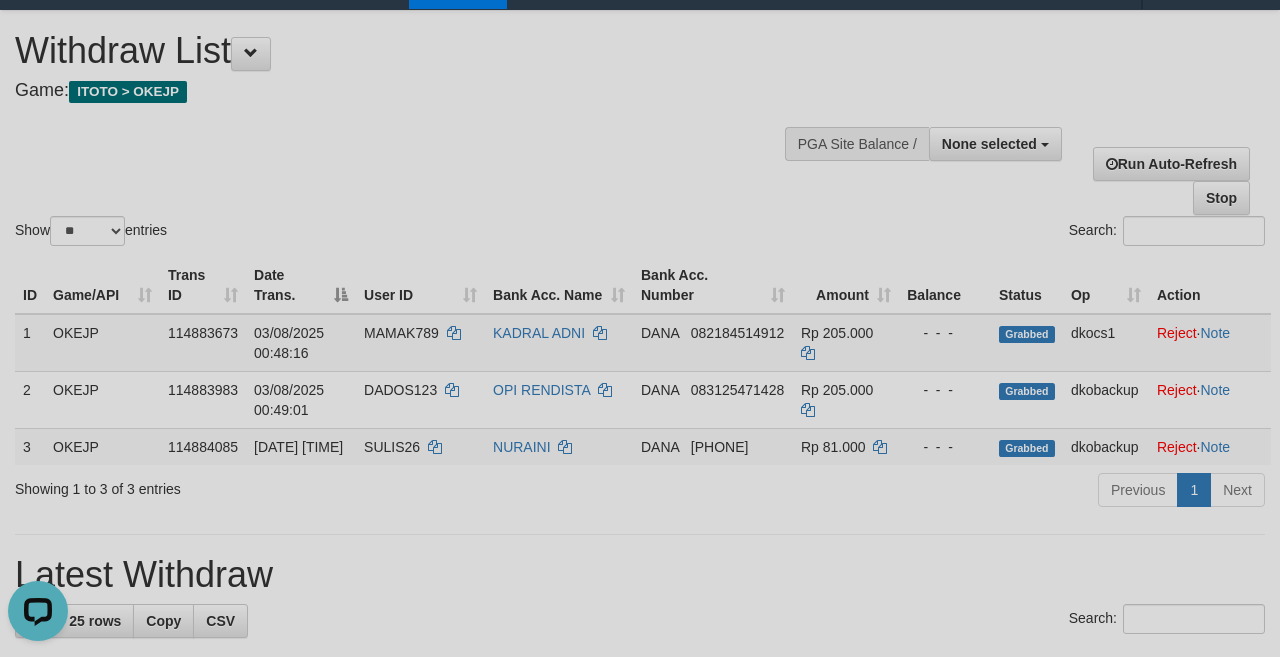 scroll, scrollTop: 0, scrollLeft: 0, axis: both 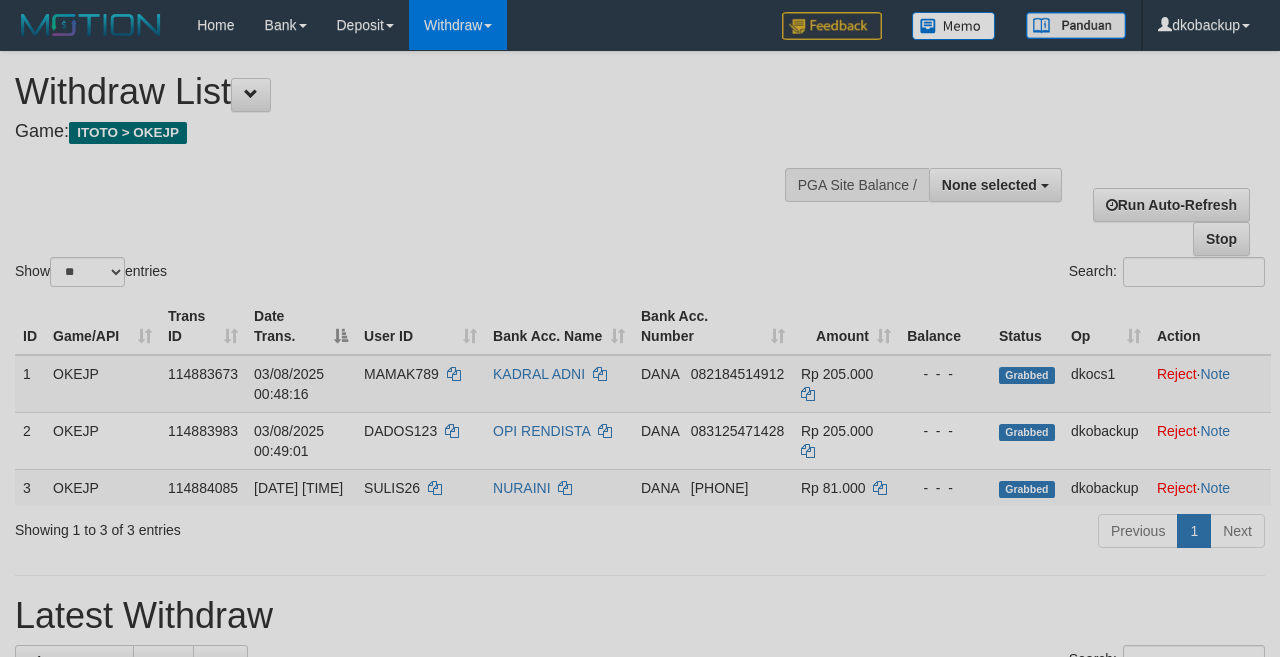 select 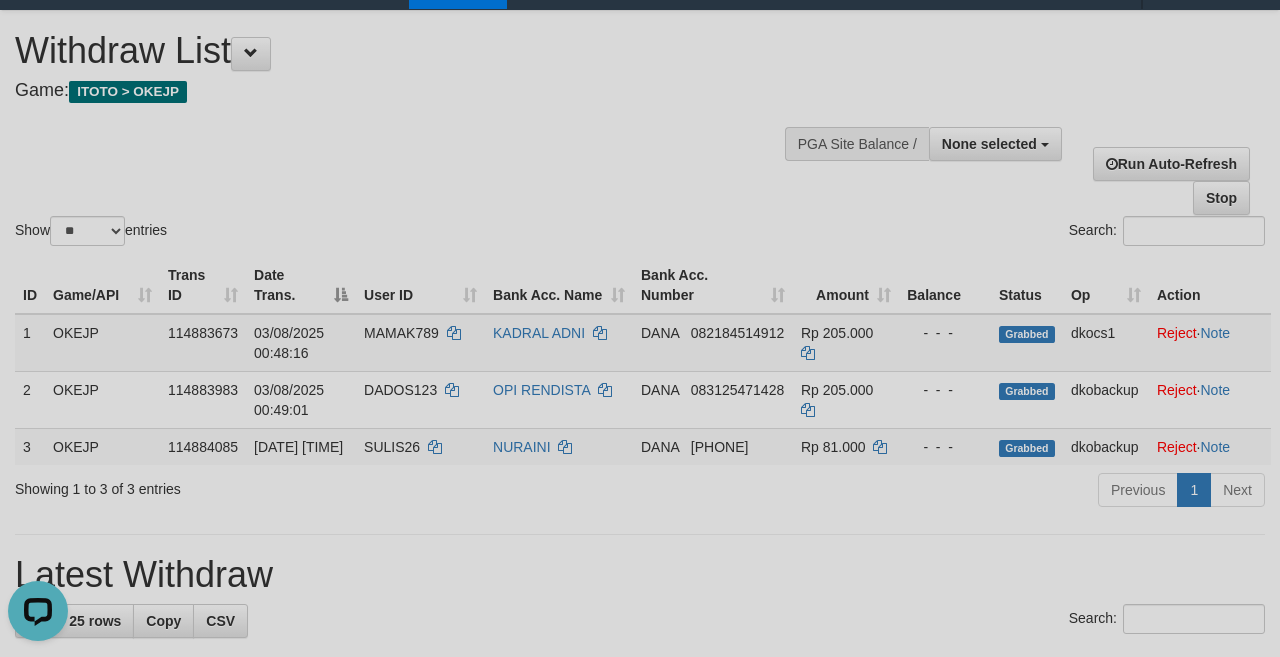 scroll, scrollTop: 0, scrollLeft: 0, axis: both 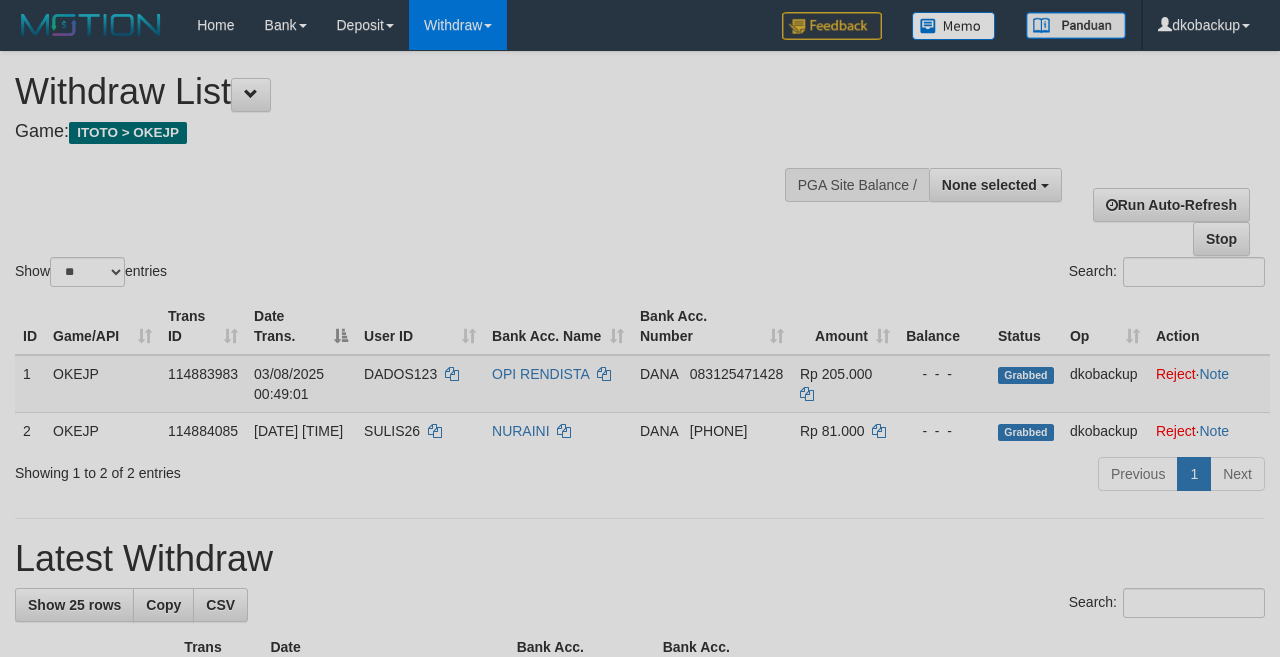 select 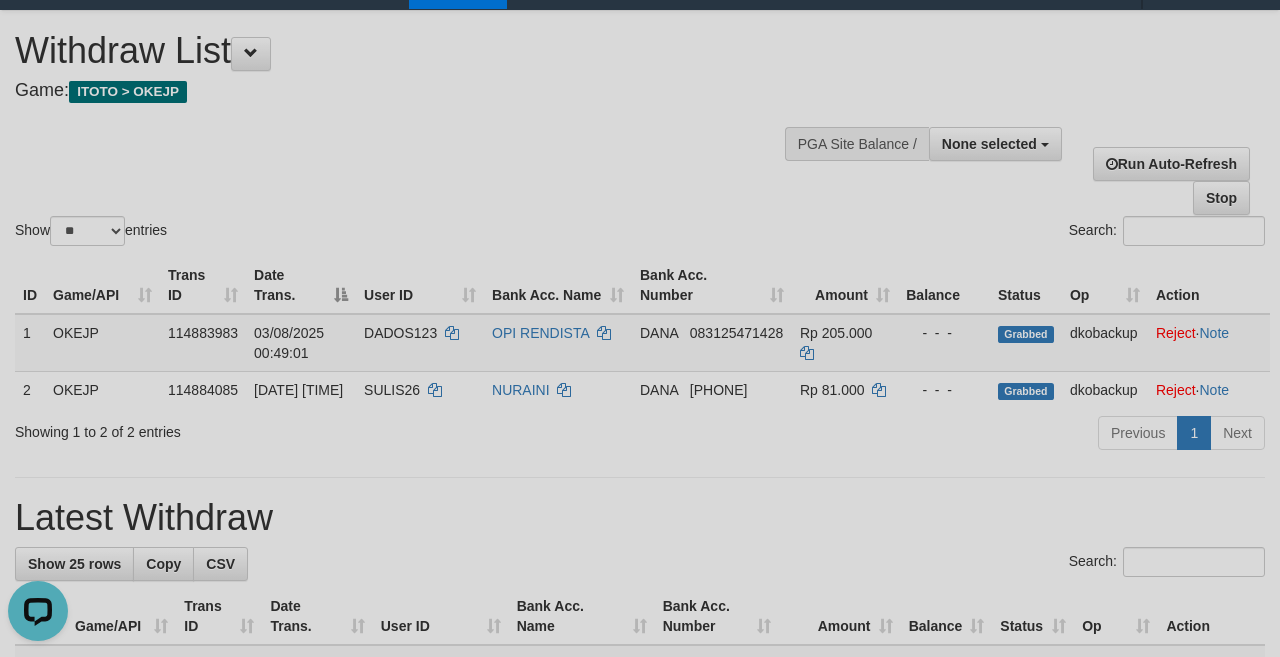 scroll, scrollTop: 0, scrollLeft: 0, axis: both 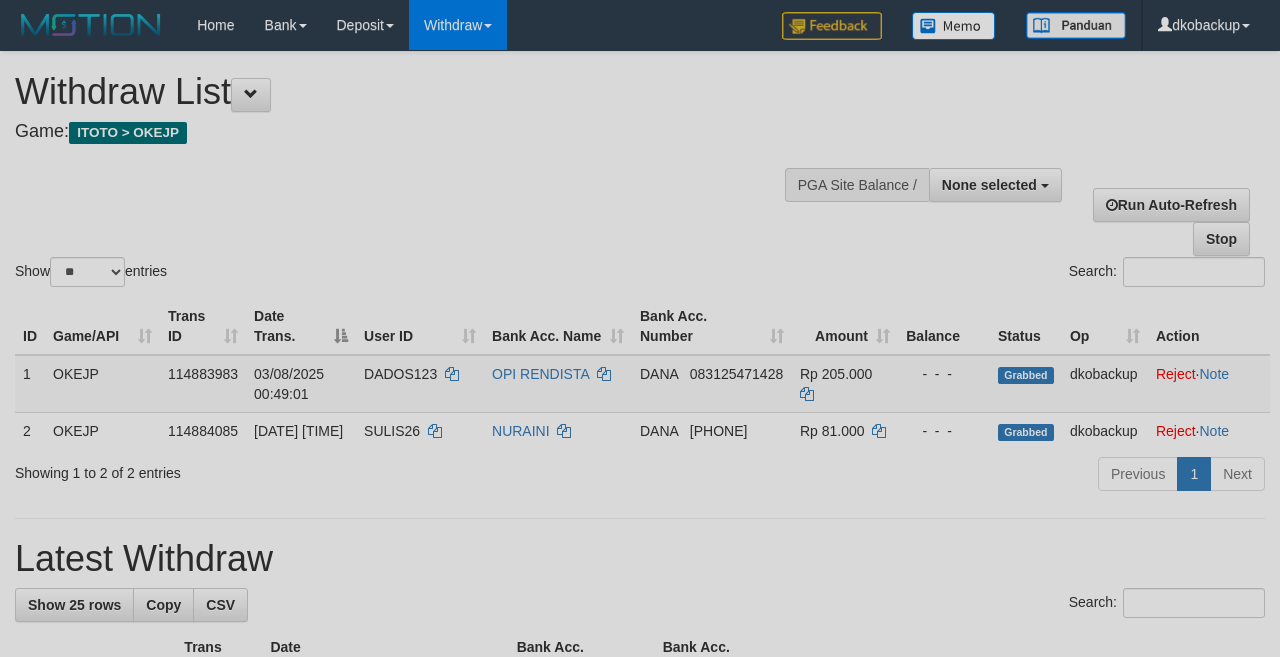 select 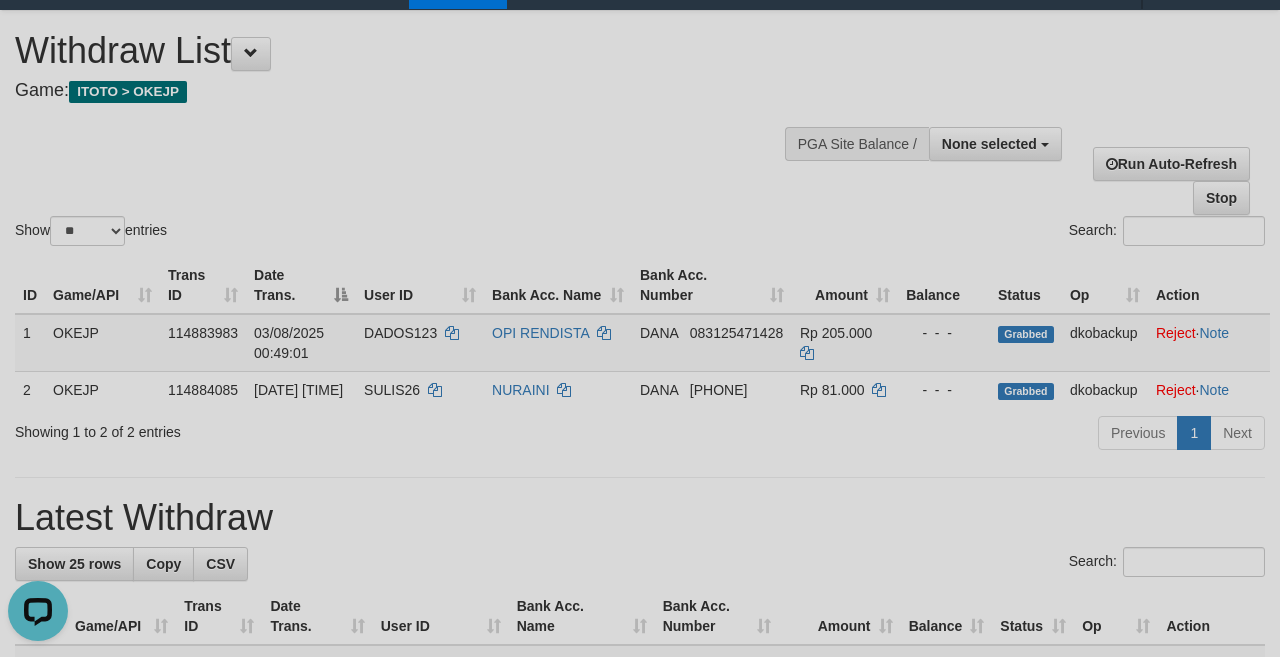 scroll, scrollTop: 0, scrollLeft: 0, axis: both 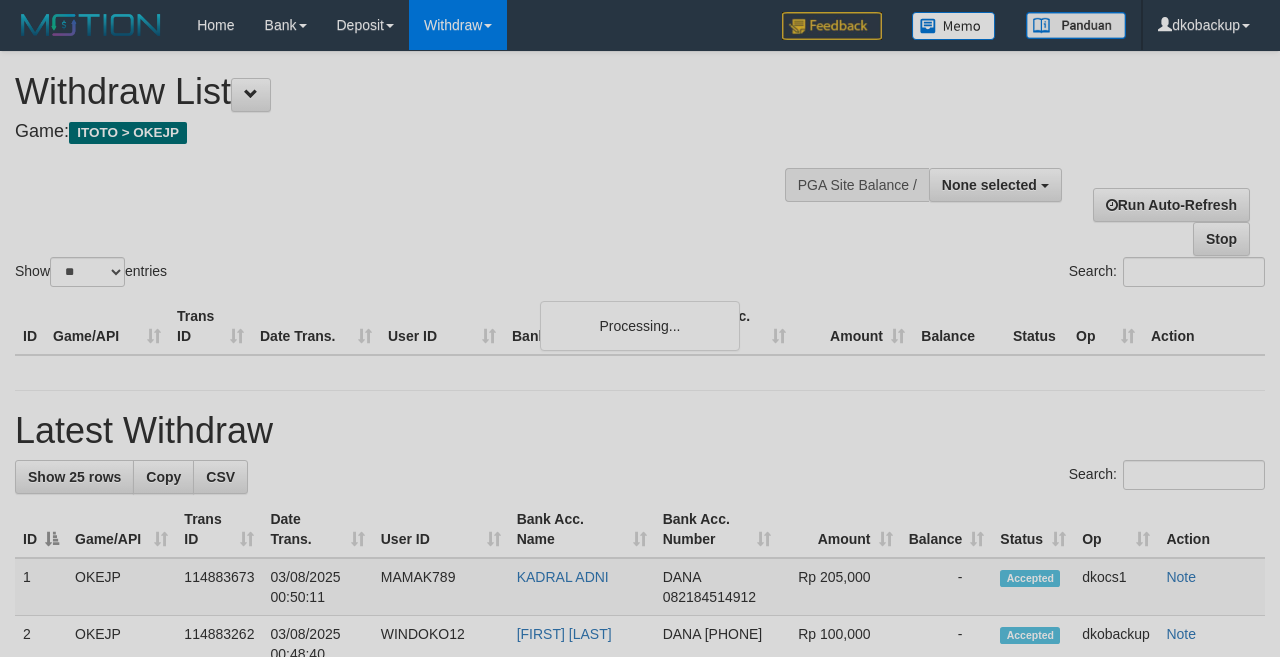 select 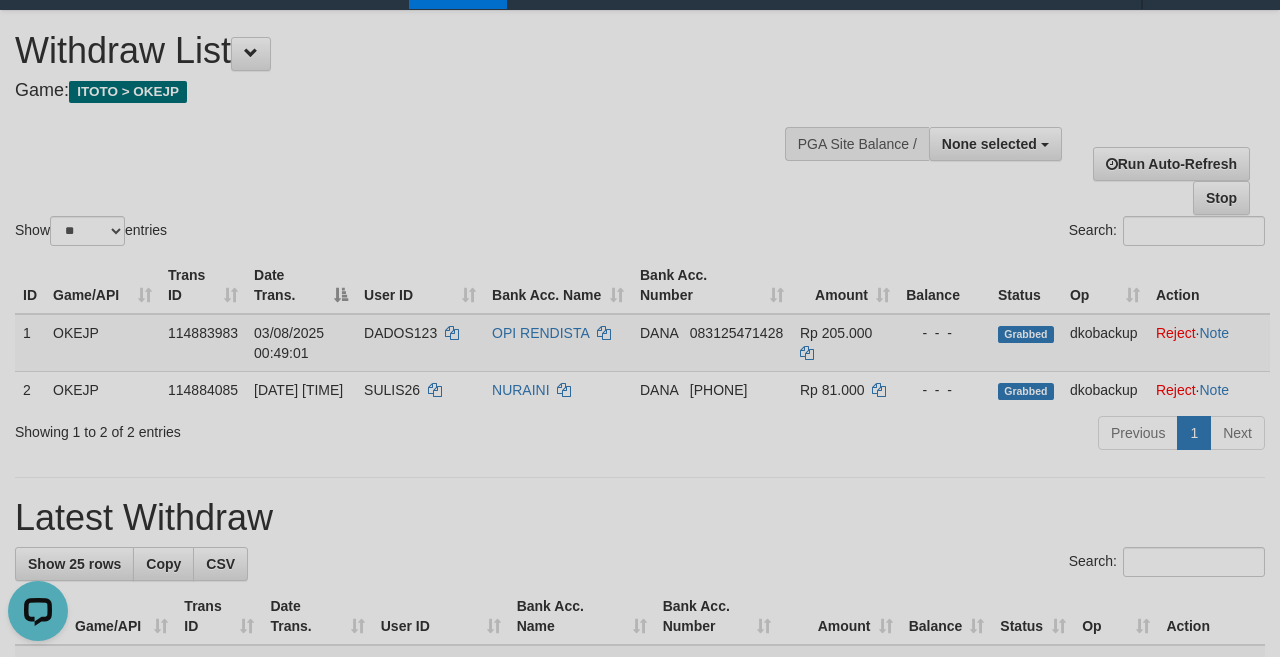 scroll, scrollTop: 0, scrollLeft: 0, axis: both 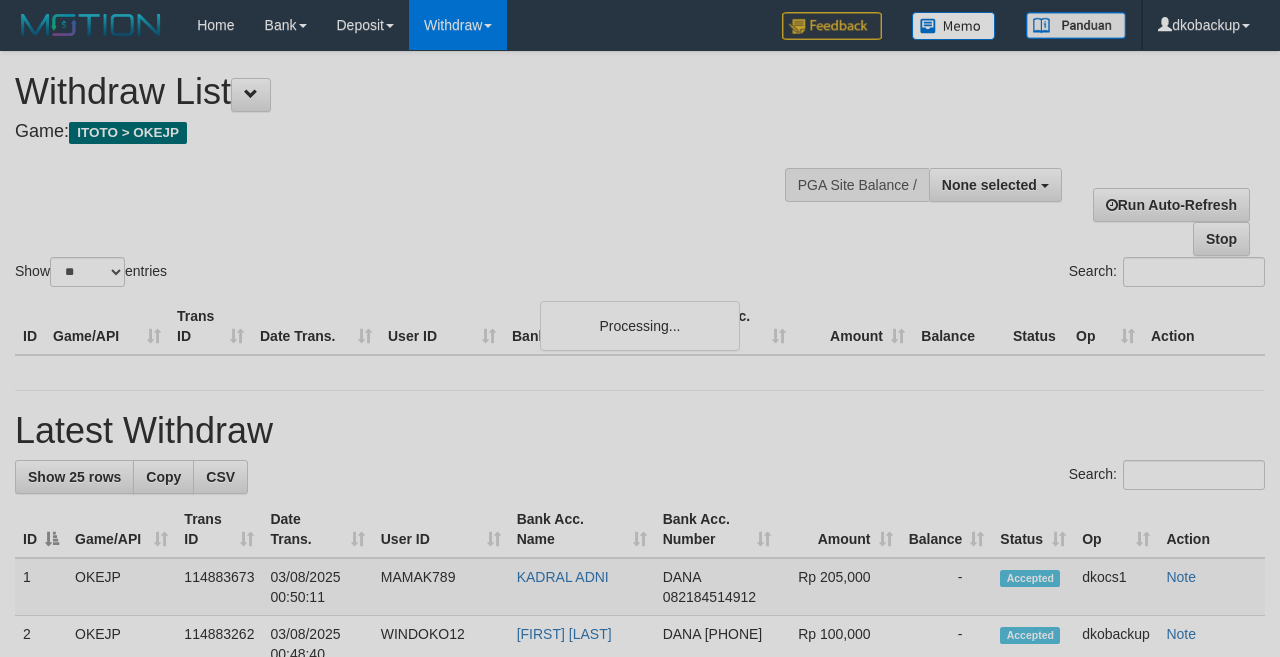 select 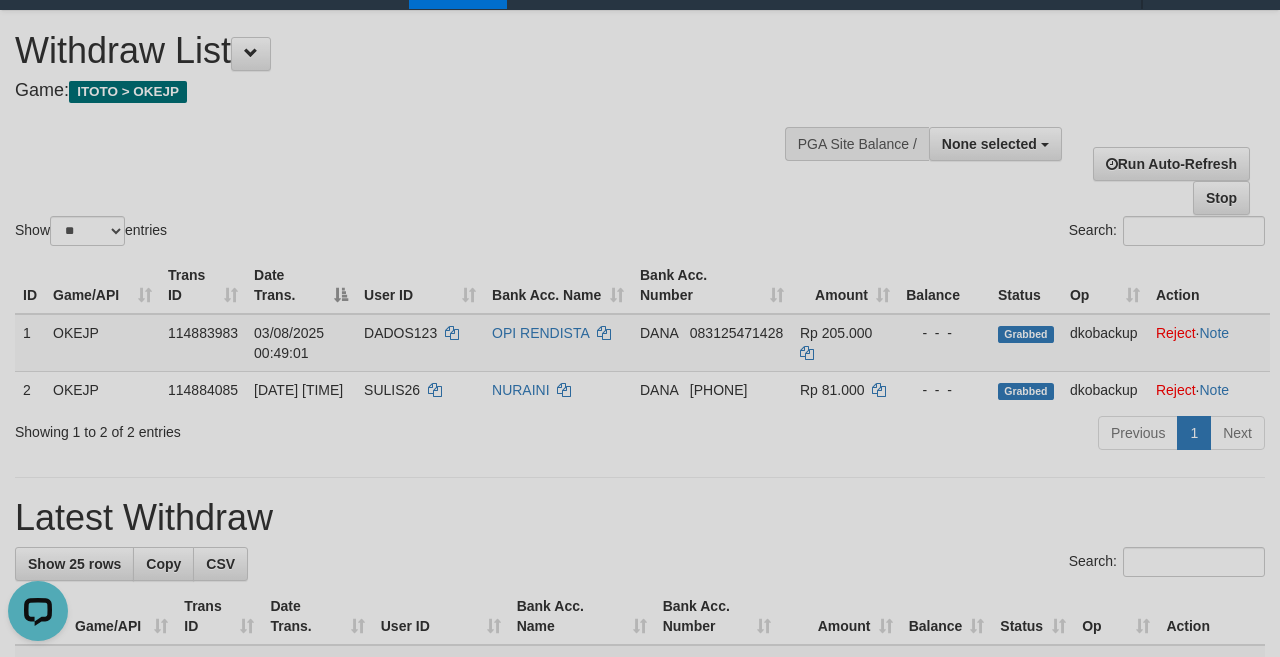 scroll, scrollTop: 0, scrollLeft: 0, axis: both 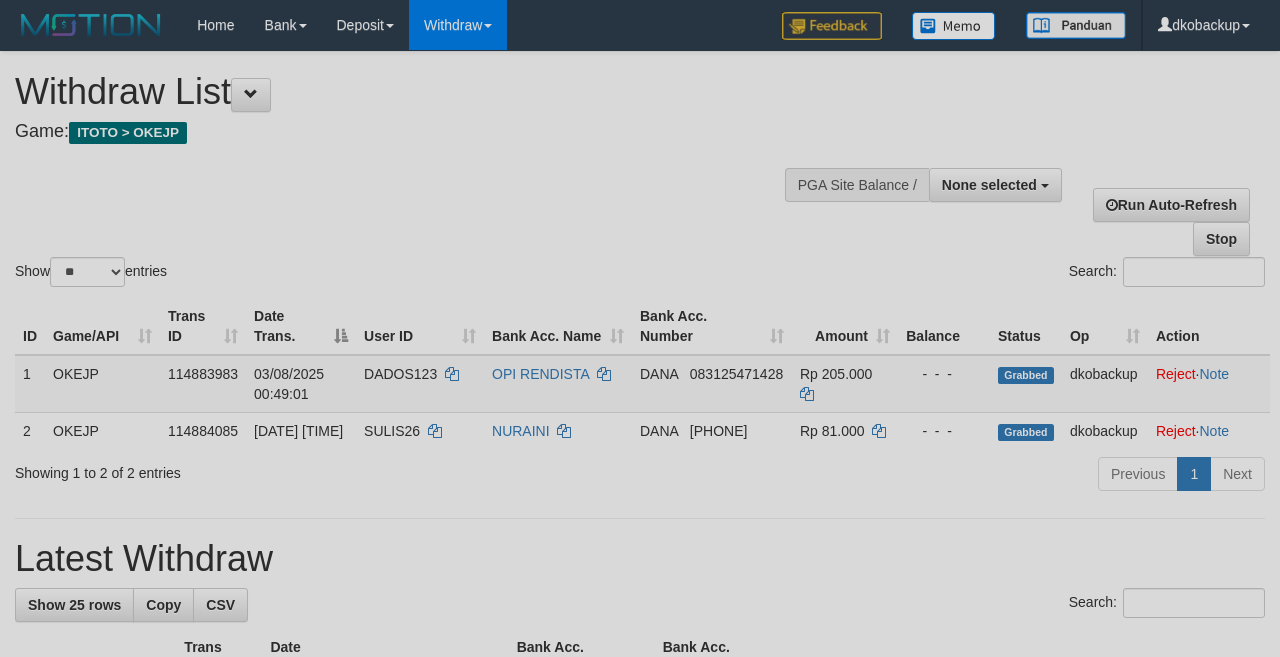 select 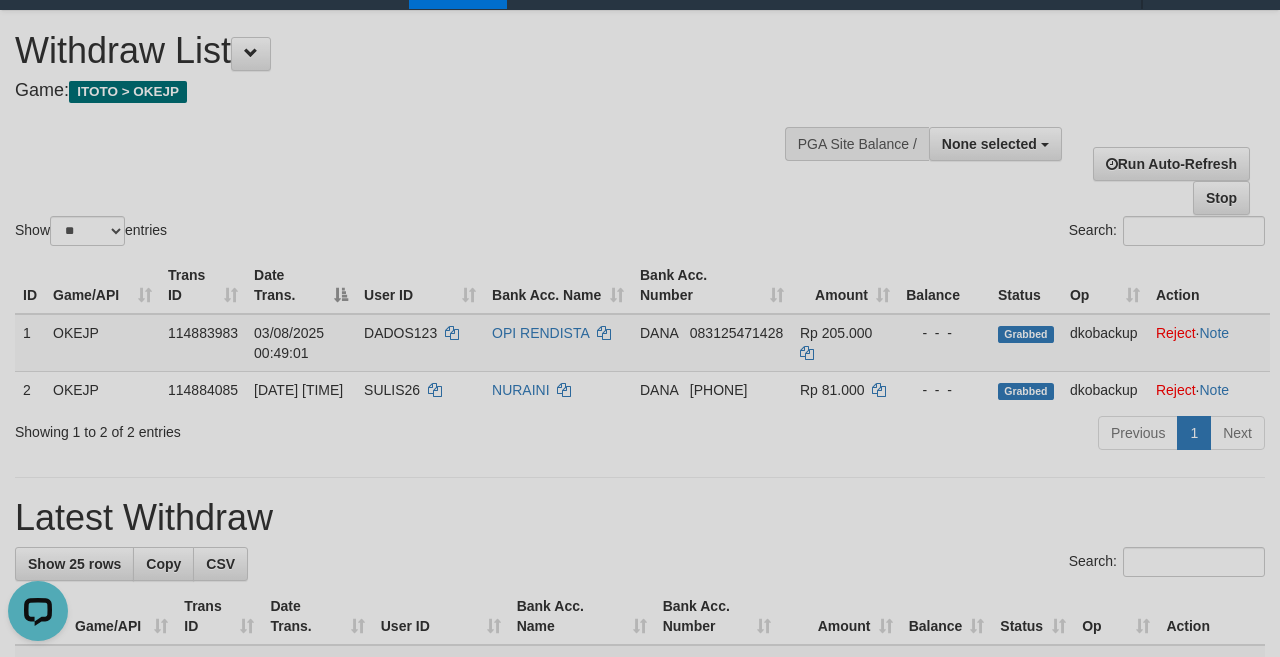 scroll, scrollTop: 0, scrollLeft: 0, axis: both 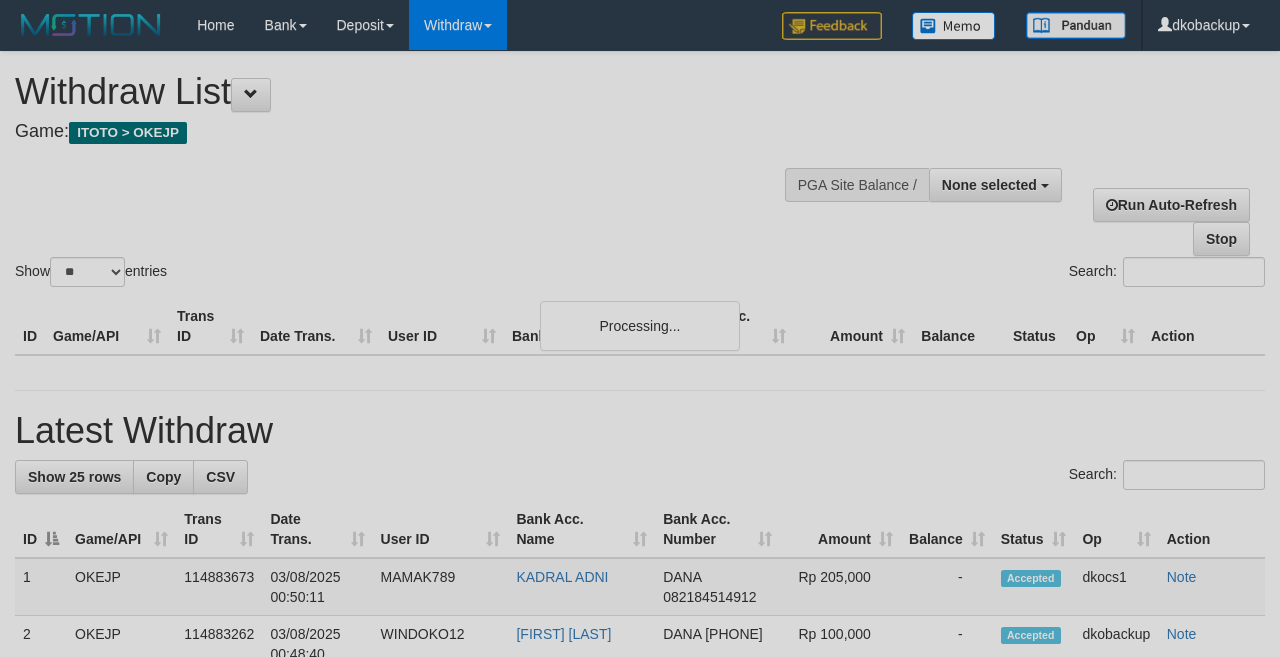 select 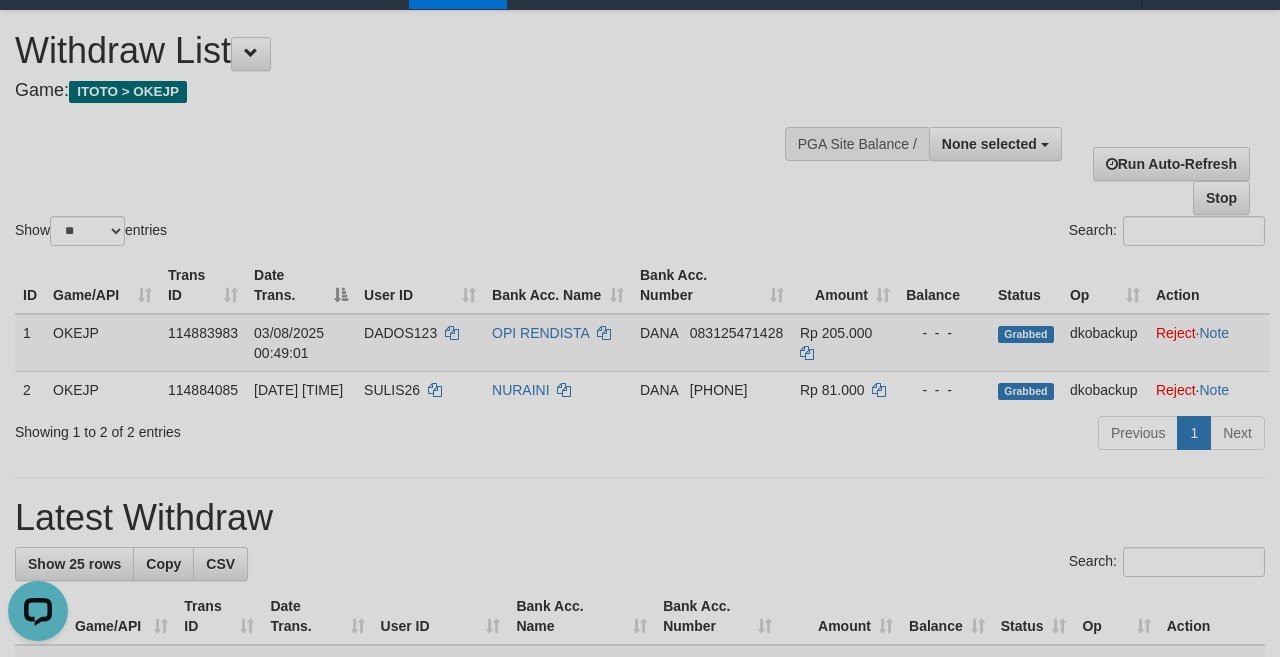 scroll, scrollTop: 0, scrollLeft: 0, axis: both 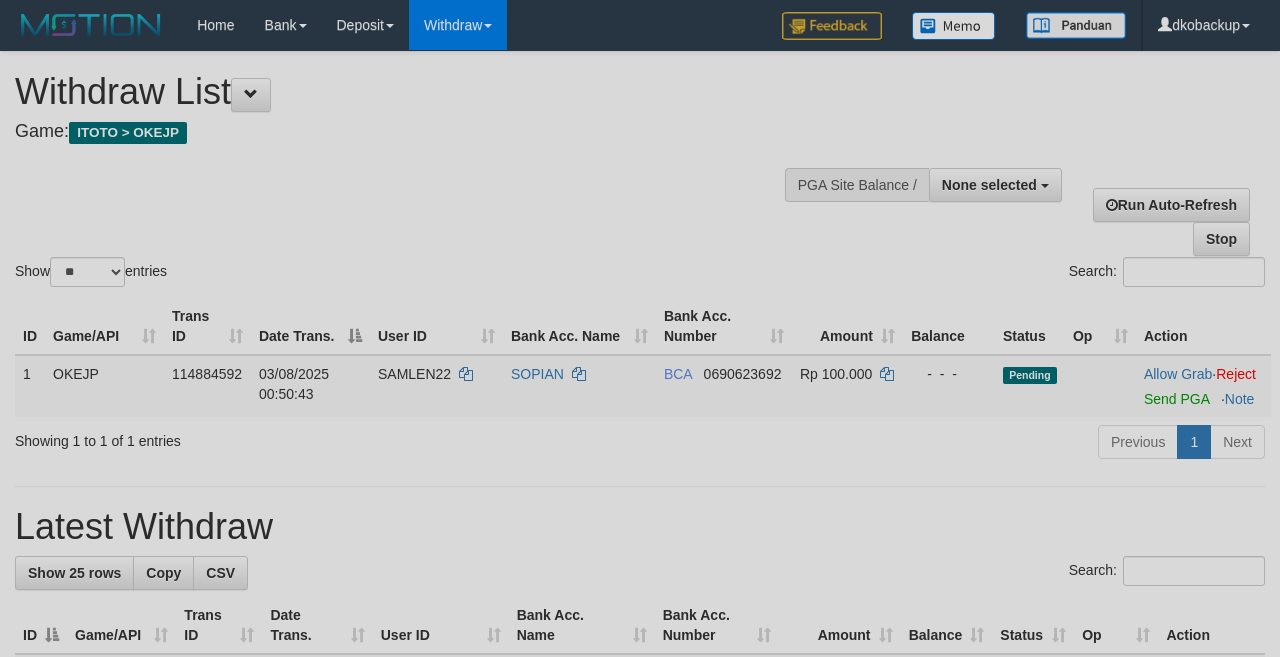 select 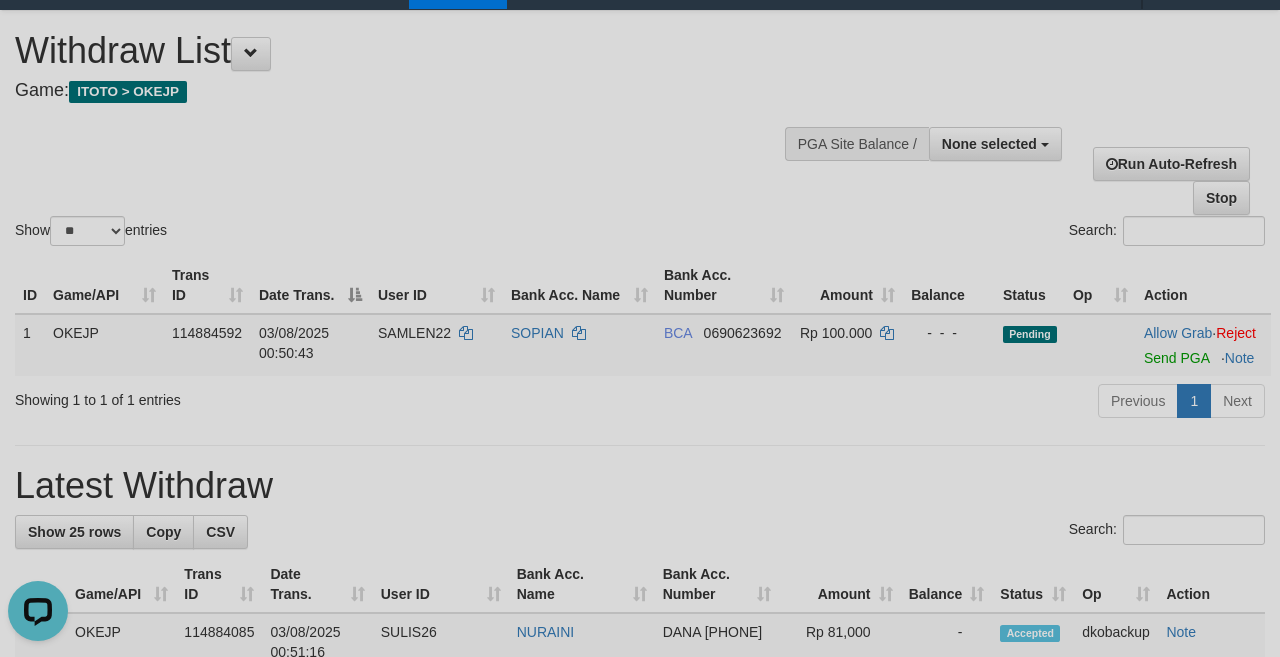 scroll, scrollTop: 0, scrollLeft: 0, axis: both 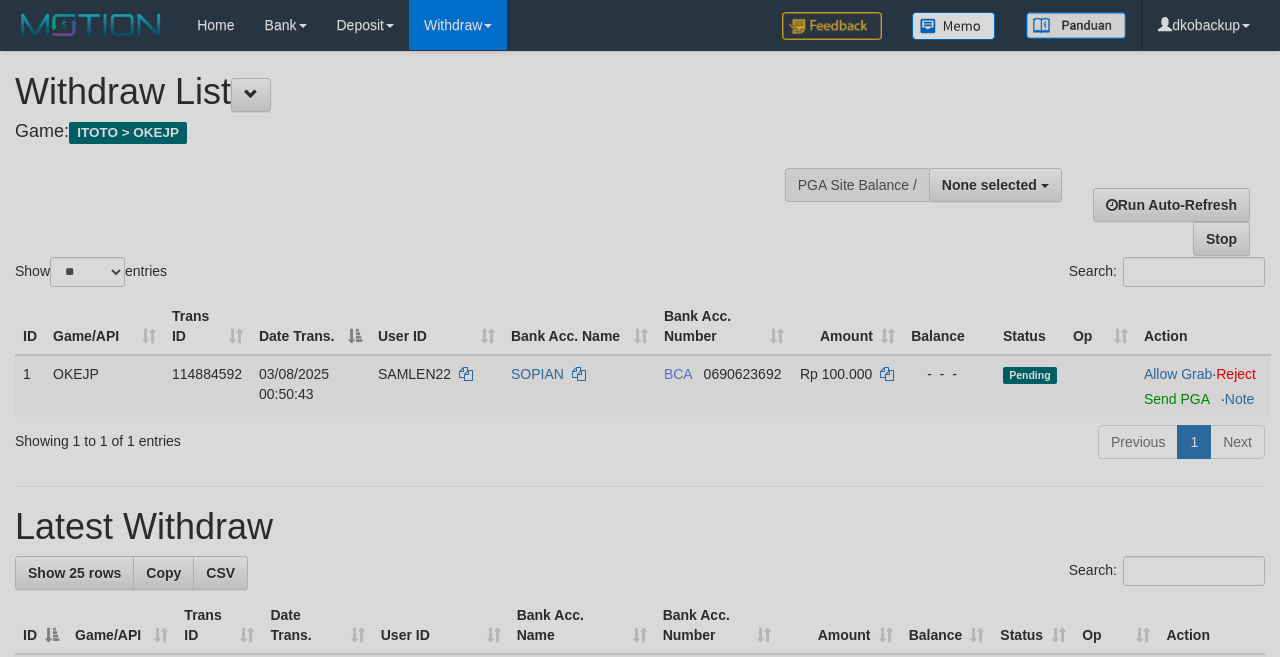 select 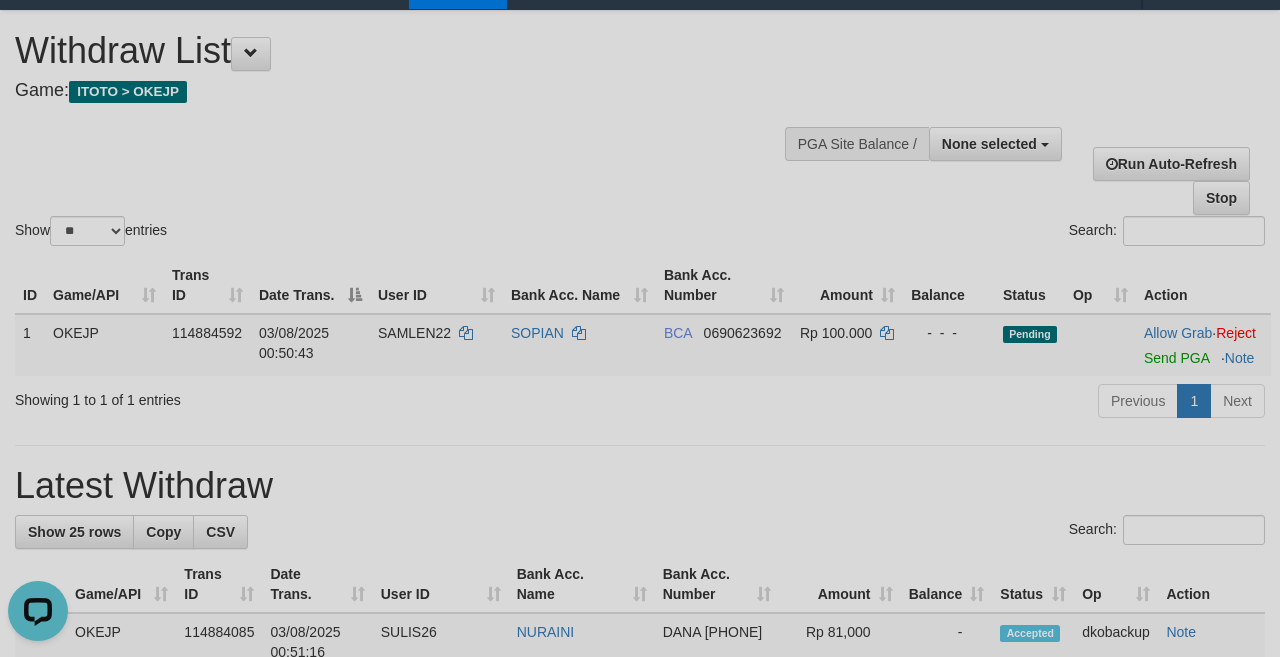 scroll, scrollTop: 0, scrollLeft: 0, axis: both 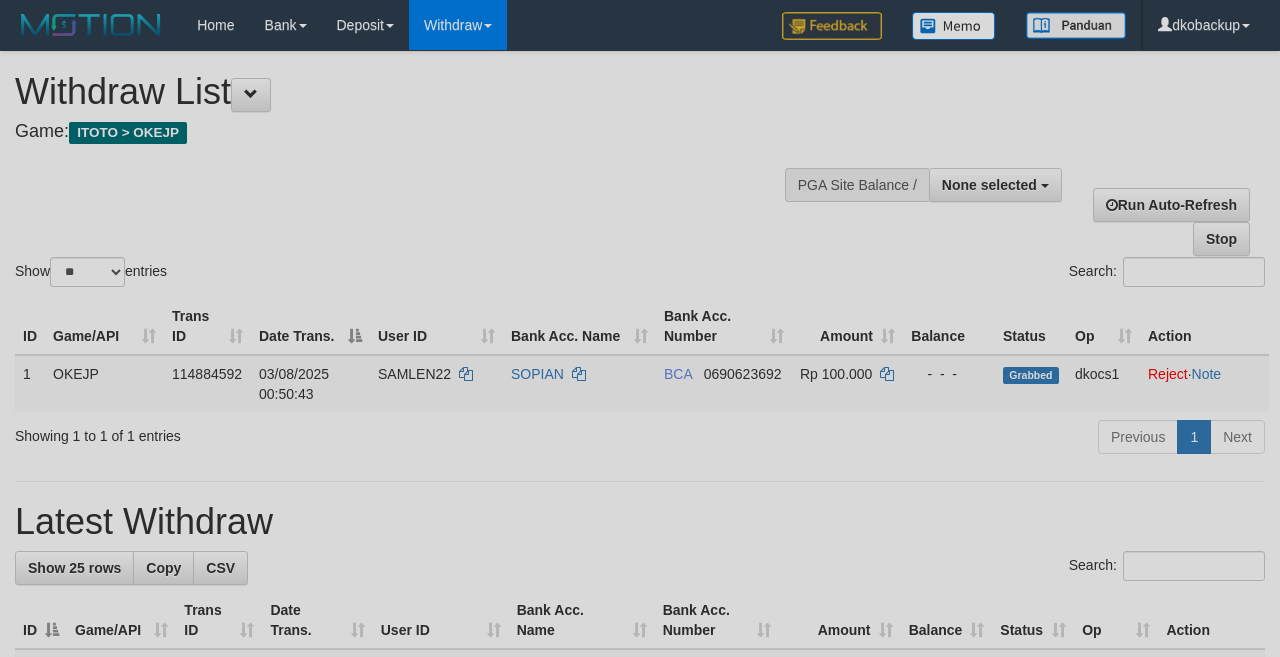 select 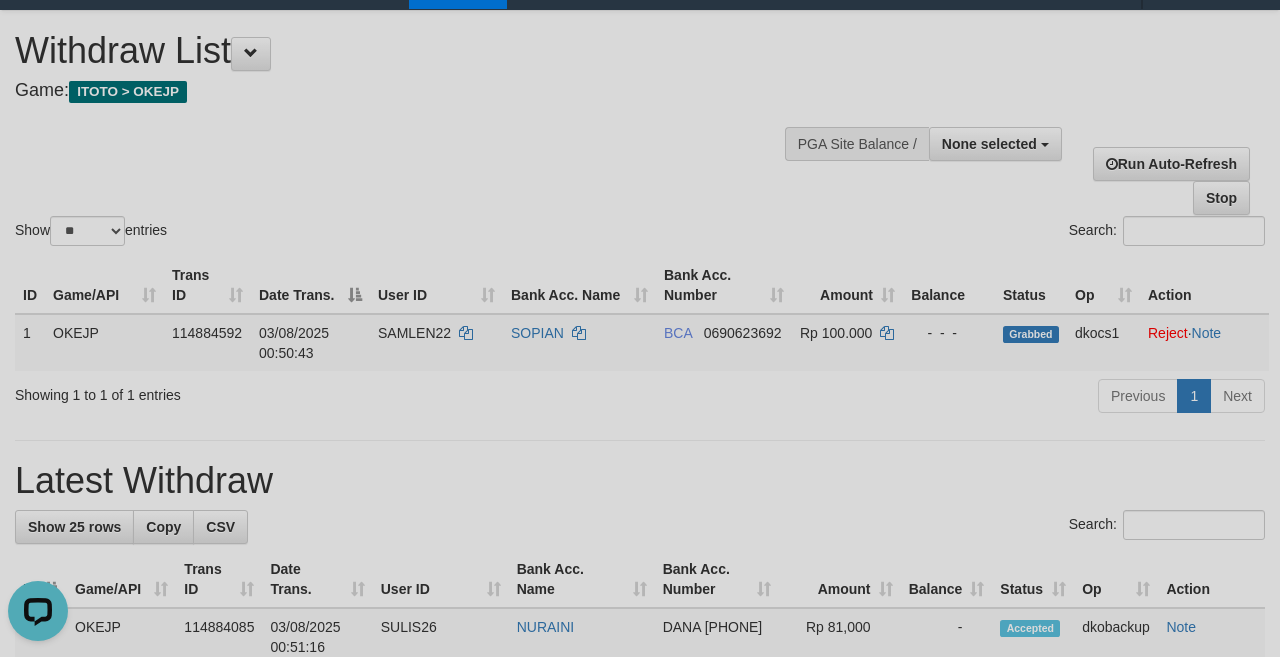 scroll, scrollTop: 0, scrollLeft: 0, axis: both 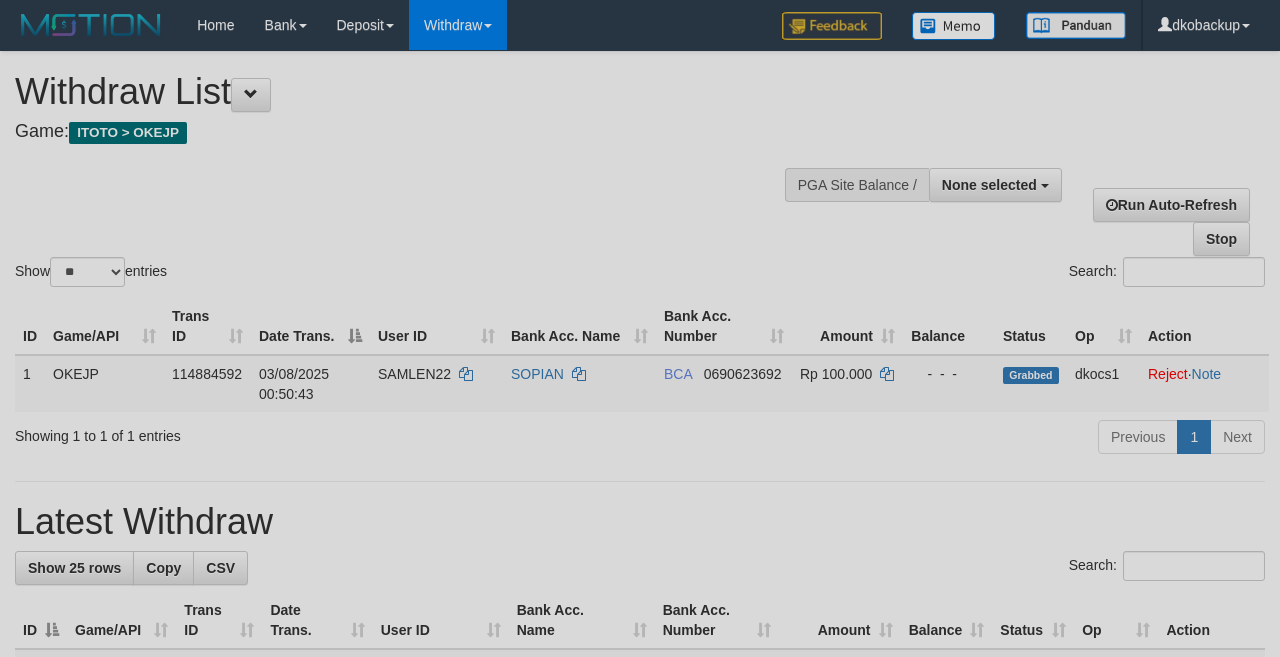 select 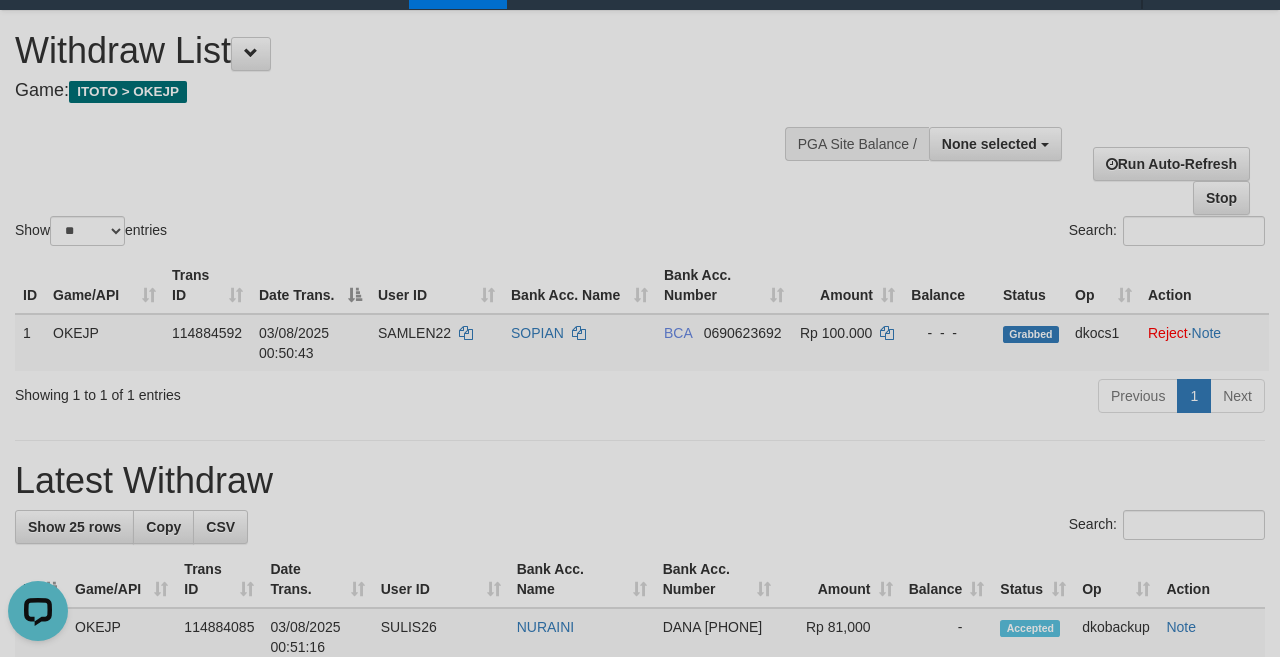 scroll, scrollTop: 0, scrollLeft: 0, axis: both 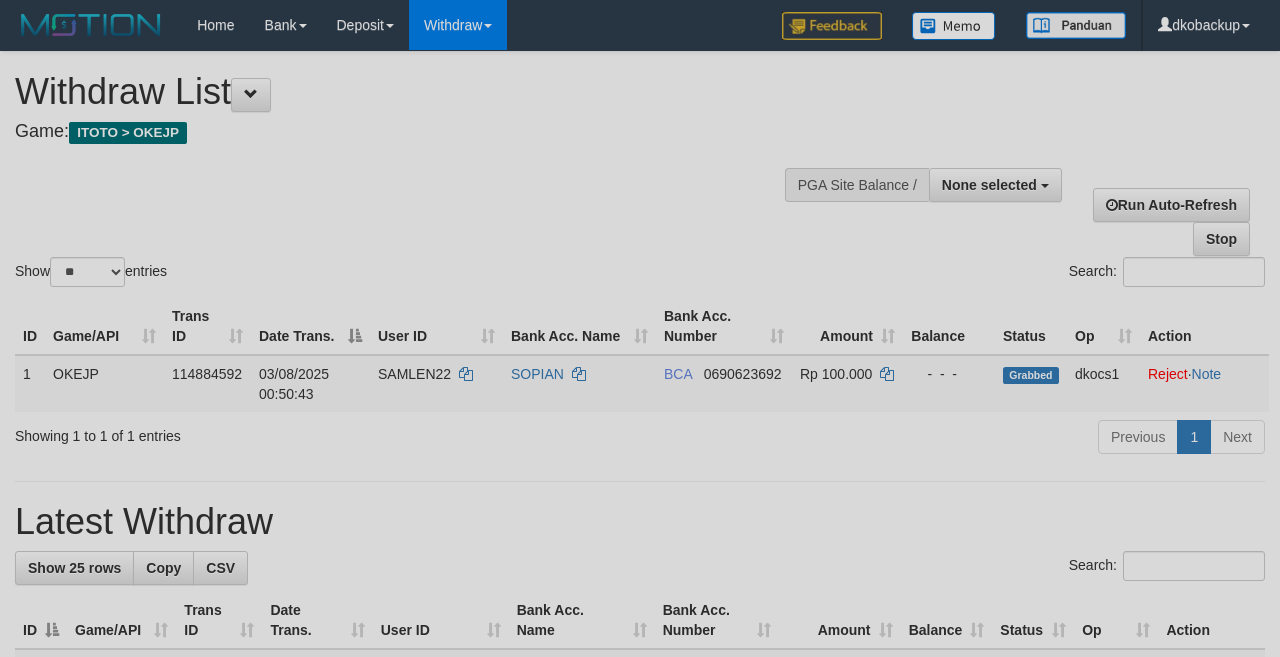 select 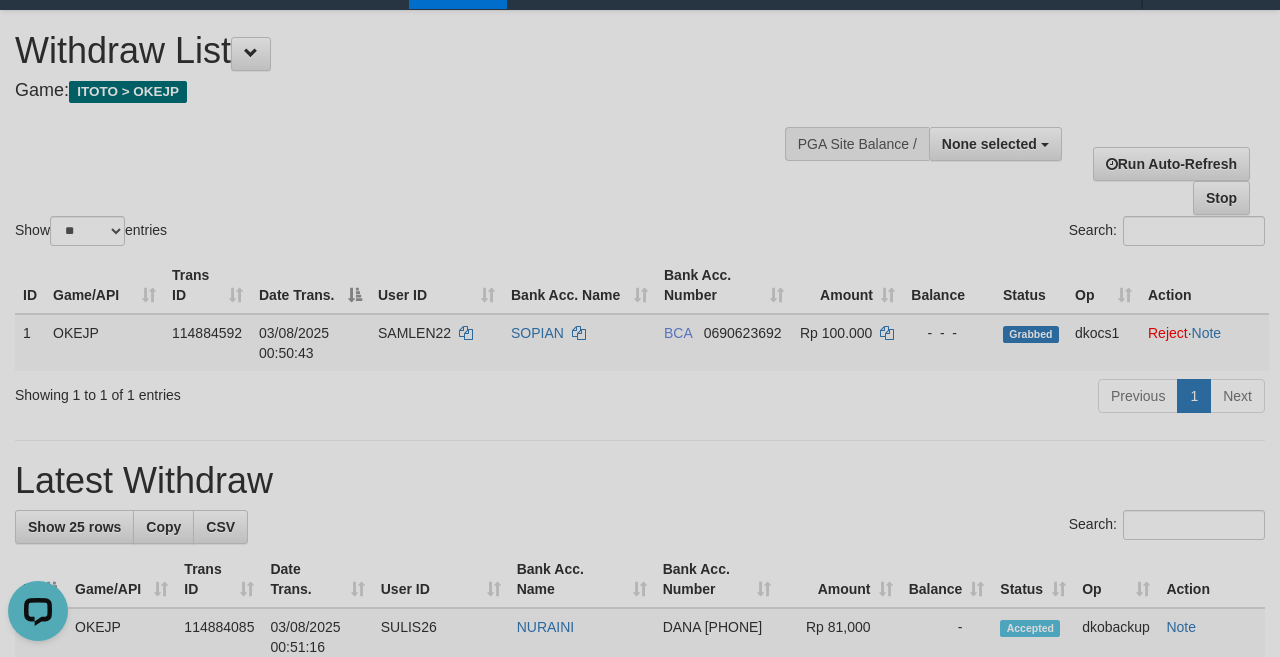 scroll, scrollTop: 0, scrollLeft: 0, axis: both 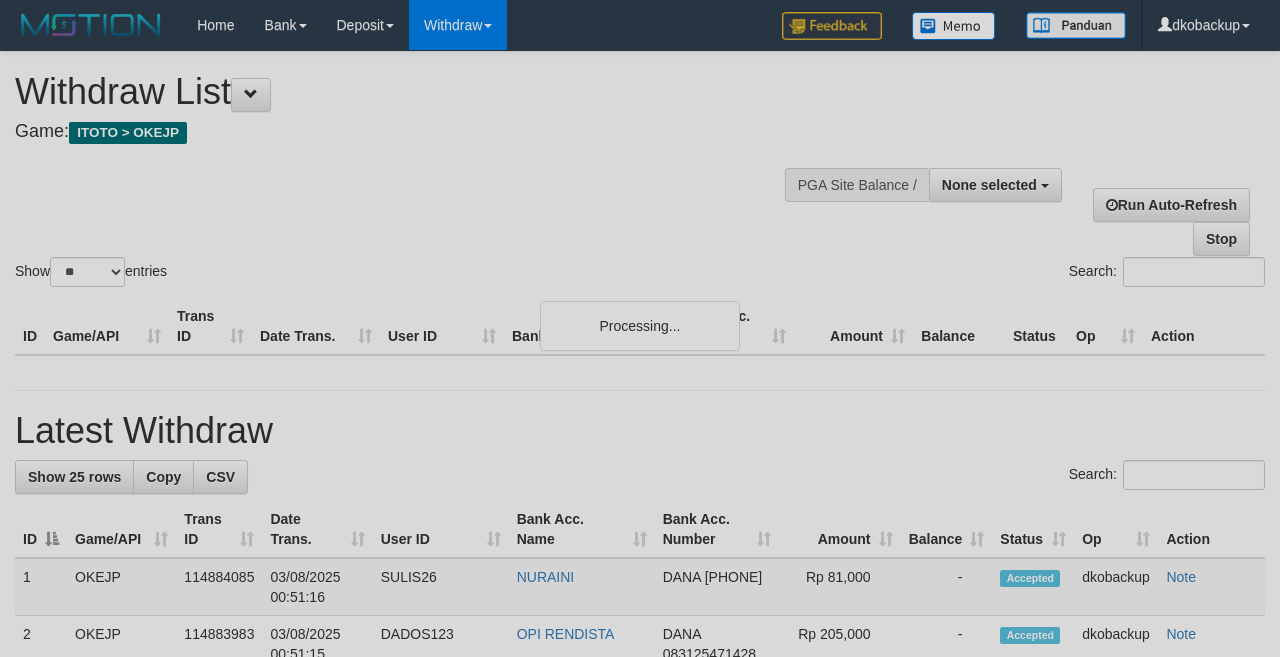 select 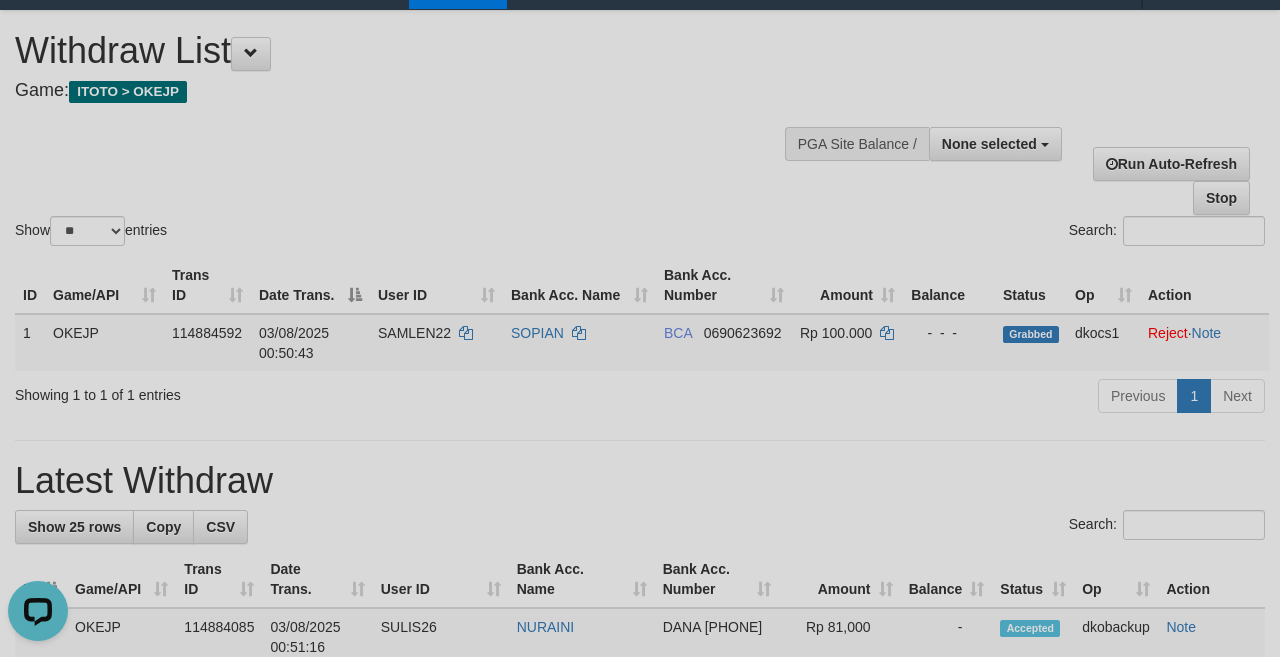 scroll, scrollTop: 0, scrollLeft: 0, axis: both 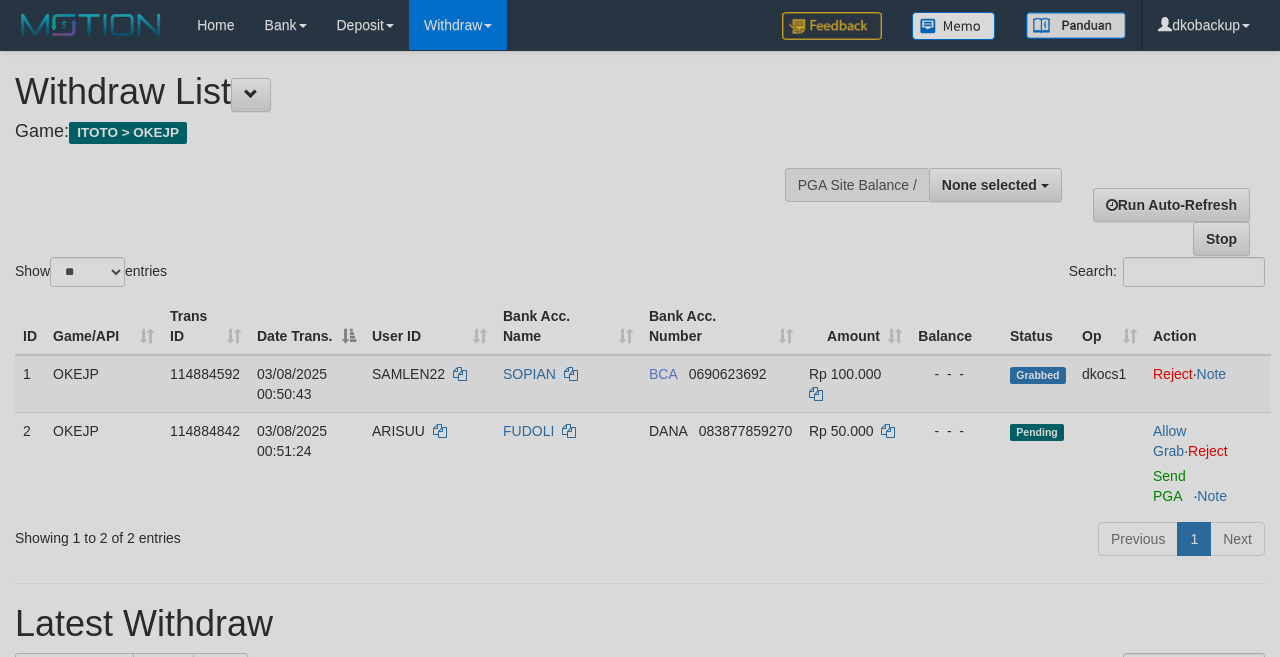 select 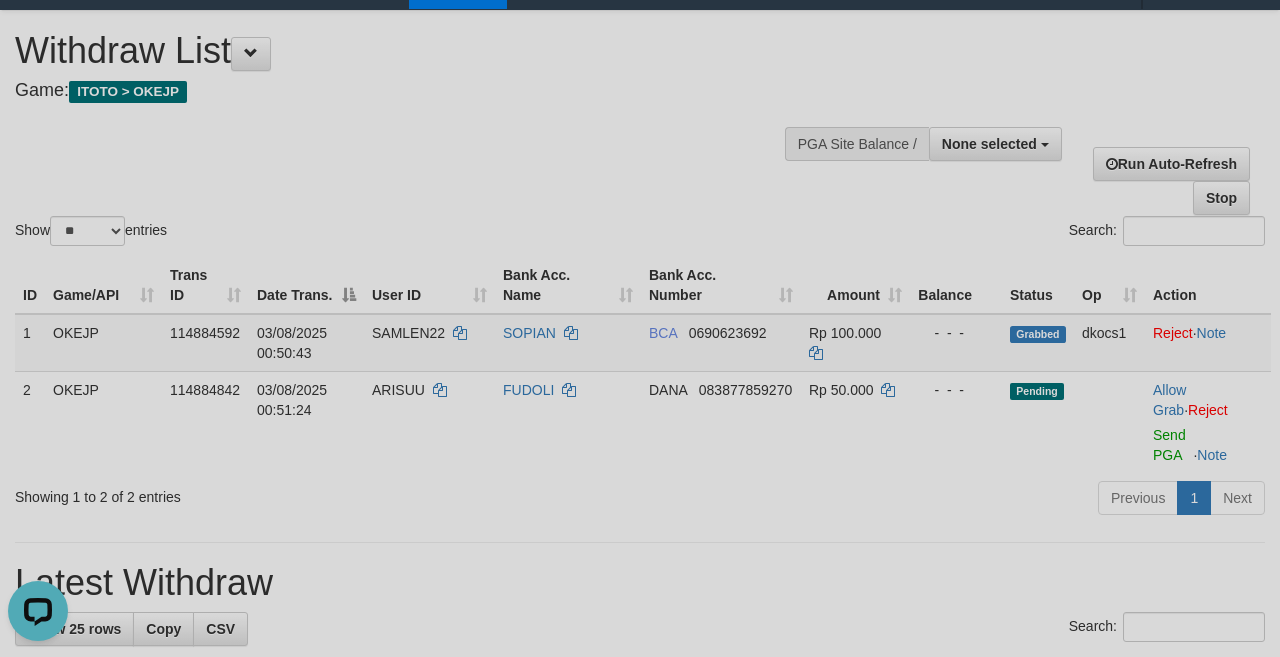 scroll, scrollTop: 0, scrollLeft: 0, axis: both 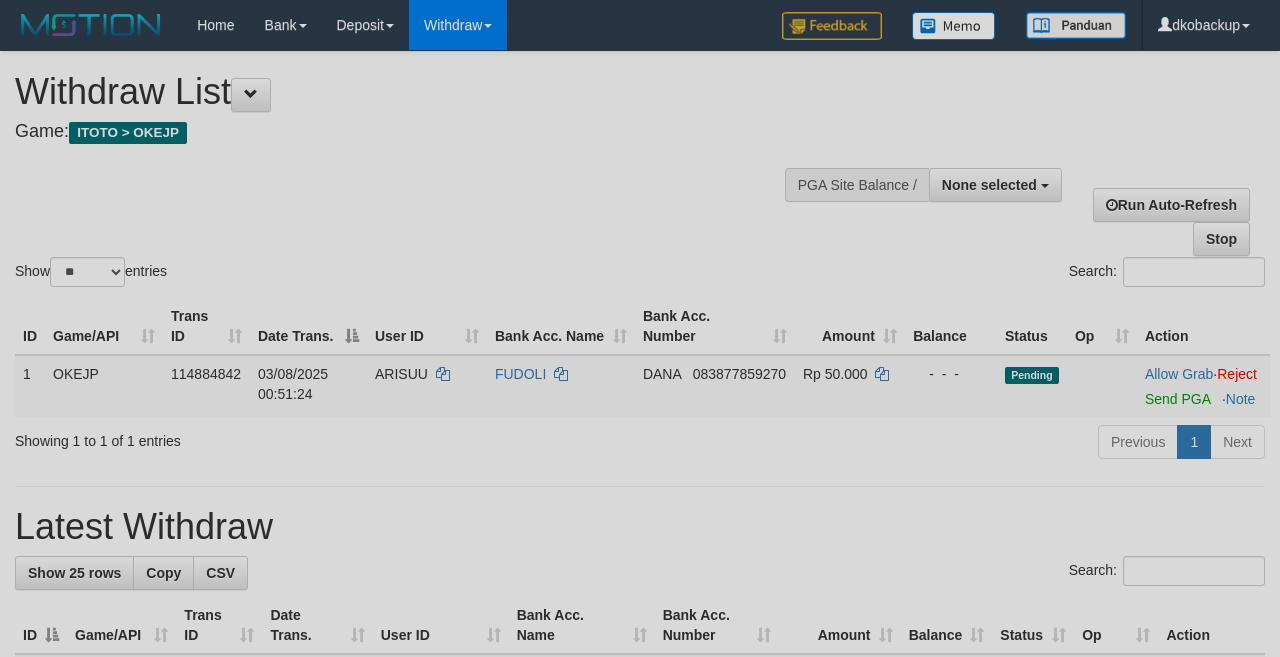 select 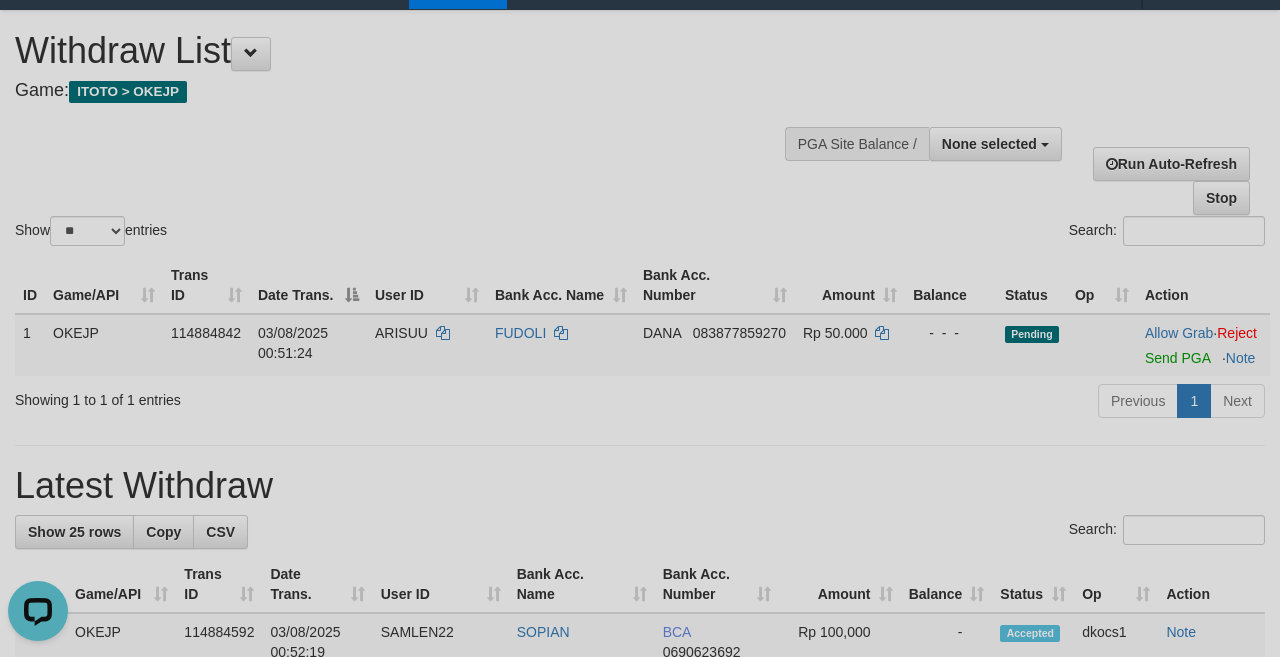 scroll, scrollTop: 0, scrollLeft: 0, axis: both 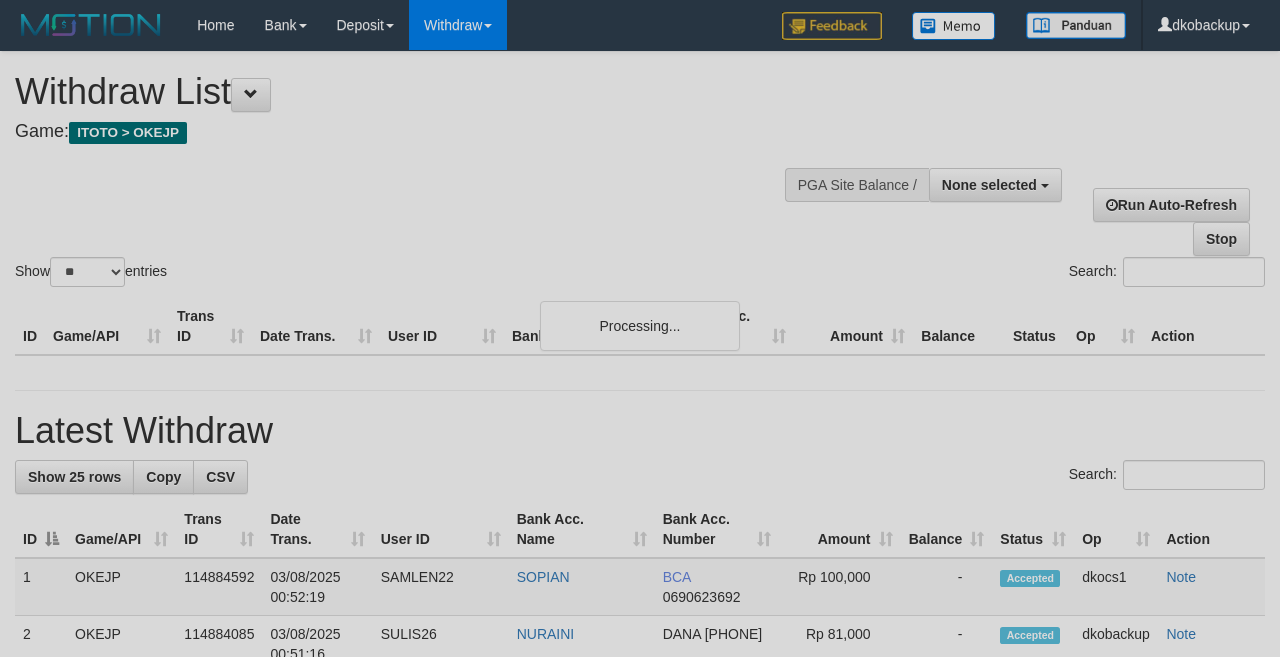 select 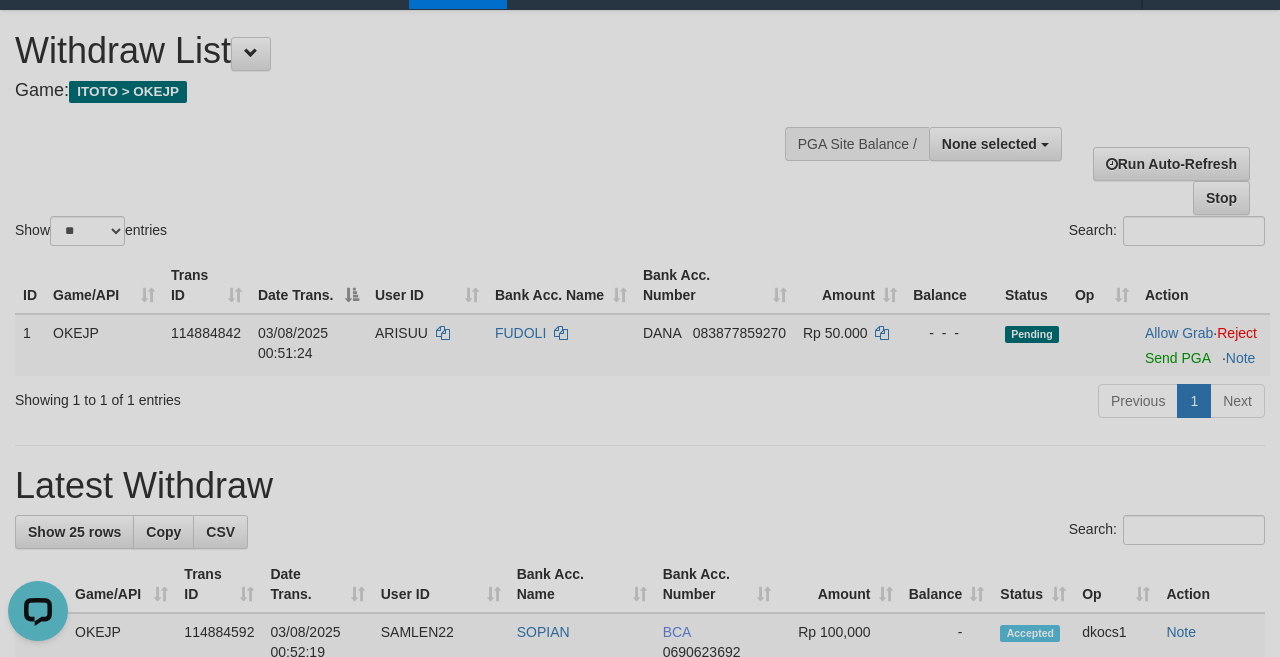 scroll, scrollTop: 0, scrollLeft: 0, axis: both 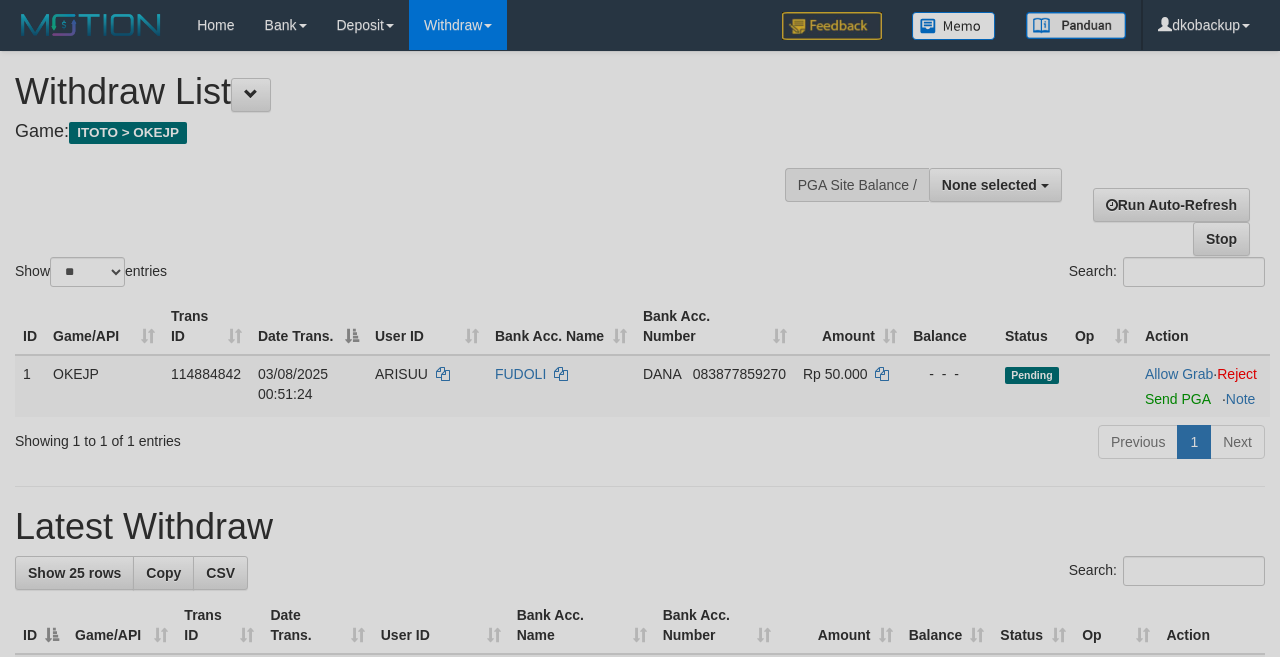 select 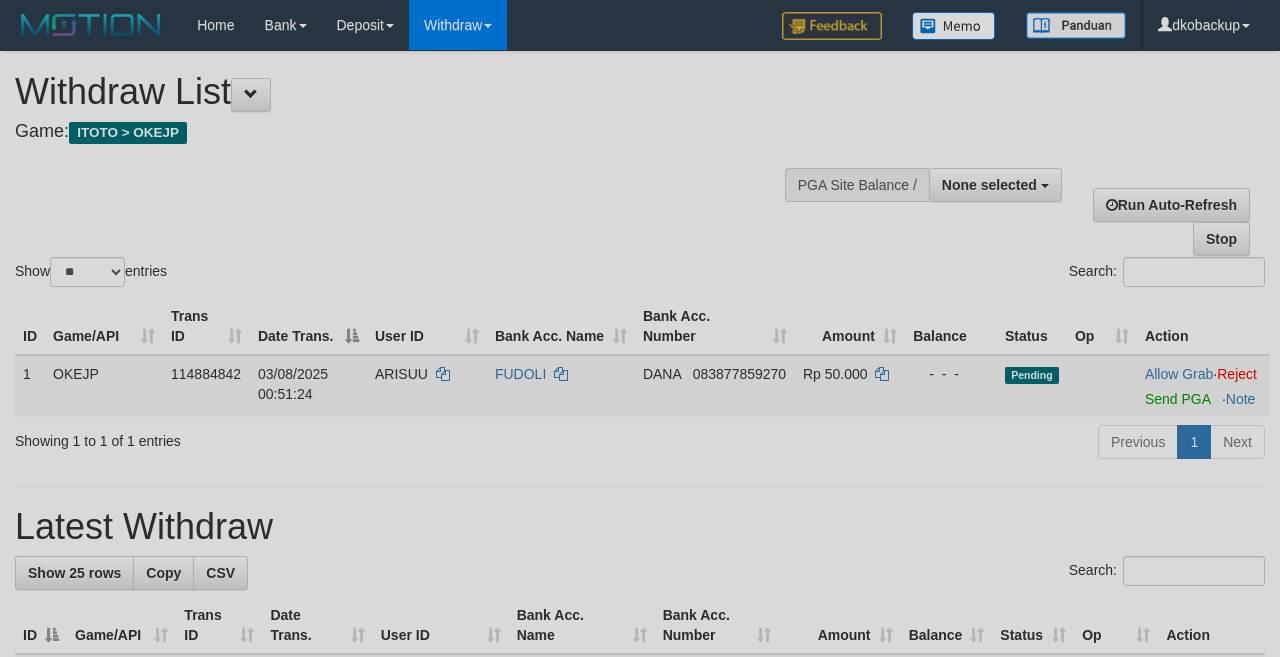 scroll, scrollTop: 41, scrollLeft: 0, axis: vertical 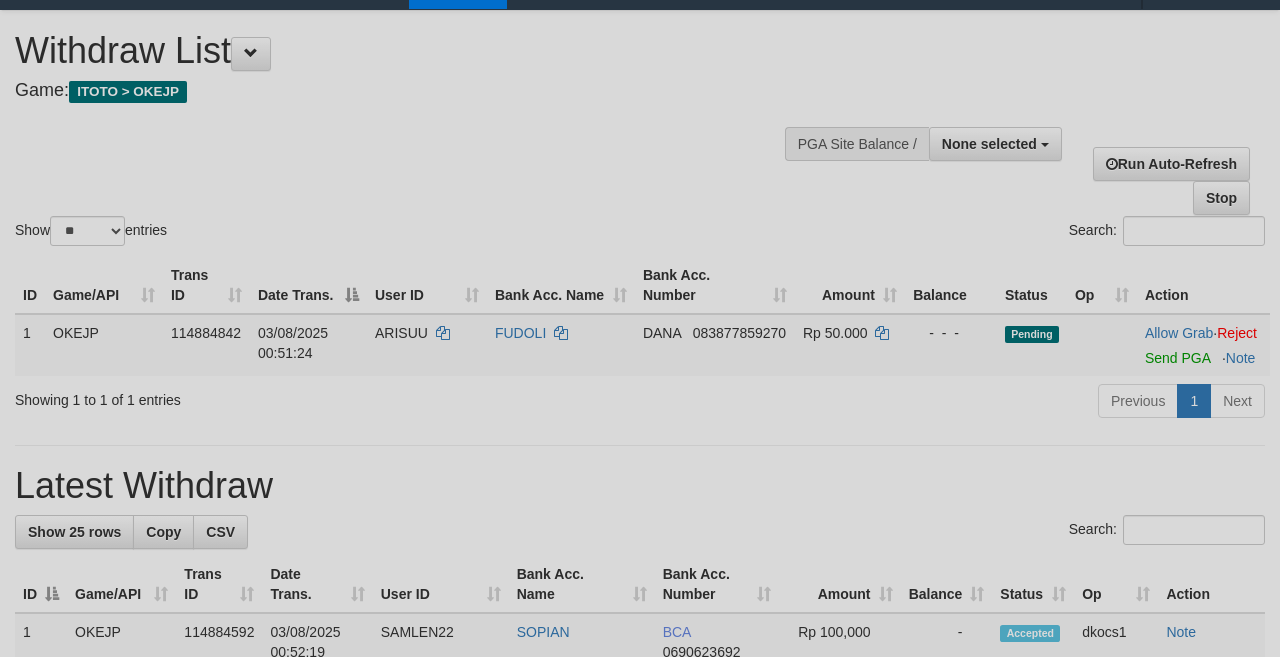 click on "Previous 1 Next" at bounding box center [906, 403] 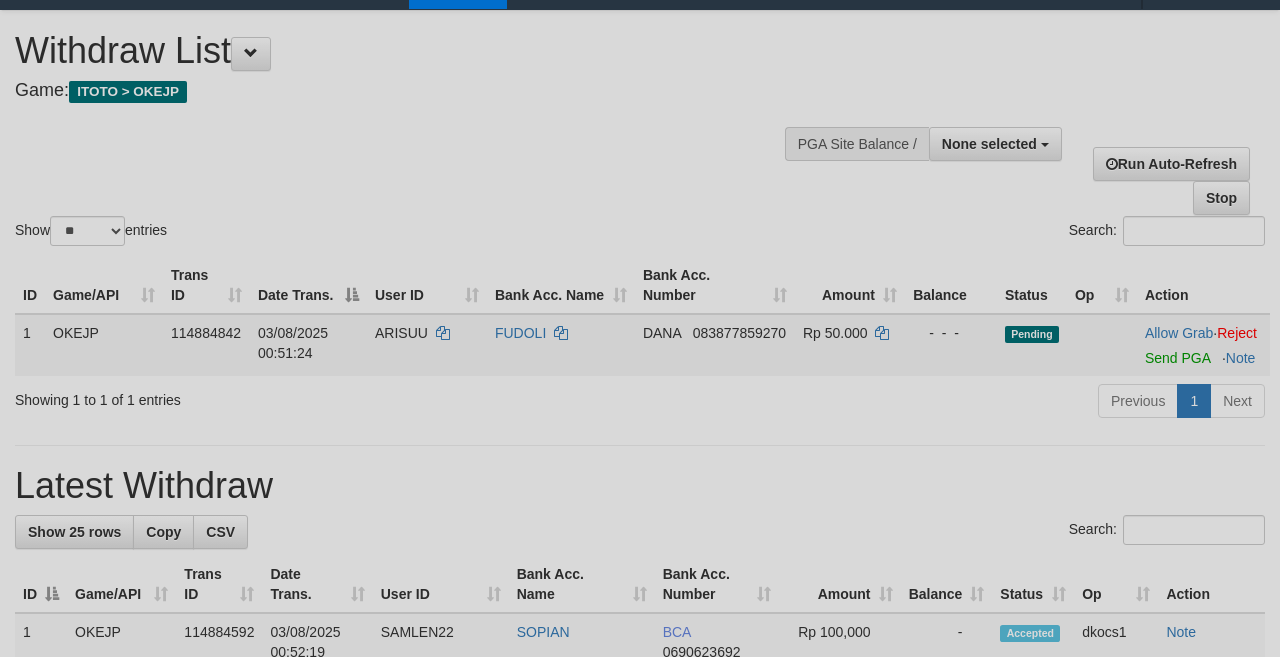 click on "Allow Grab   ·    Reject Send PGA     ·    Note" at bounding box center [1203, 345] 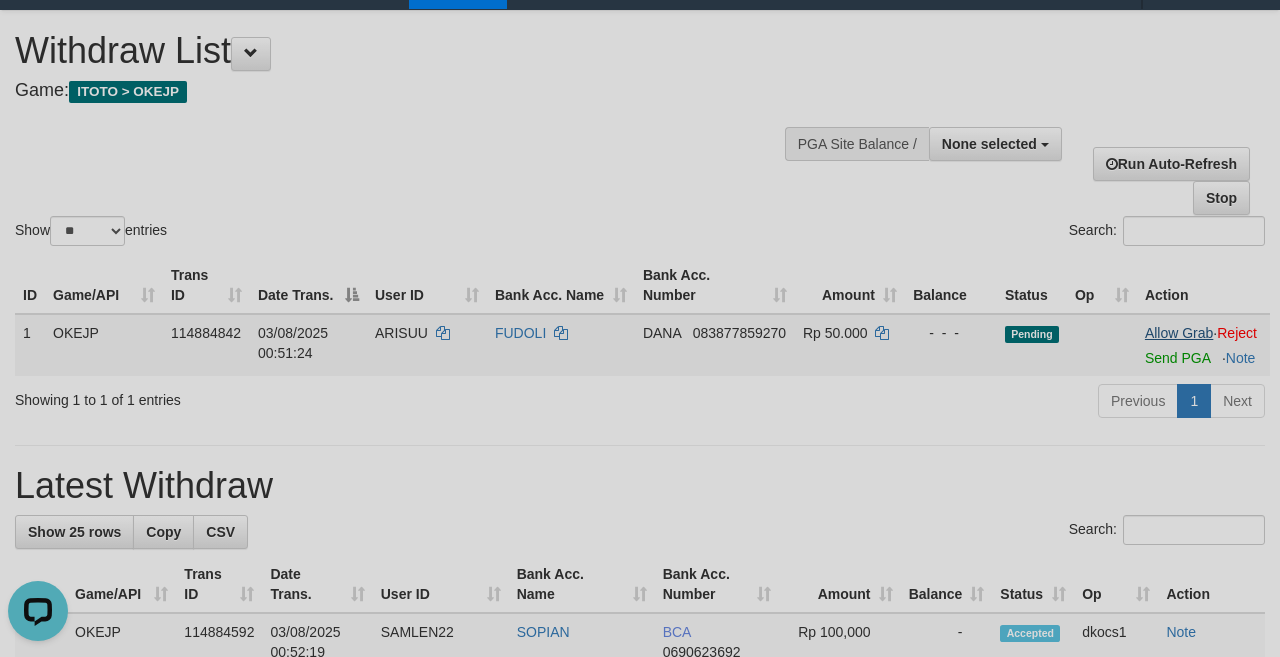 scroll, scrollTop: 0, scrollLeft: 0, axis: both 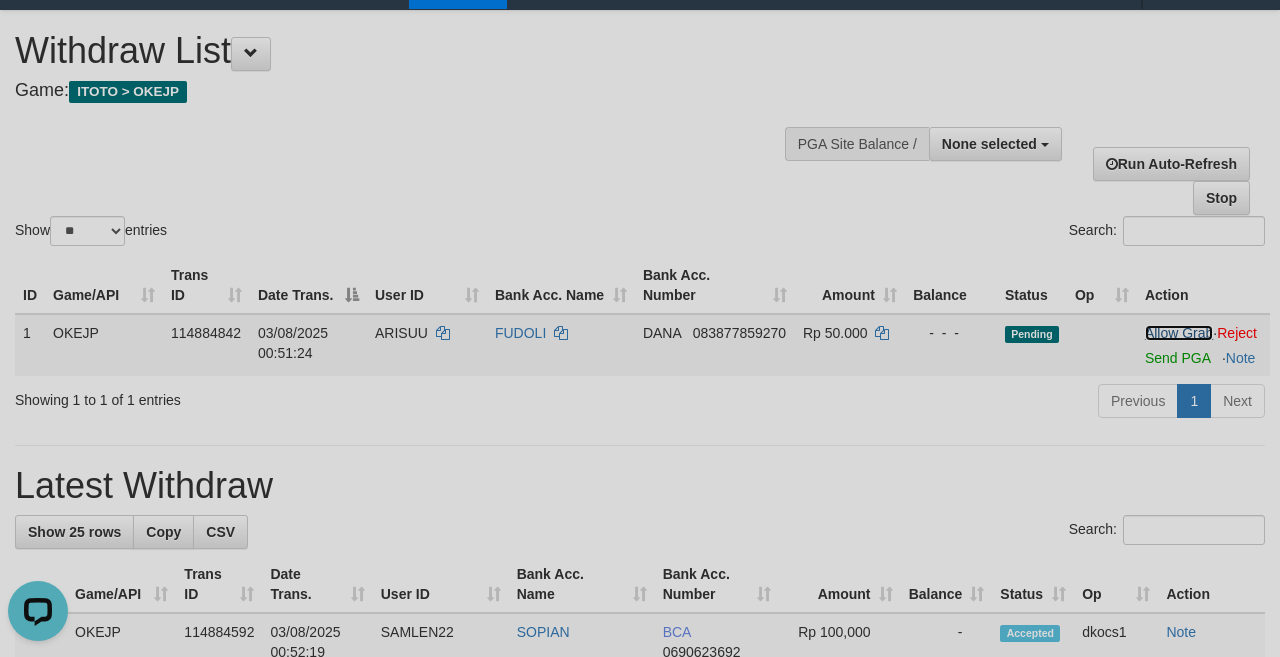 click on "Allow Grab" at bounding box center (1179, 333) 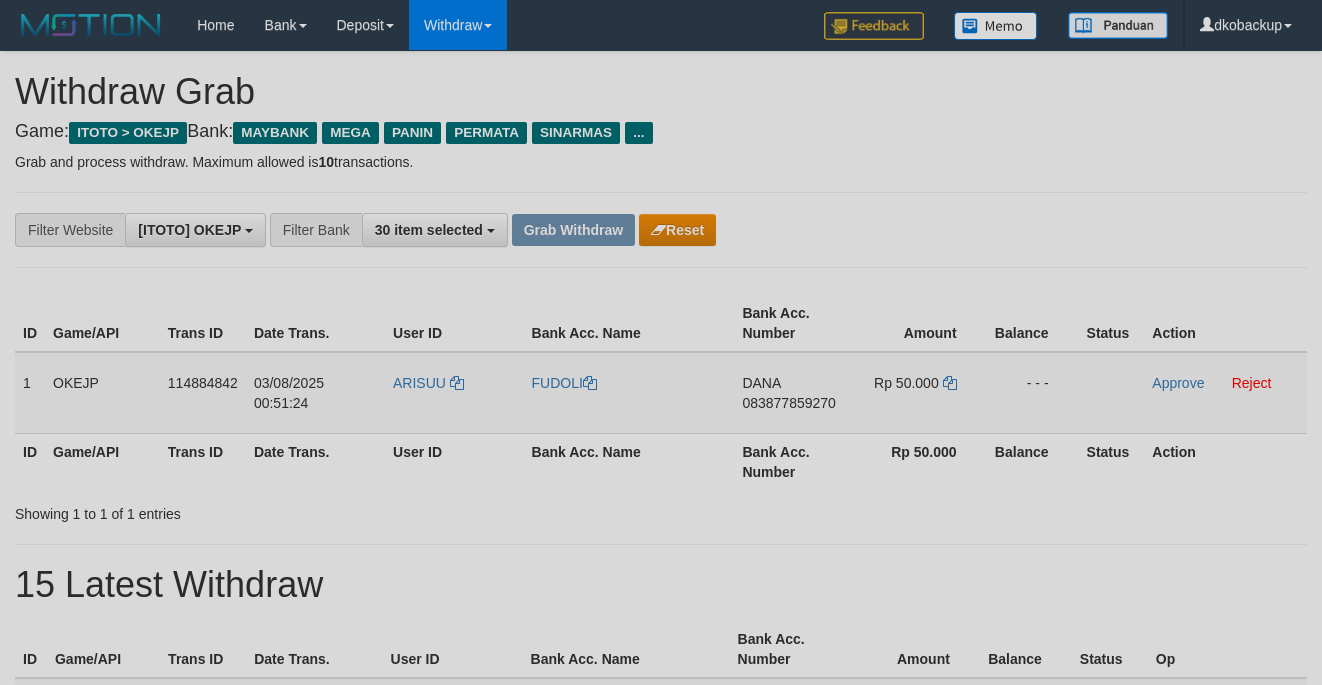 scroll, scrollTop: 0, scrollLeft: 0, axis: both 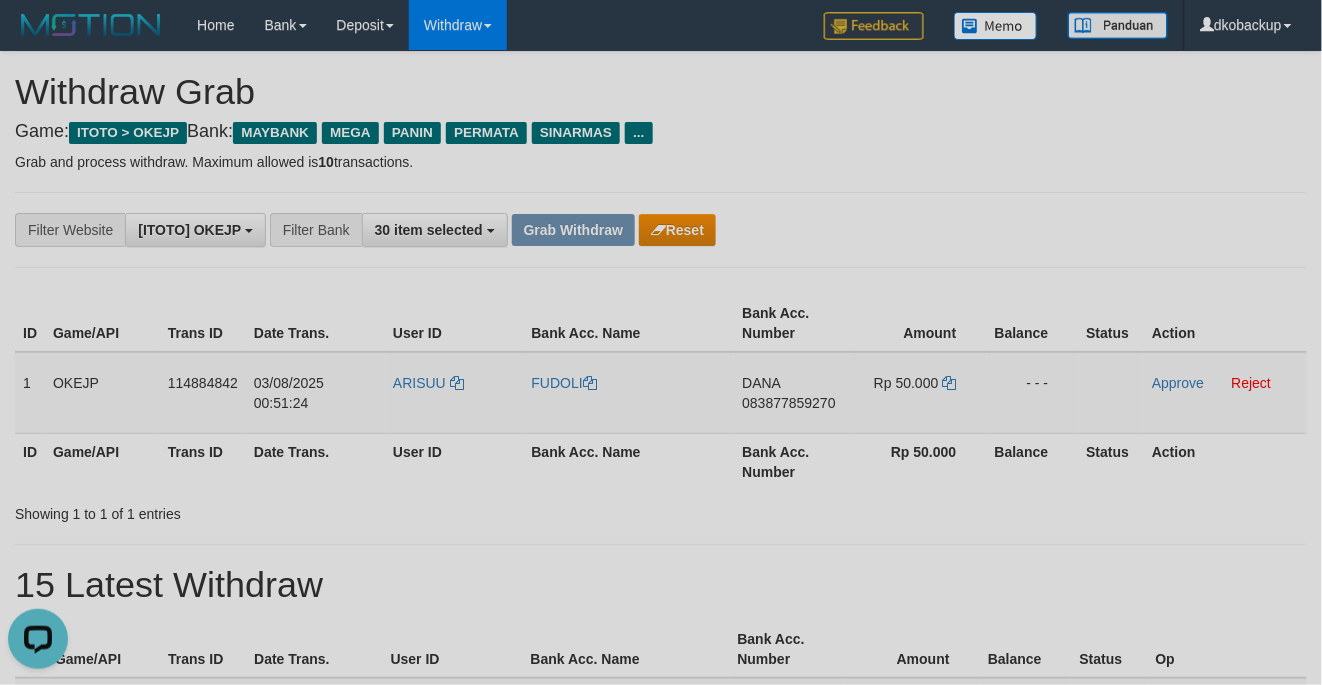click on "**********" at bounding box center [551, 230] 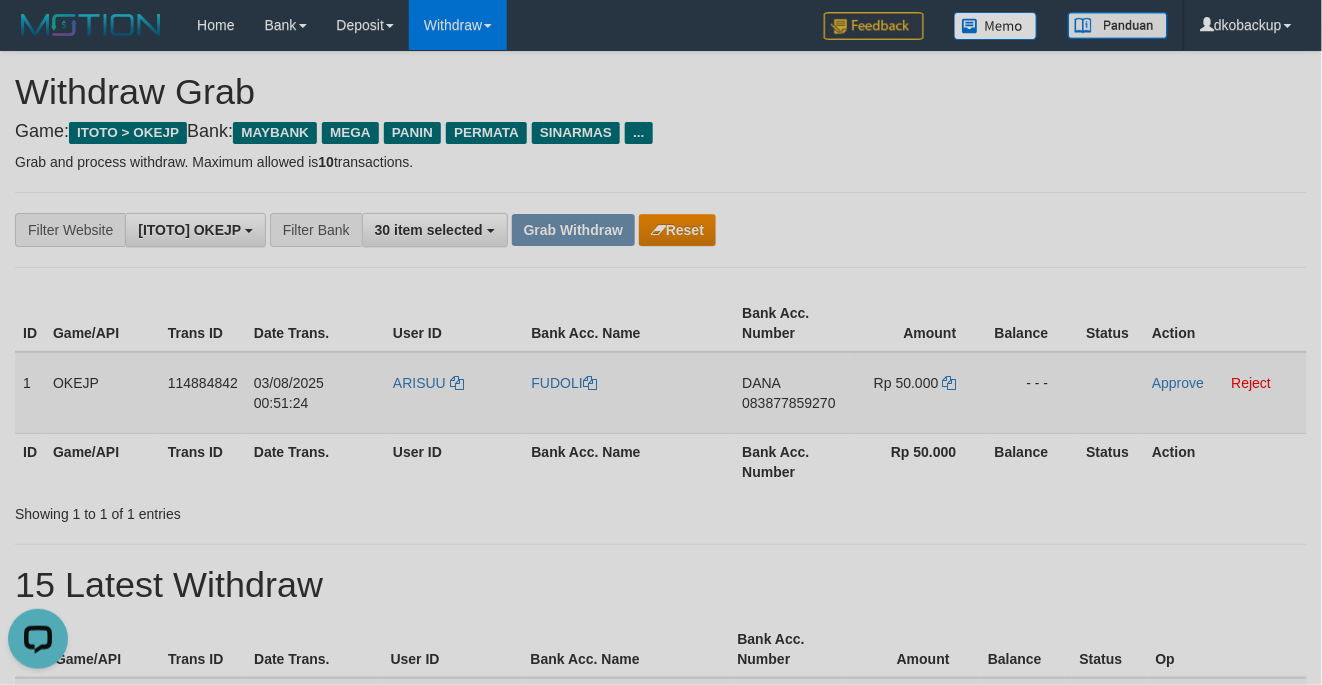 click on "ARISUU" at bounding box center [454, 393] 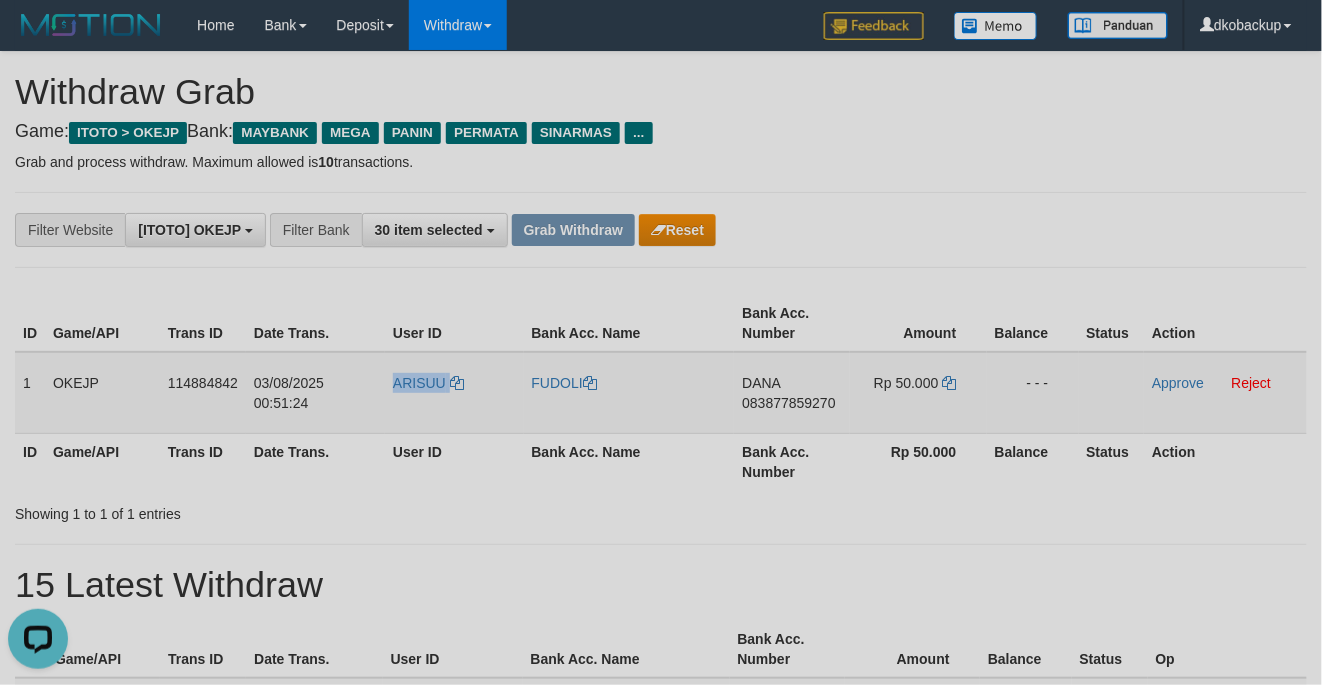 click on "ARISUU" at bounding box center [454, 393] 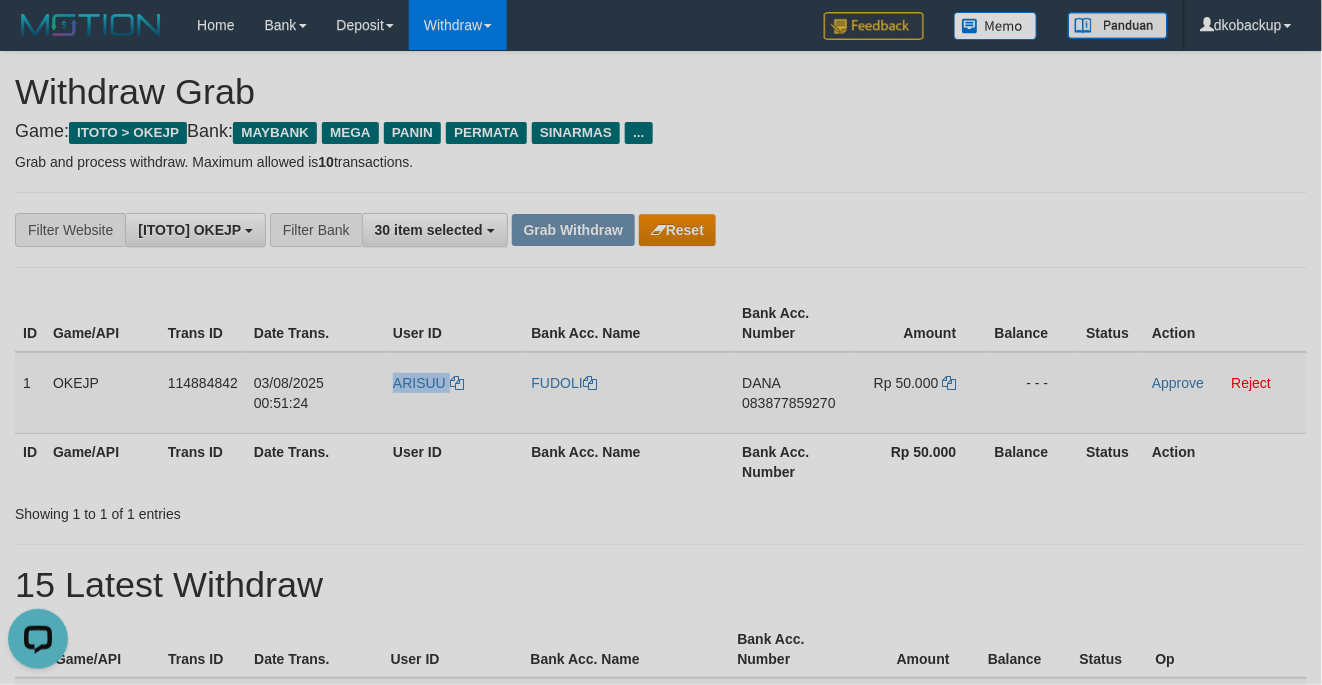 copy on "ARISUU" 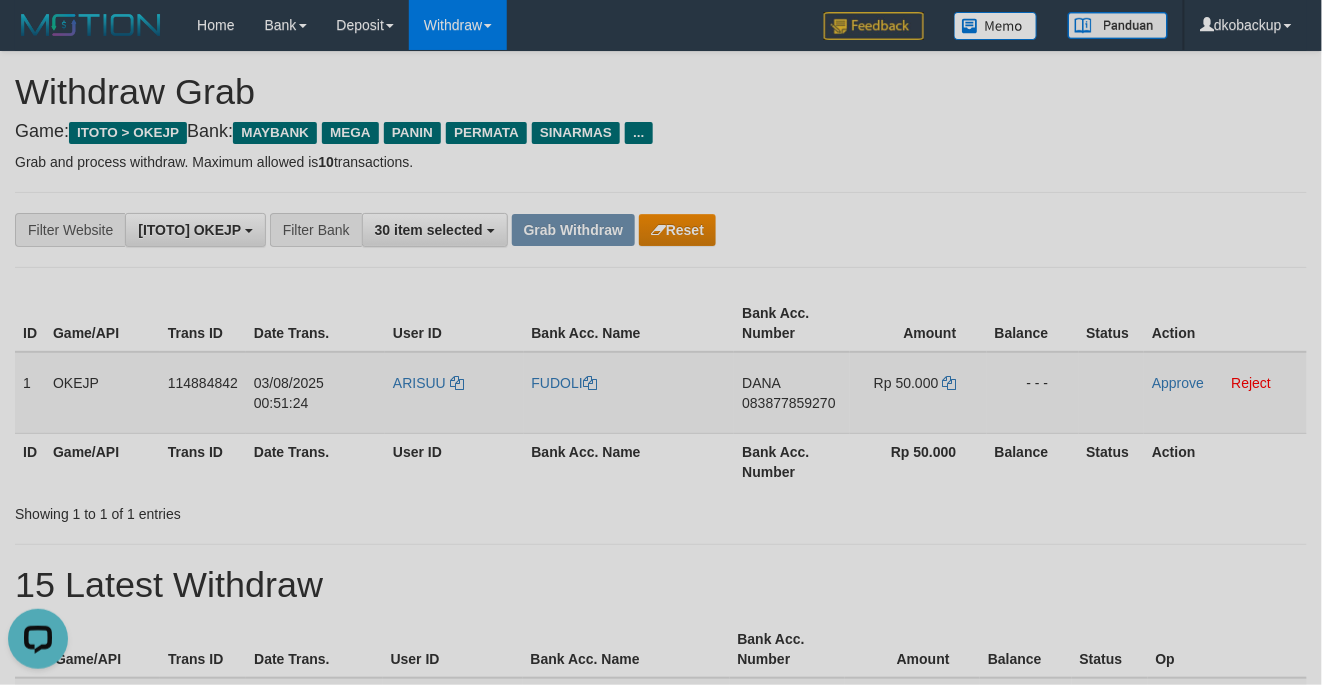 click on "DANA
083877859270" at bounding box center [792, 393] 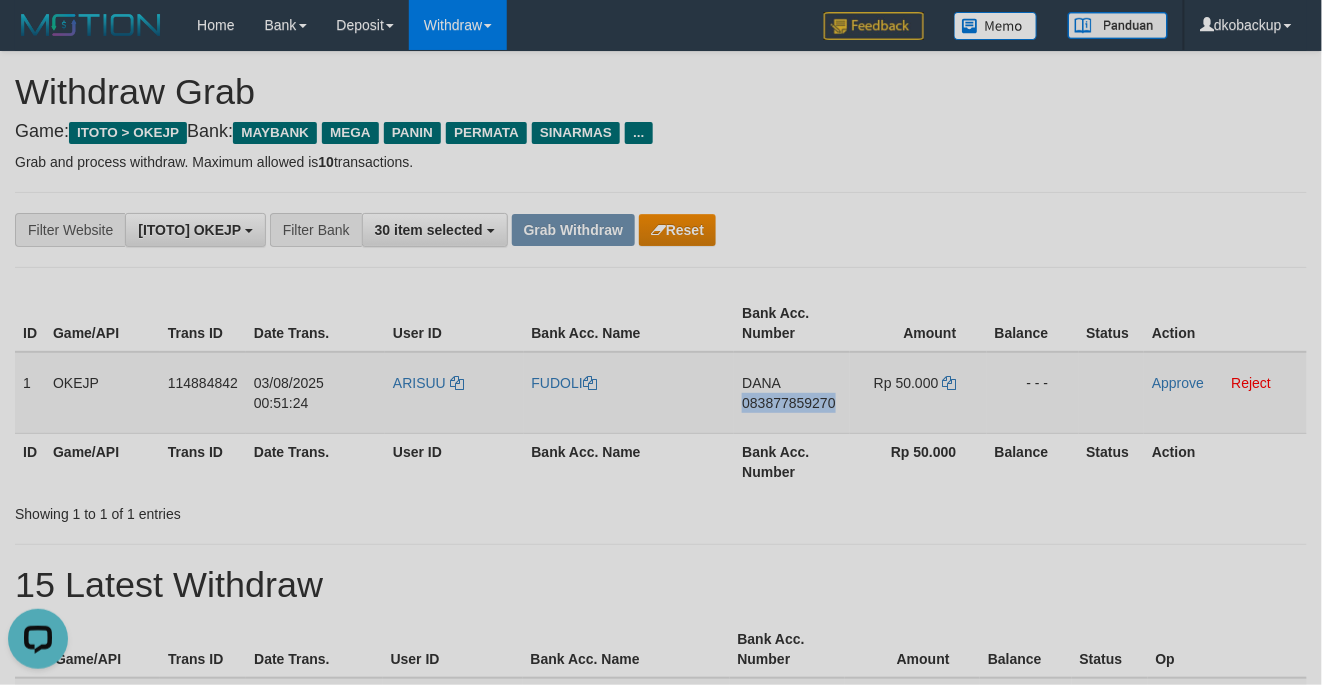 click on "DANA
083877859270" at bounding box center [792, 393] 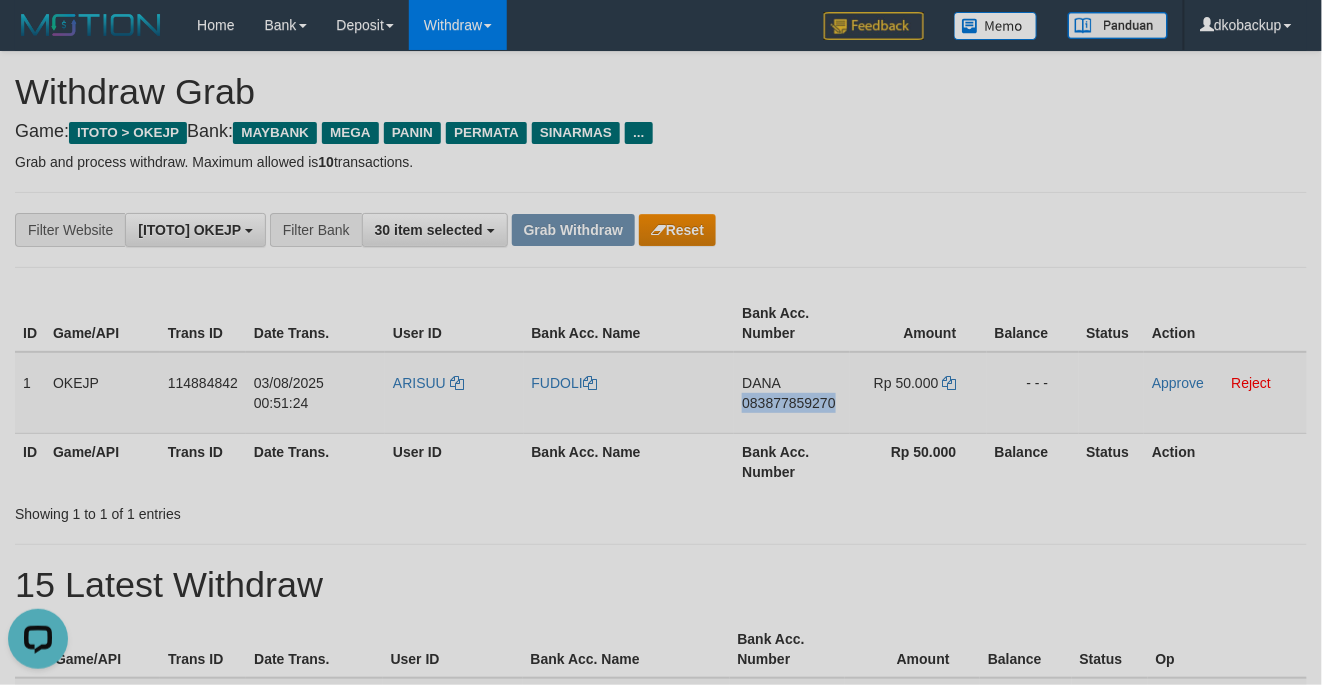 copy on "083877859270" 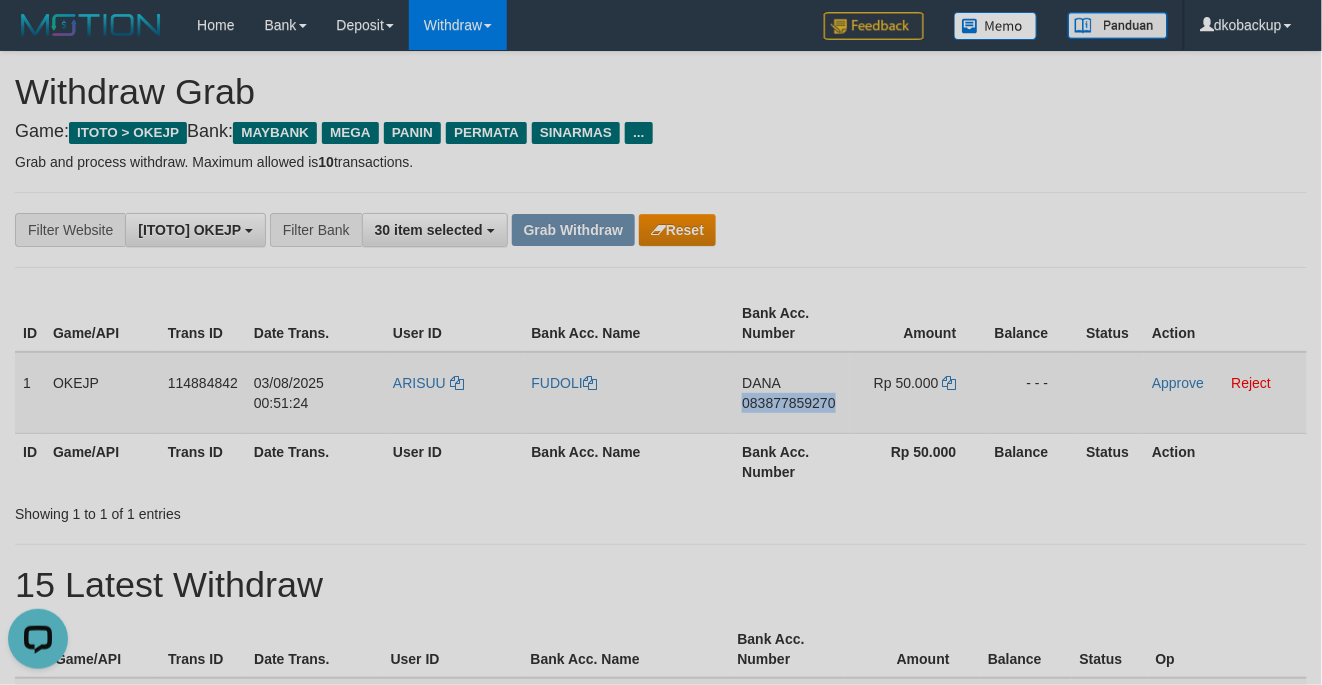 click on "DANA
083877859270" at bounding box center (792, 393) 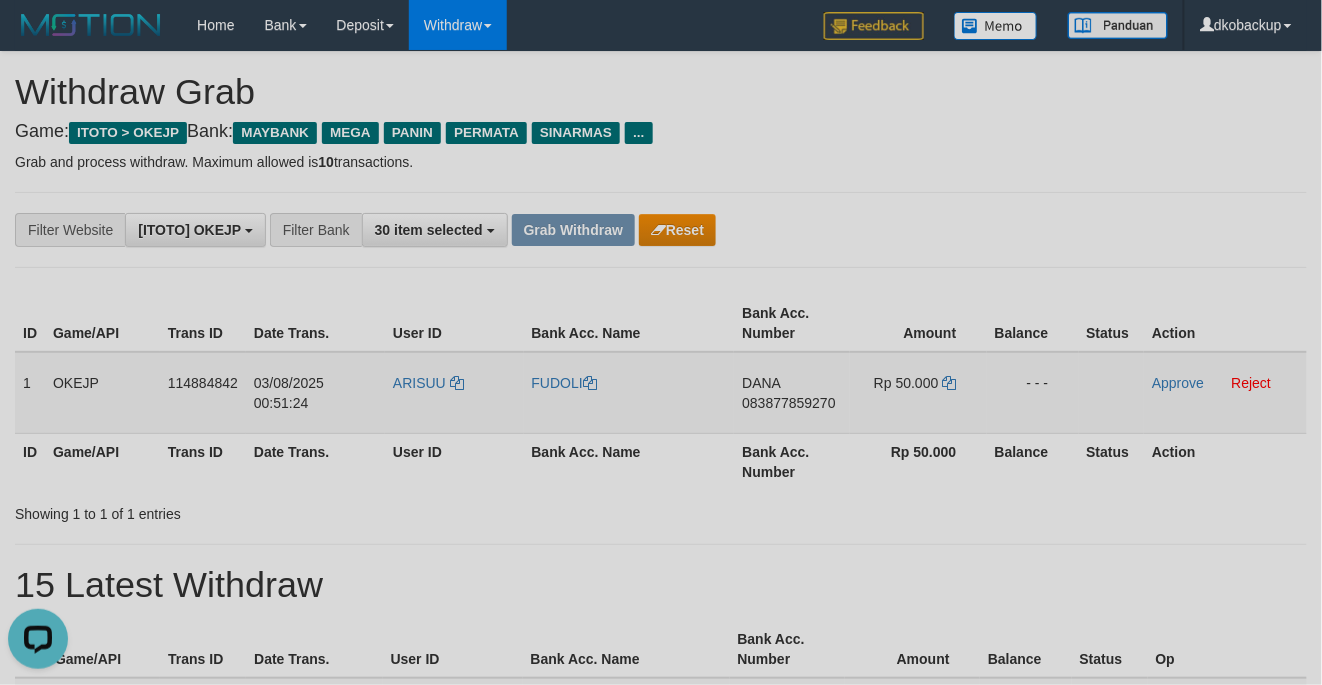 click on "ARISUU" at bounding box center [454, 393] 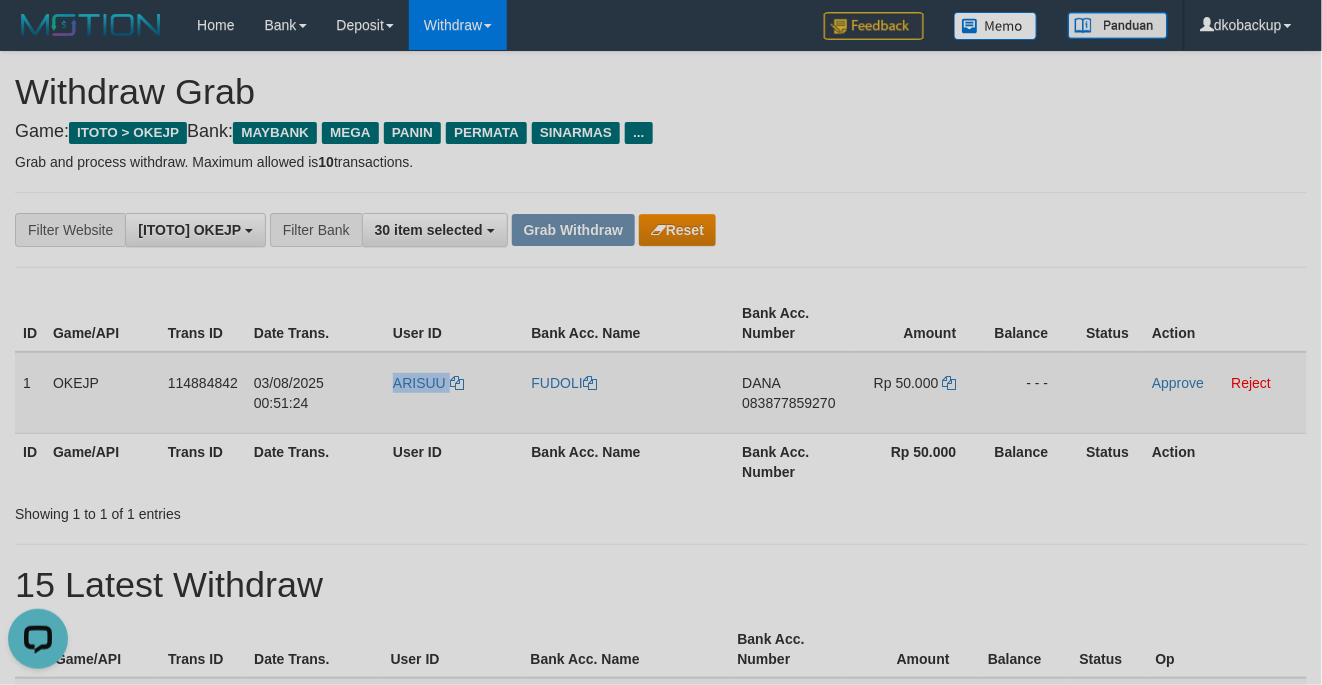 click on "ARISUU" at bounding box center [454, 393] 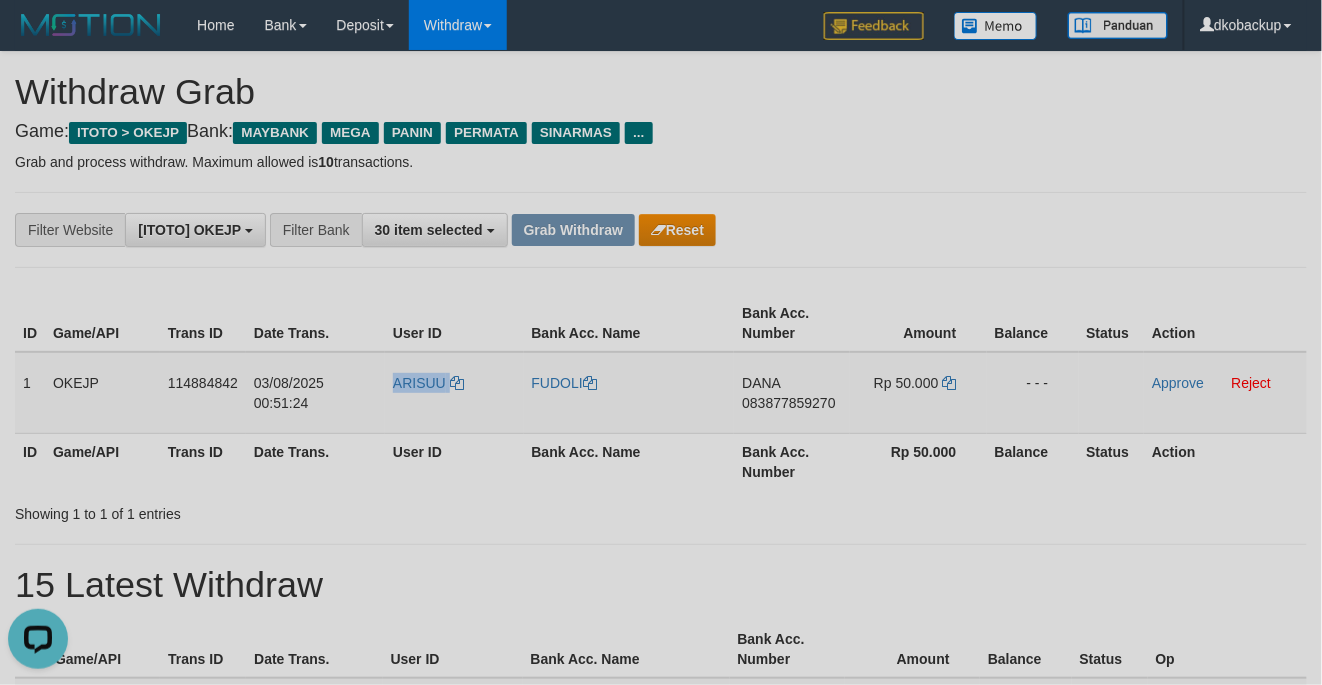 copy on "ARISUU" 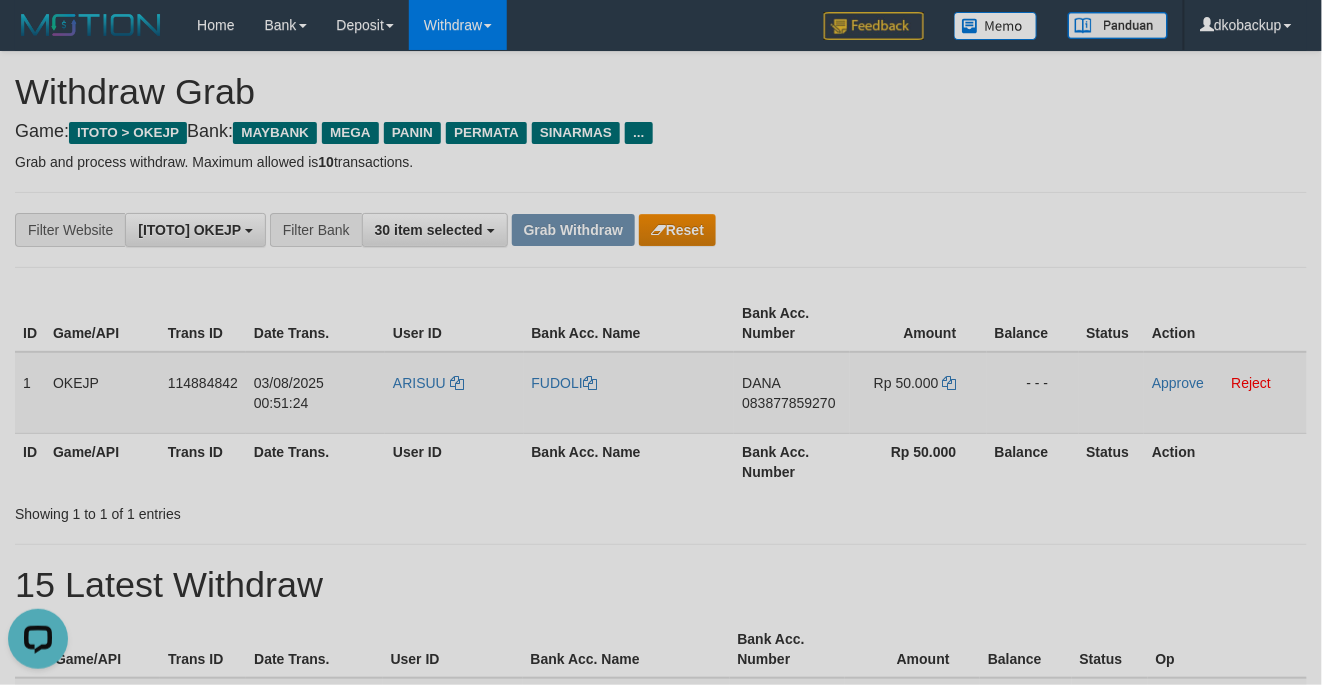 click on "ARISUU" at bounding box center [454, 393] 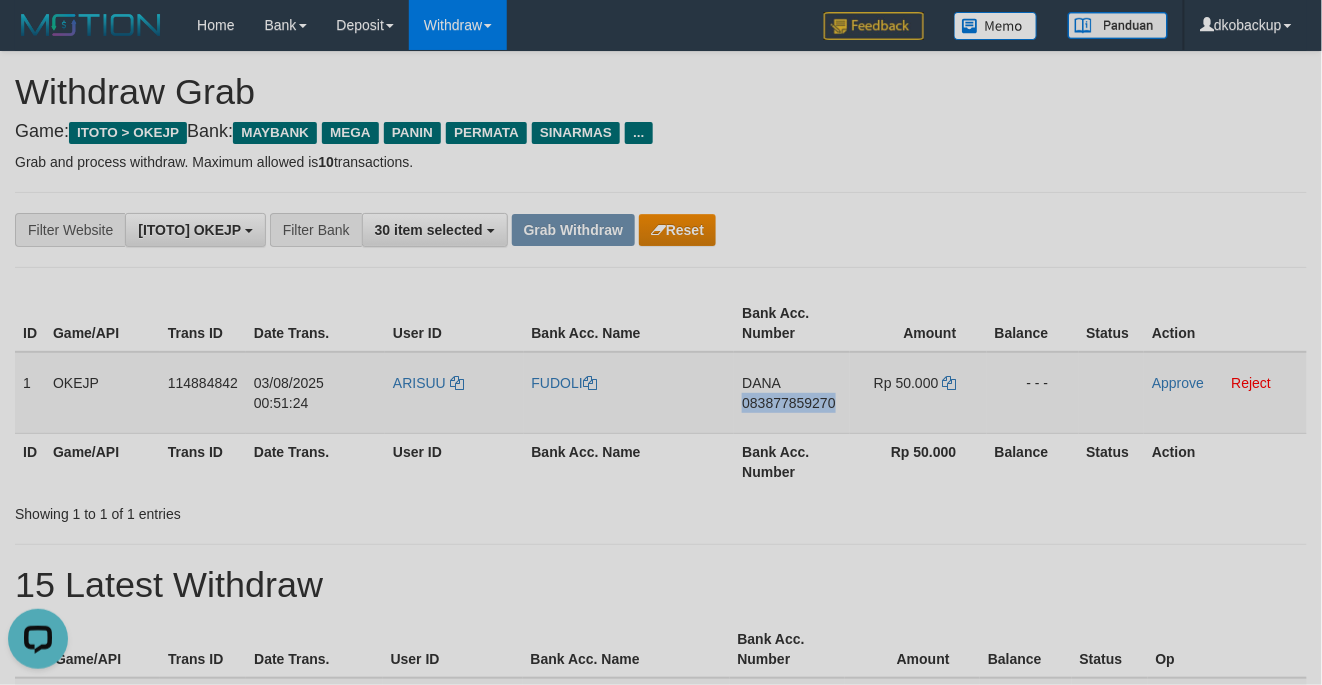 click on "DANA
083877859270" at bounding box center (792, 393) 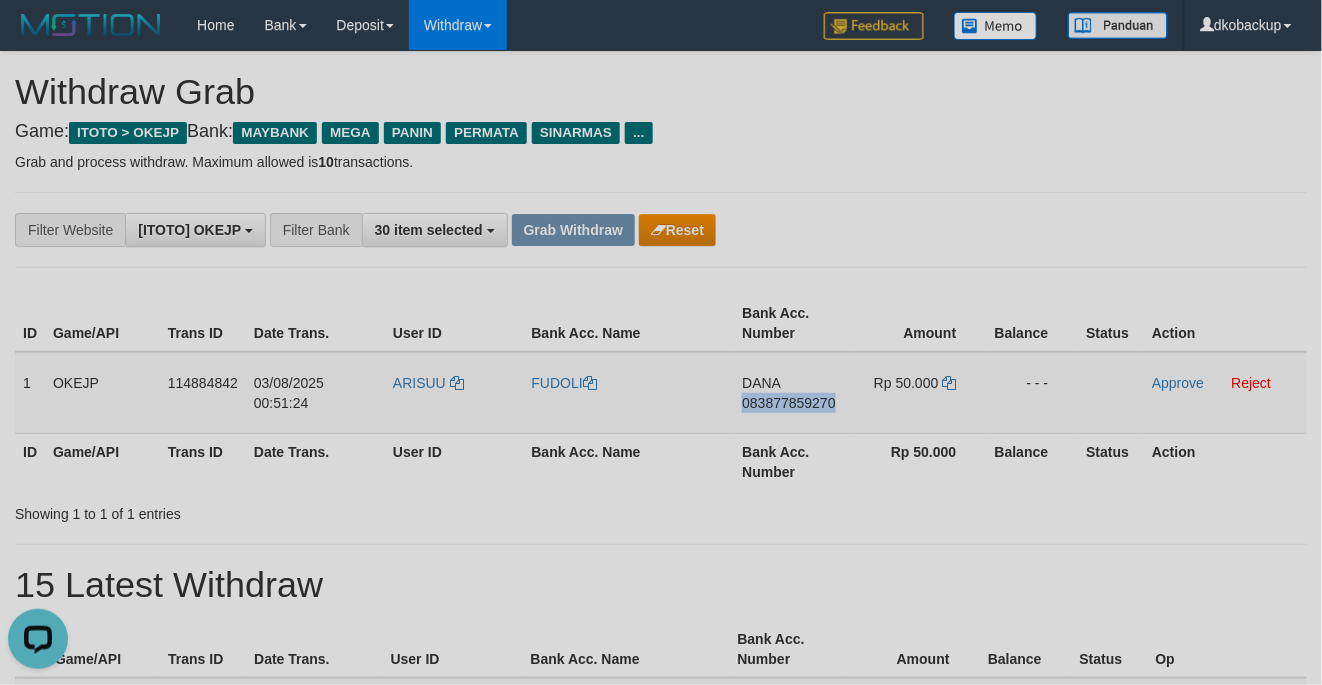 copy on "083877859270" 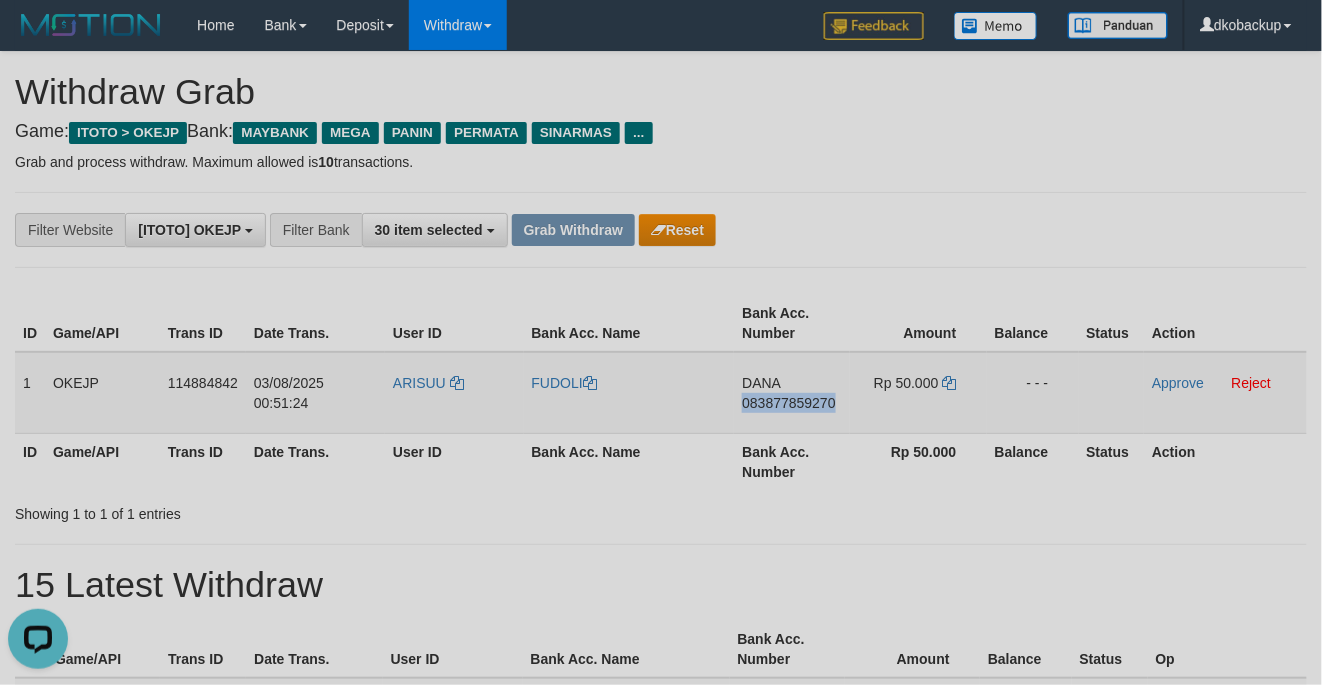 click on "083877859270" at bounding box center (788, 403) 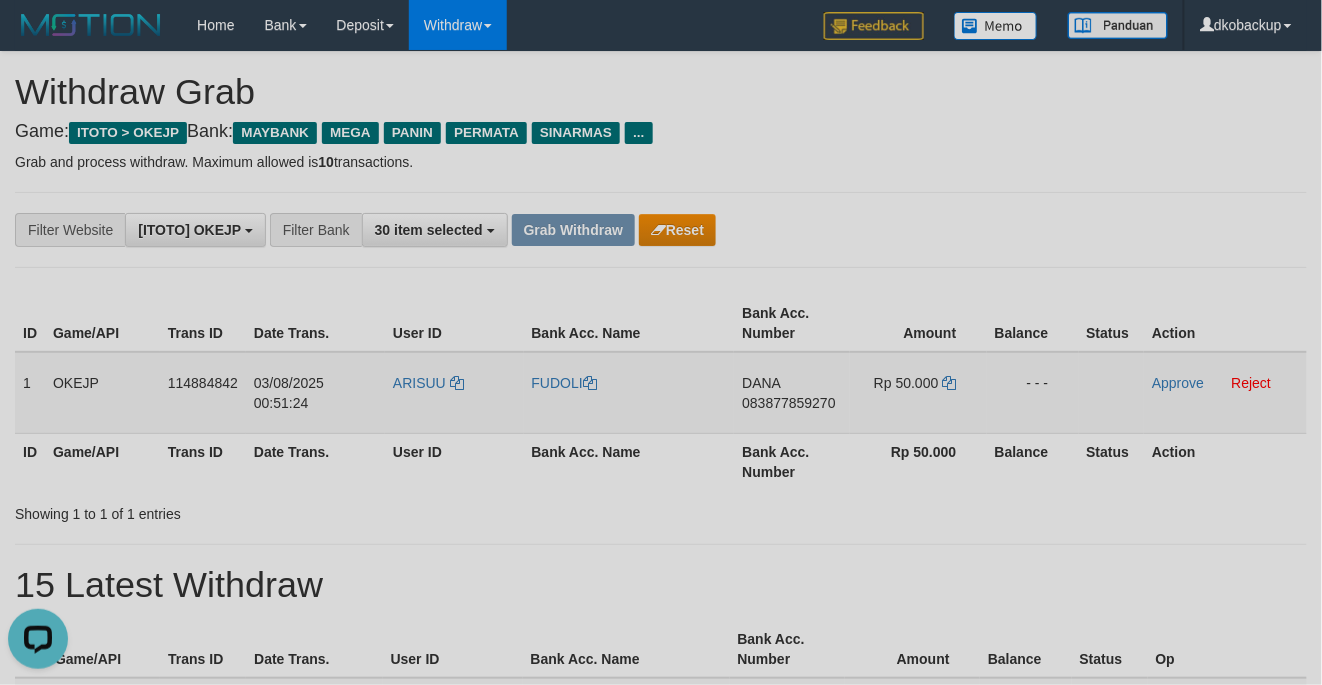 click on "083877859270" at bounding box center [788, 403] 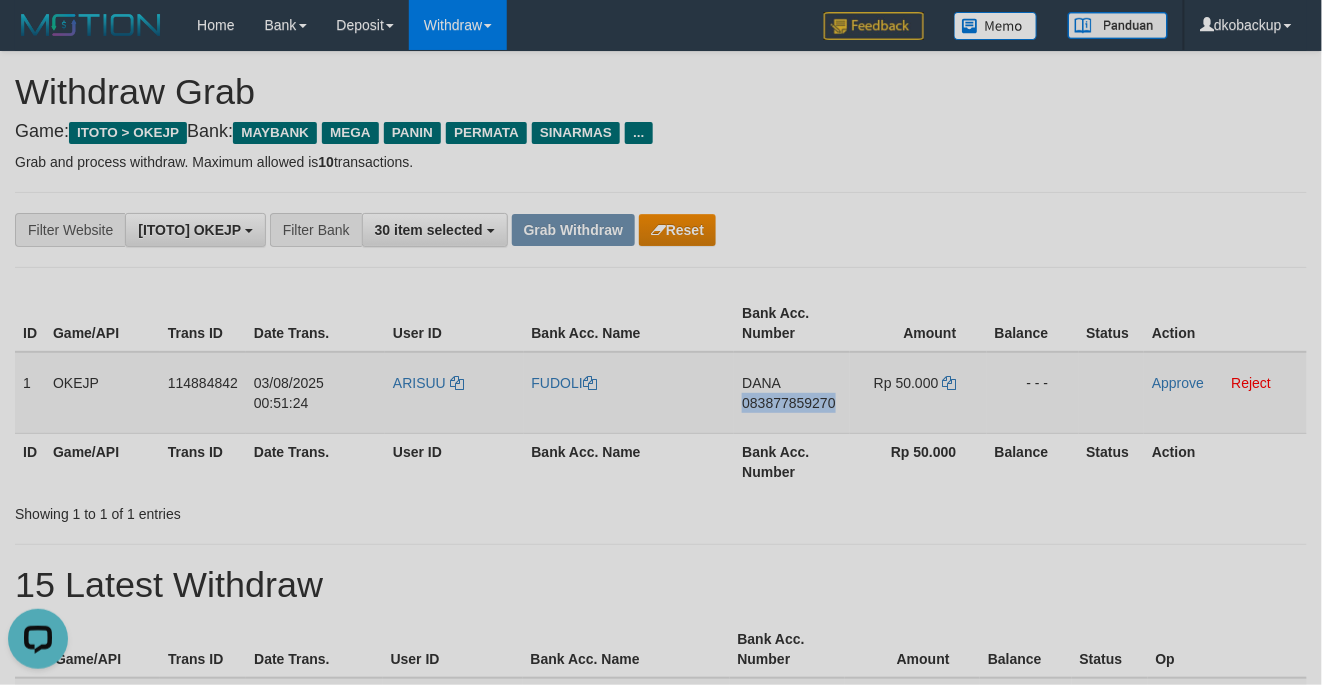 click on "DANA
083877859270" at bounding box center [792, 393] 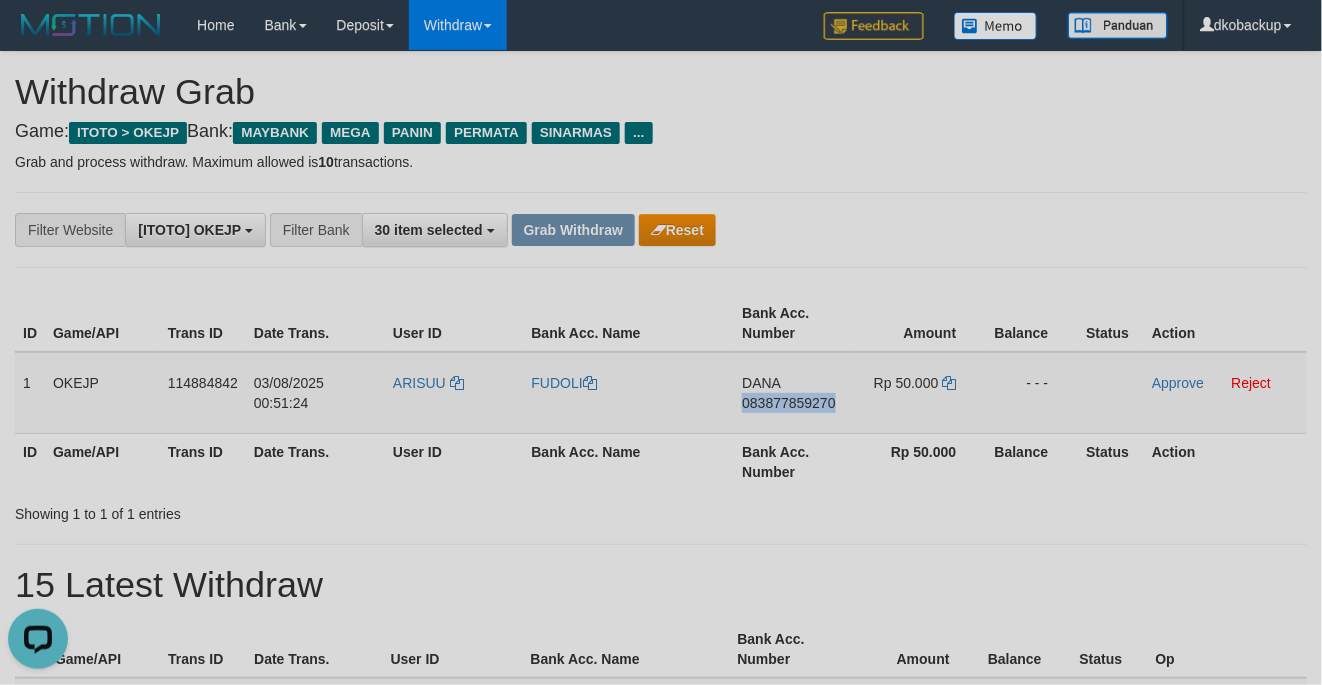 copy on "083877859270" 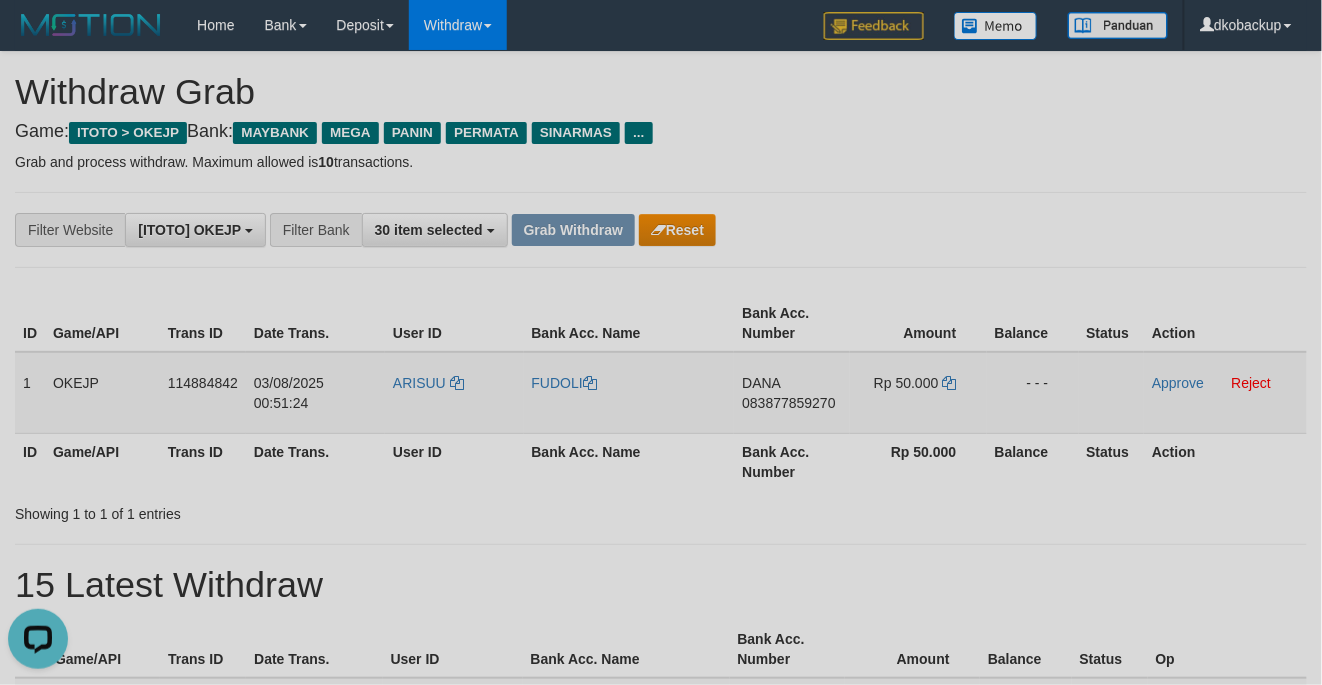 click on "ARISUU" at bounding box center [454, 393] 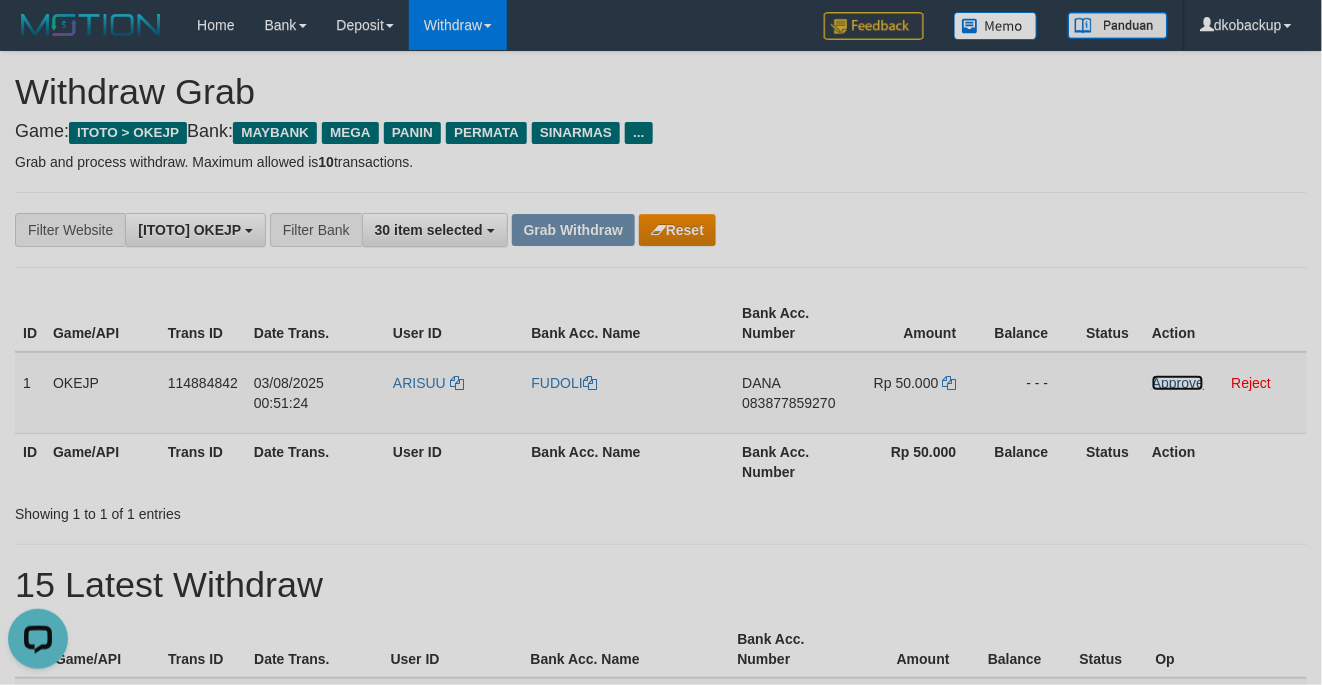 click on "Approve" at bounding box center [1178, 383] 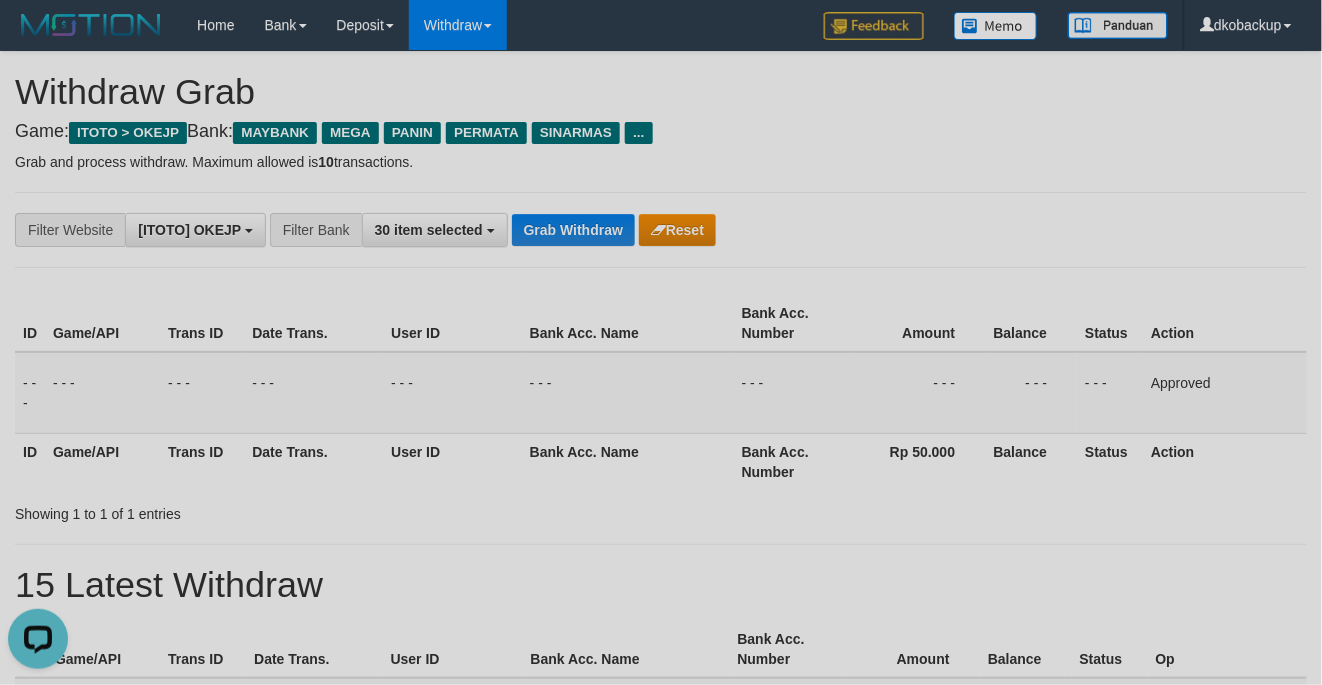click on "**********" at bounding box center (661, 230) 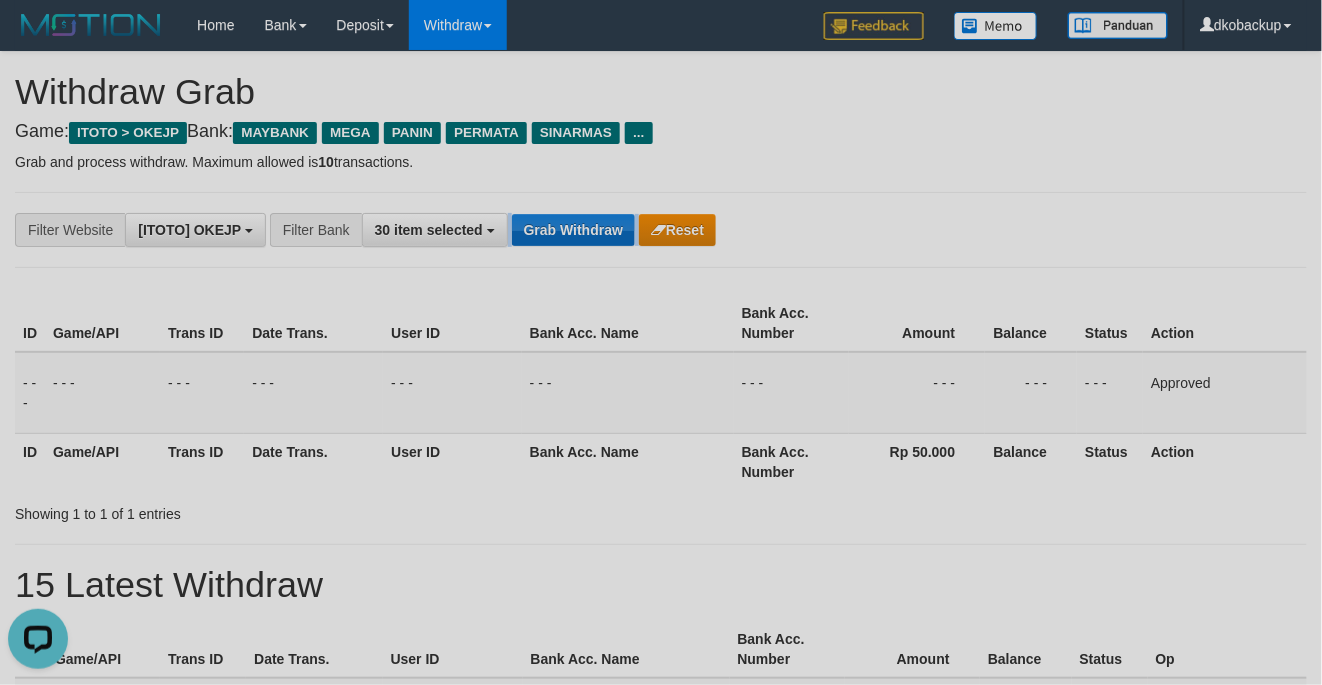 click on "**********" at bounding box center [551, 230] 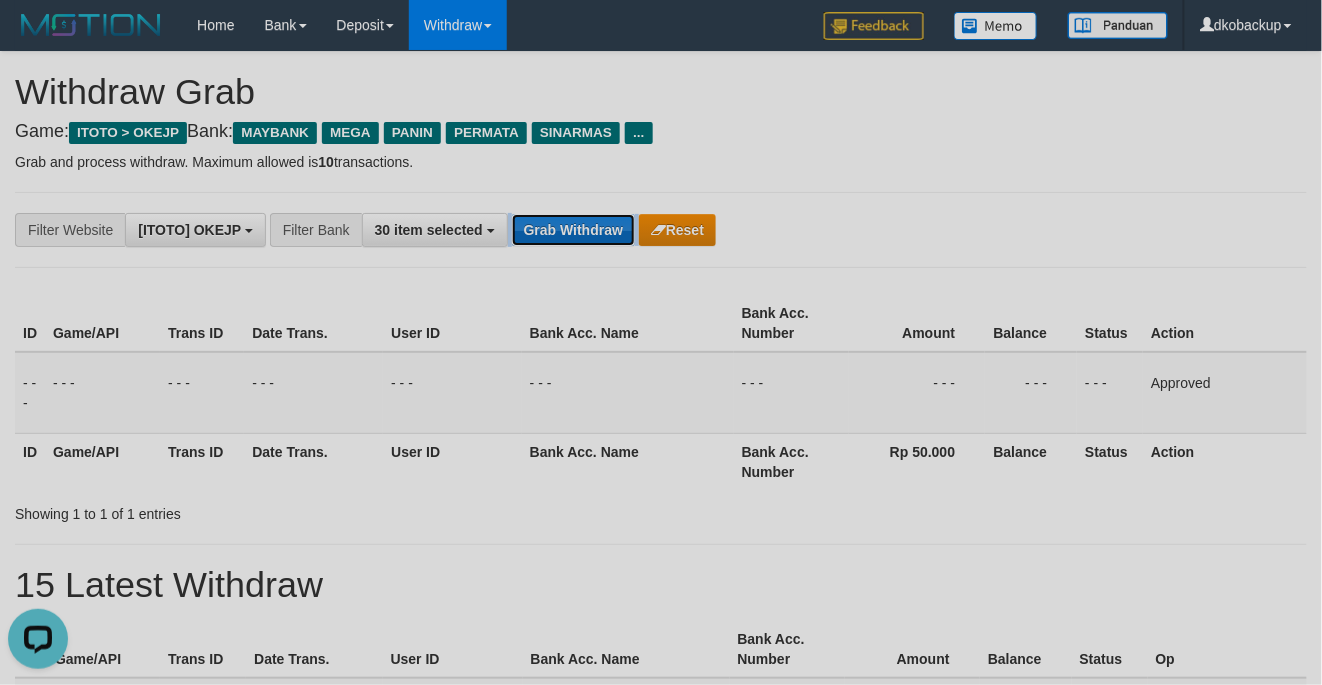 click on "Grab Withdraw" at bounding box center [573, 230] 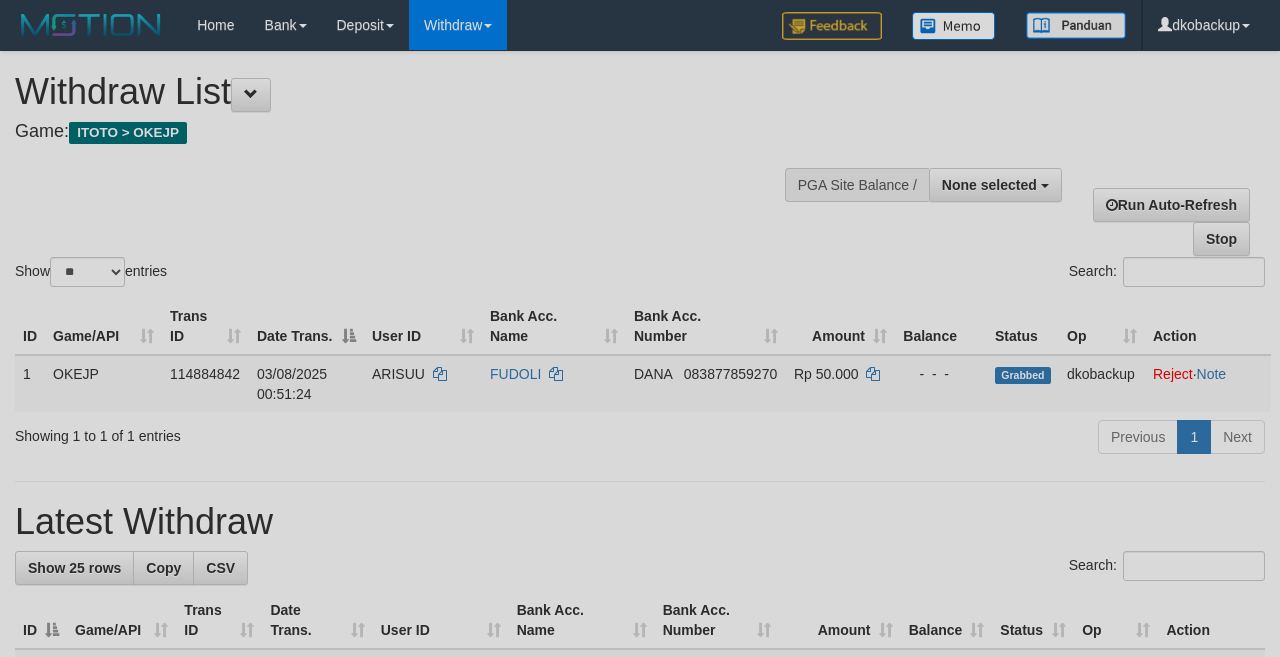 select 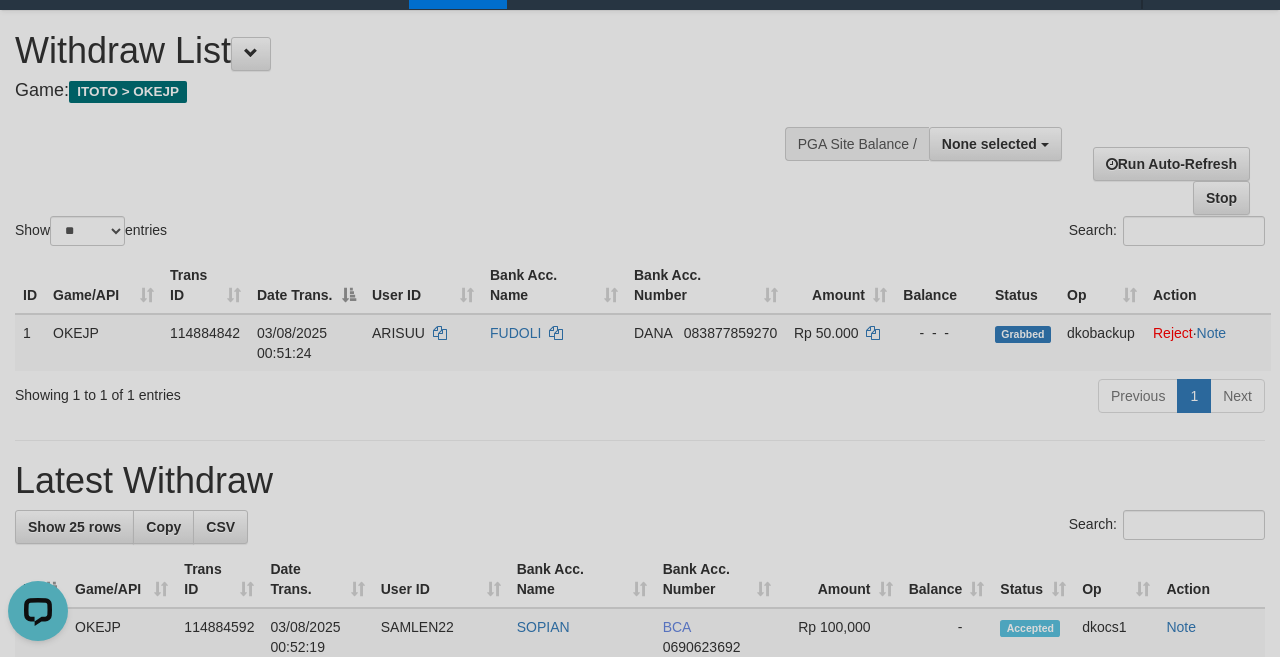 scroll, scrollTop: 0, scrollLeft: 0, axis: both 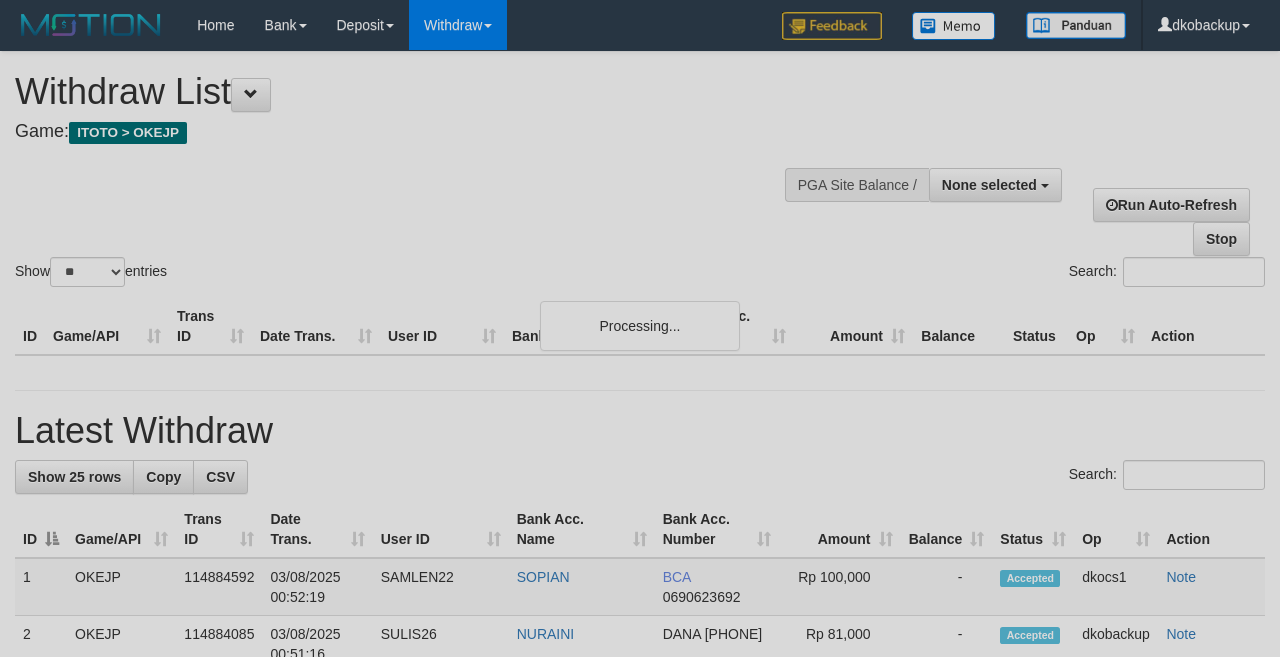 select 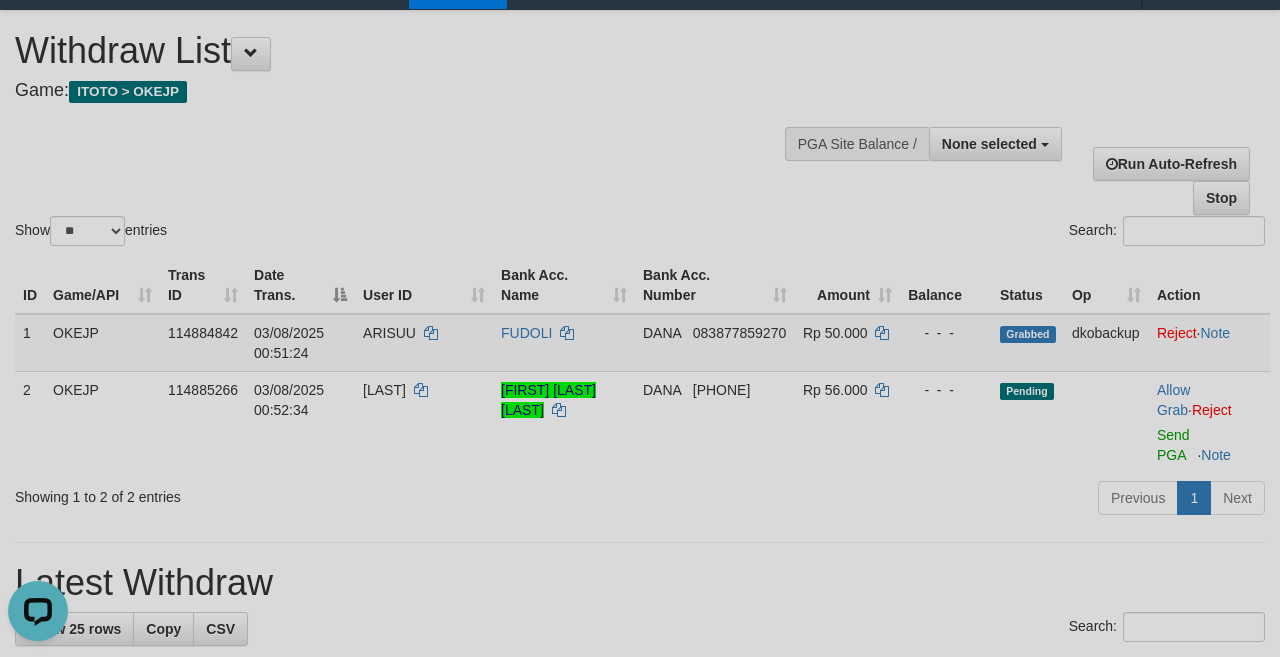 scroll, scrollTop: 0, scrollLeft: 0, axis: both 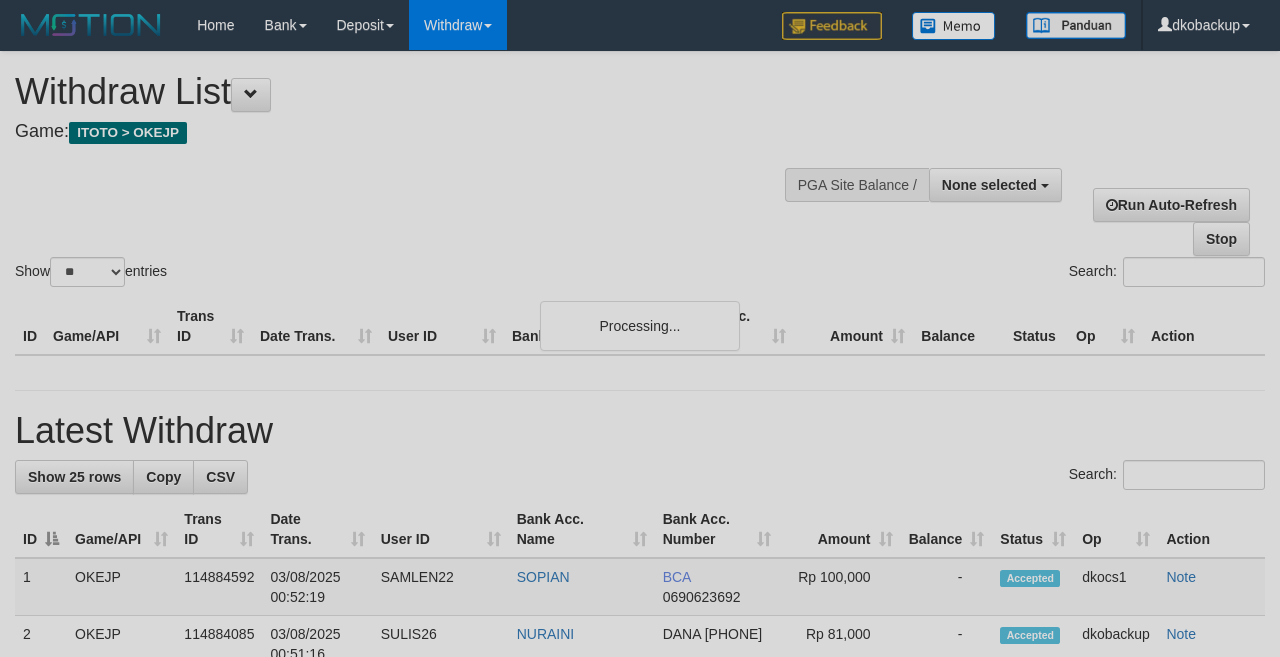 select 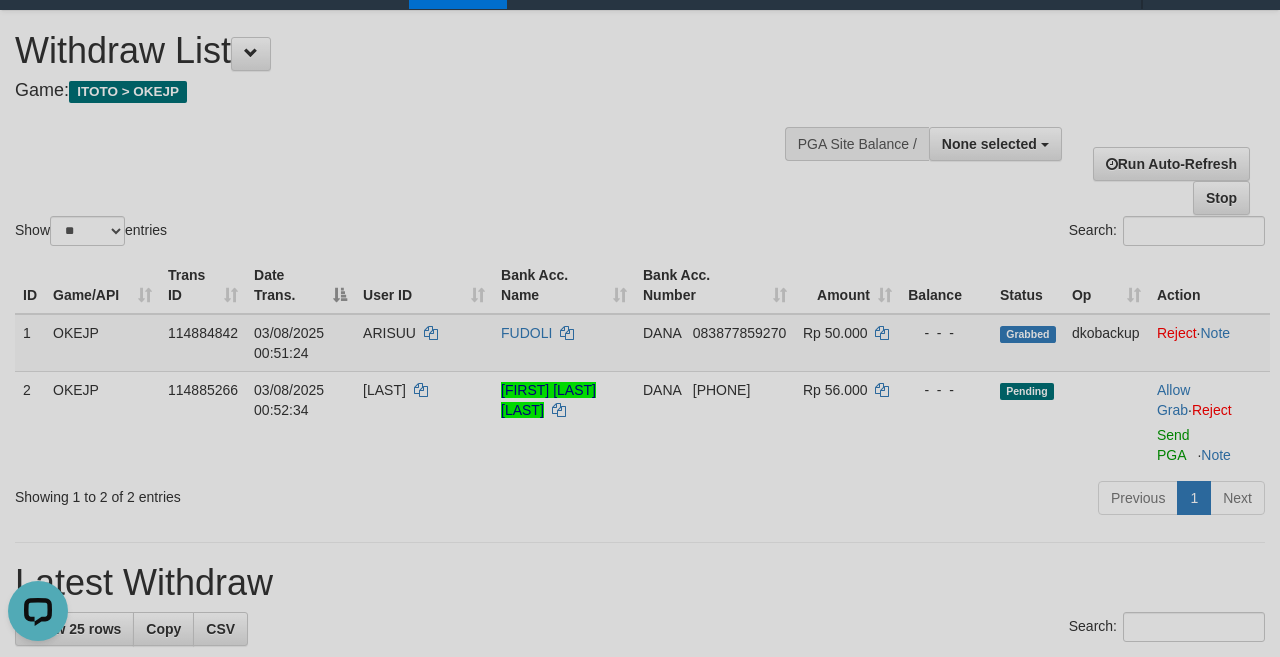 scroll, scrollTop: 0, scrollLeft: 0, axis: both 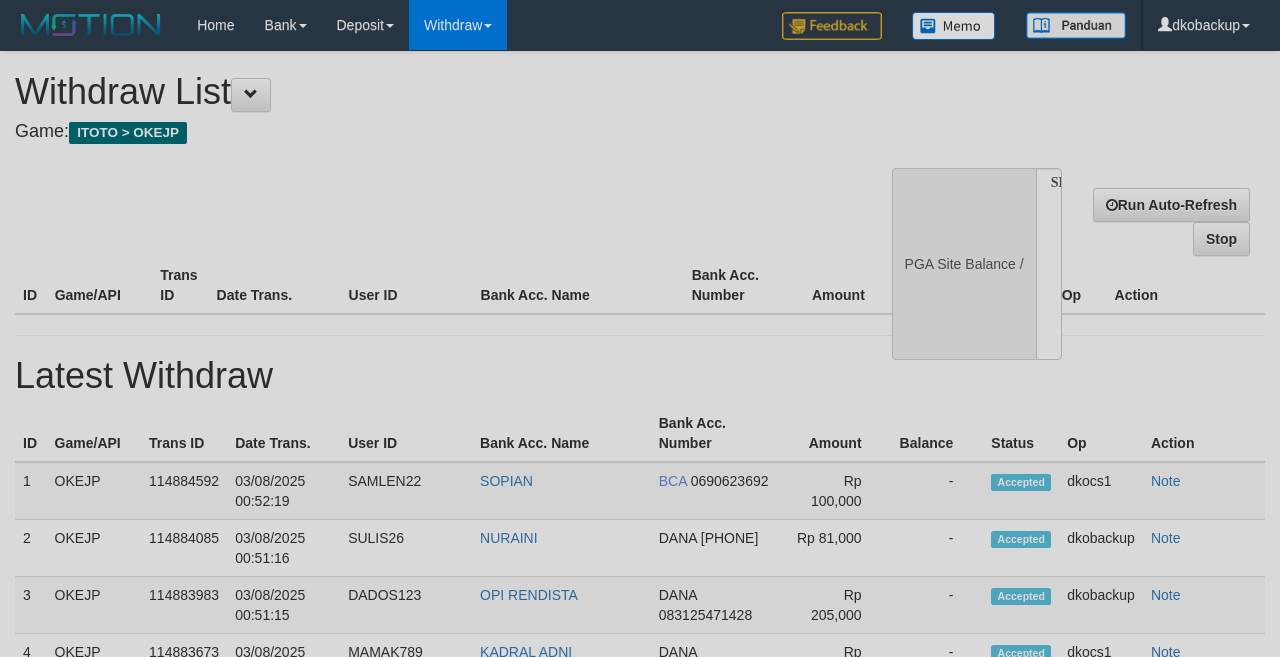 select 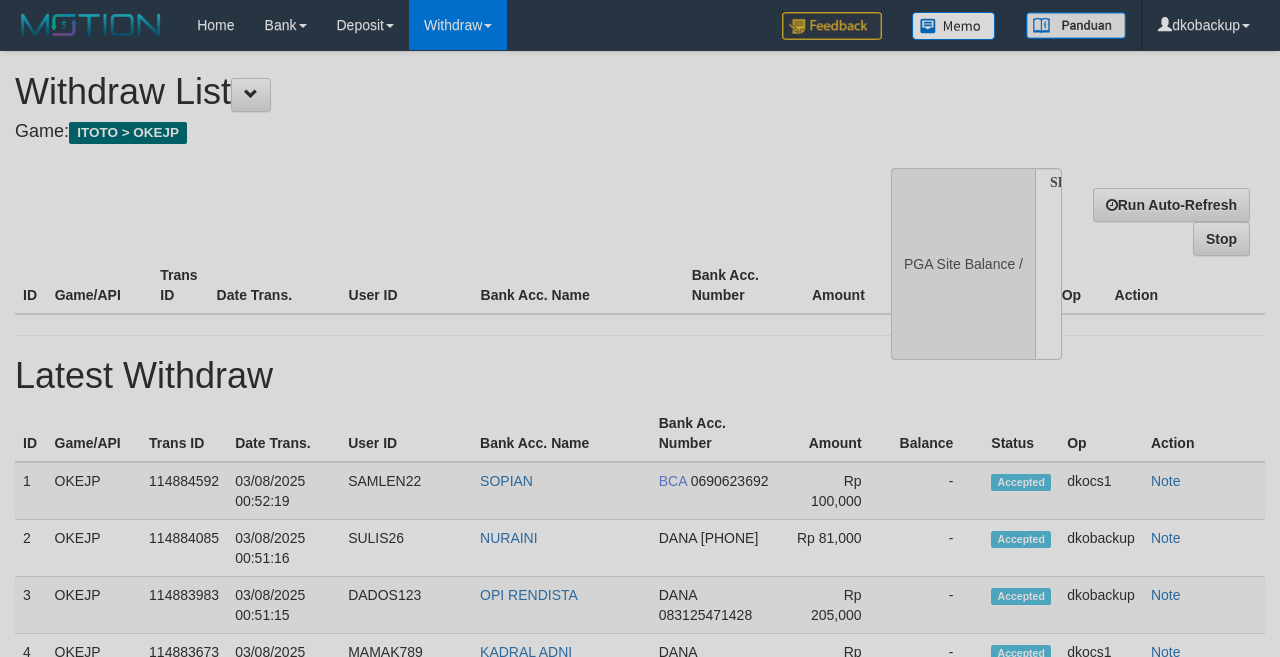 scroll, scrollTop: 41, scrollLeft: 0, axis: vertical 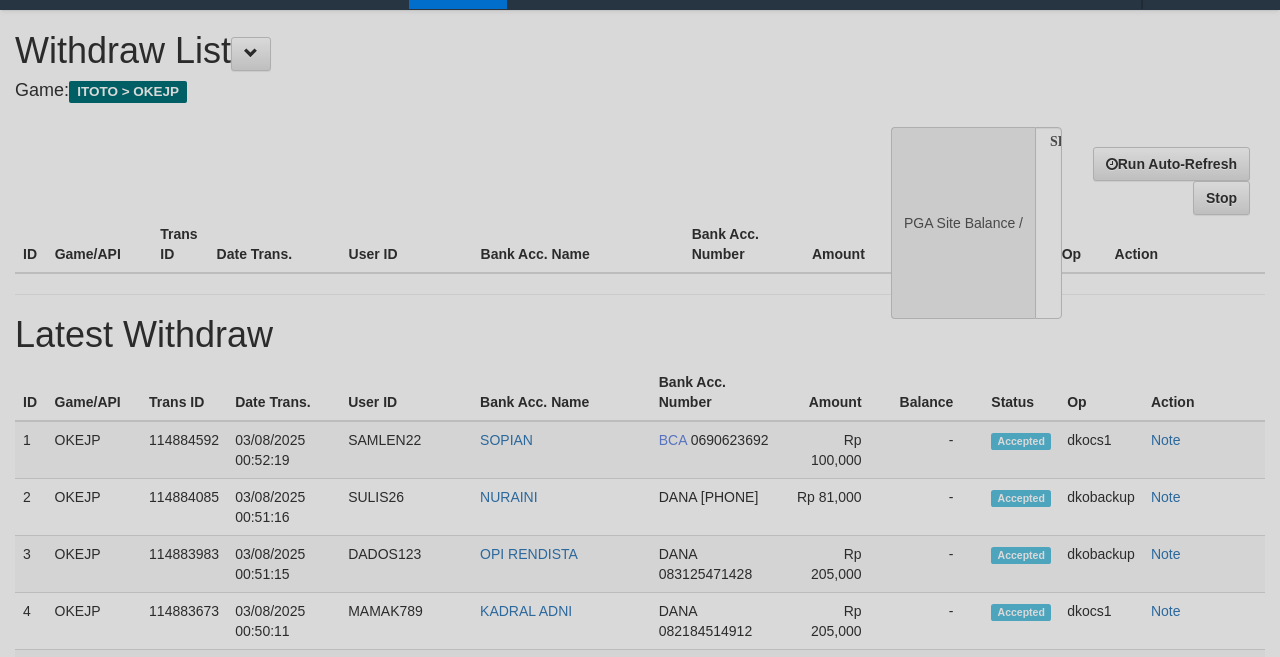 select on "**" 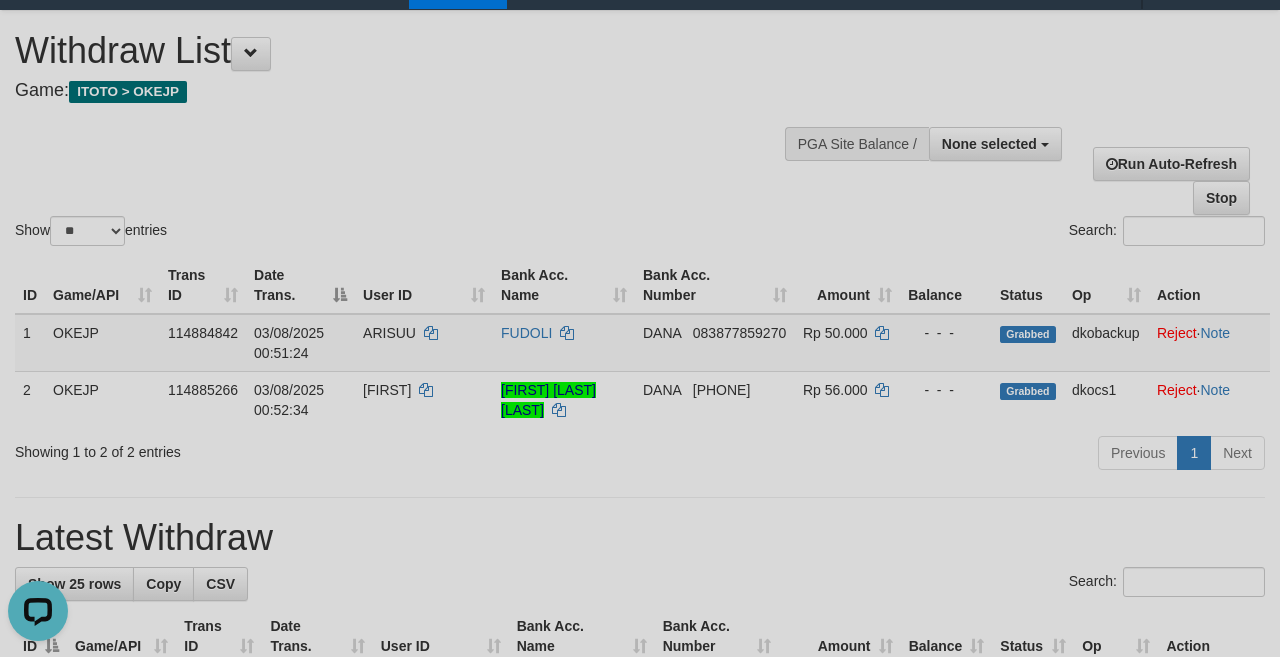 scroll, scrollTop: 0, scrollLeft: 0, axis: both 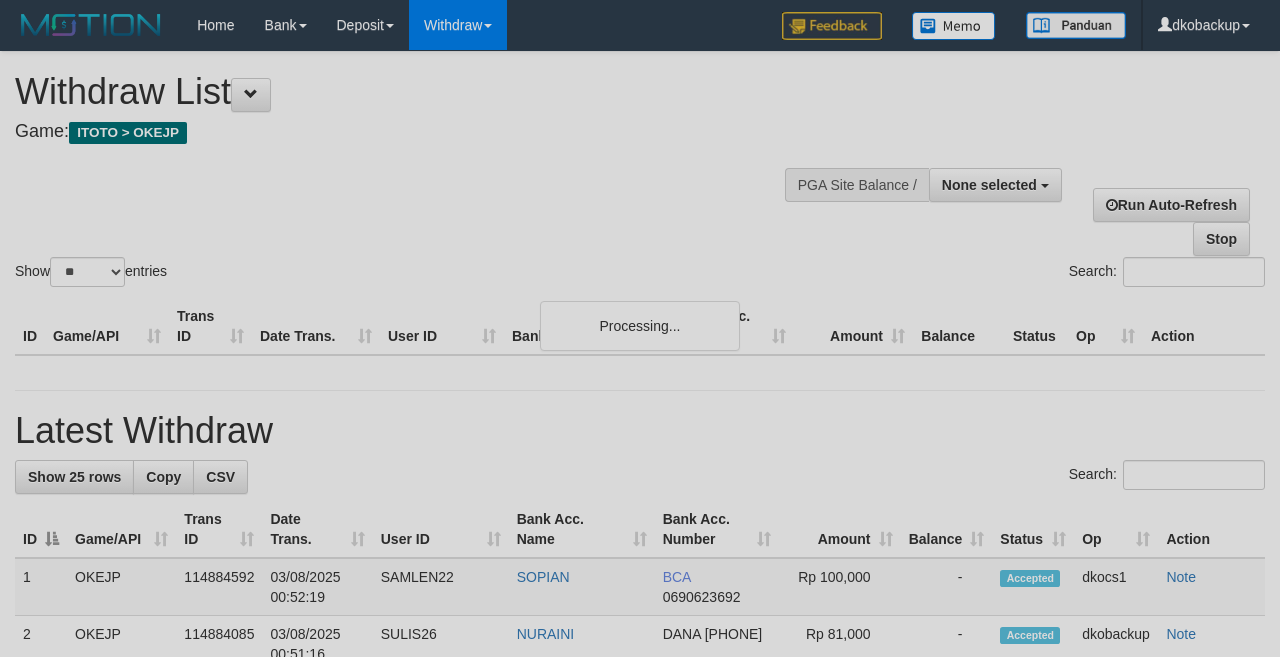 select 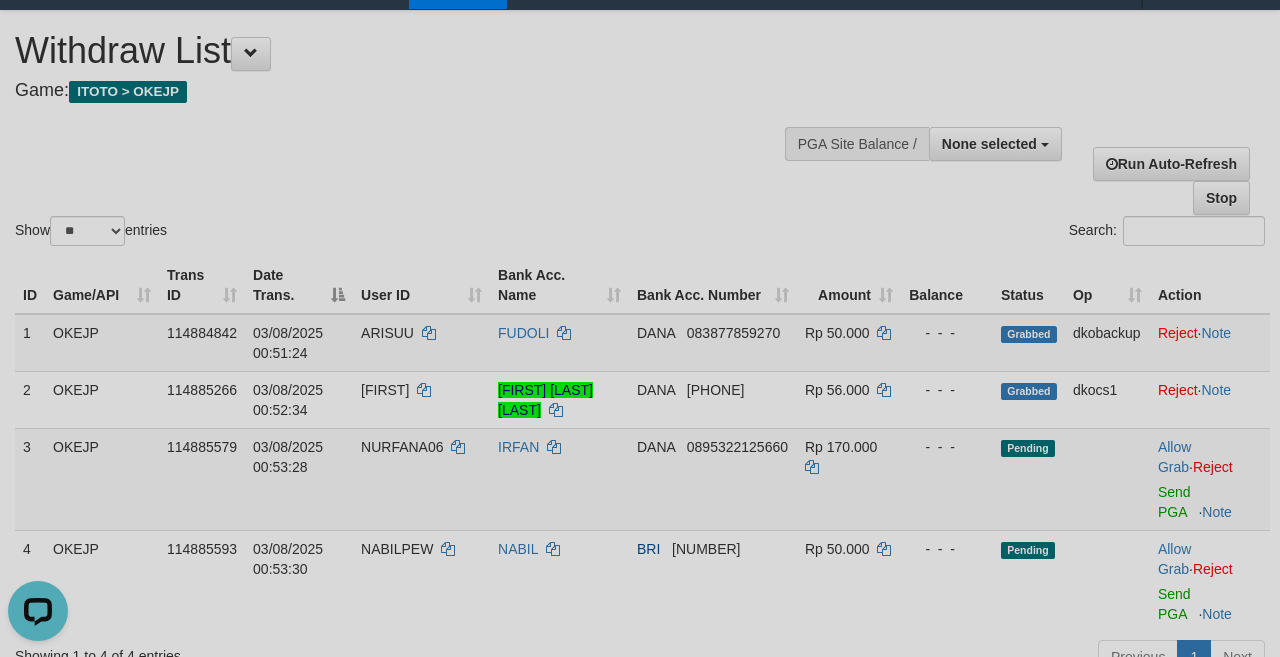 scroll, scrollTop: 0, scrollLeft: 0, axis: both 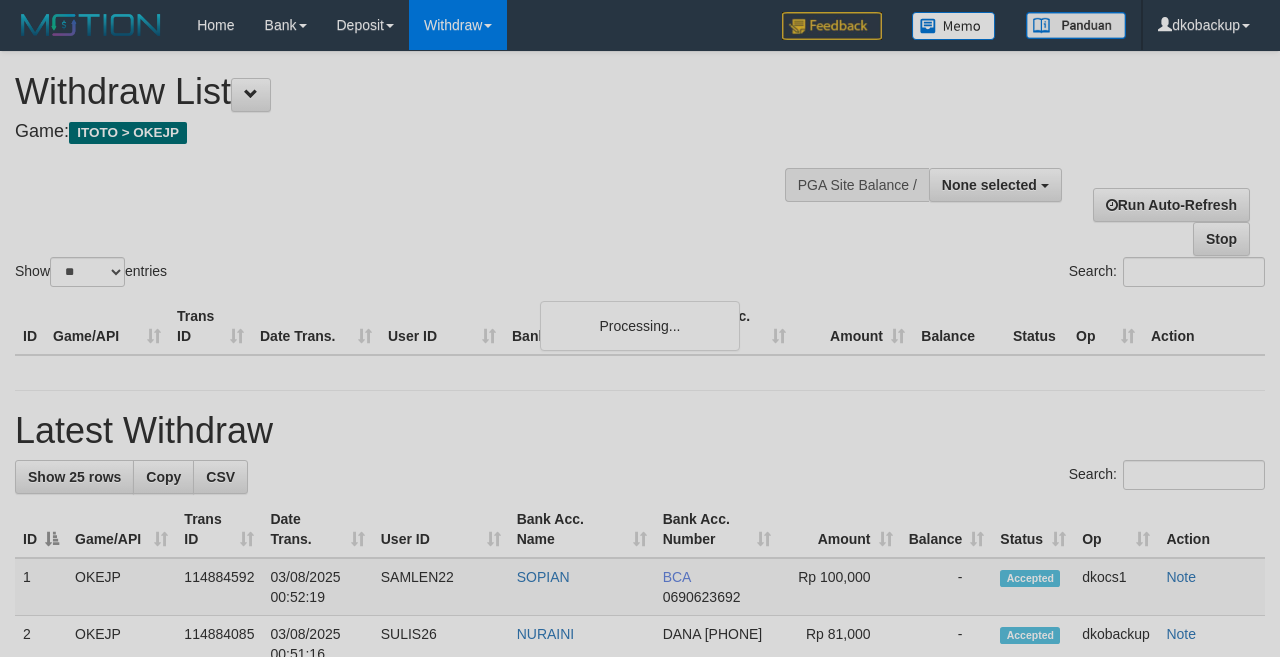 select 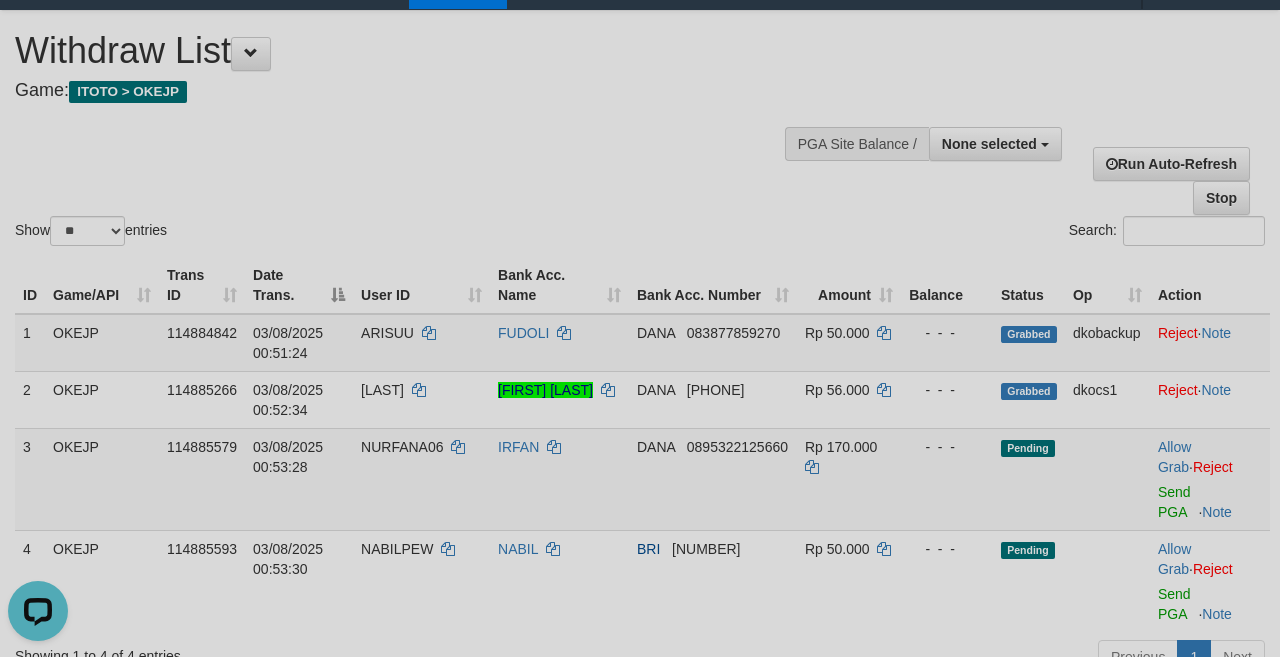 scroll, scrollTop: 0, scrollLeft: 0, axis: both 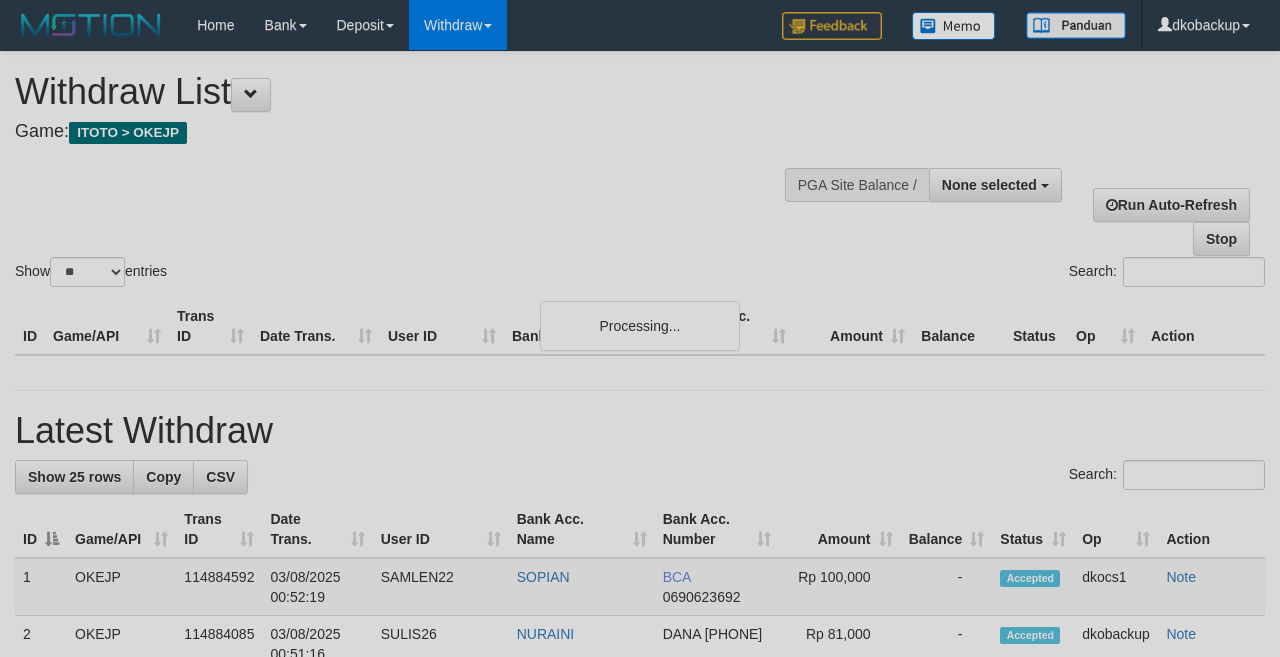select 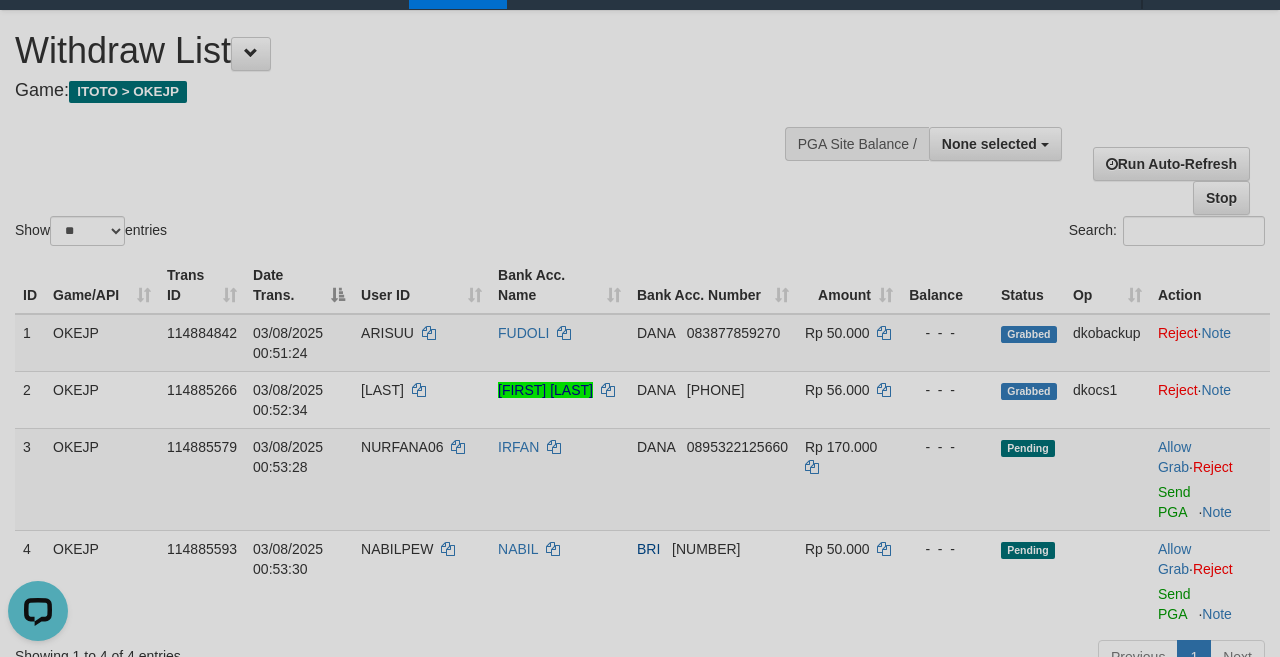 scroll, scrollTop: 0, scrollLeft: 0, axis: both 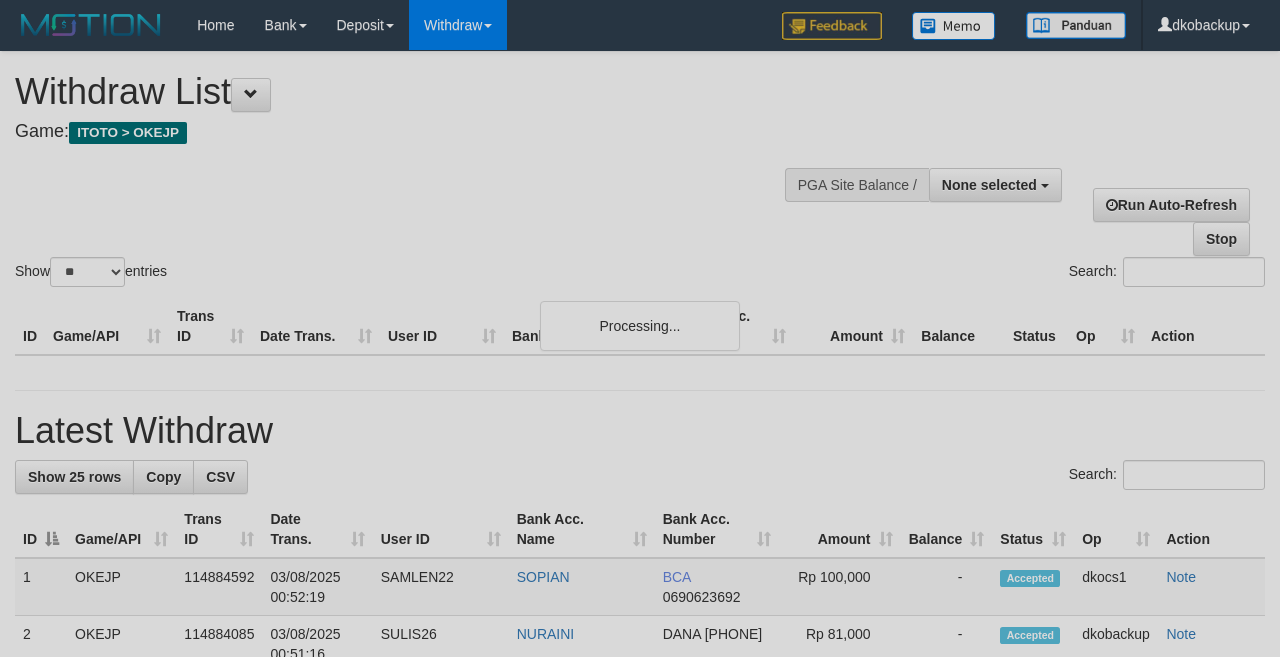 select 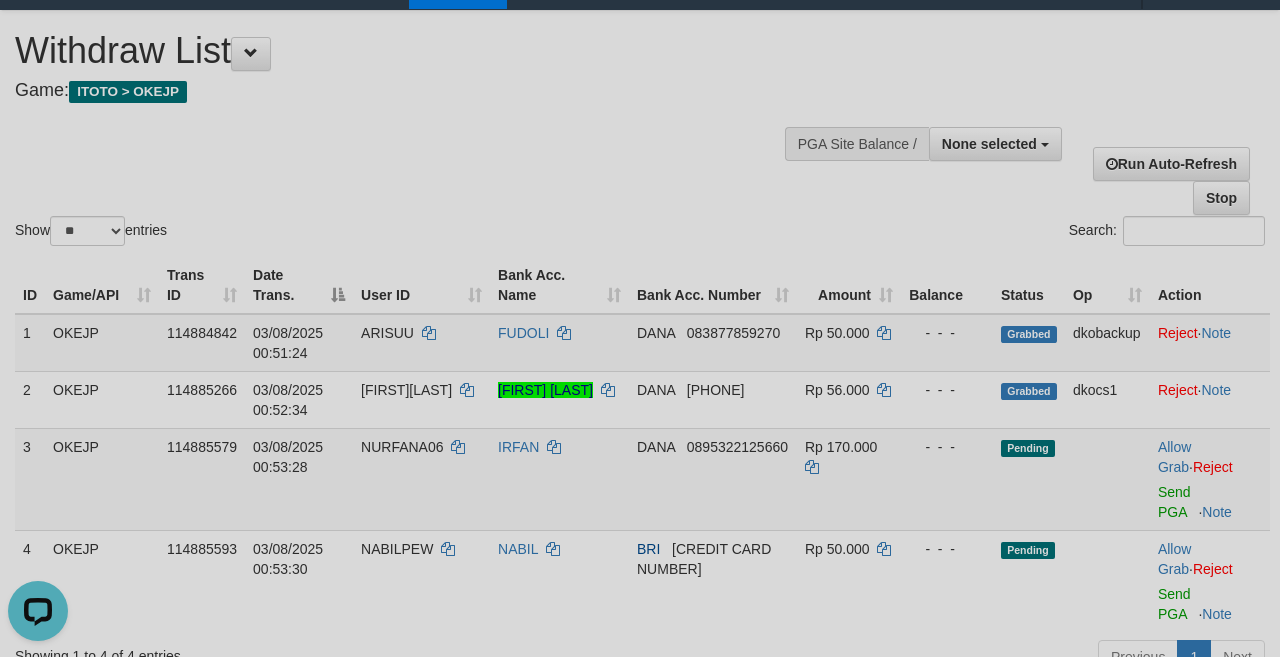 scroll, scrollTop: 0, scrollLeft: 0, axis: both 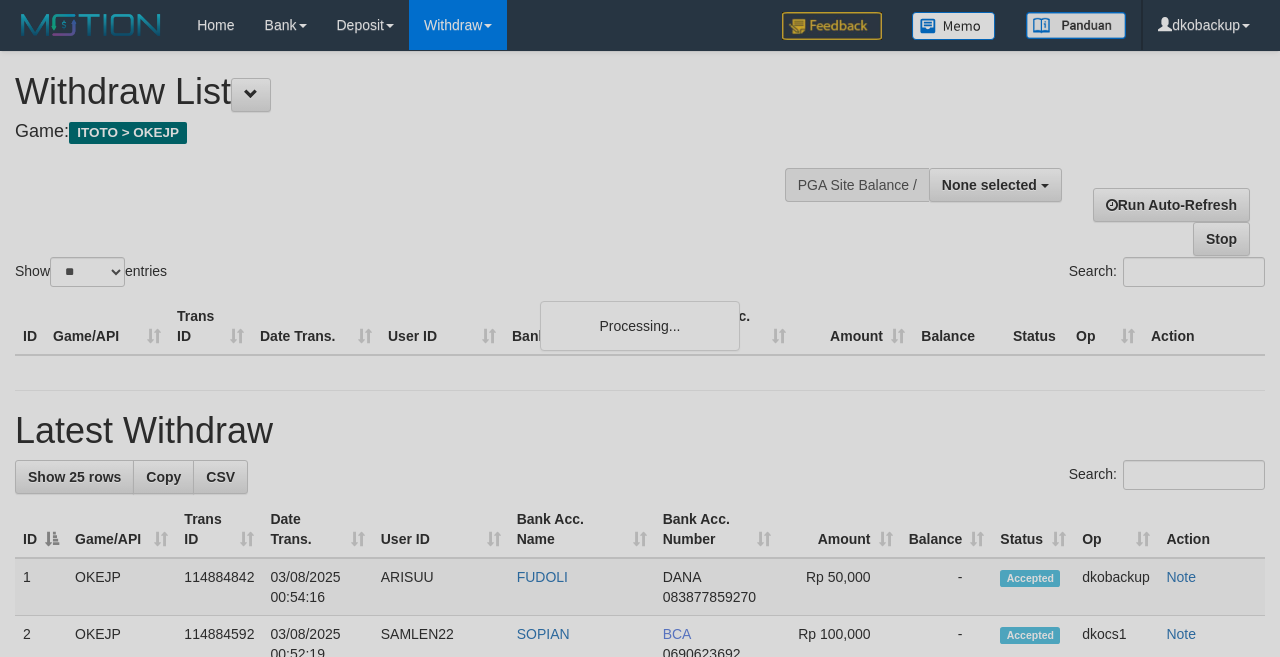 select 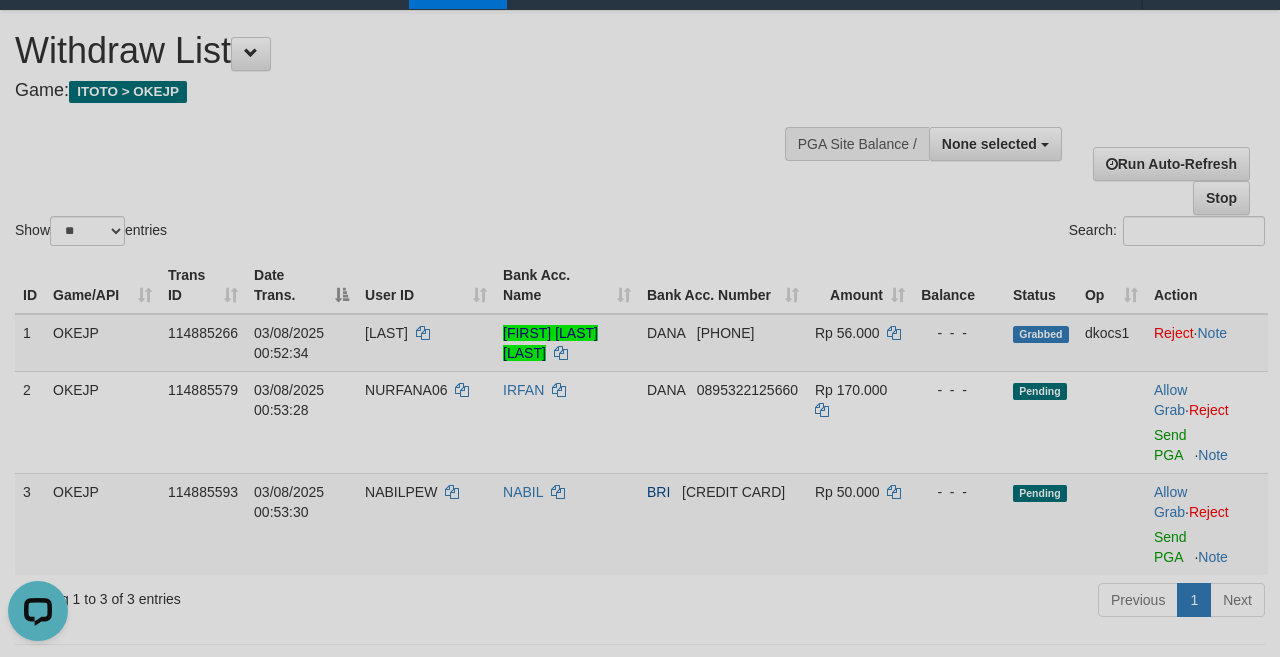 scroll, scrollTop: 0, scrollLeft: 0, axis: both 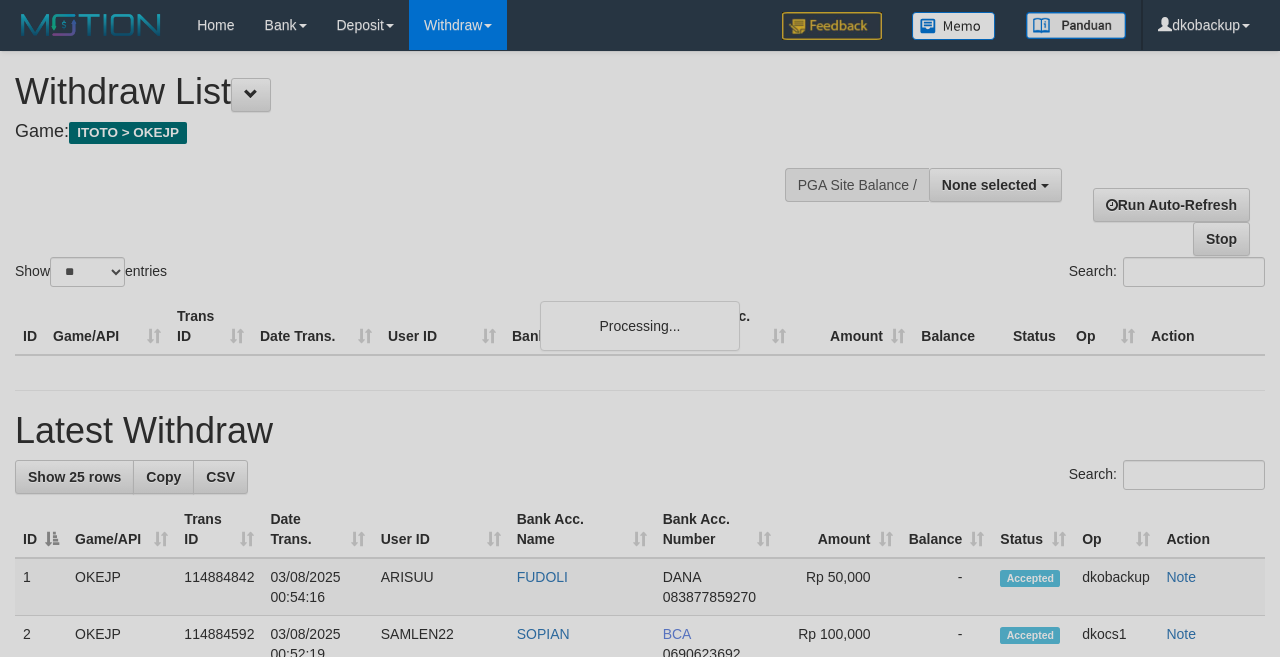 select 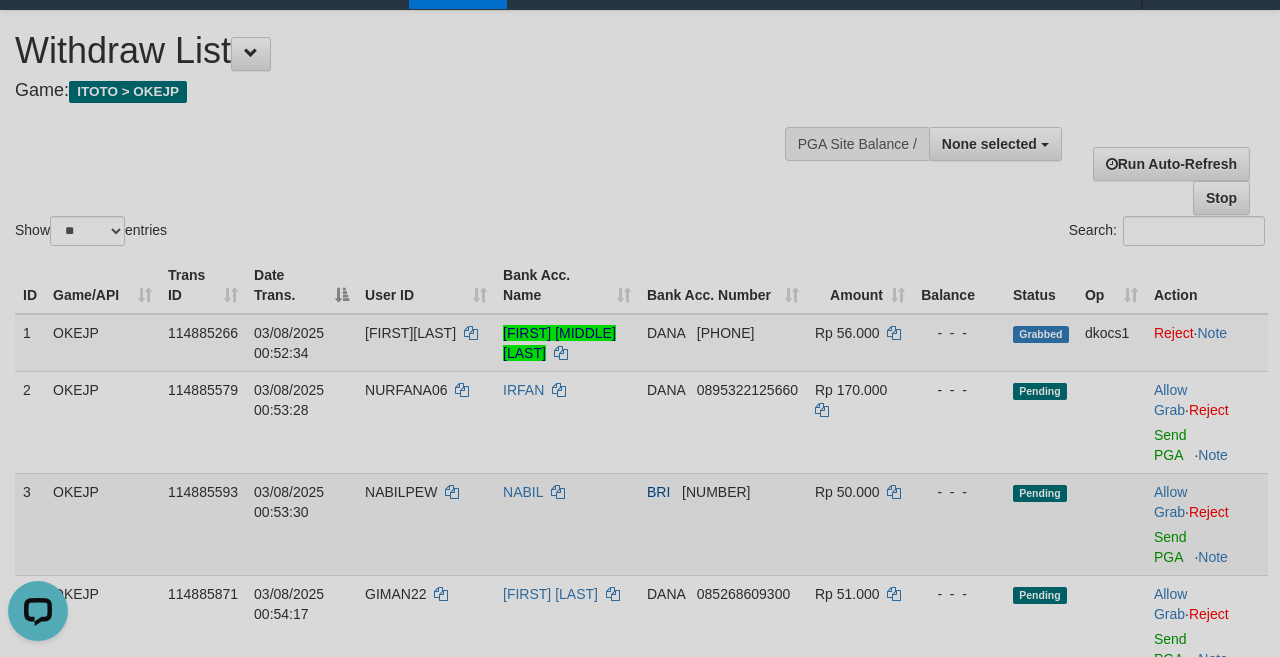 scroll, scrollTop: 0, scrollLeft: 0, axis: both 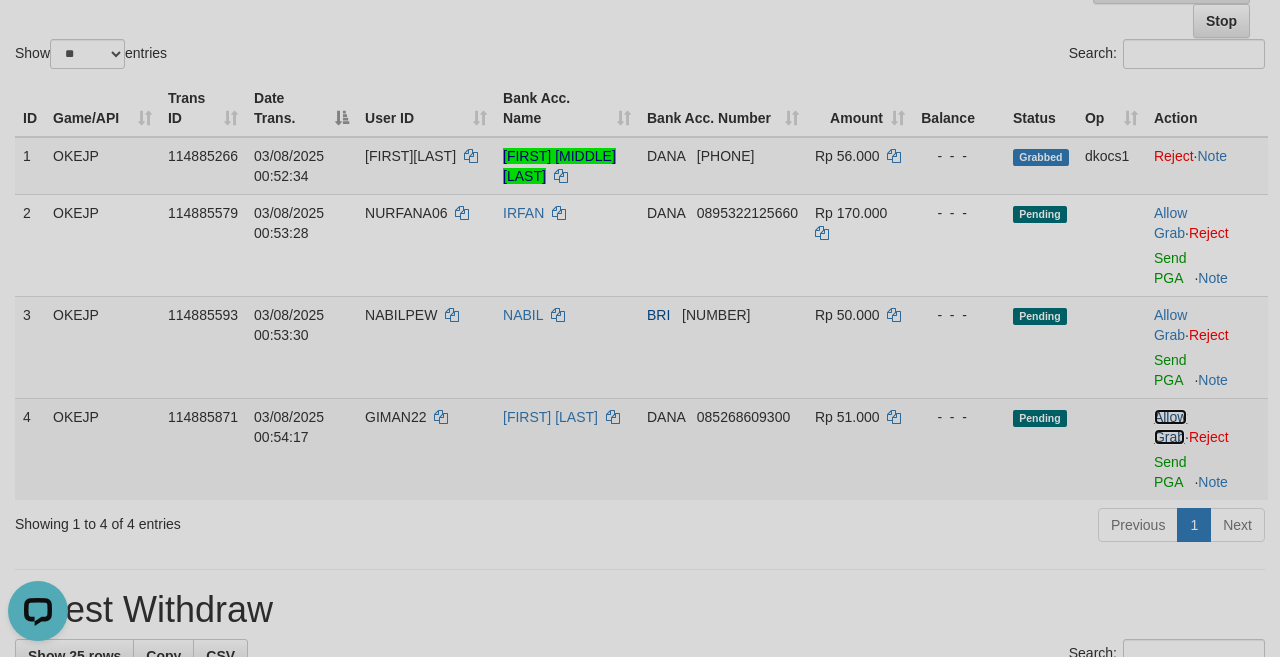 click on "Allow Grab" at bounding box center (1170, 427) 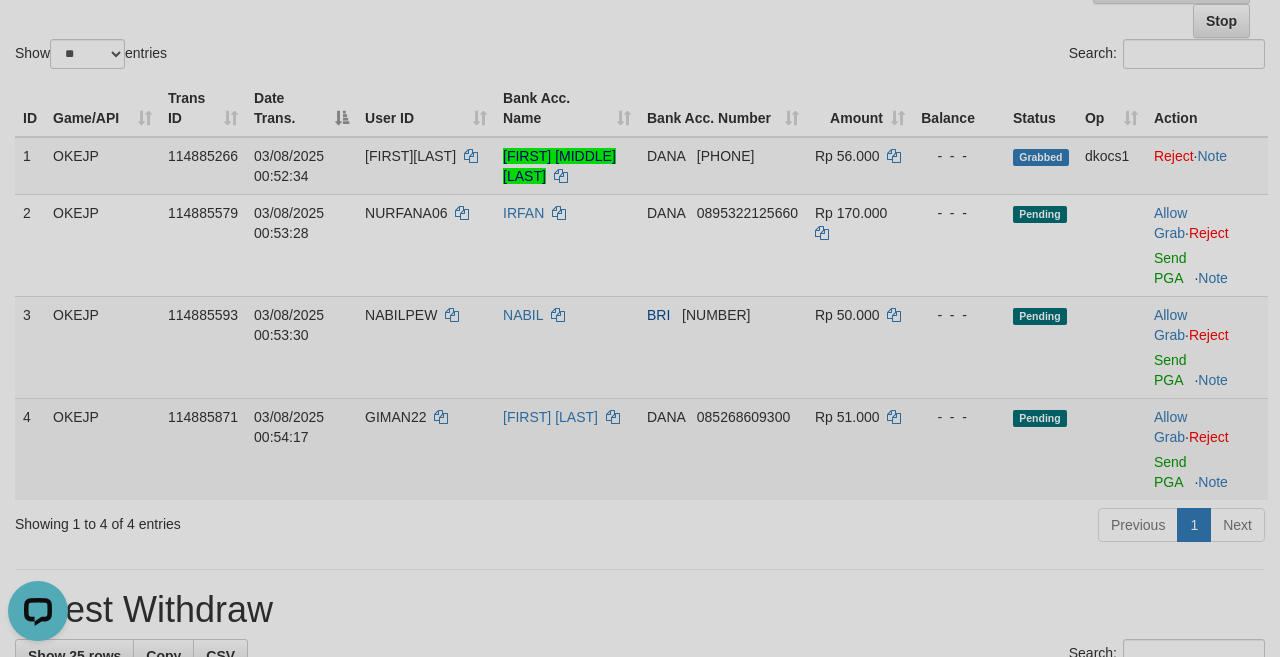 click on "Allow Grab   ·    Reject Send PGA     ·    Note" at bounding box center (1207, 449) 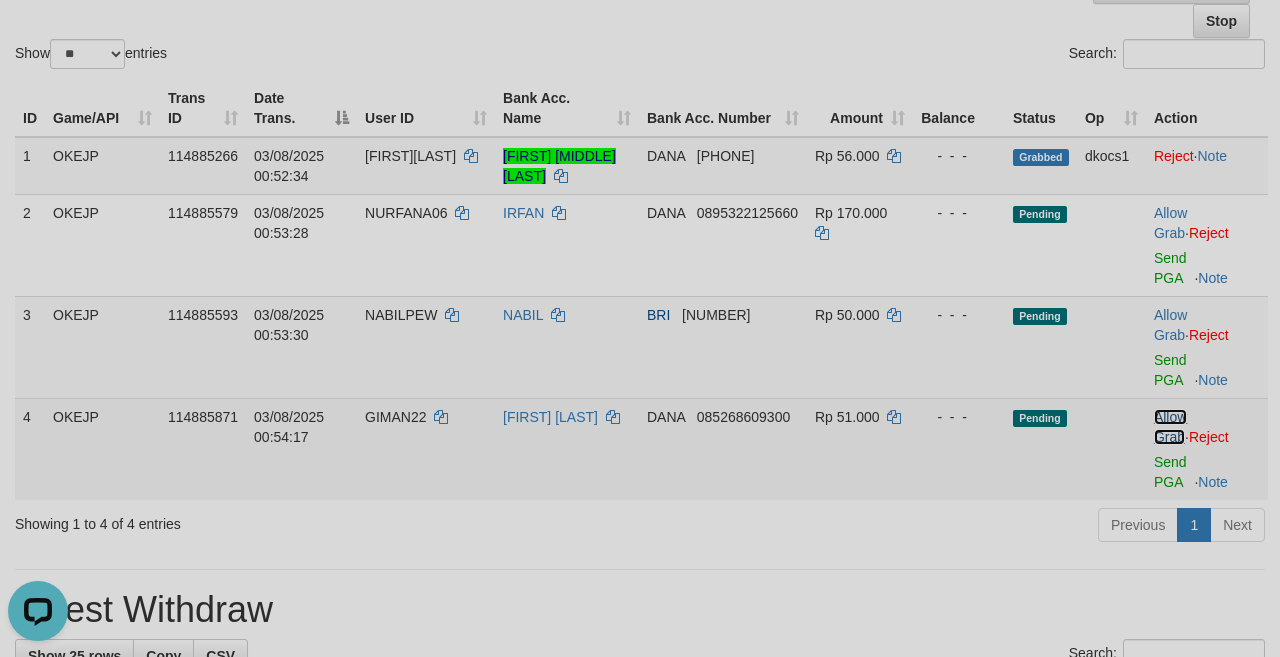 click on "Allow Grab" at bounding box center (1170, 427) 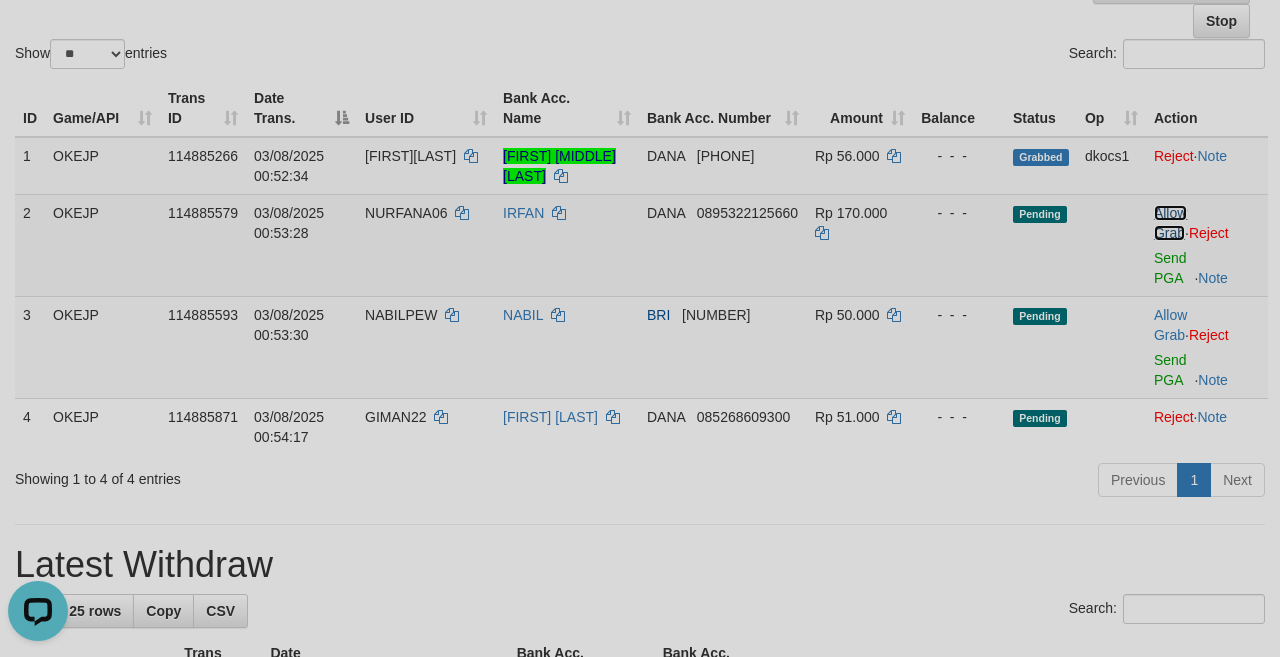 click on "Allow Grab" at bounding box center [1170, 223] 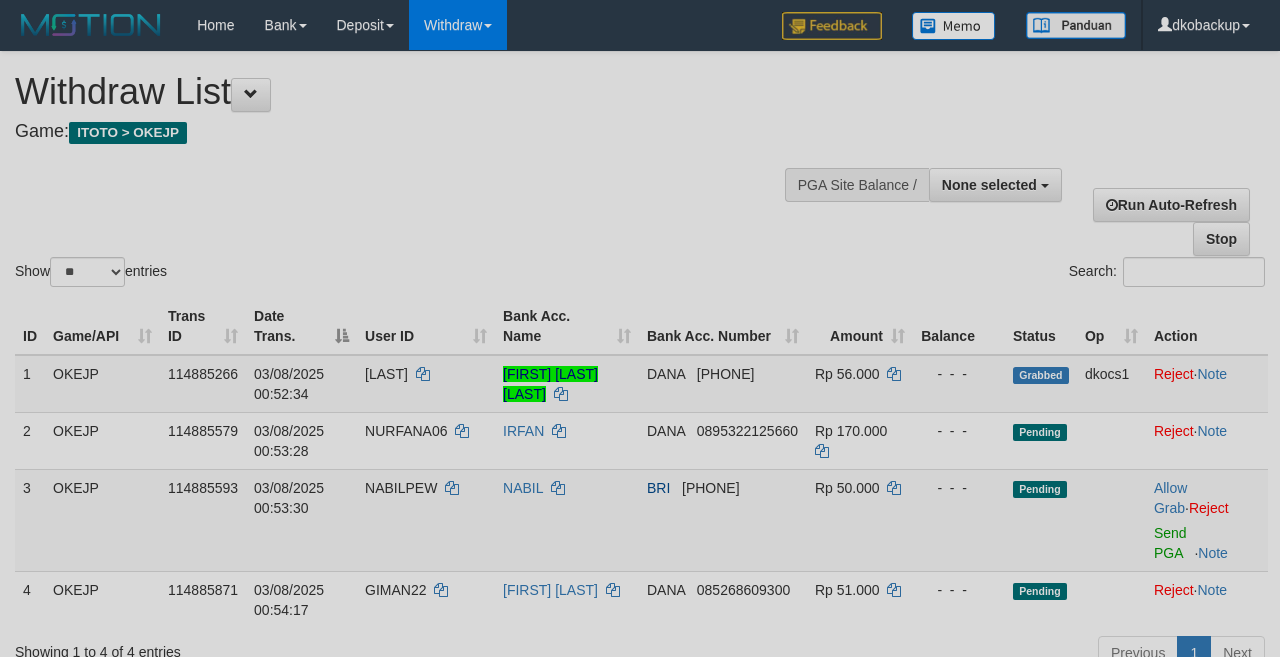 select 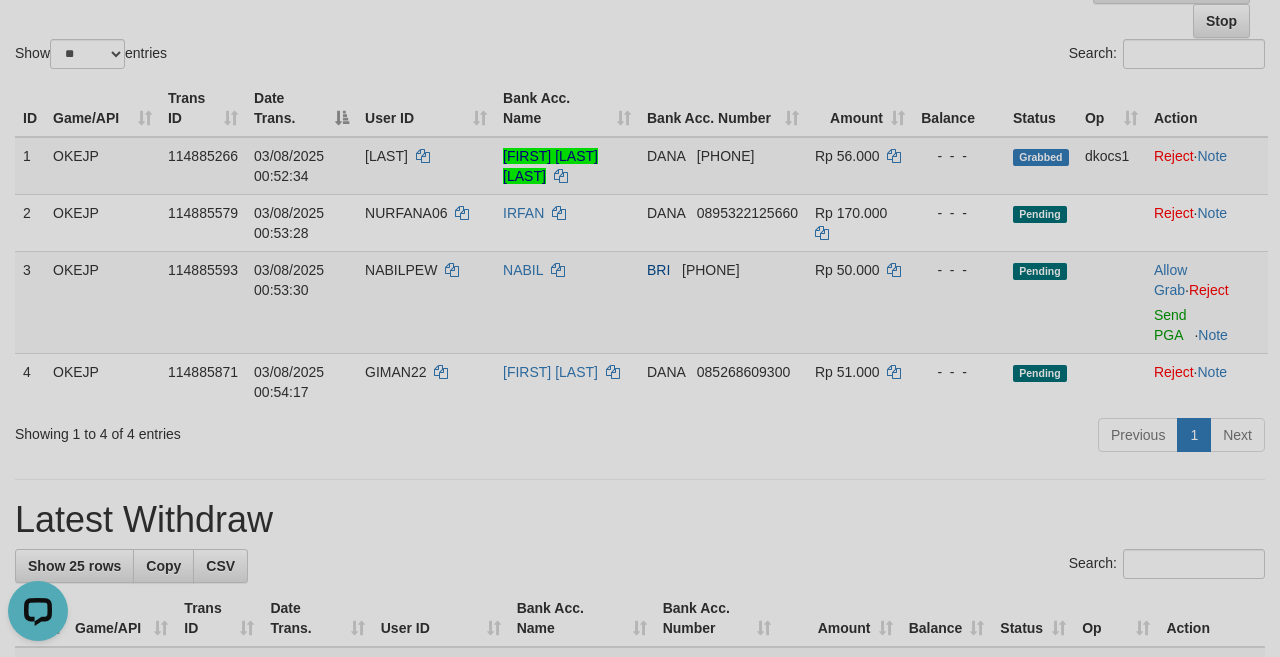 scroll, scrollTop: 0, scrollLeft: 0, axis: both 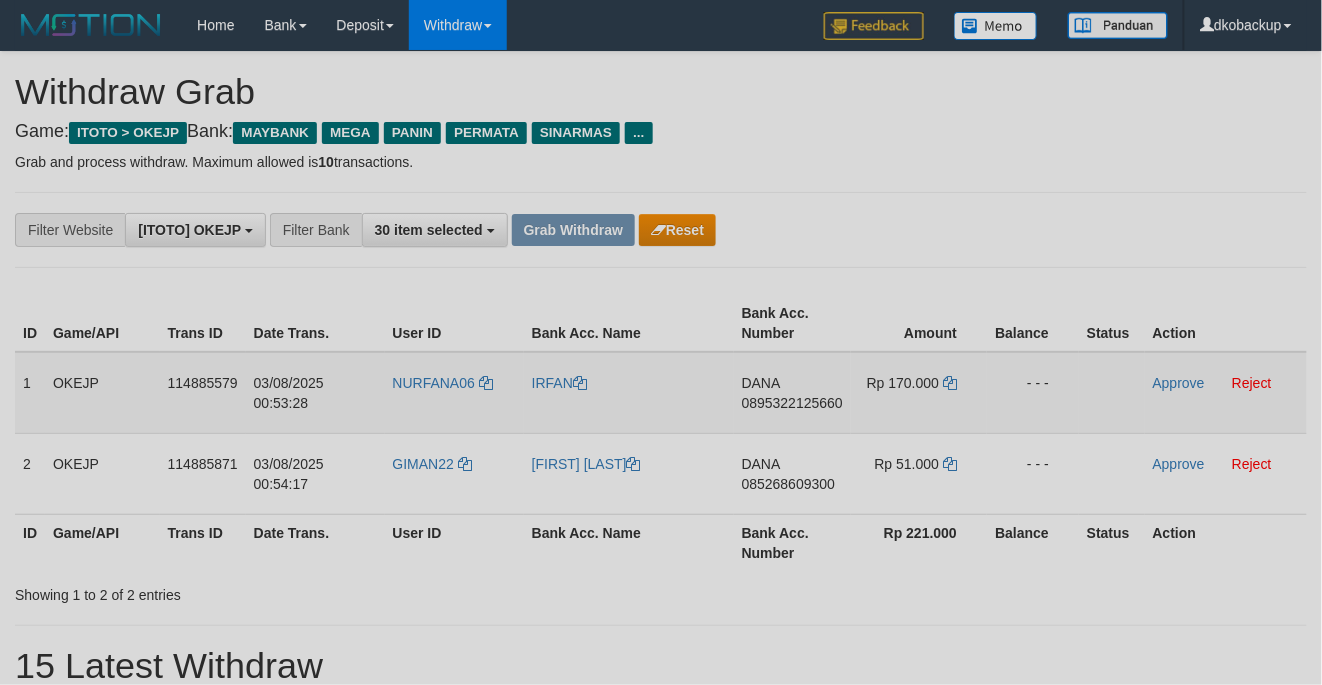 click on "NURFANA06" at bounding box center [454, 393] 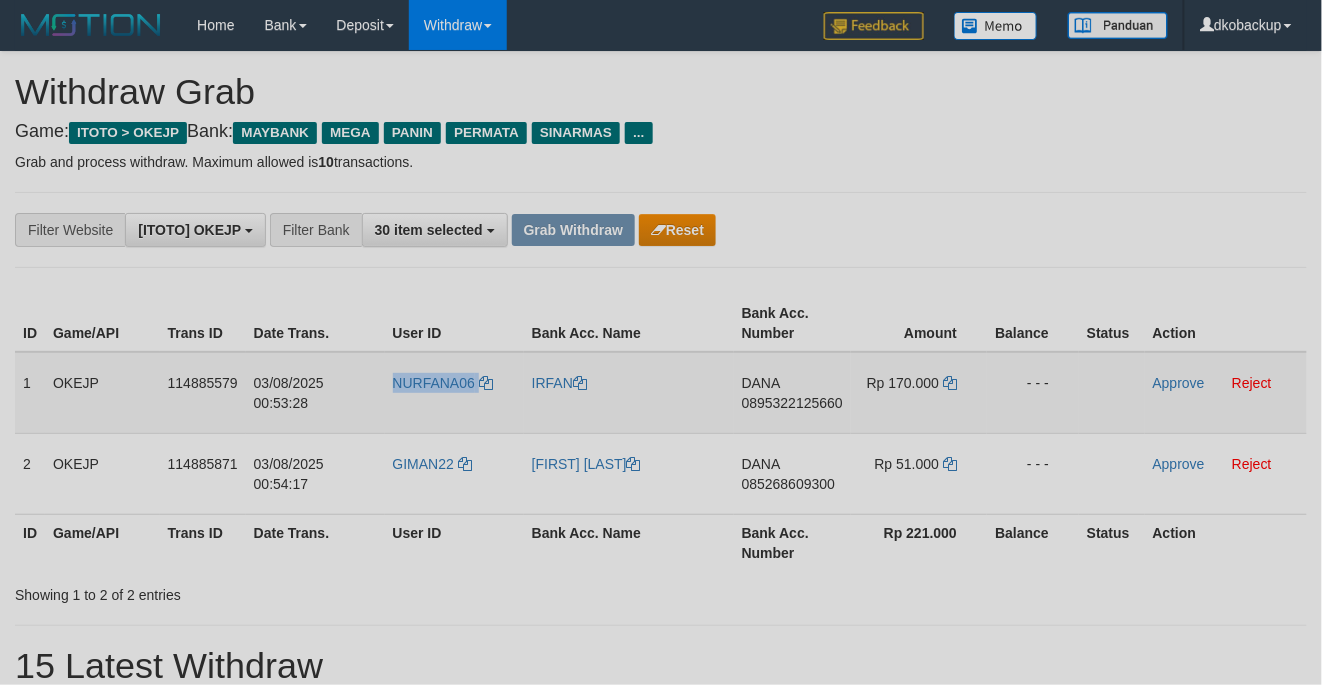 click on "NURFANA06" at bounding box center [454, 393] 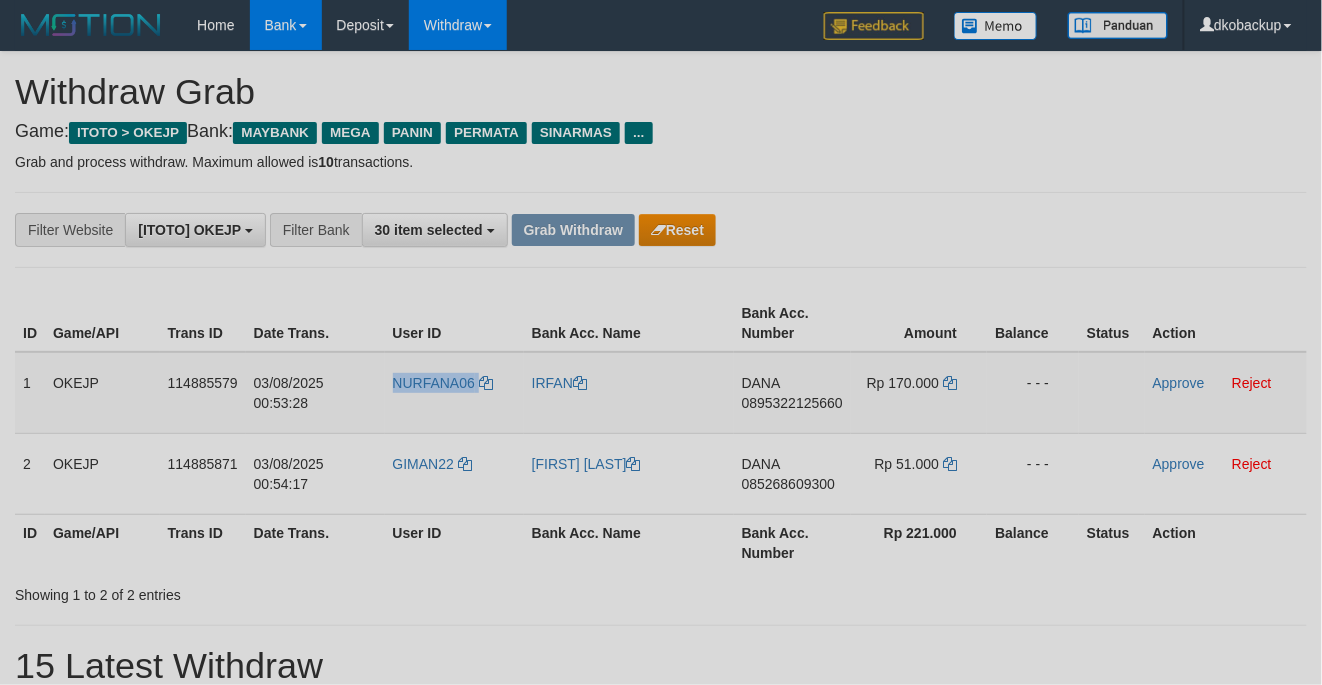 copy on "NURFANA06" 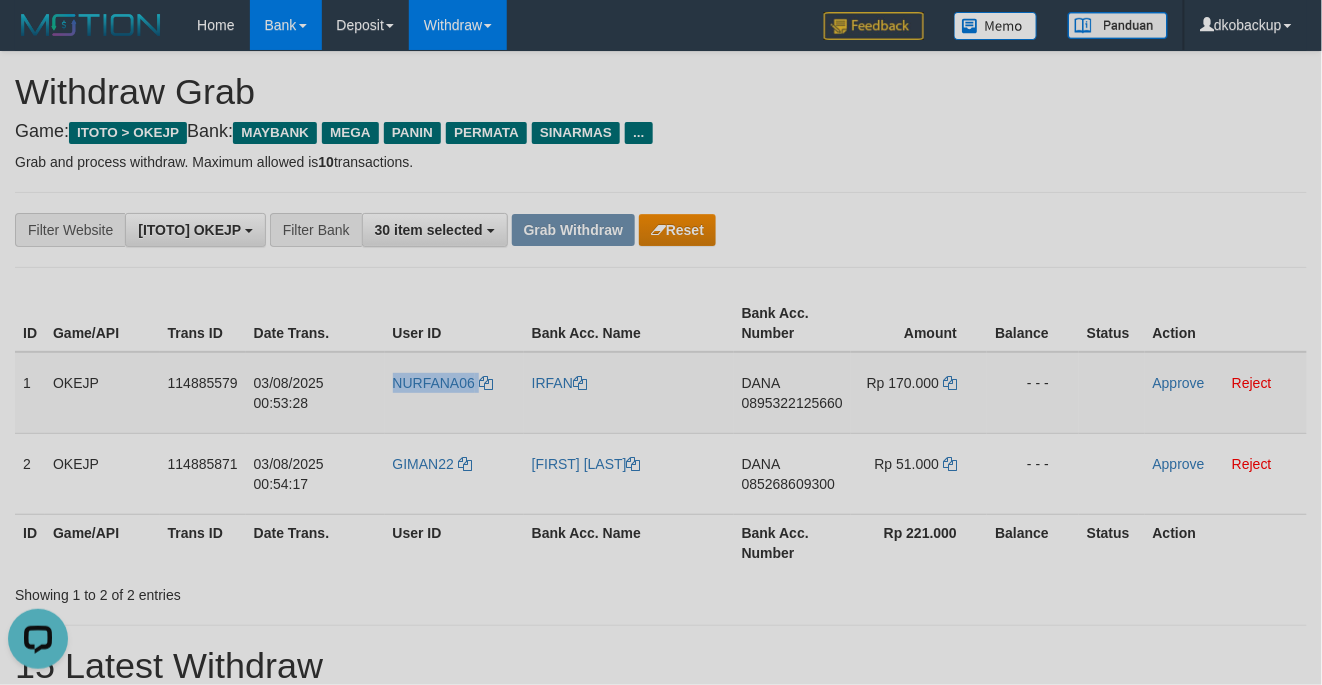 scroll, scrollTop: 0, scrollLeft: 0, axis: both 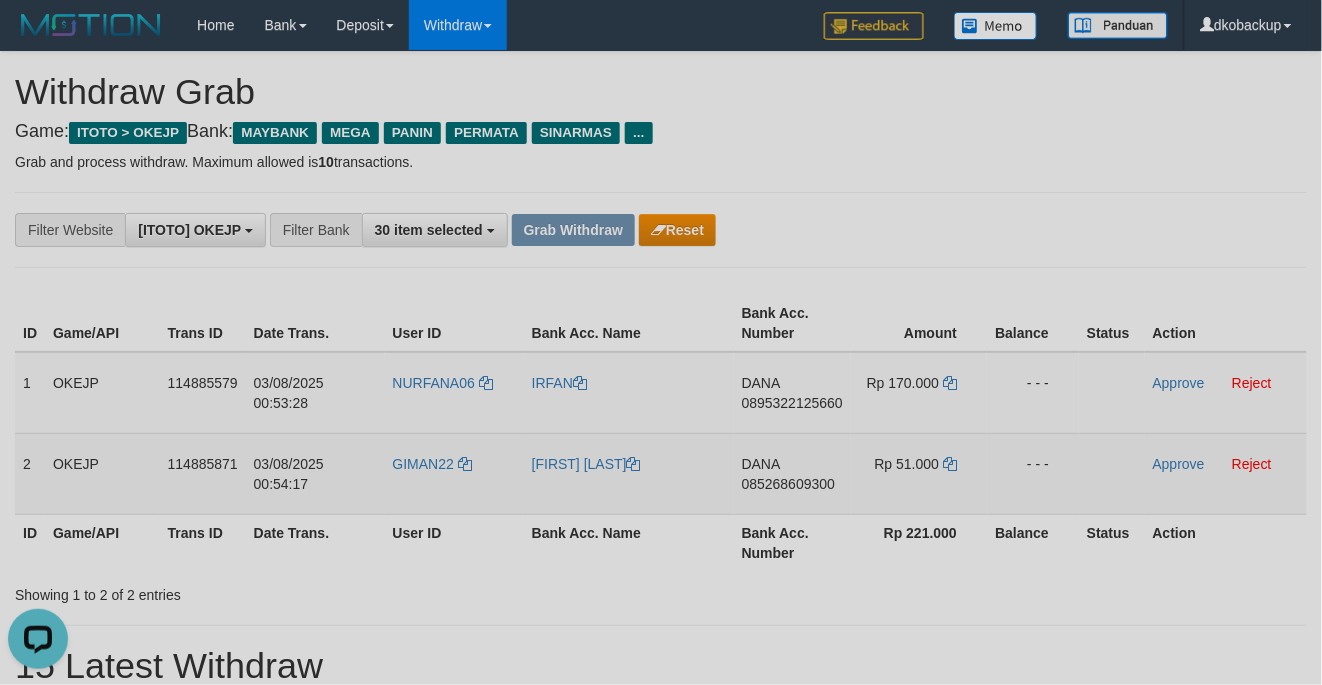 click on "GIMAN22" at bounding box center (454, 473) 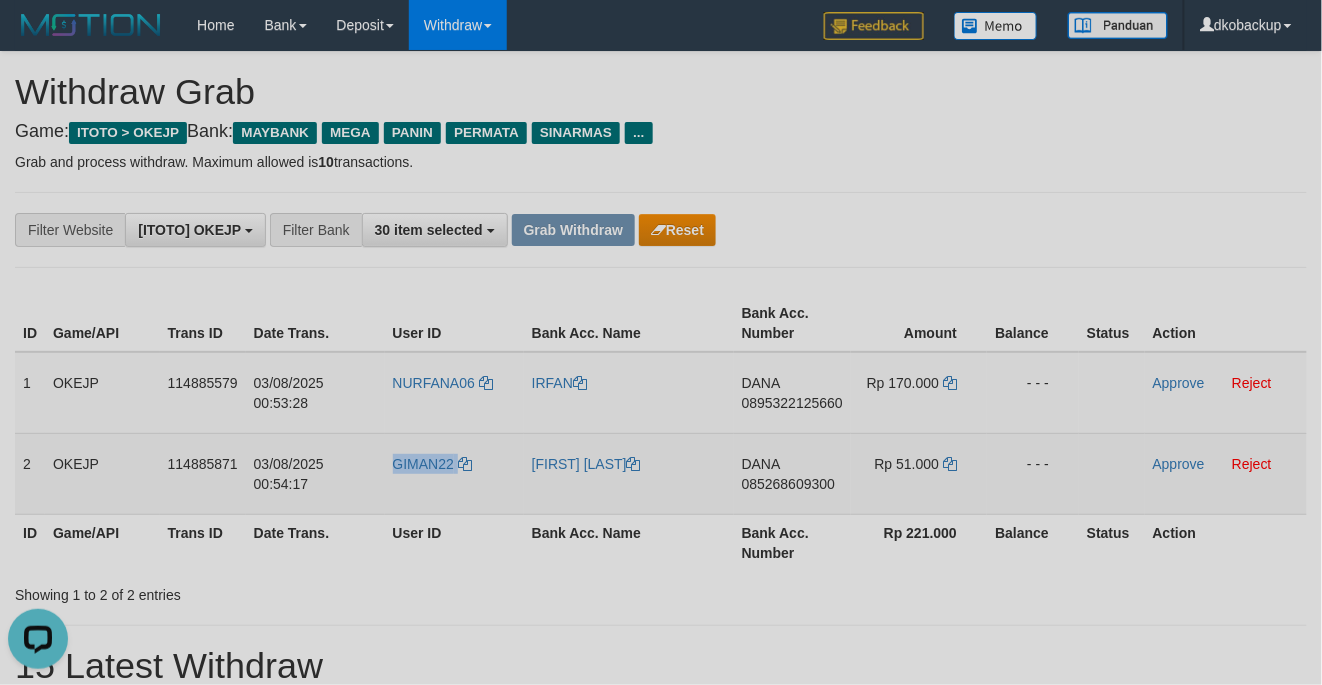 click on "GIMAN22" at bounding box center [454, 473] 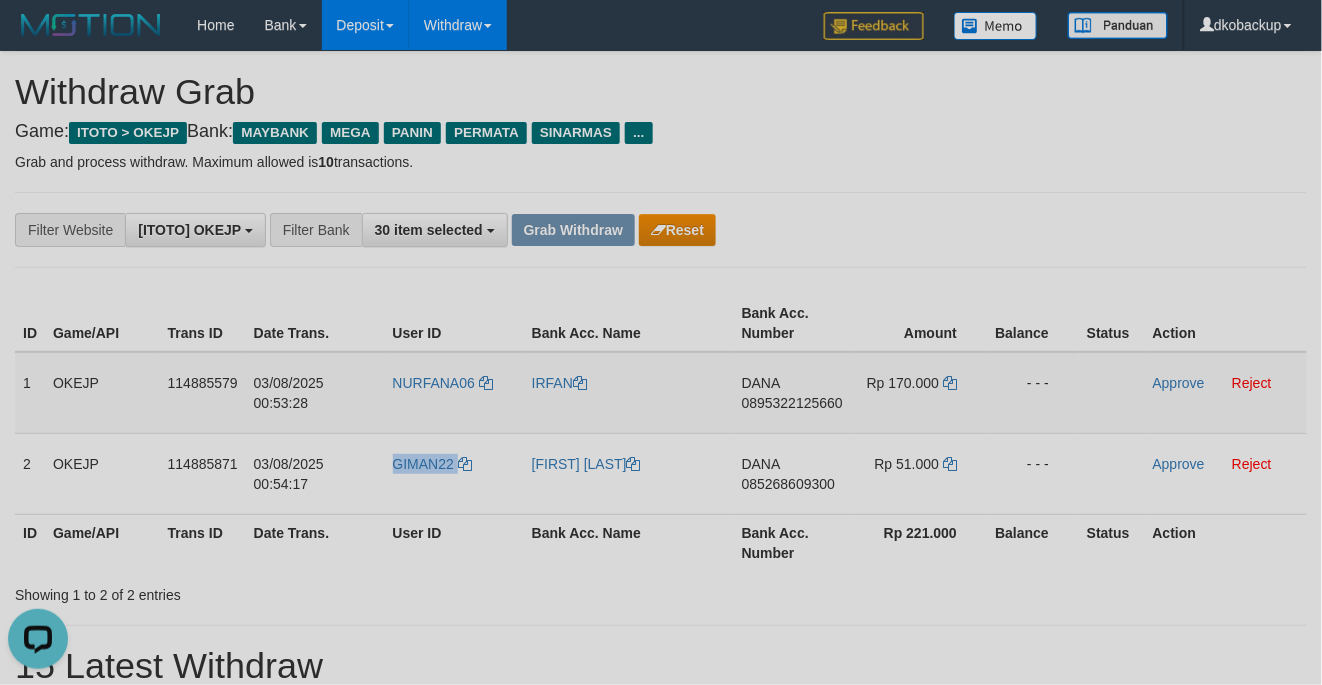 copy on "GIMAN22" 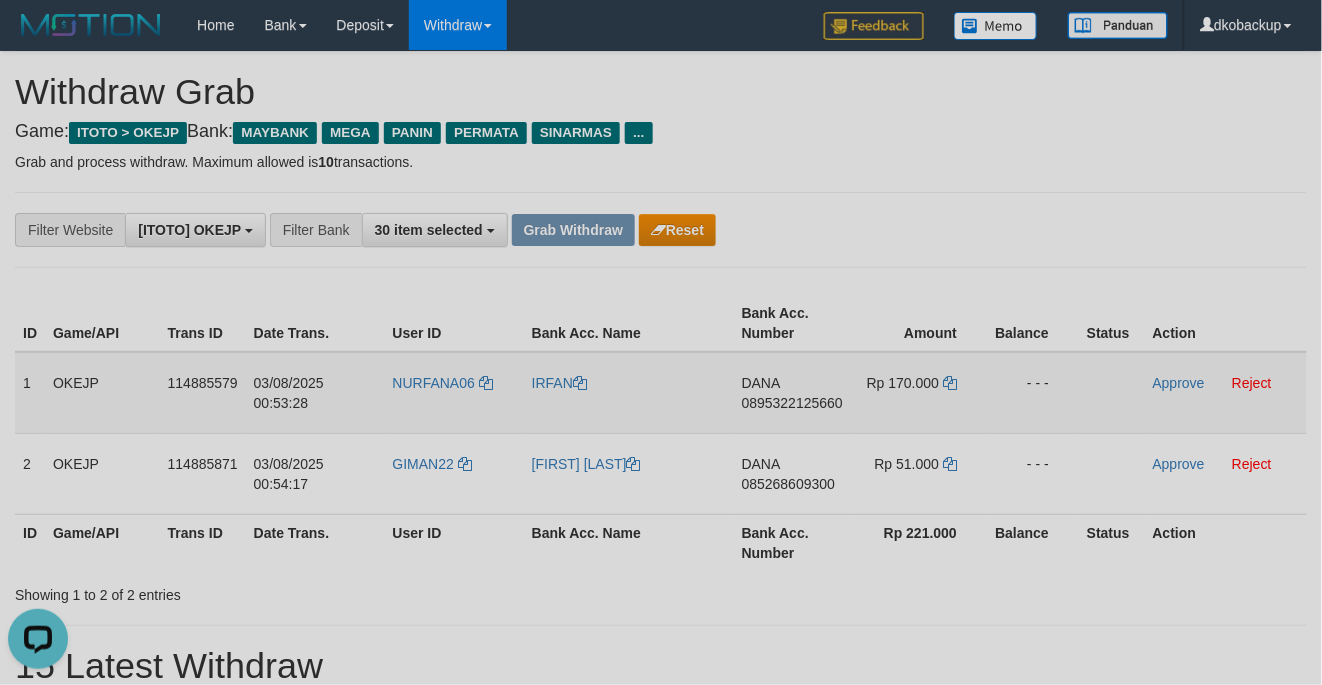 click on "DANA
0895322125660" at bounding box center [792, 393] 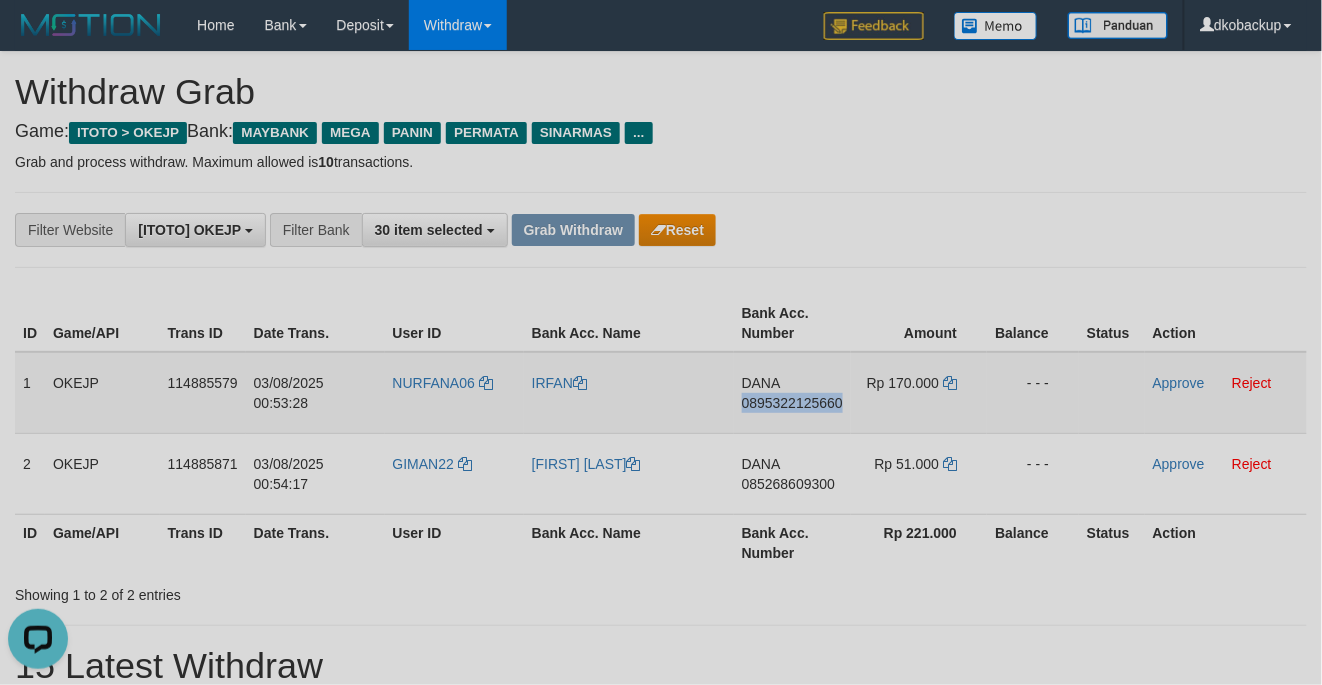 click on "DANA
0895322125660" at bounding box center [792, 393] 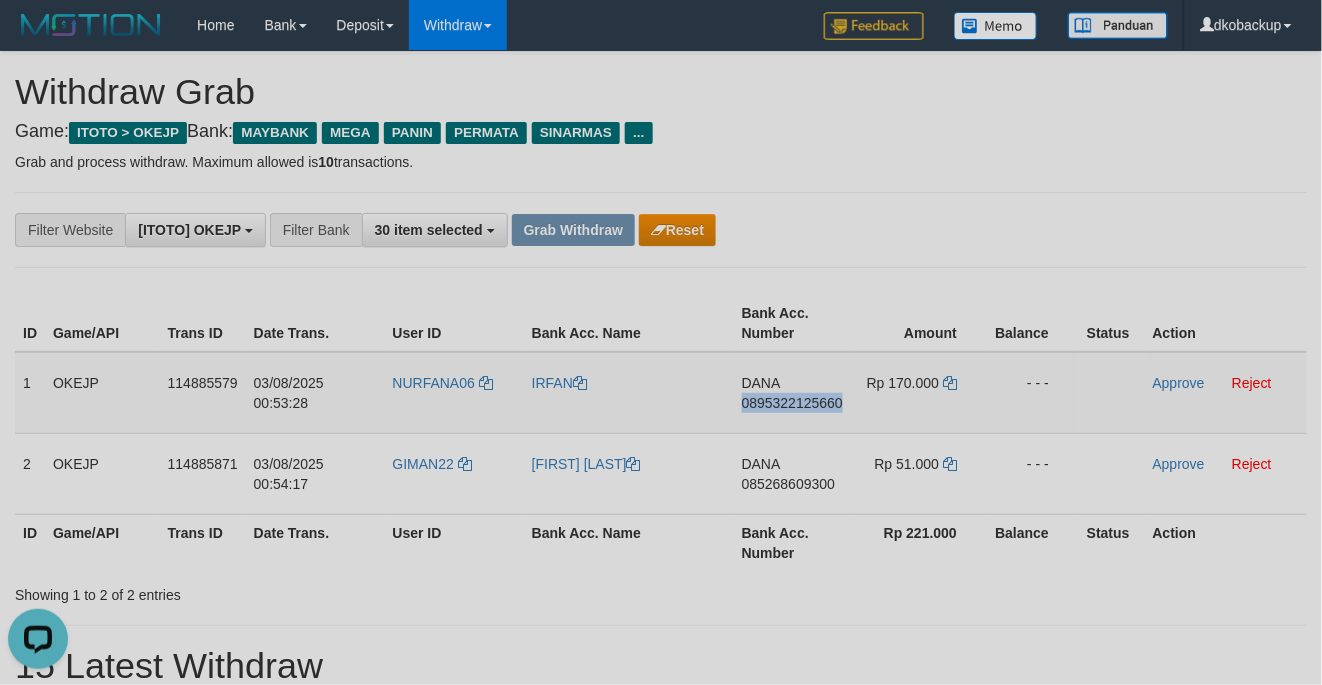copy on "0895322125660" 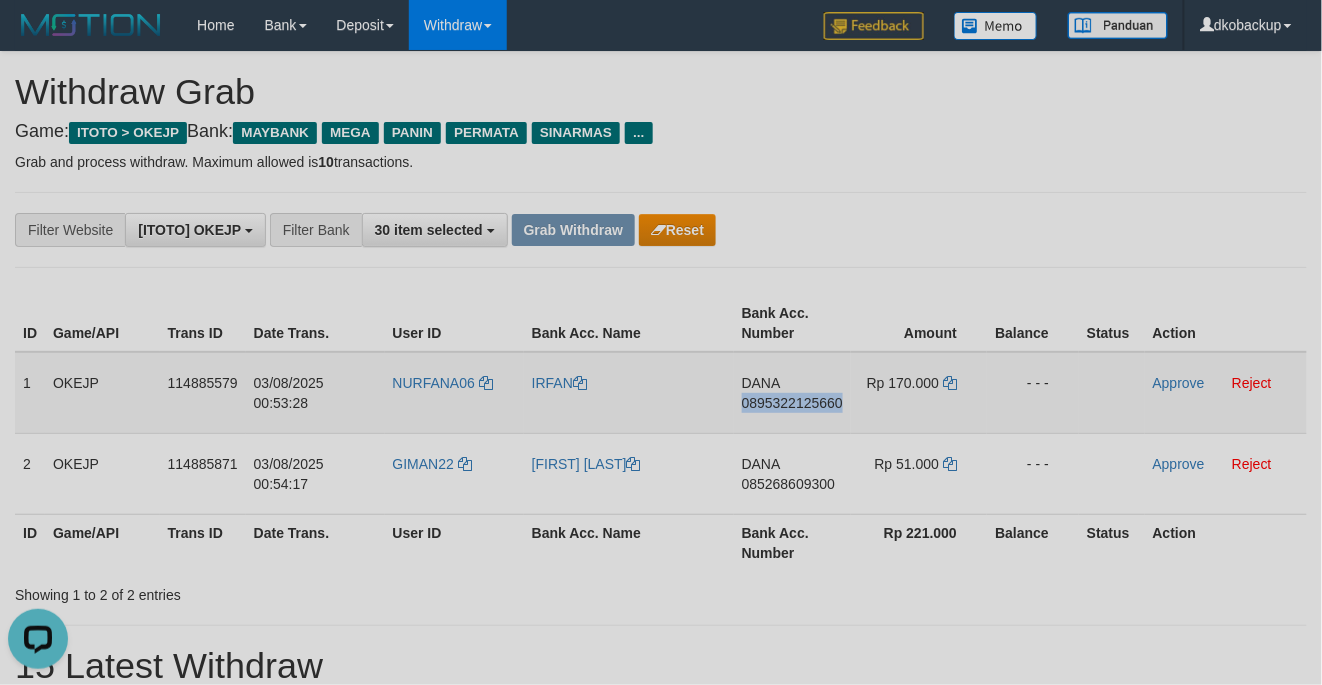 click on "DANA
0895322125660" at bounding box center [792, 393] 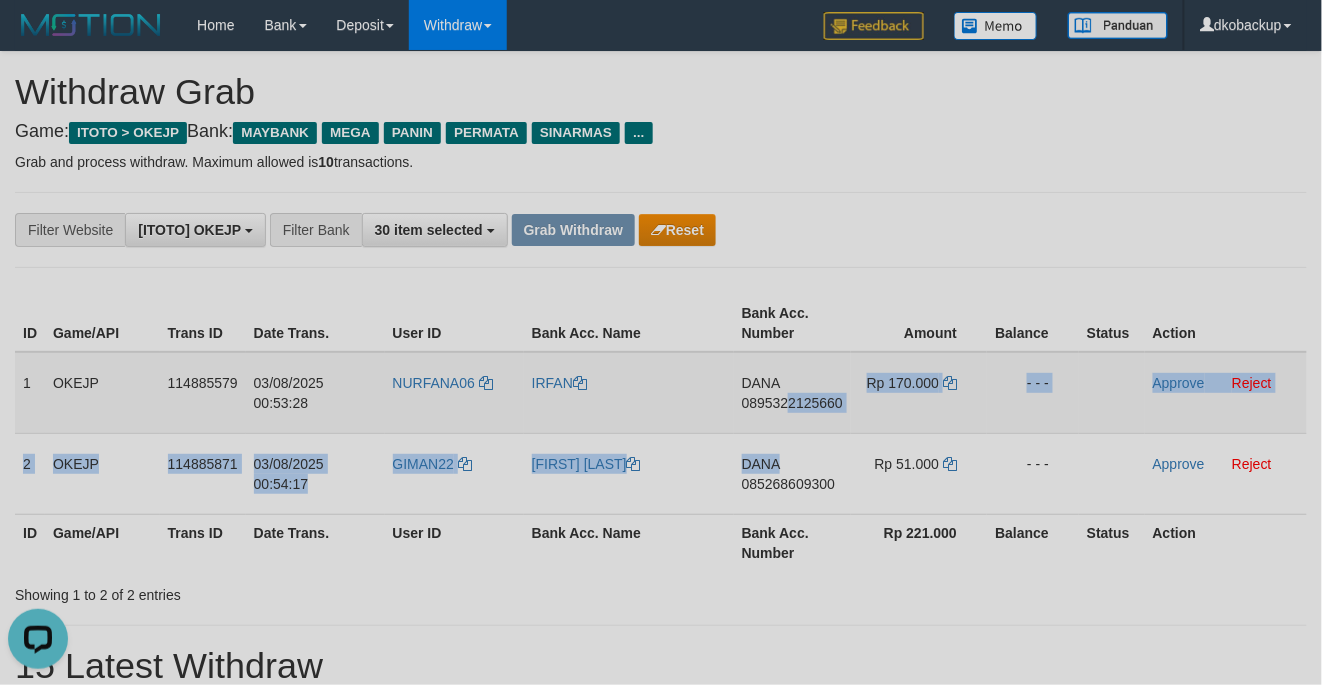 click on "1
OKEJP
114885579
03/08/2025 00:53:28
NURFANA06
IRFAN
DANA
0895322125660
Rp 170.000
- - -
Approve
Reject
2
OKEJP
114885871
03/08/2025 00:54:17
GIMAN22
SANTONI HELMI
DANA
085268609300
Rp 51.000
- - -
Approve
Reject" at bounding box center (661, 433) 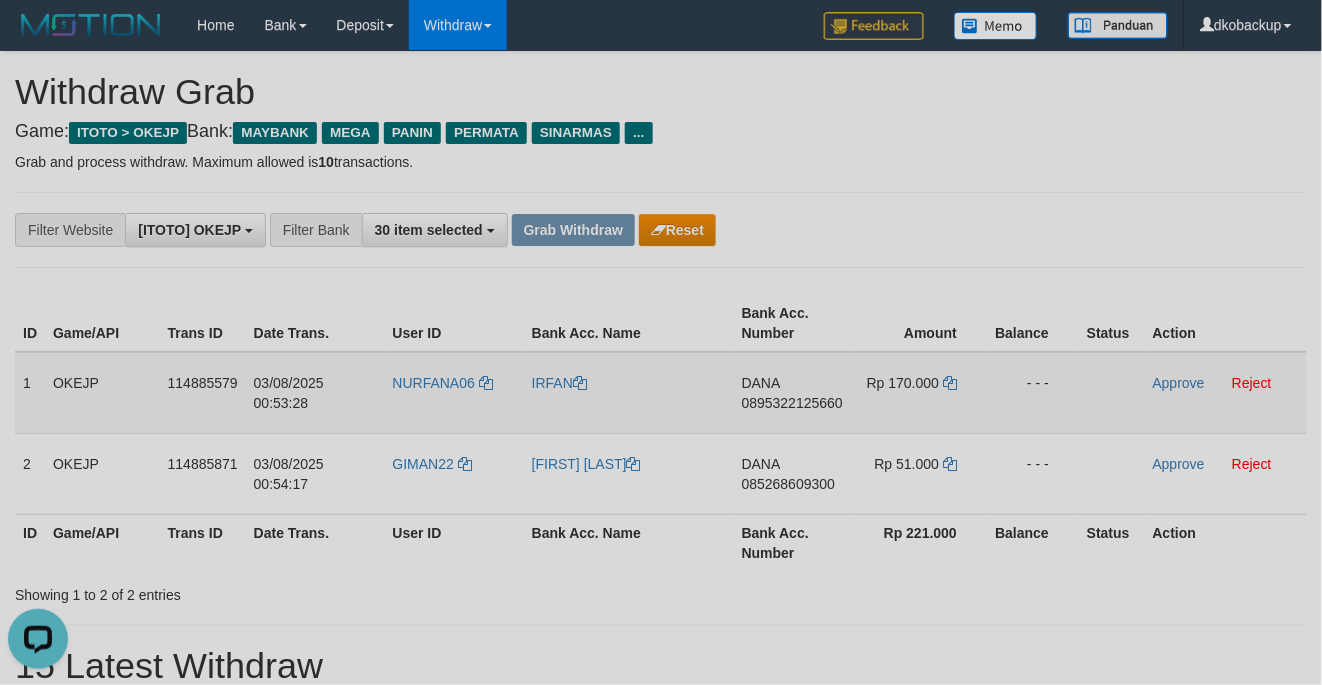 click on "DANA
0895322125660" at bounding box center [792, 393] 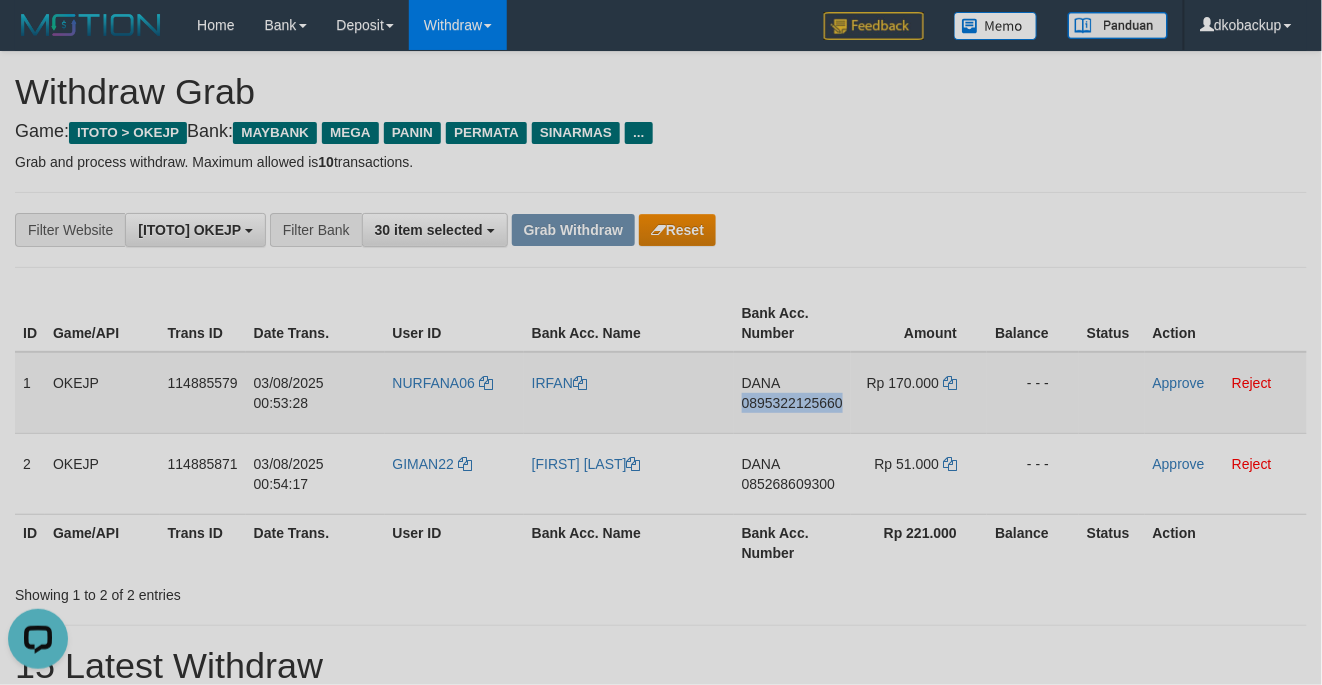 click on "DANA
0895322125660" at bounding box center (792, 393) 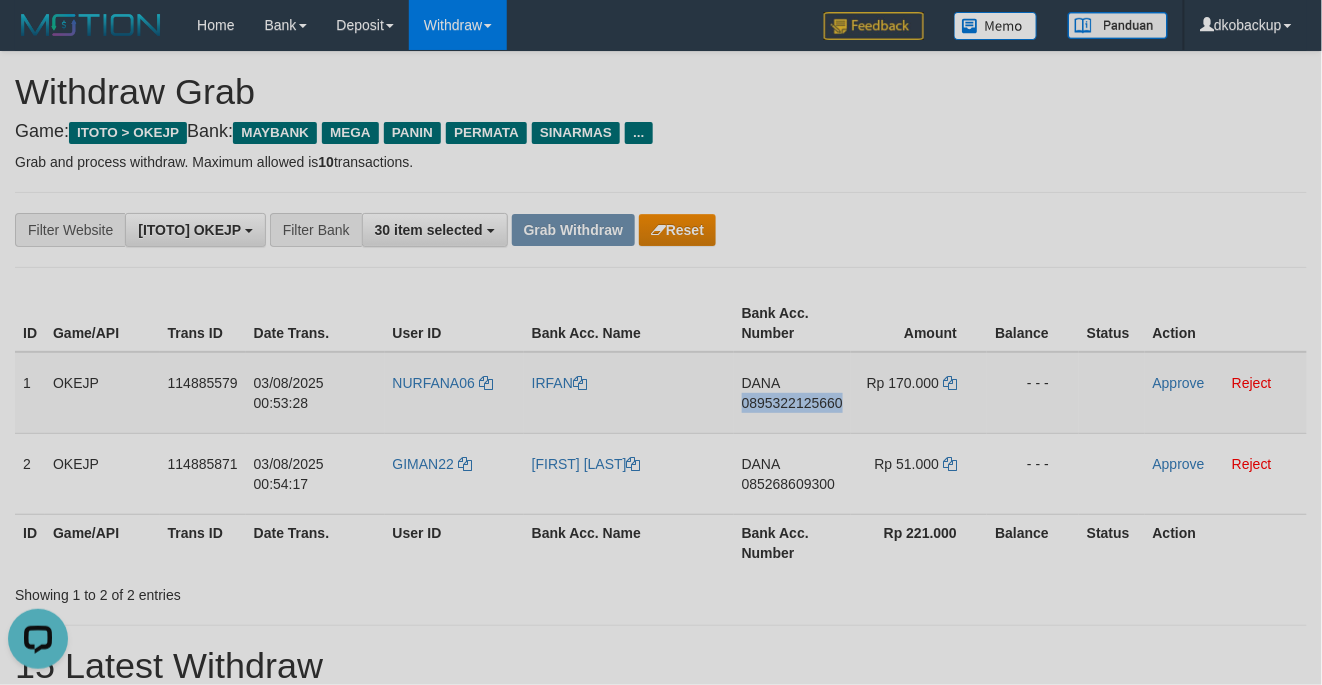copy on "0895322125660" 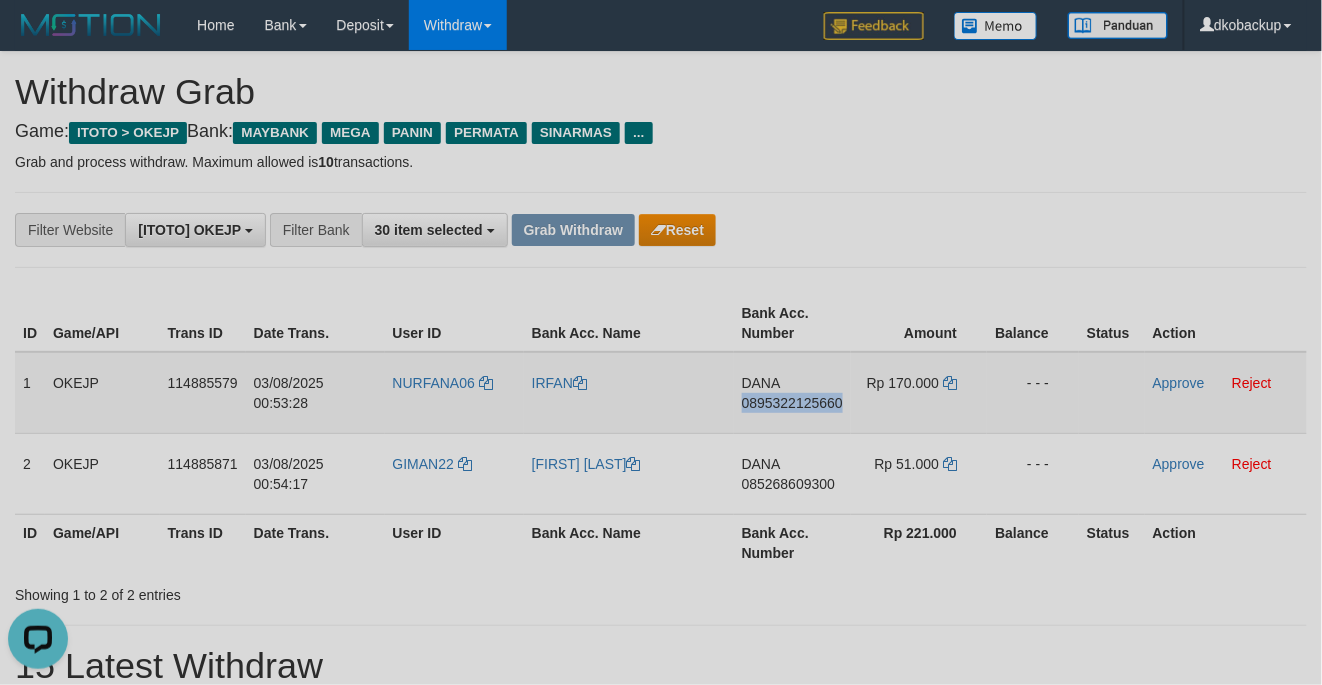 click on "DANA
0895322125660" at bounding box center [792, 393] 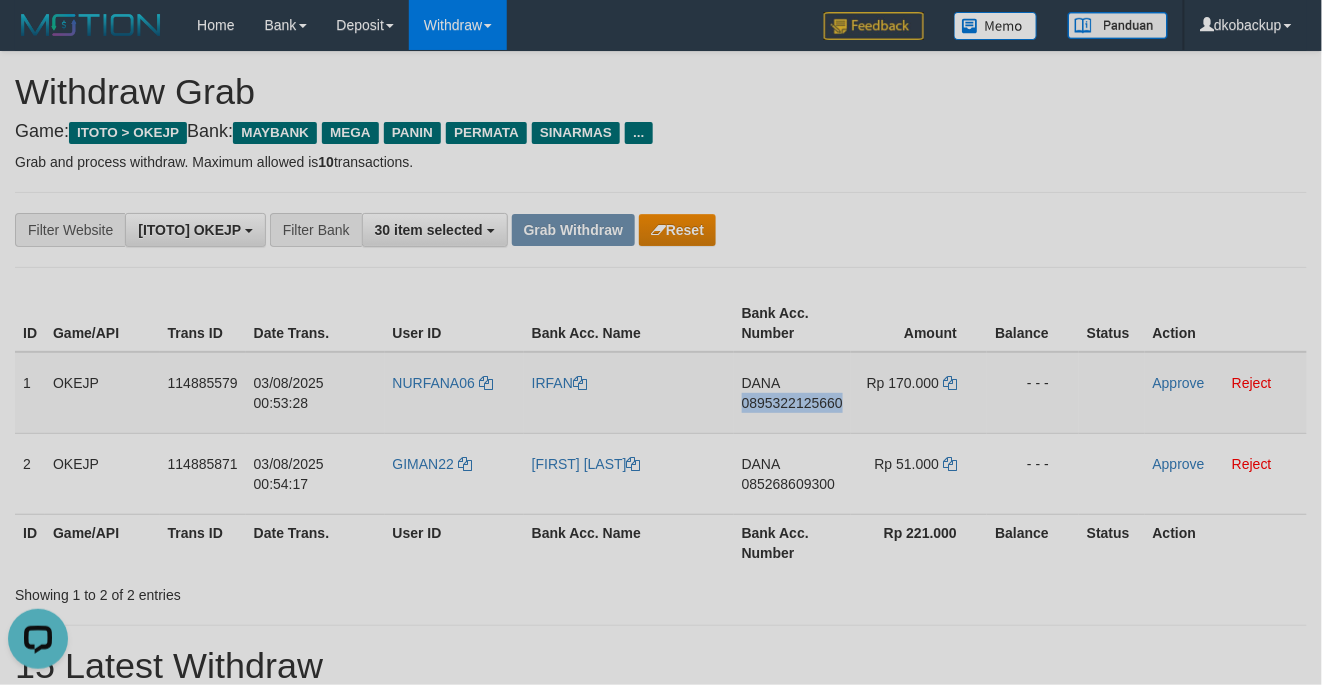 drag, startPoint x: 792, startPoint y: 418, endPoint x: 1289, endPoint y: 317, distance: 507.15875 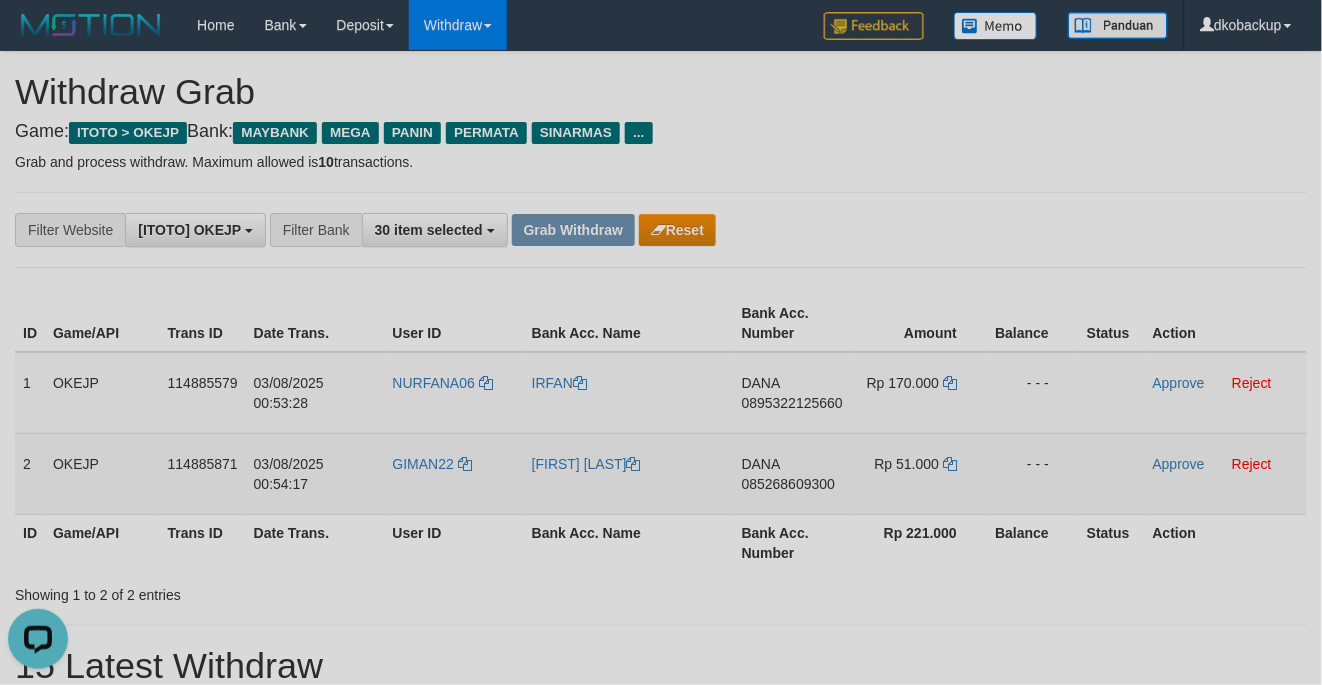 click on "DANA
085268609300" at bounding box center (792, 473) 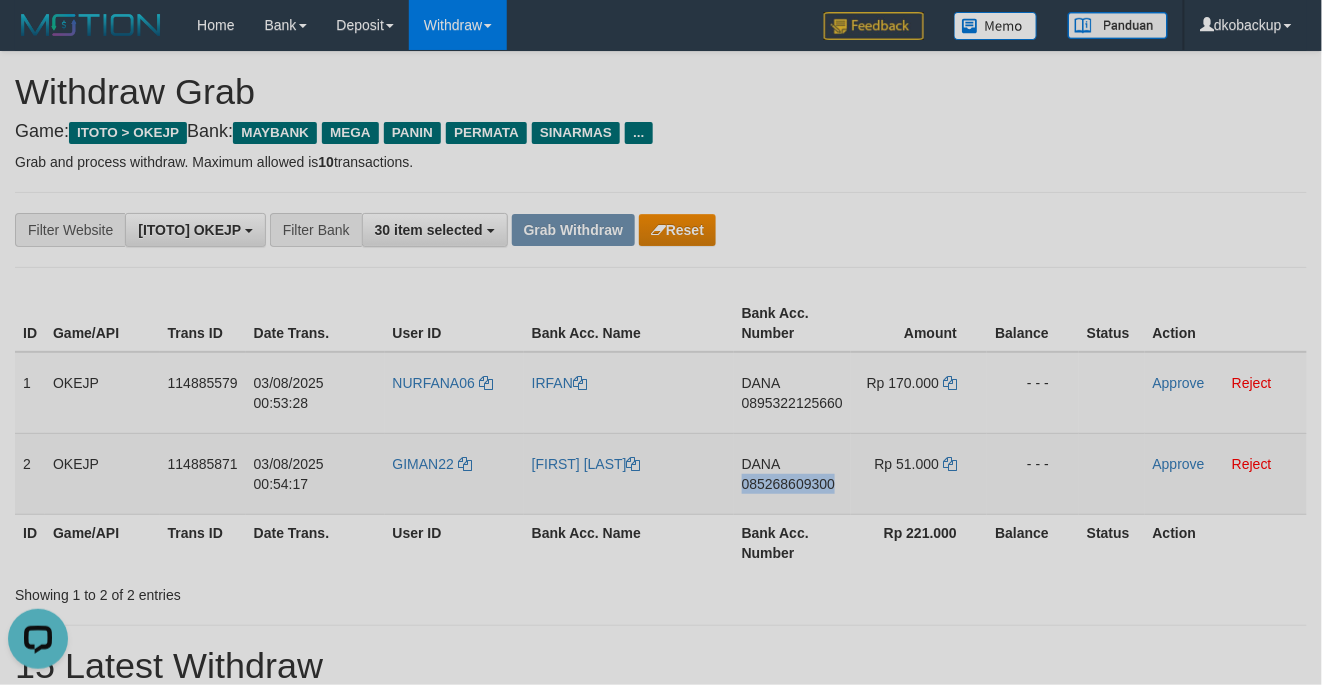 click on "DANA
085268609300" at bounding box center (792, 473) 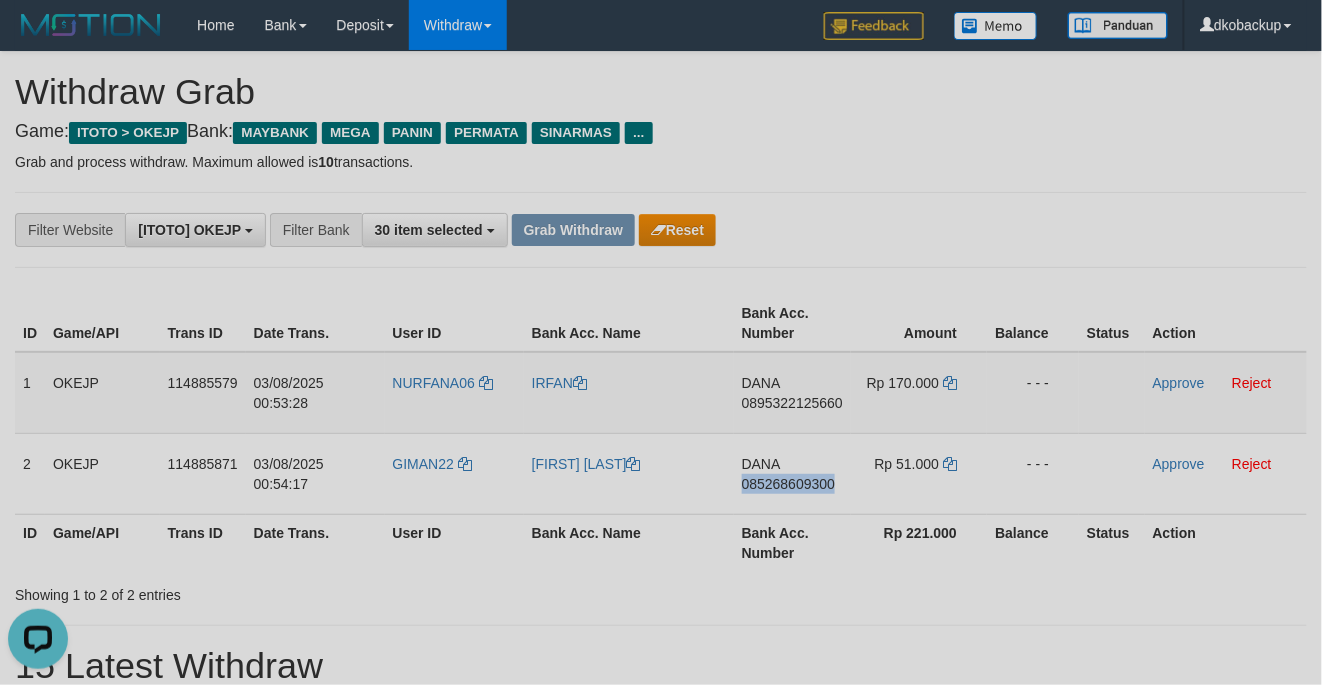 drag, startPoint x: 936, startPoint y: 193, endPoint x: 945, endPoint y: 205, distance: 15 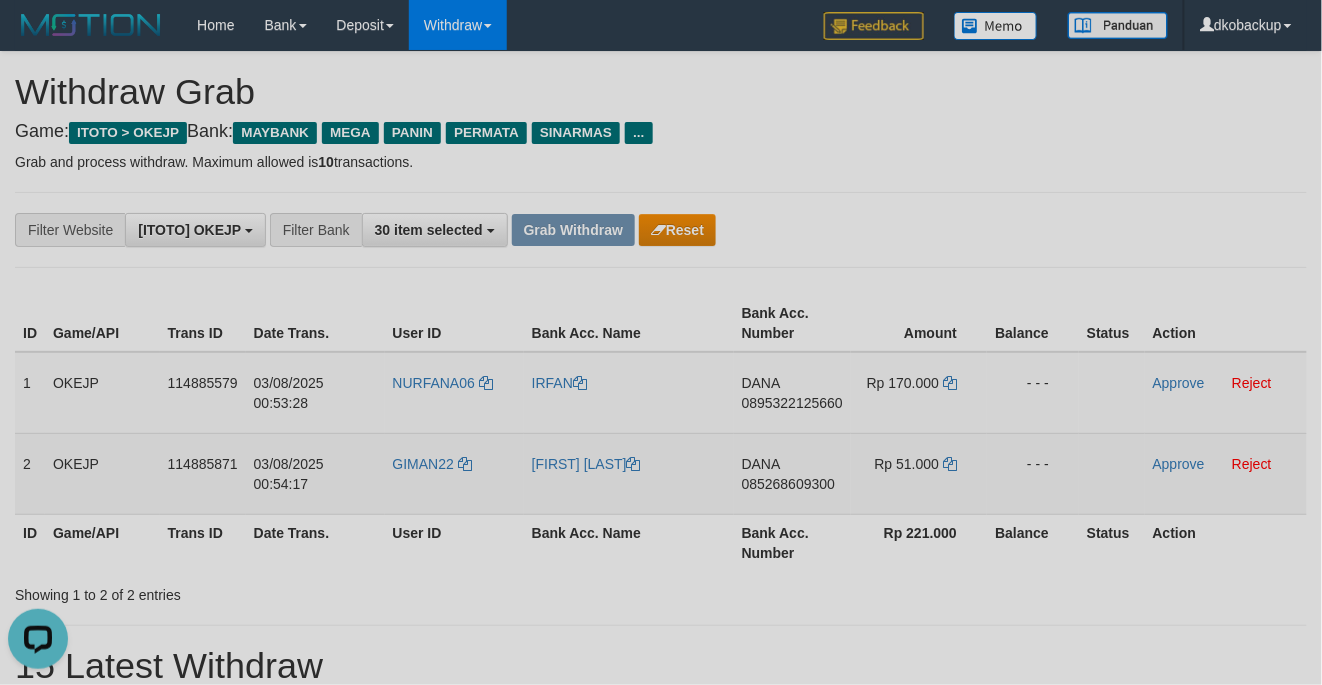 click on "085268609300" at bounding box center [788, 484] 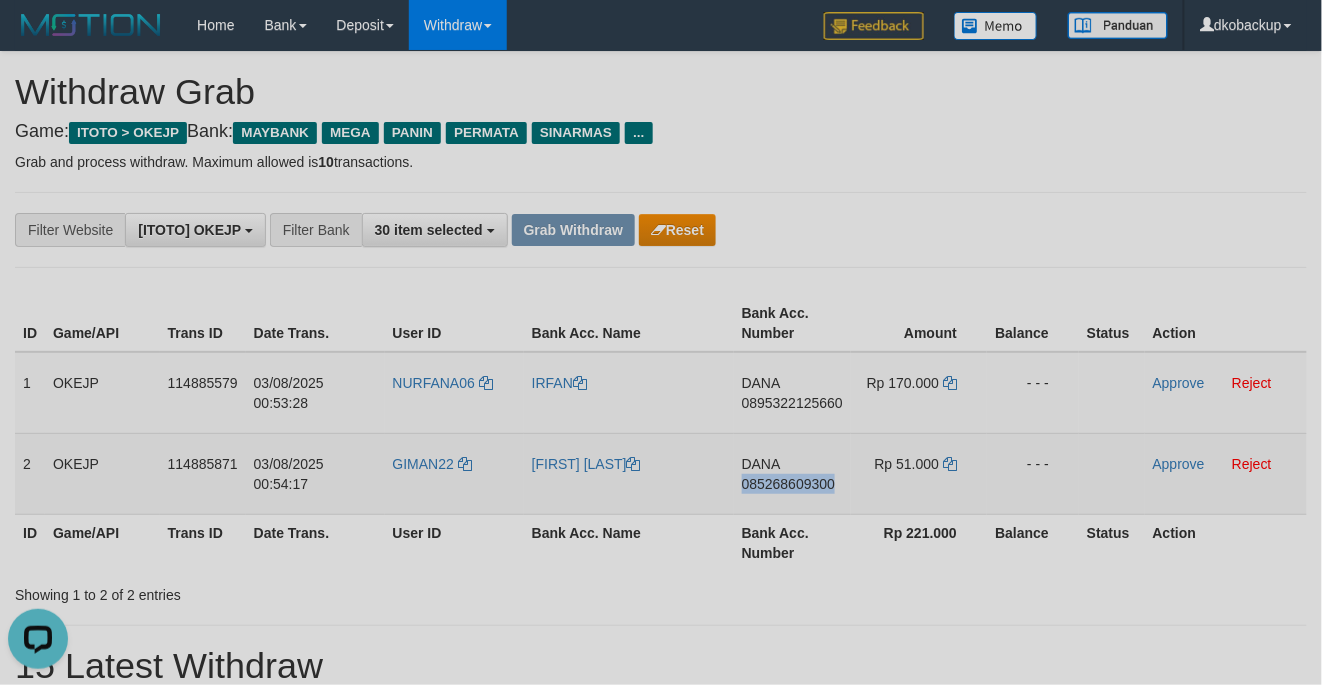 click on "DANA
085268609300" at bounding box center (792, 473) 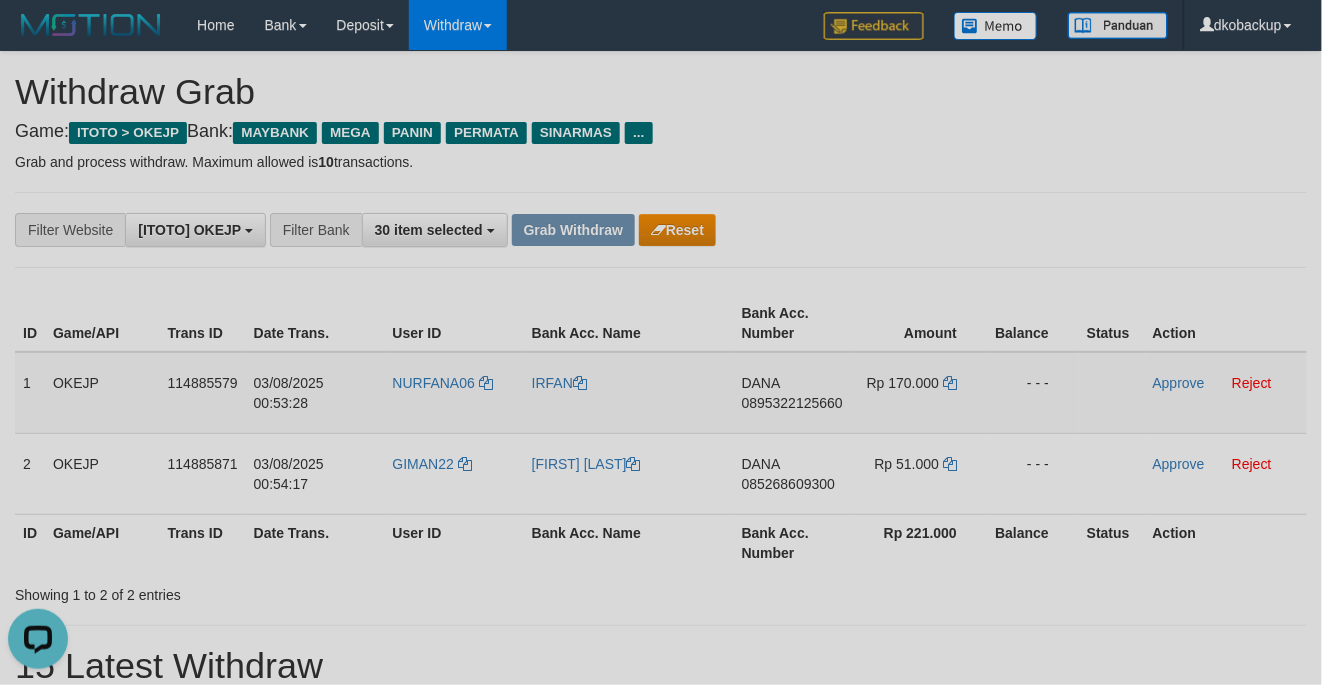 click on "**********" at bounding box center (661, 1163) 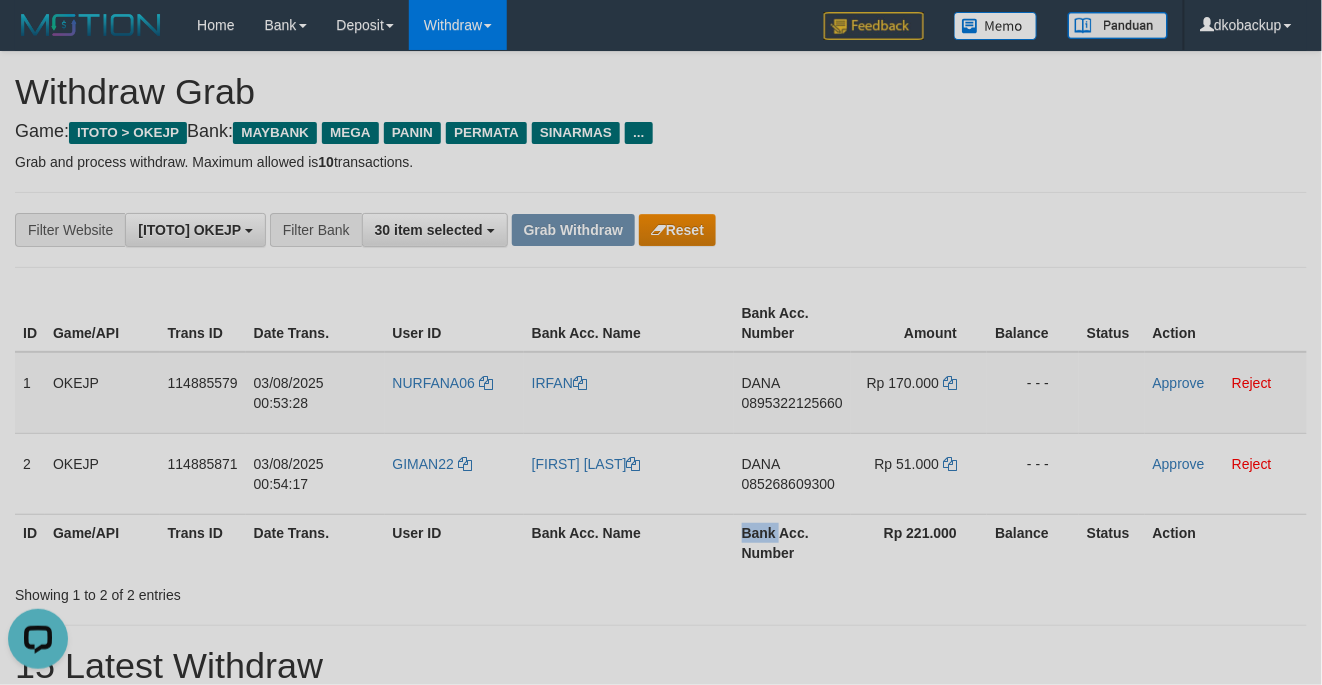 click on "Bank Acc. Number" at bounding box center [792, 542] 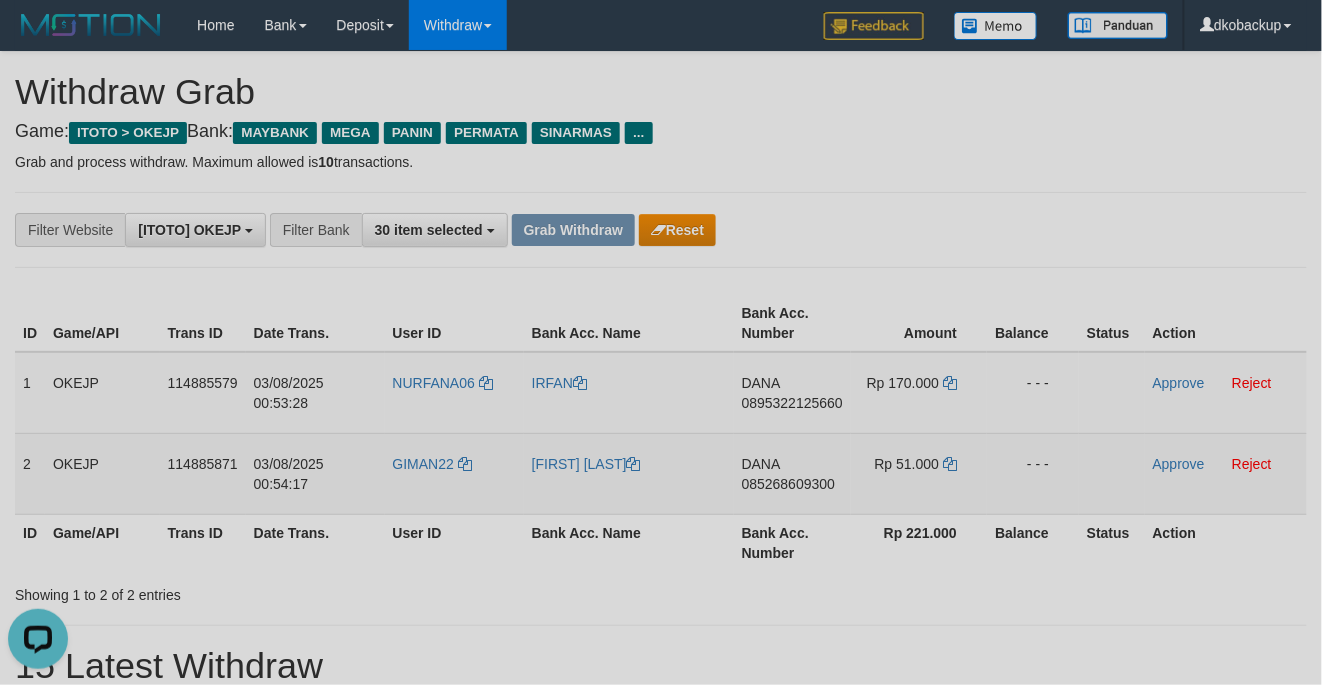 click on "DANA
085268609300" at bounding box center (792, 473) 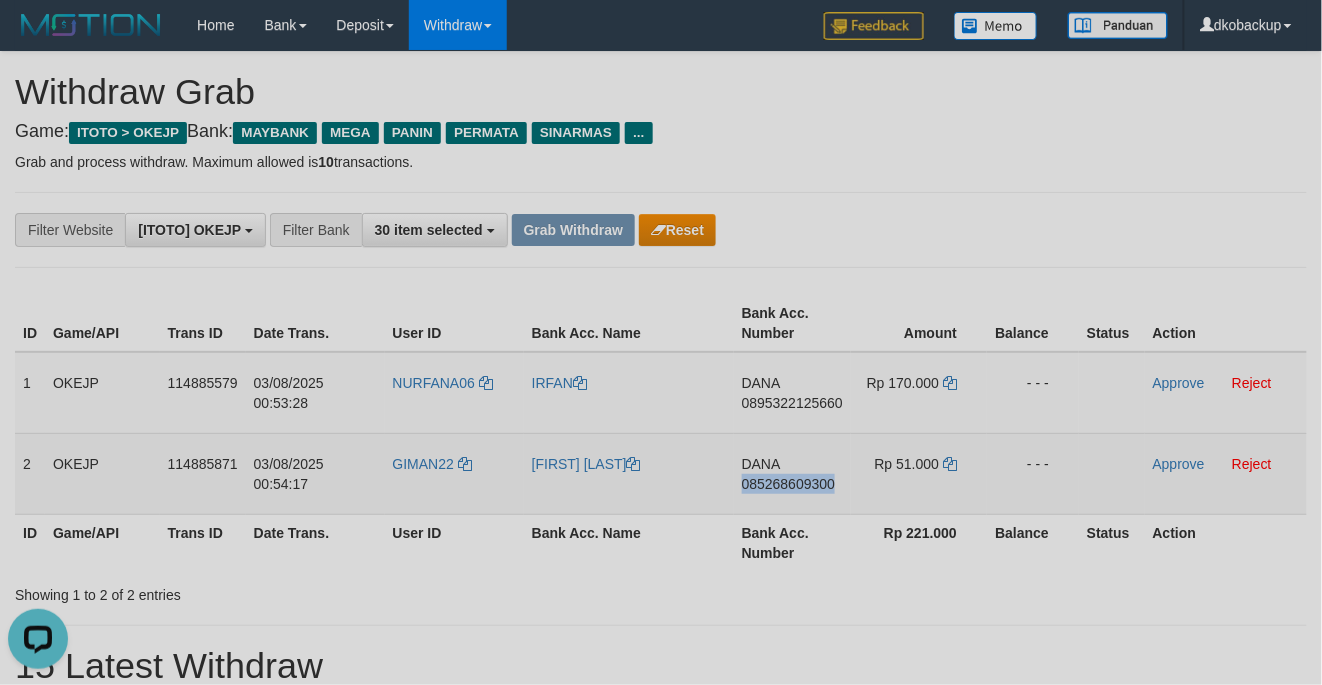 click on "DANA
085268609300" at bounding box center [792, 473] 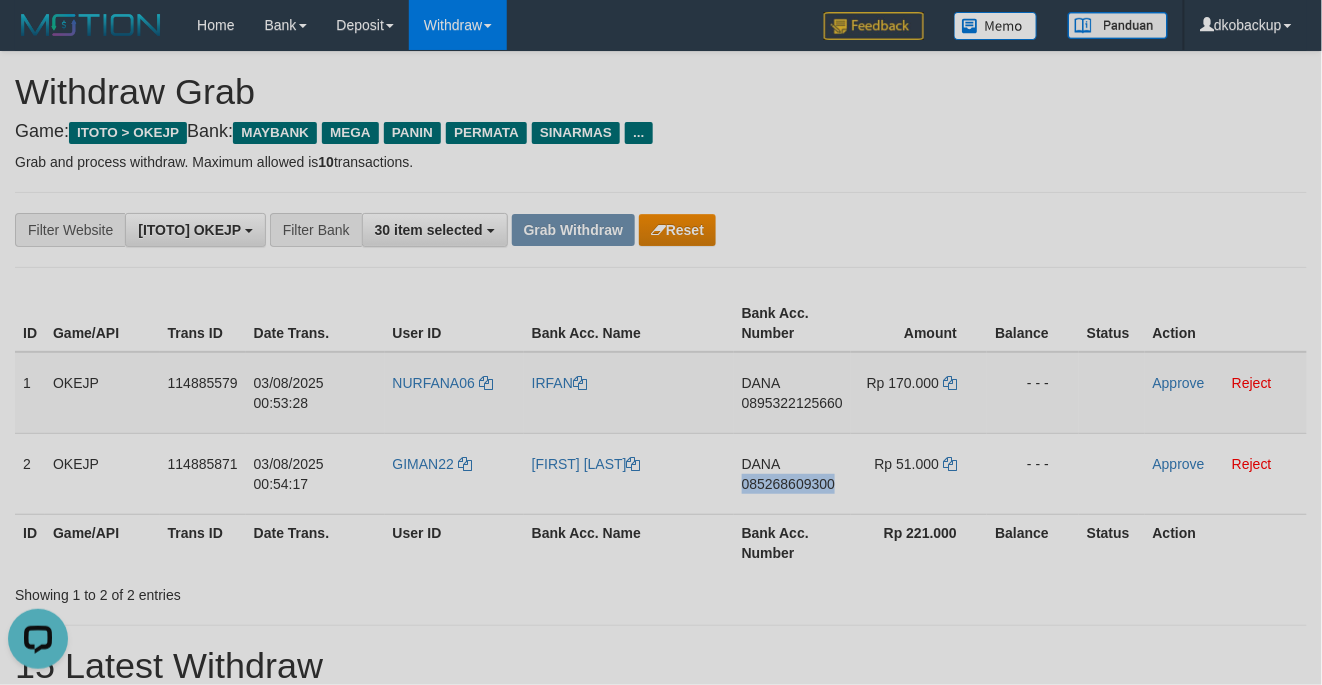 copy on "085268609300" 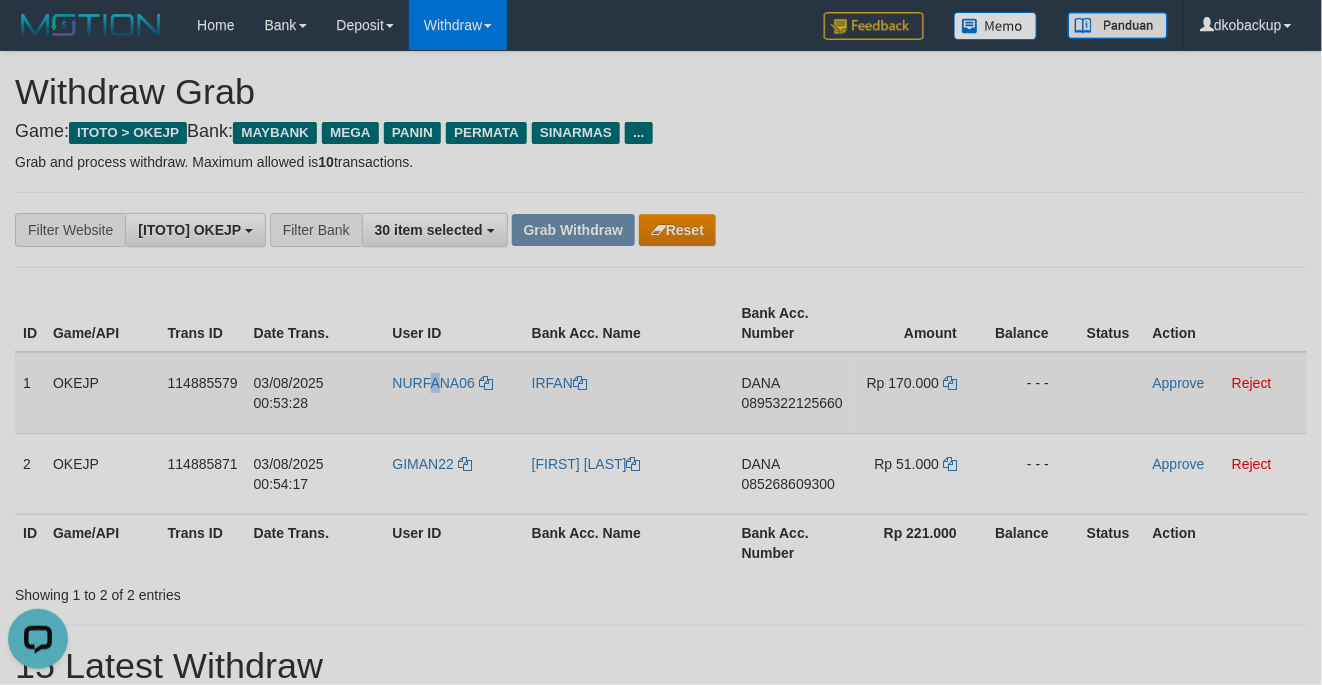 click on "NURFANA06" at bounding box center (454, 393) 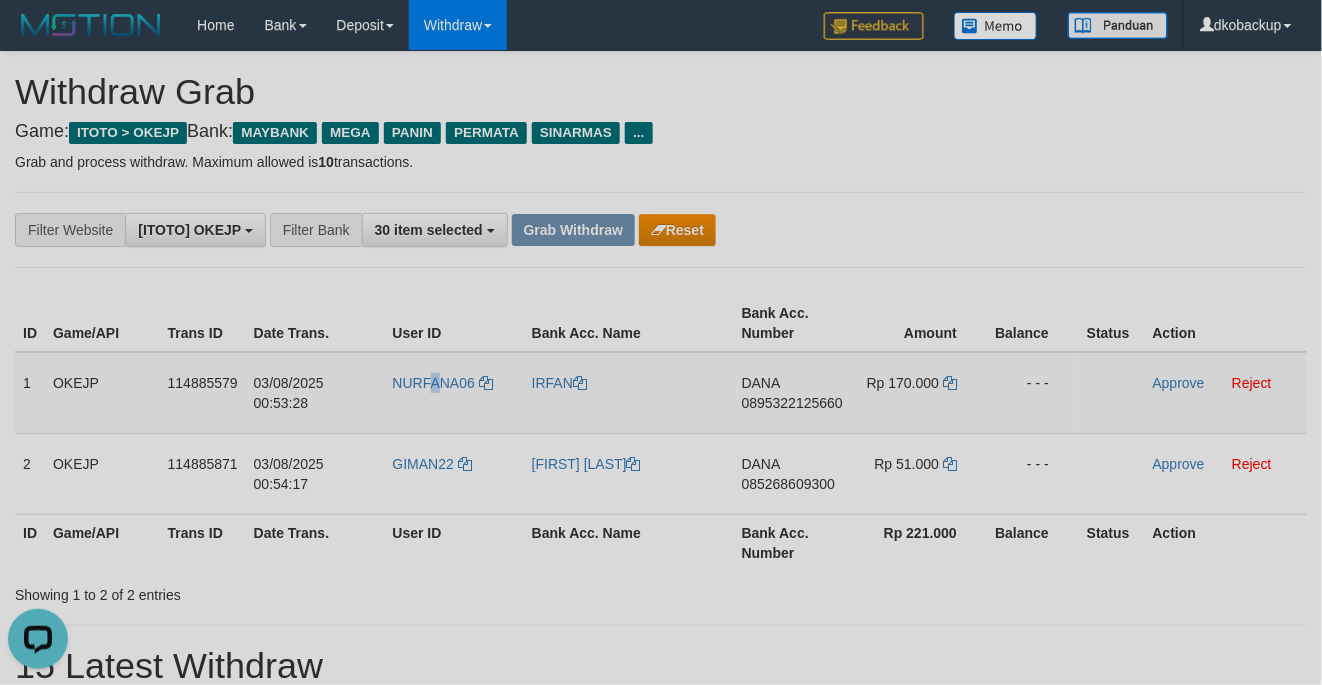 copy on "A" 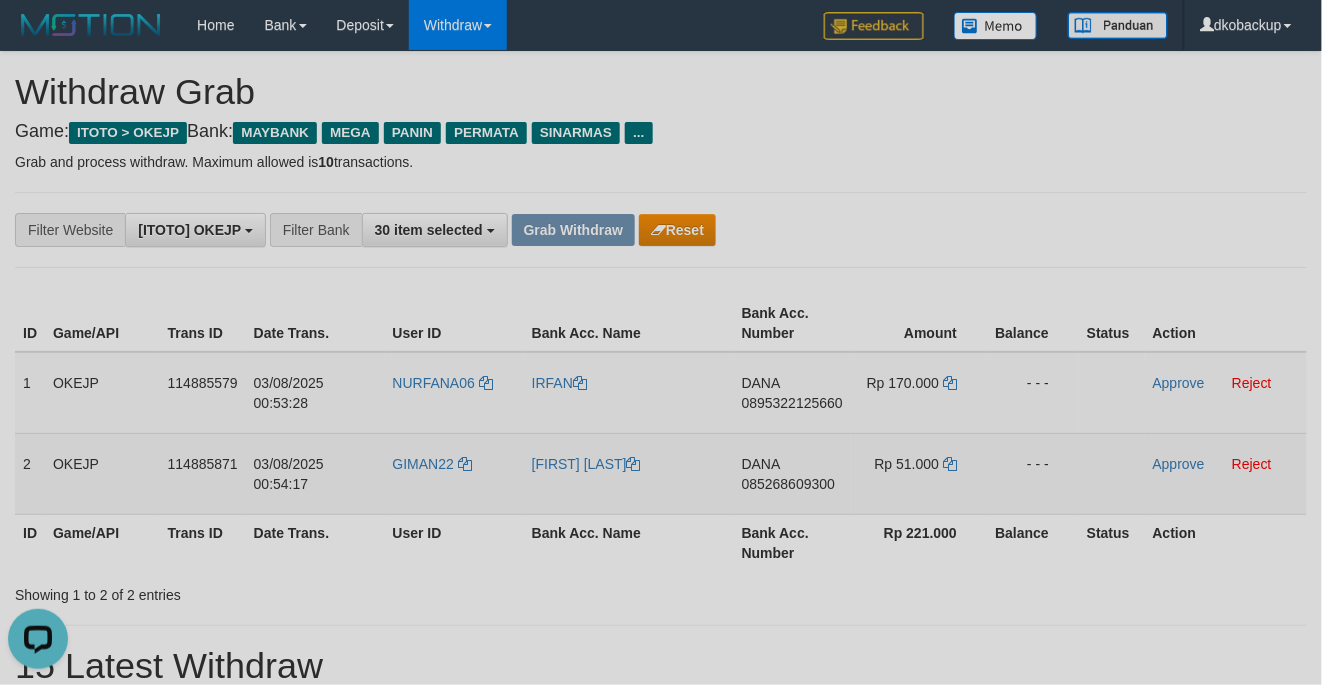 click on "DANA
085268609300" at bounding box center (792, 473) 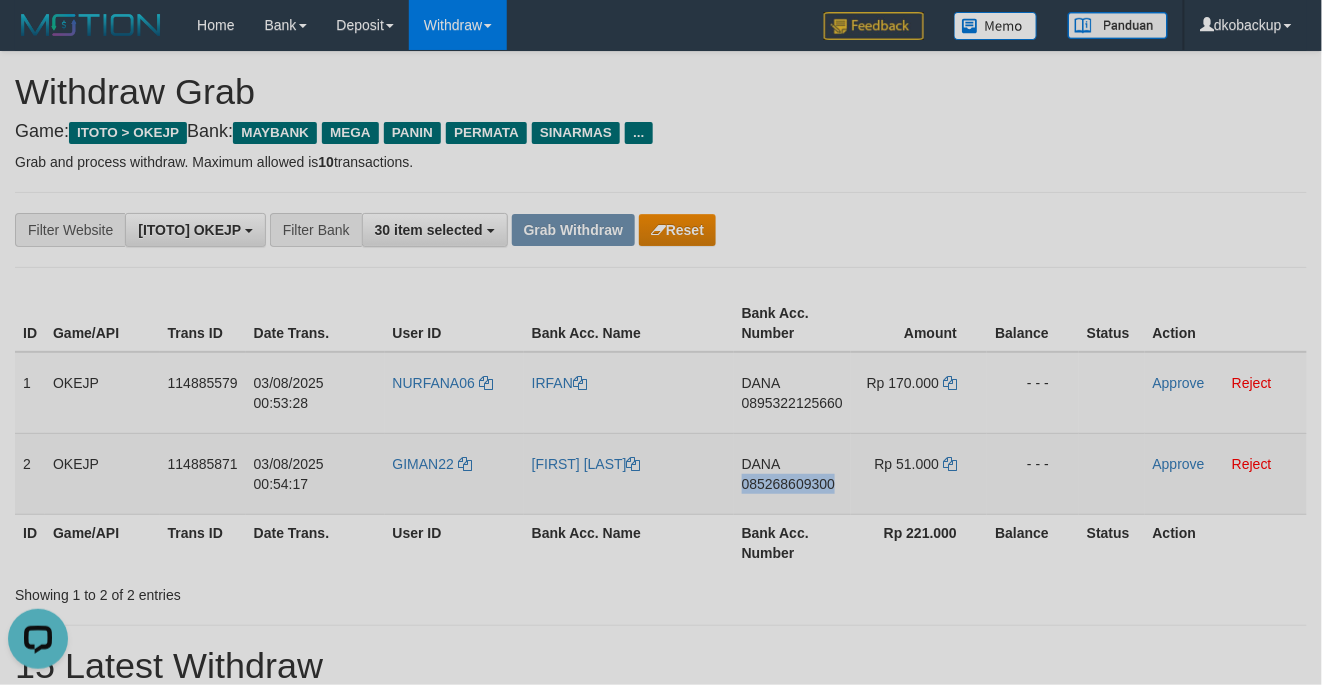 click on "DANA
085268609300" at bounding box center [792, 473] 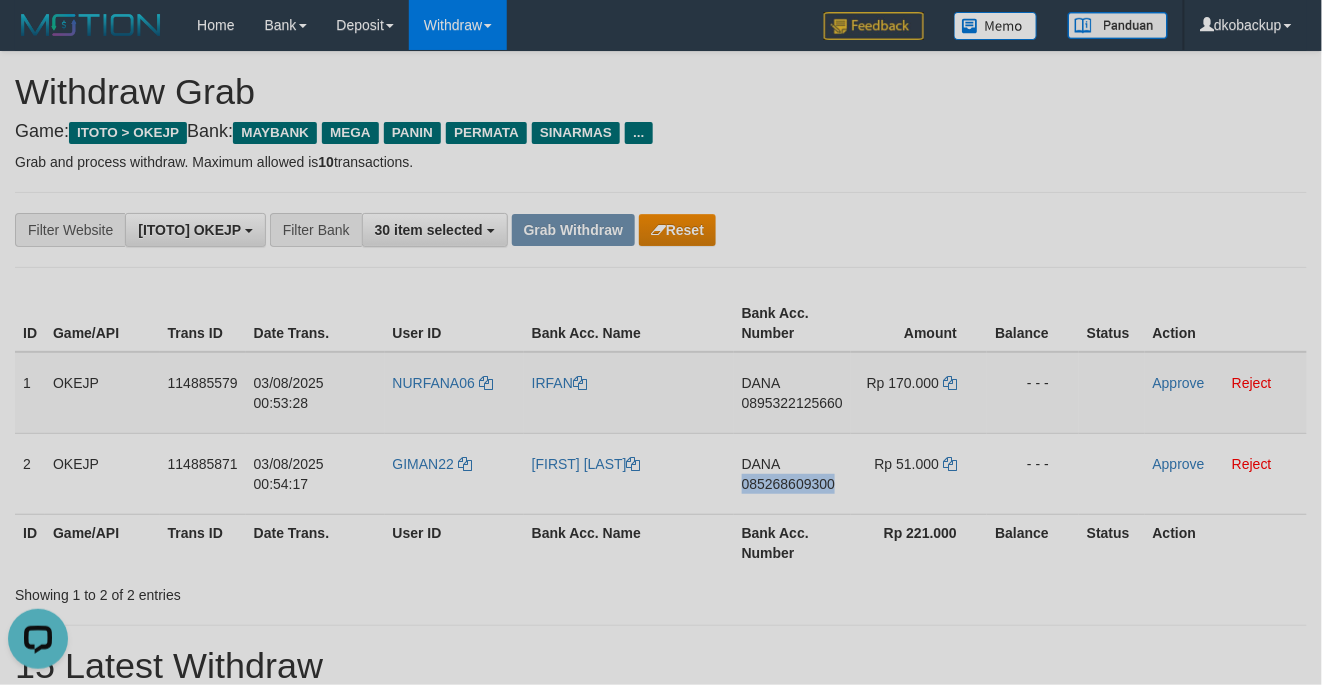 copy on "085268609300" 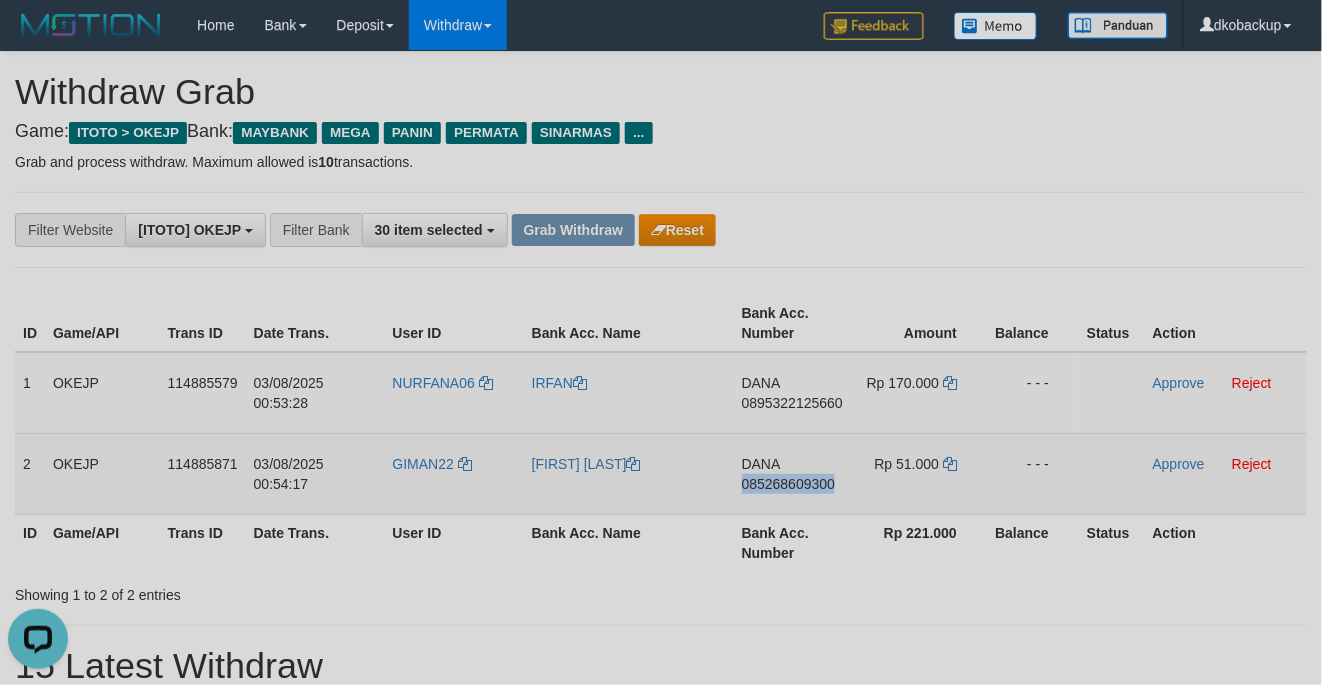 click on "DANA
085268609300" at bounding box center (792, 473) 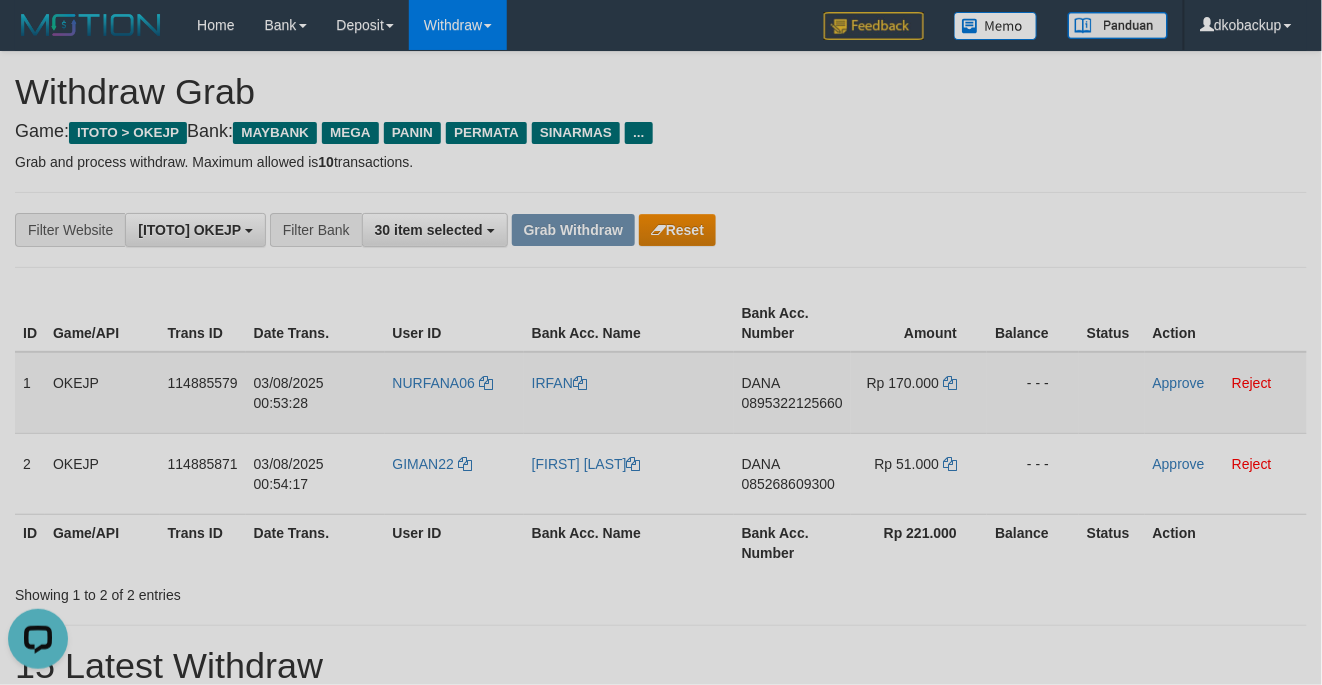 click on "NURFANA06" at bounding box center [454, 393] 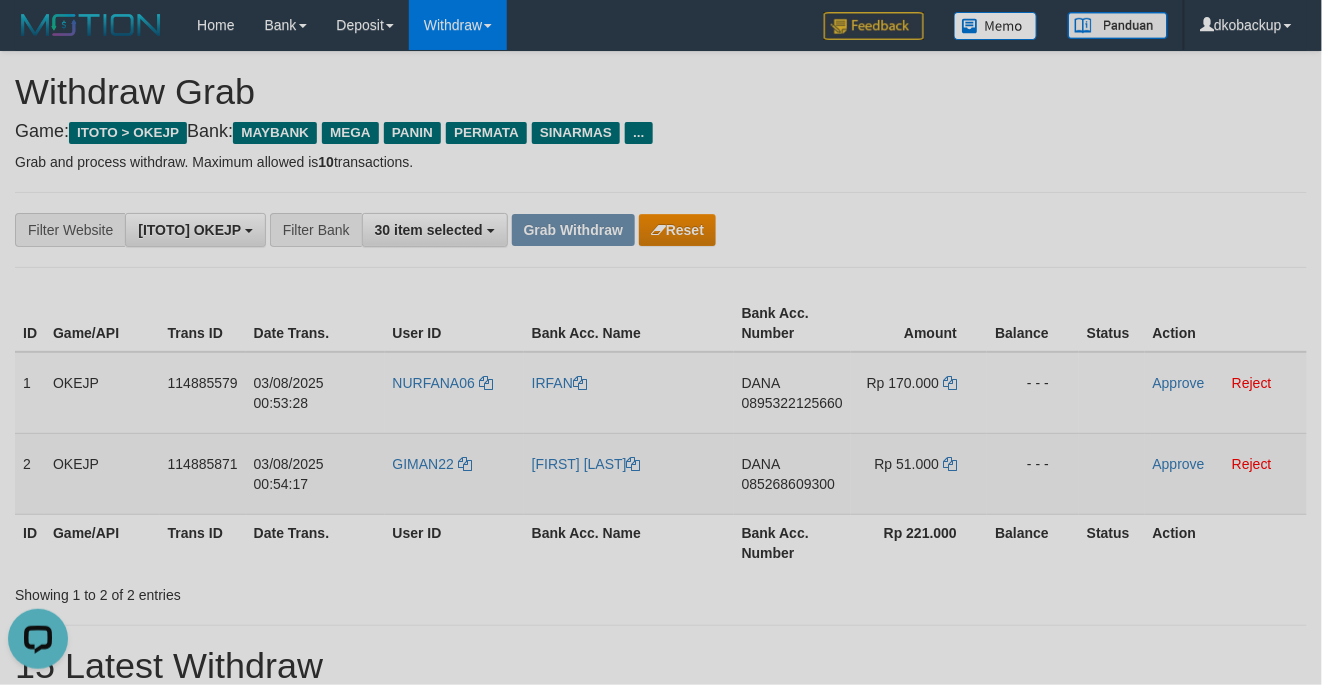 click on "DANA
085268609300" at bounding box center (792, 473) 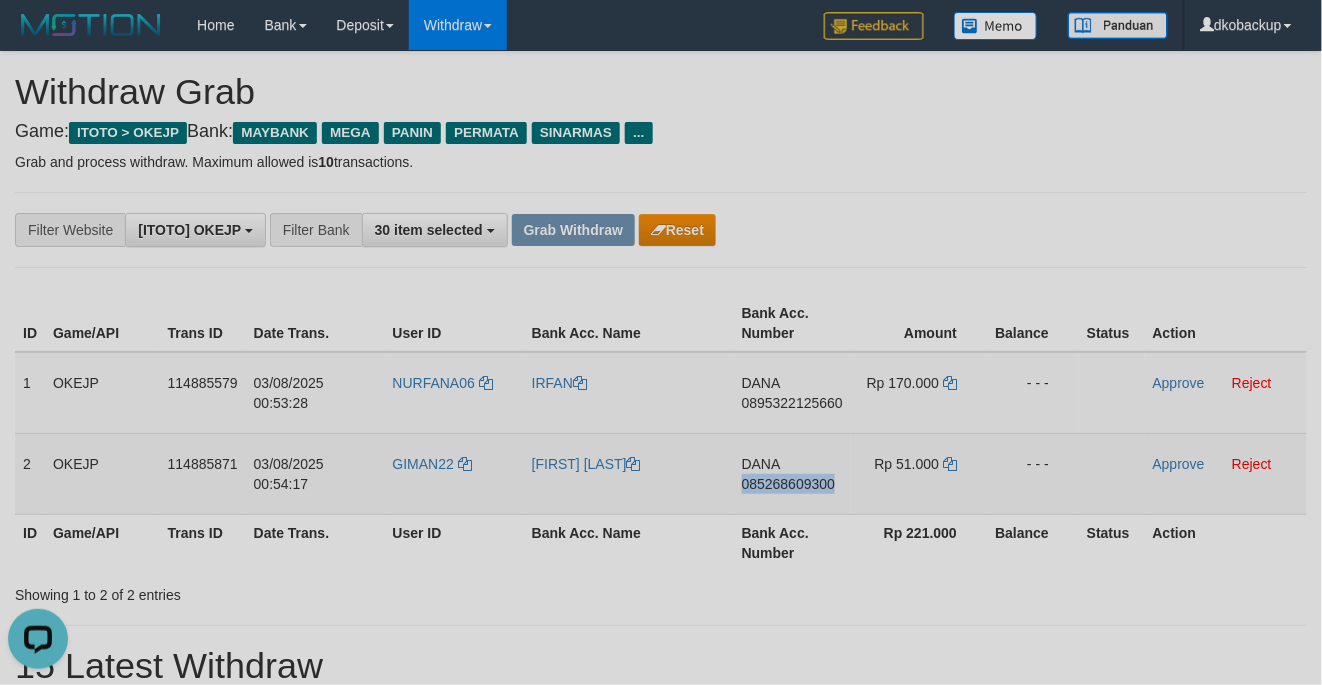 click on "DANA
085268609300" at bounding box center (792, 473) 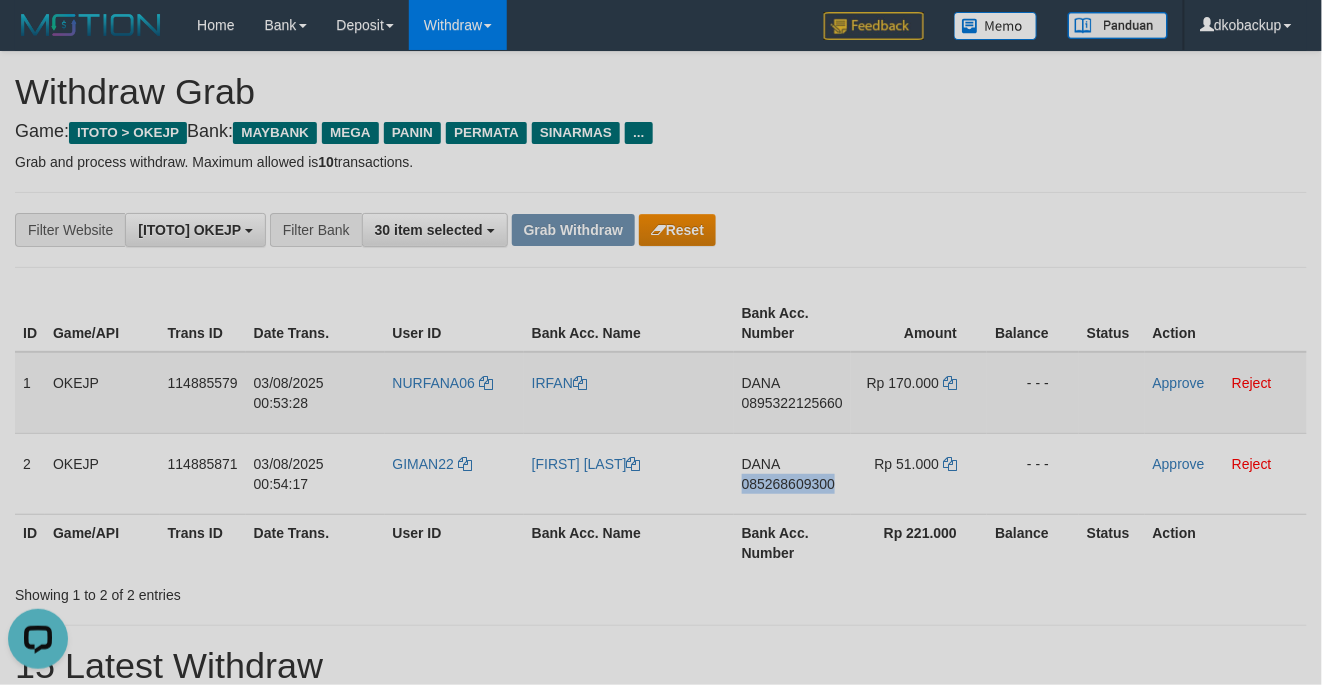 copy on "085268609300" 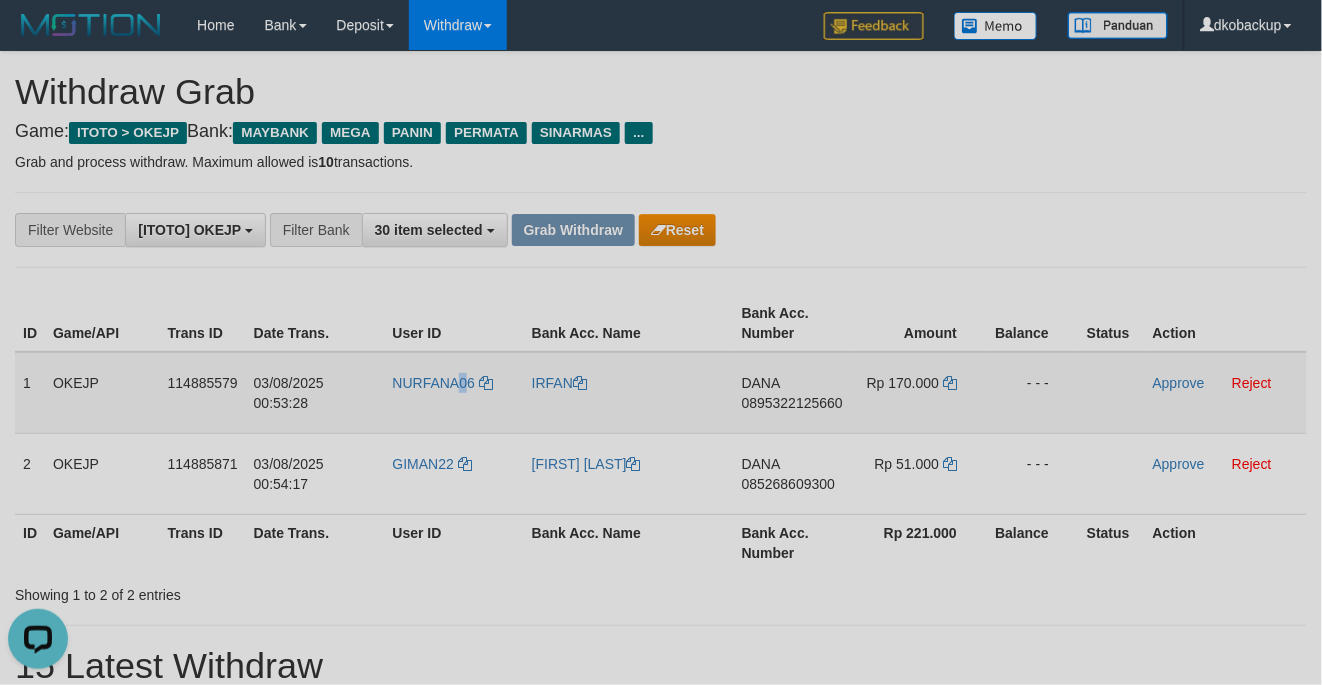 click on "NURFANA06" at bounding box center [454, 393] 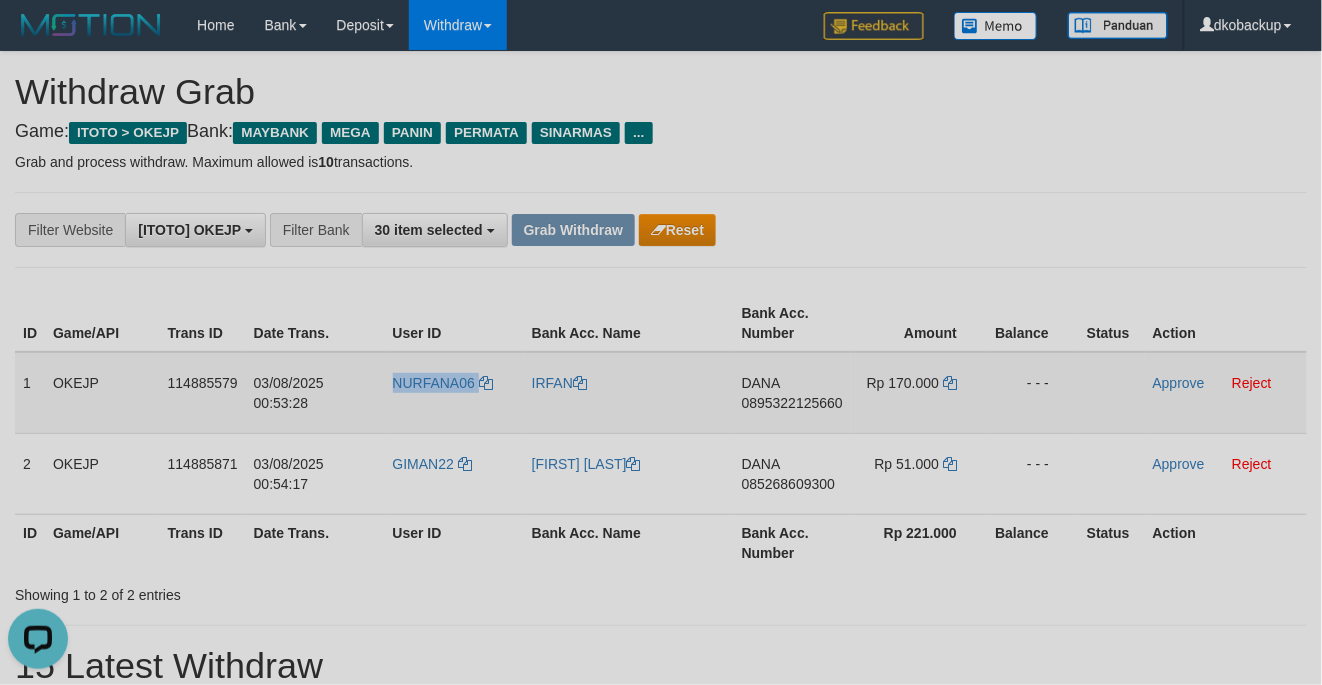 click on "NURFANA06" at bounding box center (454, 393) 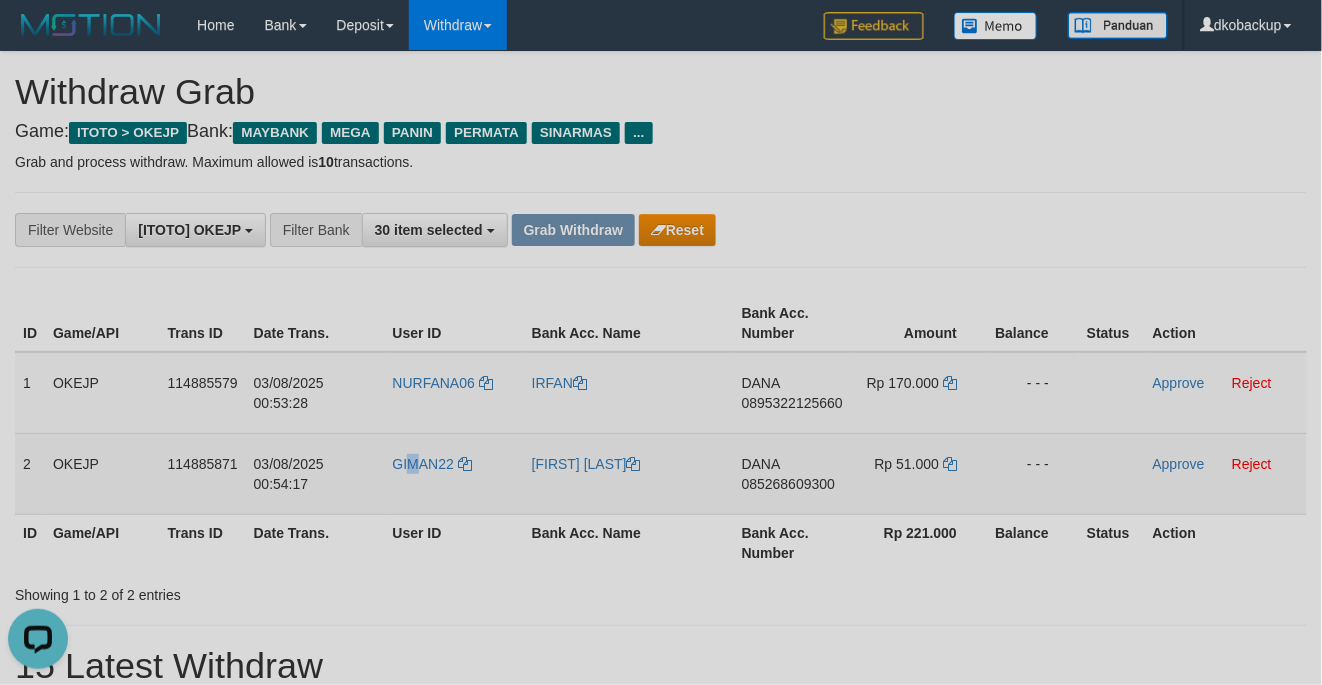 click on "GIMAN22" at bounding box center (454, 473) 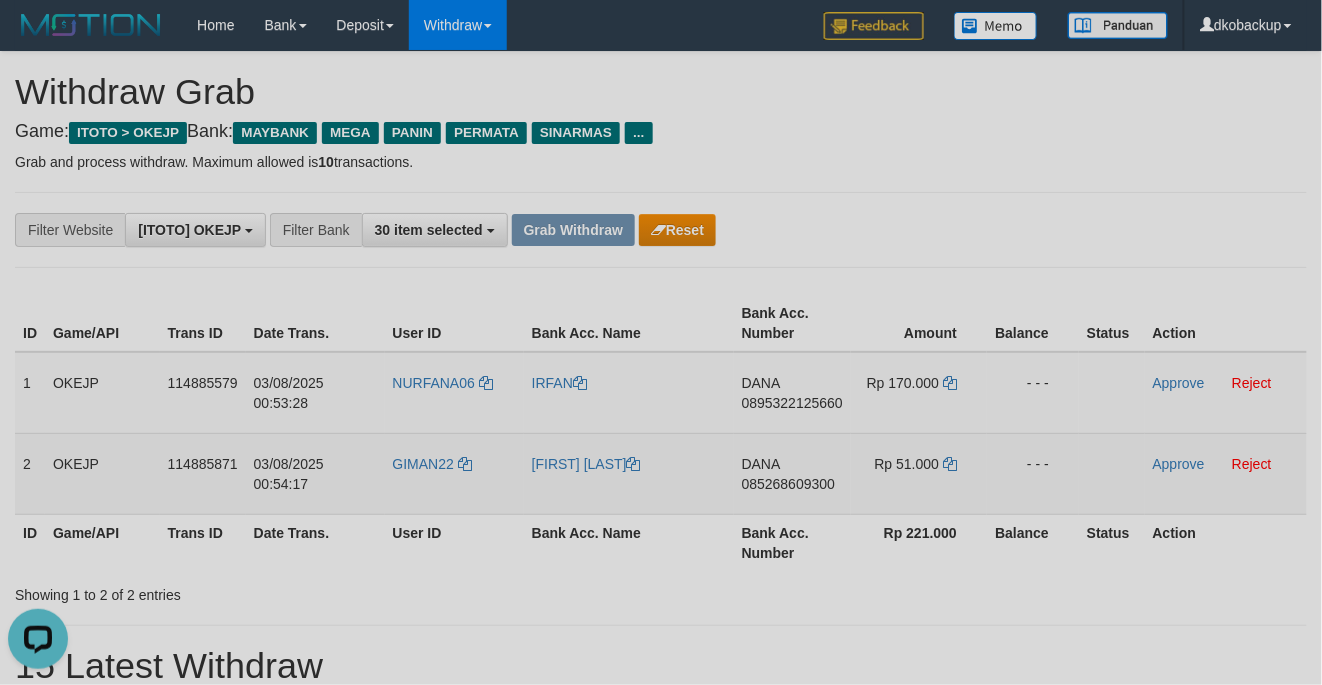 click on "GIMAN22" at bounding box center (454, 473) 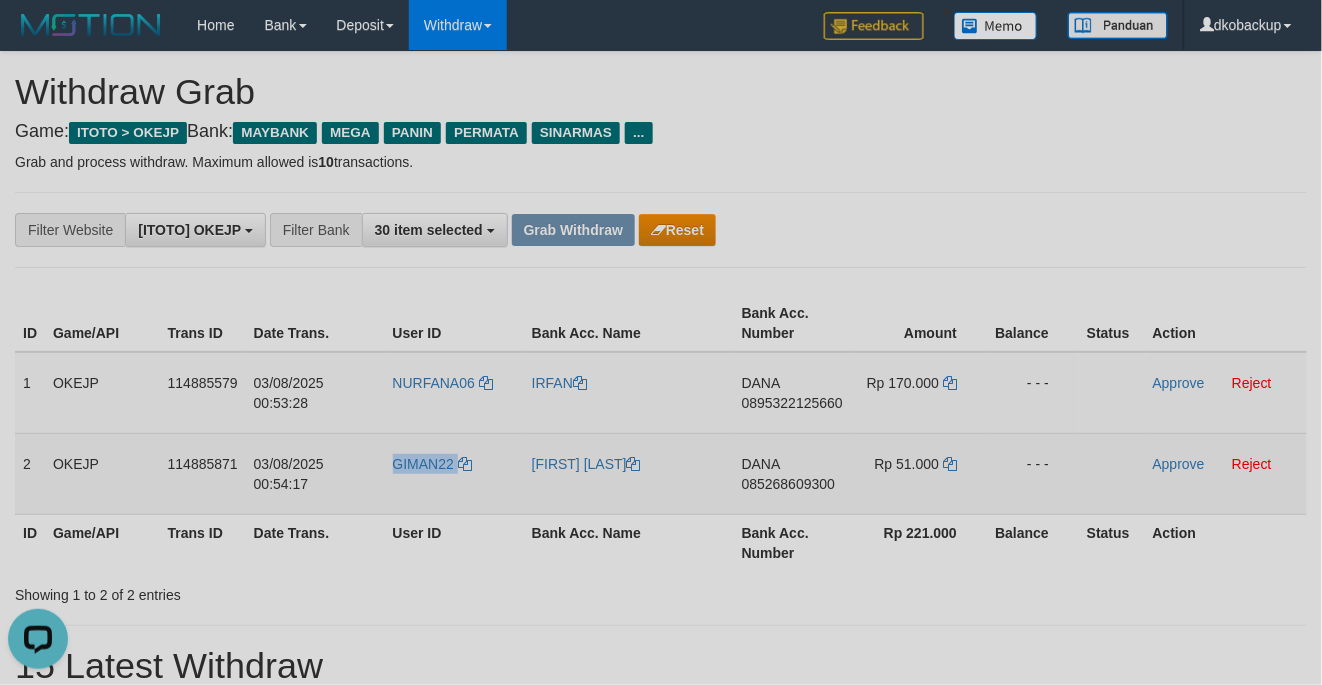 click on "GIMAN22" at bounding box center [454, 473] 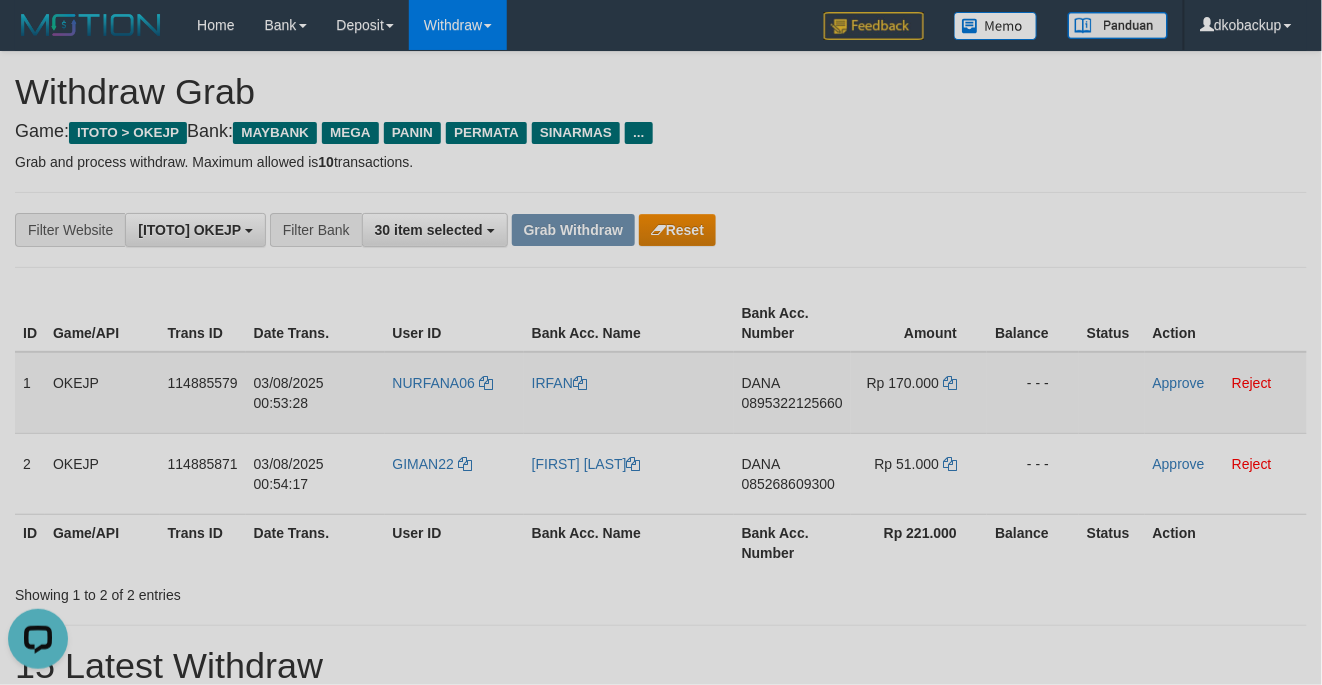 click on "IRFAN" at bounding box center (629, 393) 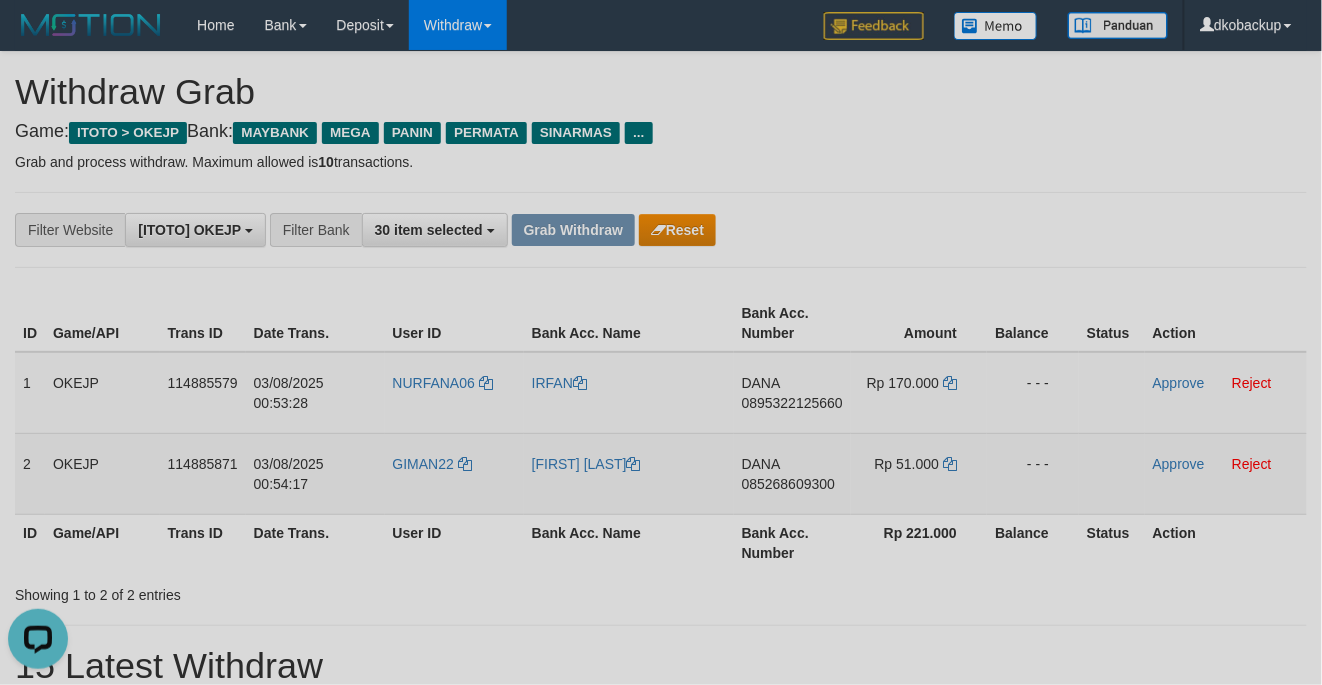 click on "[FIRST] [LAST]" at bounding box center (629, 473) 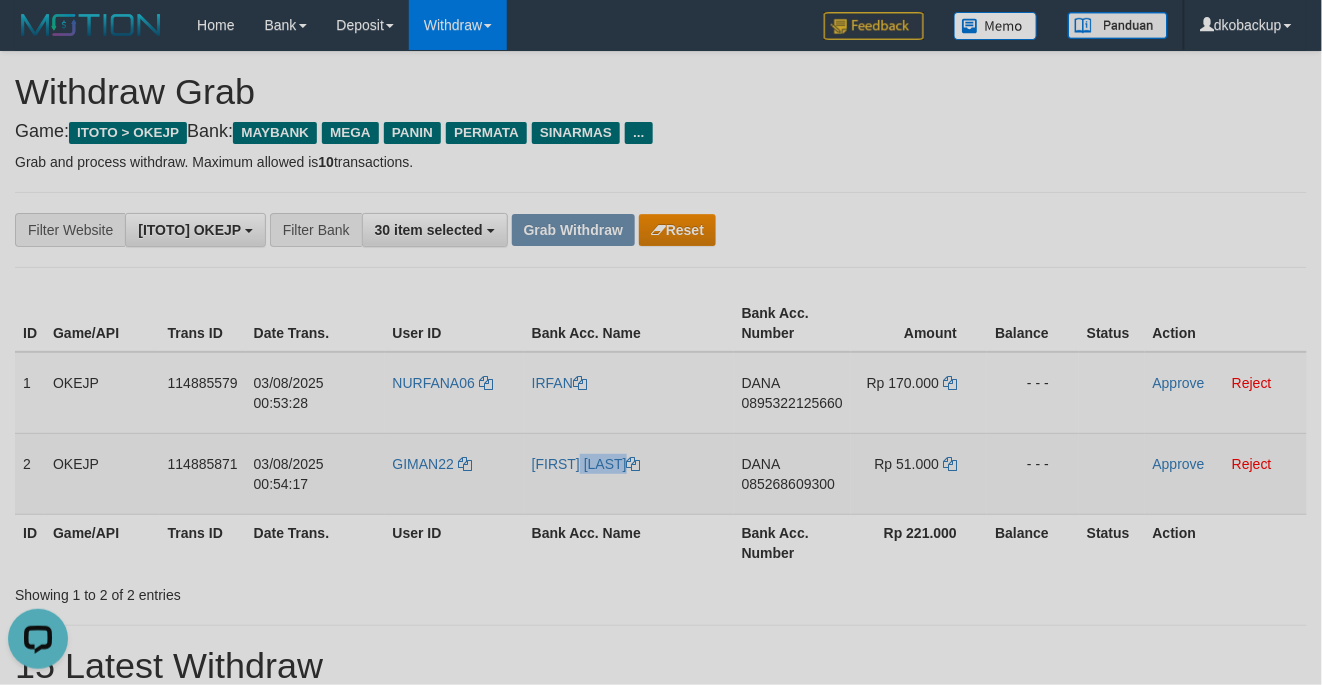 drag, startPoint x: 540, startPoint y: 482, endPoint x: 81, endPoint y: 480, distance: 459.00436 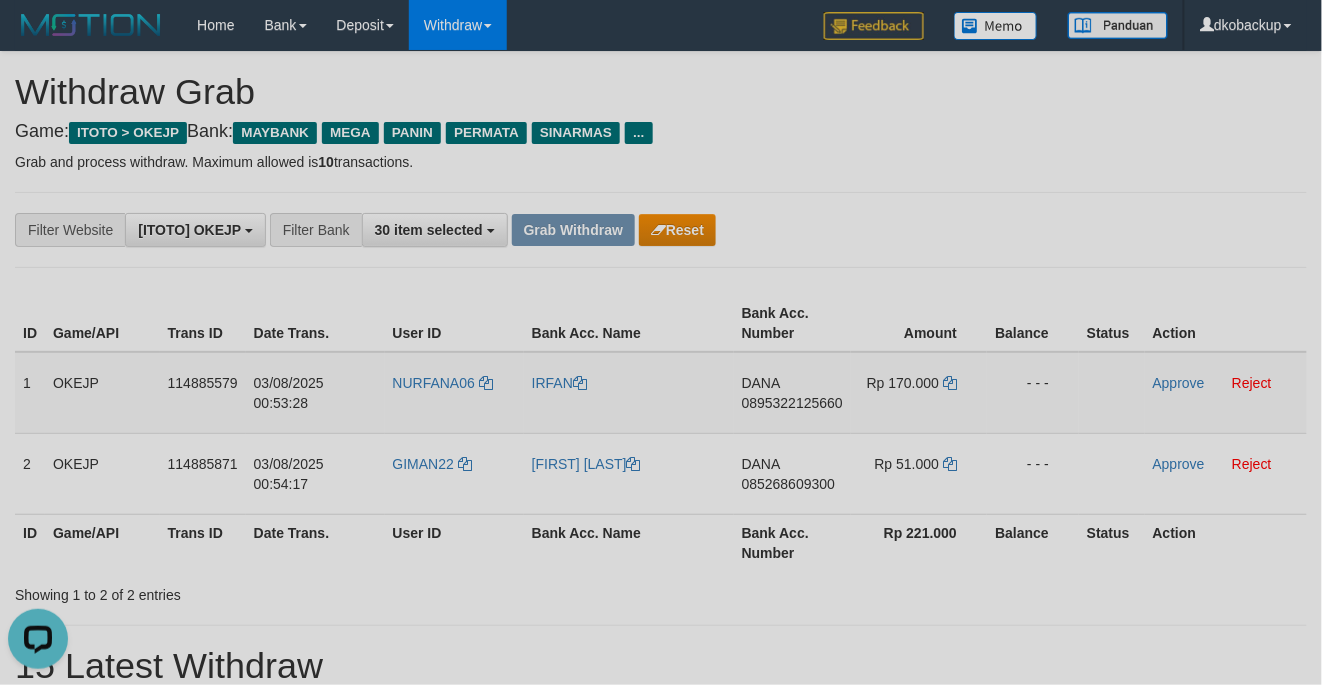 click on "**********" at bounding box center (551, 230) 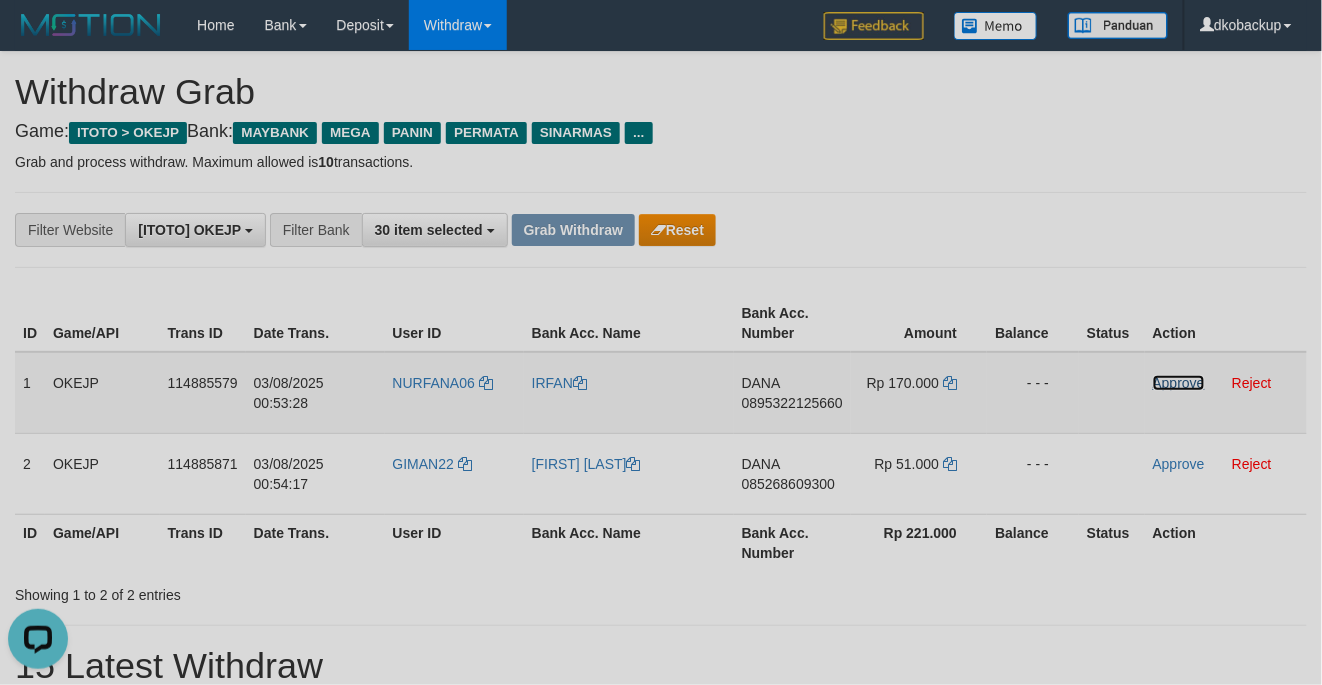 click on "Approve" at bounding box center [1179, 383] 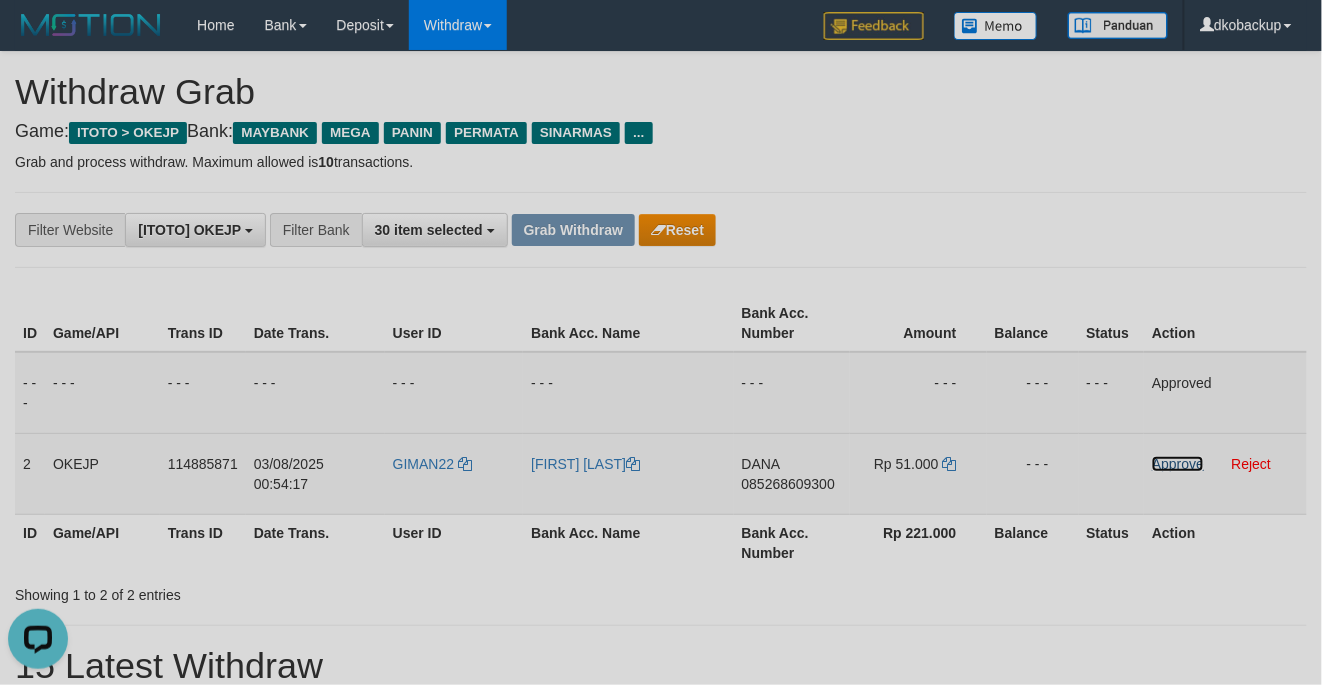 click on "Approve" at bounding box center (1178, 464) 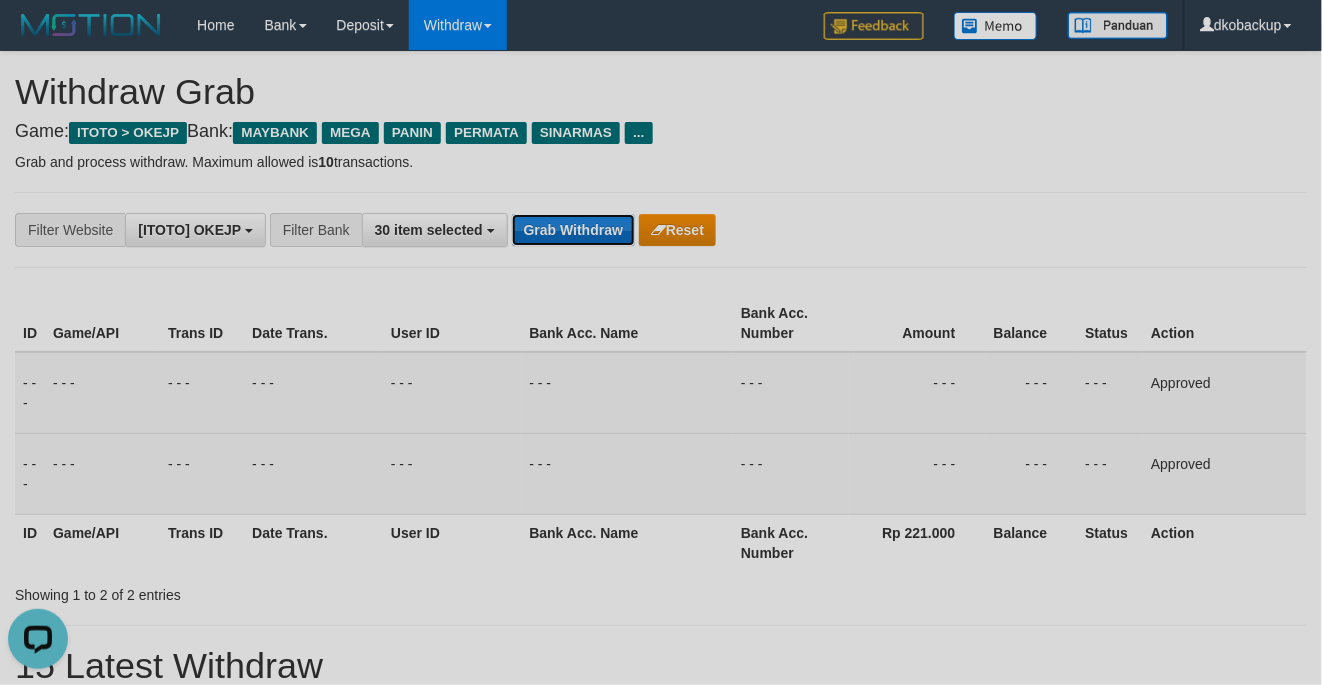 click on "Grab Withdraw" at bounding box center (573, 230) 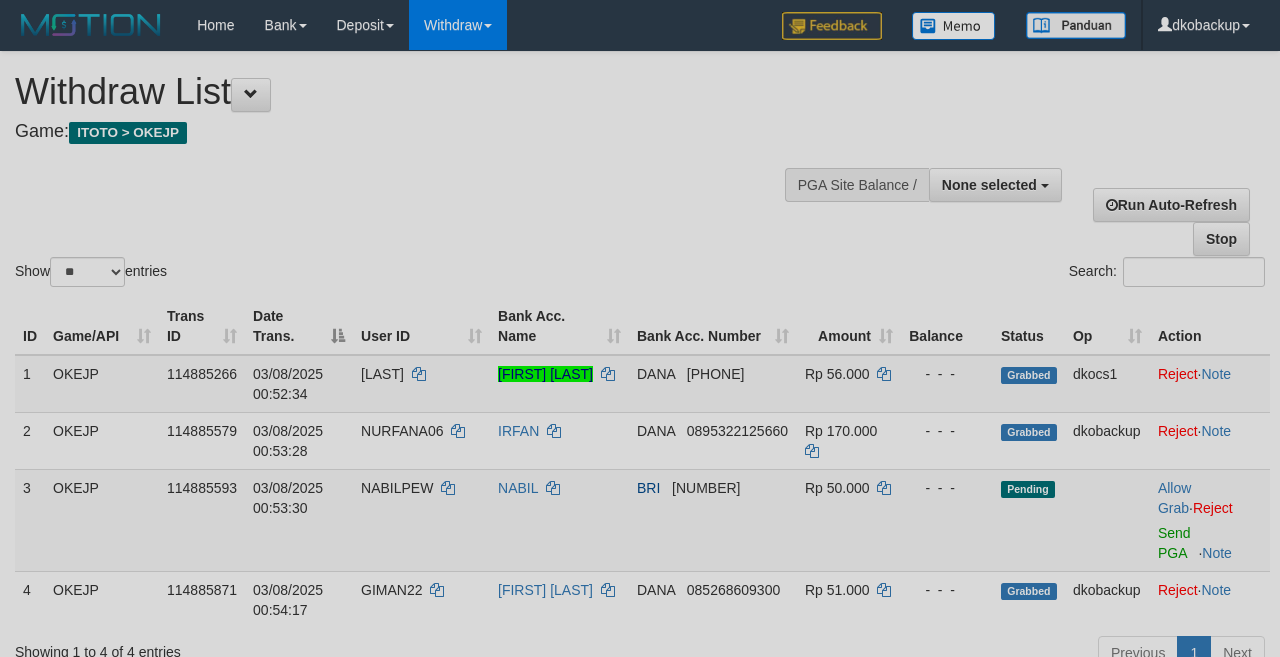 select 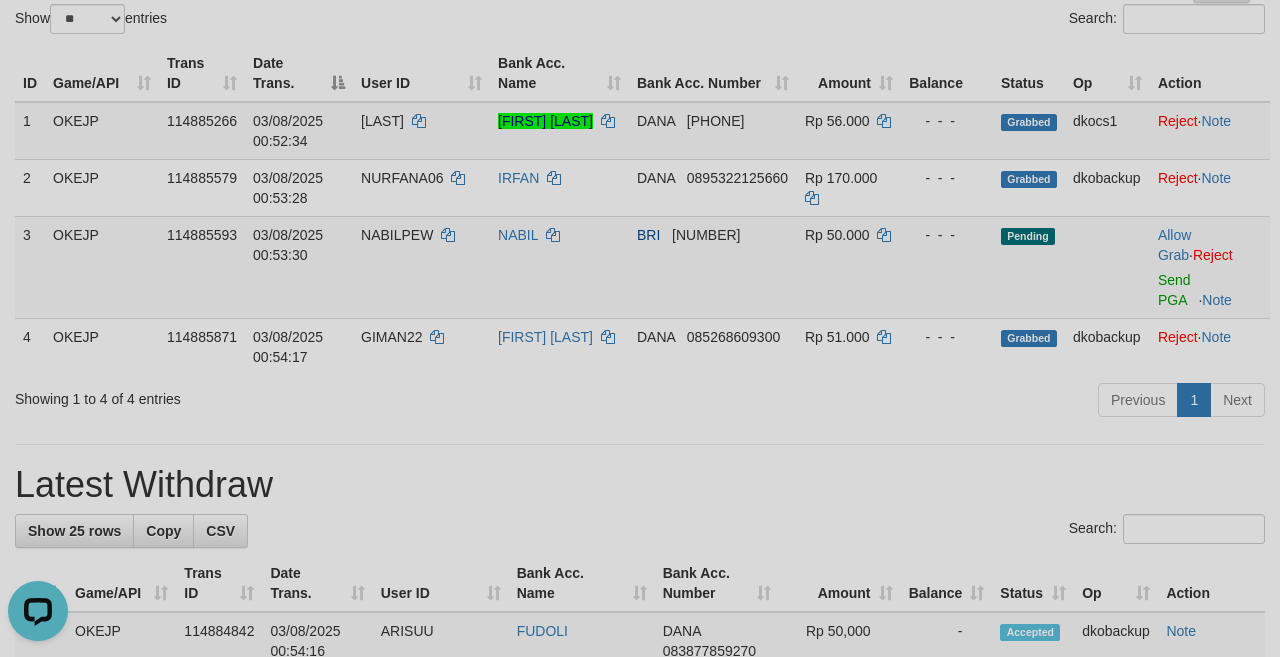 scroll, scrollTop: 0, scrollLeft: 0, axis: both 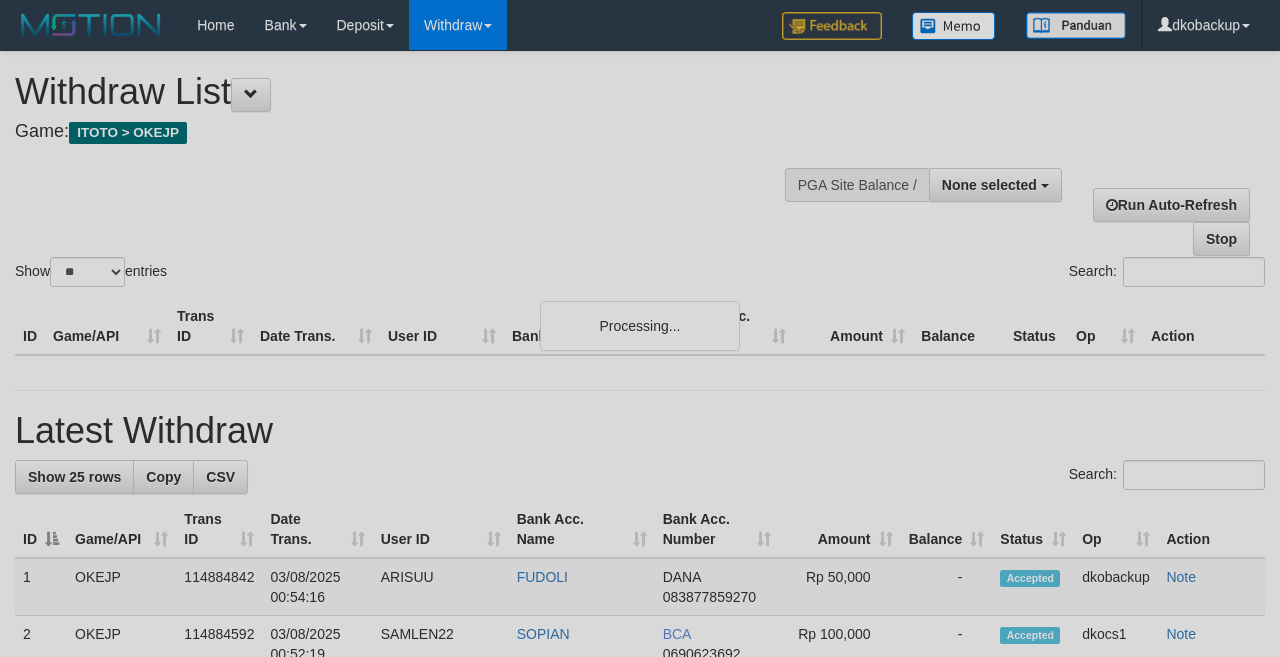 select 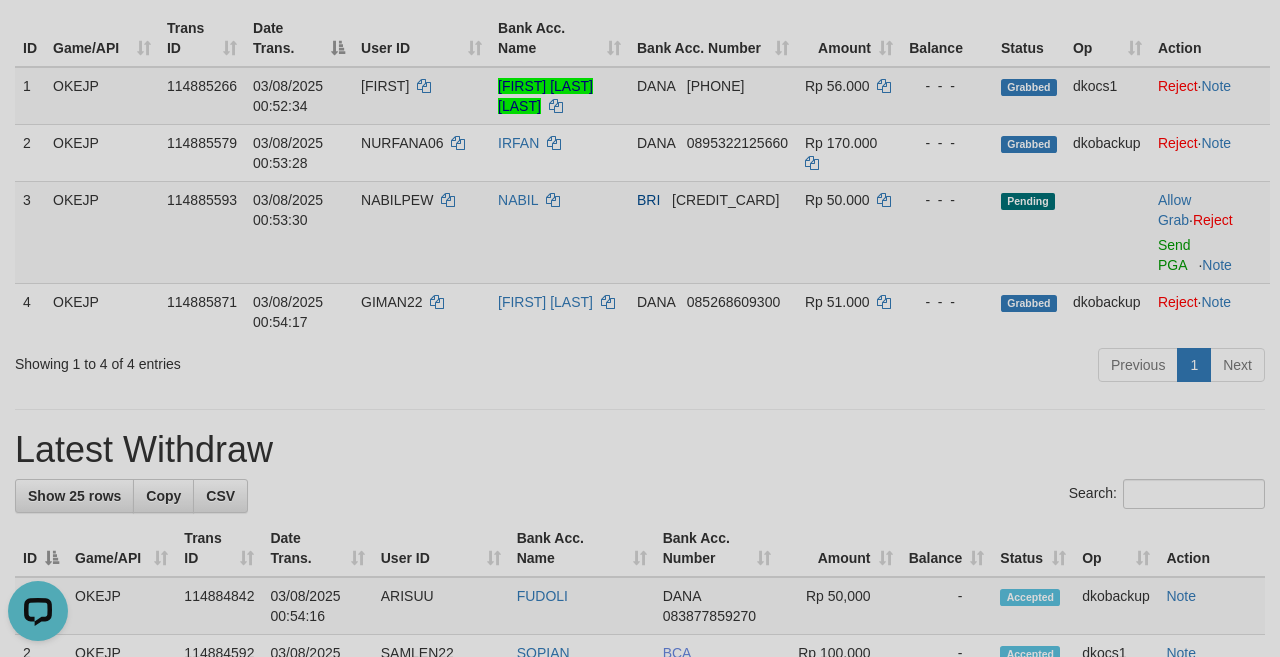 scroll, scrollTop: 0, scrollLeft: 0, axis: both 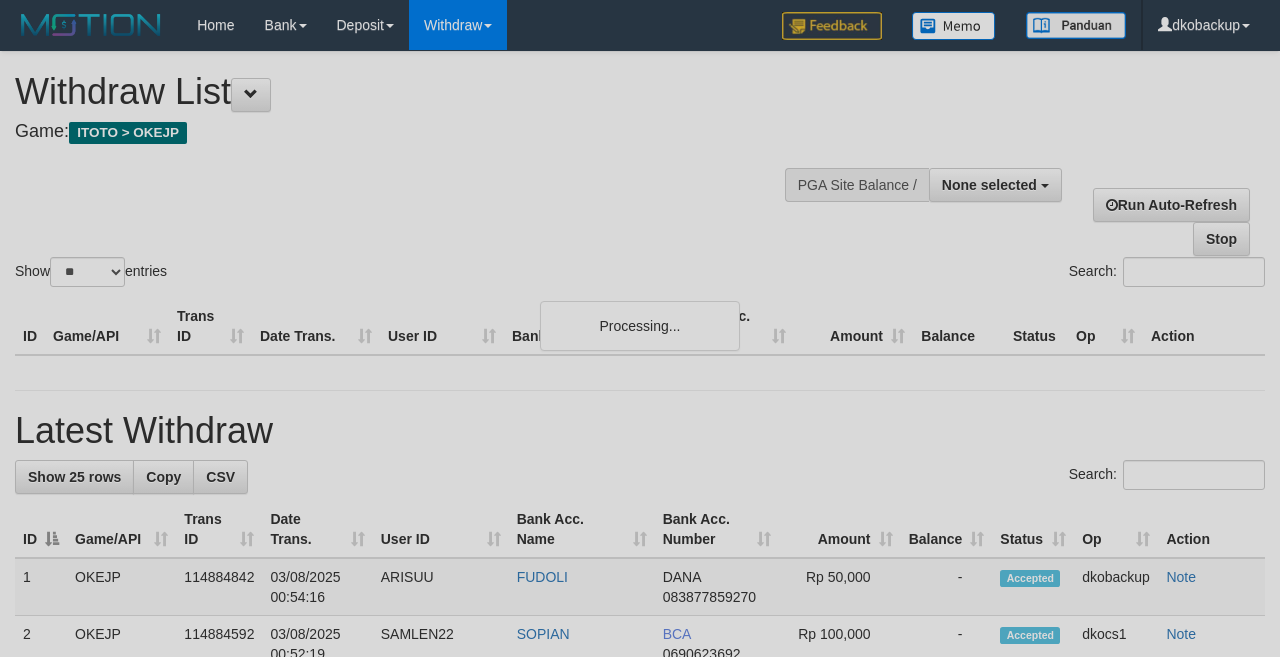 select 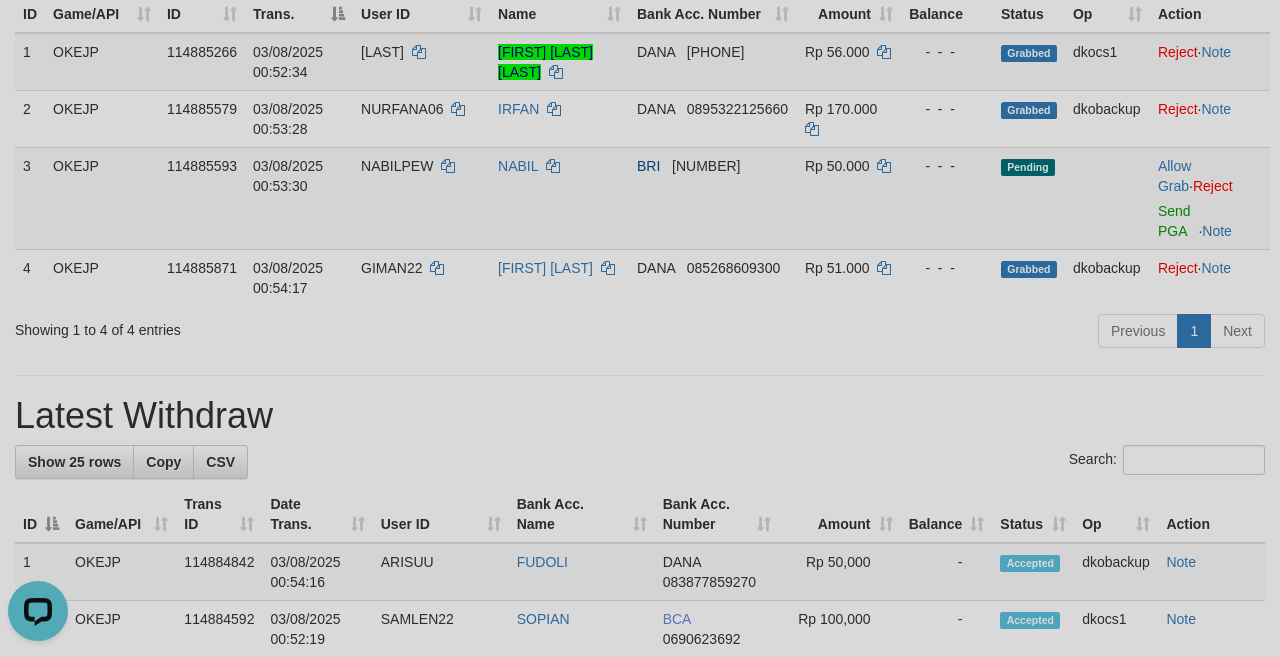 scroll, scrollTop: 0, scrollLeft: 0, axis: both 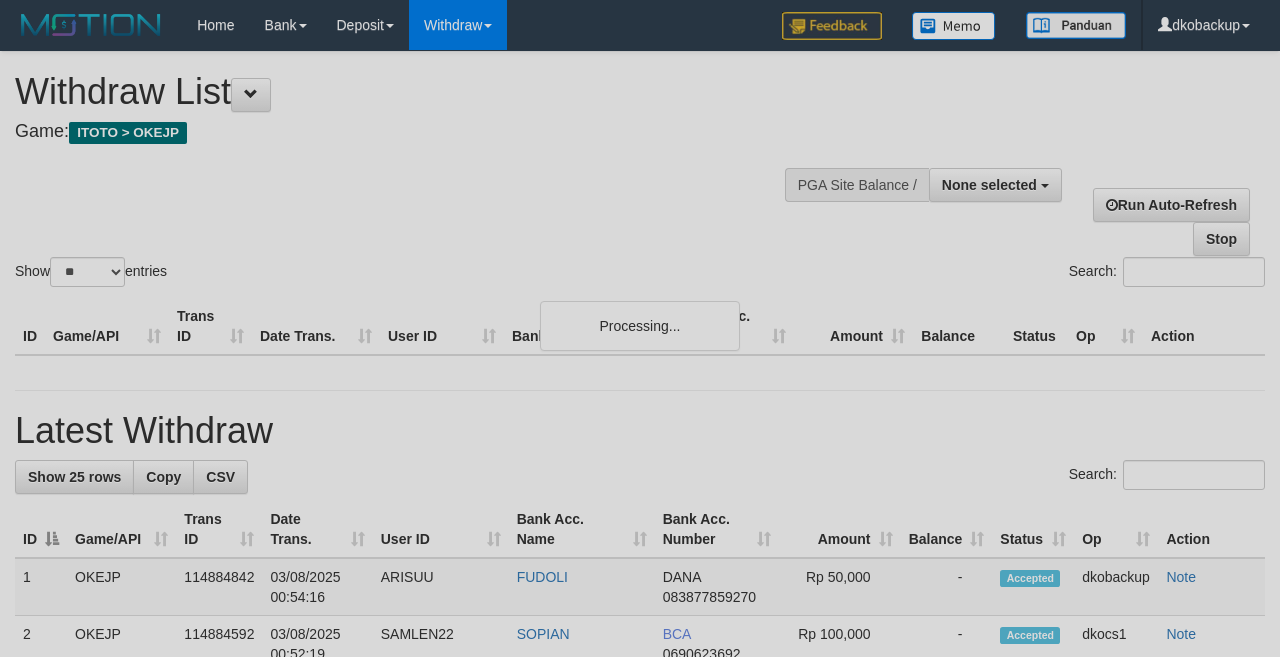 select 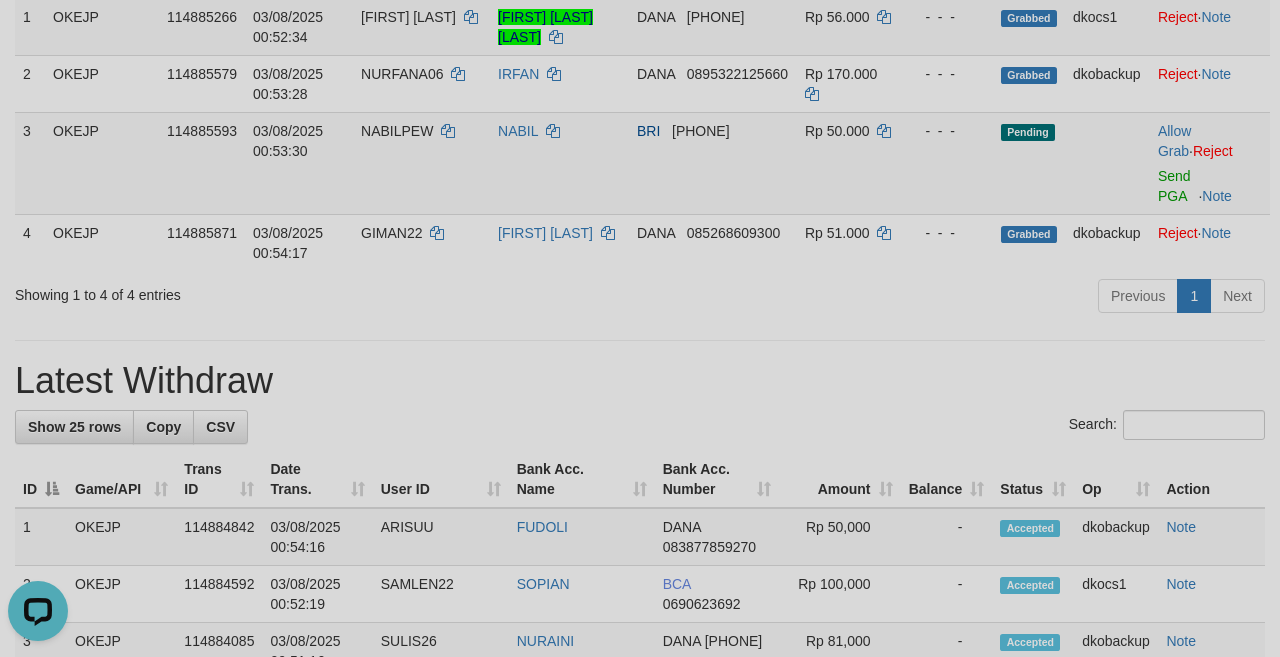 scroll, scrollTop: 0, scrollLeft: 0, axis: both 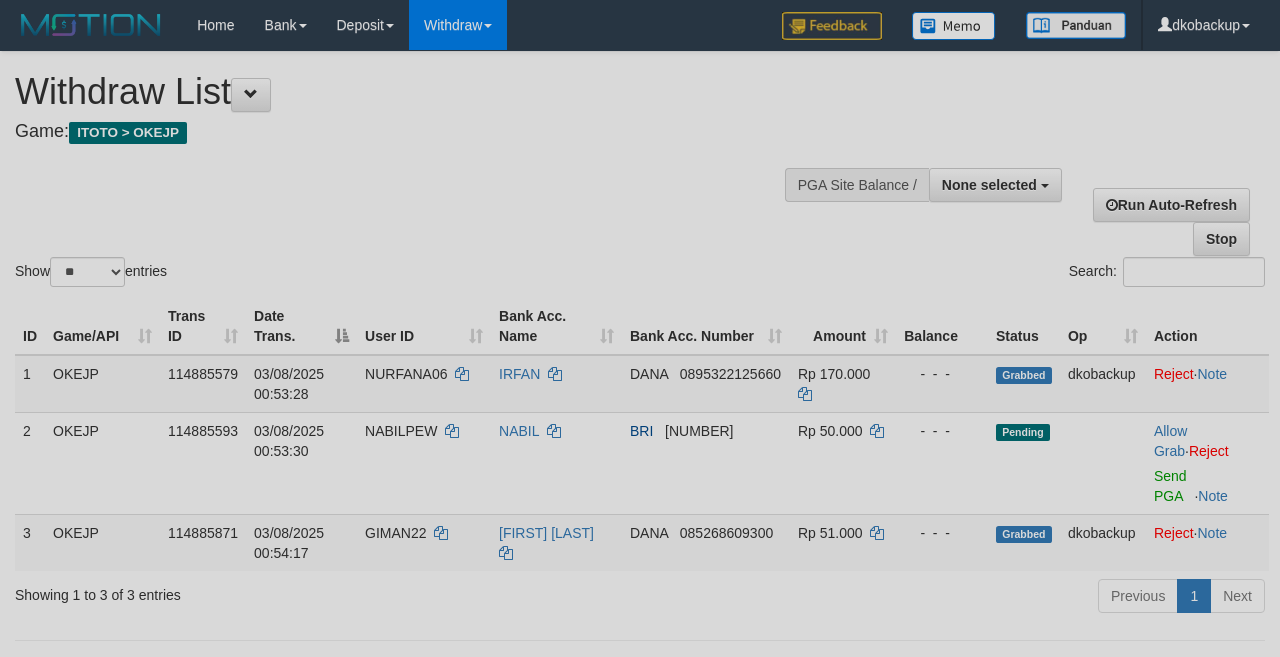 select 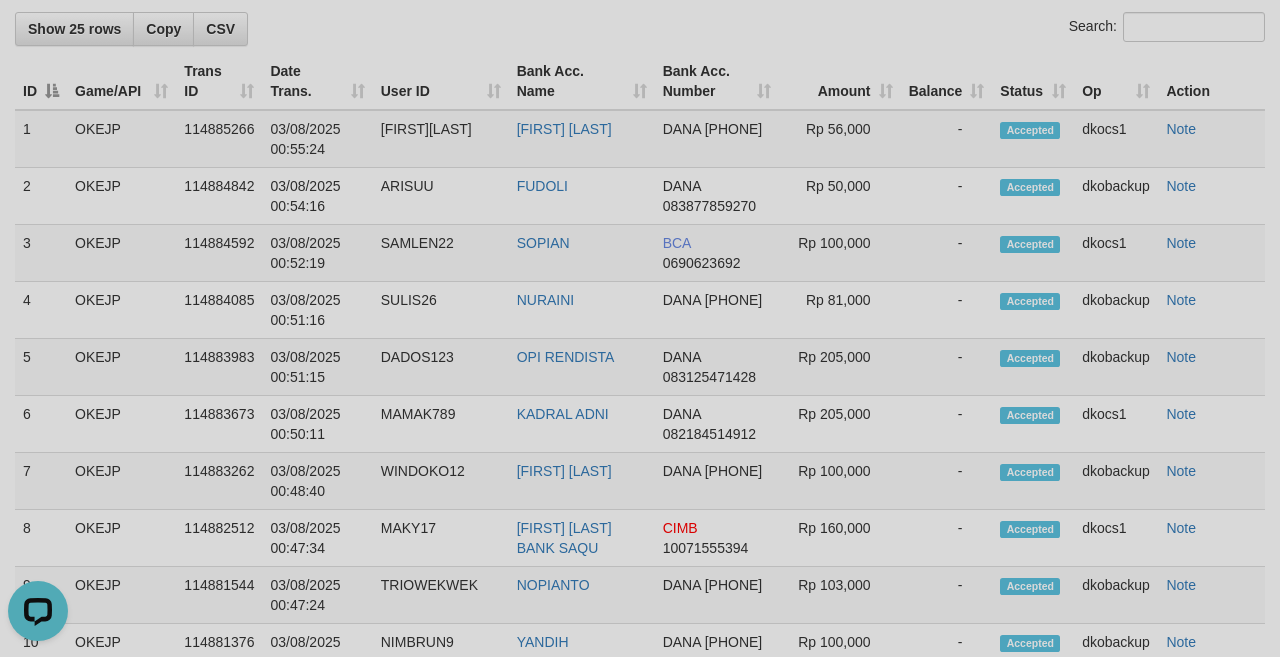 scroll, scrollTop: 0, scrollLeft: 0, axis: both 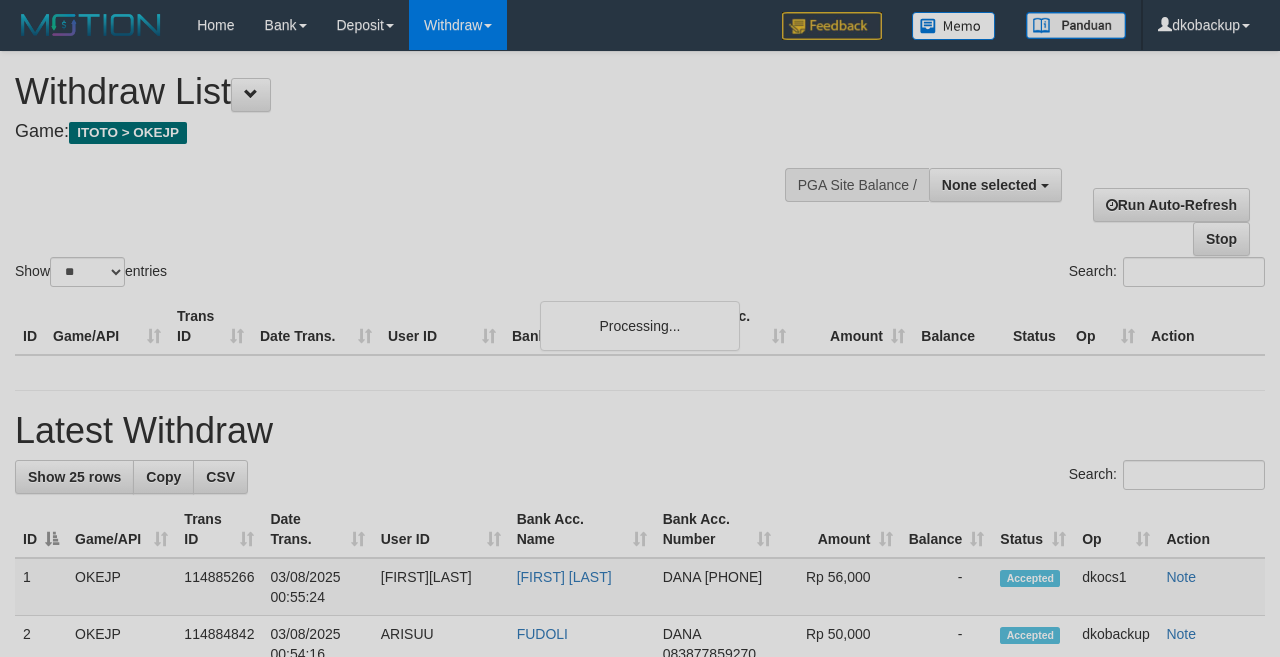 select 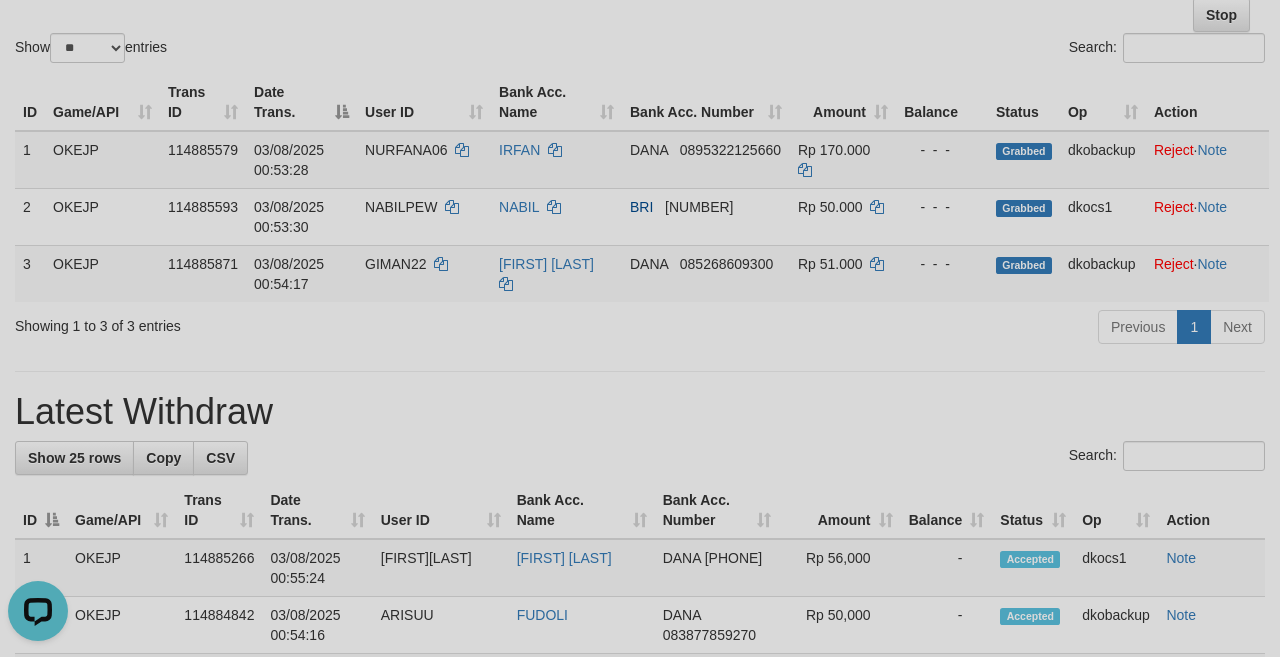 scroll, scrollTop: 0, scrollLeft: 0, axis: both 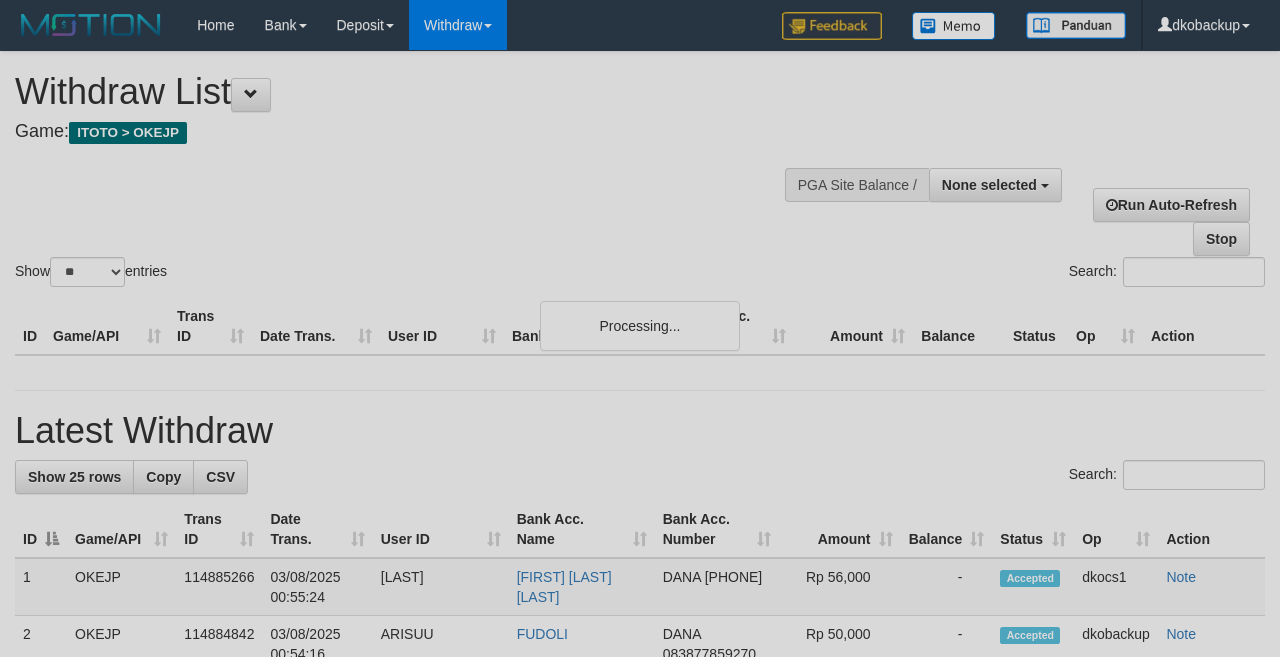 select 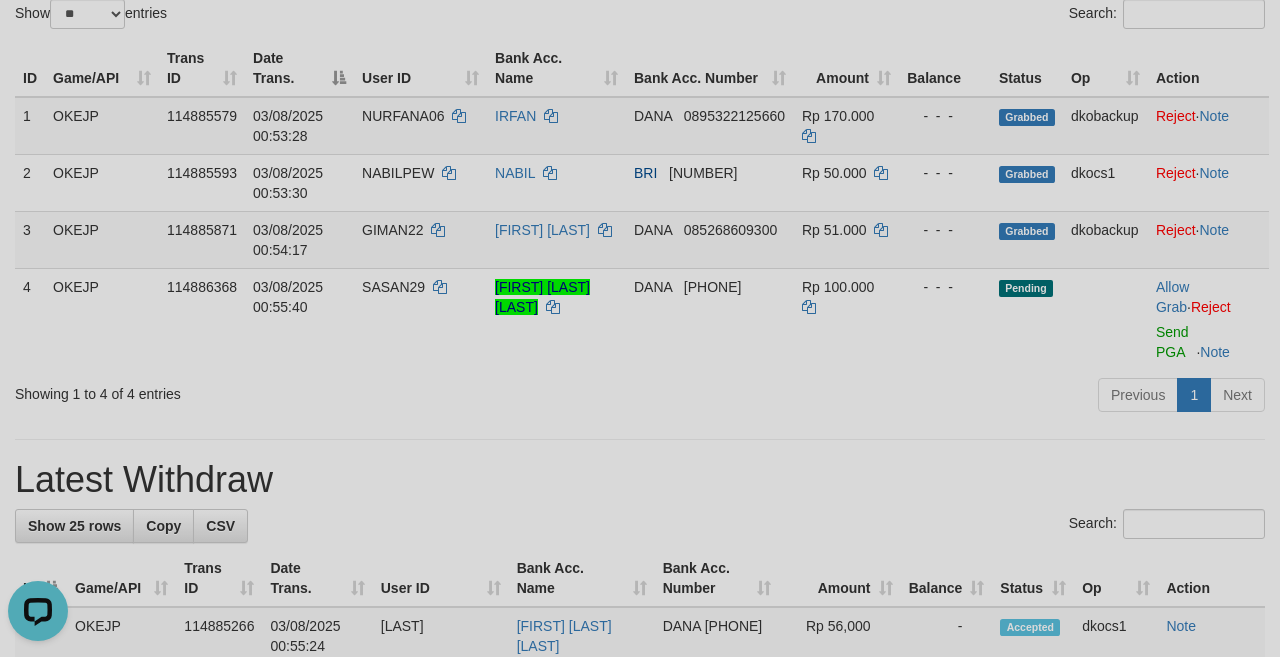scroll, scrollTop: 0, scrollLeft: 0, axis: both 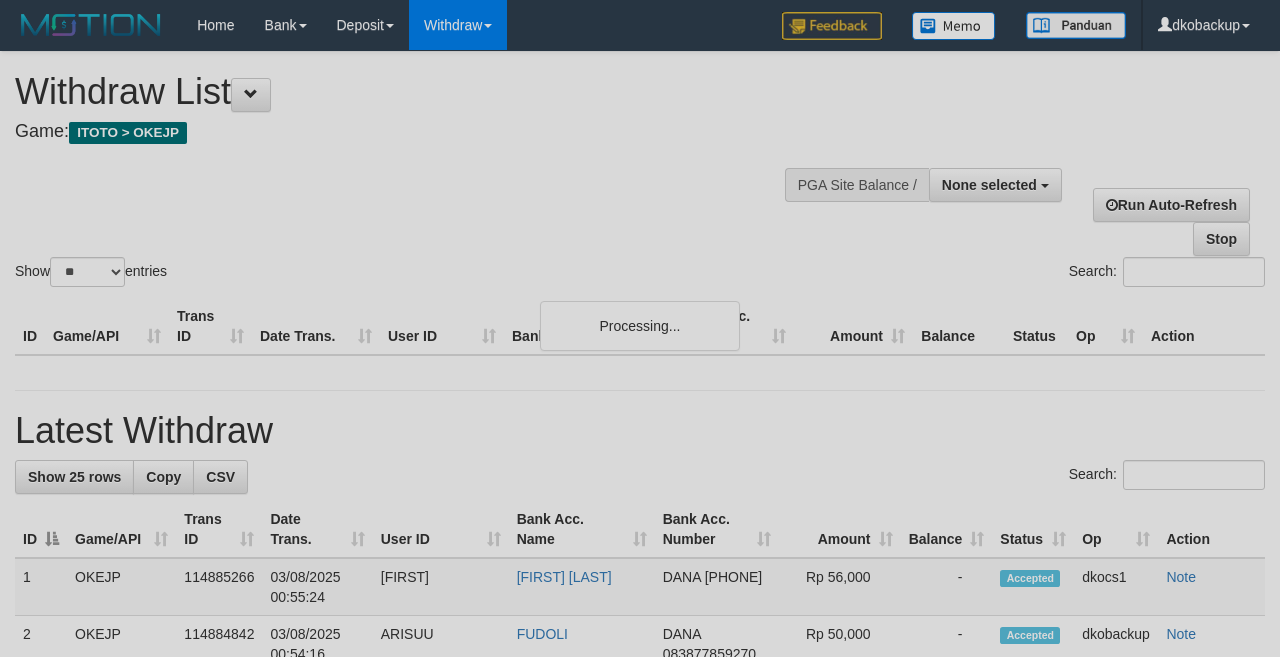 select 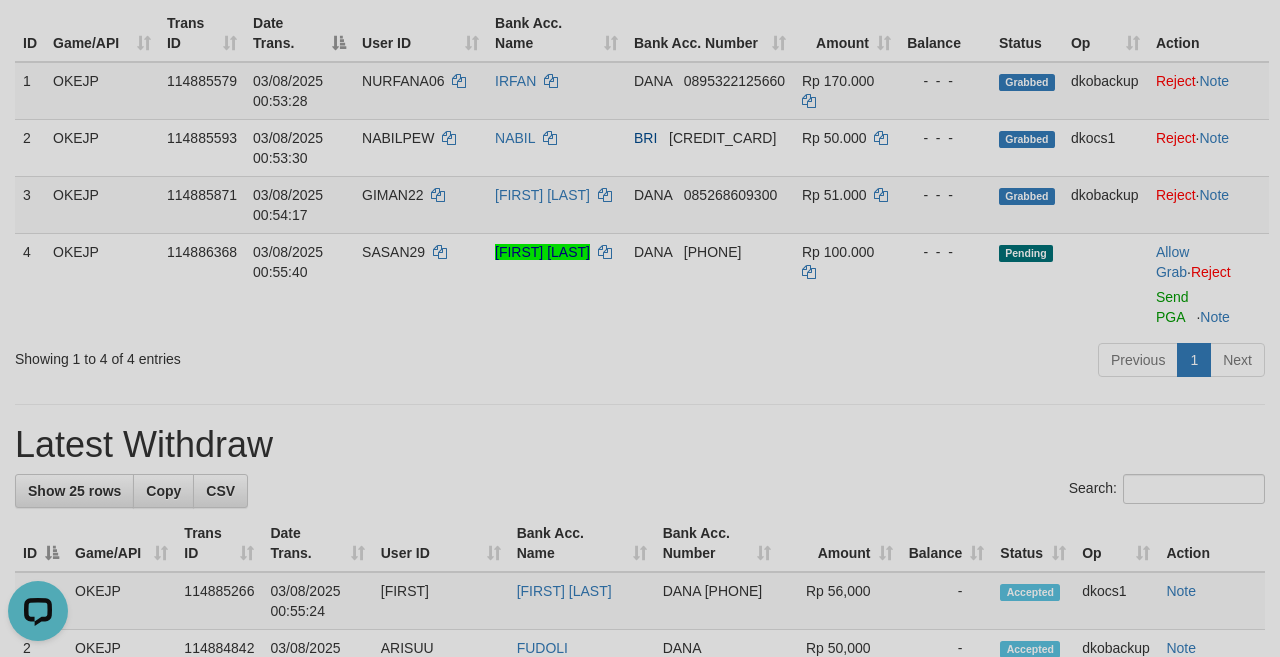 scroll, scrollTop: 0, scrollLeft: 0, axis: both 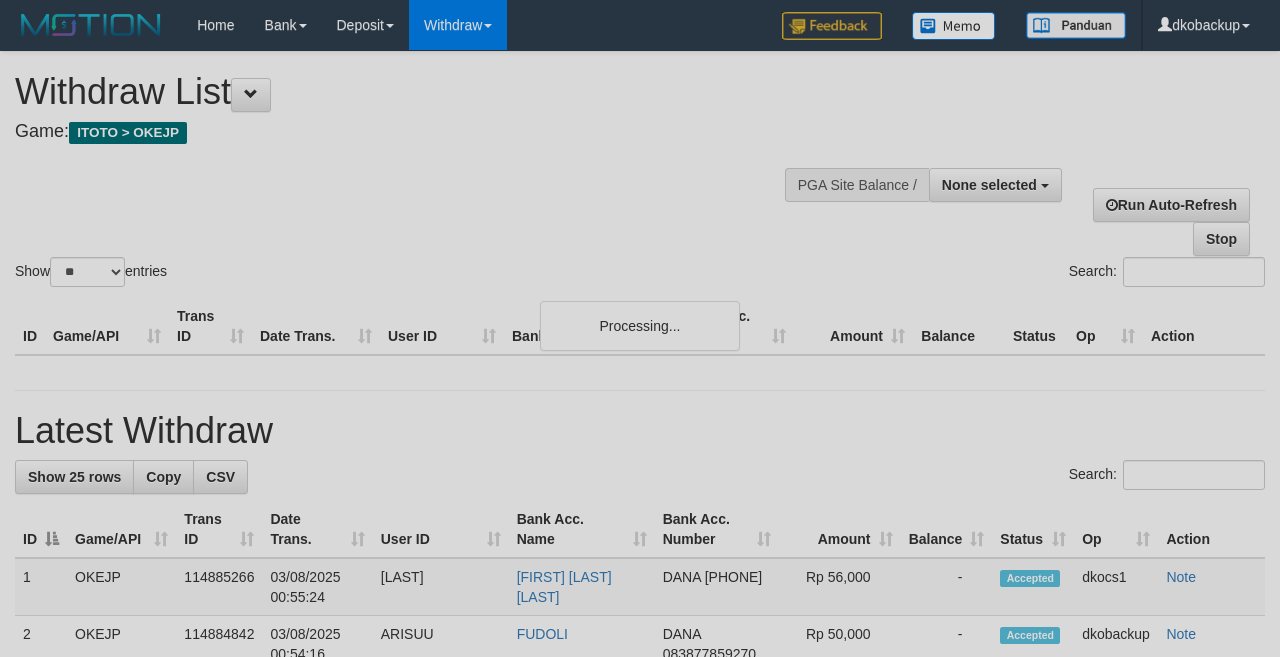 select 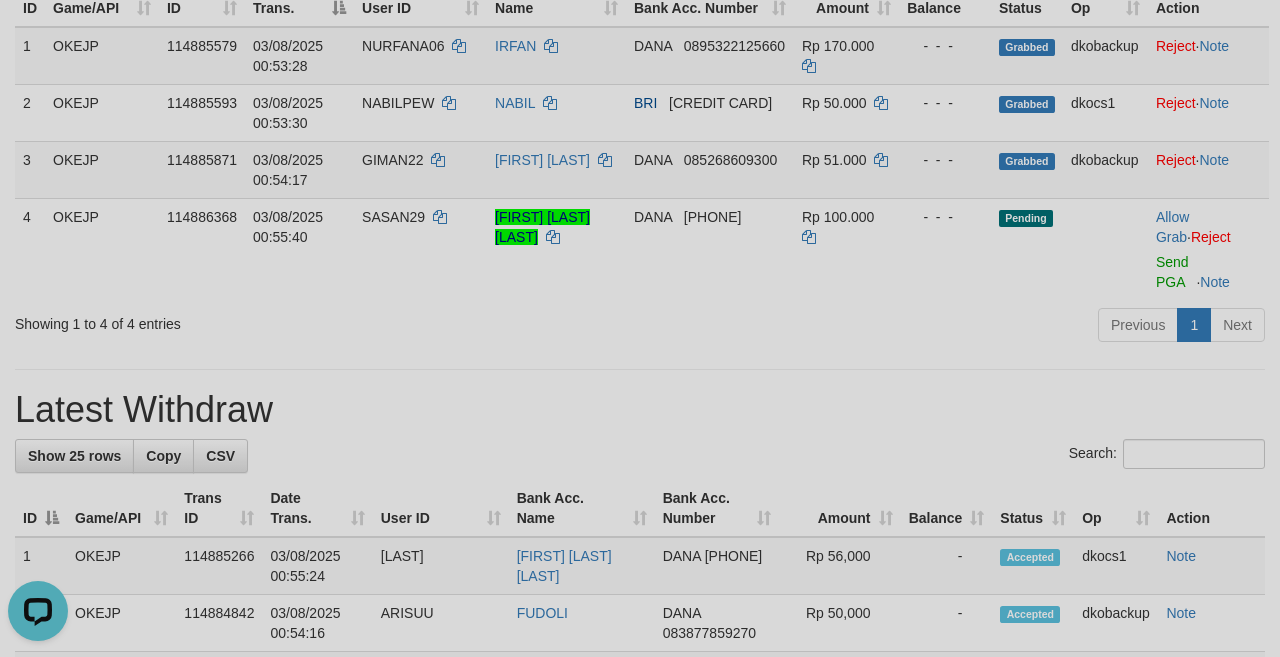 scroll, scrollTop: 0, scrollLeft: 0, axis: both 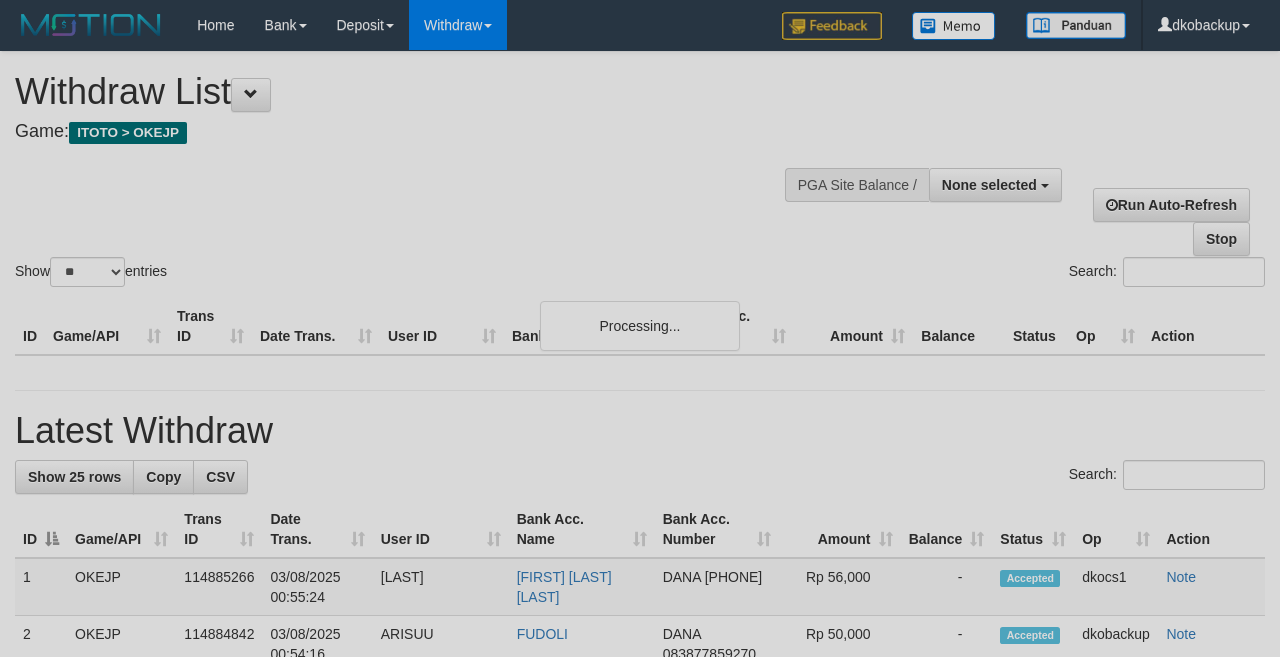 select 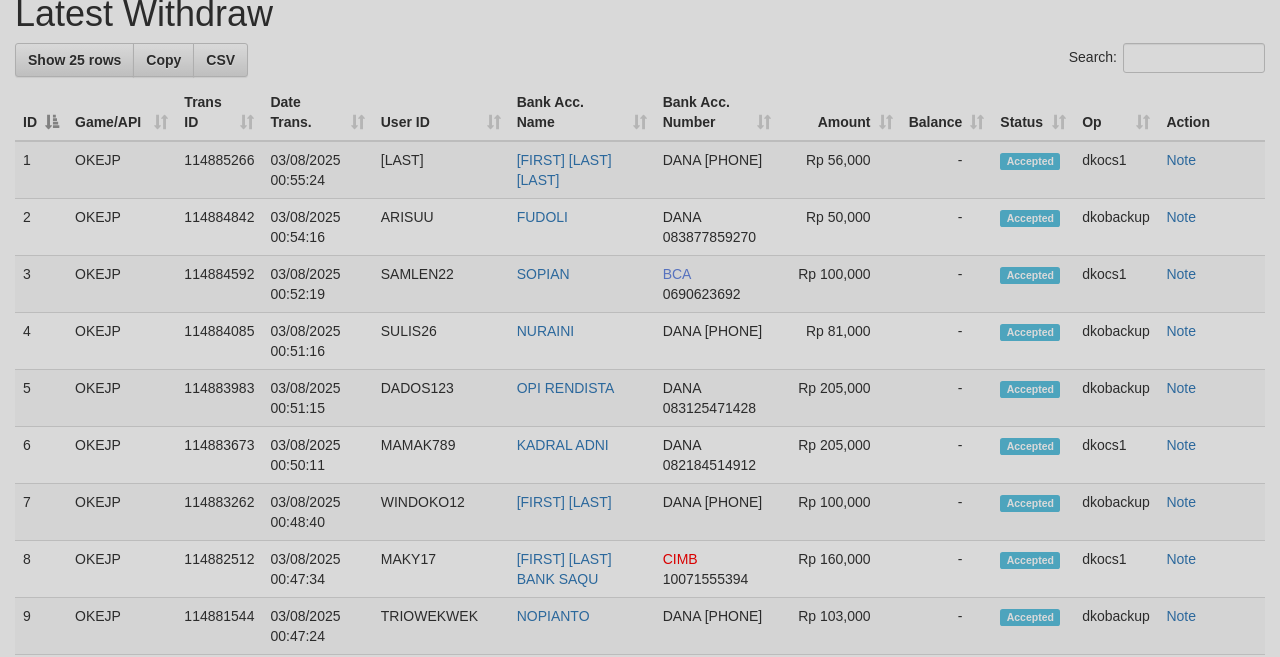 scroll, scrollTop: 726, scrollLeft: 0, axis: vertical 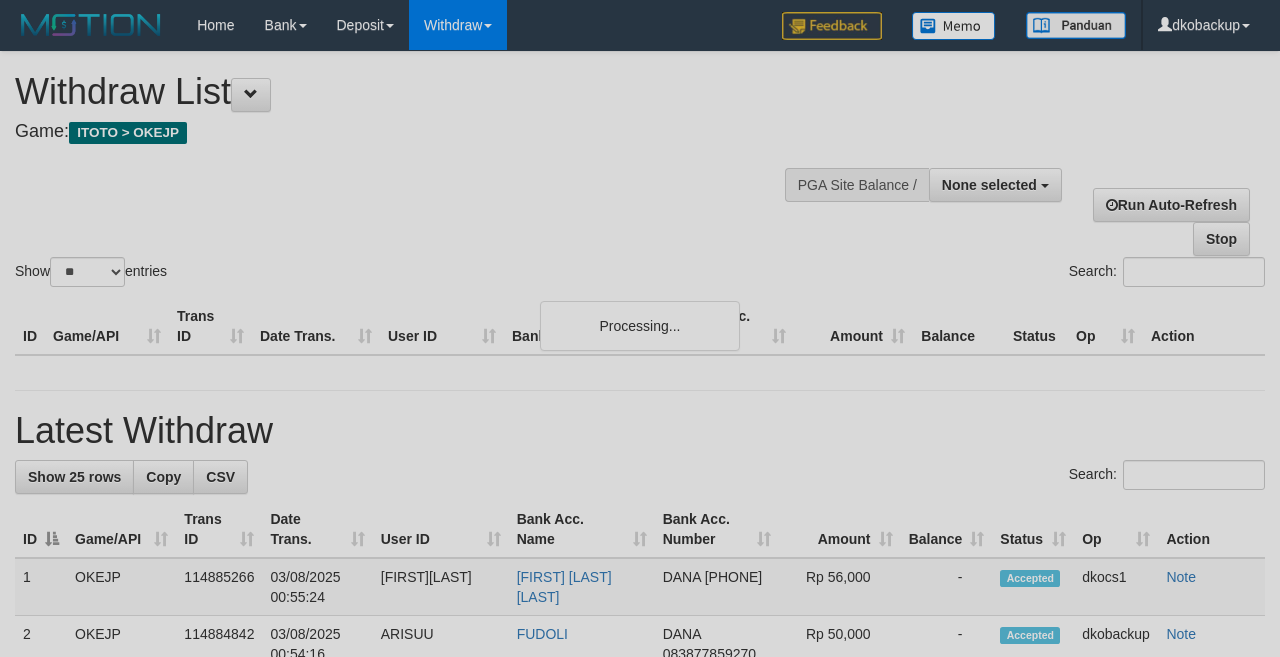 select 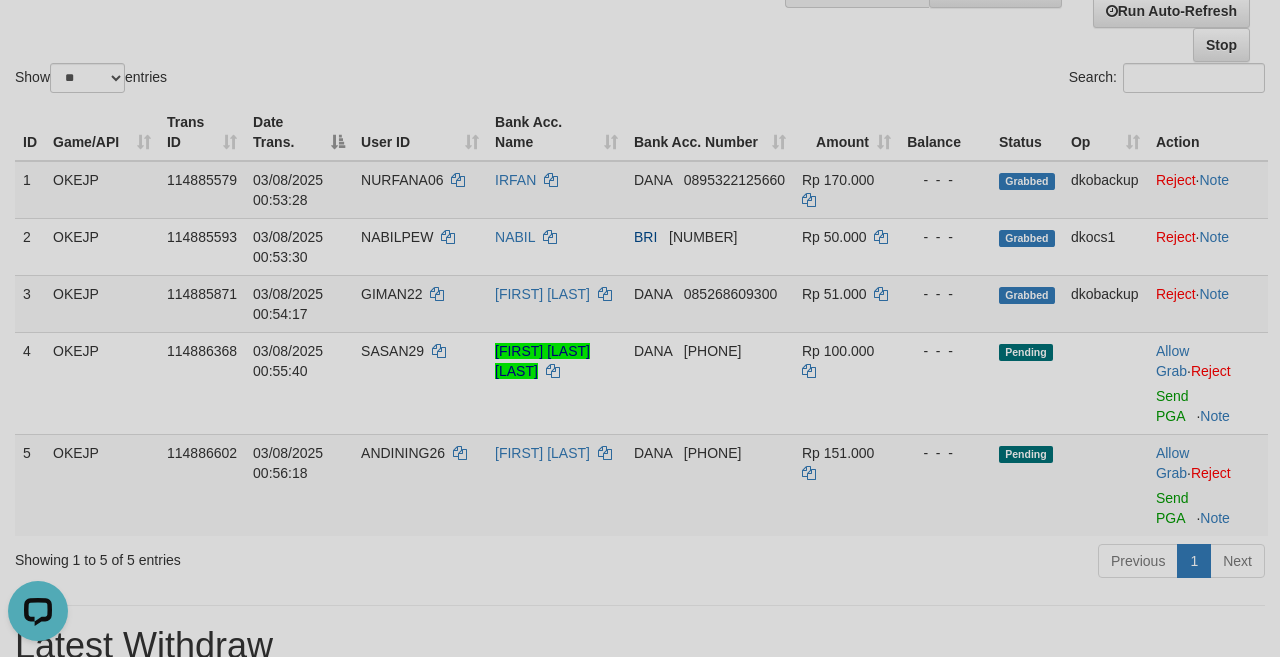 scroll, scrollTop: 0, scrollLeft: 0, axis: both 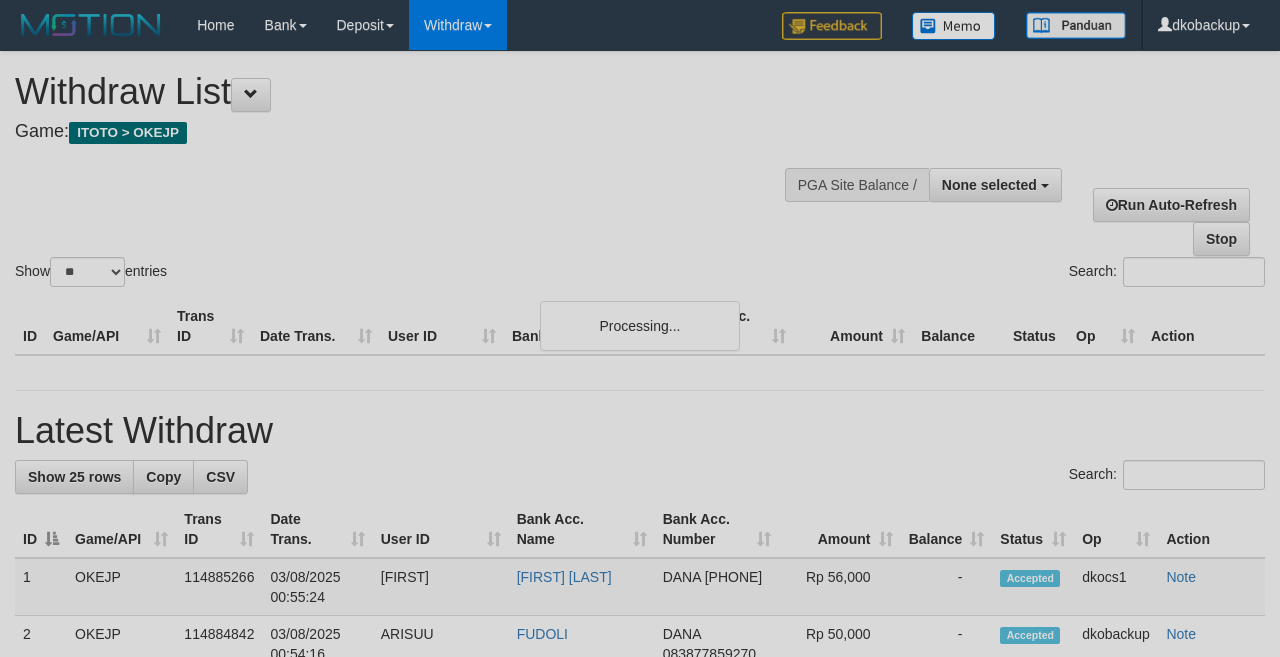 select 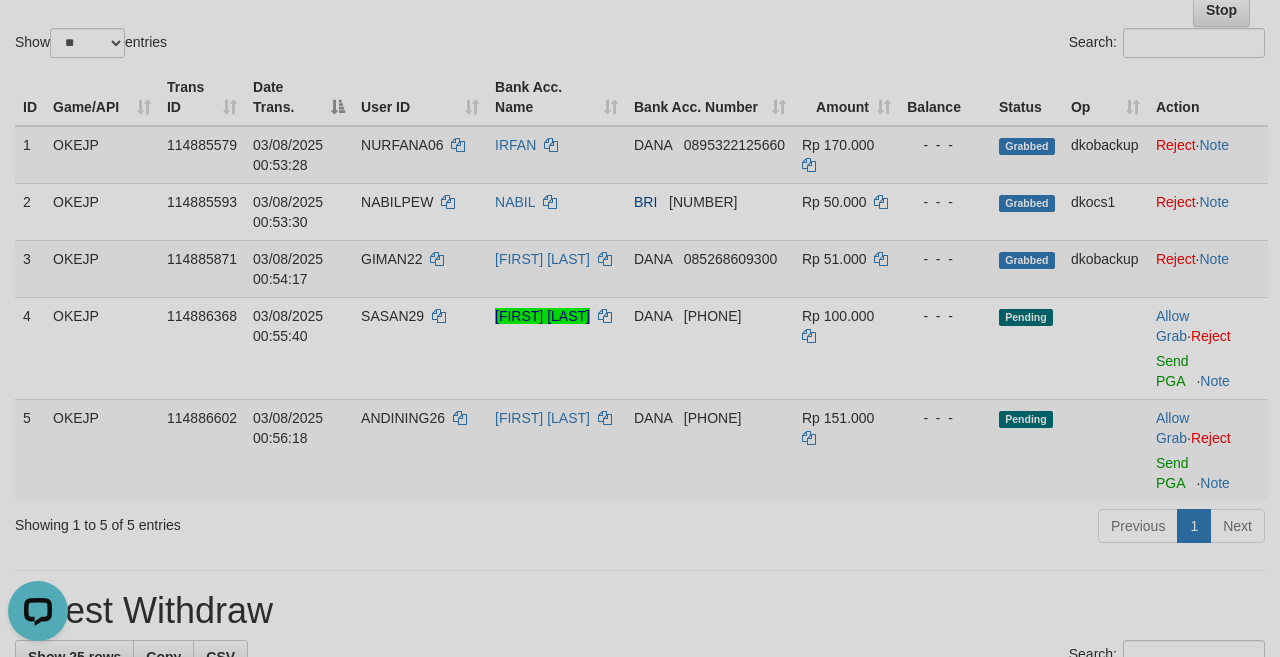 scroll, scrollTop: 0, scrollLeft: 0, axis: both 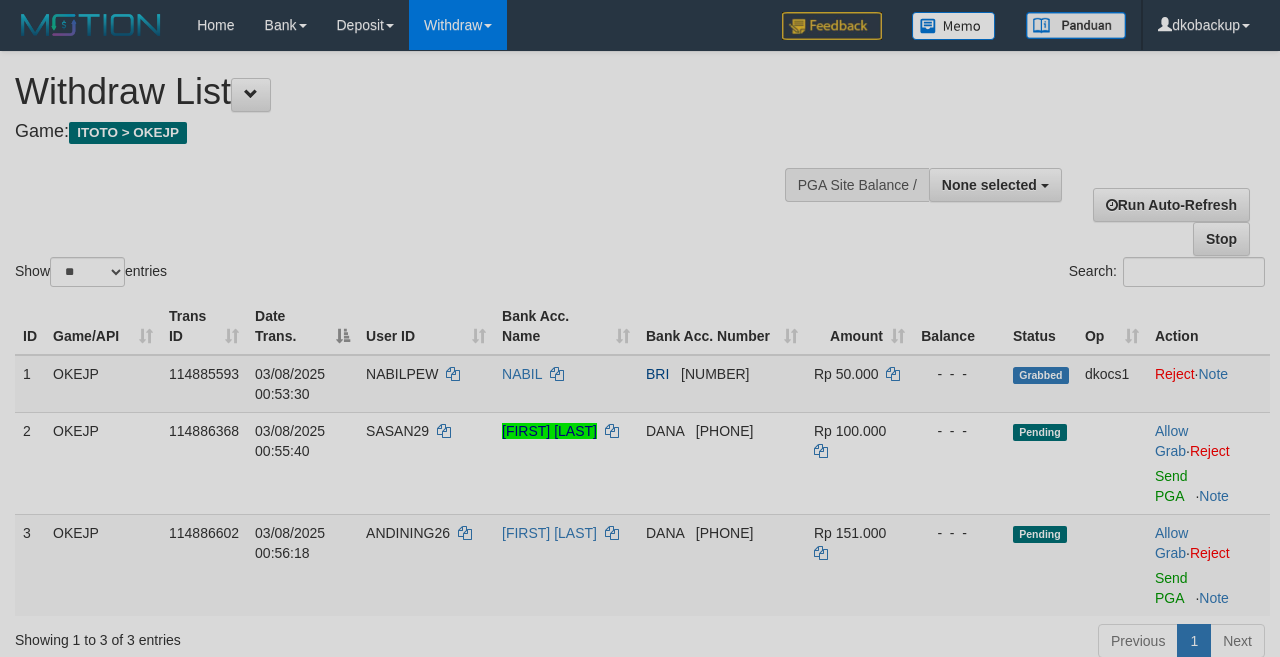 select 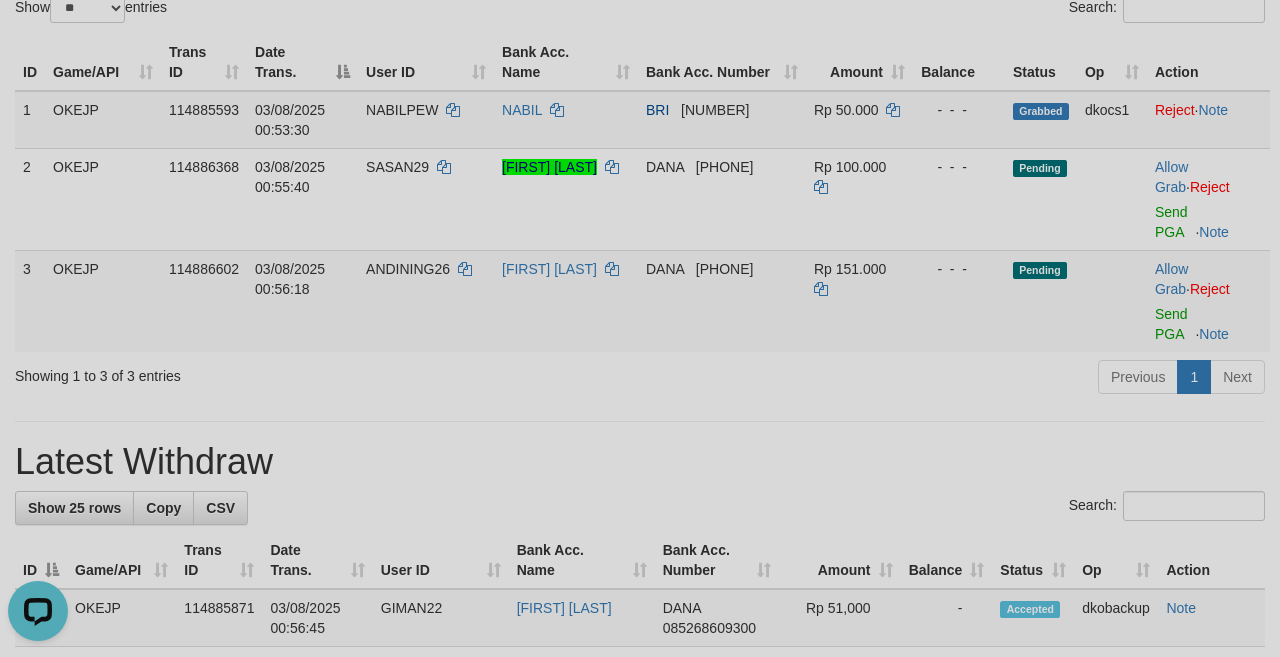 scroll, scrollTop: 0, scrollLeft: 0, axis: both 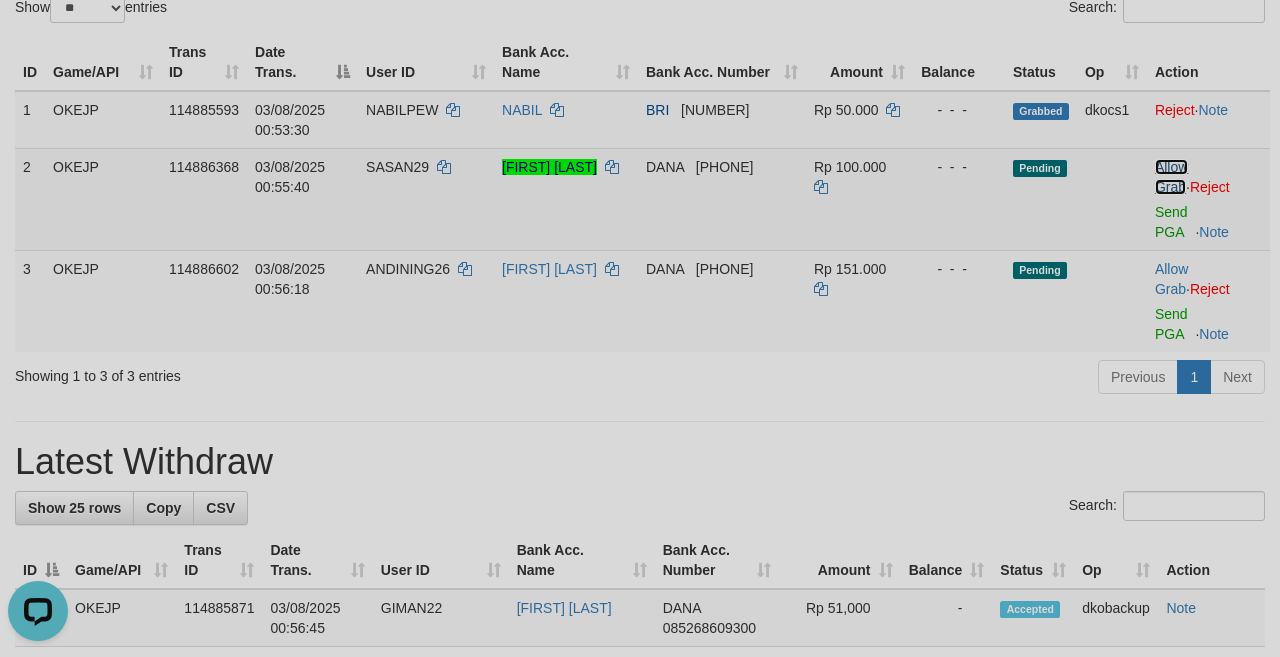 click on "Allow Grab" at bounding box center [1171, 177] 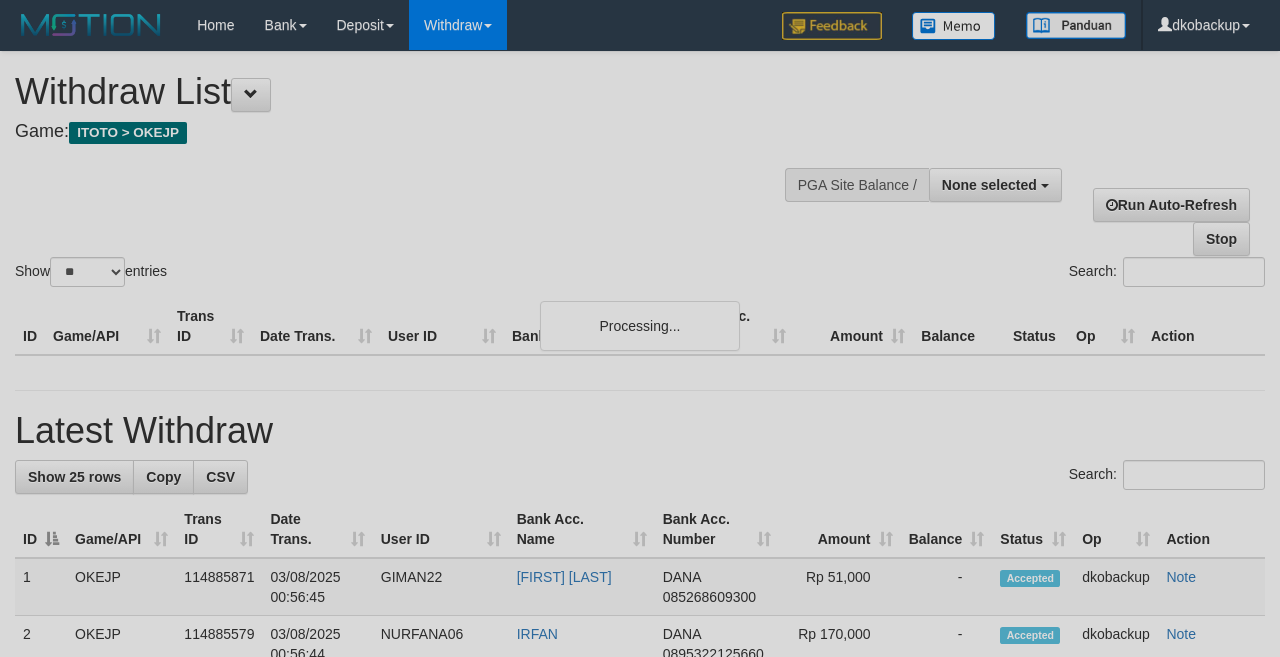 select 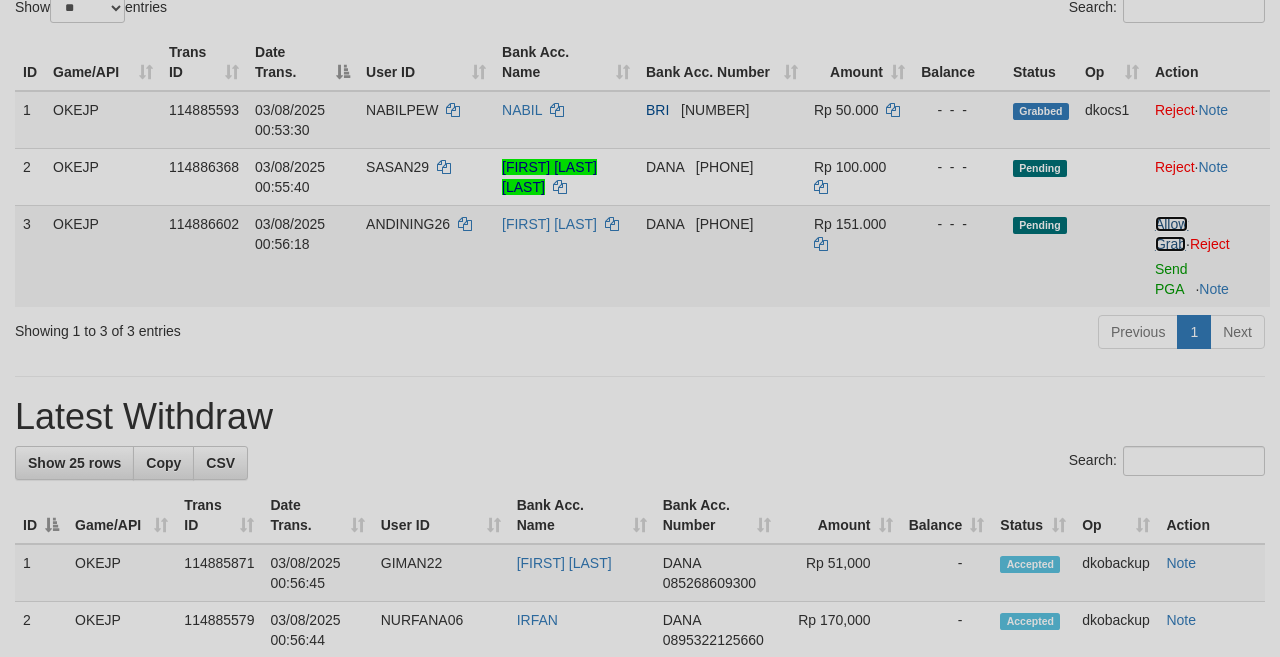 click on "Allow Grab" at bounding box center (1171, 234) 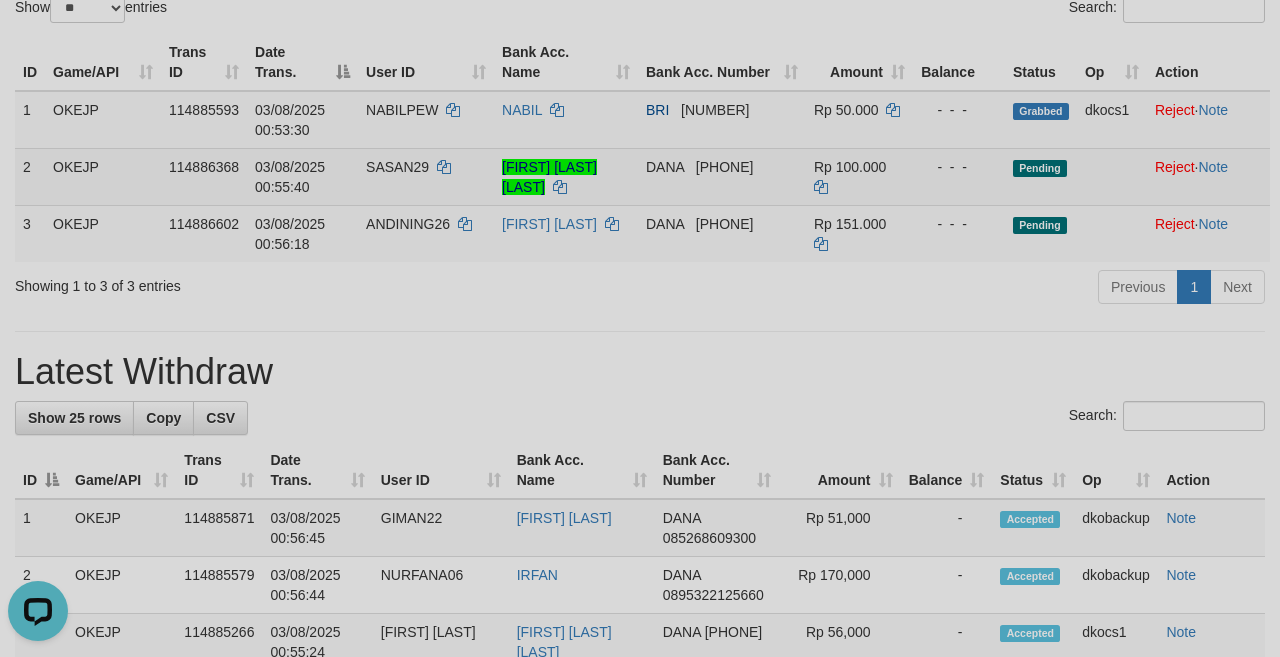 scroll, scrollTop: 0, scrollLeft: 0, axis: both 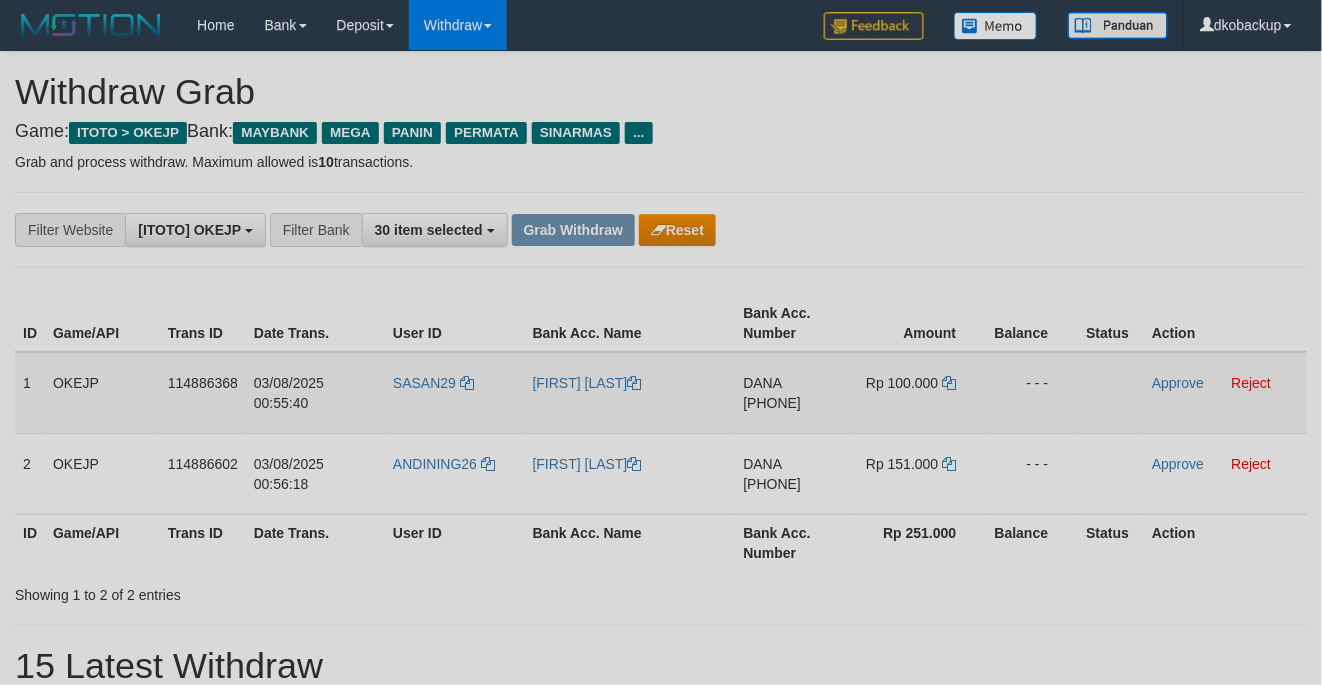 click on "SASAN29" at bounding box center [455, 393] 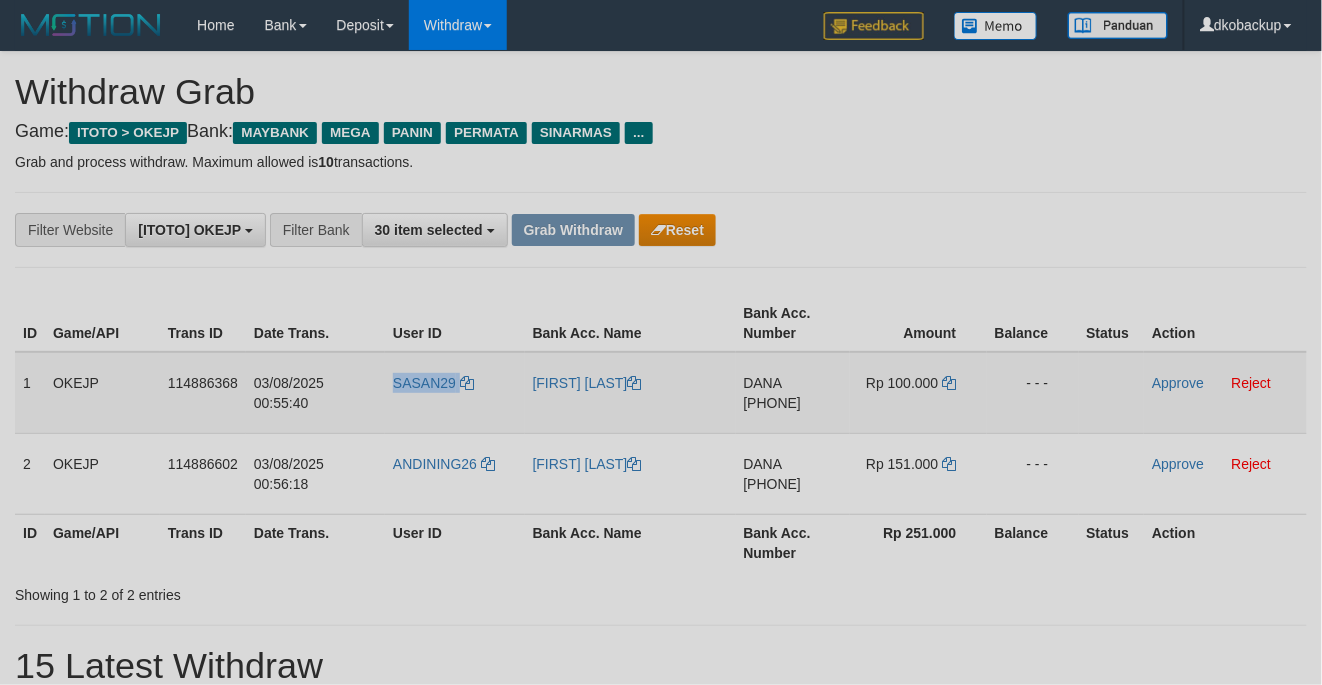 click on "SASAN29" at bounding box center (455, 393) 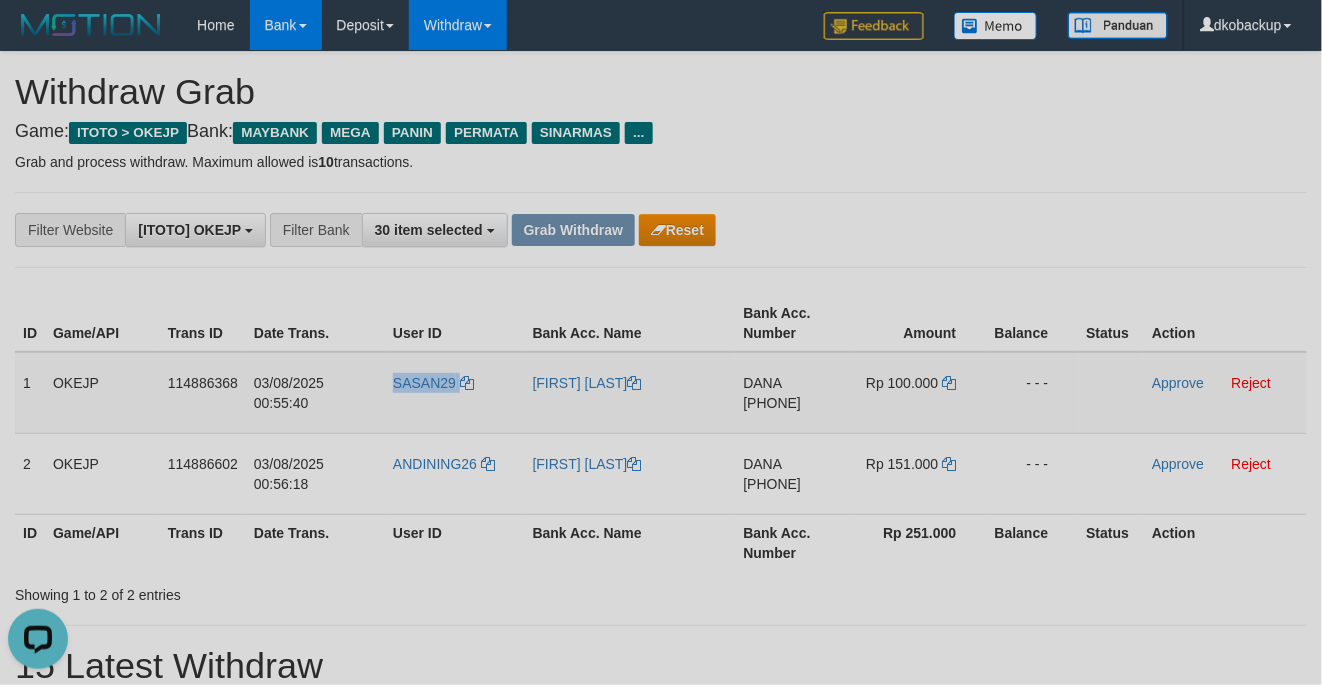 scroll, scrollTop: 0, scrollLeft: 0, axis: both 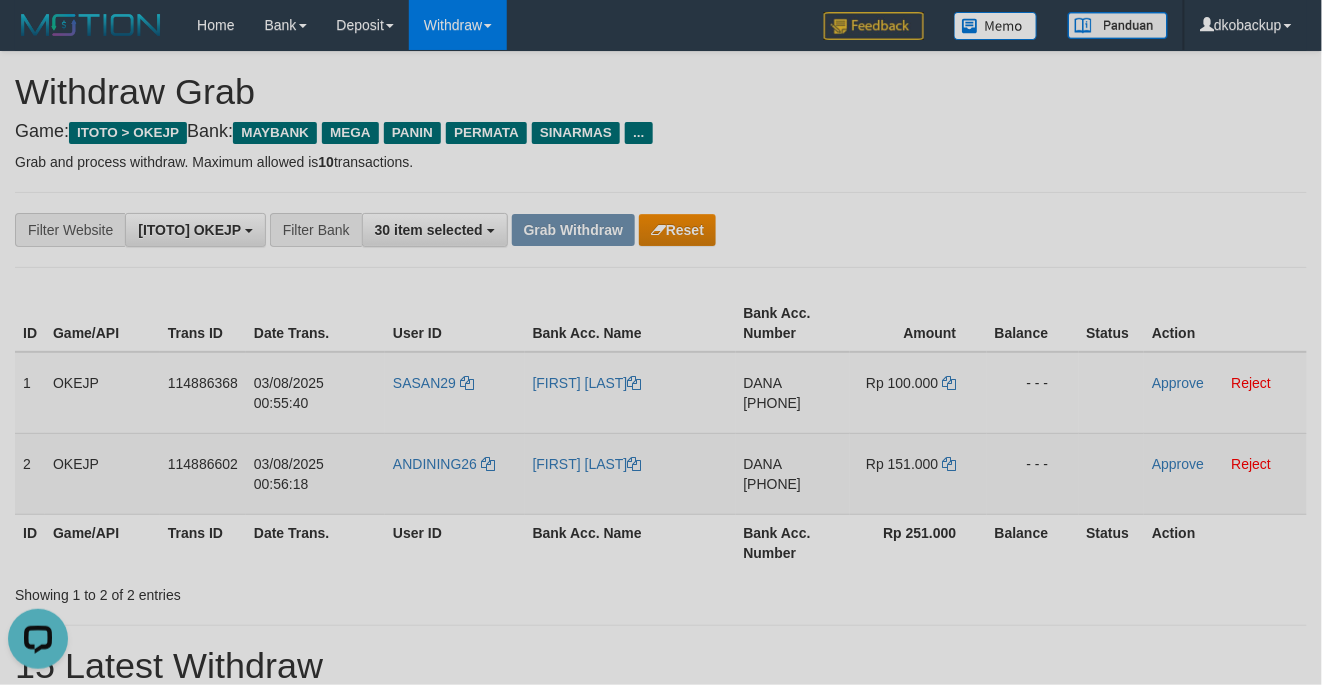 click on "ANDINING26" at bounding box center [455, 473] 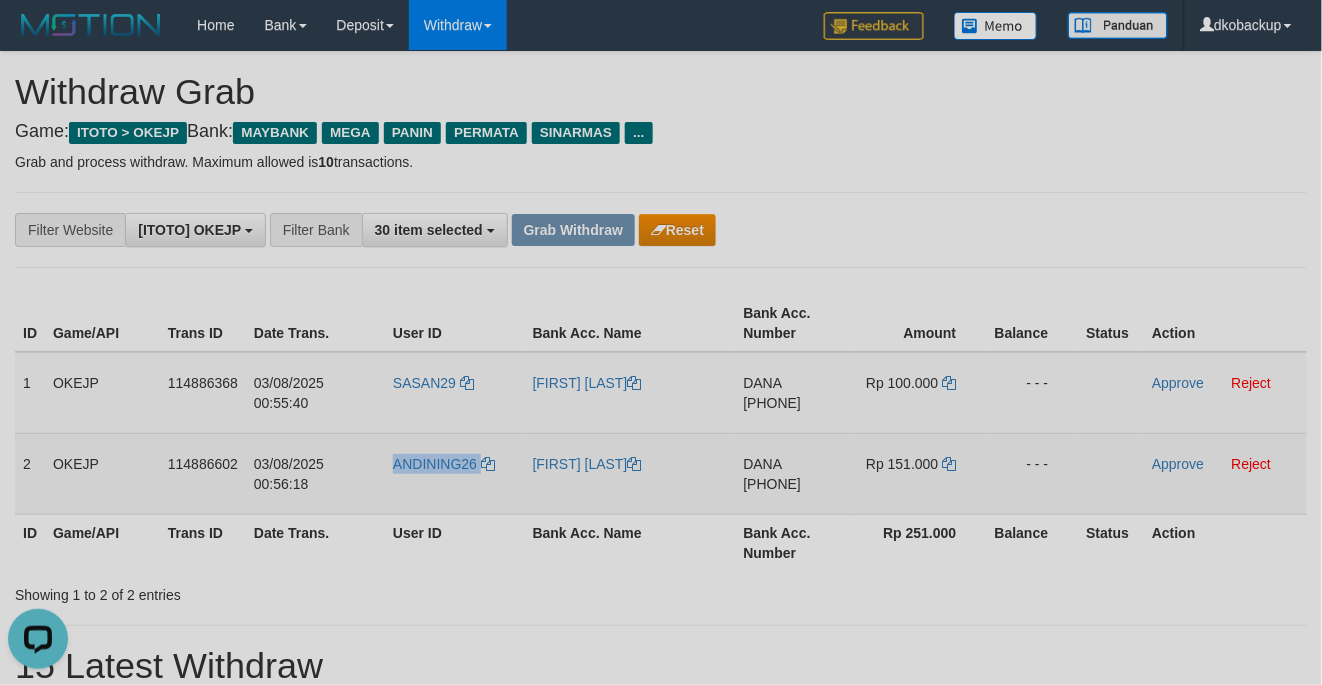 click on "ANDINING26" at bounding box center (455, 473) 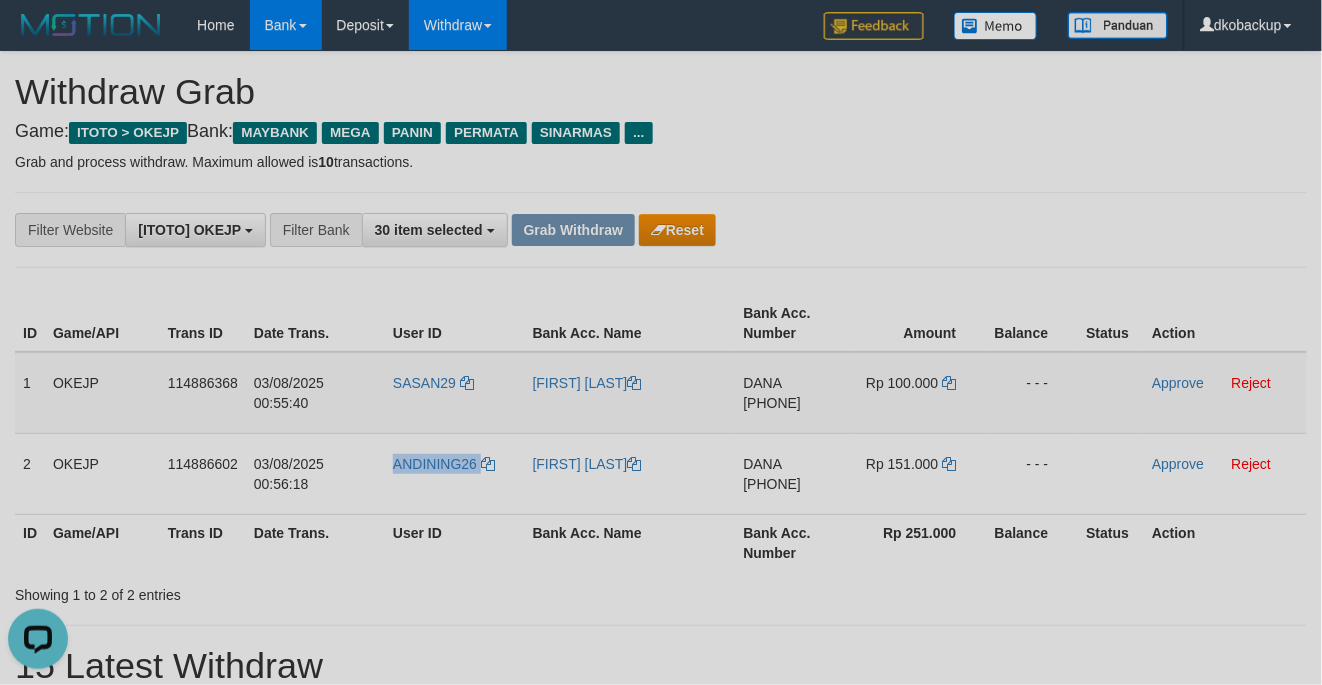 copy on "ANDINING26" 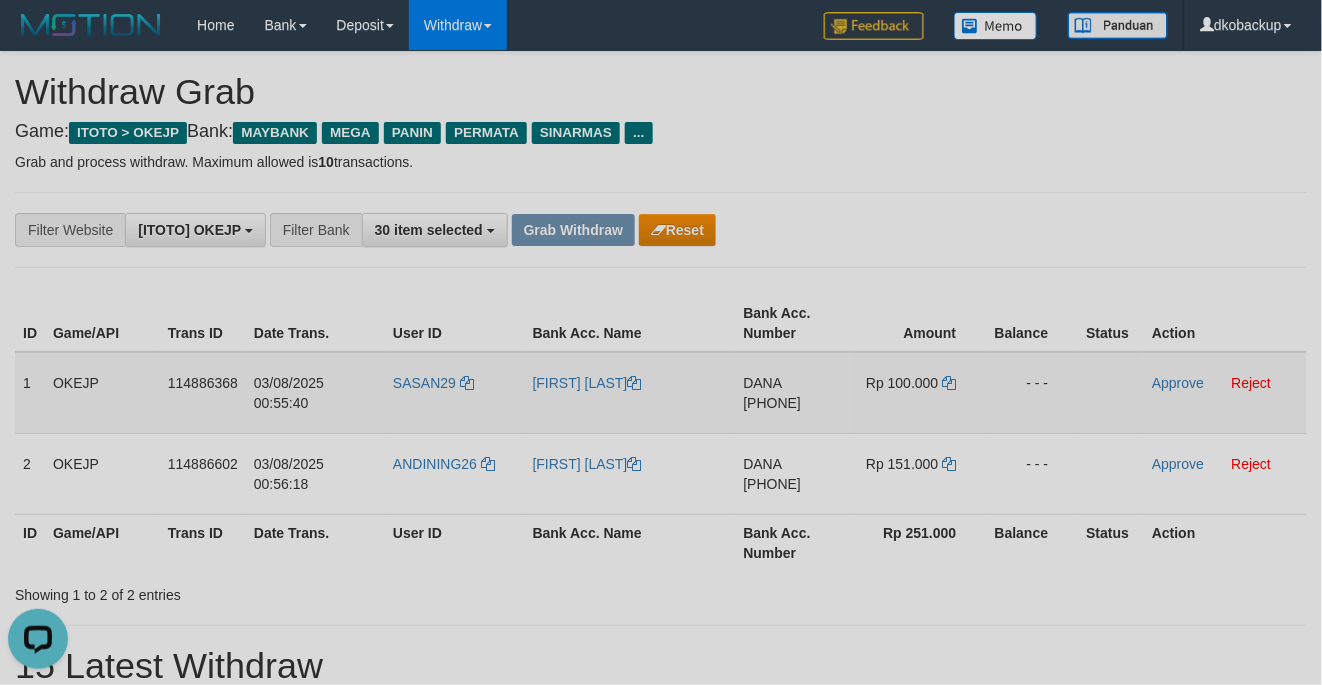 click on "SASAN29" at bounding box center [455, 393] 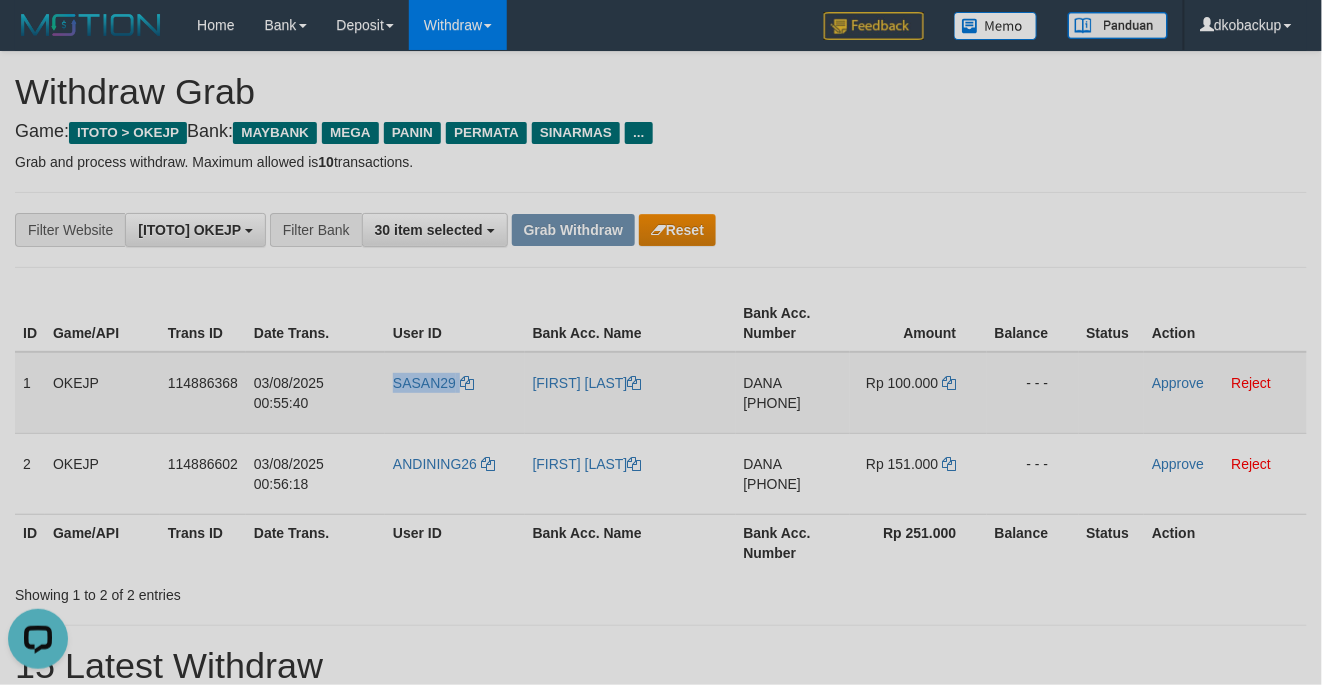click on "SASAN29" at bounding box center [455, 393] 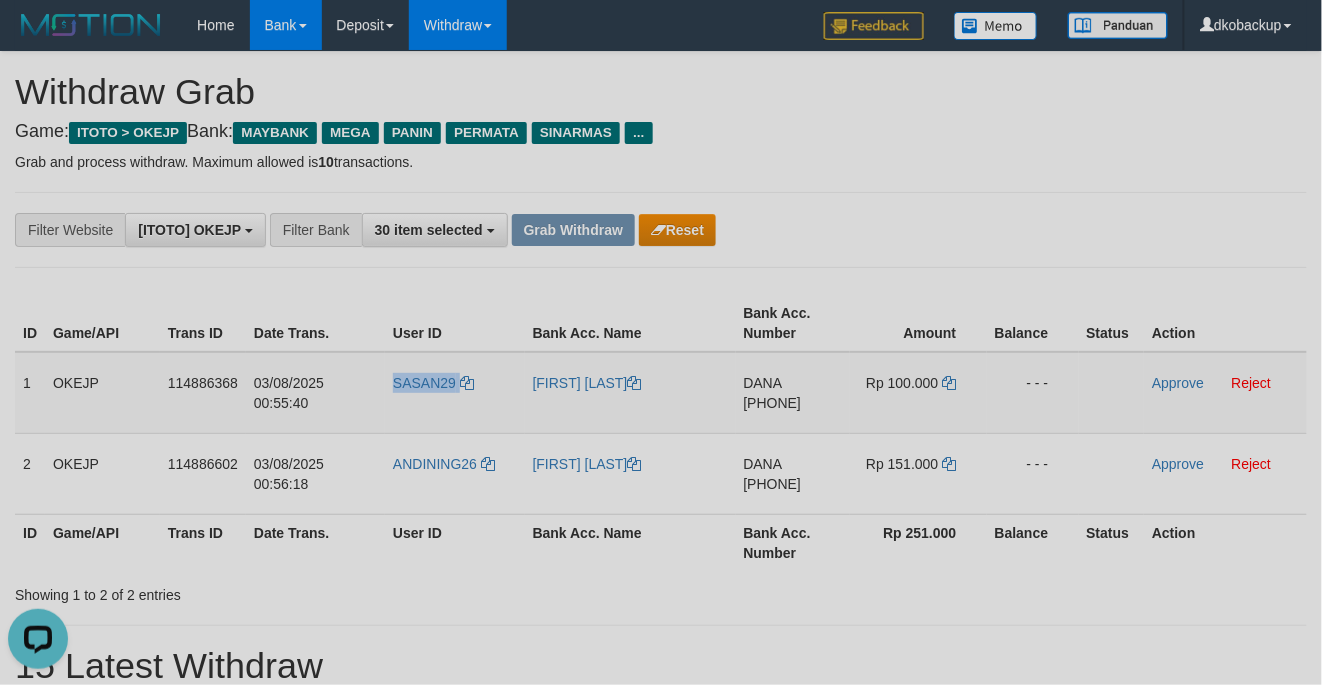 copy on "SASAN29" 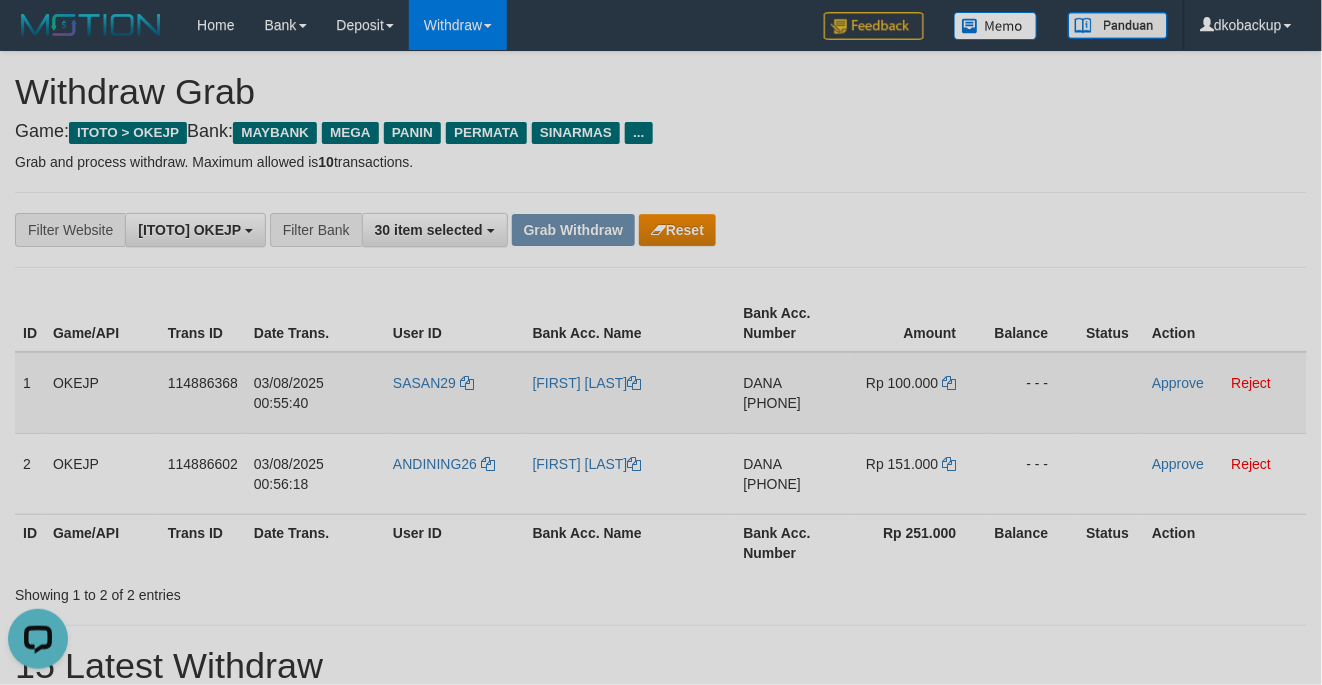 click on "DANA
08518763129" at bounding box center [793, 393] 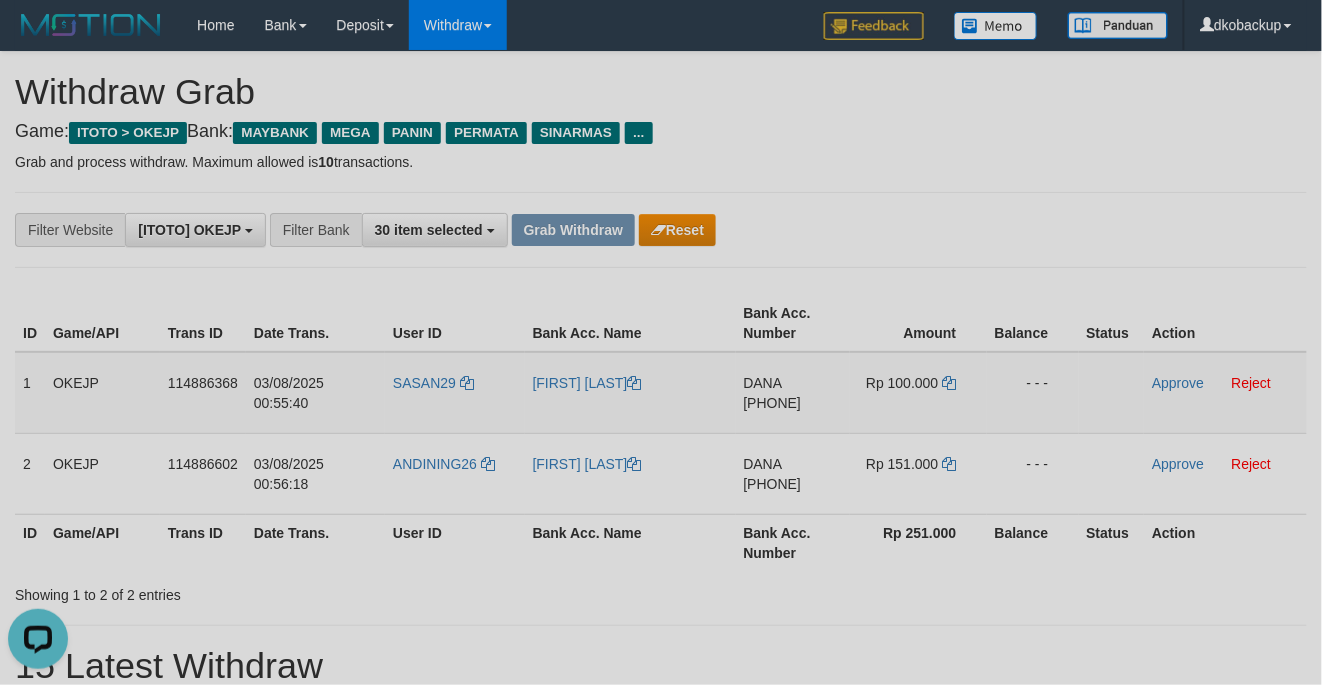 copy on "[PHONE]" 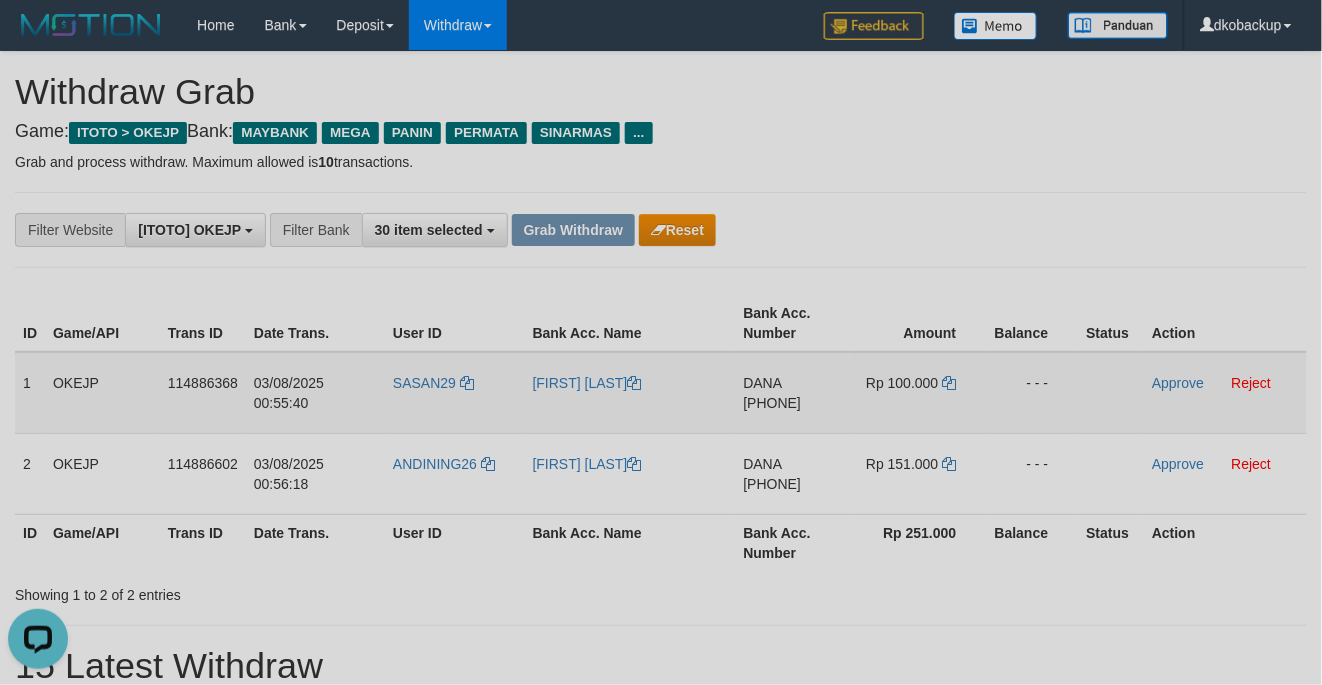 click on "DANA
08518763129" at bounding box center [793, 393] 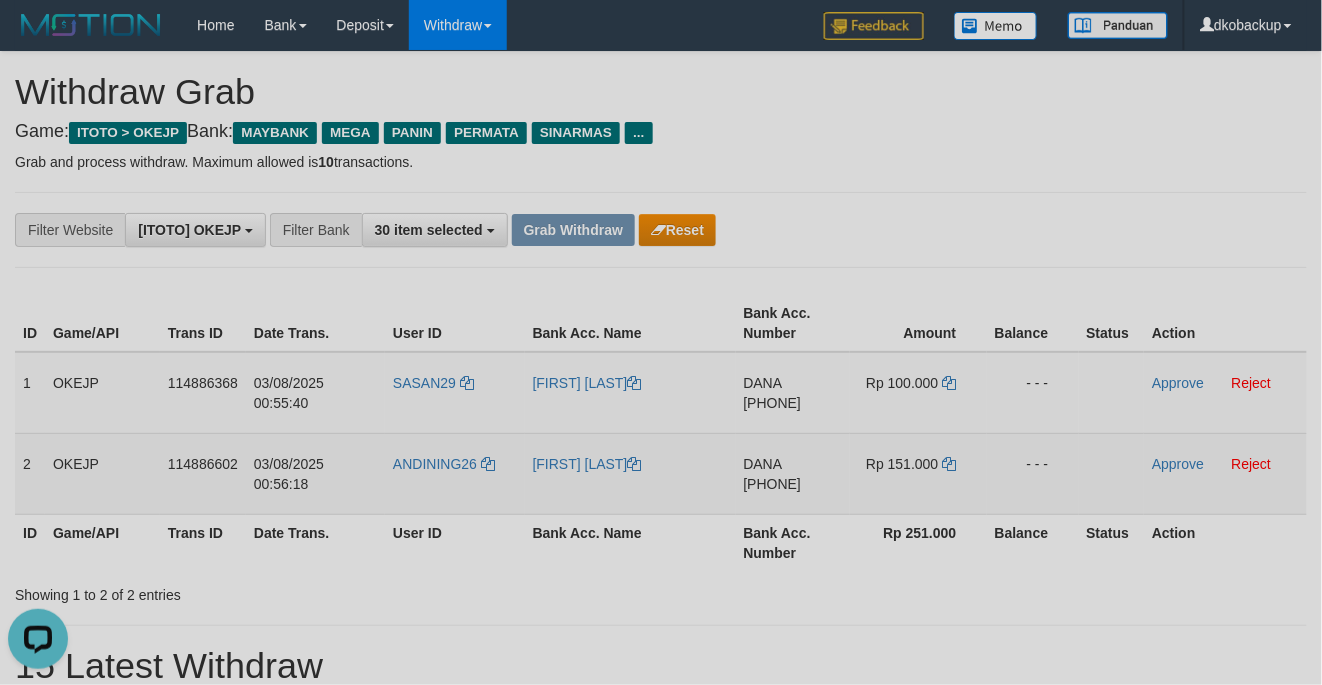 click on "DANA
081226804225" at bounding box center [793, 473] 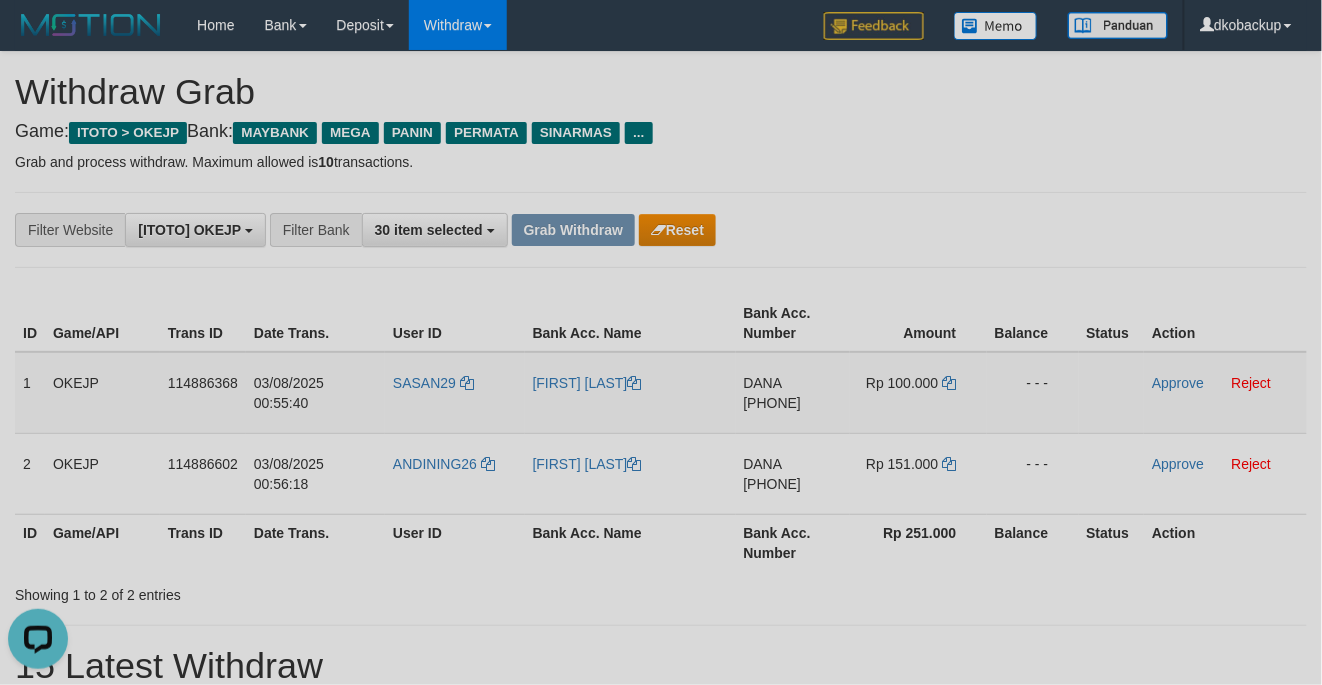 copy on "[PHONE]" 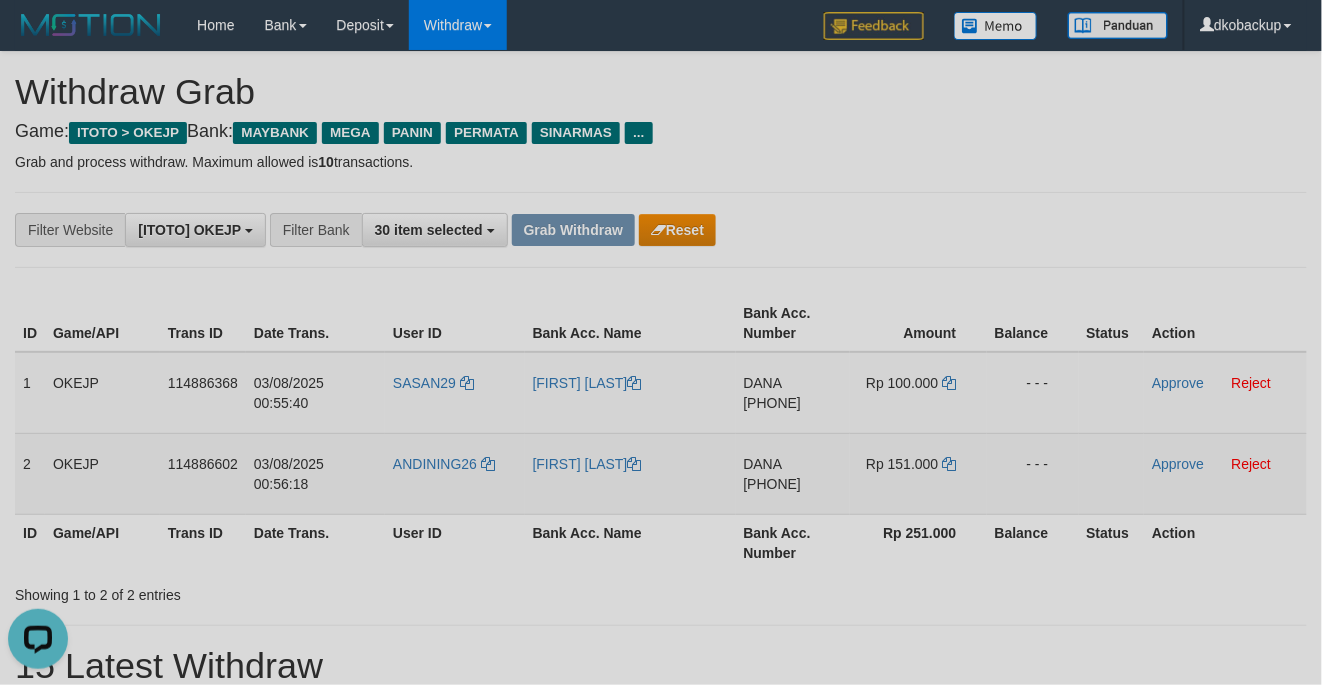 click on "ANDINING26" at bounding box center (455, 473) 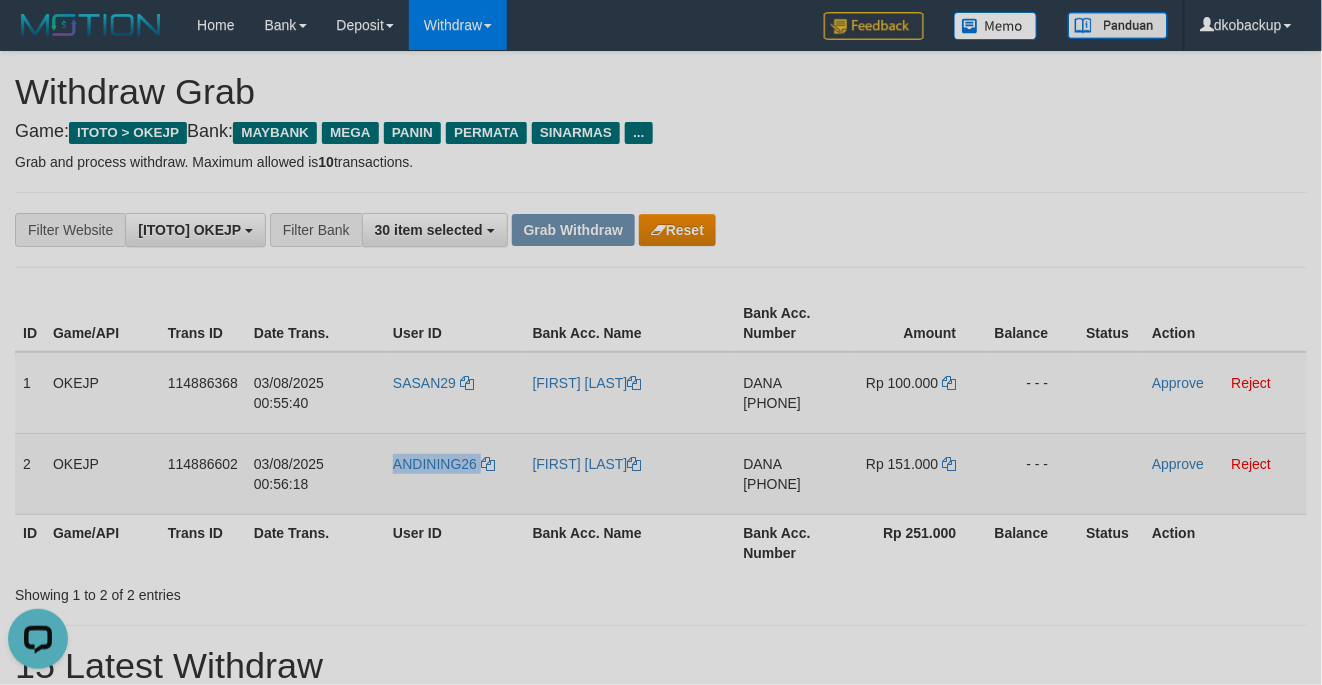click on "ANDINING26" at bounding box center (455, 473) 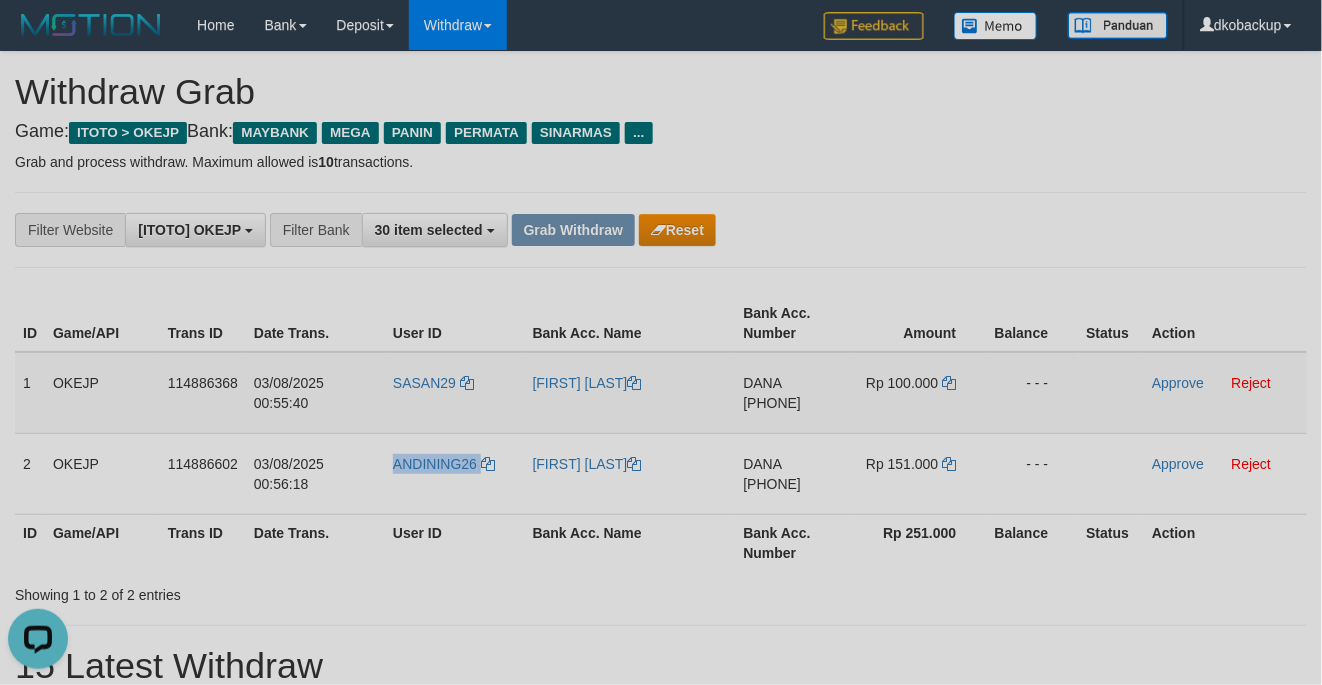 copy on "ANDINING26" 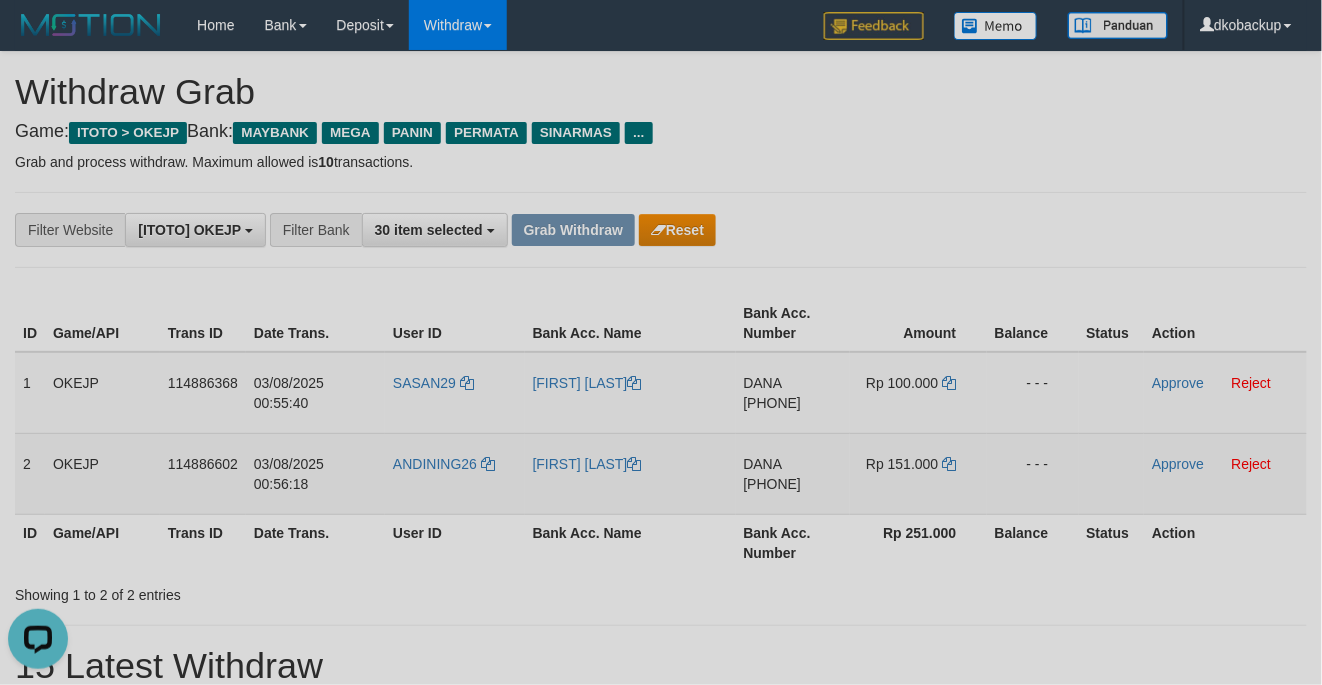 click on "[FIRST] [LAST]" at bounding box center [630, 473] 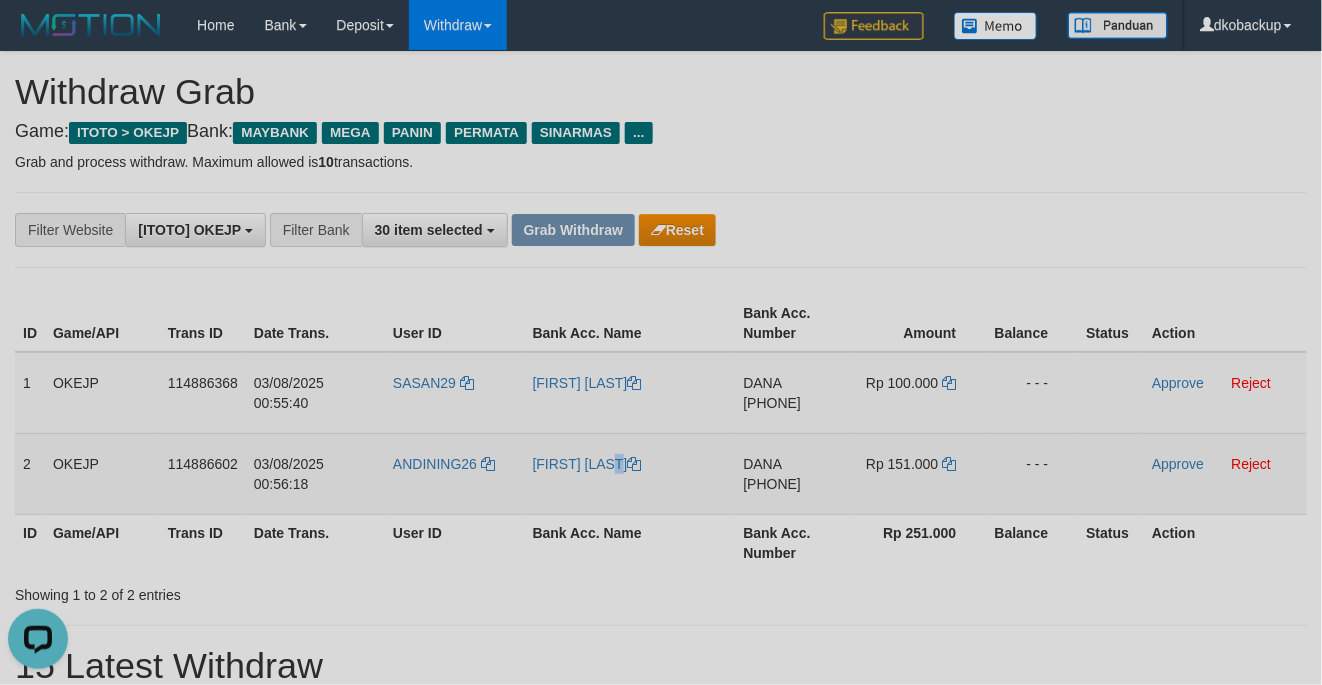 click on "[FIRST] [LAST]" at bounding box center (630, 473) 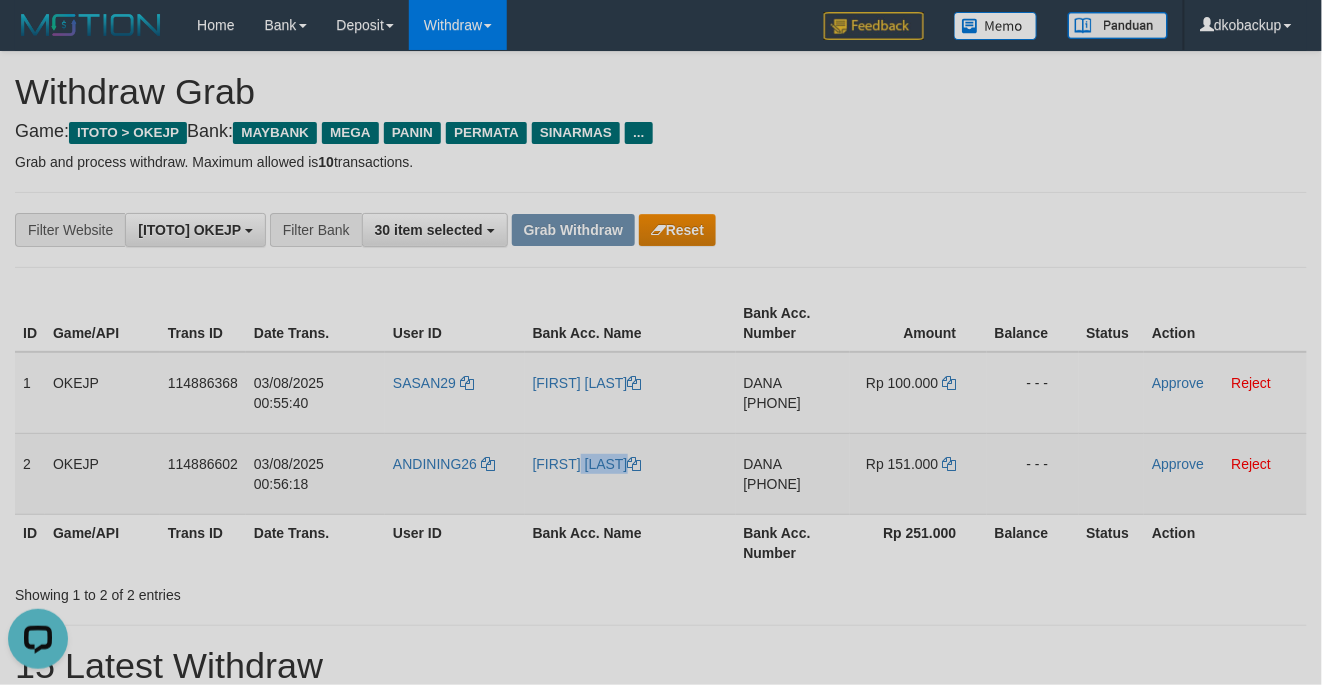 click on "[FIRST] [LAST]" at bounding box center [630, 473] 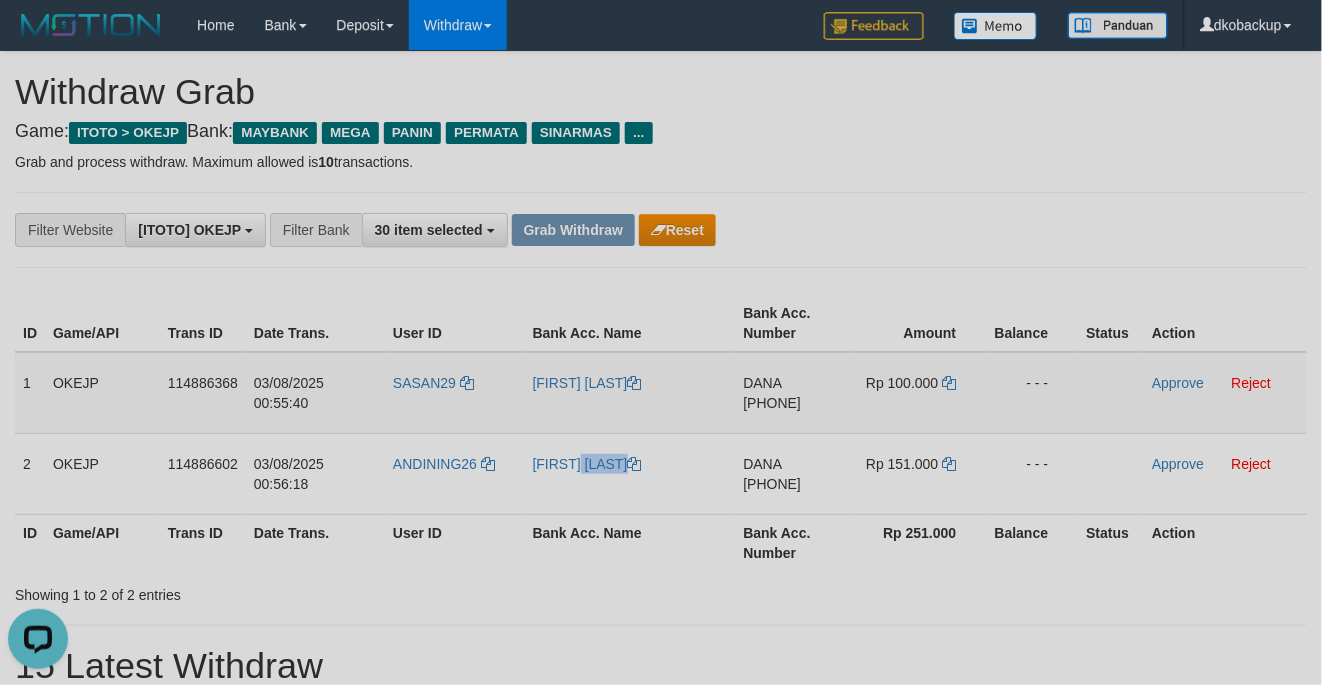 copy on "[FIRST] [LAST]" 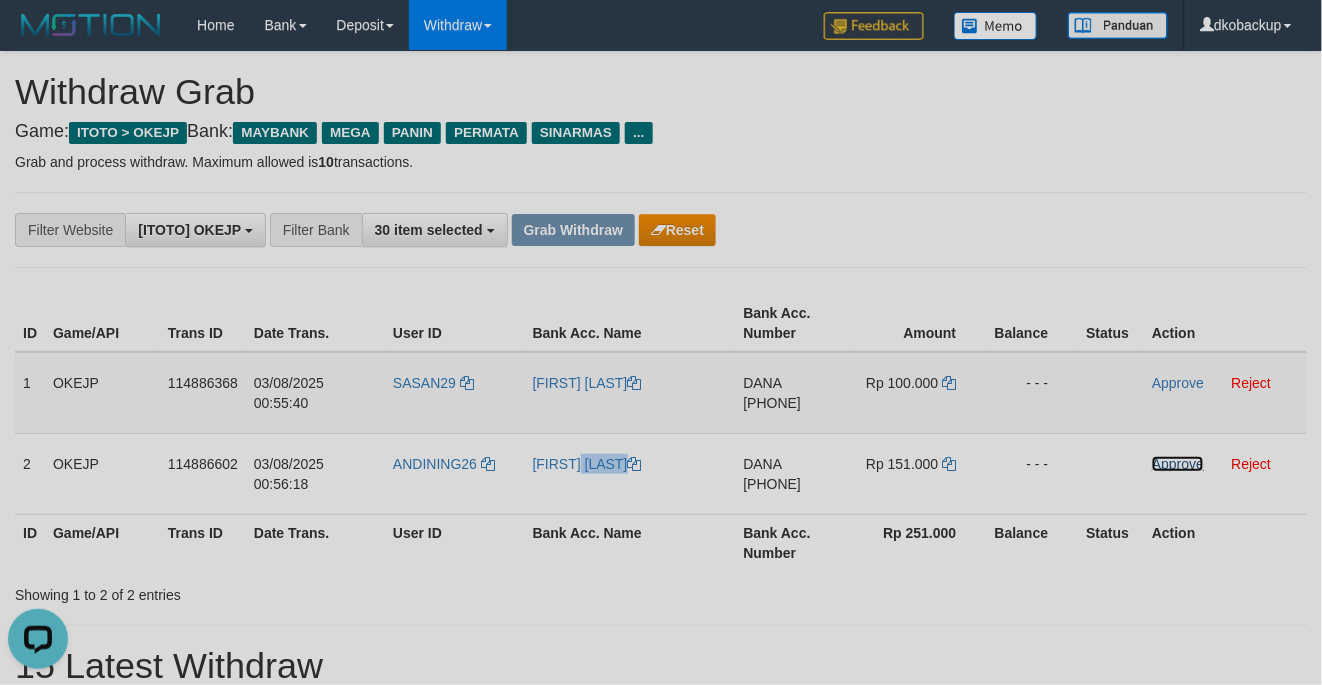 drag, startPoint x: 1166, startPoint y: 465, endPoint x: 524, endPoint y: 586, distance: 653.30316 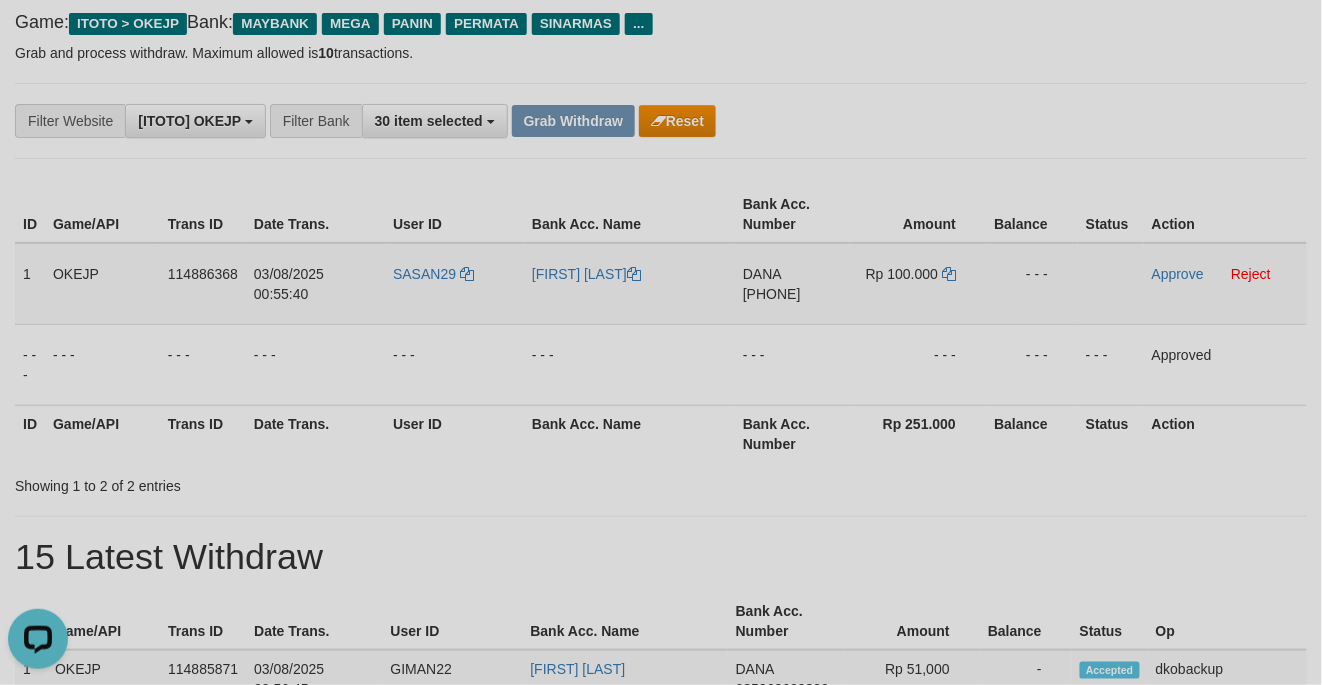 scroll, scrollTop: 177, scrollLeft: 0, axis: vertical 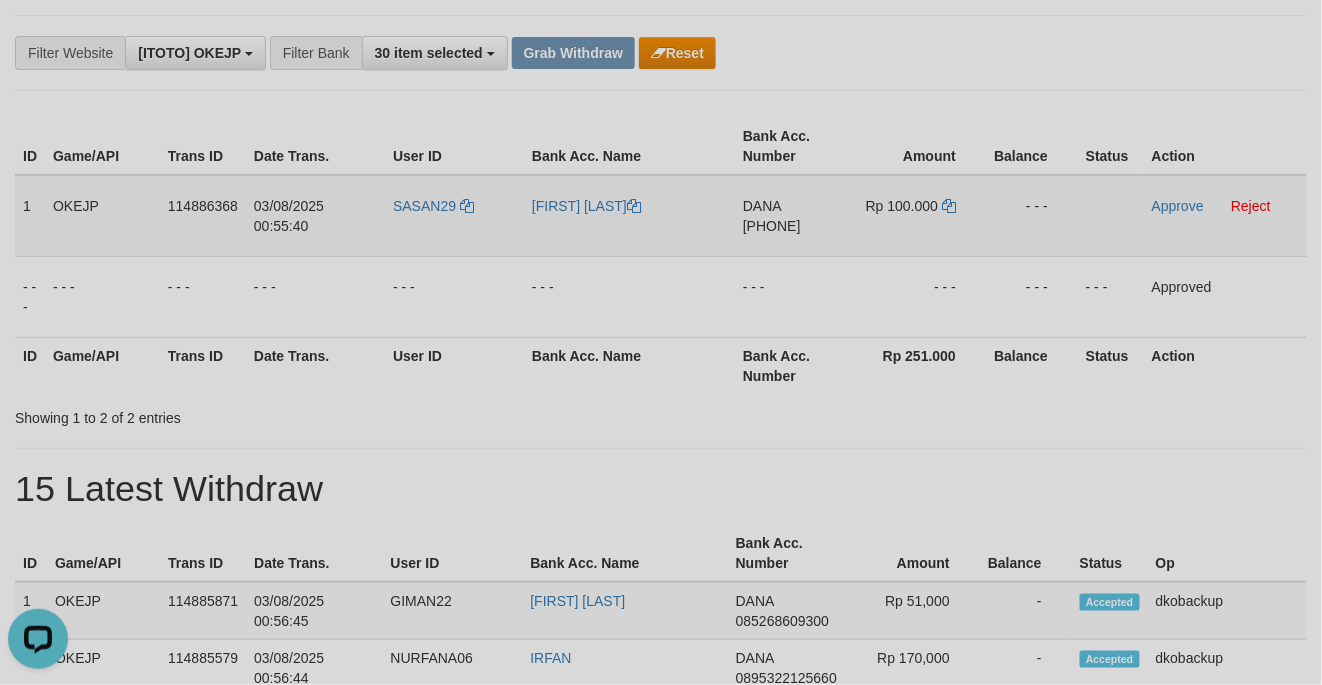click on "[PHONE]" at bounding box center (772, 226) 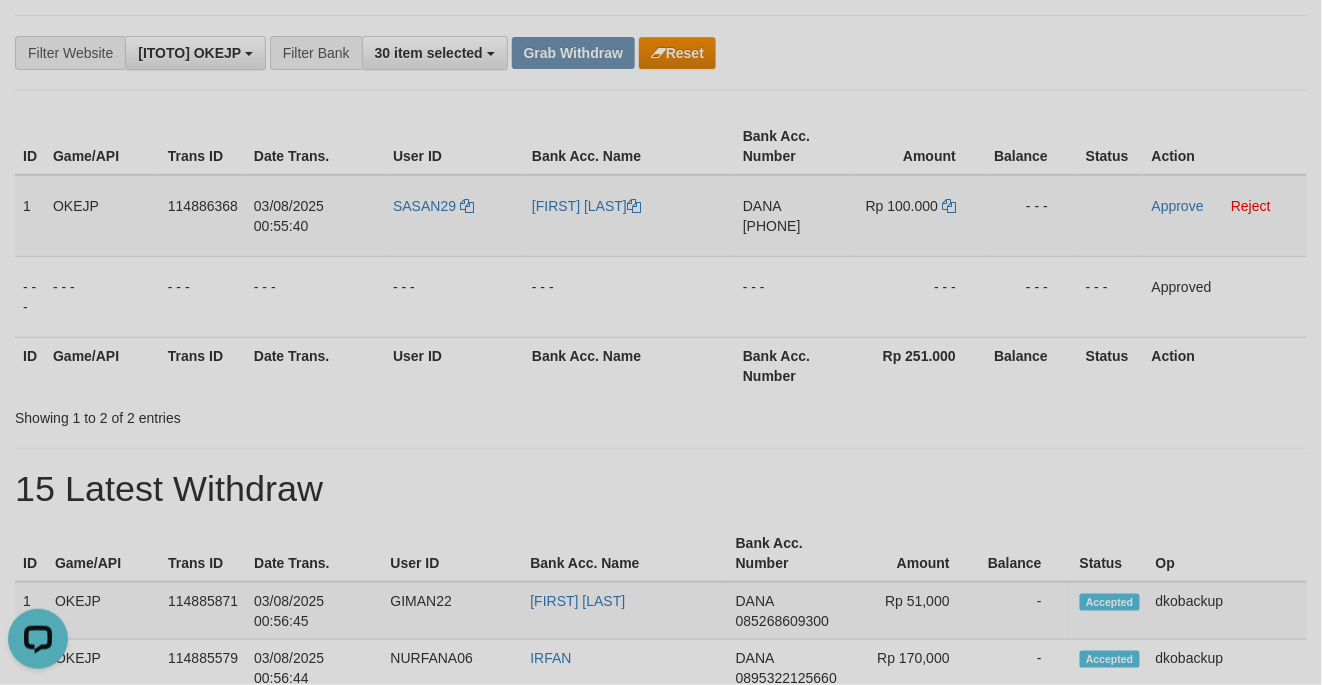 click on "ID Game/API Trans ID Date Trans. User ID Bank Acc. Name Bank Acc. Number Amount Balance Status Action
1
OKEJP
114886368
03/08/2025 00:55:40
SASAN29
SANTI SITI SOLIHAH
DANA
08518763129
Rp 100.000
- - -
Approve
Reject
- - -
- - -
- - -
- - -
- - -
- - -
- - -
- - -
- - -
- - -
Approved
ID Game/API Trans ID Date Trans. User ID Bank Acc. Name Bank Acc. Number Rp 251.000 Balance Status Action" at bounding box center (661, 256) 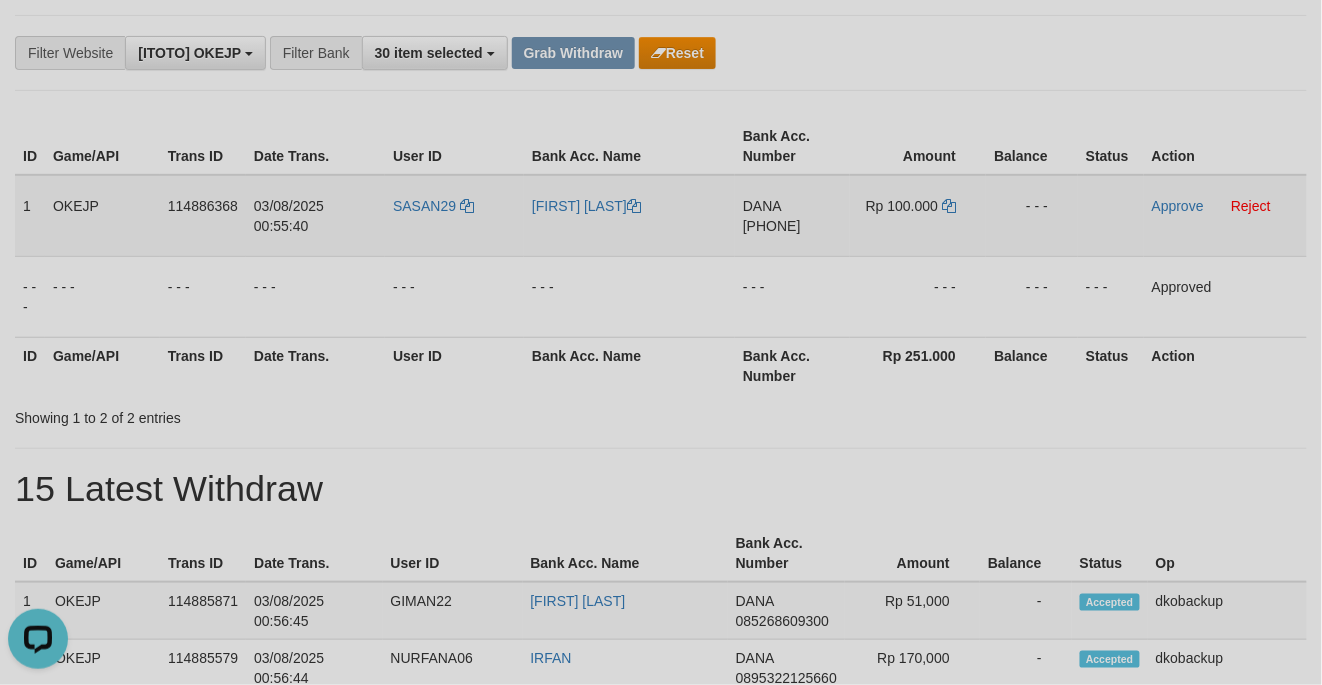 click on "DANA
08518763129" at bounding box center (792, 216) 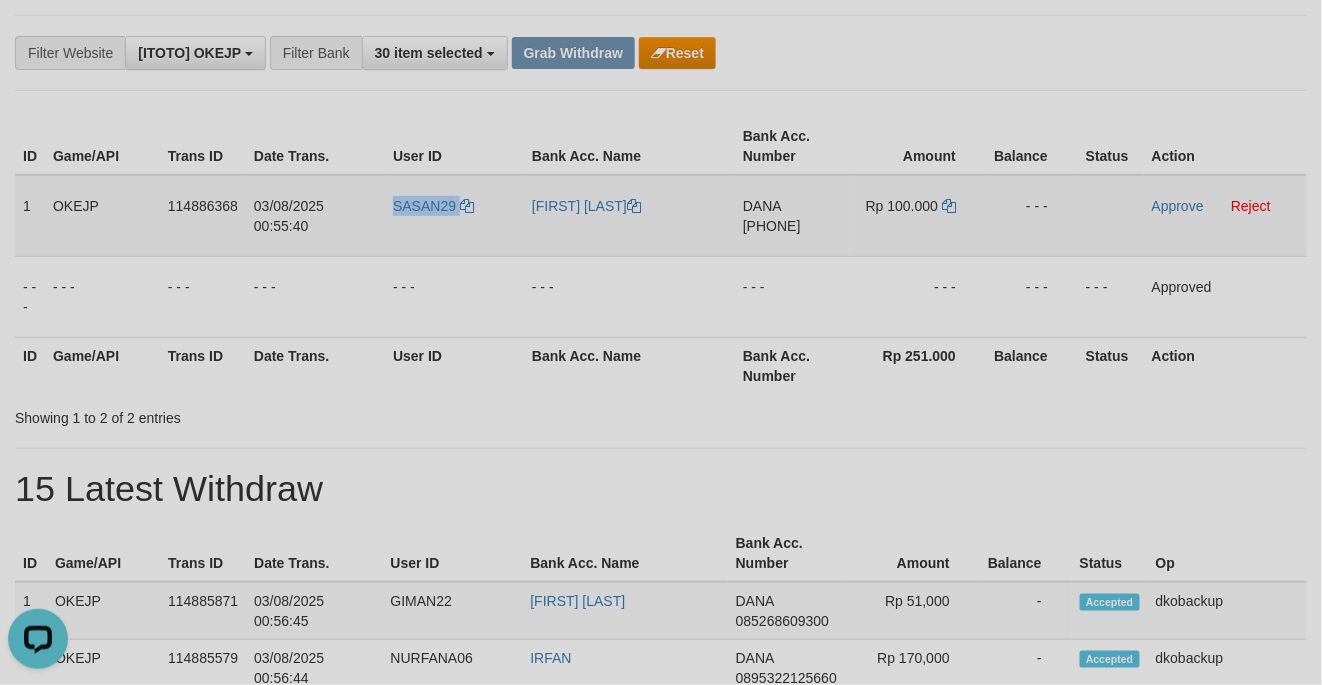 click on "SASAN29" at bounding box center (454, 216) 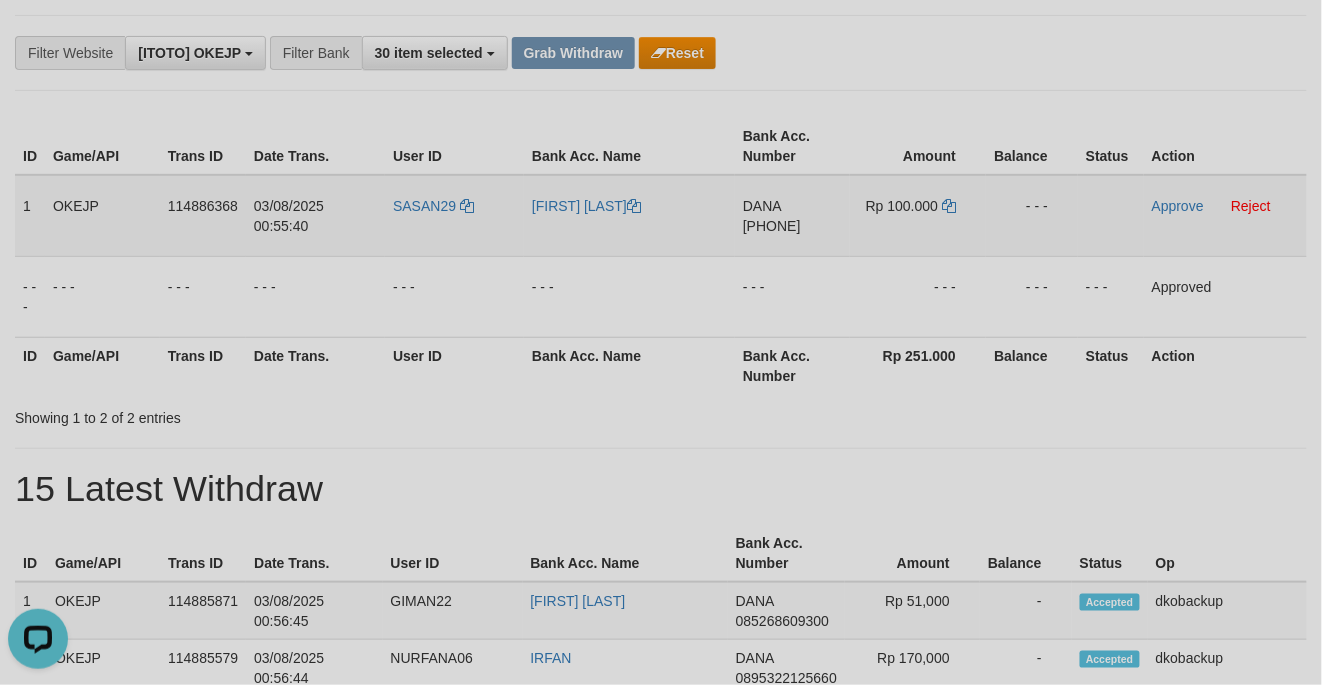 click on "Approve
Reject" at bounding box center [1225, 216] 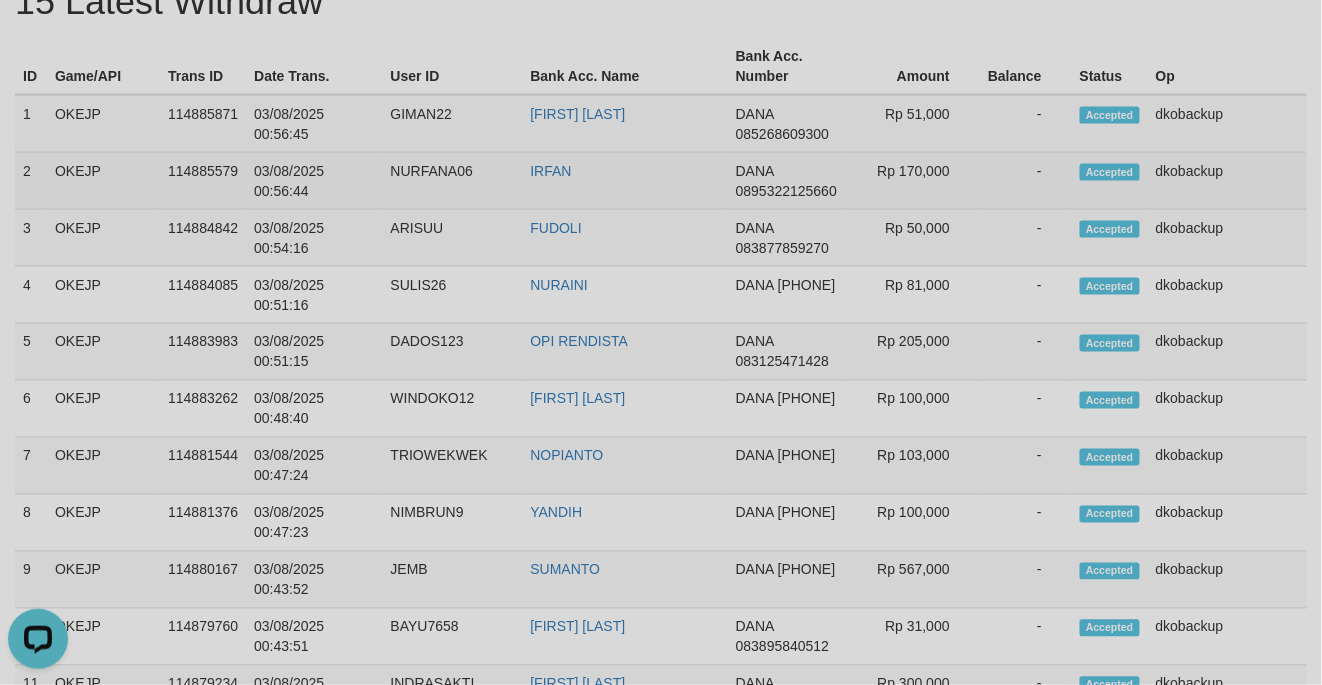 scroll, scrollTop: 308, scrollLeft: 0, axis: vertical 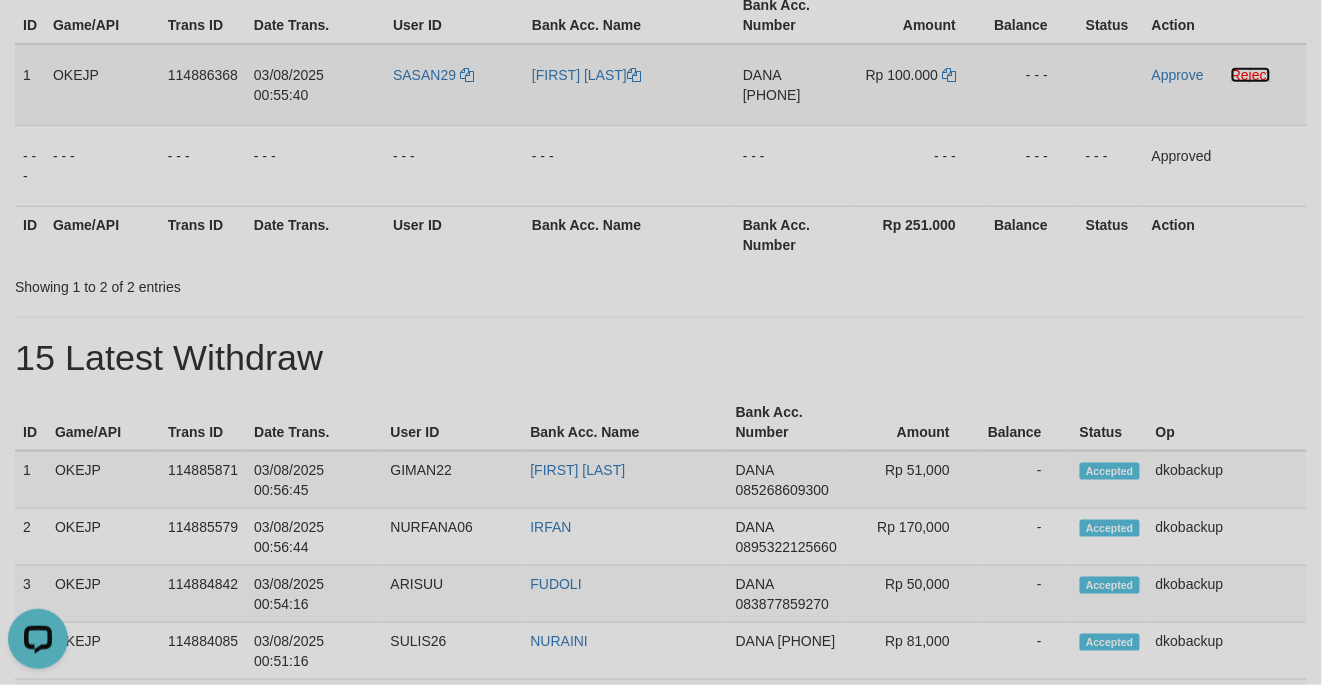 click on "Reject" at bounding box center [1251, 75] 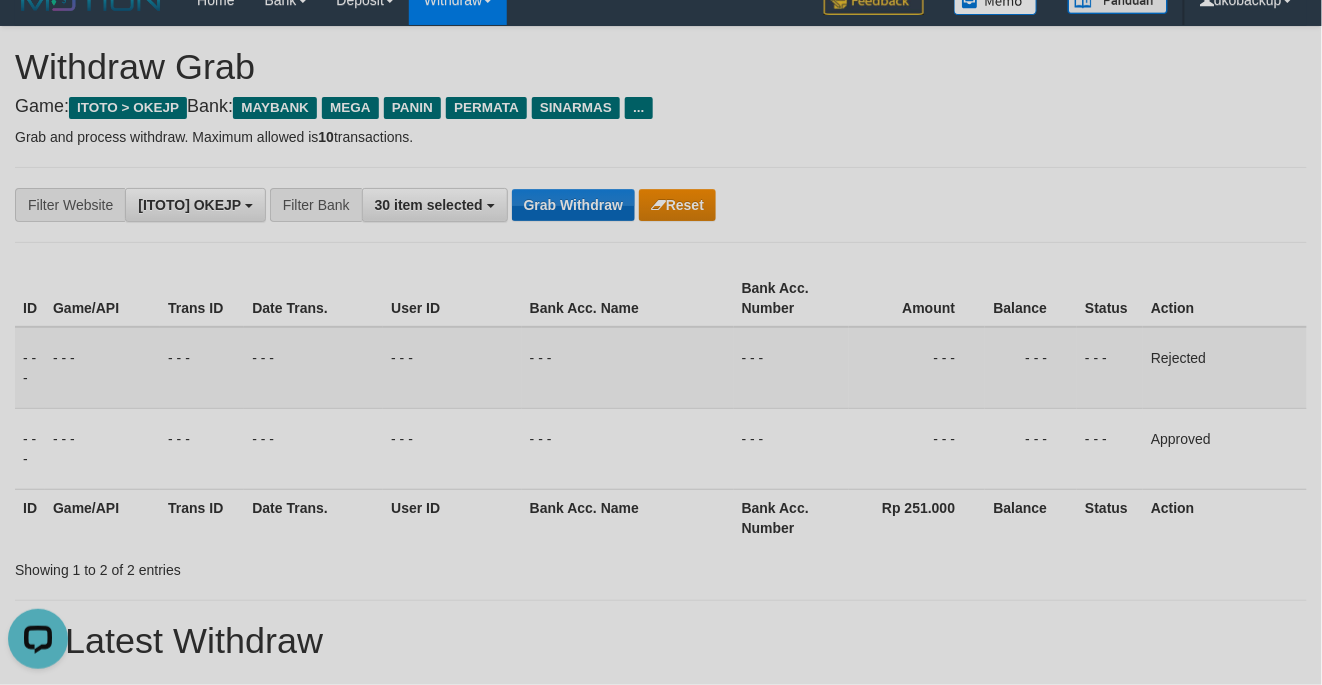 scroll, scrollTop: 0, scrollLeft: 0, axis: both 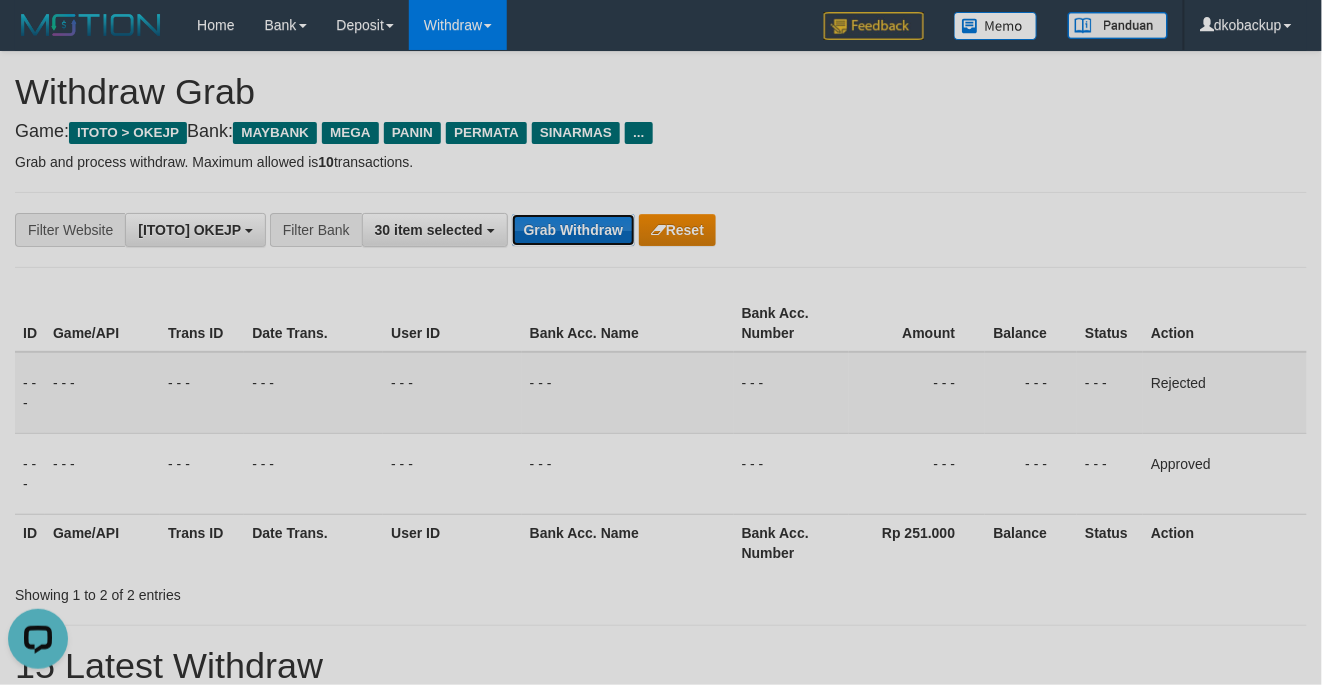 click on "Grab Withdraw" at bounding box center [573, 230] 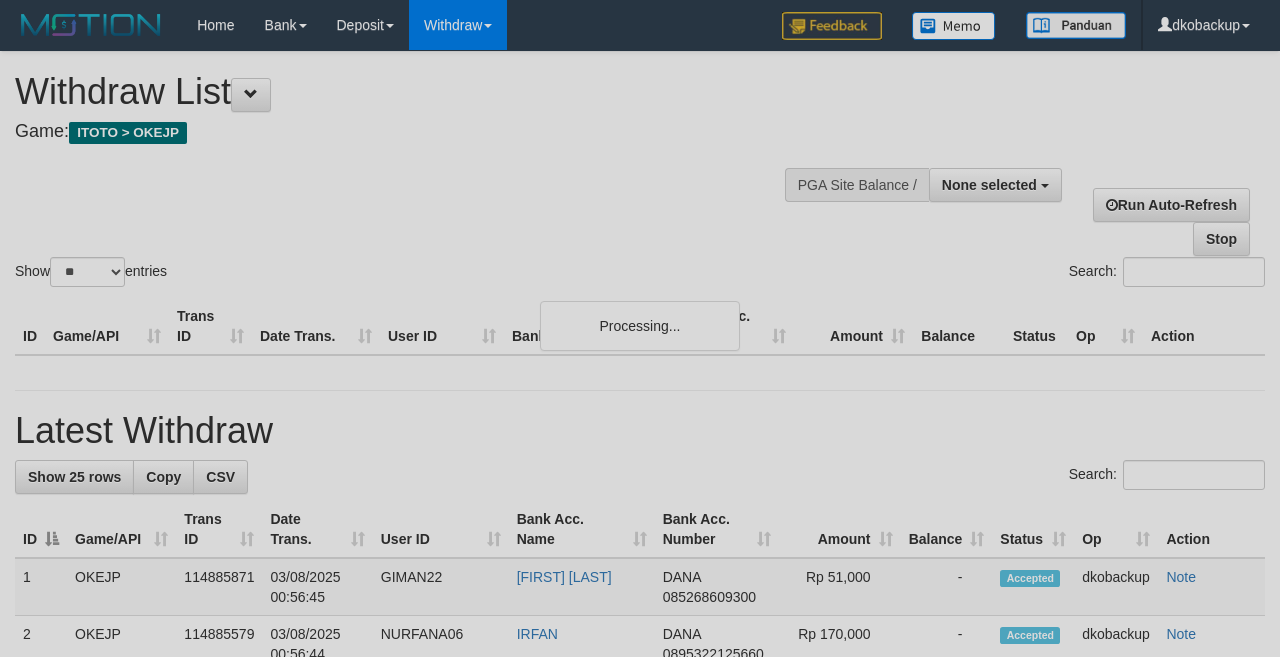 select 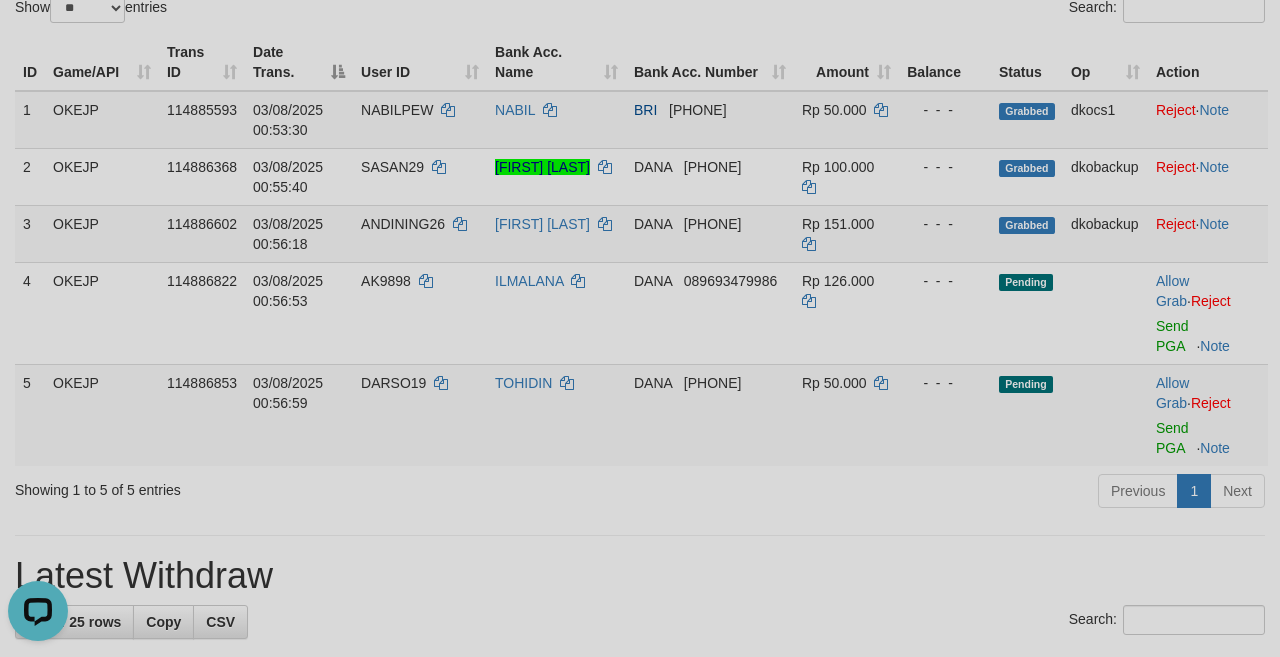 scroll, scrollTop: 0, scrollLeft: 0, axis: both 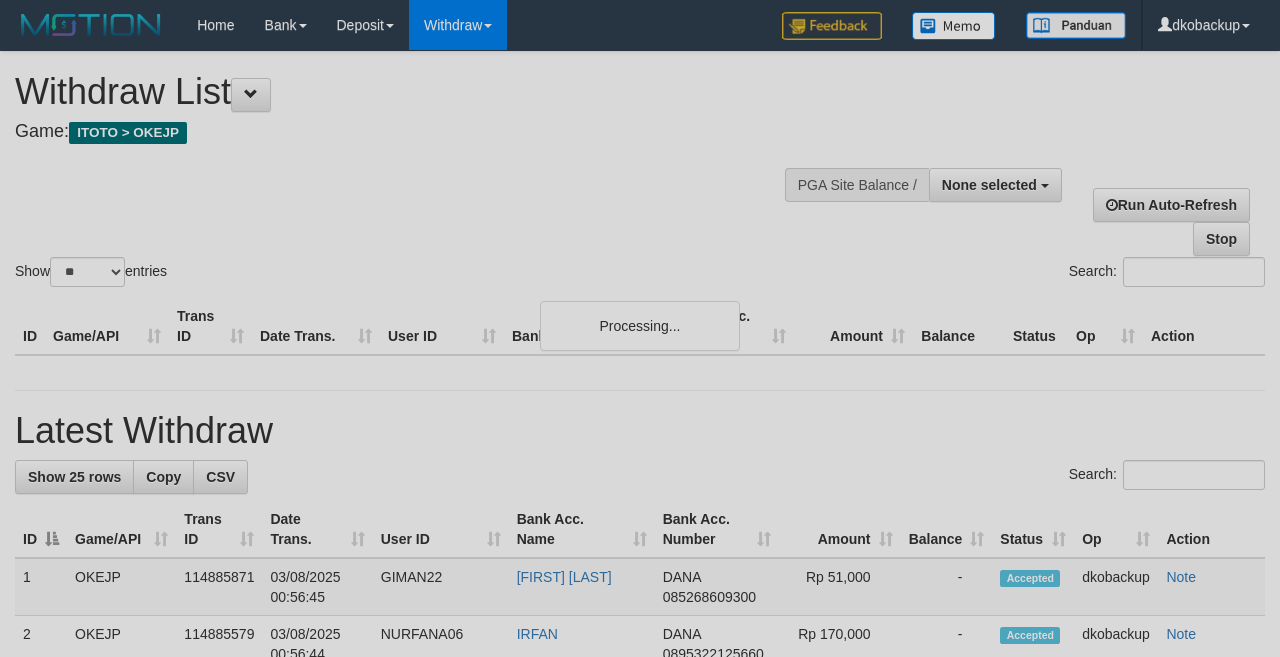 select 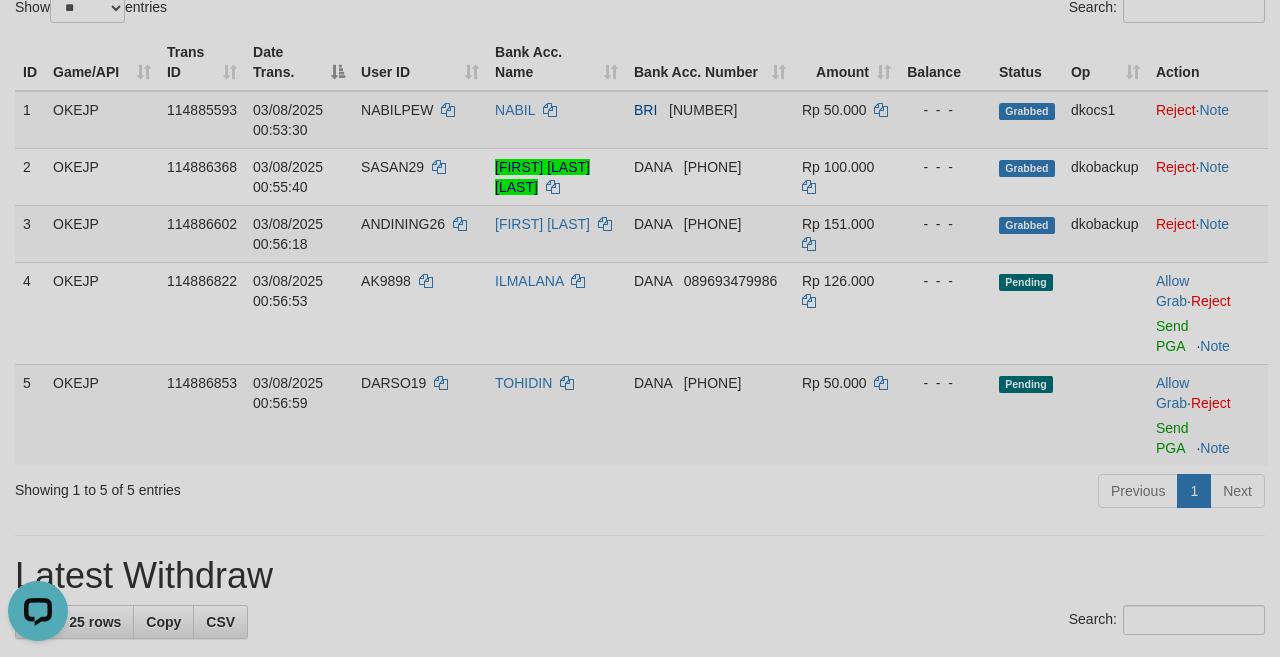 scroll, scrollTop: 0, scrollLeft: 0, axis: both 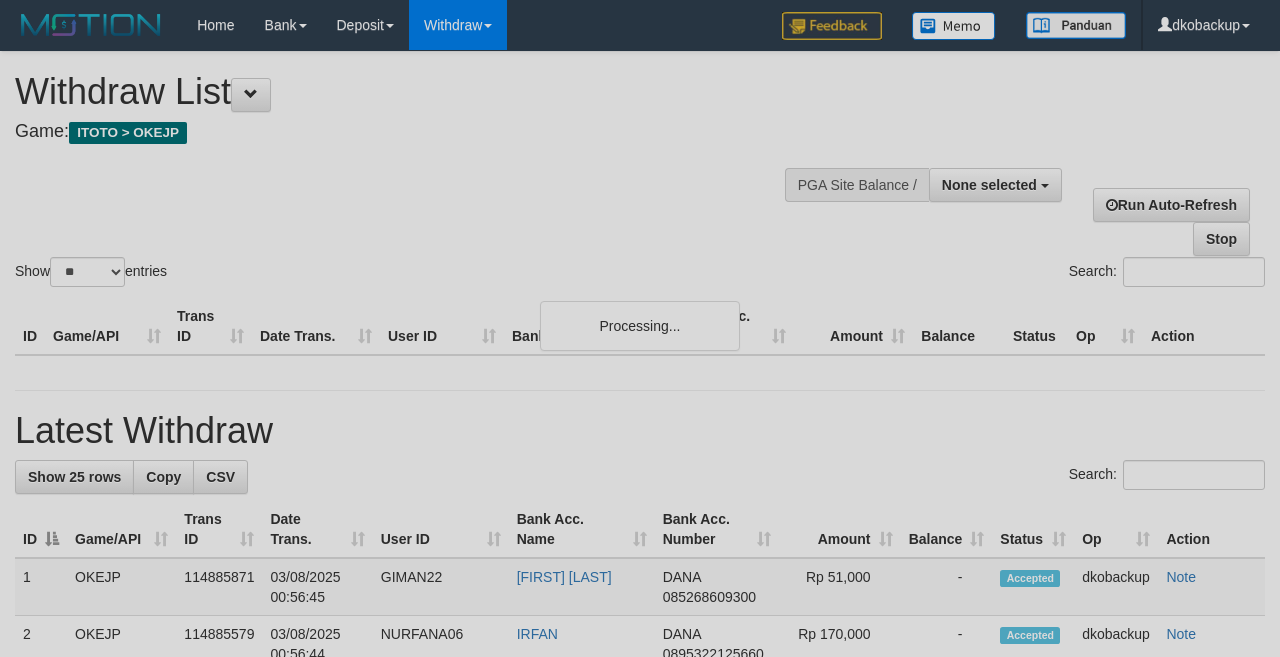 select 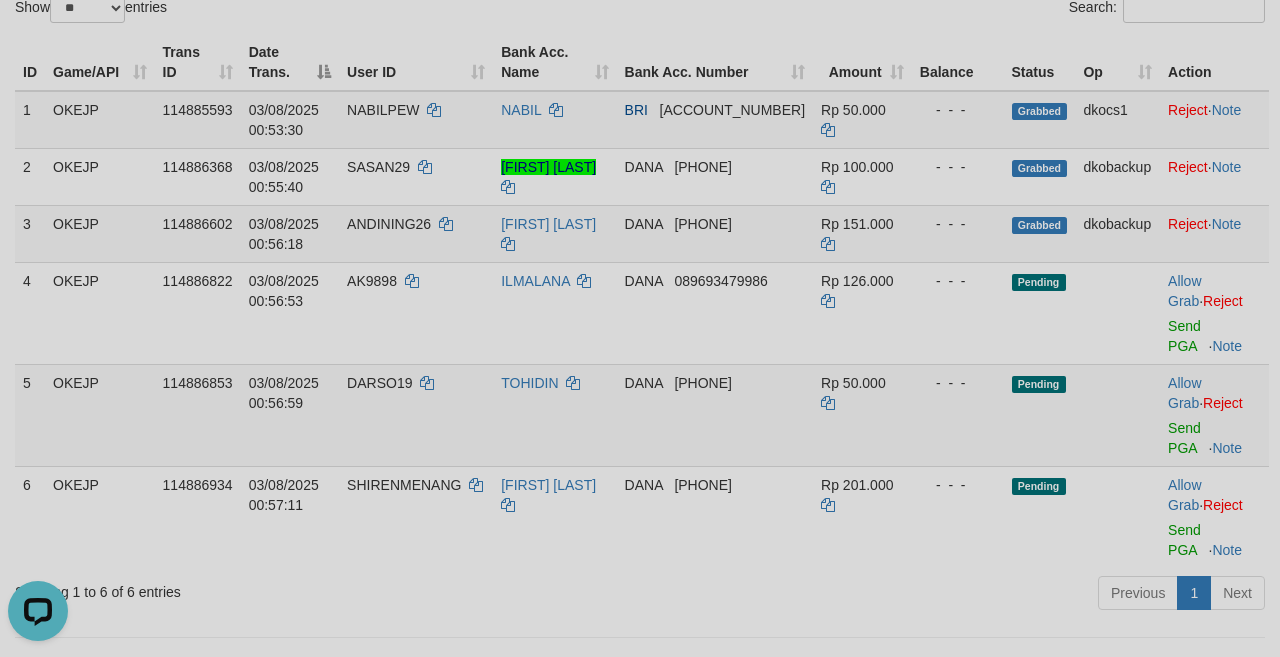 scroll, scrollTop: 0, scrollLeft: 0, axis: both 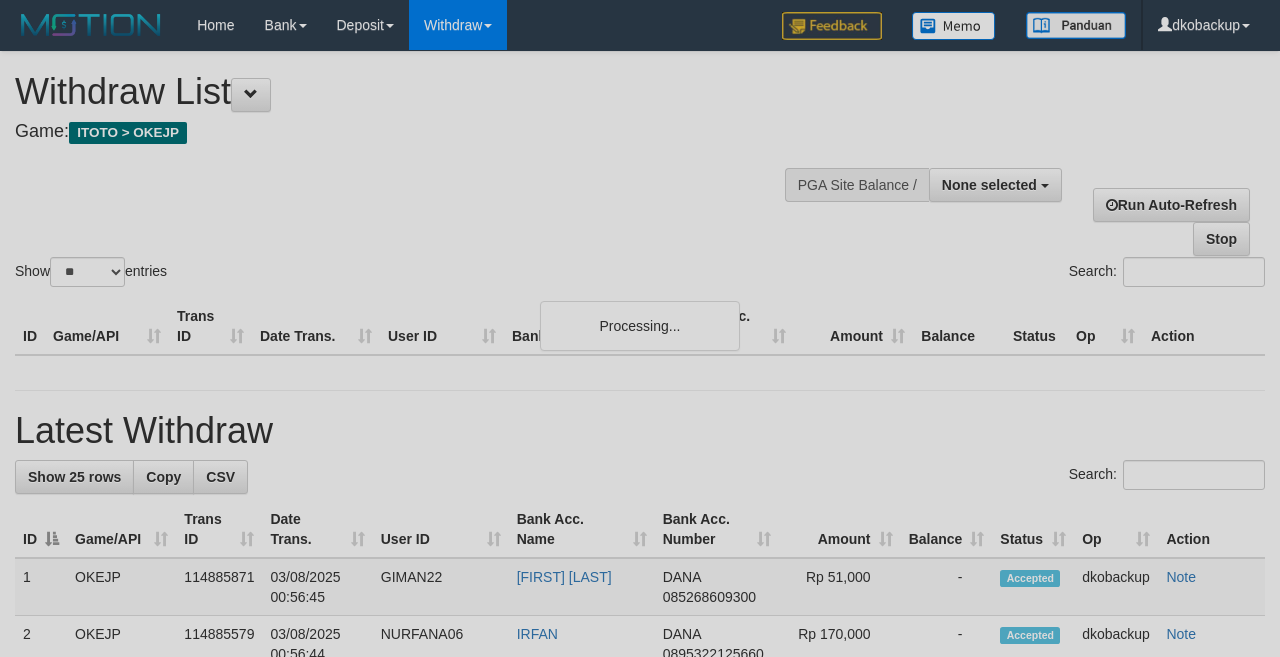 select 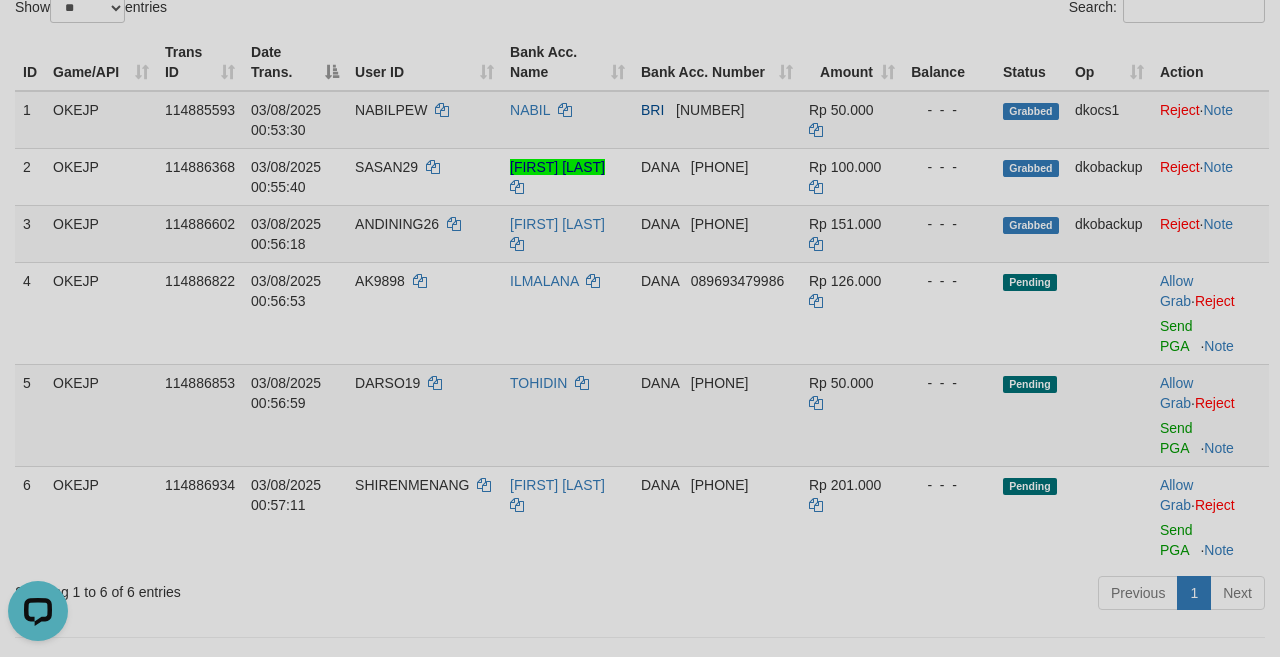 scroll, scrollTop: 0, scrollLeft: 0, axis: both 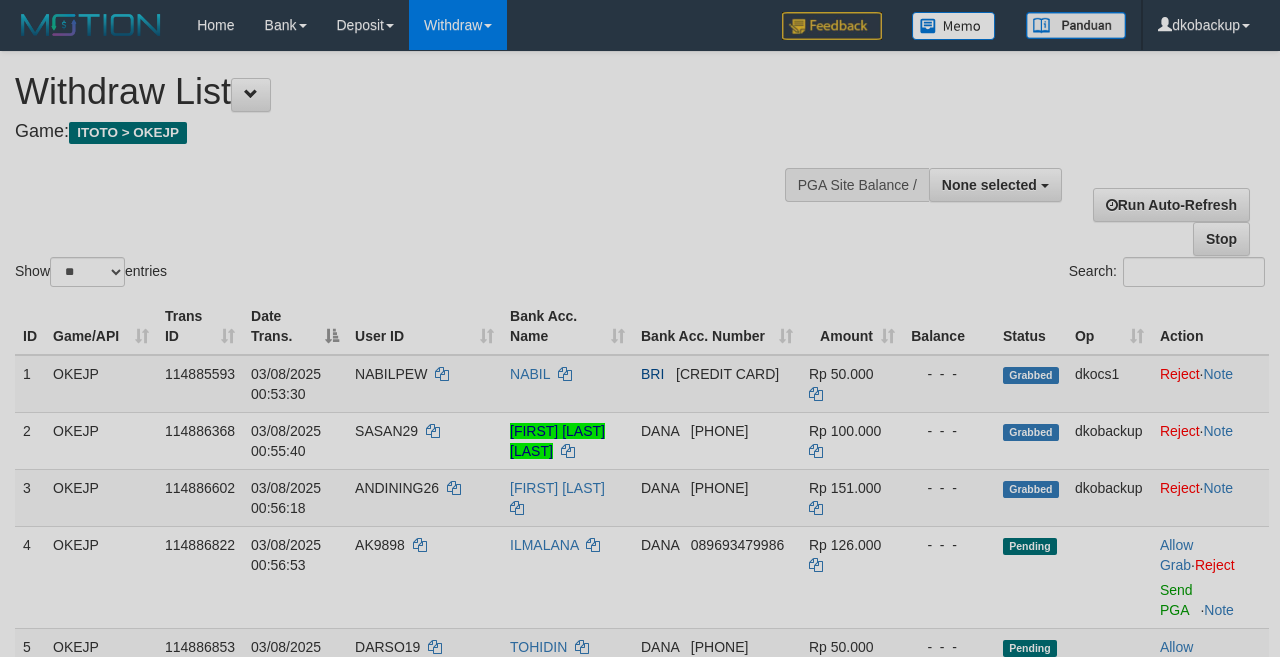 select 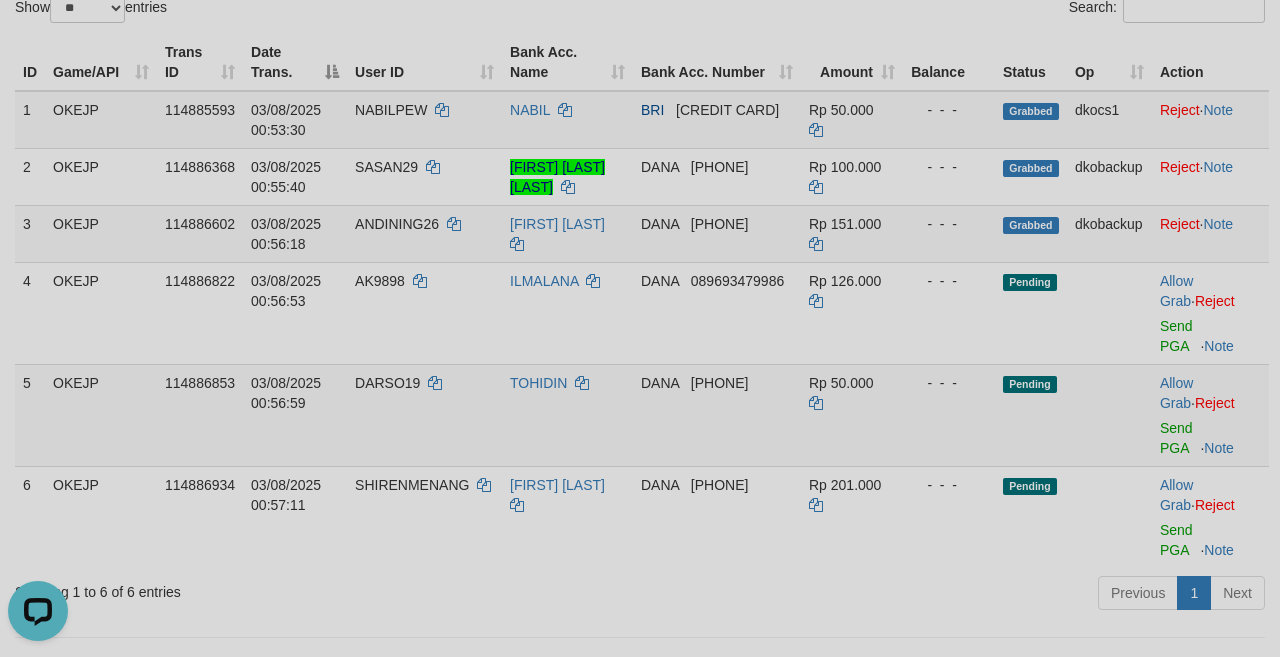 scroll, scrollTop: 0, scrollLeft: 0, axis: both 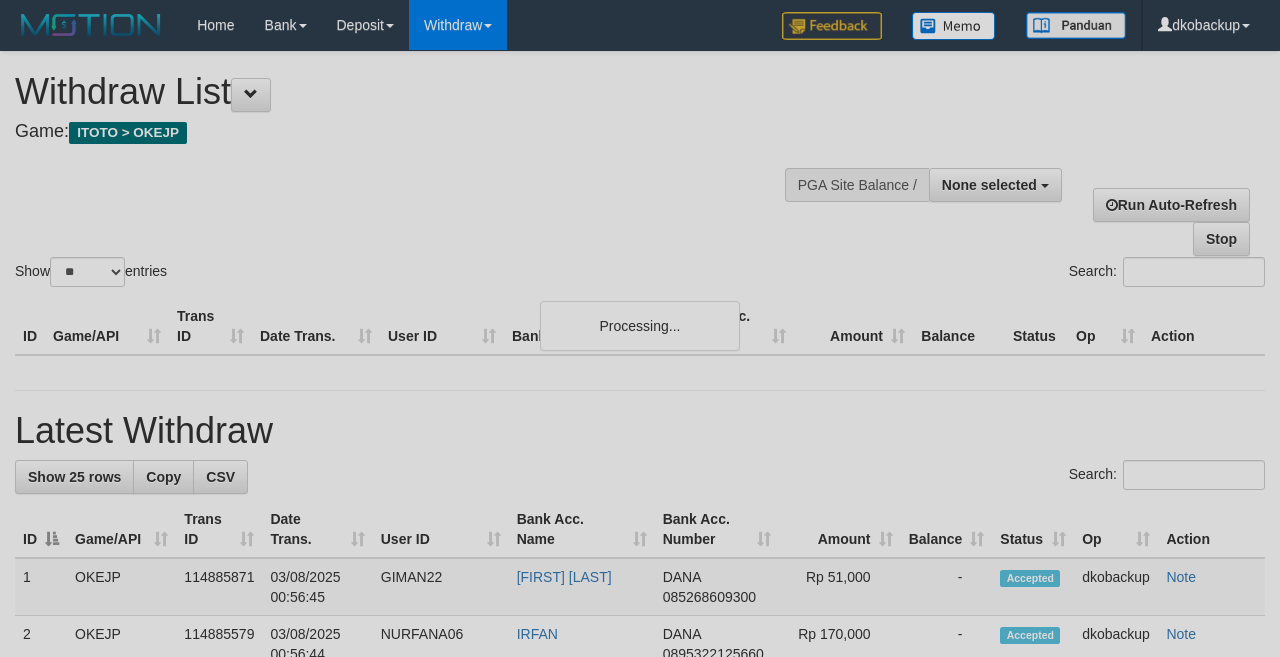 select 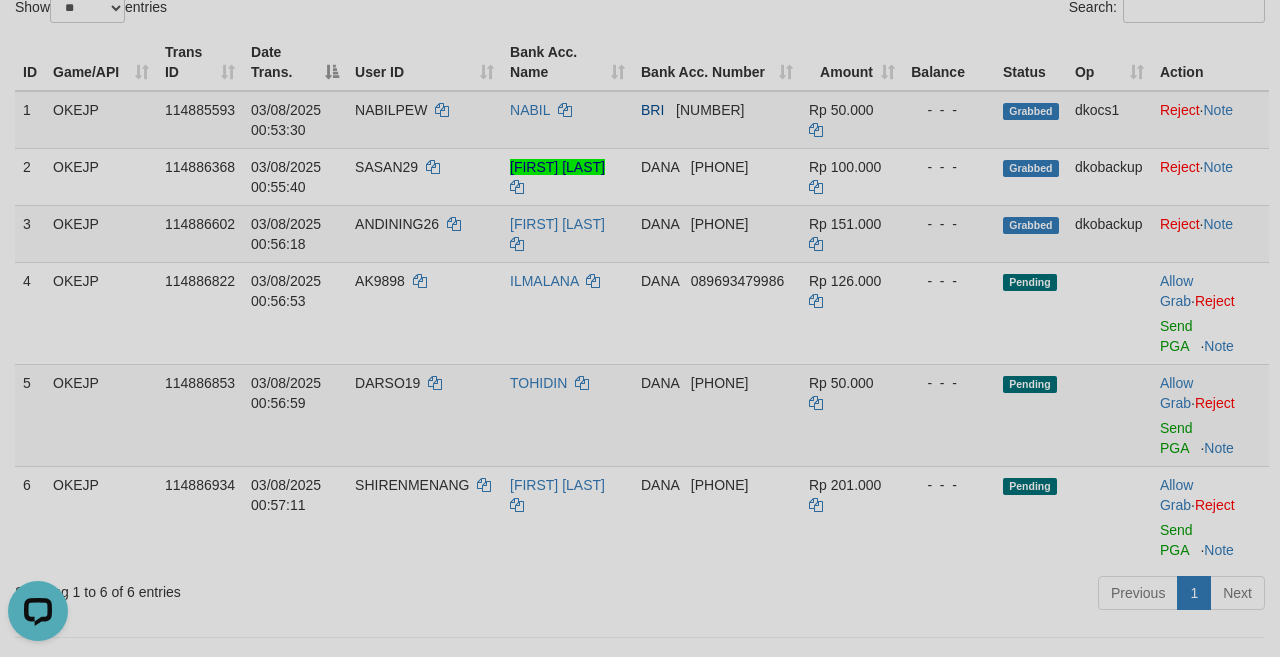 scroll, scrollTop: 0, scrollLeft: 0, axis: both 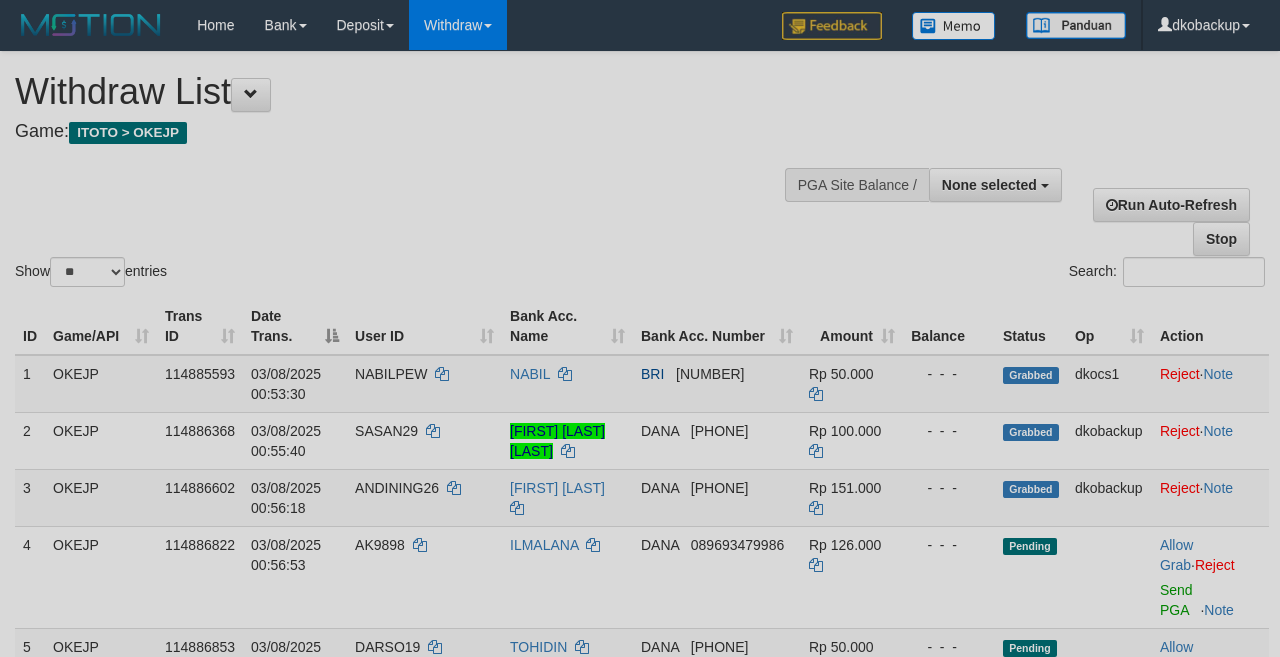 select 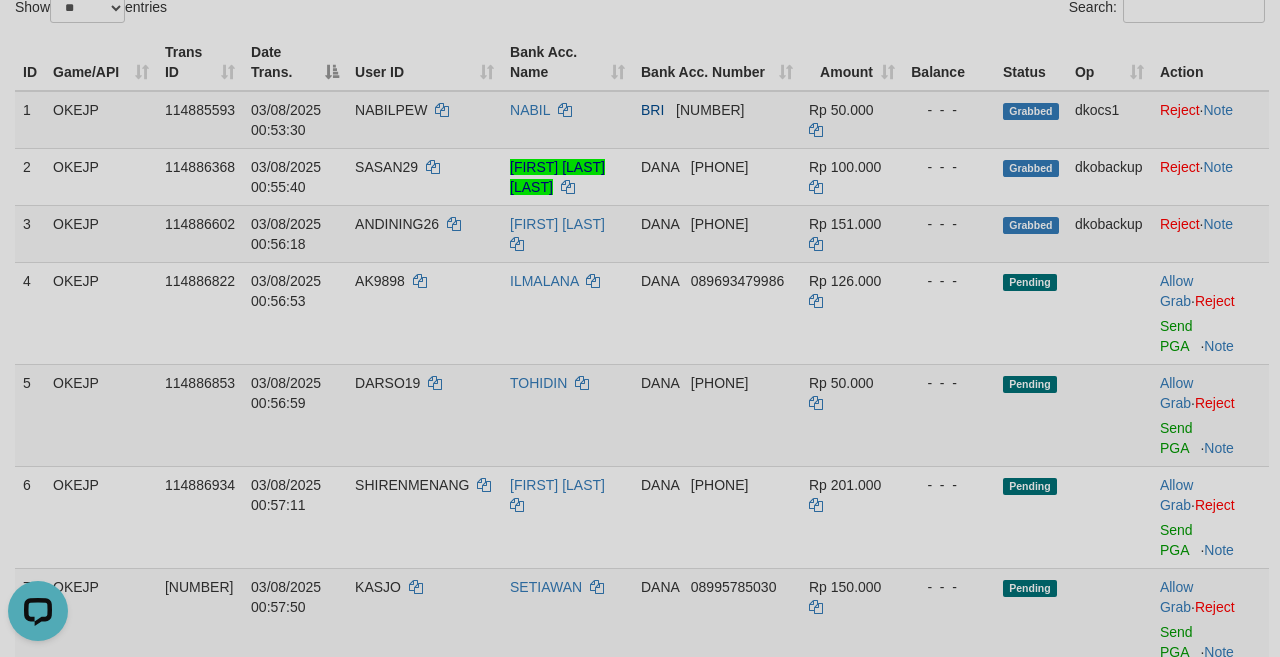 scroll, scrollTop: 0, scrollLeft: 0, axis: both 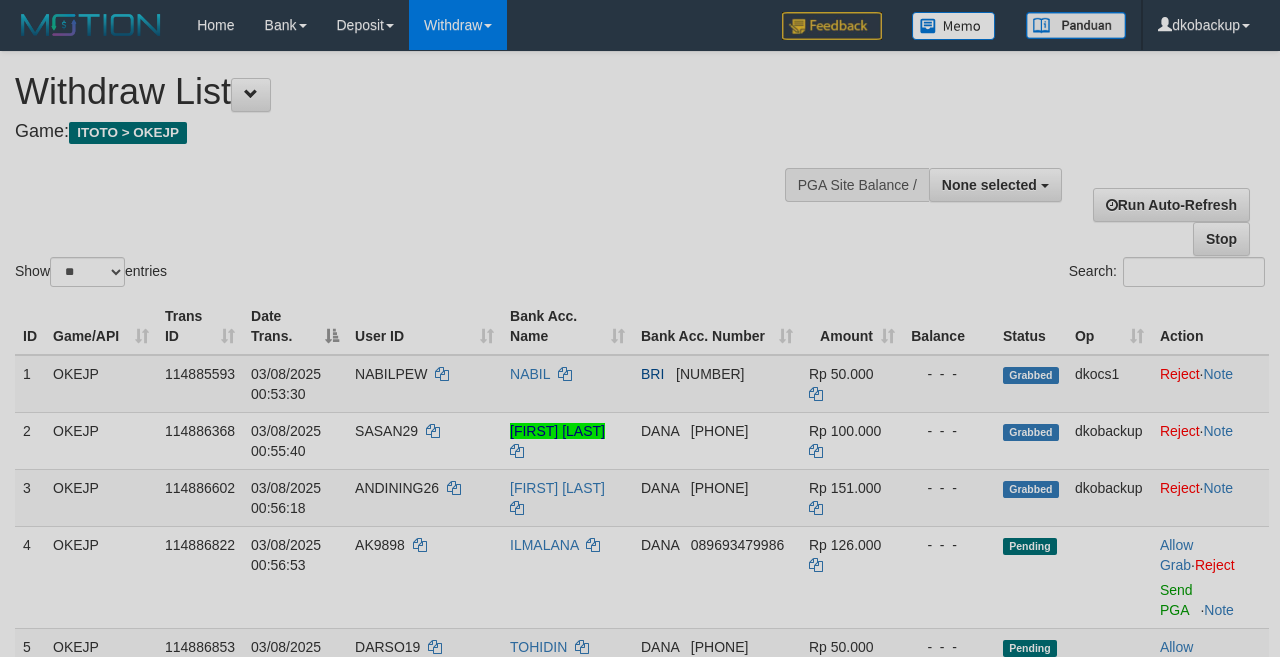 select 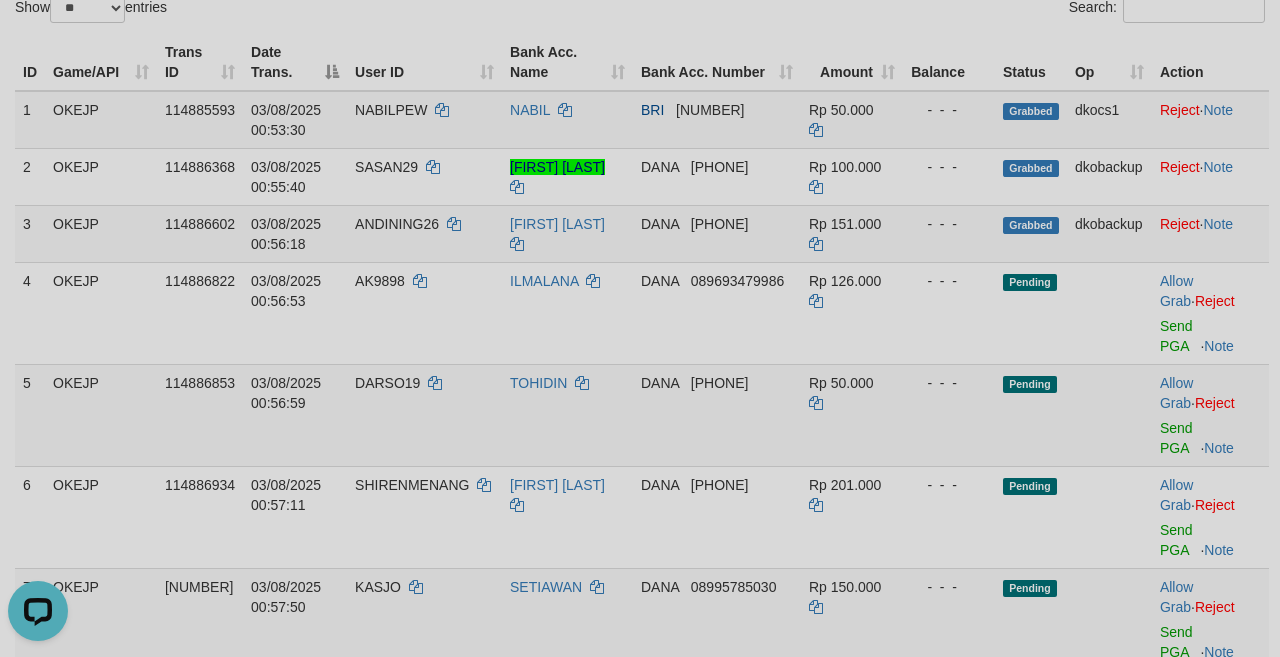 scroll, scrollTop: 0, scrollLeft: 0, axis: both 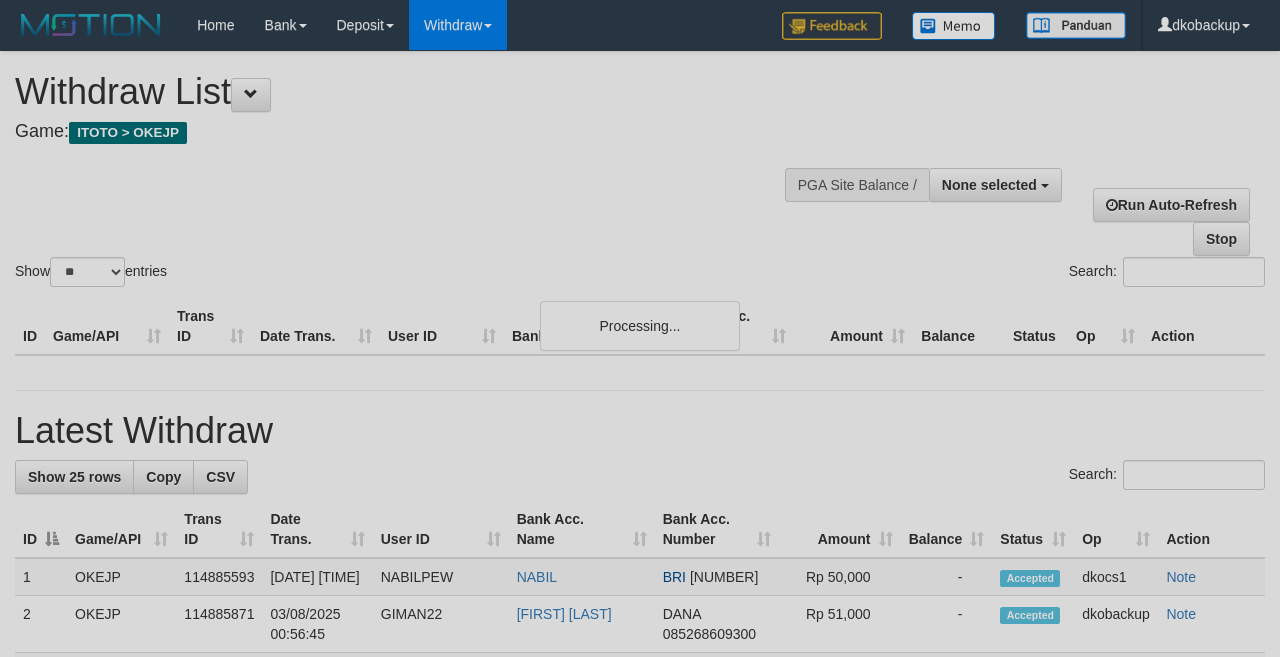 select 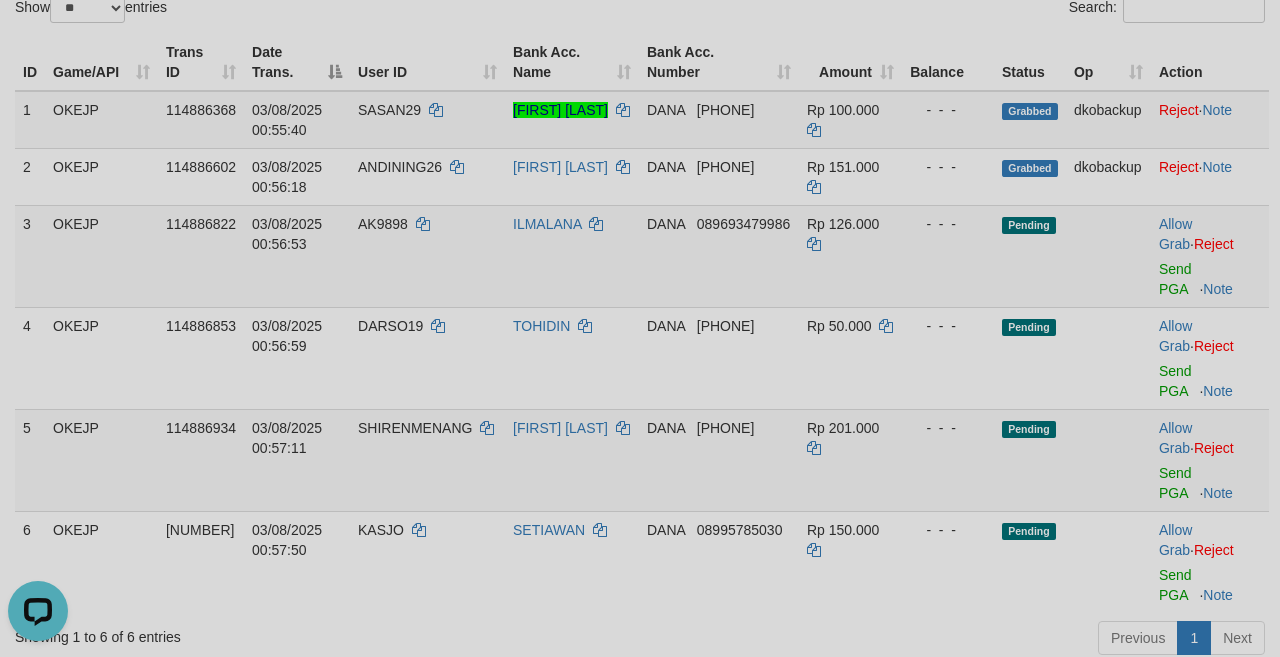 scroll, scrollTop: 0, scrollLeft: 0, axis: both 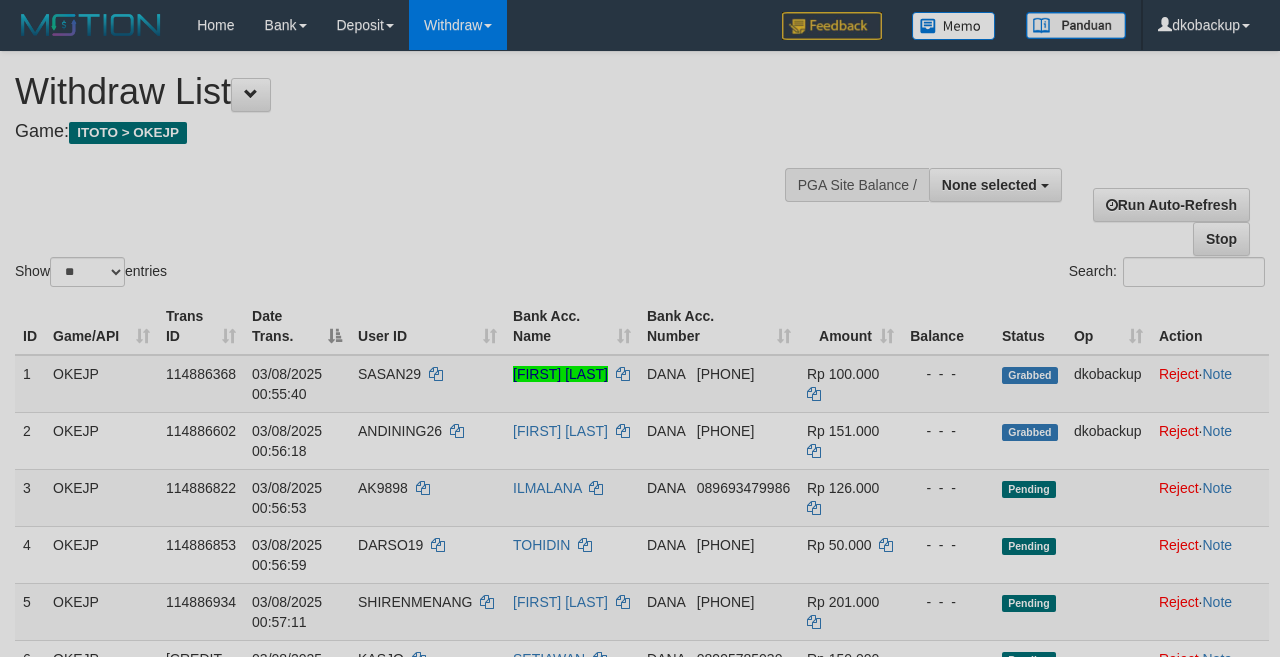 select 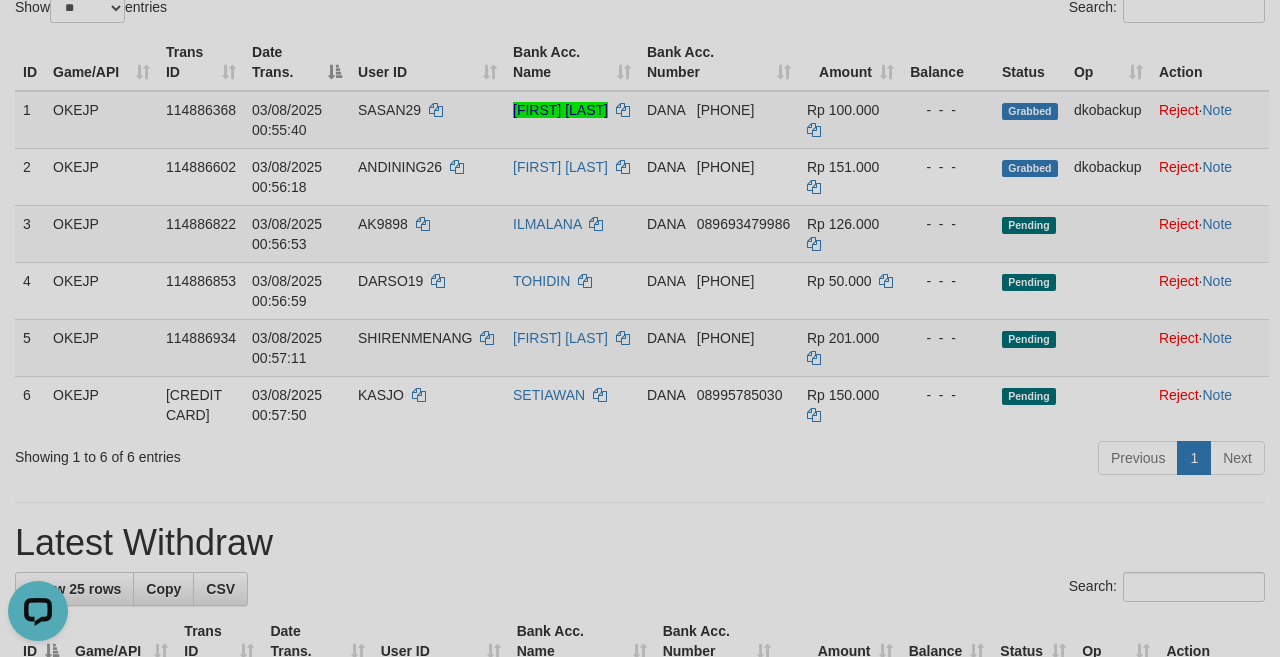 scroll, scrollTop: 0, scrollLeft: 0, axis: both 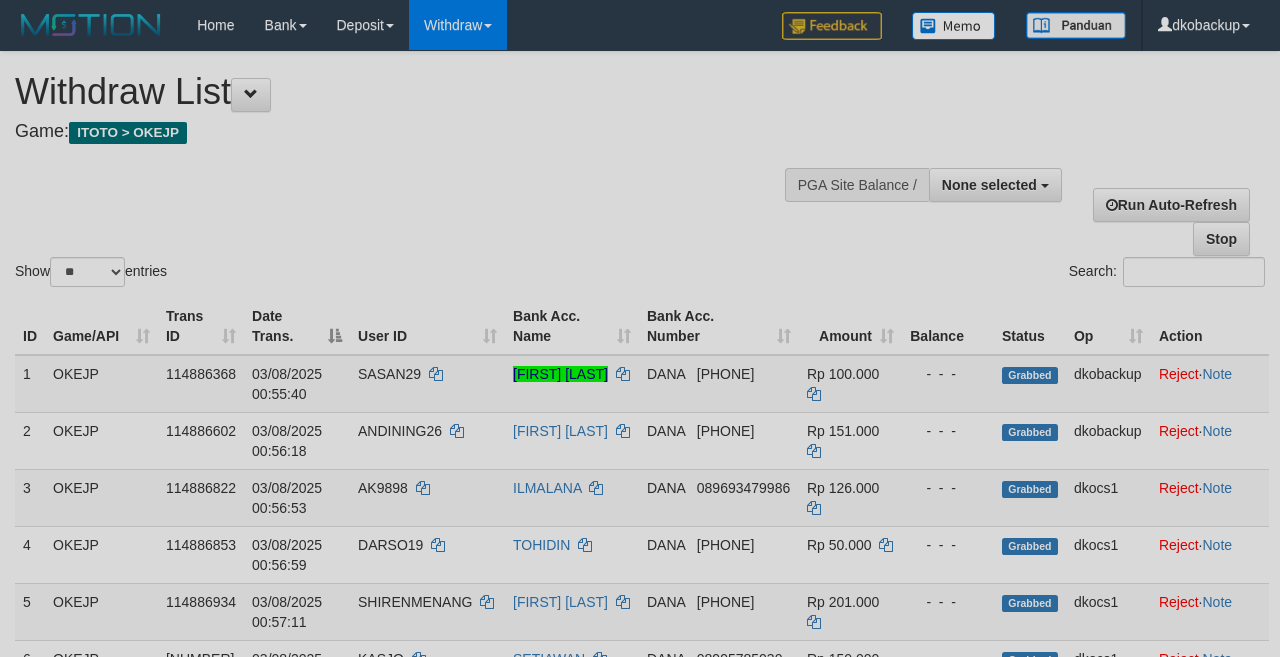 select 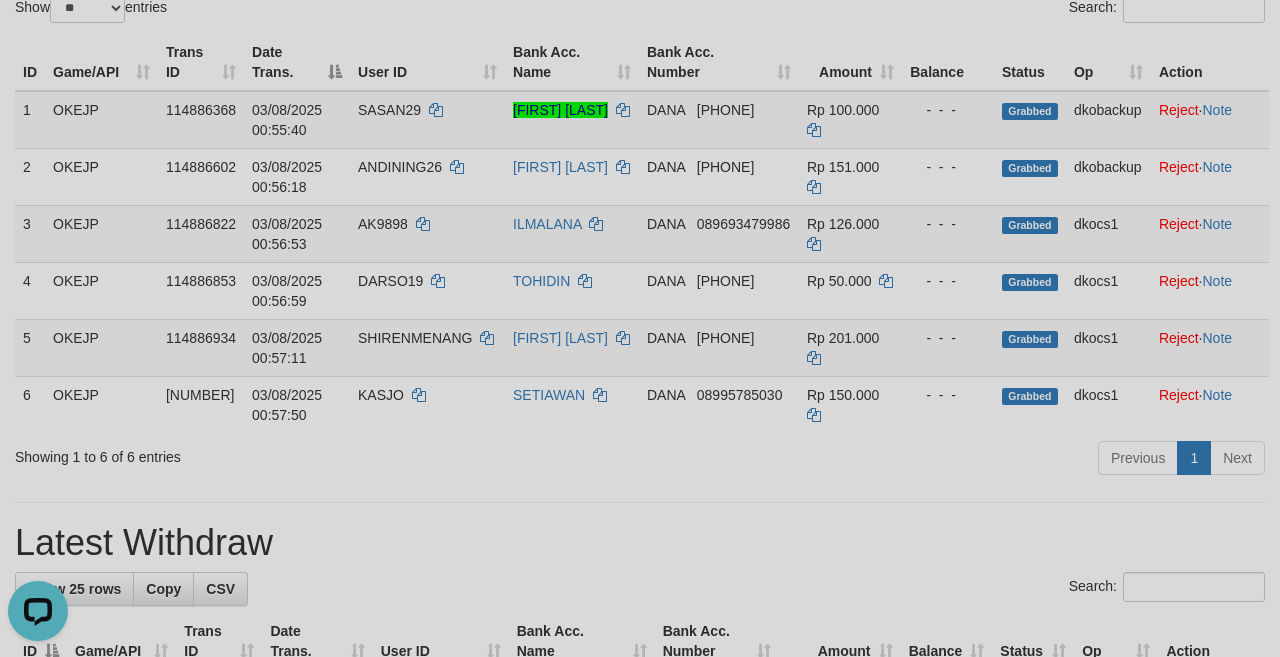 scroll, scrollTop: 0, scrollLeft: 0, axis: both 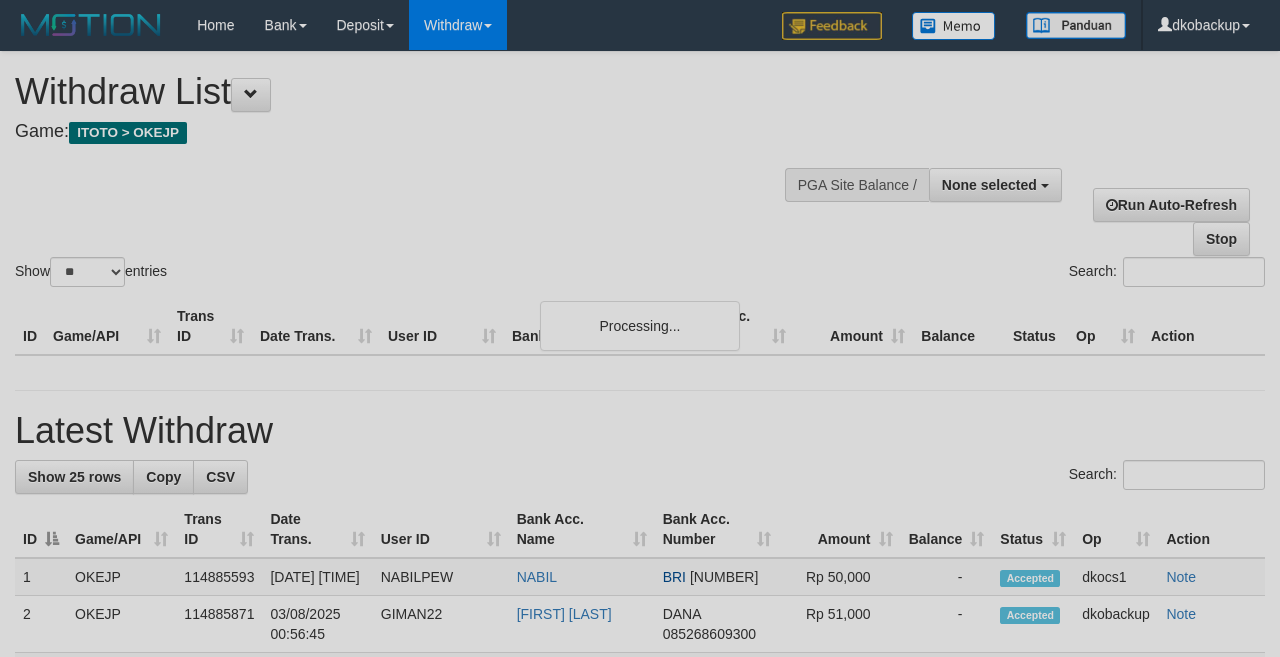 select 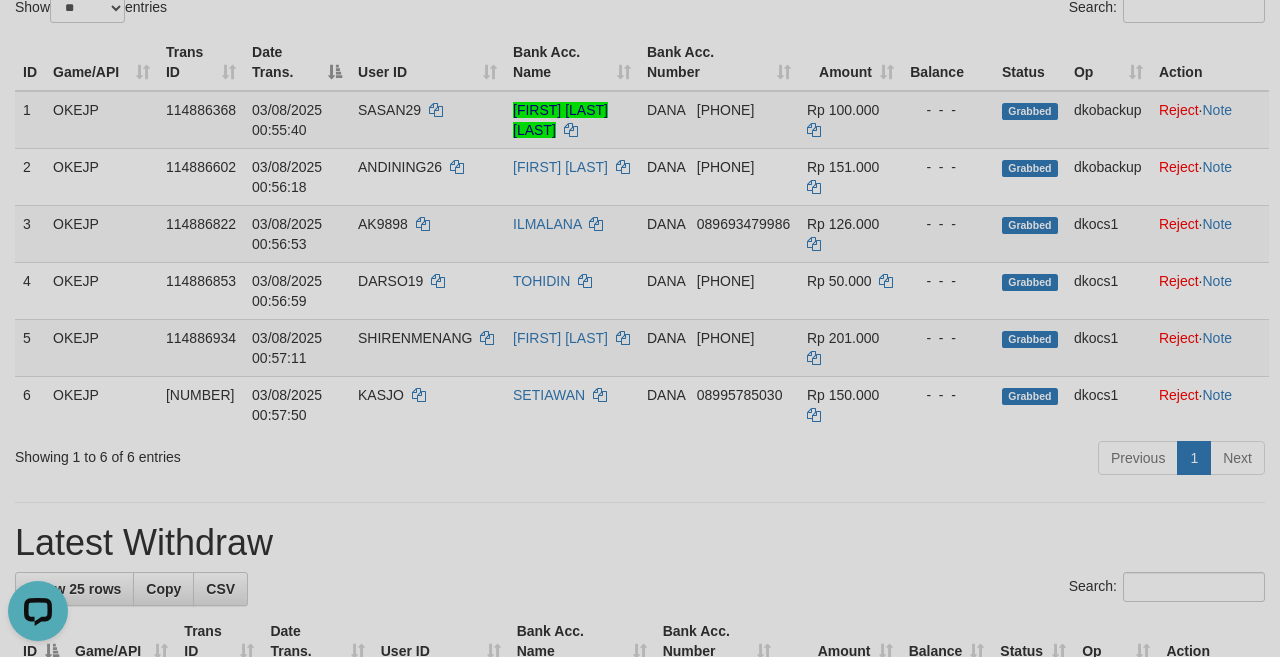 scroll, scrollTop: 0, scrollLeft: 0, axis: both 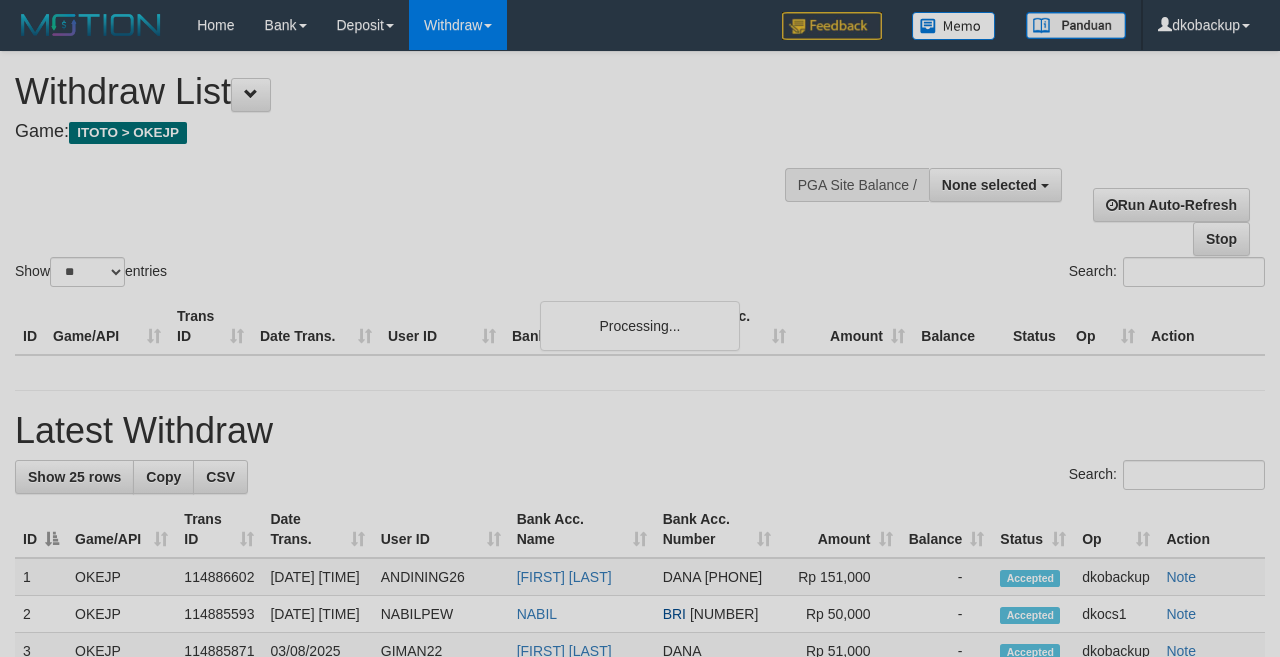 select 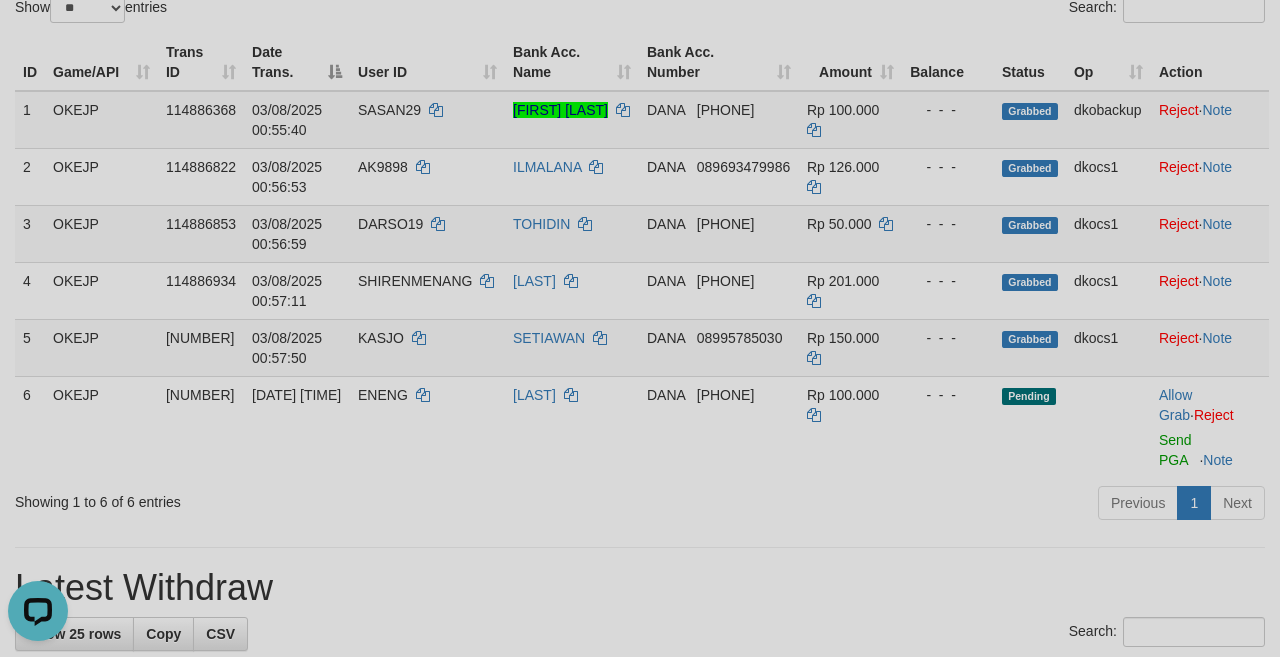 scroll, scrollTop: 0, scrollLeft: 0, axis: both 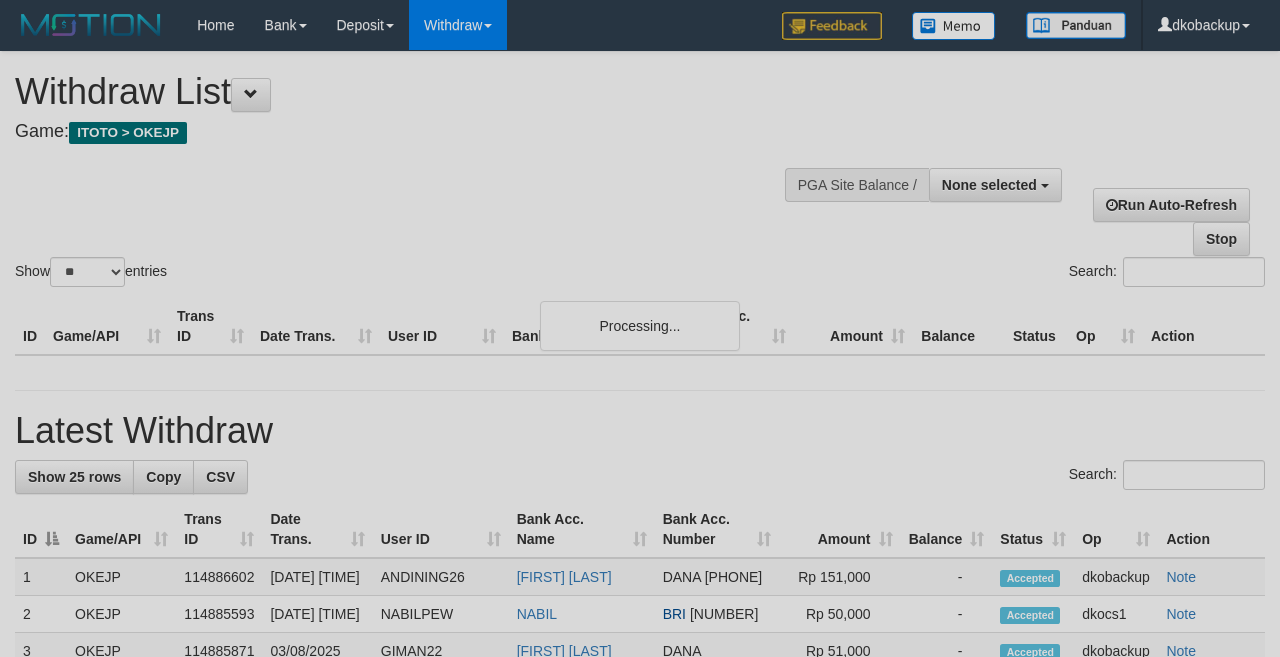 select 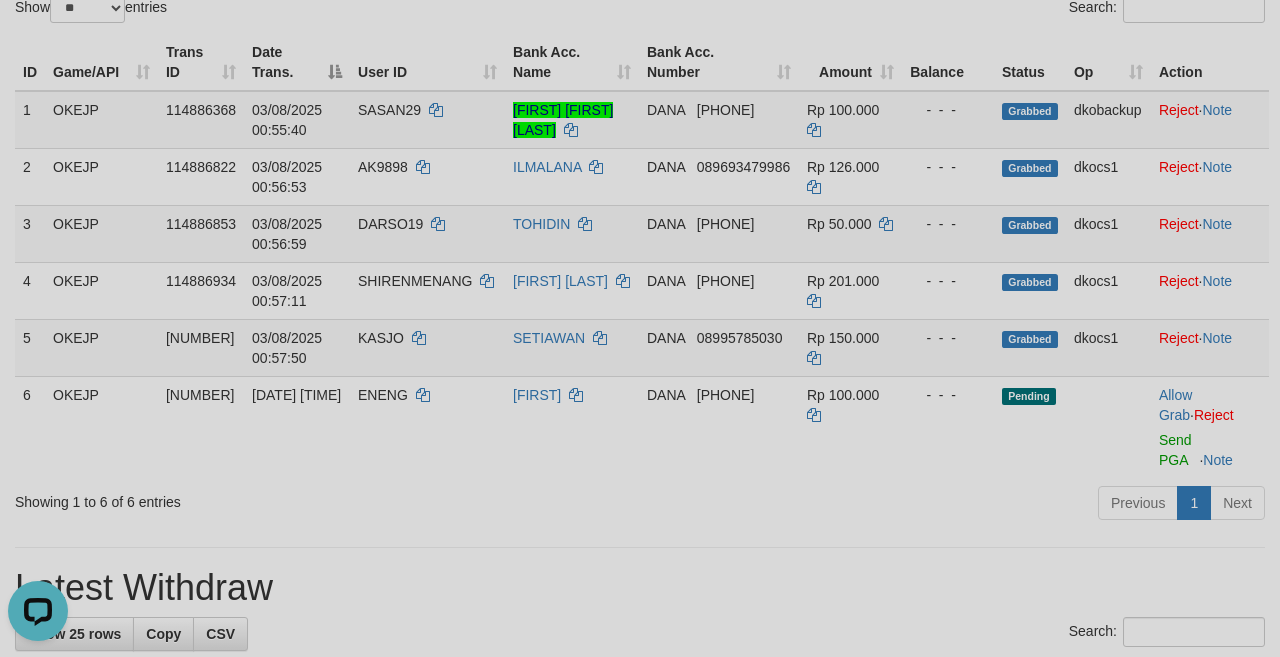 scroll, scrollTop: 0, scrollLeft: 0, axis: both 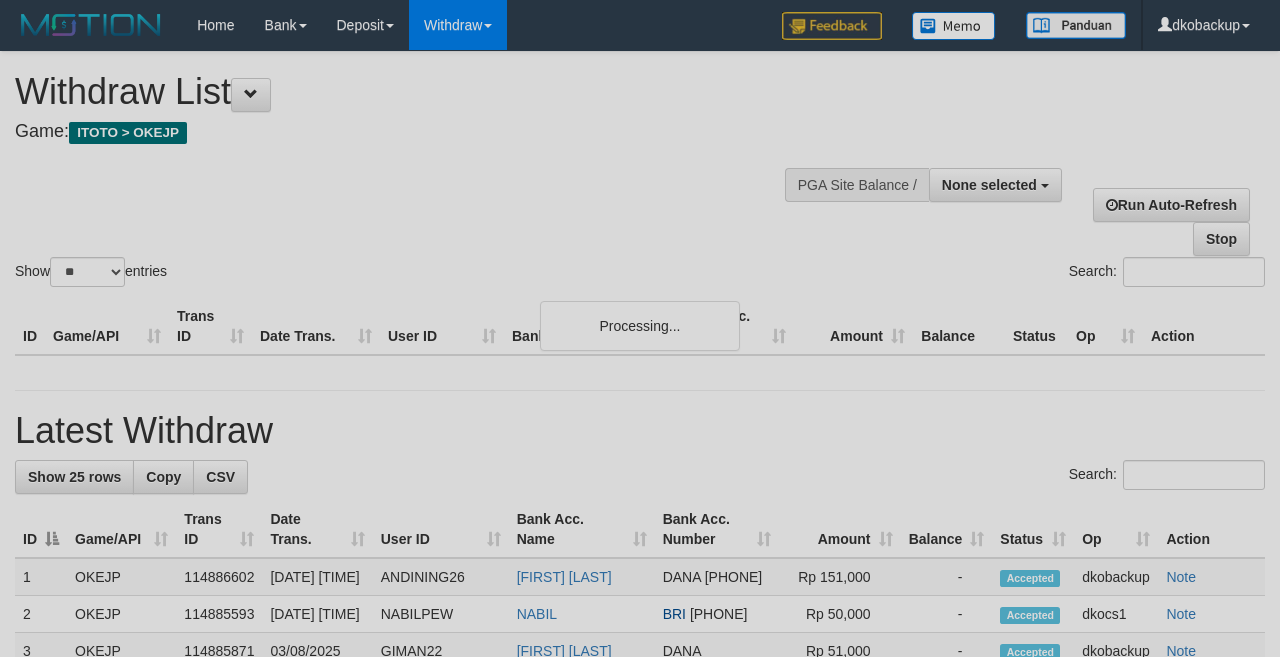select 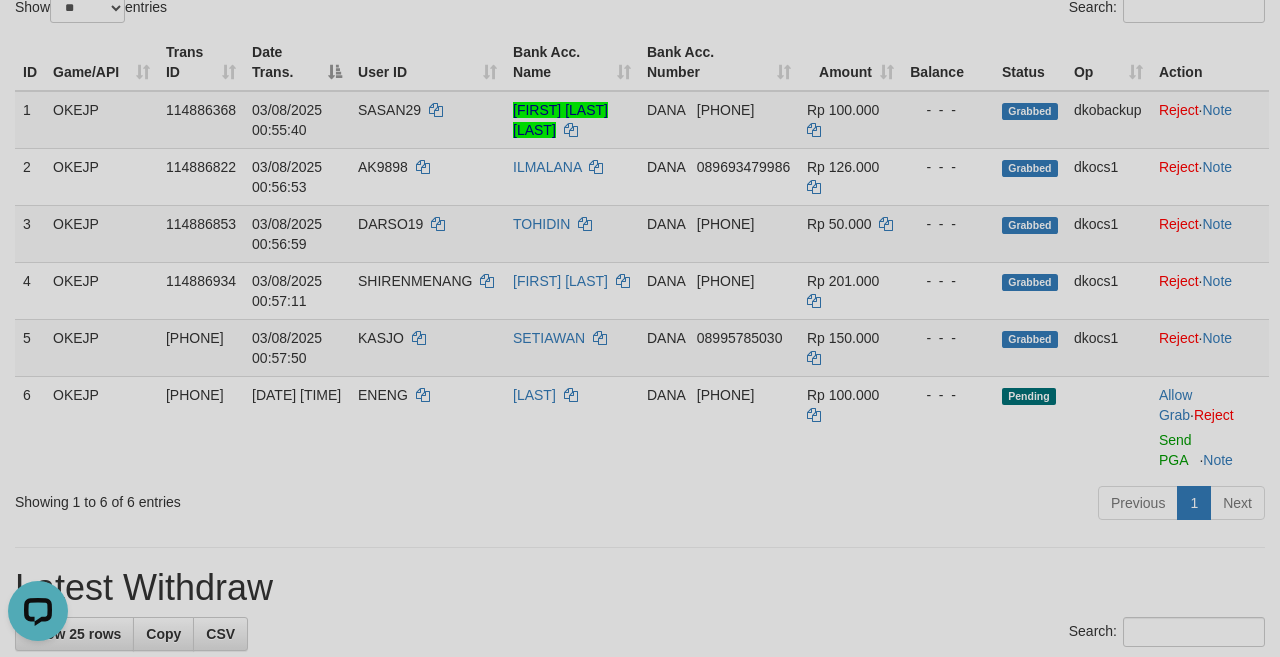 scroll, scrollTop: 0, scrollLeft: 0, axis: both 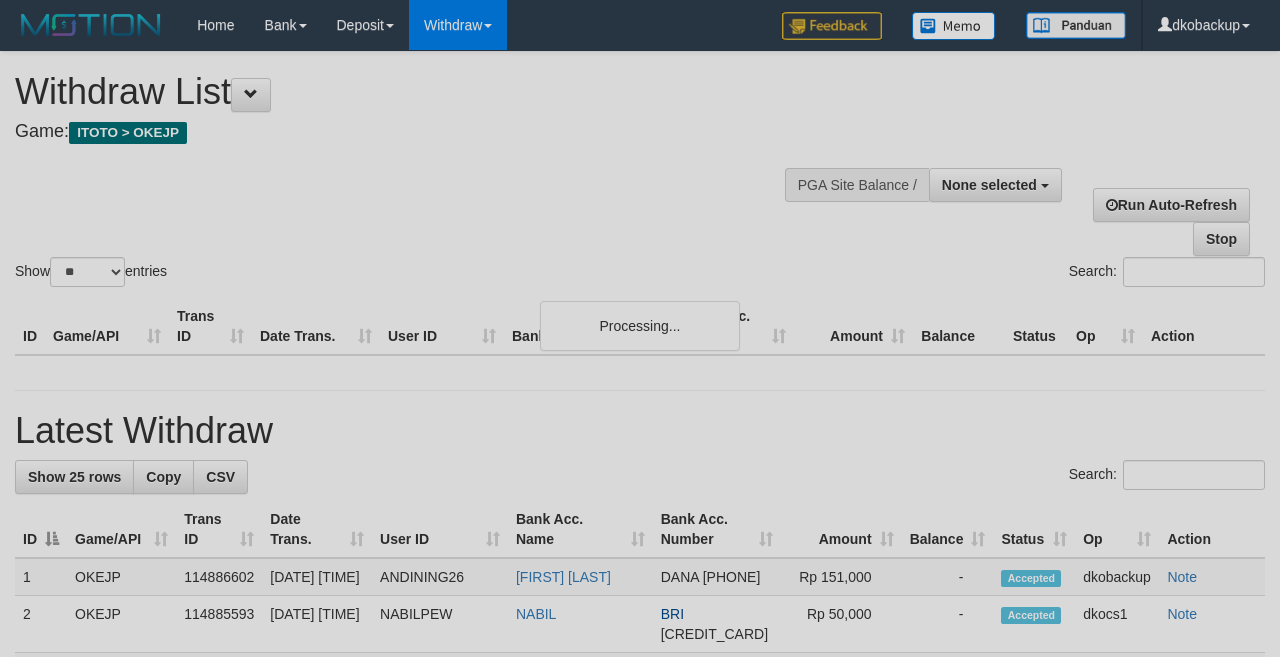 select 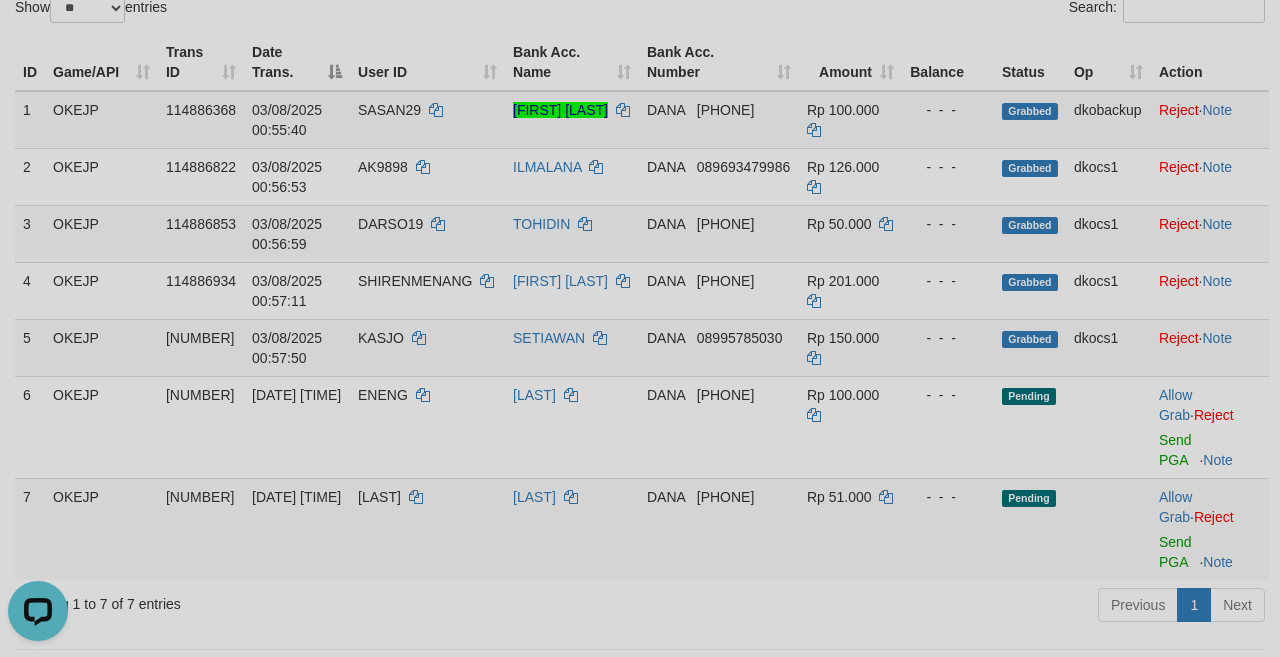 scroll, scrollTop: 0, scrollLeft: 0, axis: both 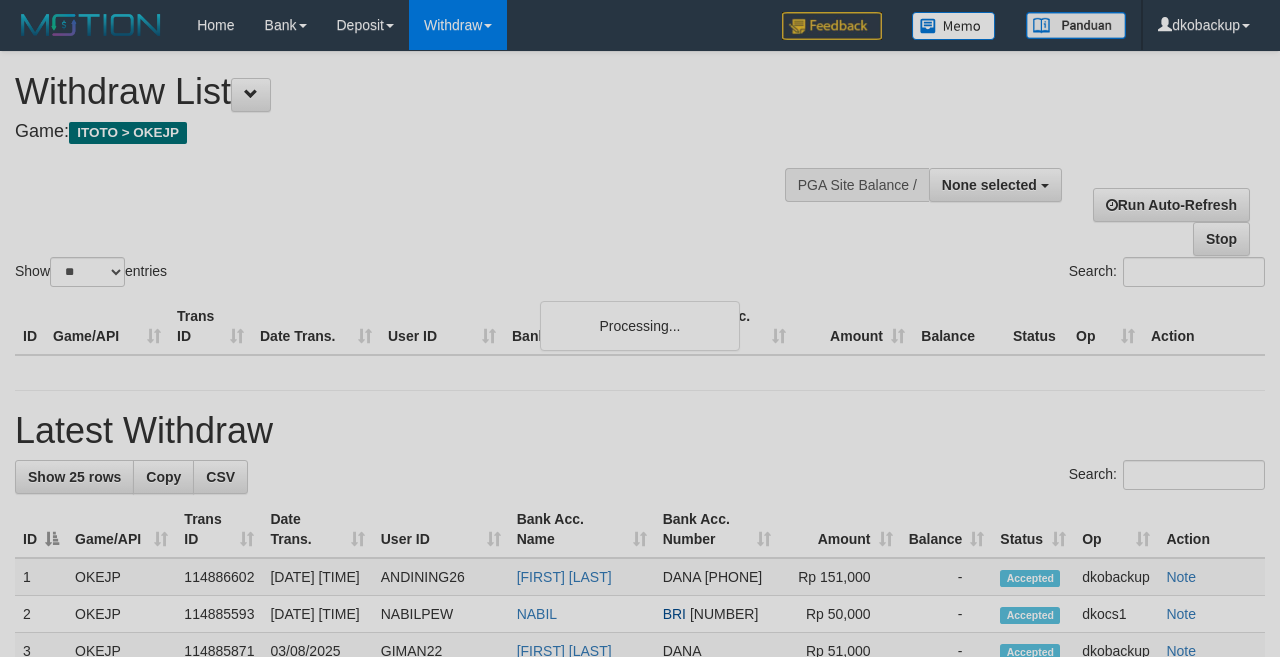 select 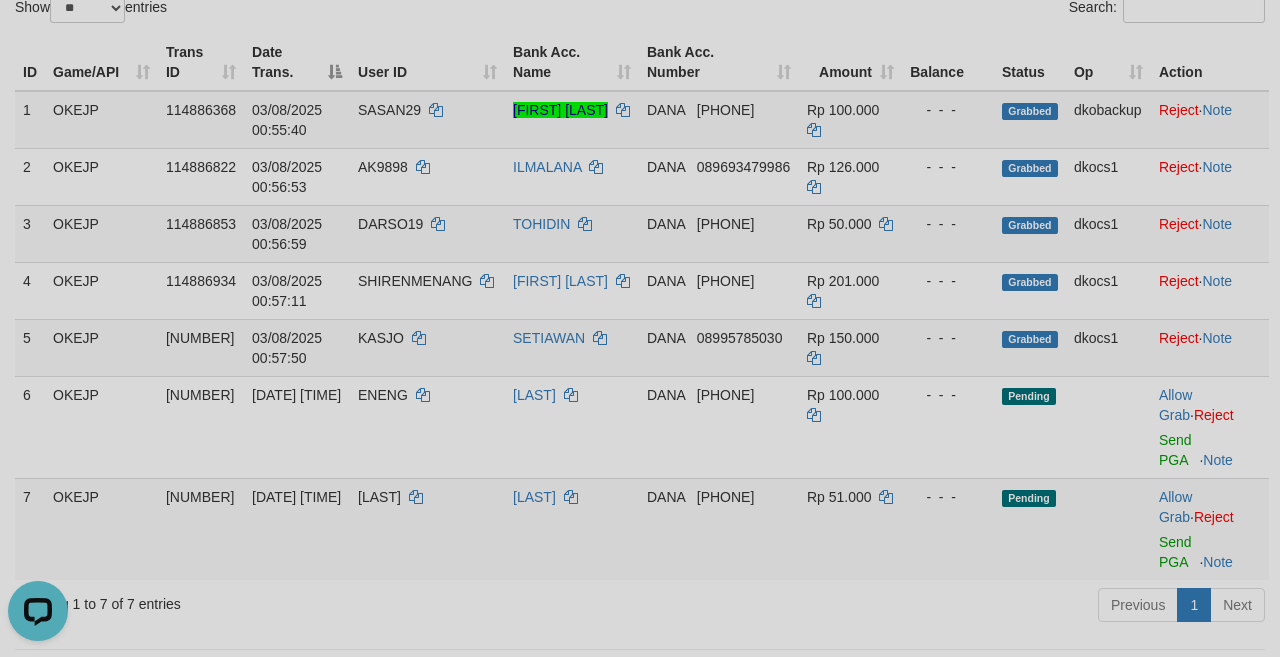 scroll, scrollTop: 0, scrollLeft: 0, axis: both 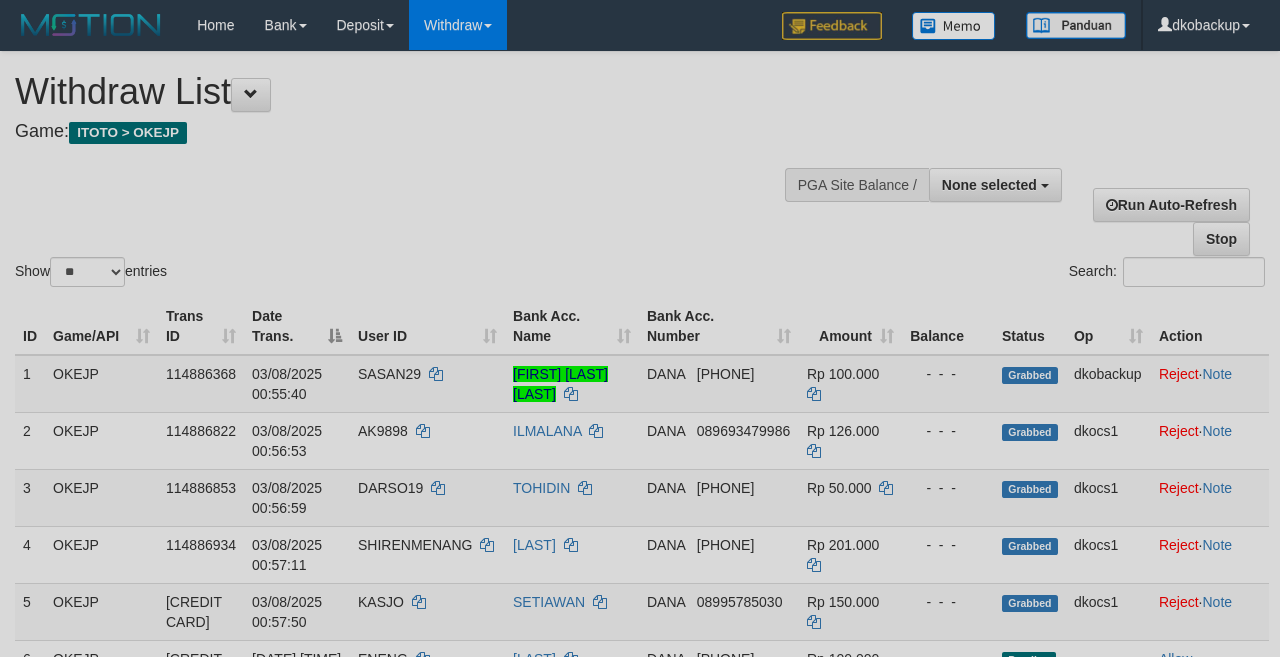 select 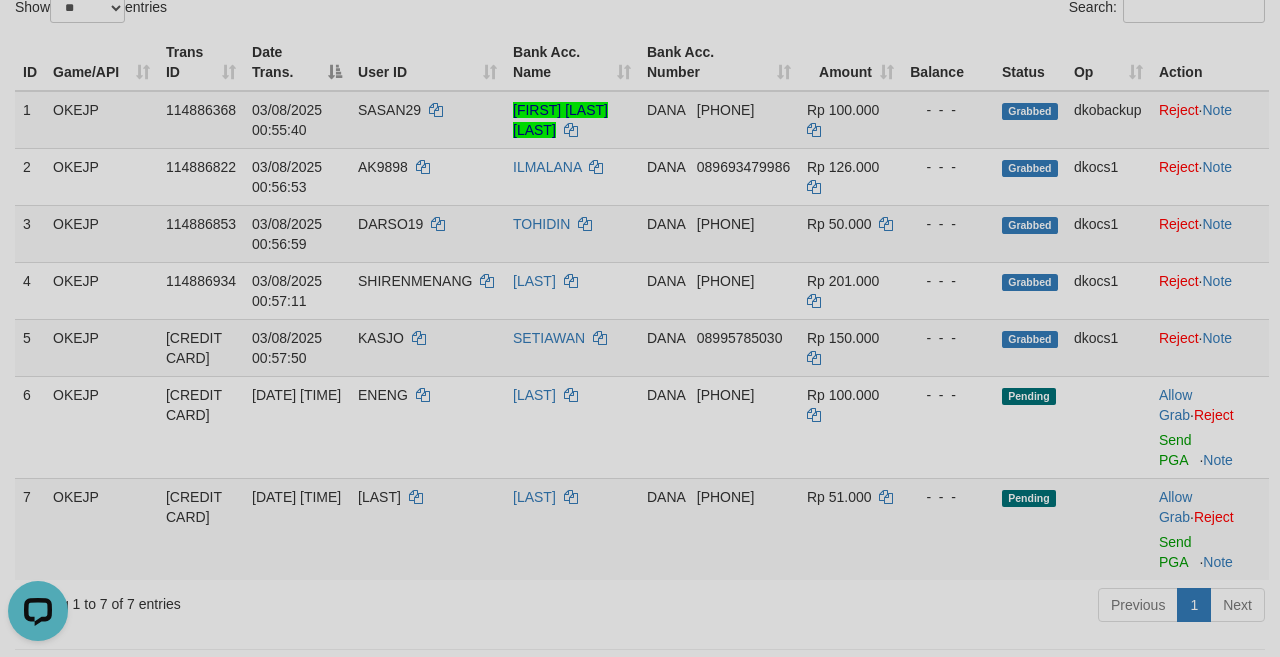 scroll, scrollTop: 0, scrollLeft: 0, axis: both 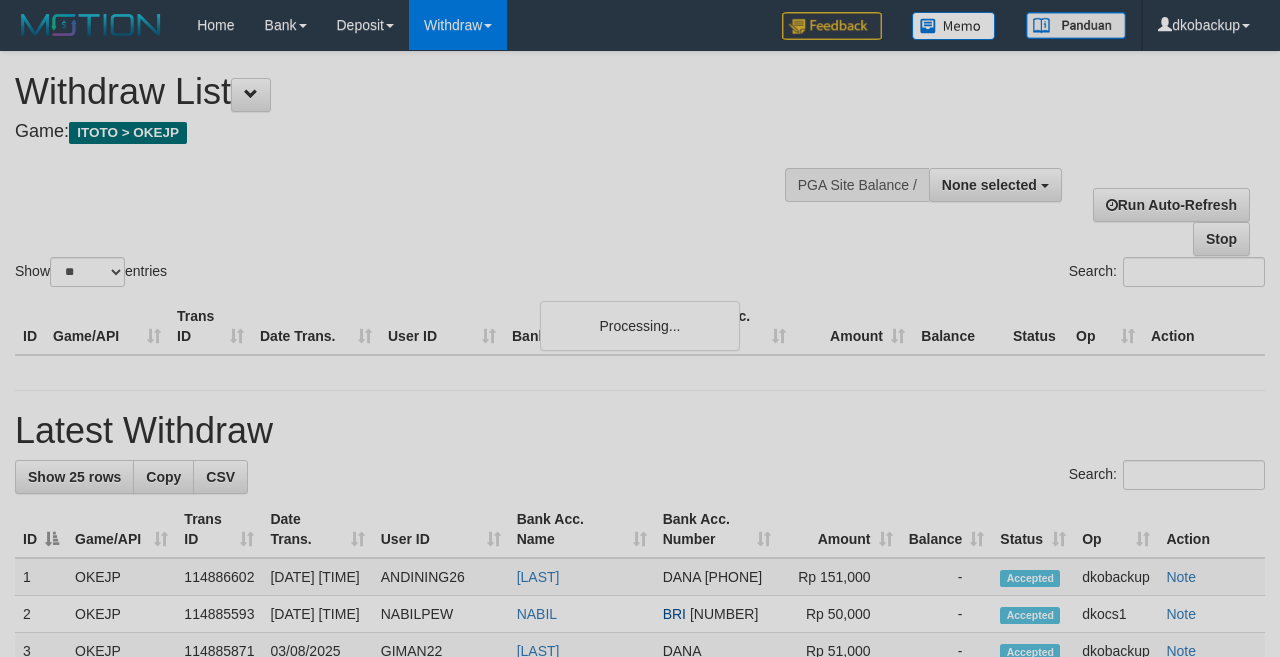 select 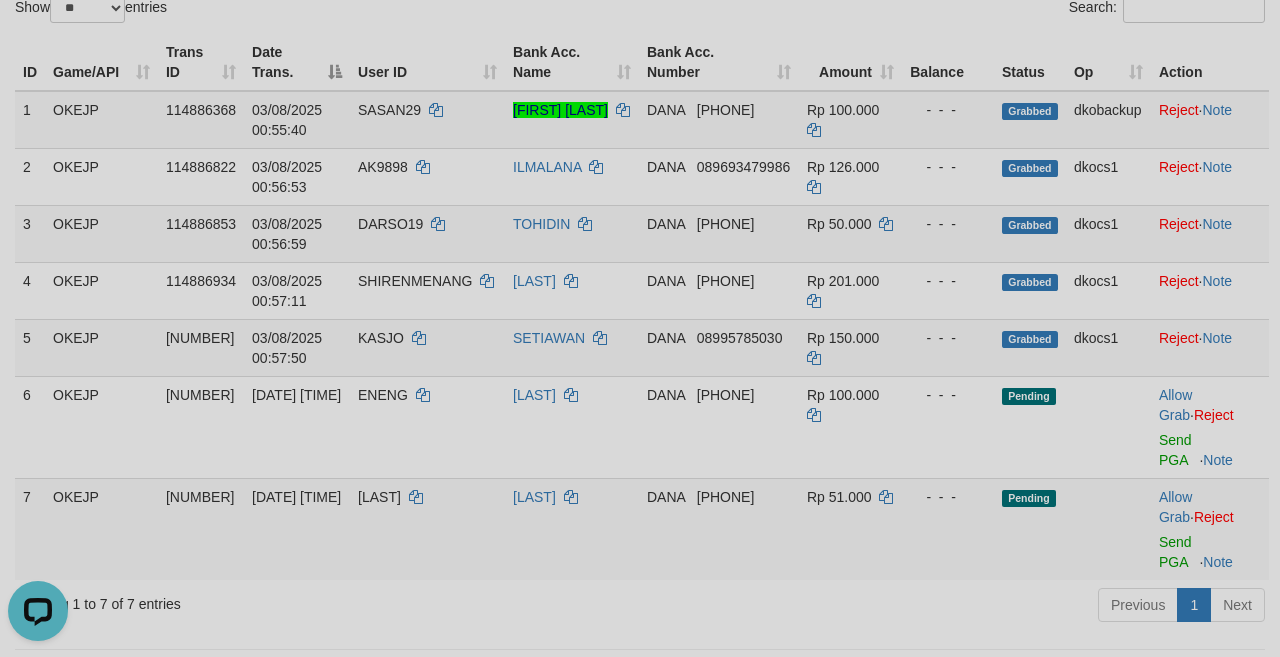 scroll, scrollTop: 0, scrollLeft: 0, axis: both 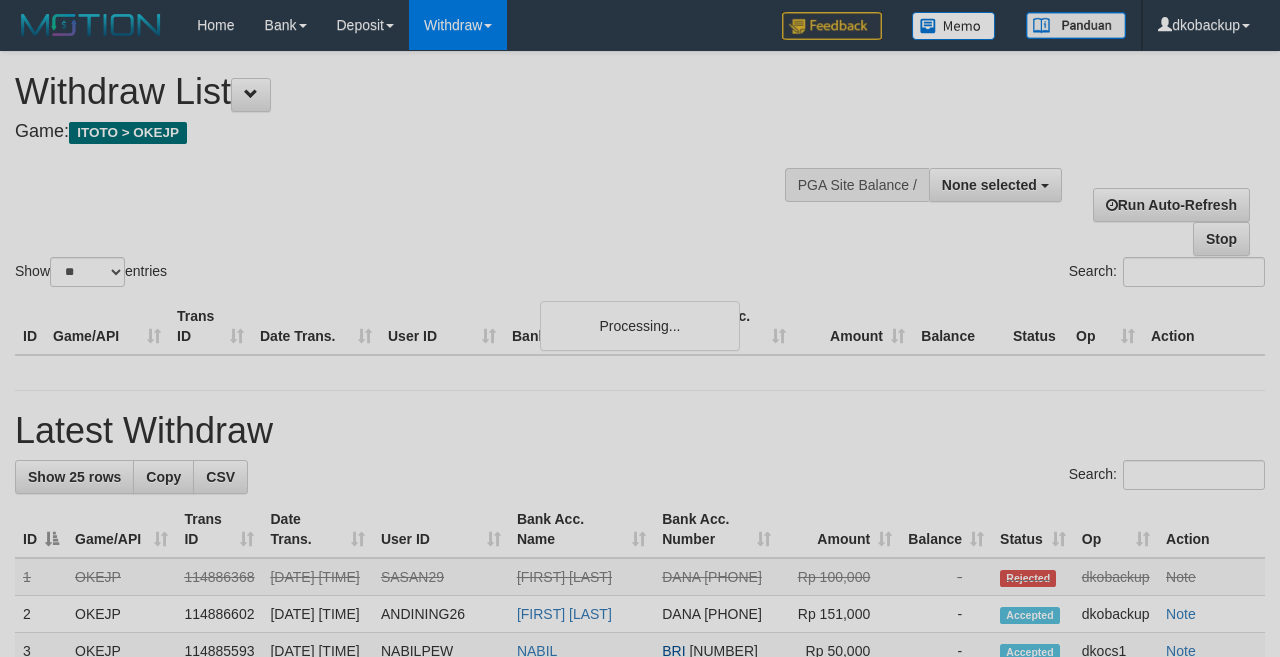 select 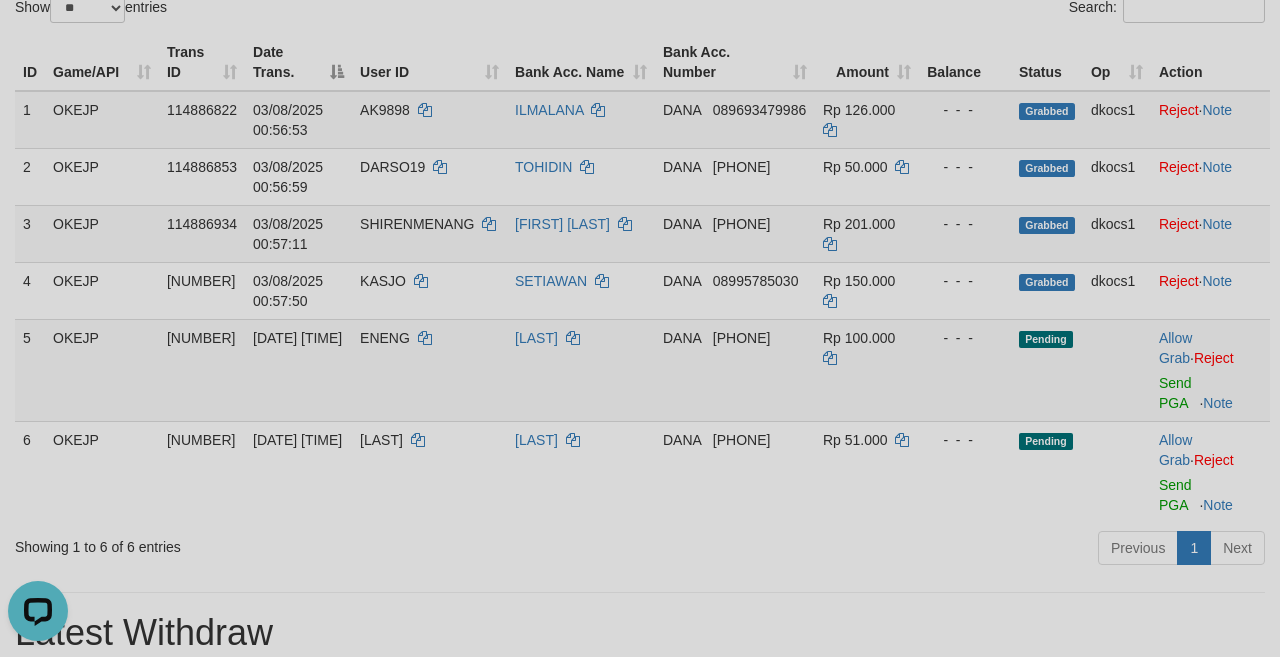 scroll, scrollTop: 0, scrollLeft: 0, axis: both 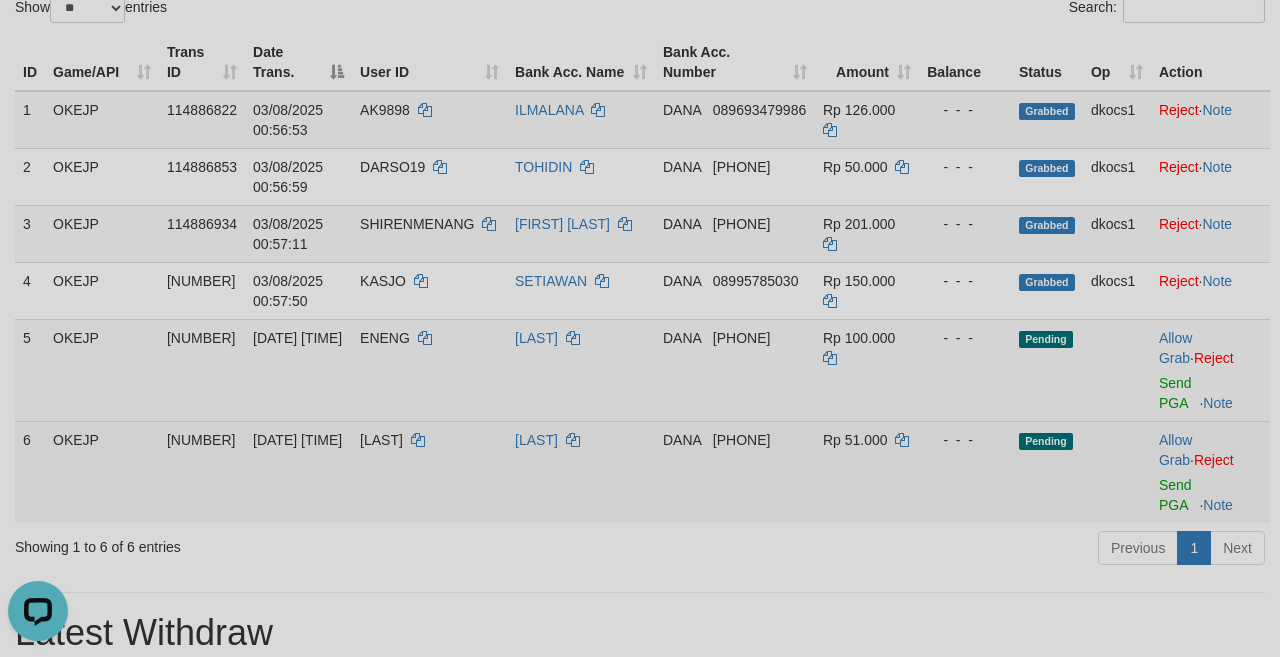 click on "Allow Grab   ·    Reject Send PGA     ·    Note" at bounding box center [1210, 472] 